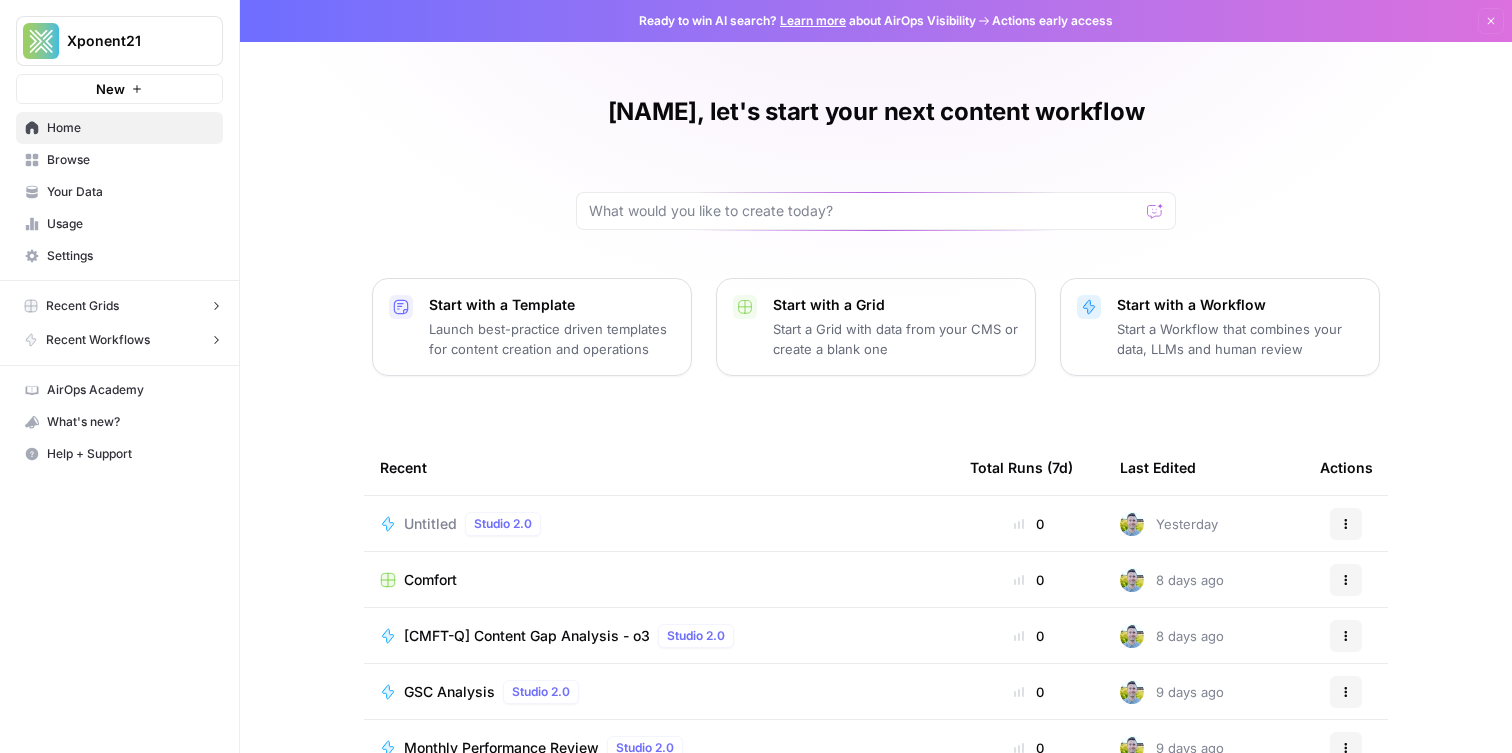 scroll, scrollTop: 0, scrollLeft: 0, axis: both 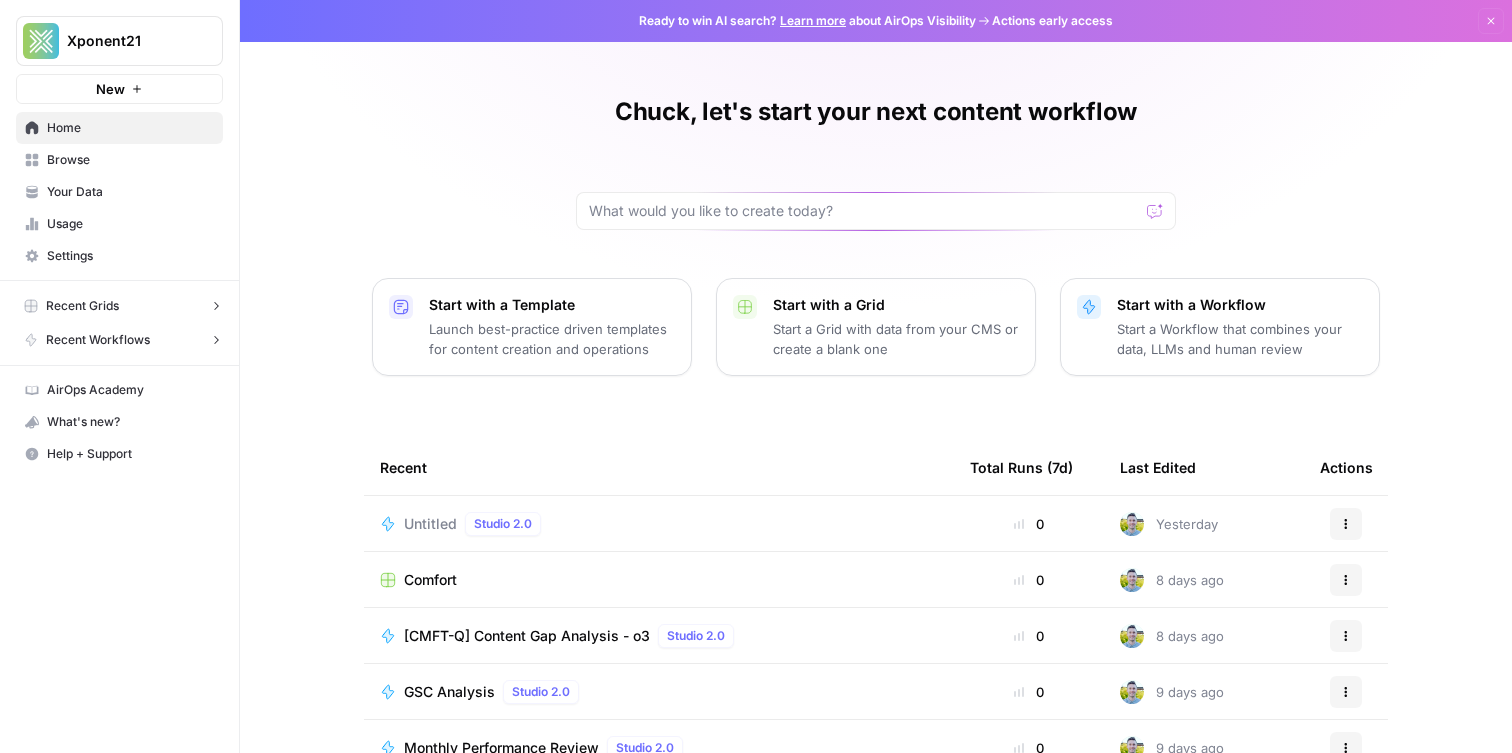 click on "Browse" at bounding box center (130, 160) 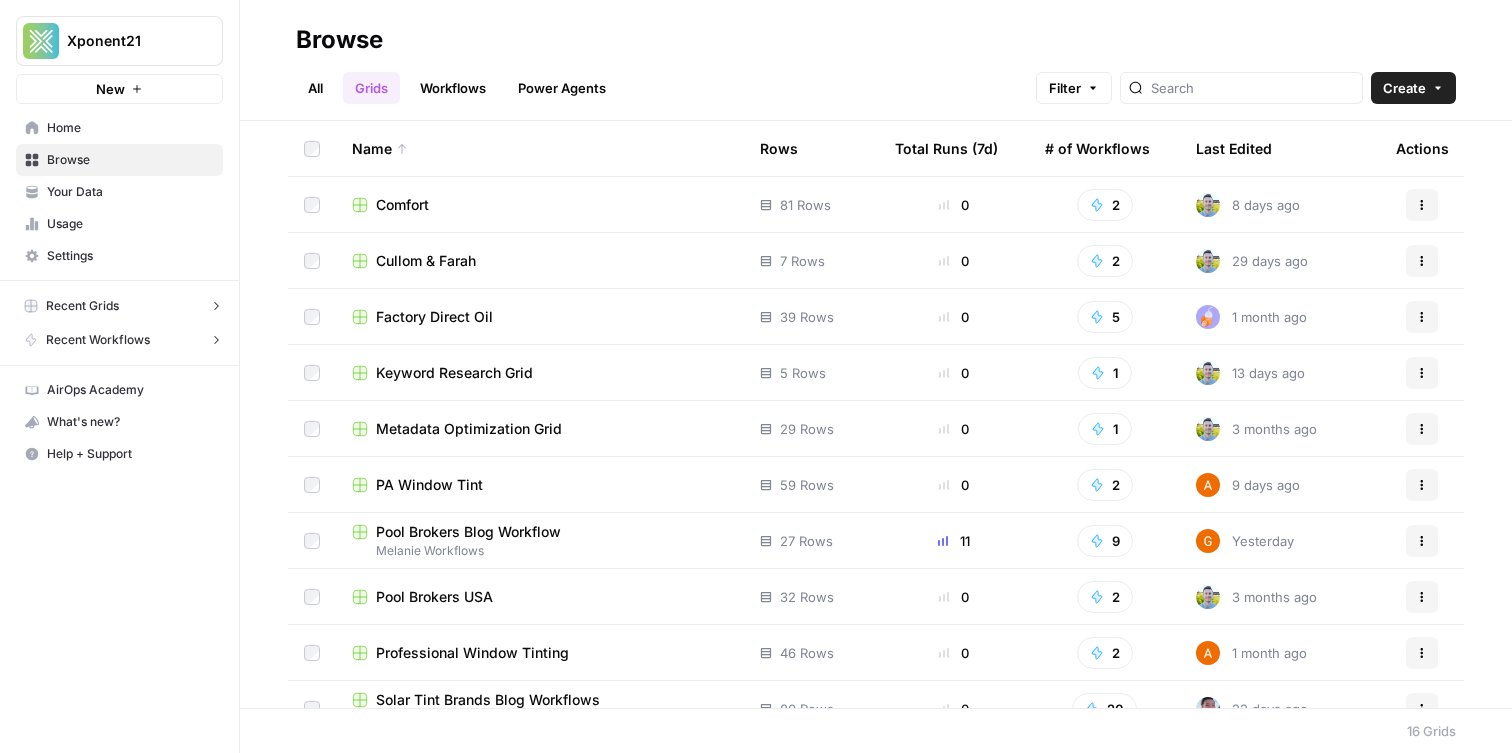 click on "Workflows" at bounding box center [453, 88] 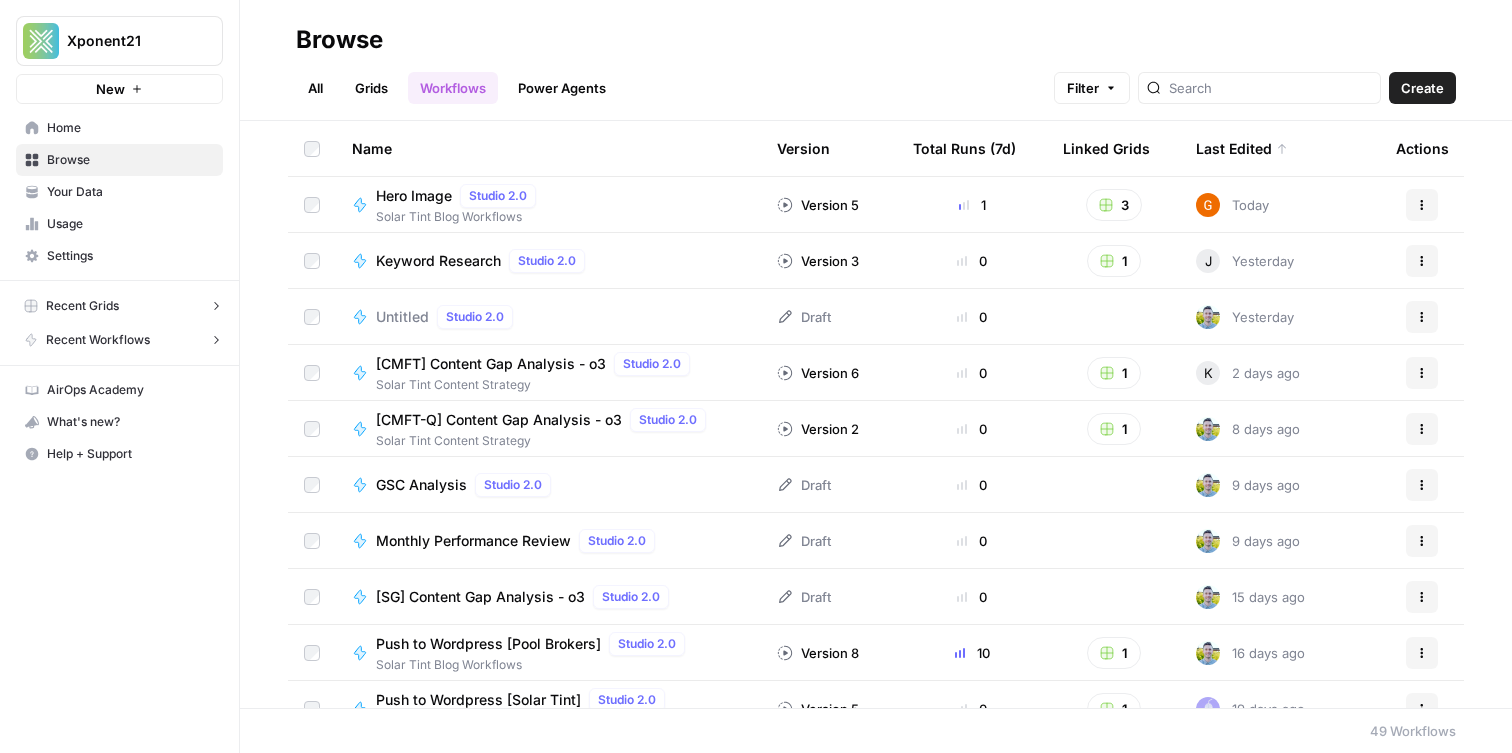 click at bounding box center [1259, 88] 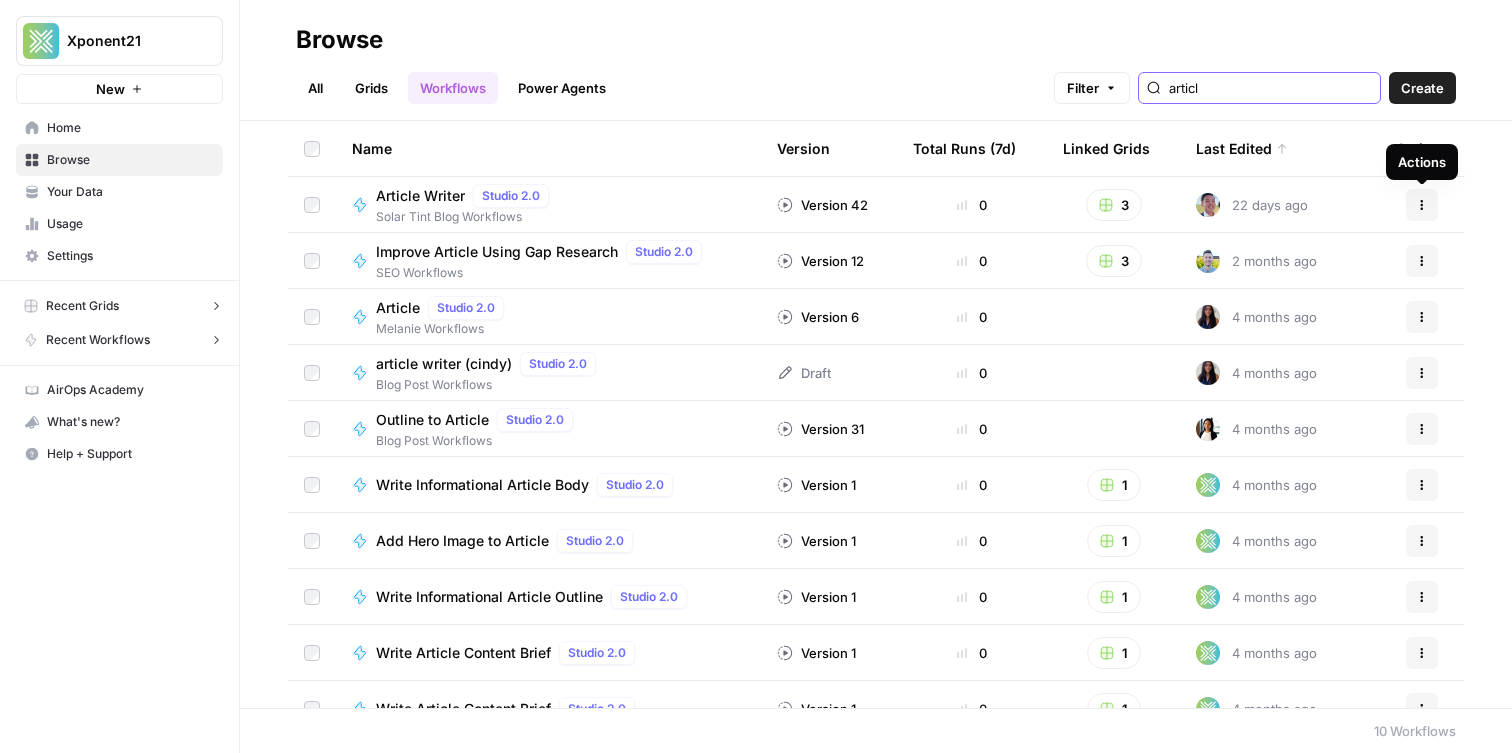 type on "articl" 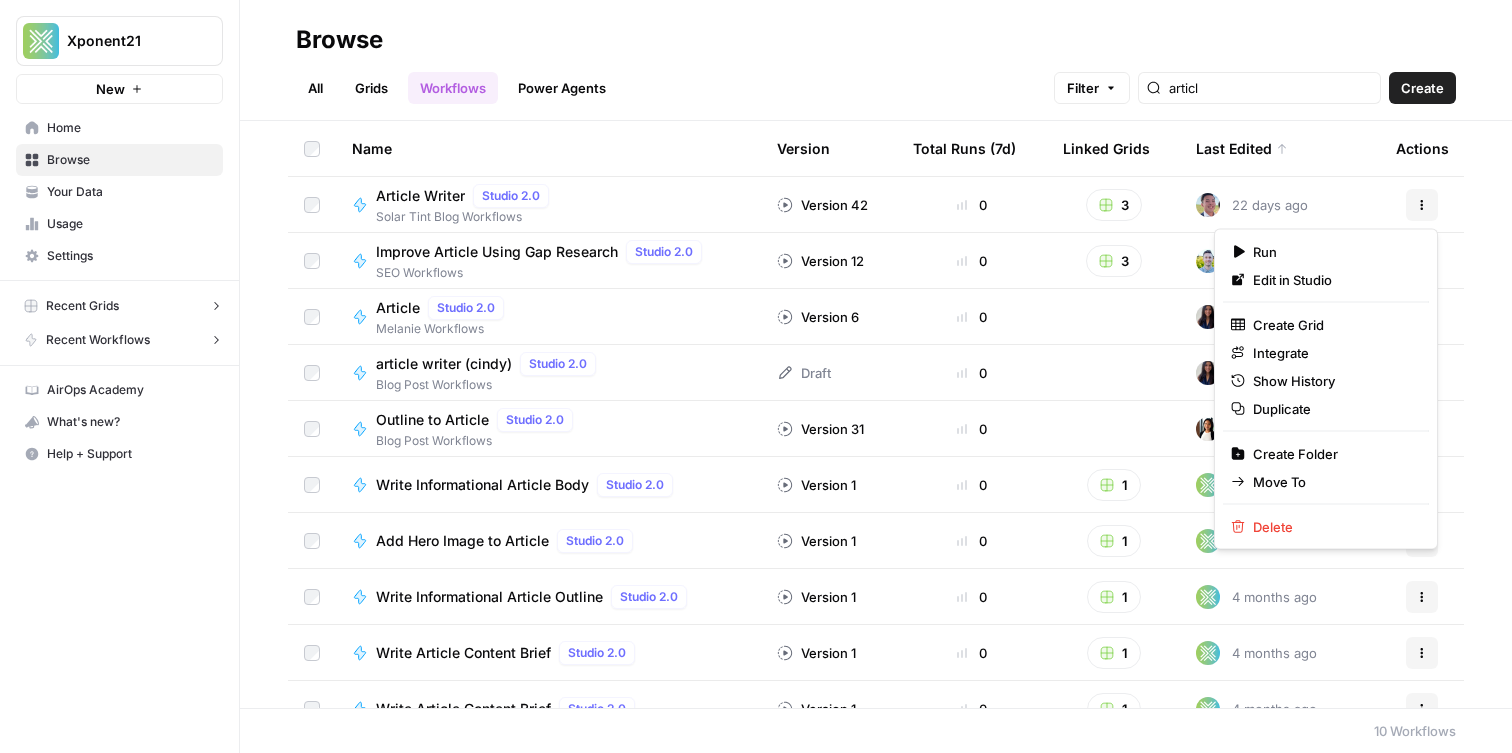 click 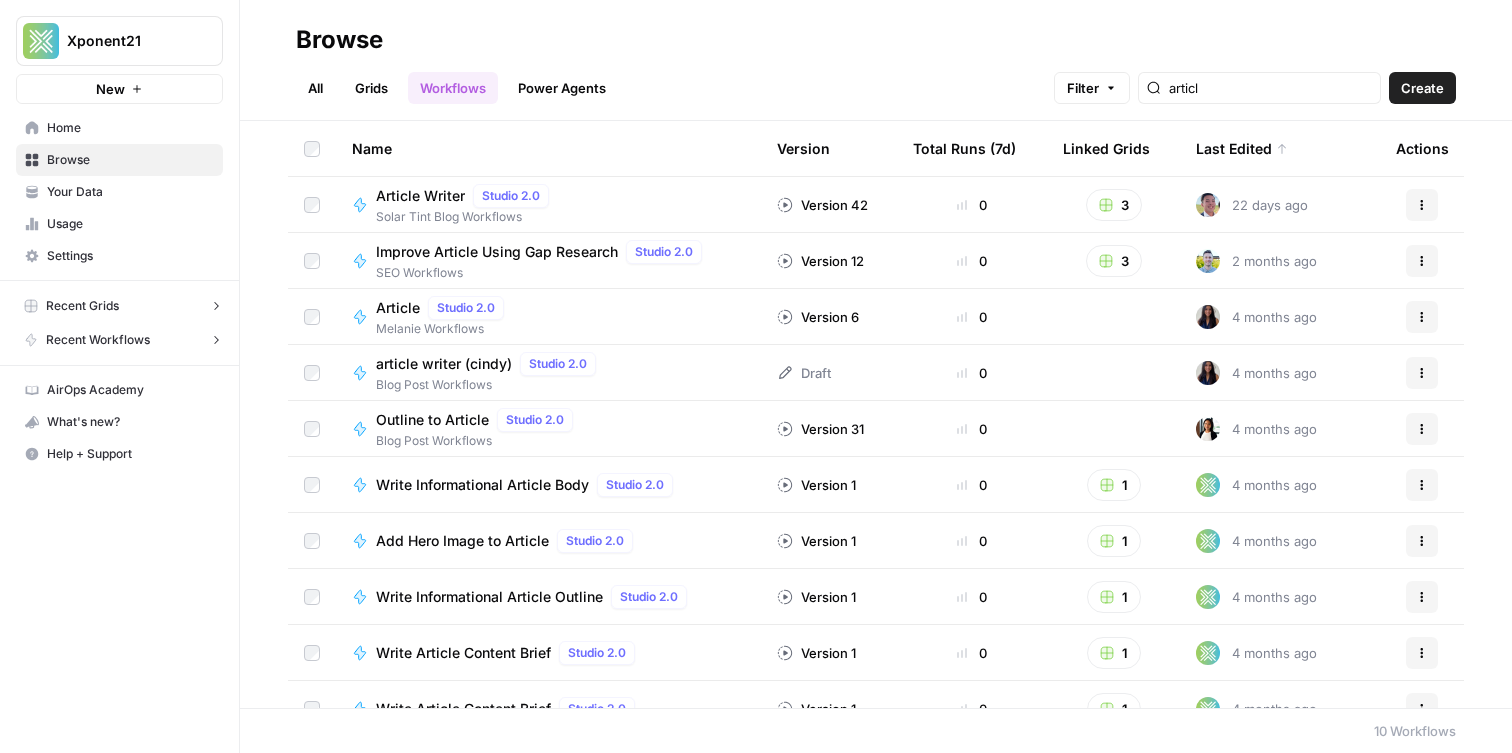 click on "All Grids Workflows Power Agents Filter articl Create" at bounding box center (876, 80) 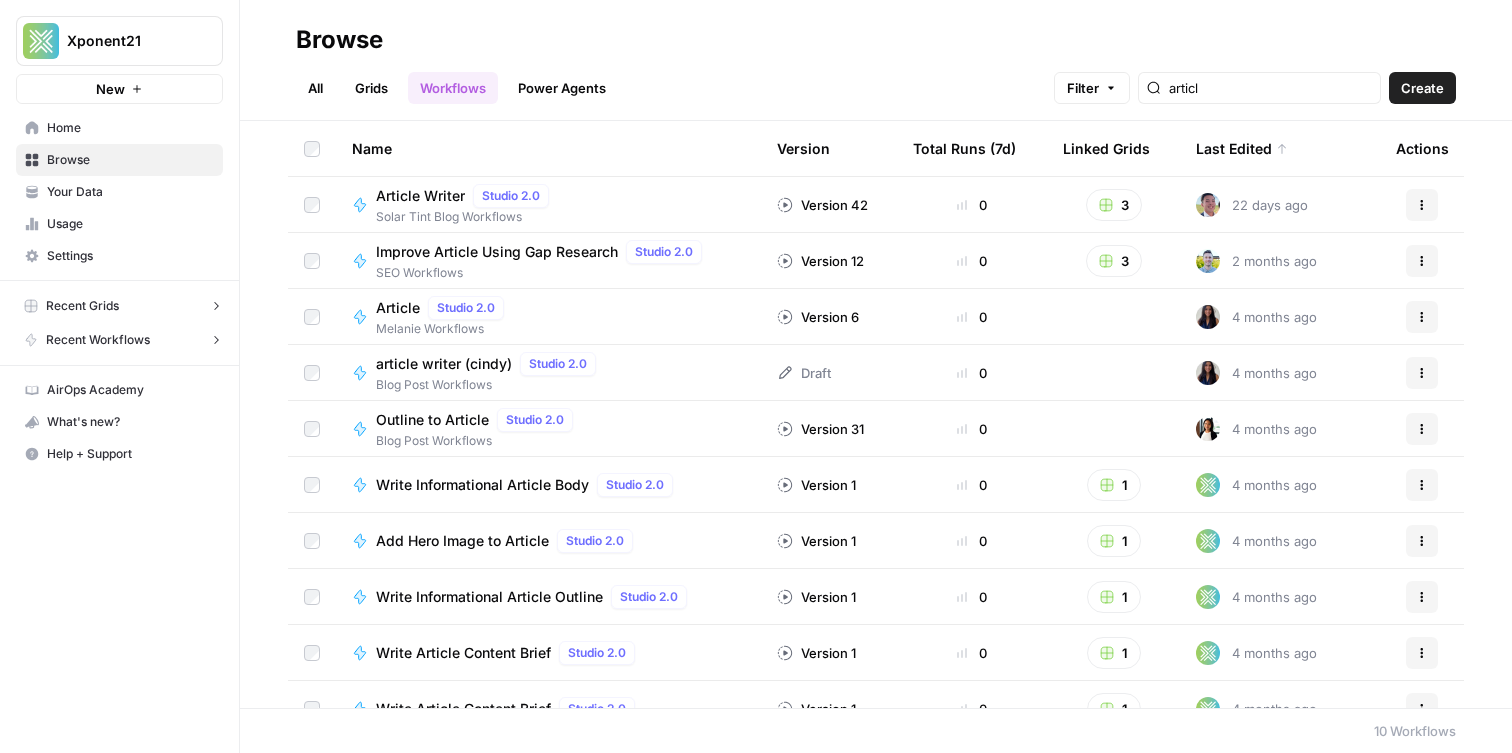 click on "Article Writer" at bounding box center (420, 196) 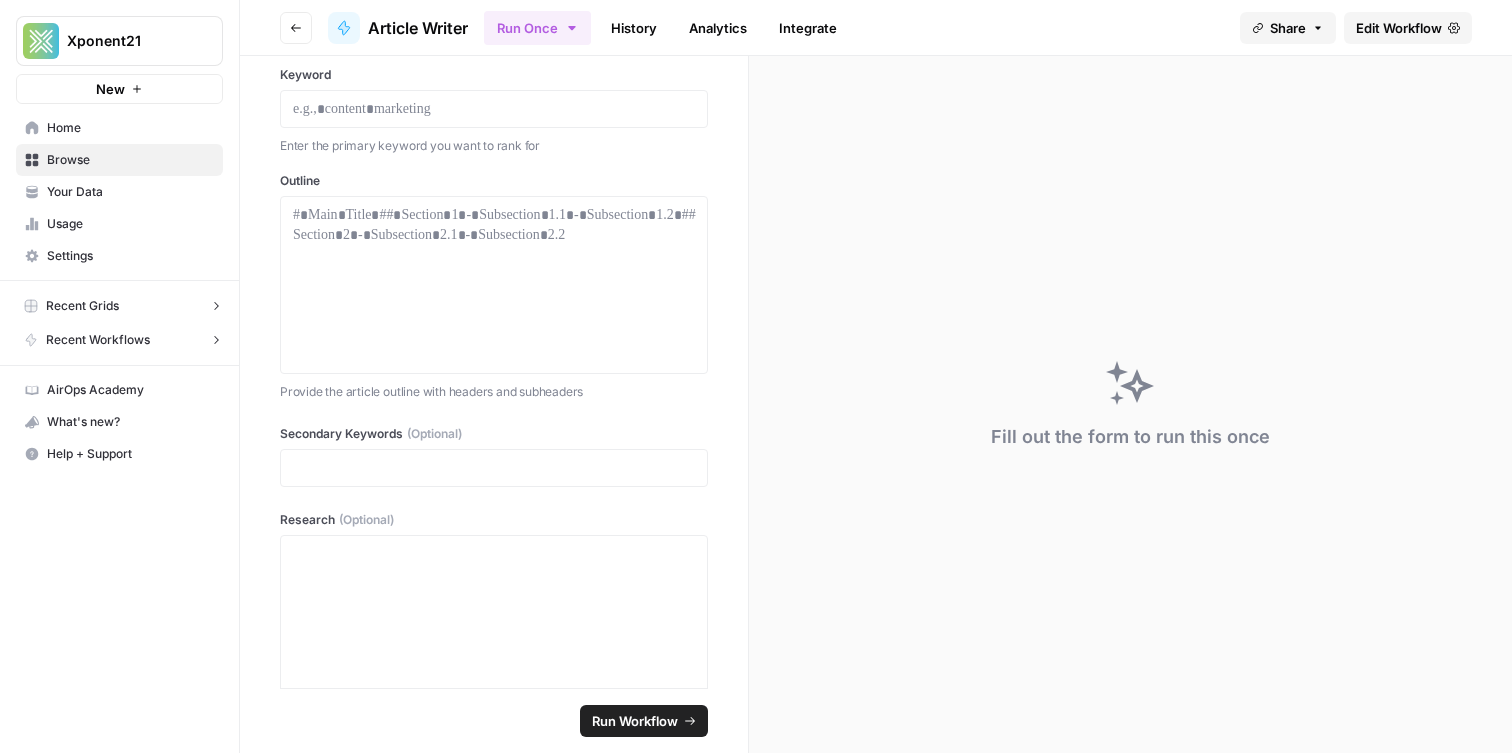 scroll, scrollTop: 263, scrollLeft: 0, axis: vertical 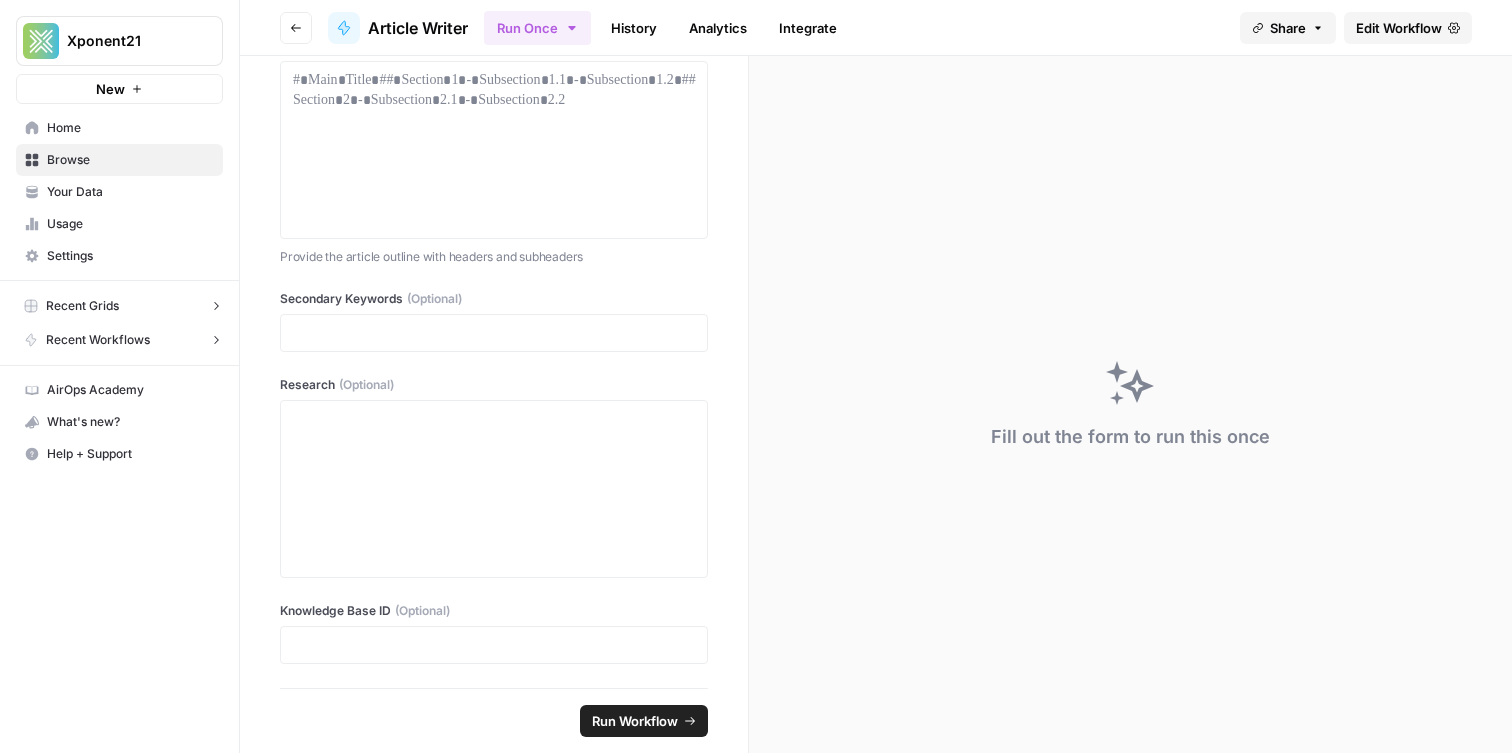 click 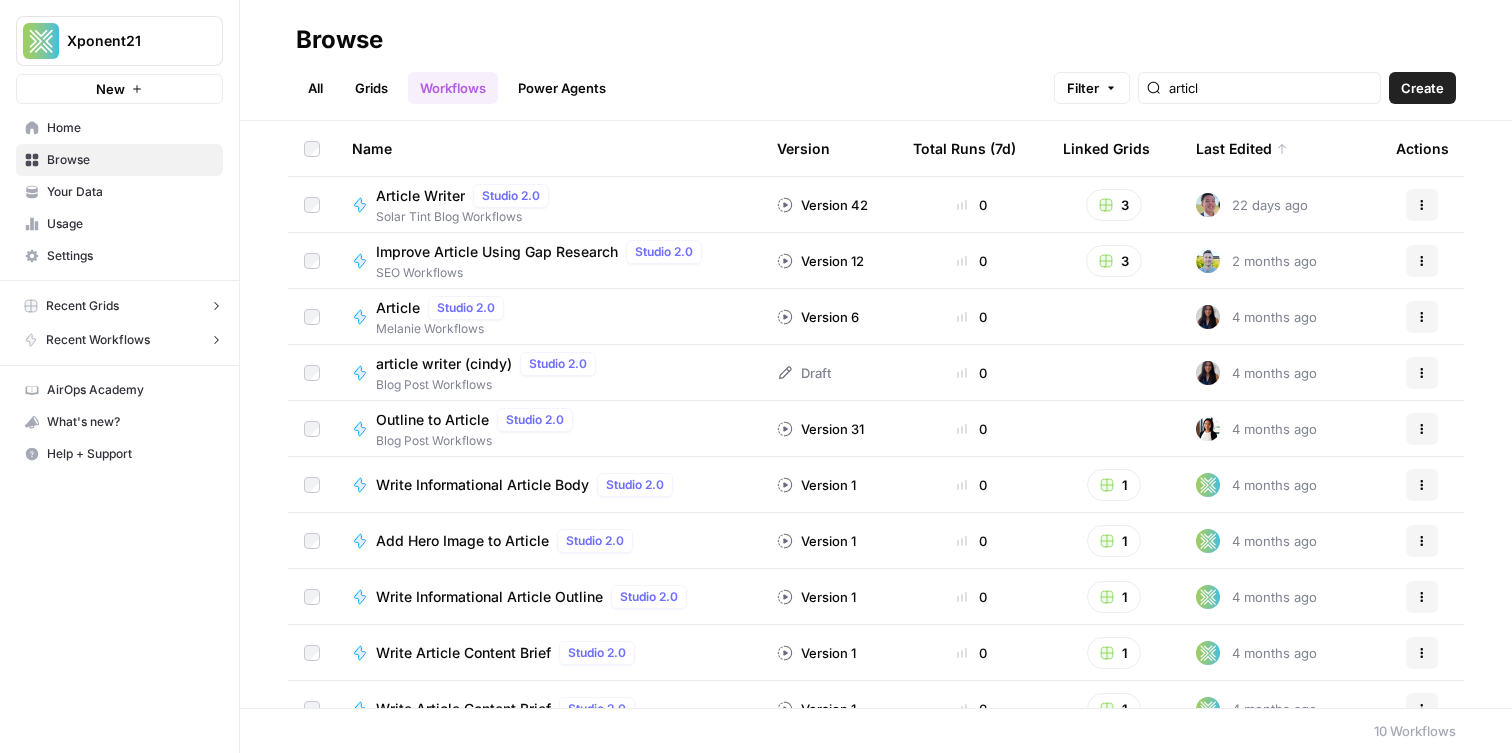 click 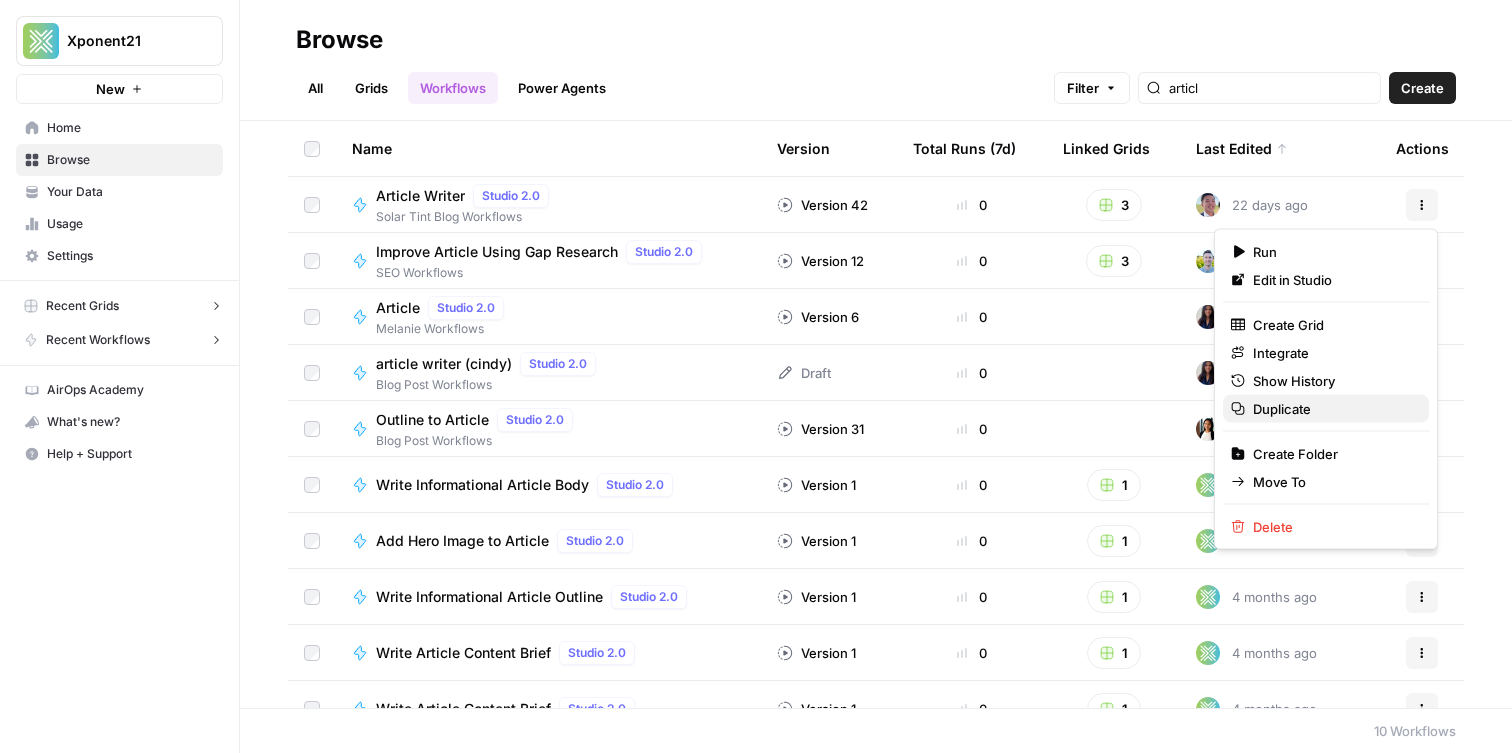 click on "Duplicate" at bounding box center [1333, 409] 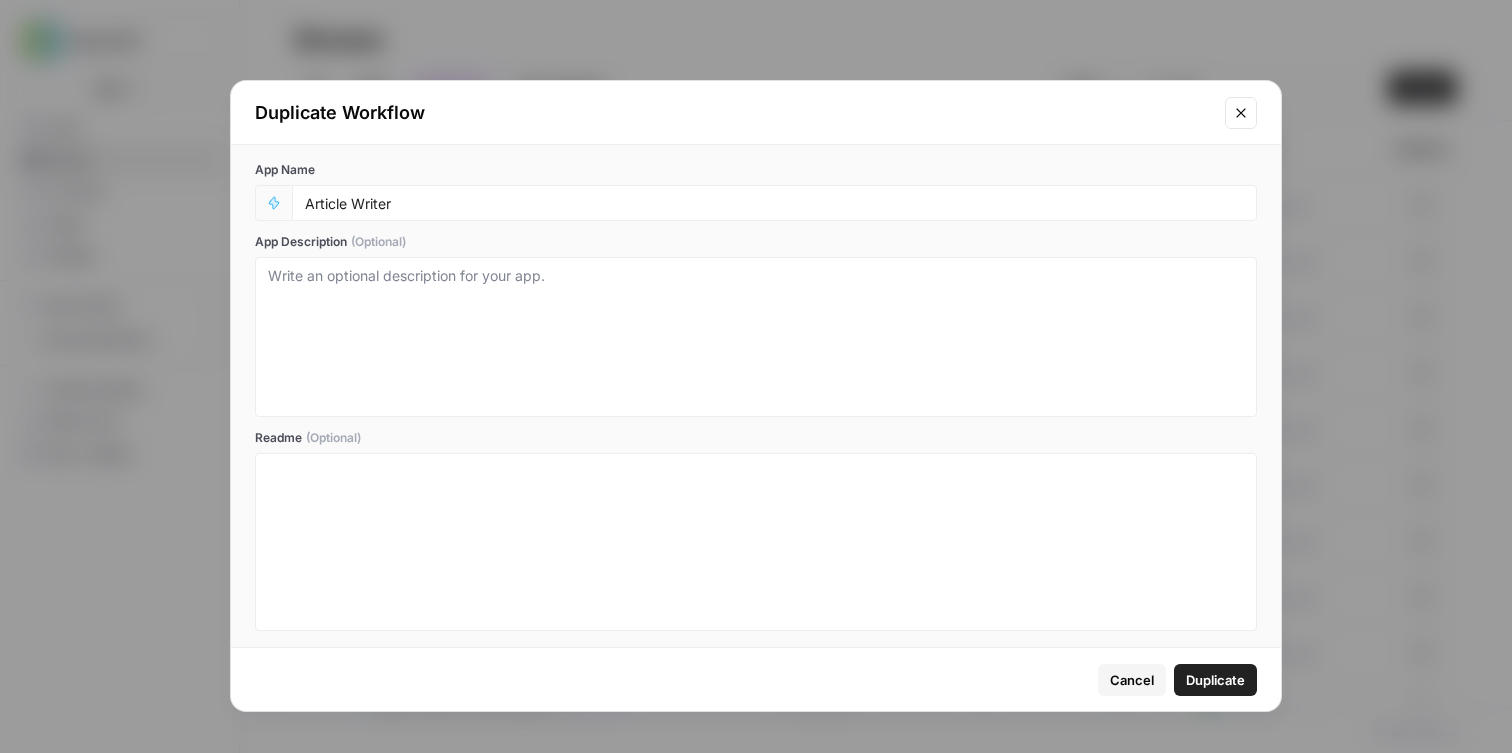 click on "Article Writer" at bounding box center (774, 203) 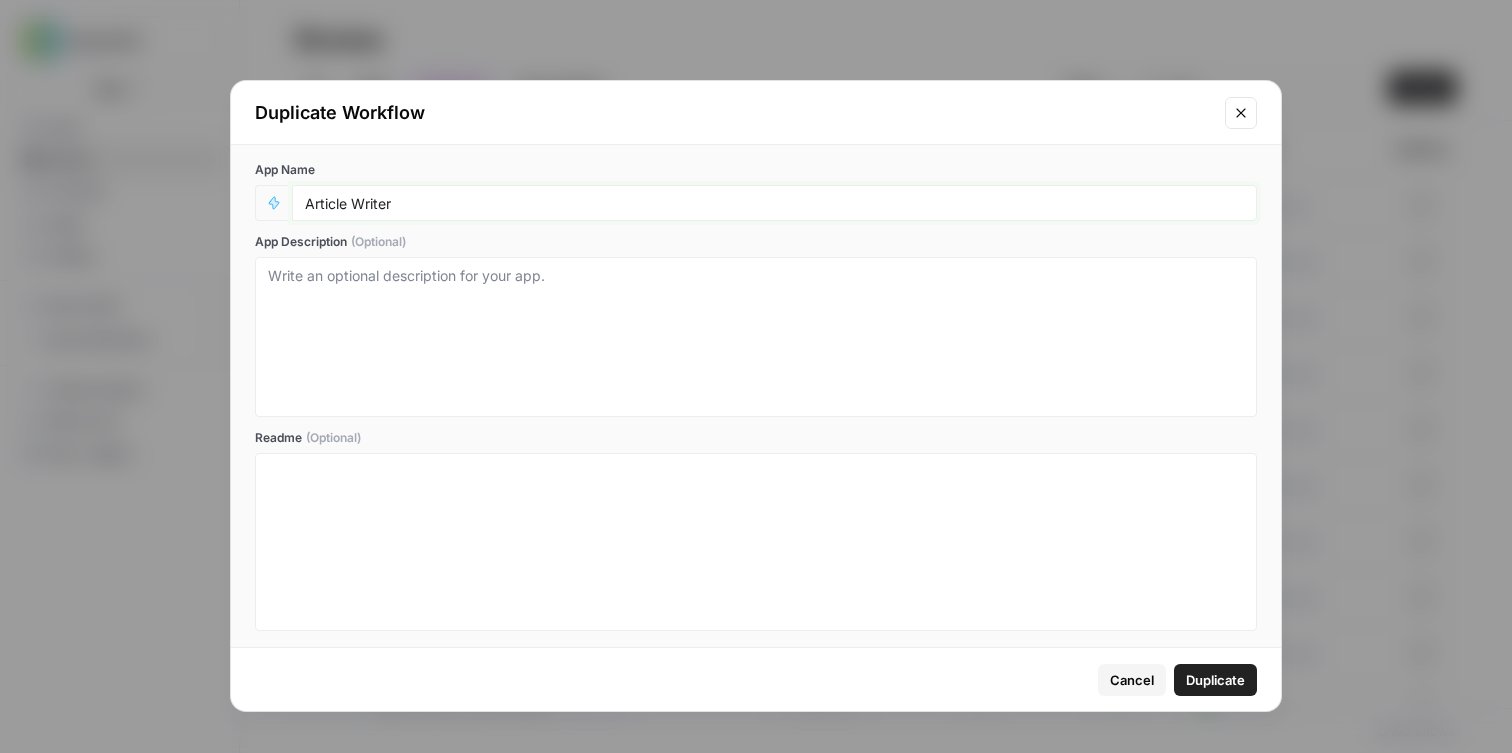drag, startPoint x: 349, startPoint y: 203, endPoint x: 245, endPoint y: 203, distance: 104 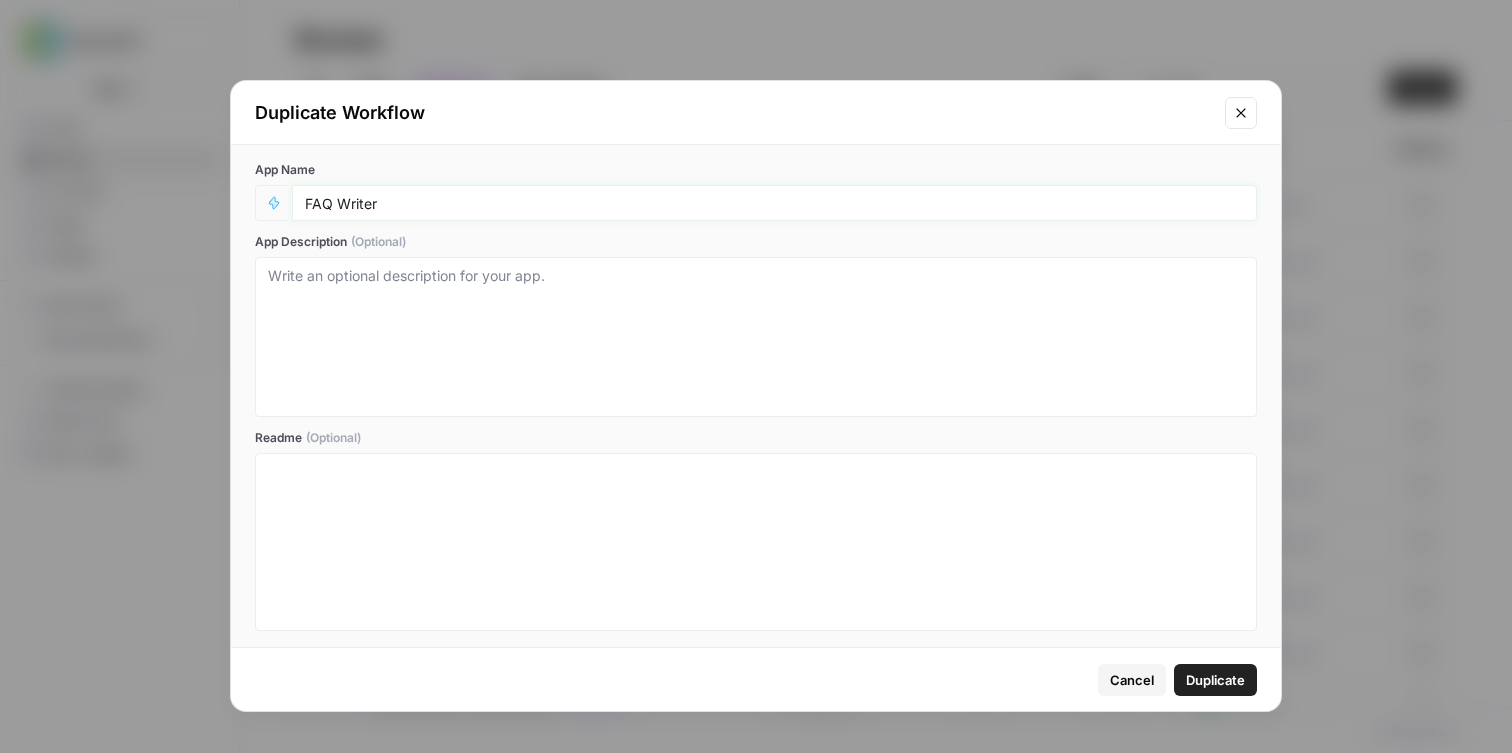 type on "FAQ Writer" 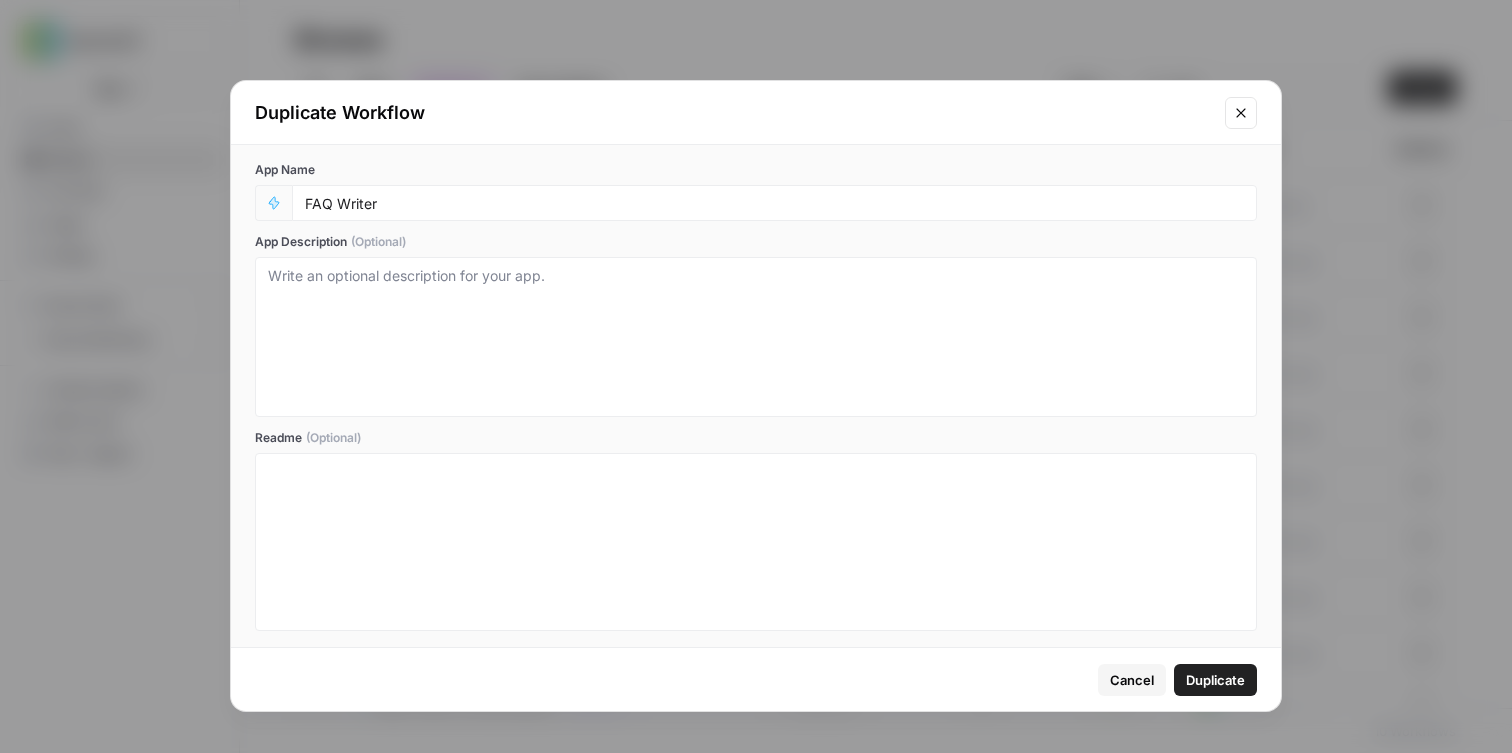 click on "Duplicate" at bounding box center [1215, 680] 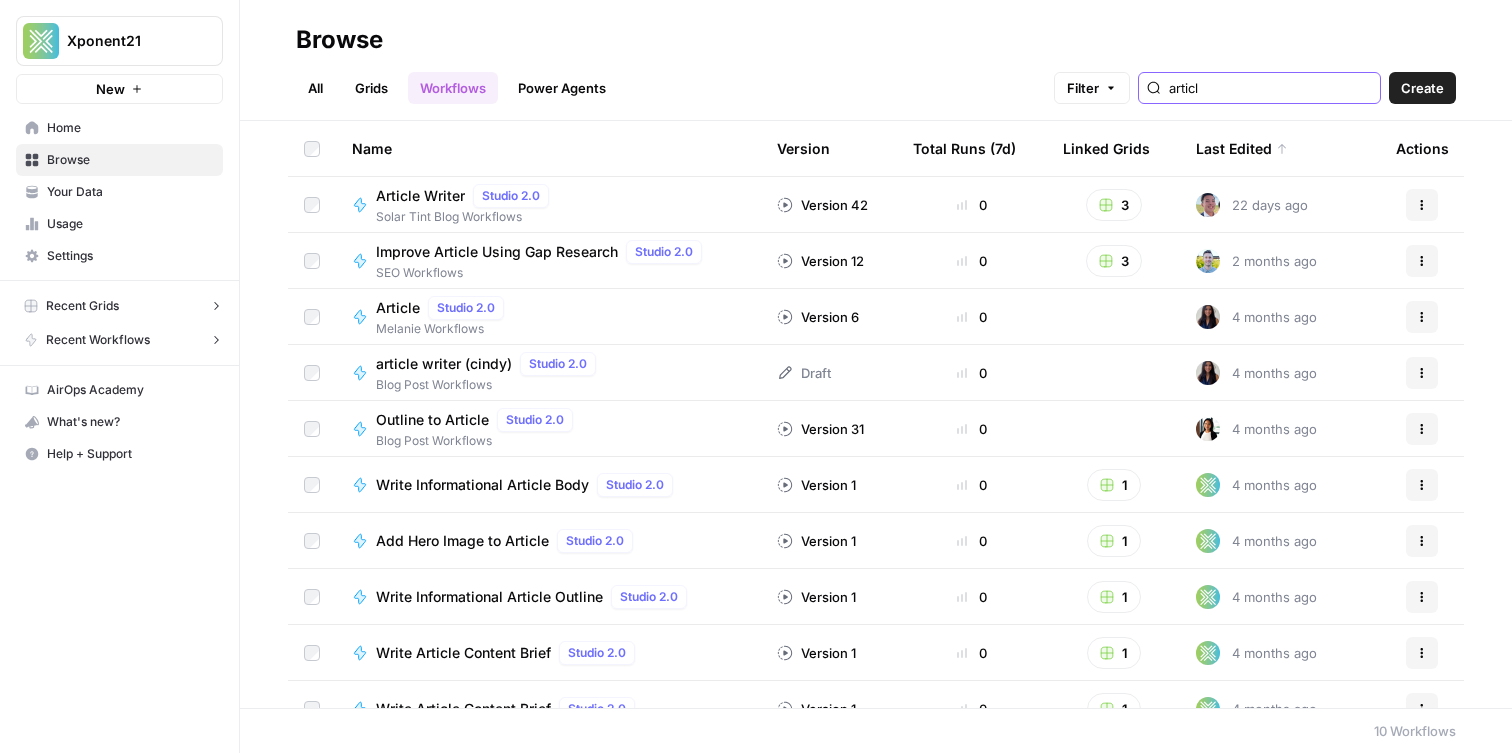 click on "articl" at bounding box center [1270, 88] 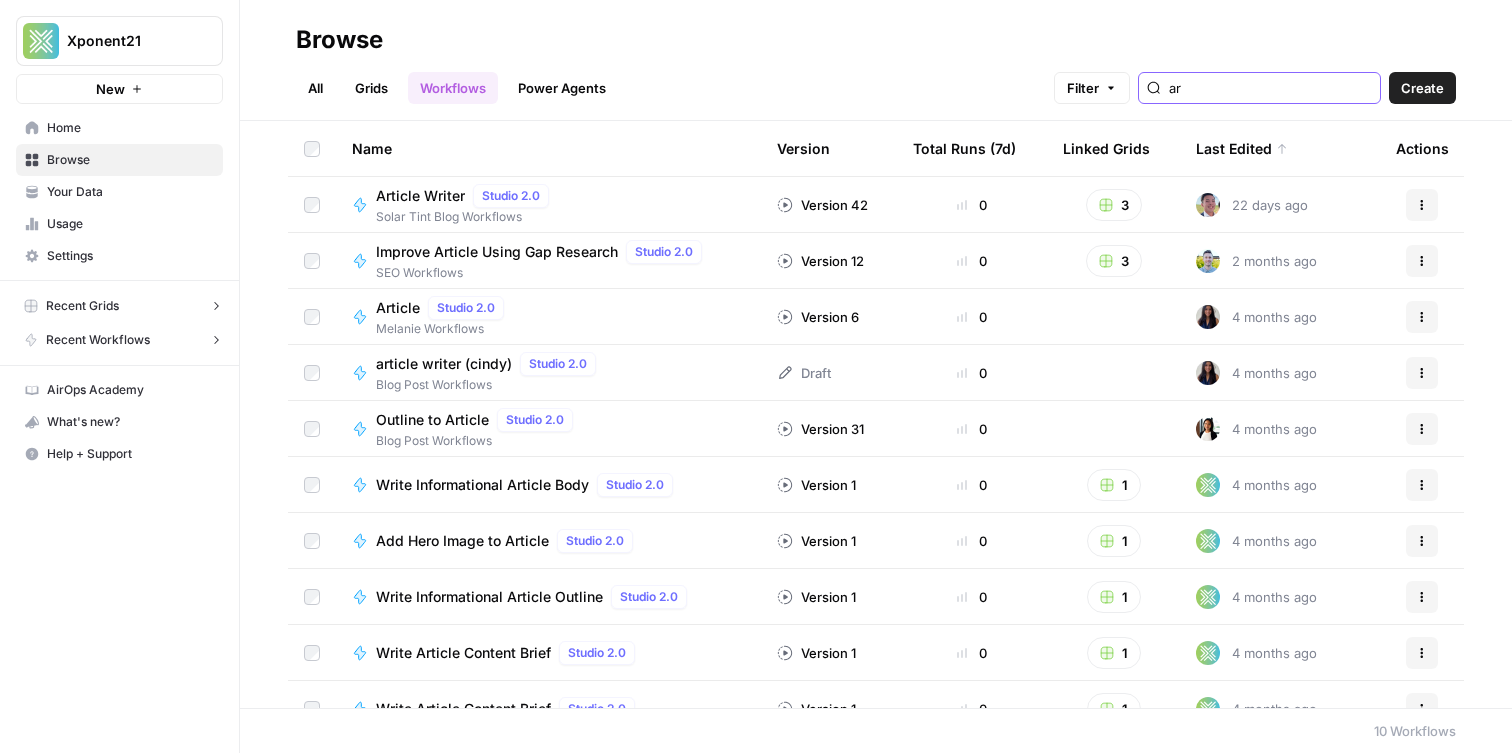 type on "a" 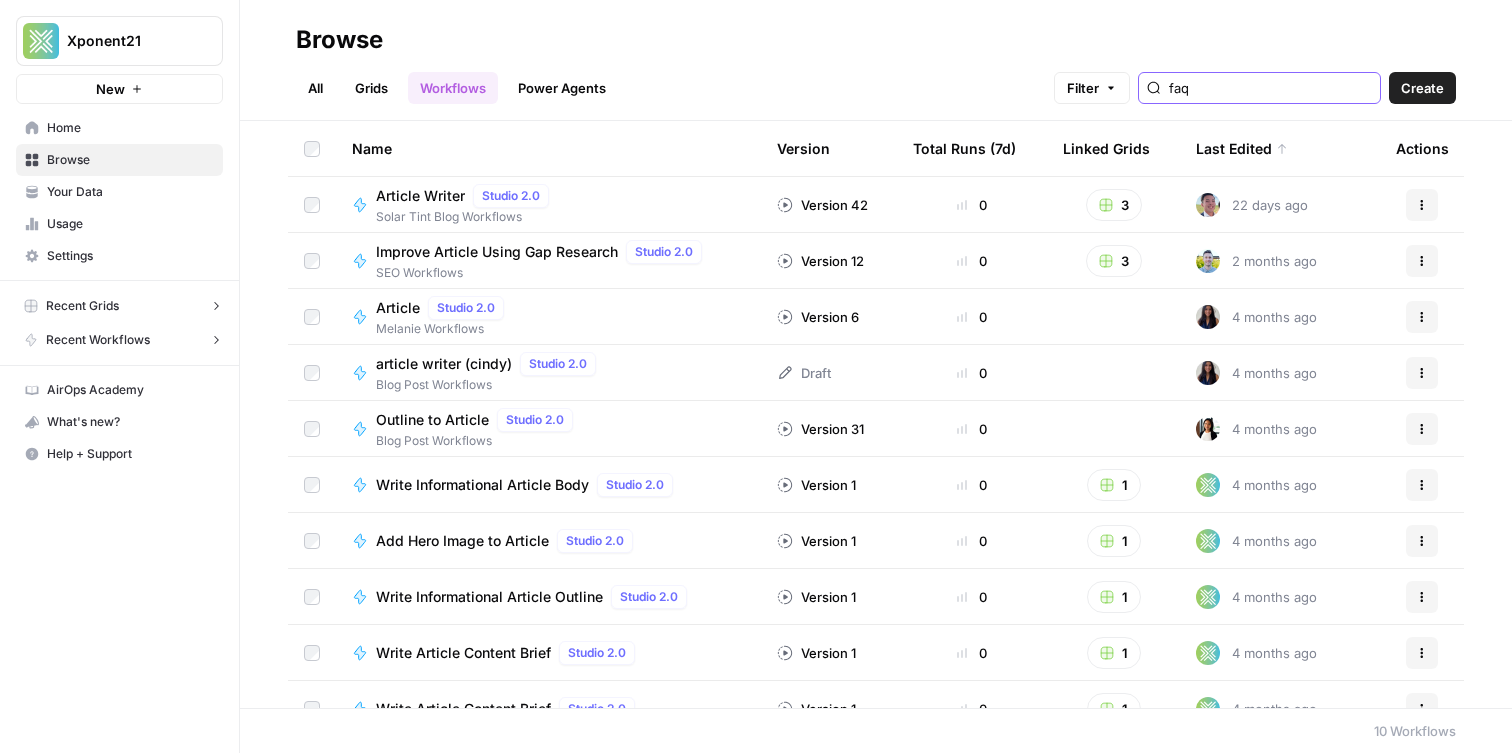 type on "faq" 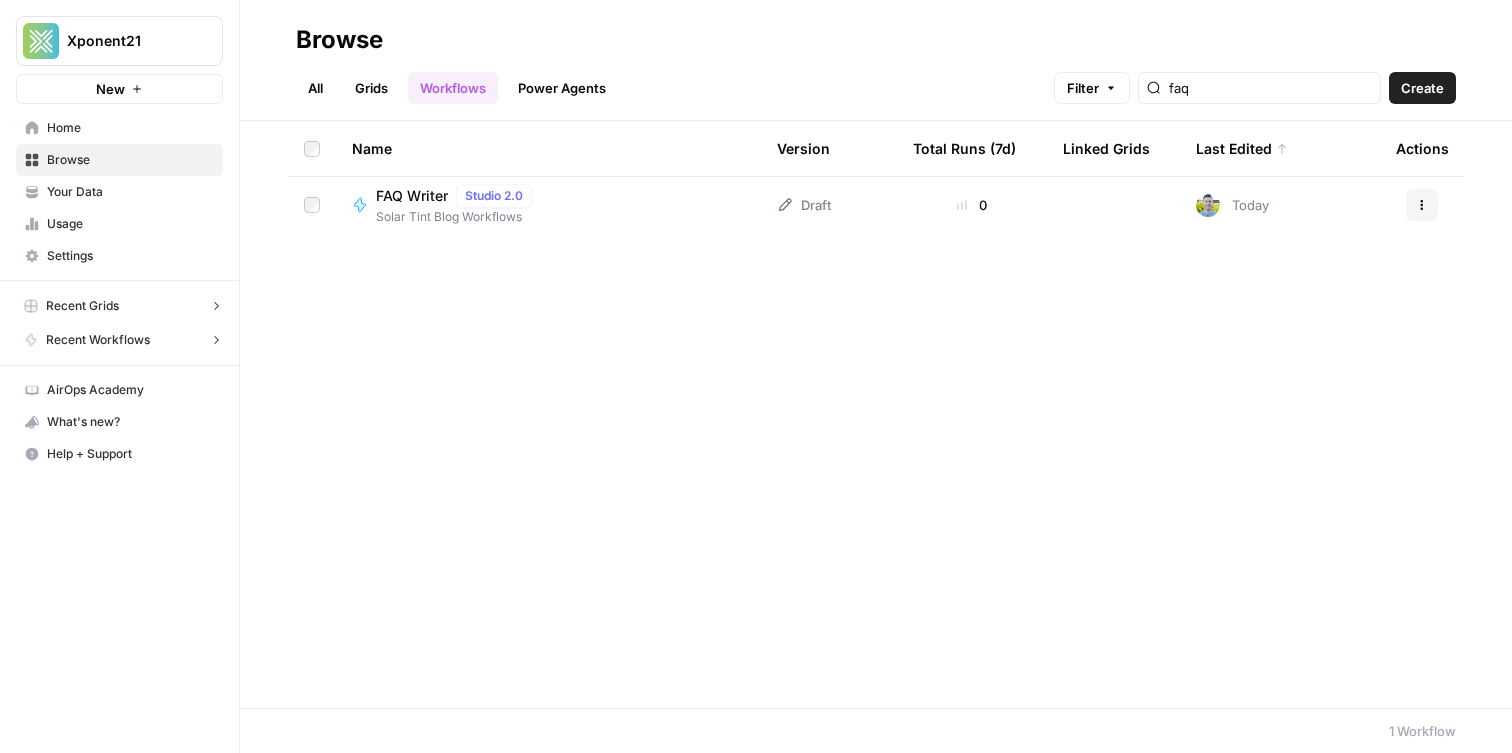 click on "FAQ Writer" at bounding box center (412, 196) 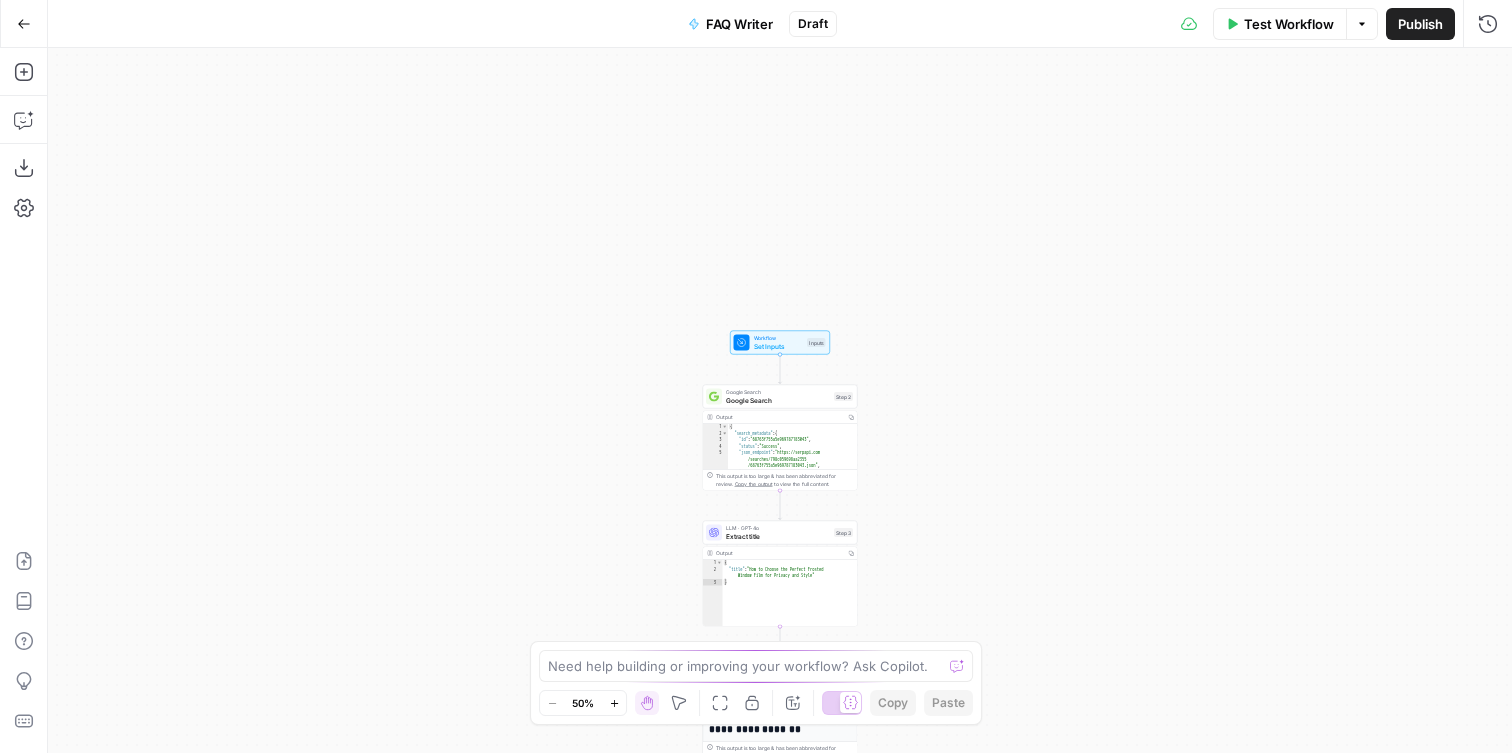 click on "Set Inputs" at bounding box center [779, 346] 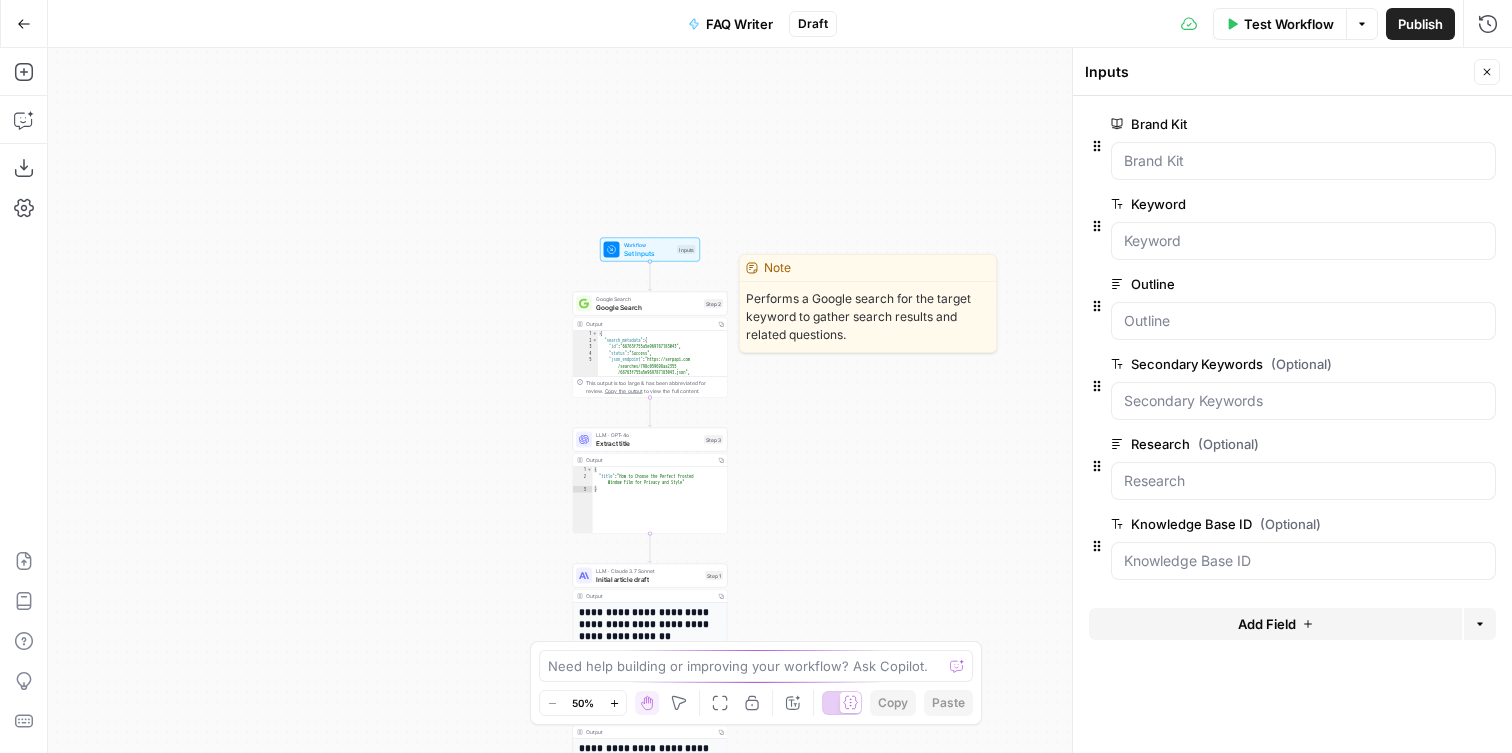 click on "Google Search" at bounding box center [648, 307] 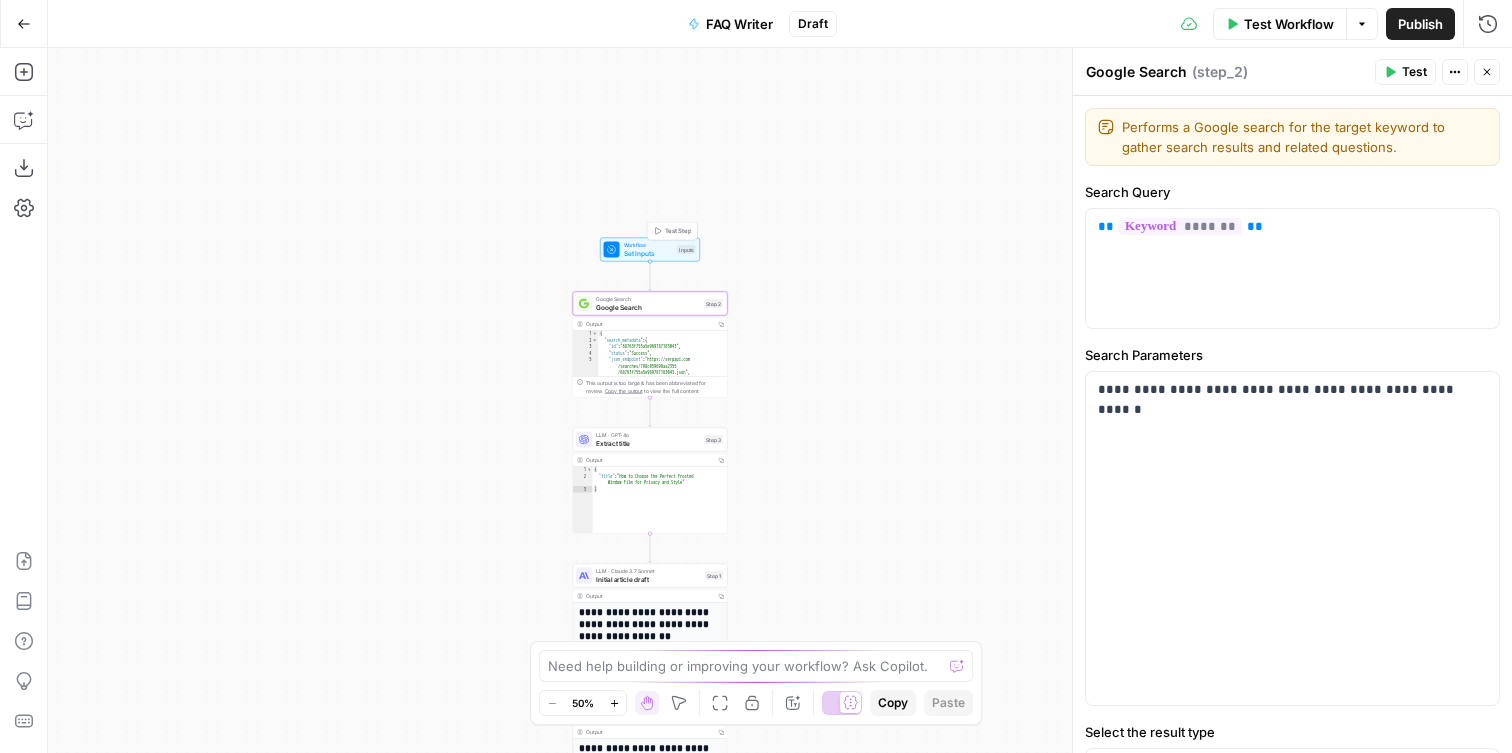 click on "Workflow Set Inputs Inputs Test Step" at bounding box center [650, 249] 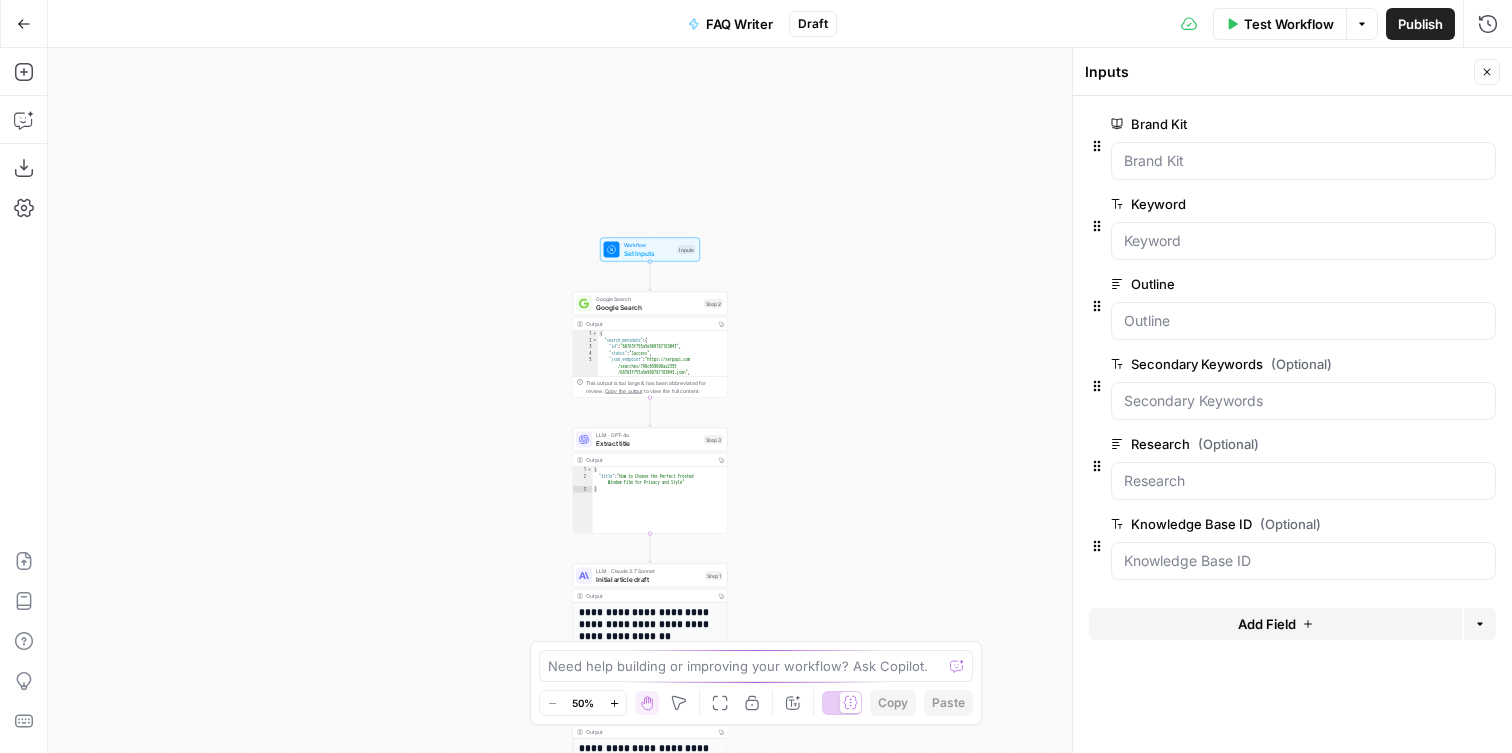 click at bounding box center (1303, 161) 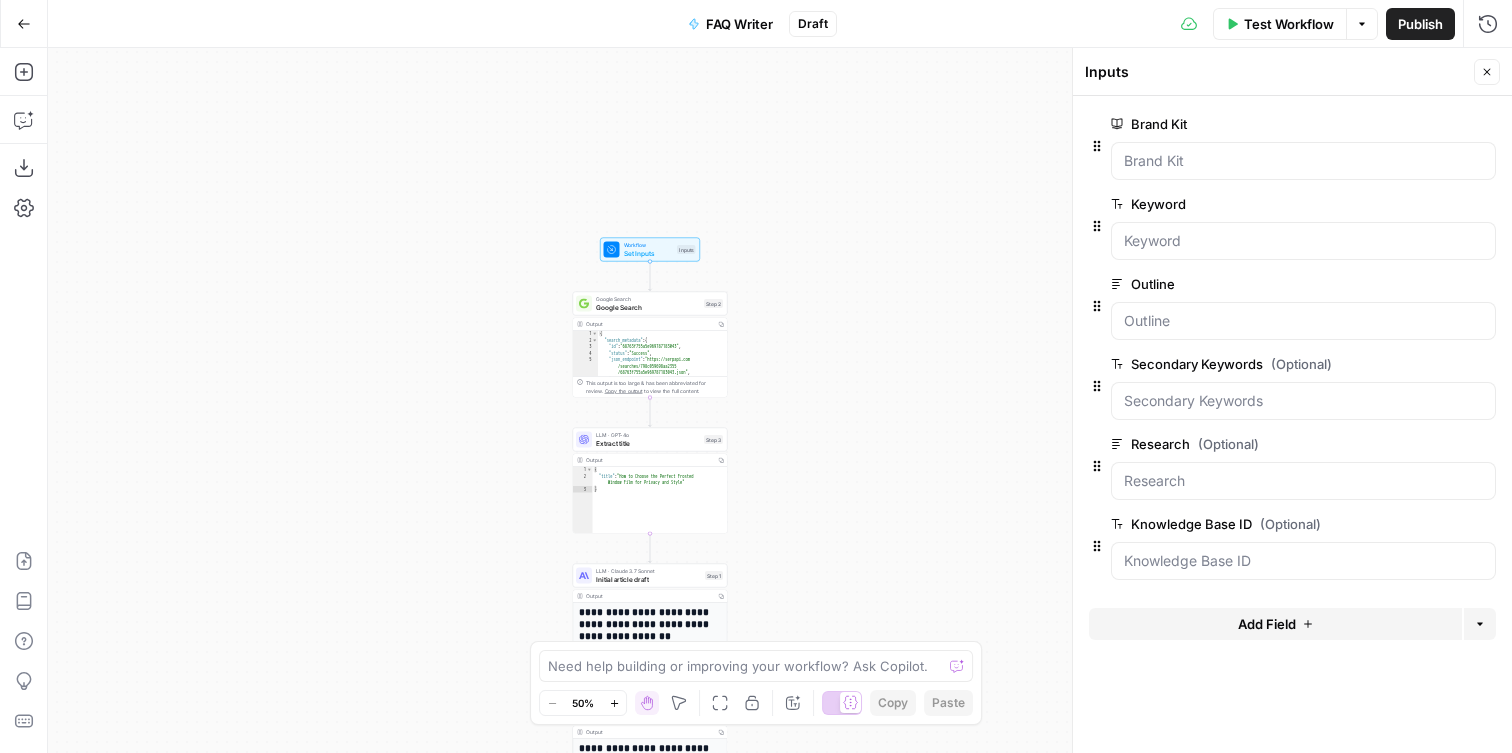 click on "Google Search" at bounding box center [648, 307] 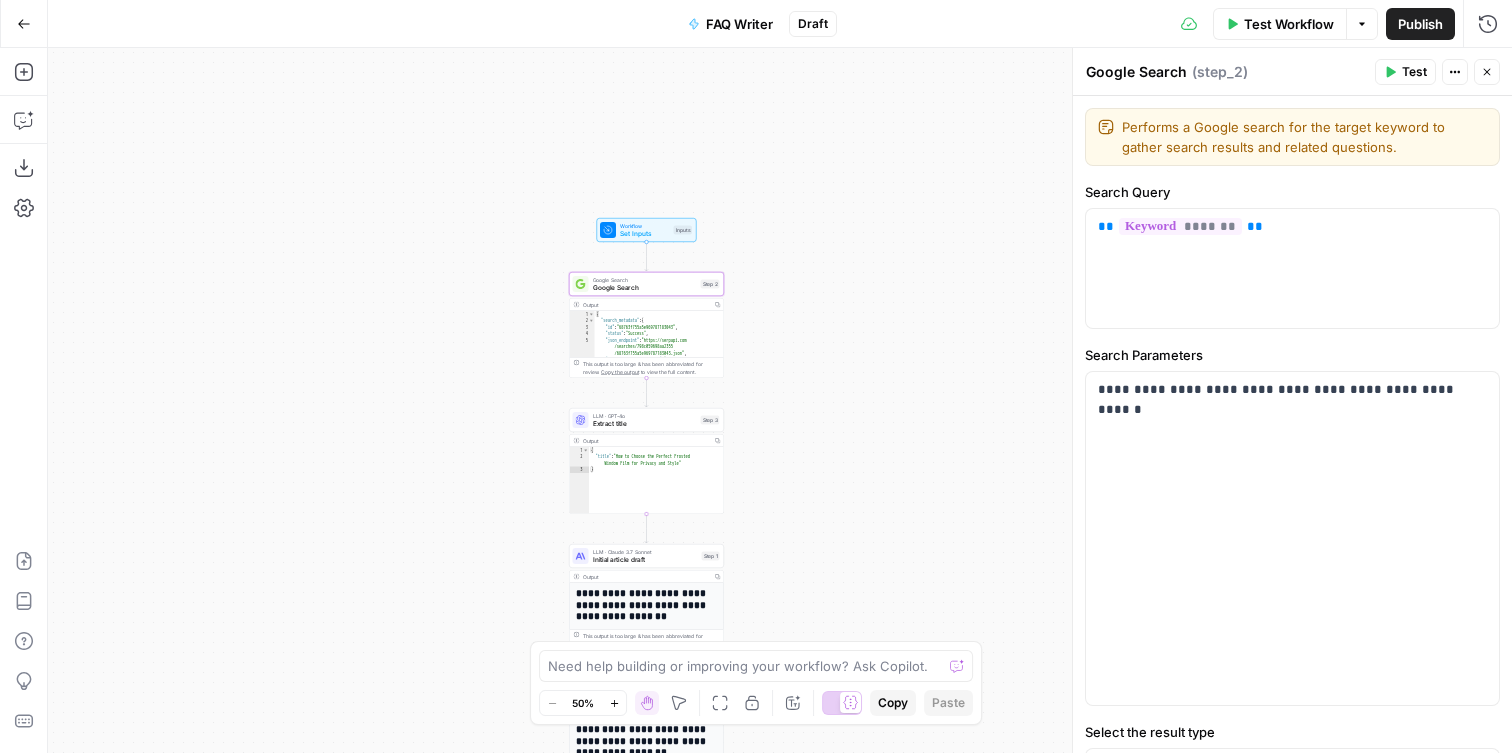 click on "LLM · GPT-4o Extract title Step 3 Copy step Delete step Add Note Test" at bounding box center [646, 420] 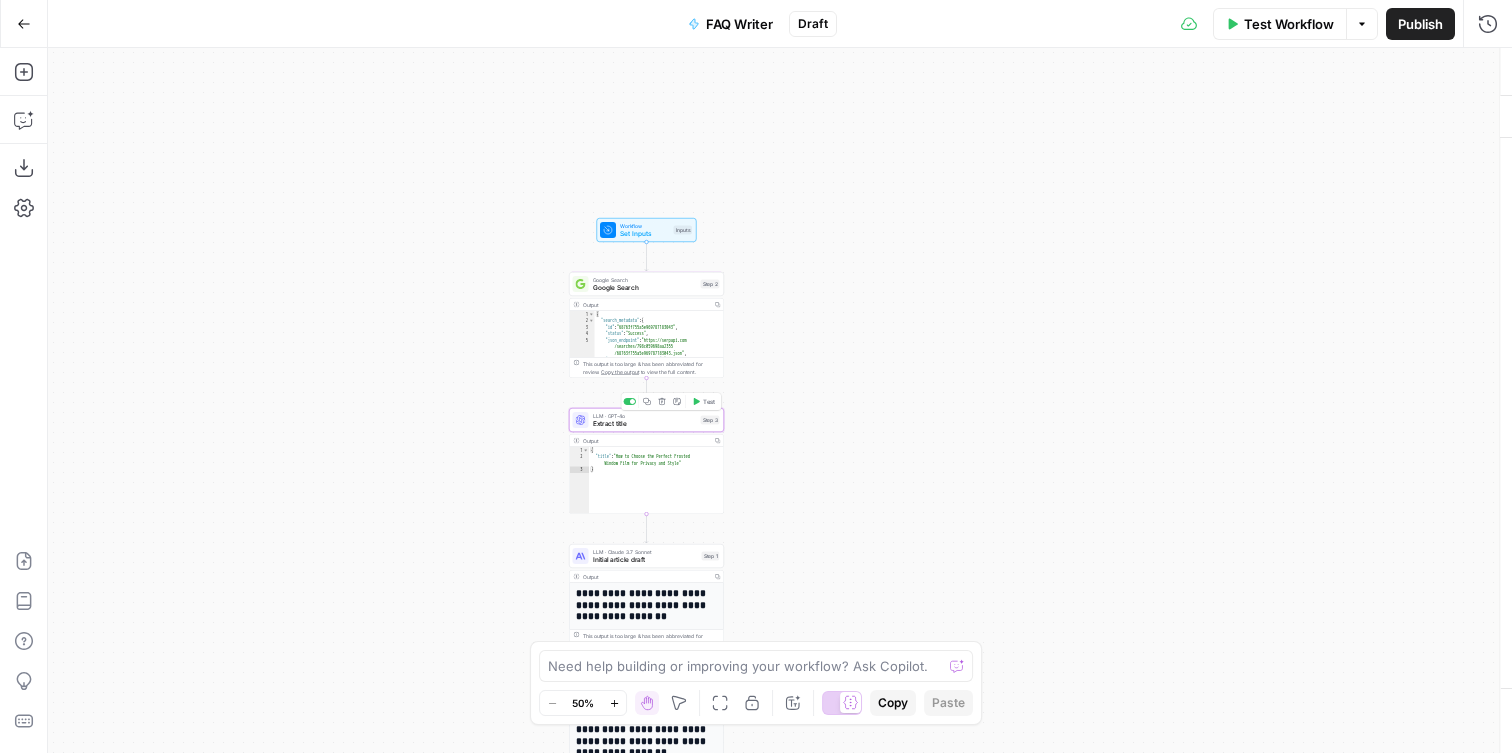 type on "Extract title" 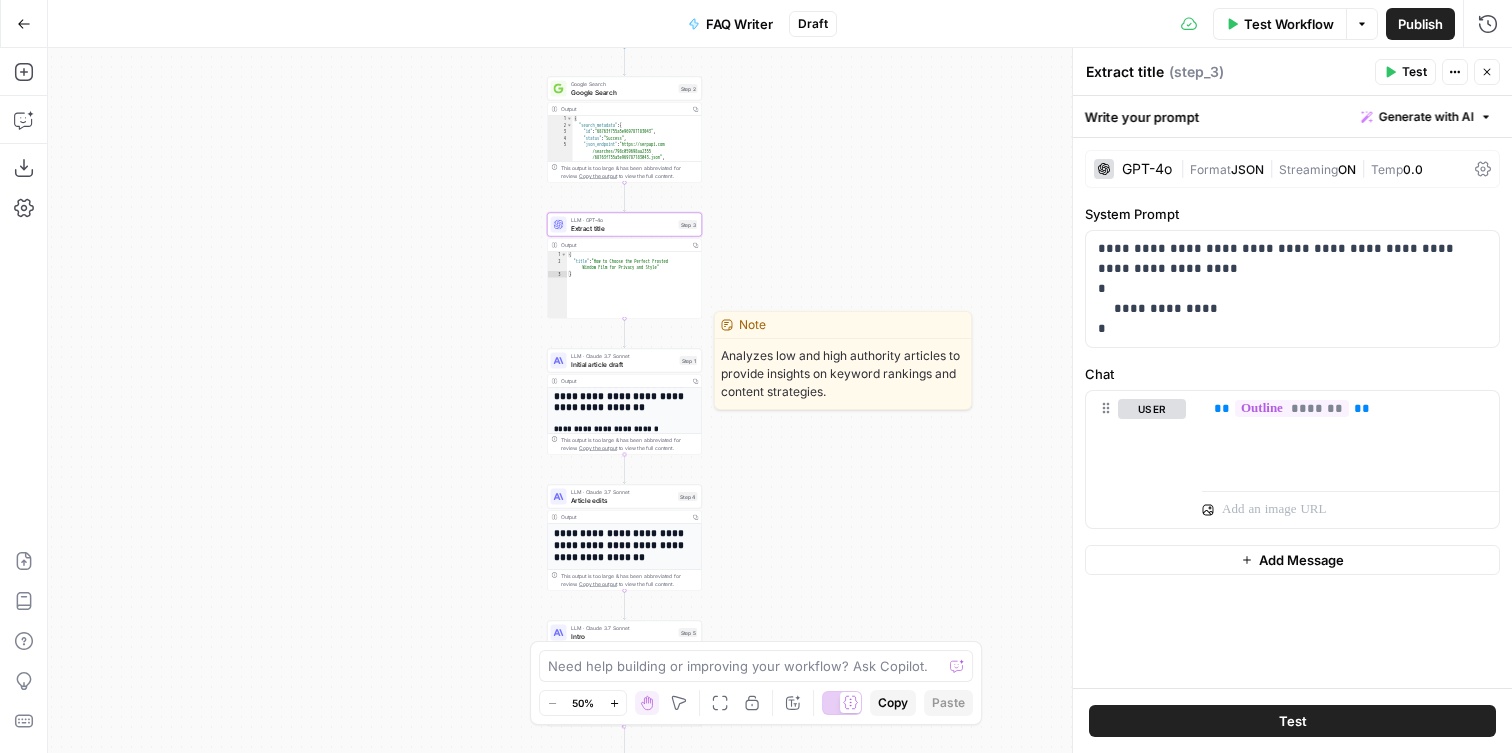 scroll, scrollTop: 28, scrollLeft: 0, axis: vertical 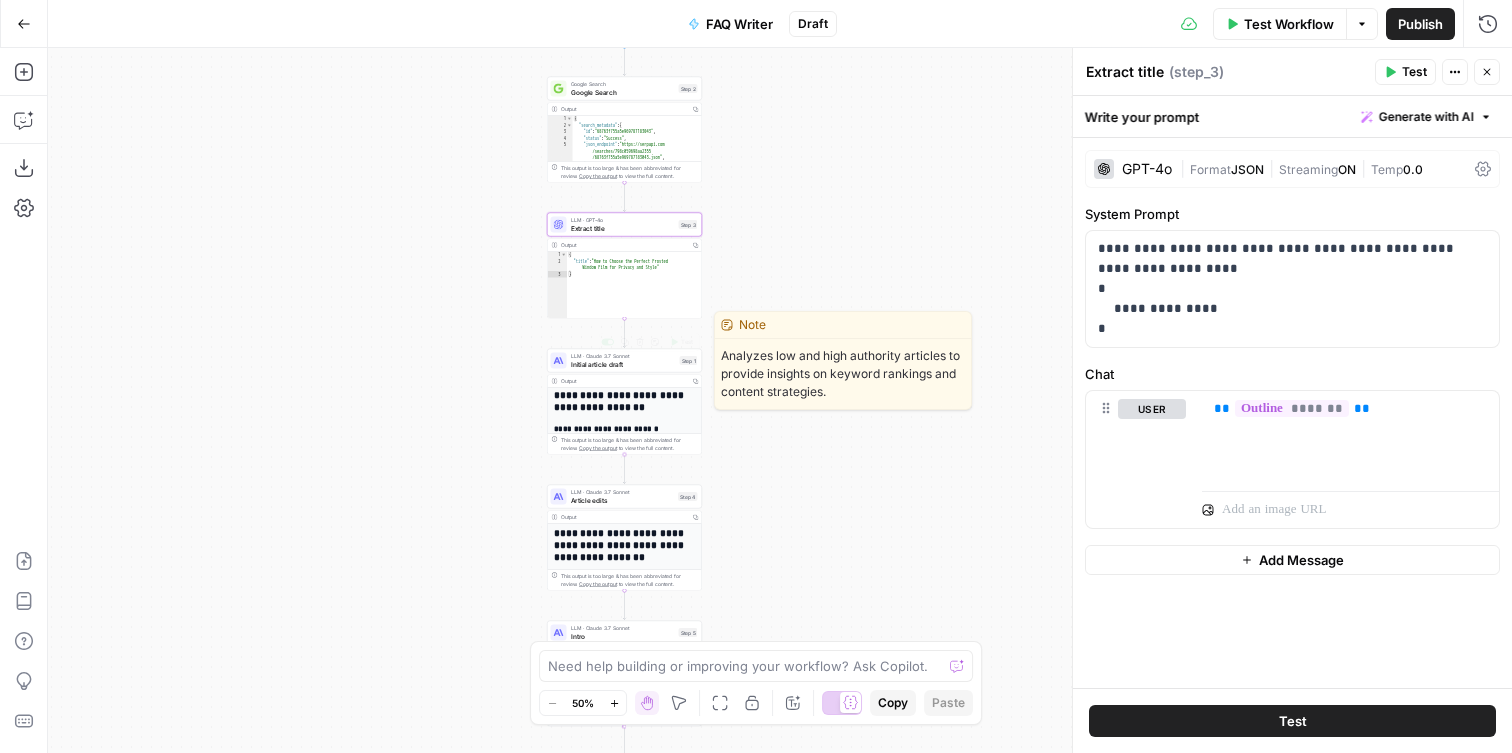 click on "Initial article draft" at bounding box center (623, 364) 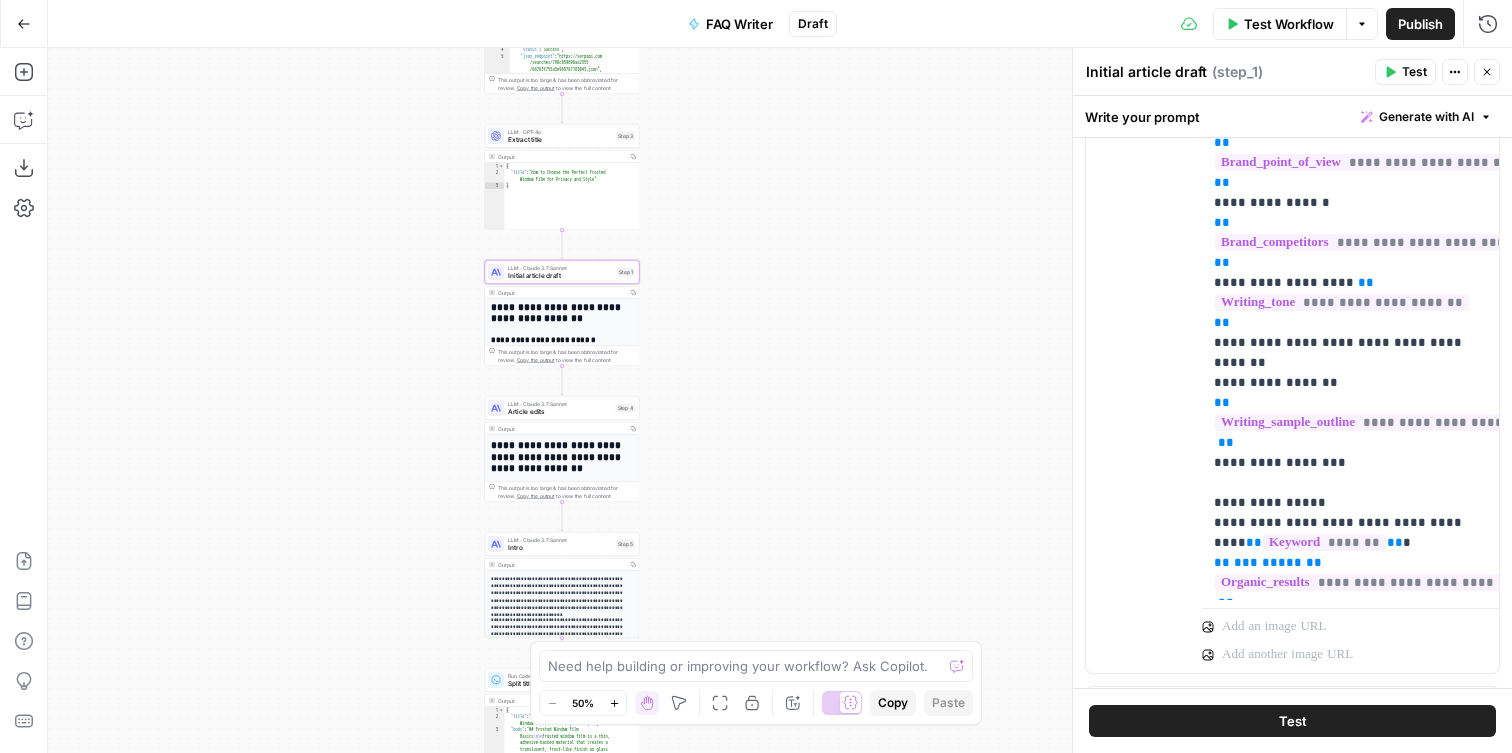 scroll, scrollTop: 609, scrollLeft: 0, axis: vertical 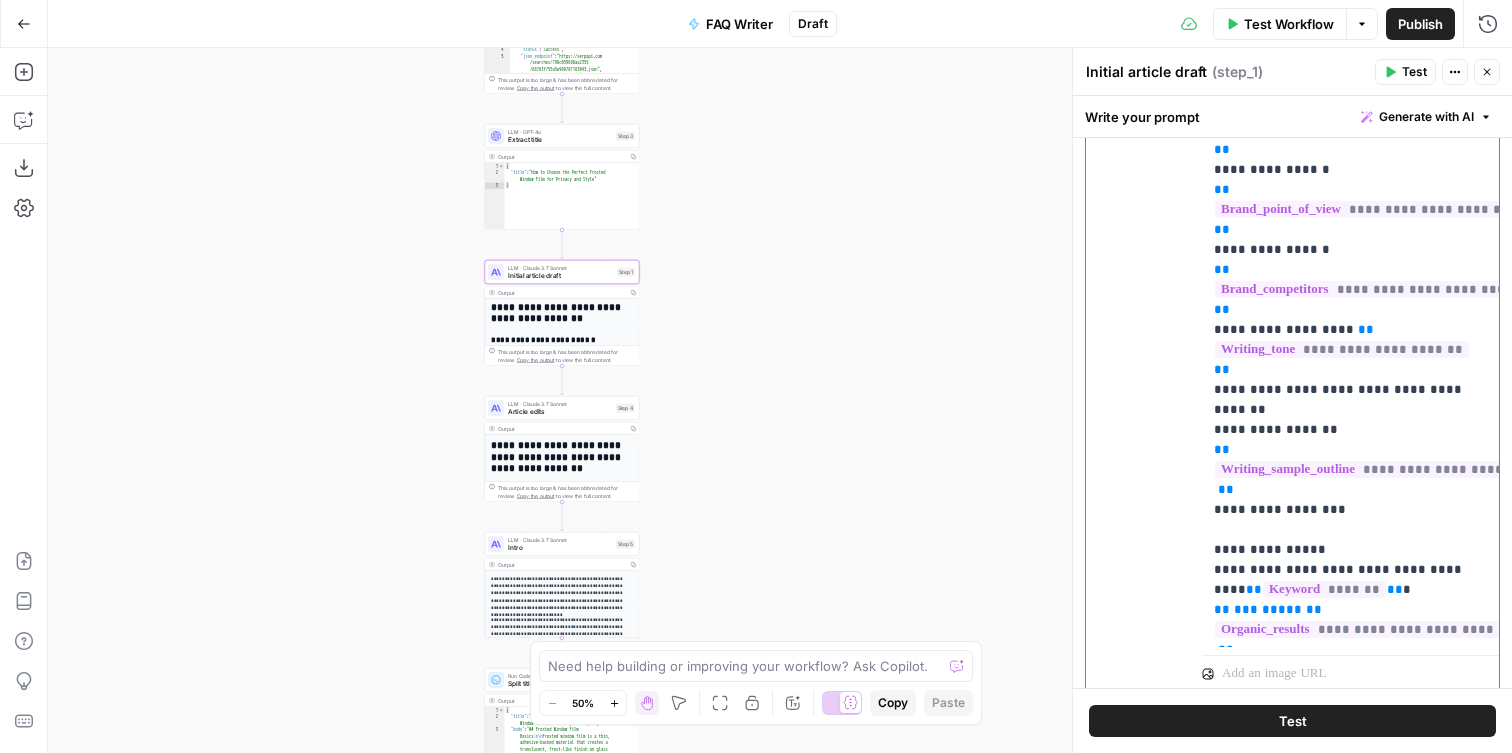 click on "**********" at bounding box center [1342, 349] 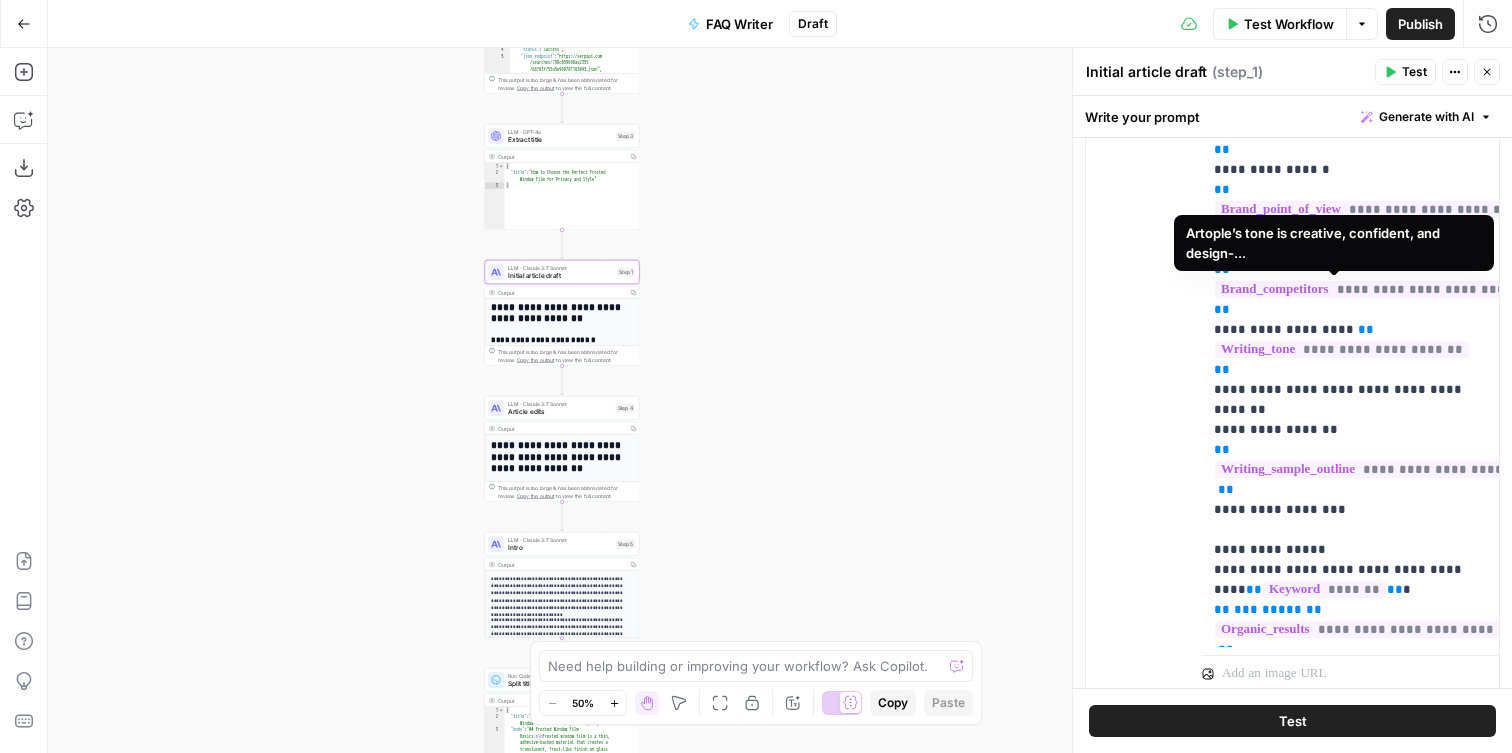 scroll, scrollTop: 331, scrollLeft: 0, axis: vertical 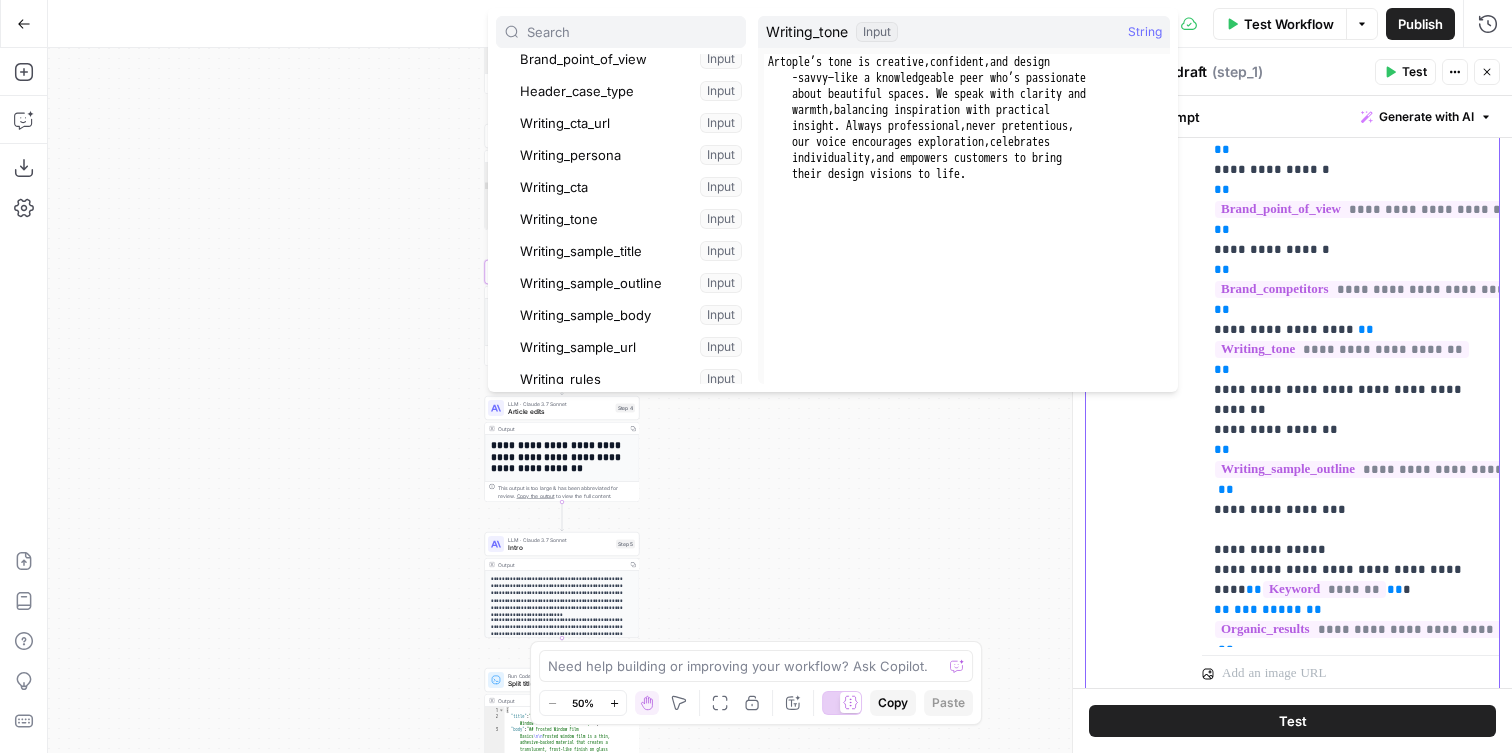 click on "**********" at bounding box center (1350, 2760) 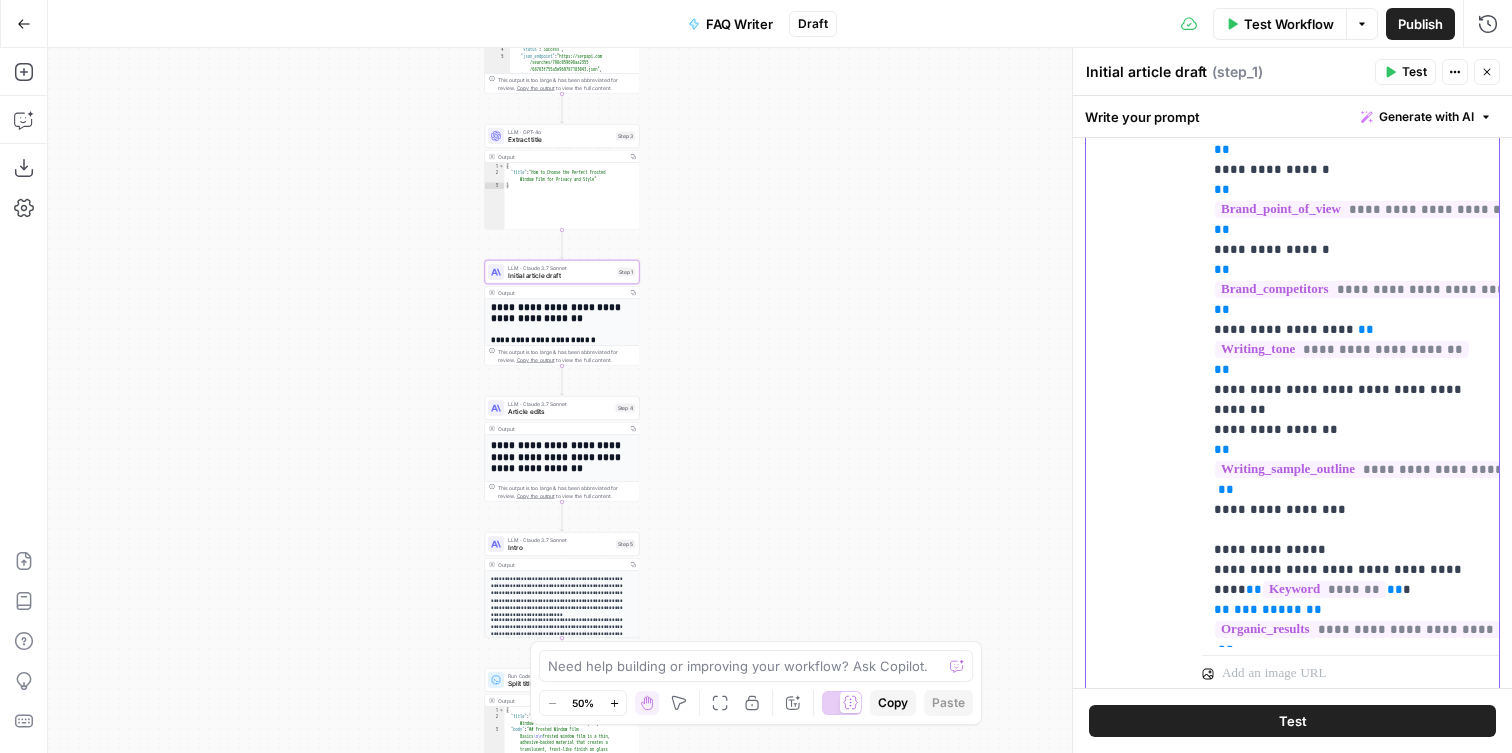 click on "**********" at bounding box center (1350, 2760) 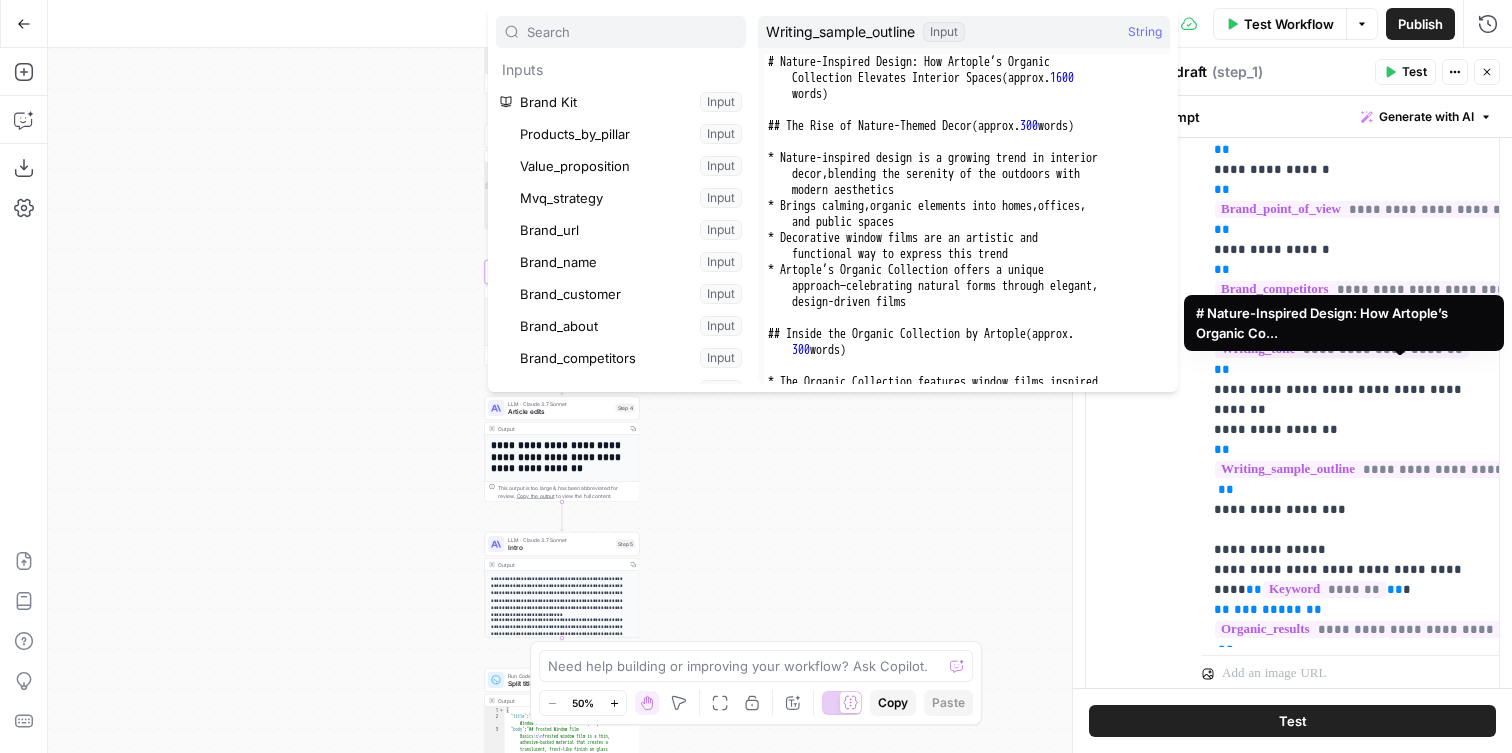 scroll, scrollTop: 395, scrollLeft: 0, axis: vertical 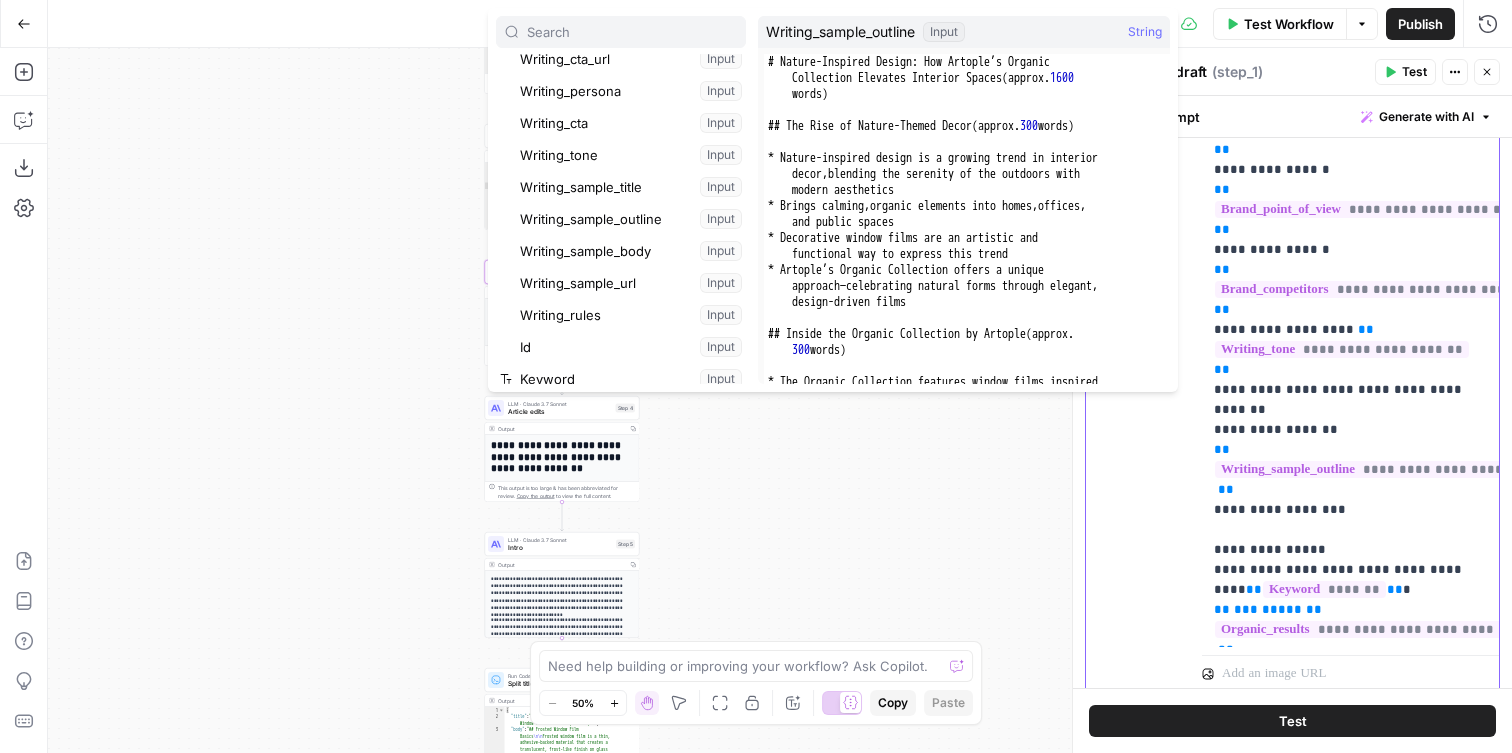 click on "**********" at bounding box center (1350, 2760) 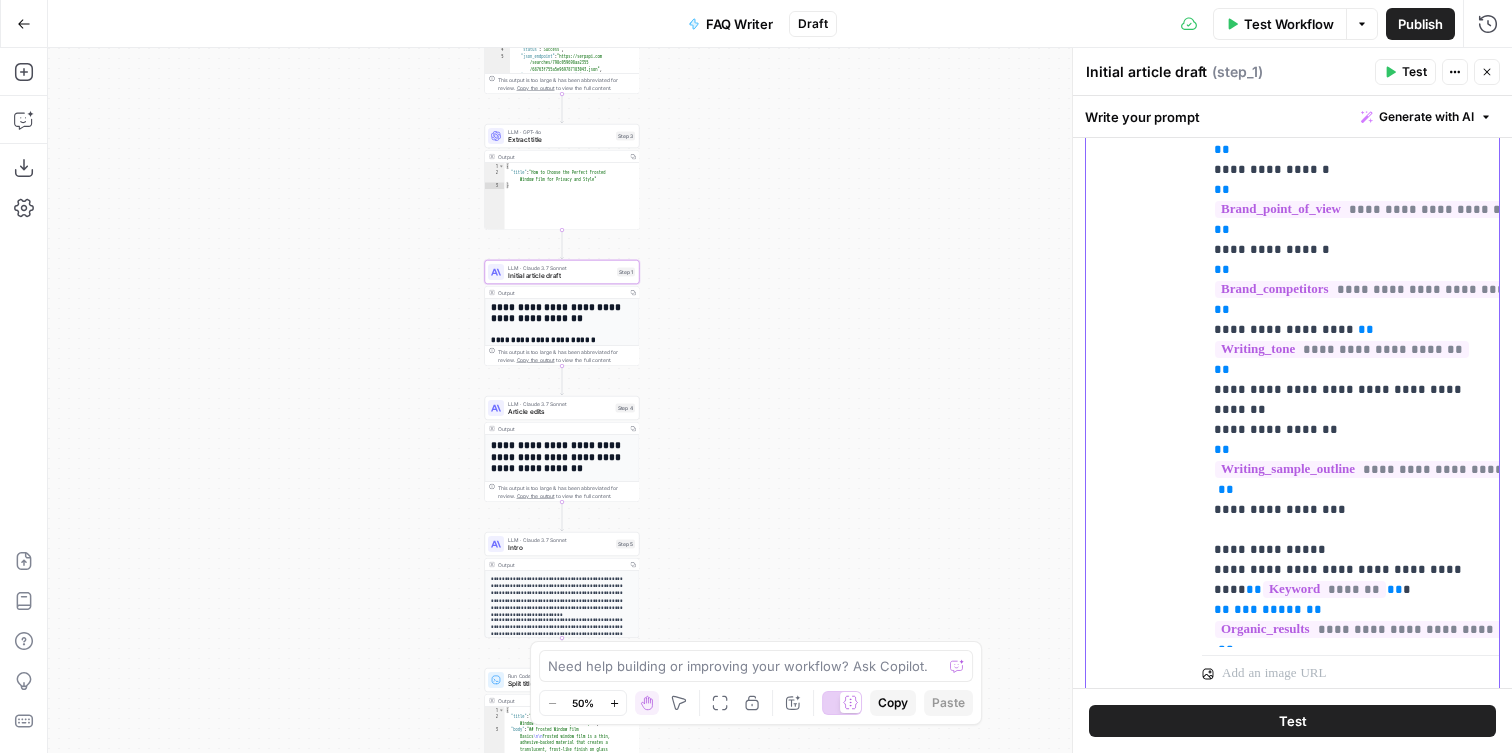 drag, startPoint x: 1315, startPoint y: 394, endPoint x: 1174, endPoint y: 357, distance: 145.7738 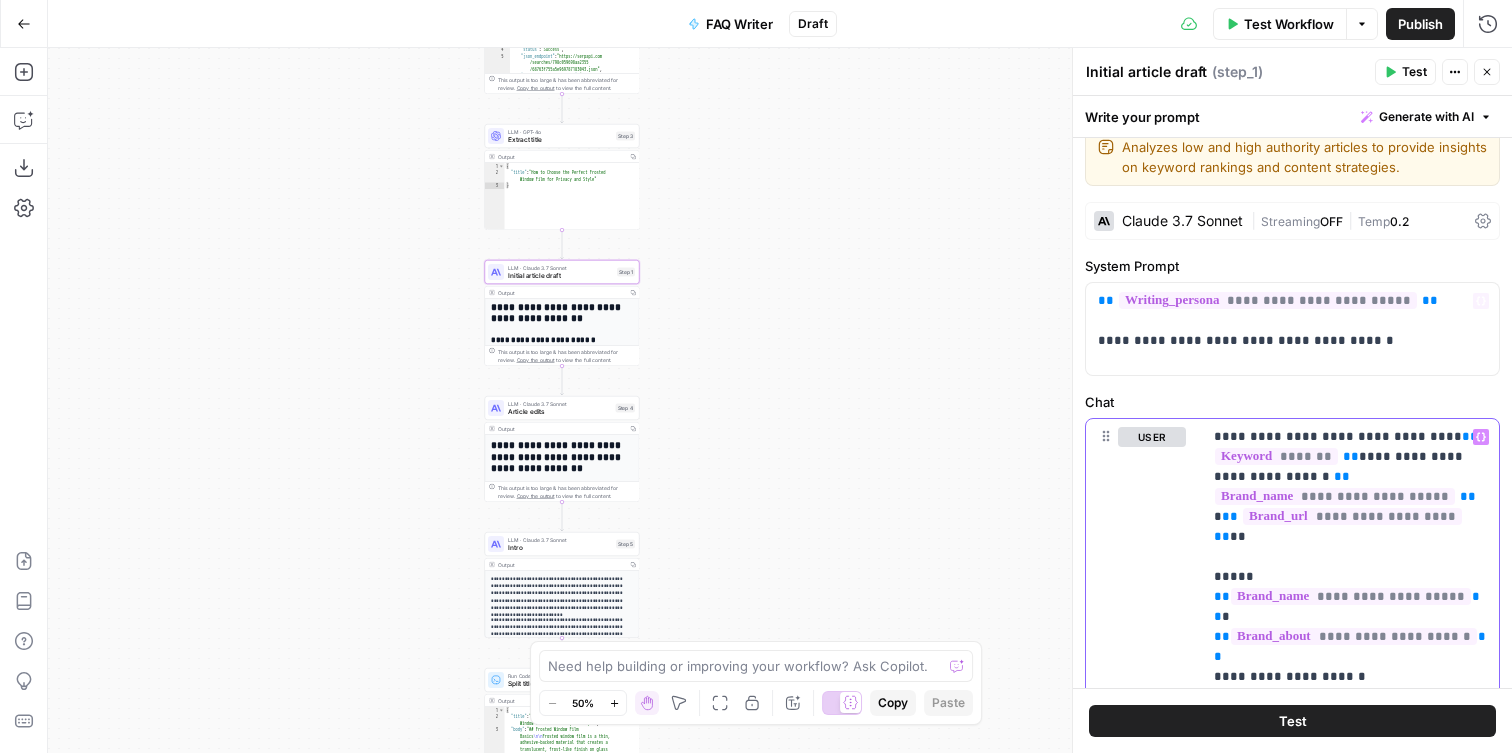 scroll, scrollTop: 0, scrollLeft: 0, axis: both 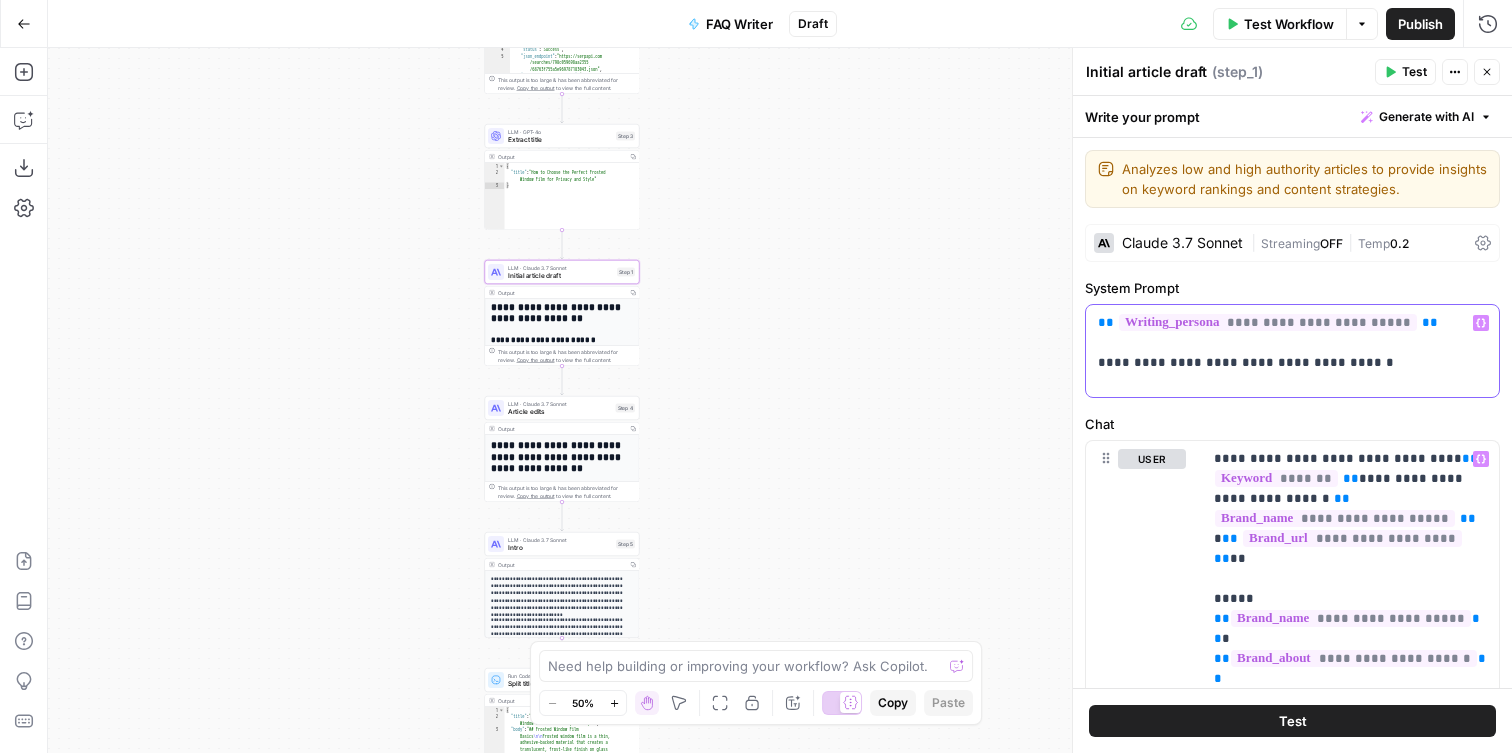 click on "**********" at bounding box center [1292, 343] 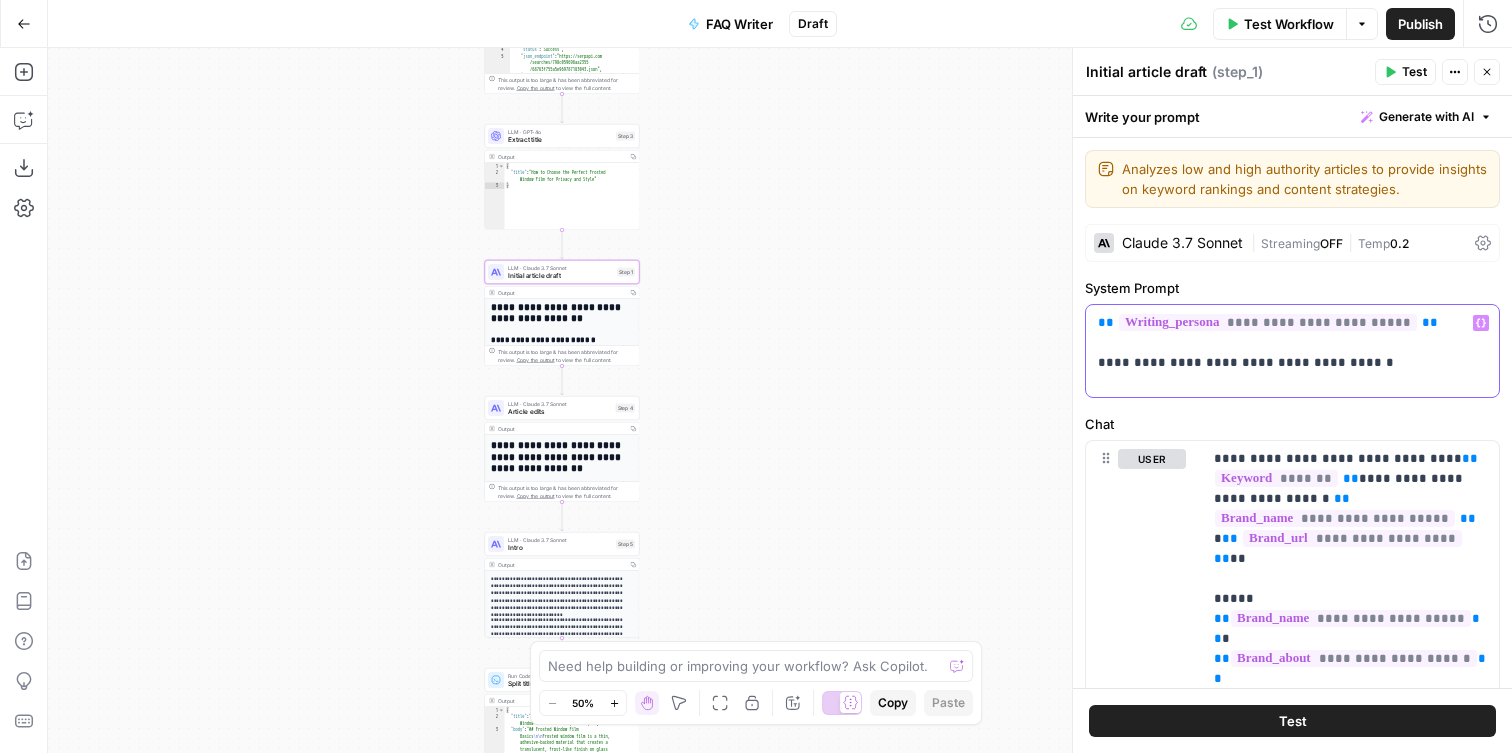 type 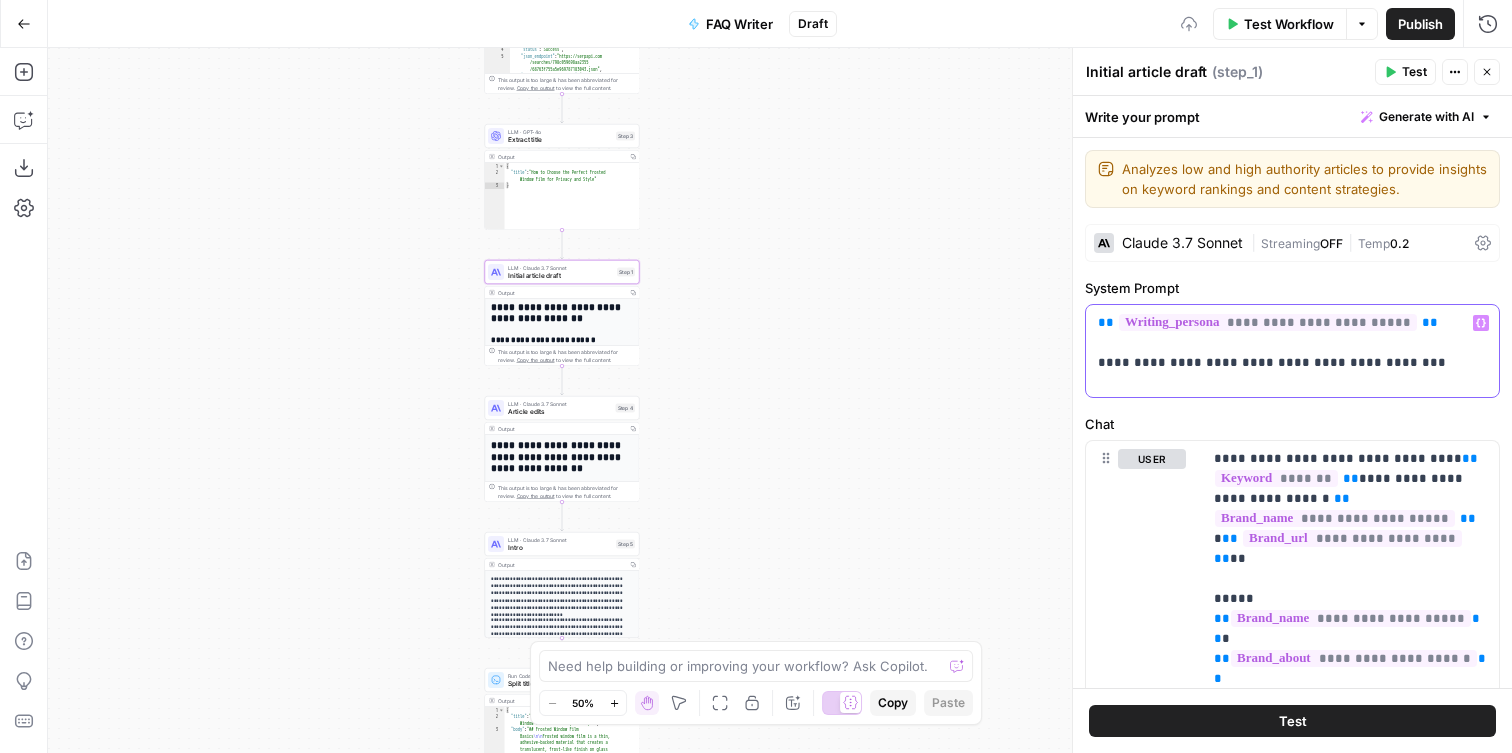 scroll, scrollTop: 54, scrollLeft: 0, axis: vertical 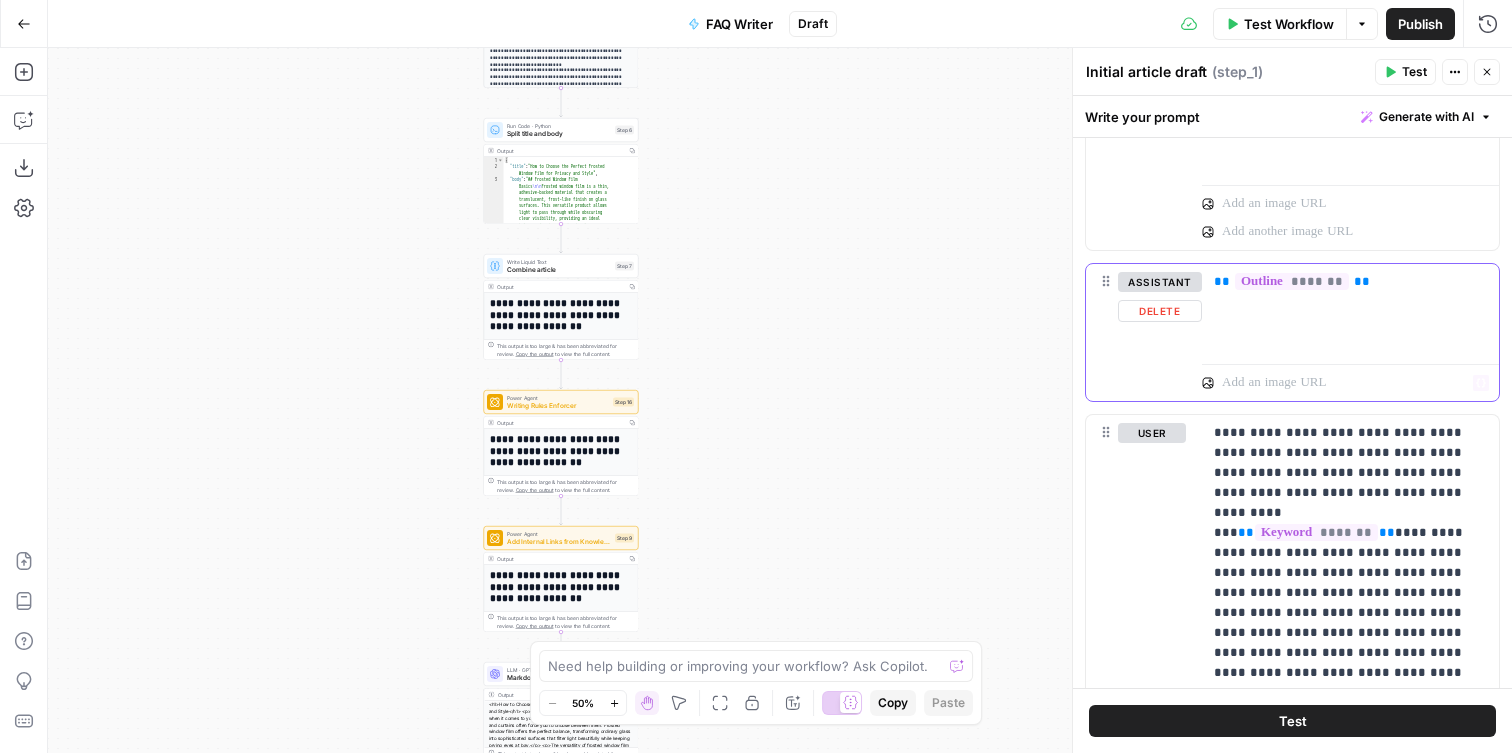click on "*******" at bounding box center (1292, 281) 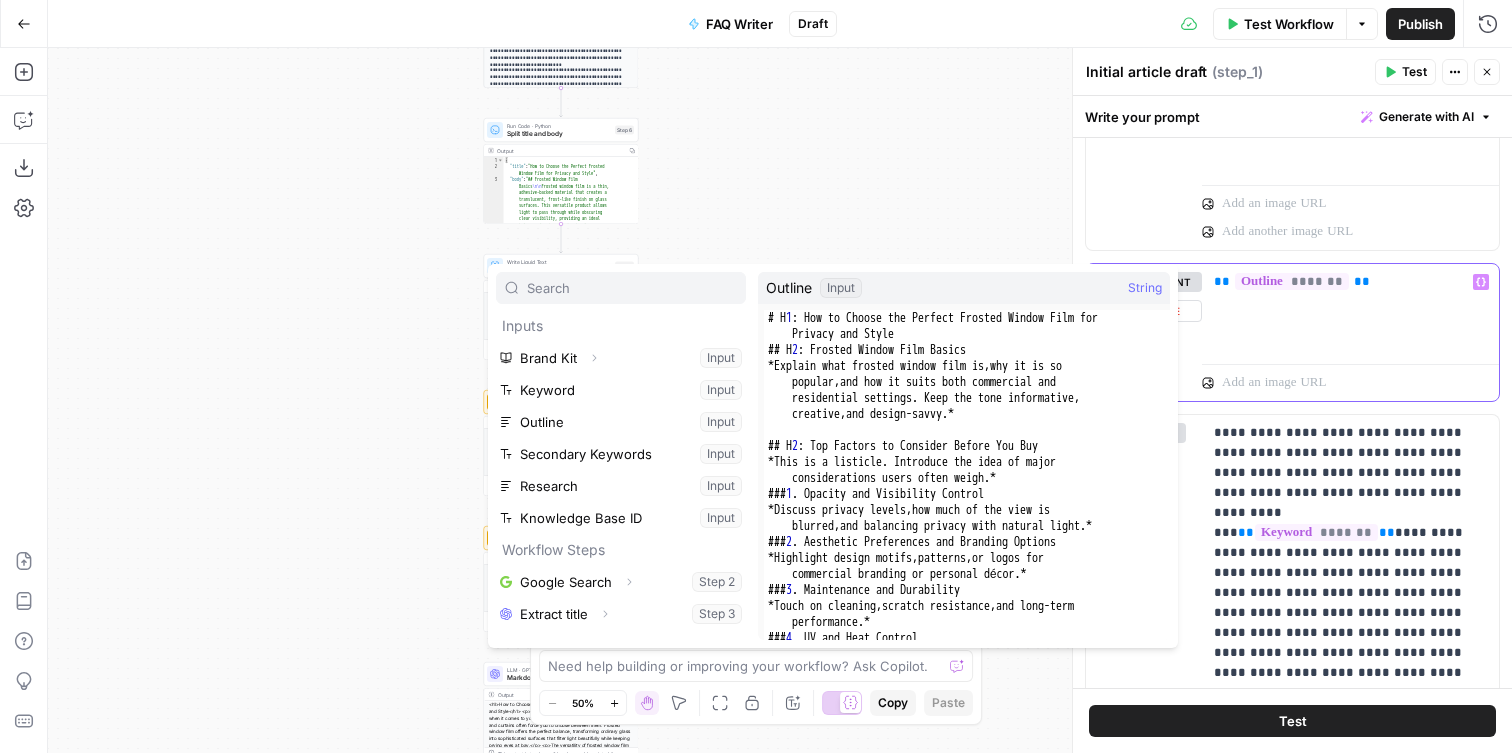 click on "**   *******   **" at bounding box center (1350, 310) 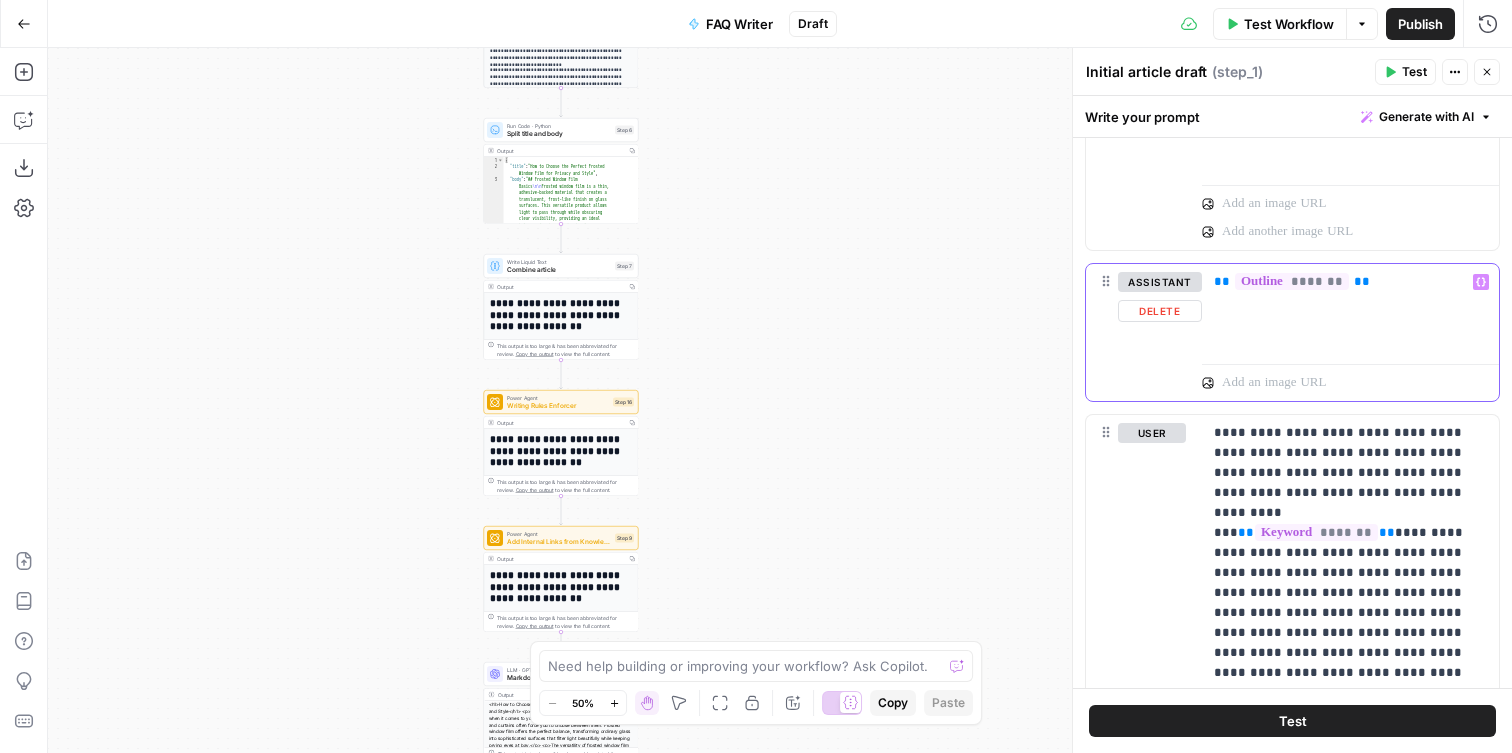 click on "**   *******   **" at bounding box center [1350, 310] 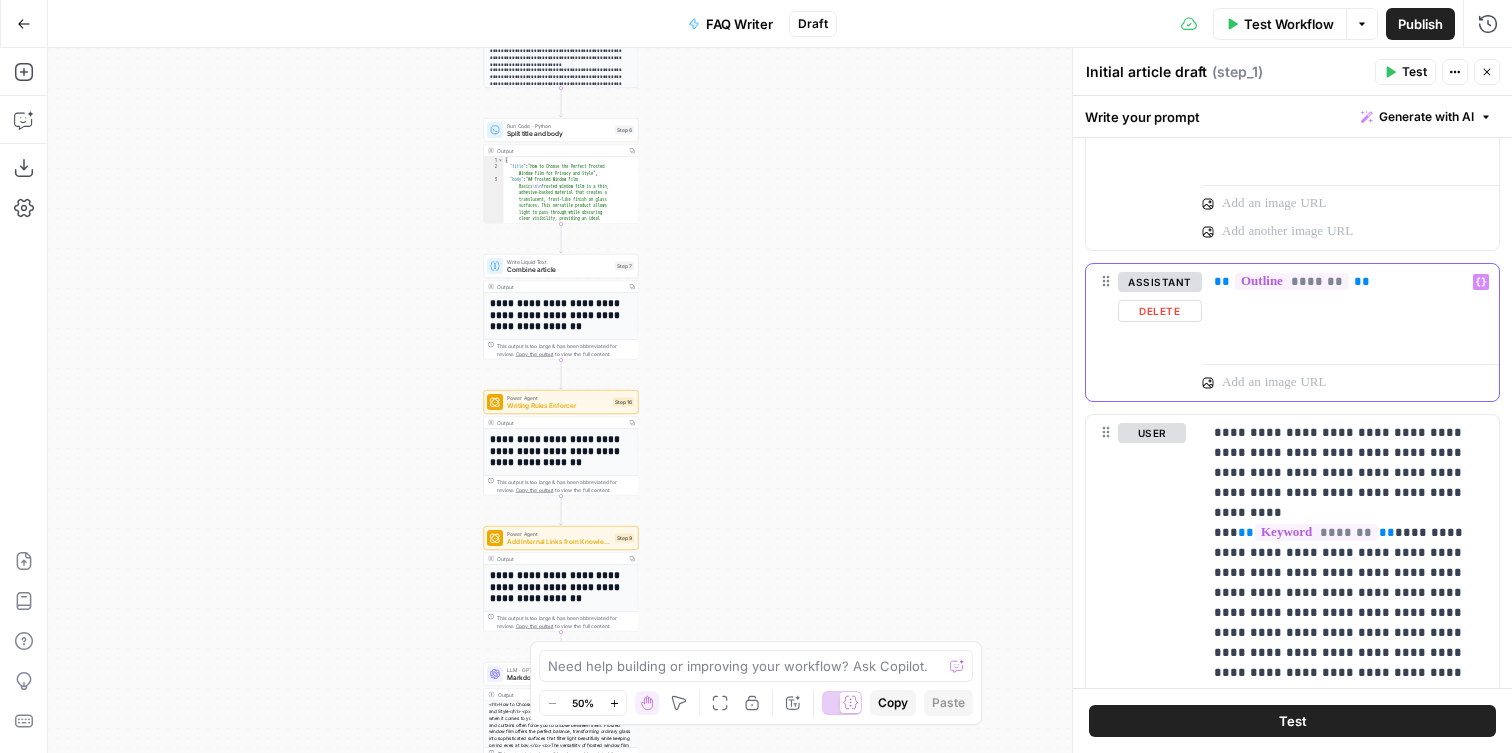 click on "**   *******   **" at bounding box center (1350, 310) 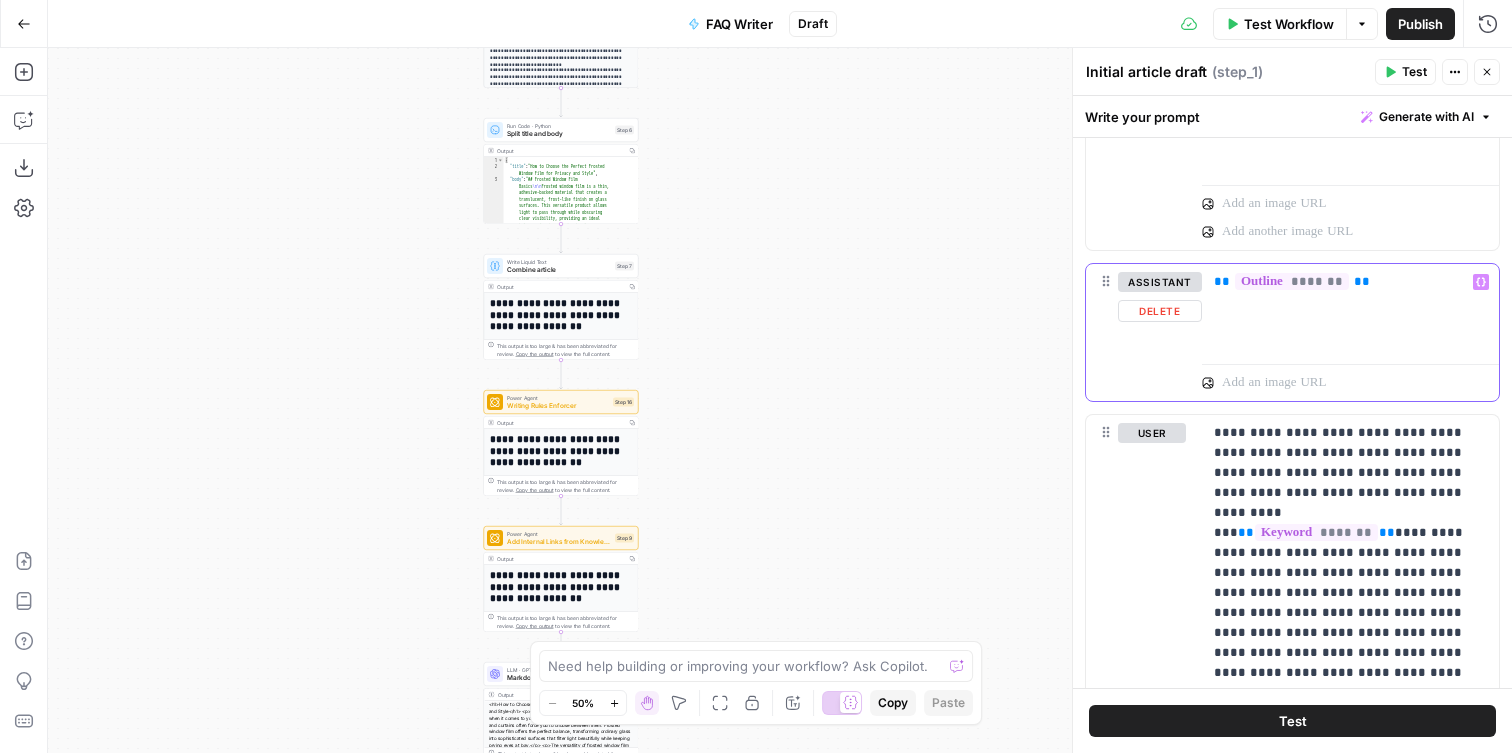 click on "**   *******   **" at bounding box center (1350, 282) 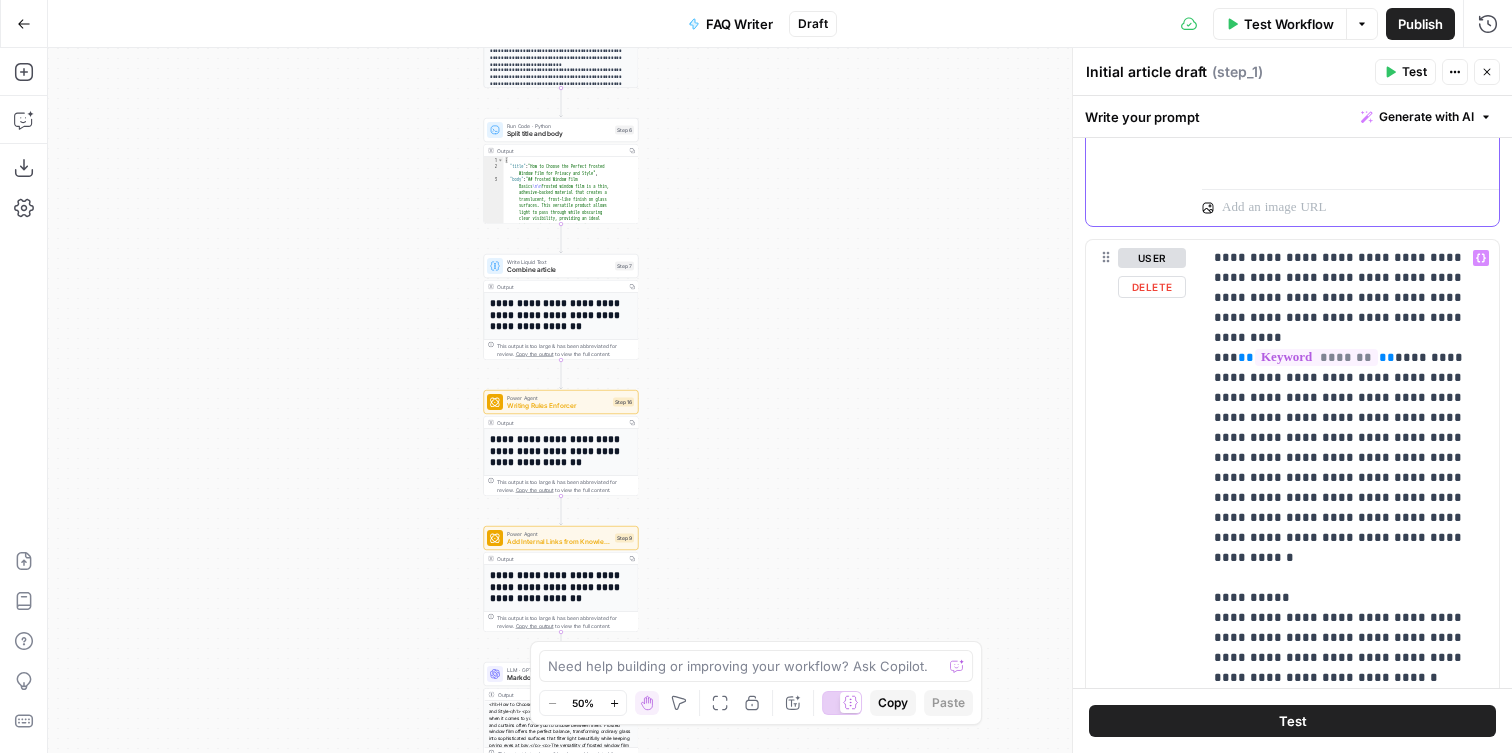 scroll, scrollTop: 1253, scrollLeft: 0, axis: vertical 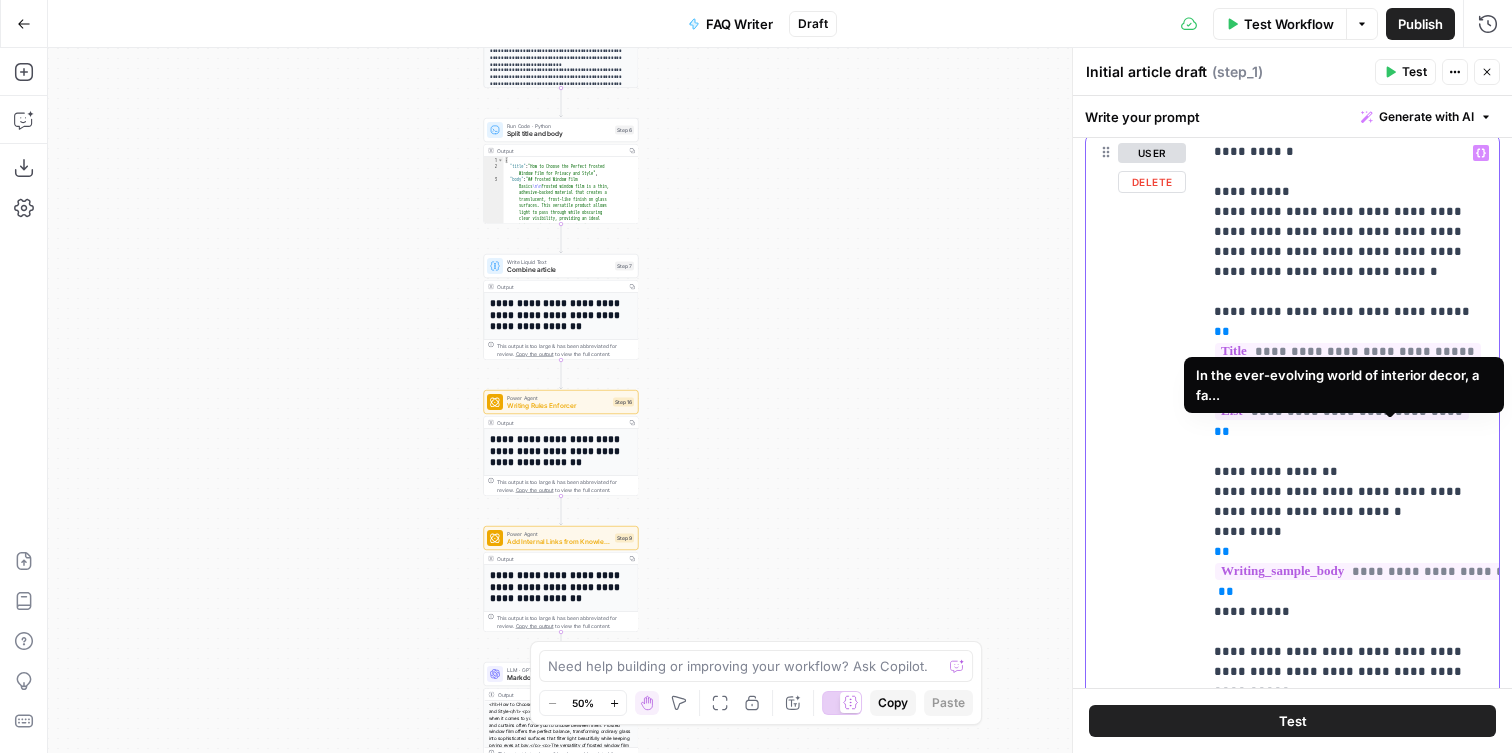 click on "**********" at bounding box center [1392, 571] 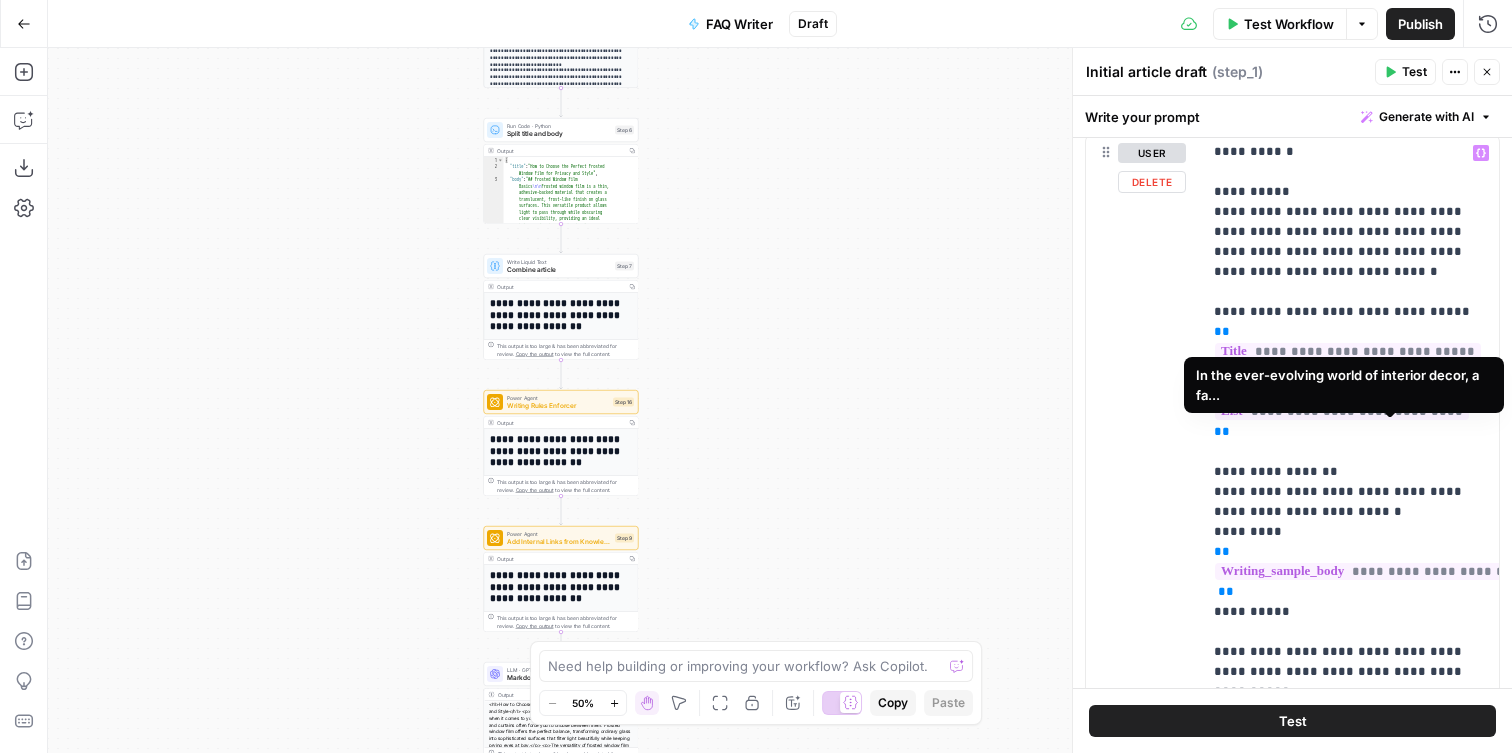 scroll, scrollTop: 427, scrollLeft: 0, axis: vertical 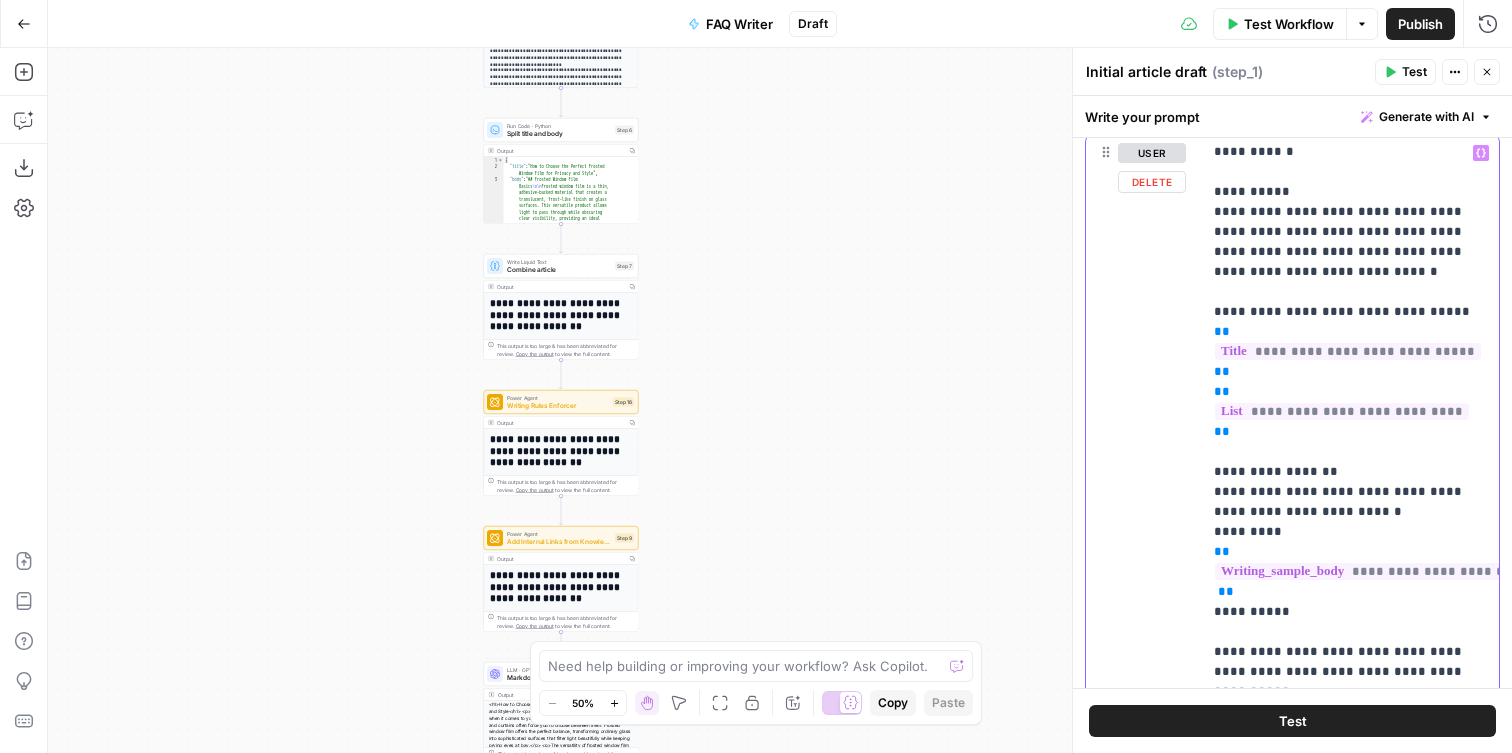 click on "**********" at bounding box center [1350, 392] 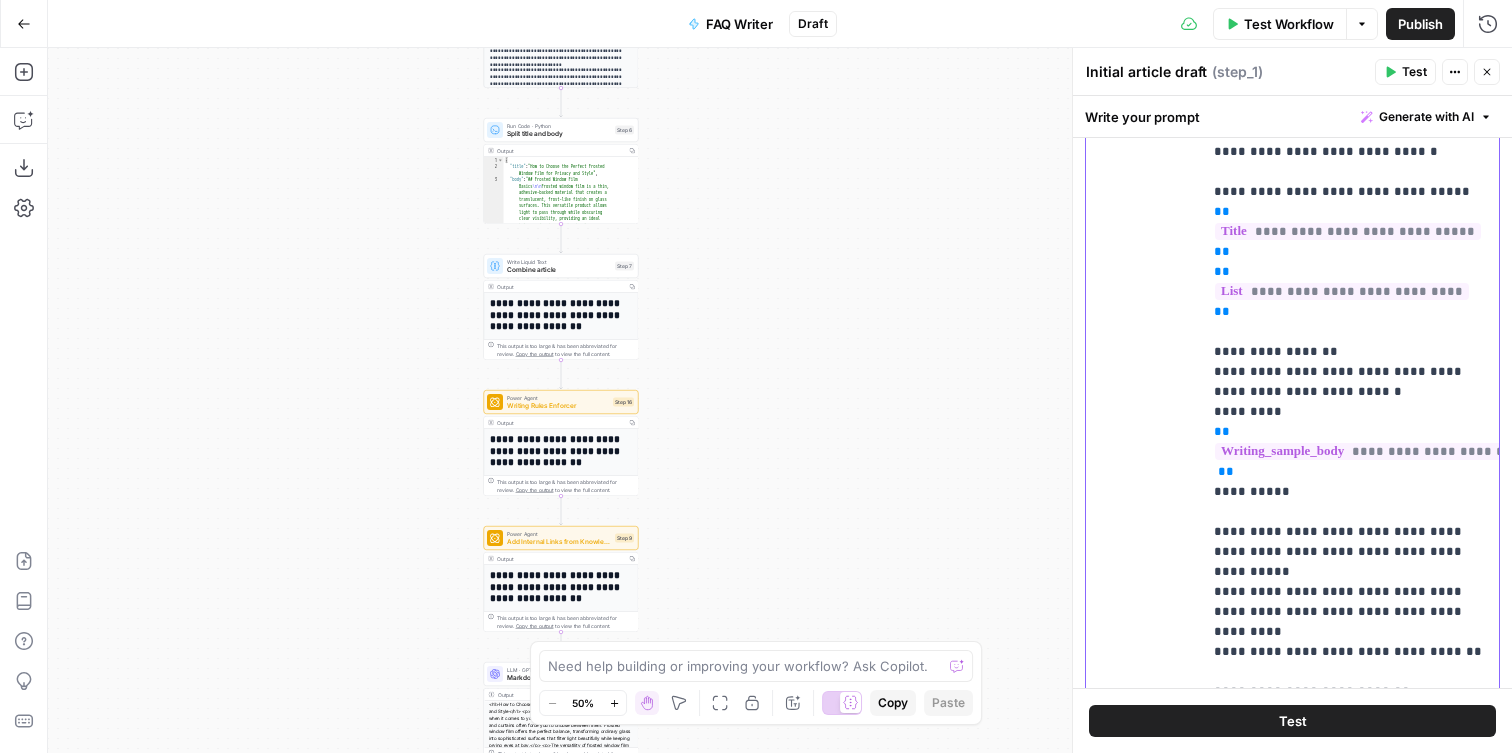 scroll, scrollTop: 1478, scrollLeft: 0, axis: vertical 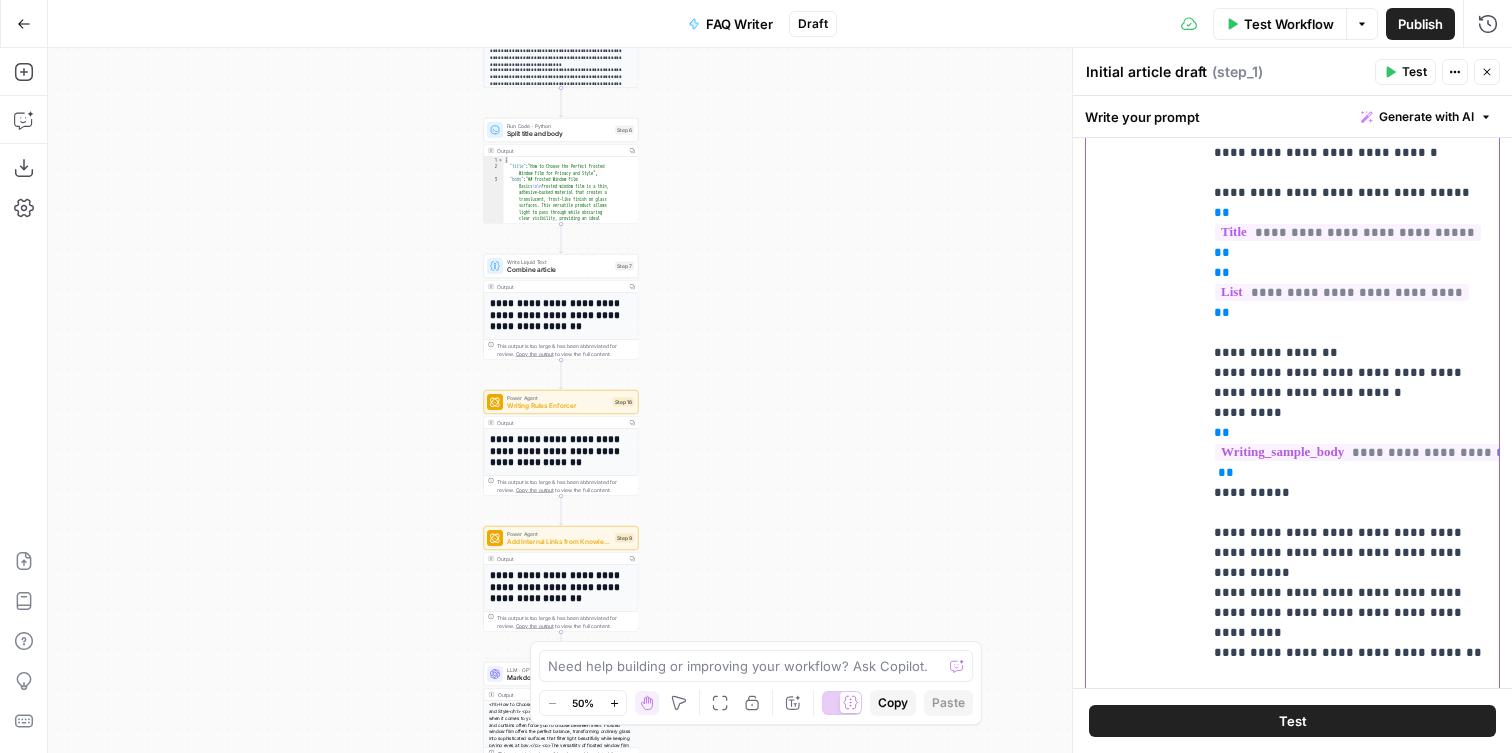 click on "**********" at bounding box center (1350, 273) 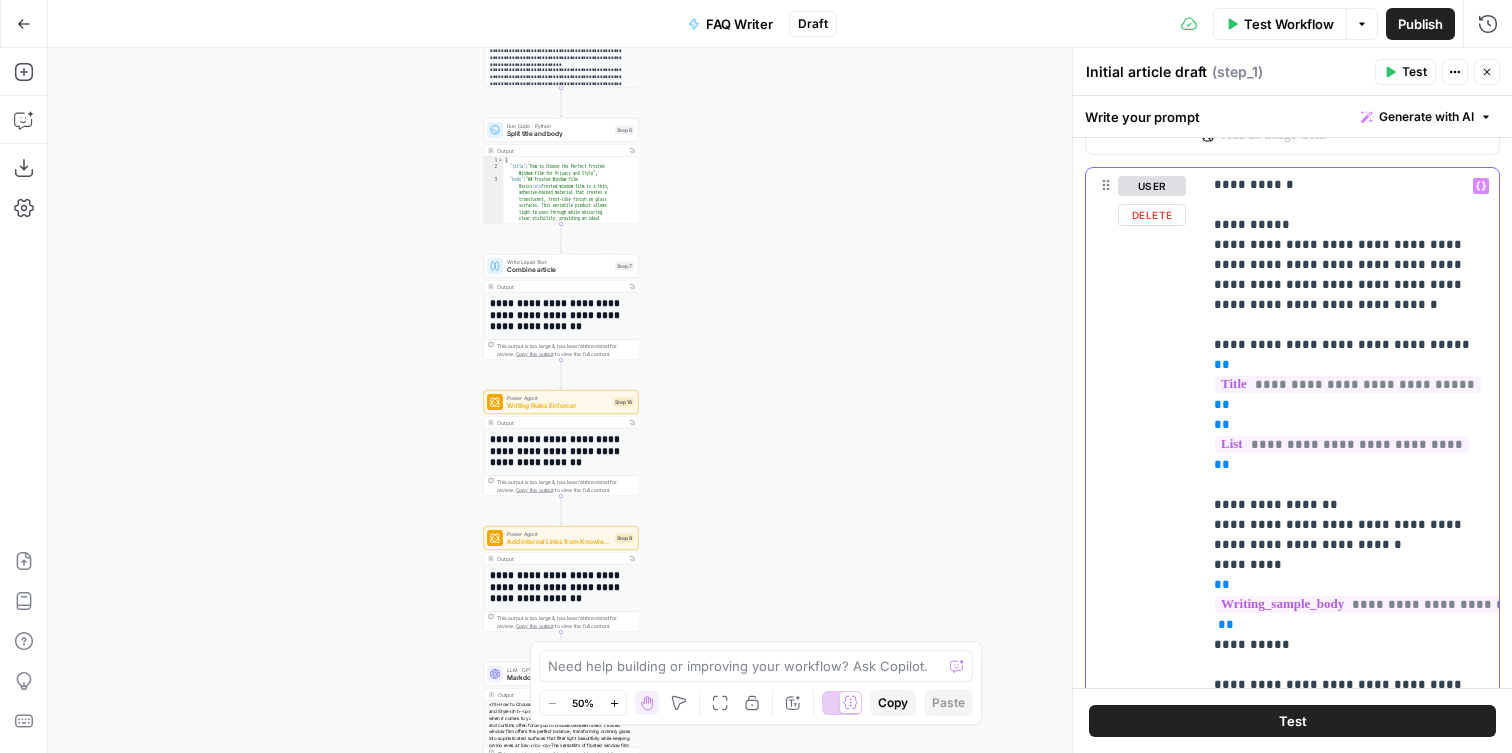 scroll, scrollTop: 783, scrollLeft: 0, axis: vertical 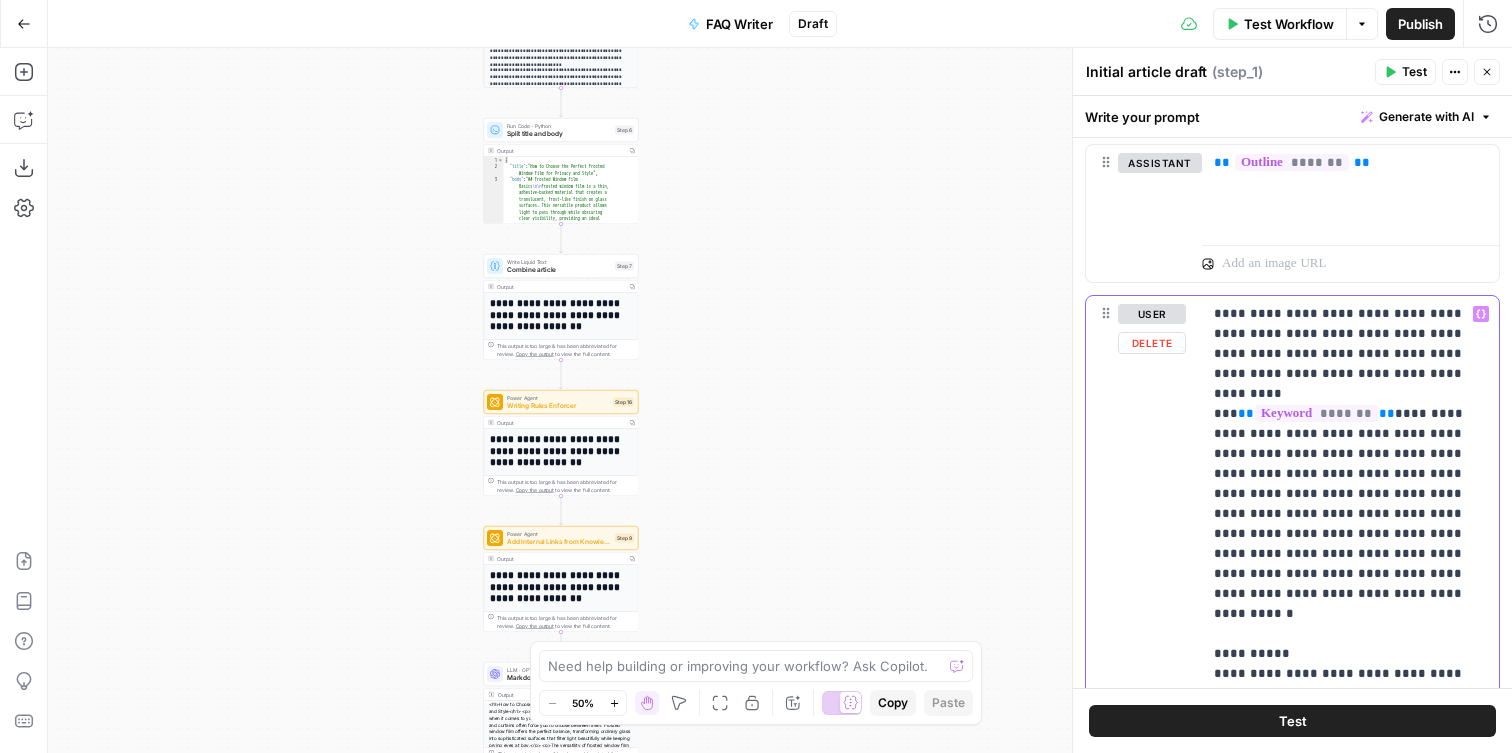 drag, startPoint x: 1285, startPoint y: 556, endPoint x: 1203, endPoint y: 317, distance: 252.67567 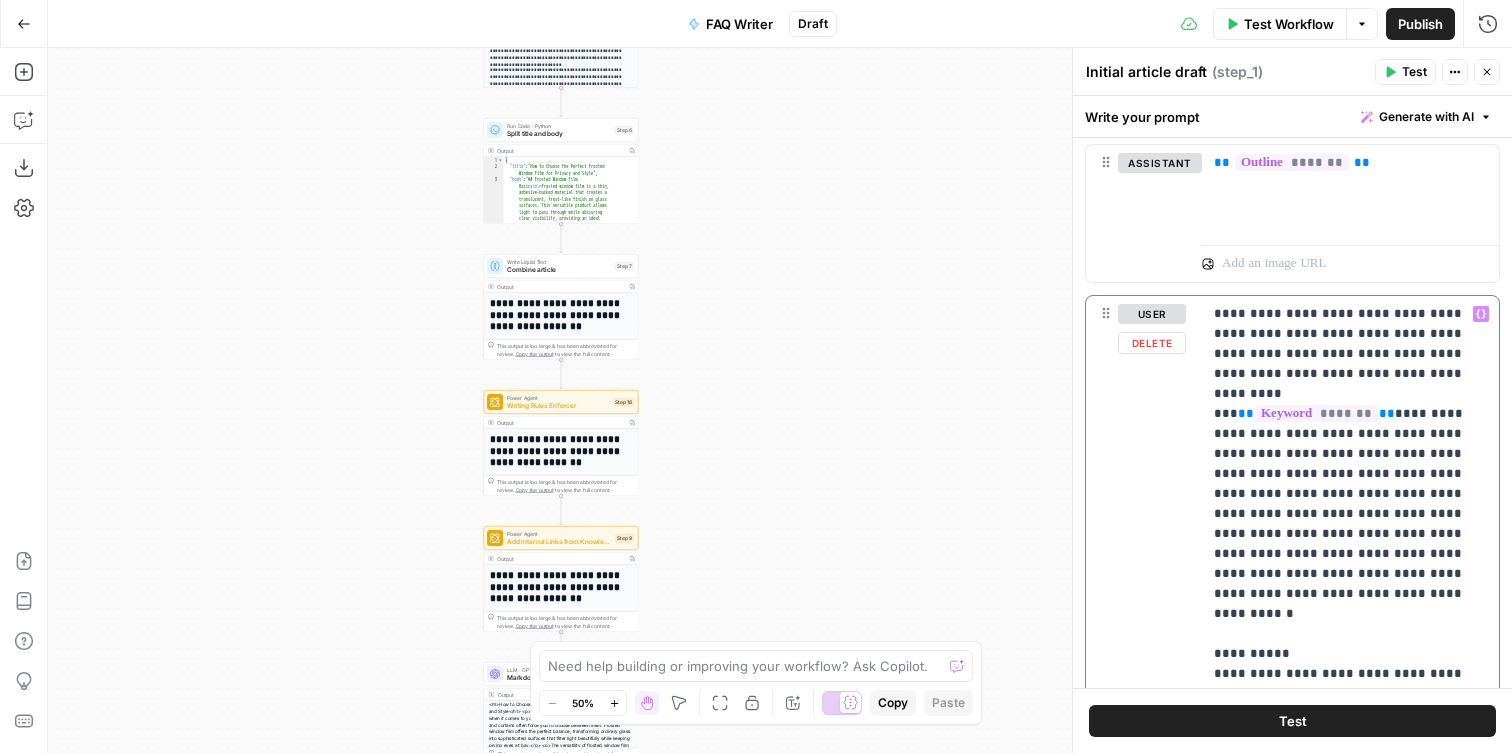 click on "**********" at bounding box center [1350, 703] 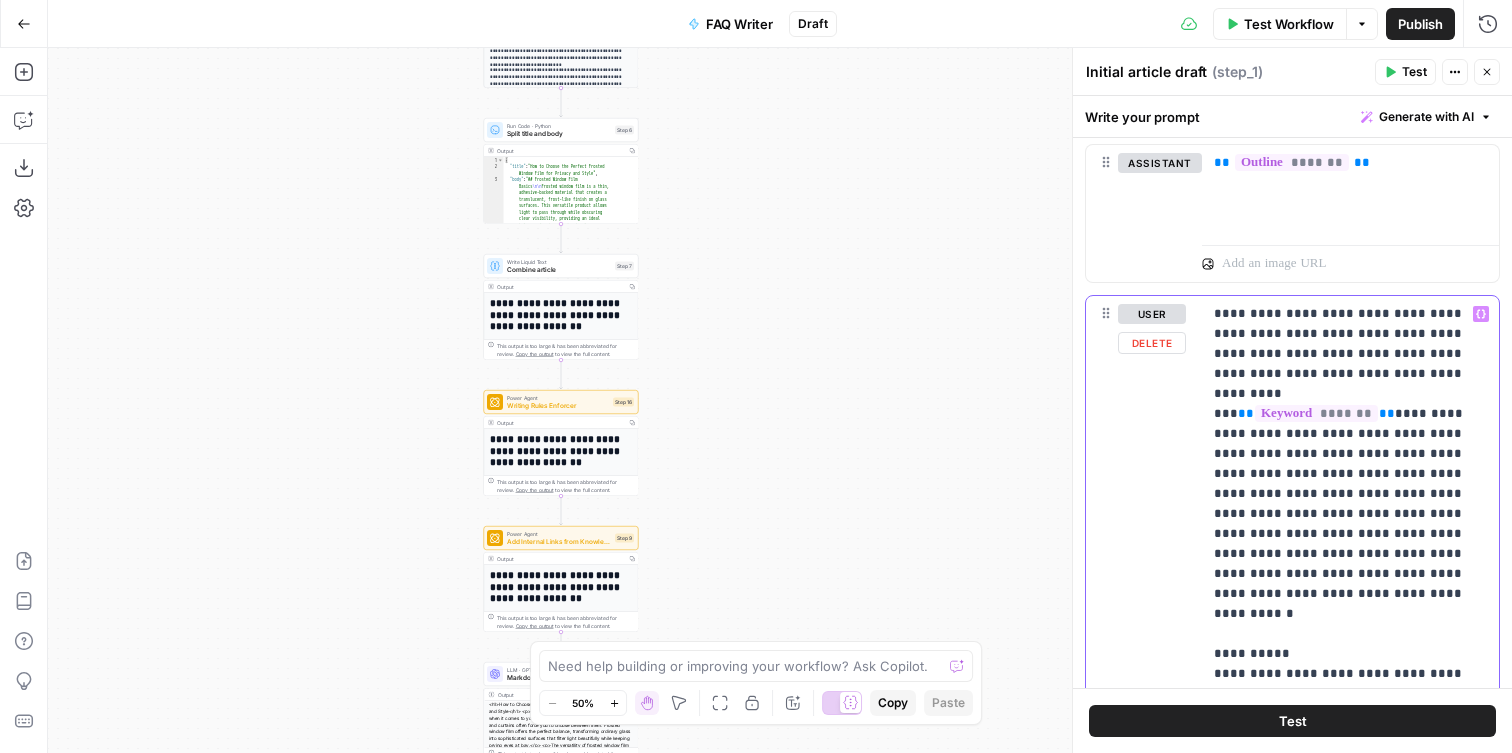 copy on "**********" 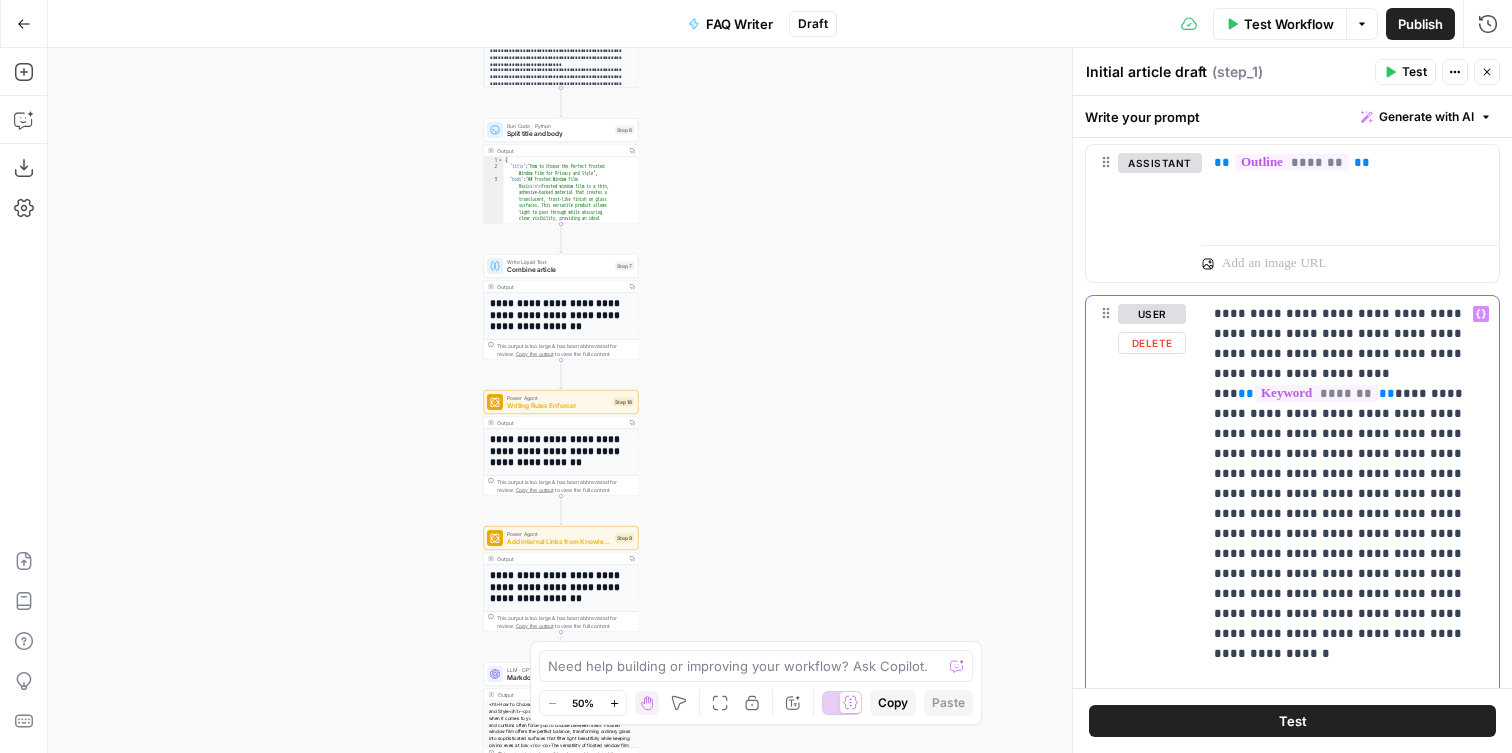 click on "**********" at bounding box center [1350, 894] 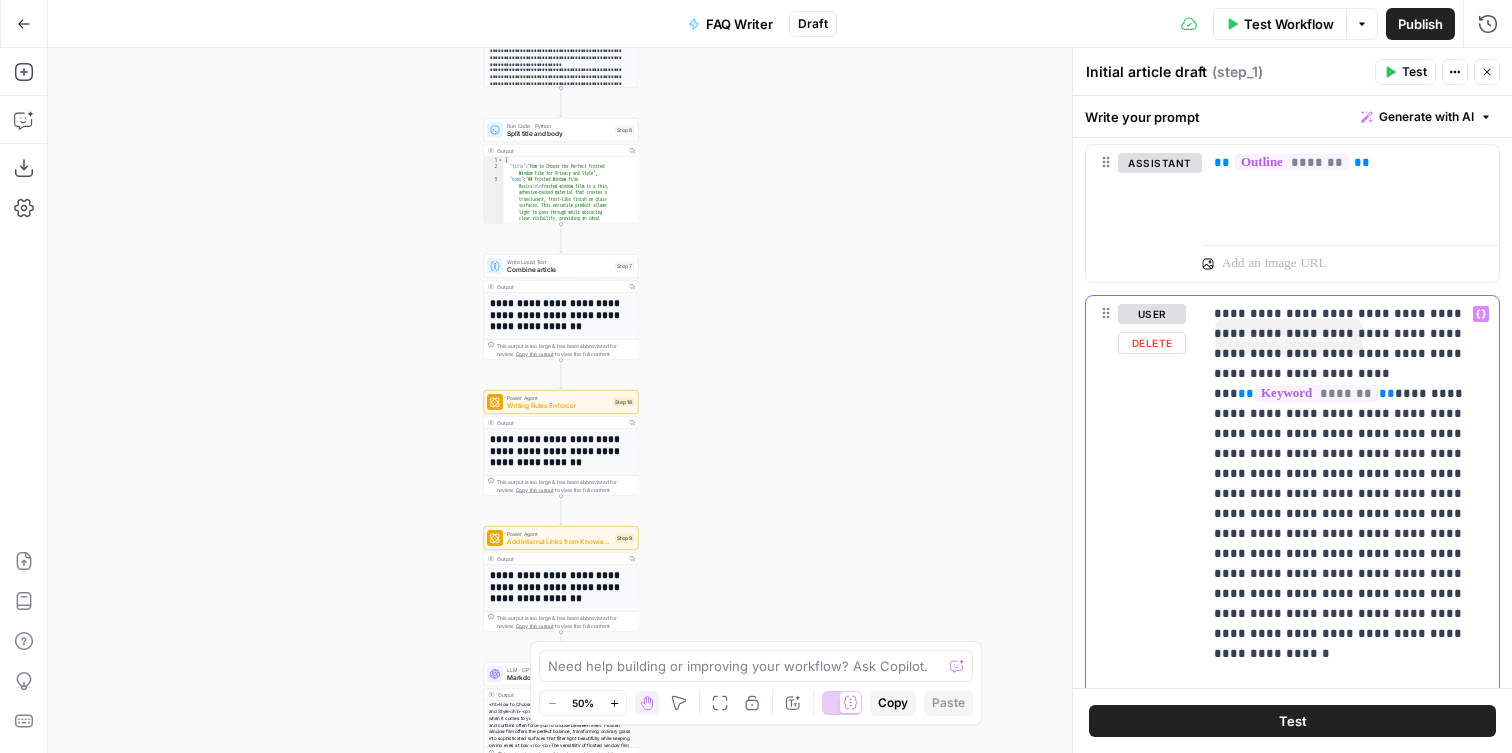 click on "**********" at bounding box center [1350, 894] 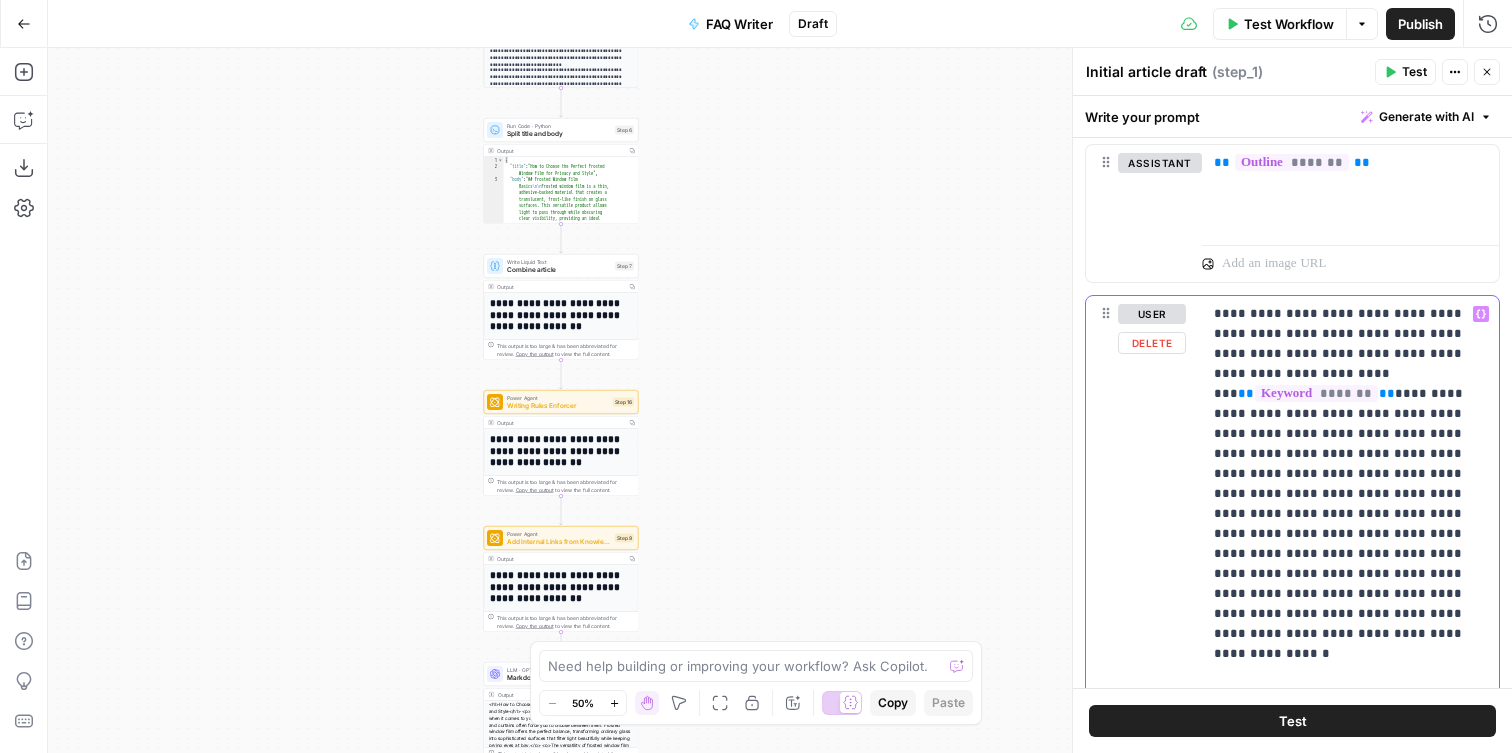 click on "**********" at bounding box center (1350, 894) 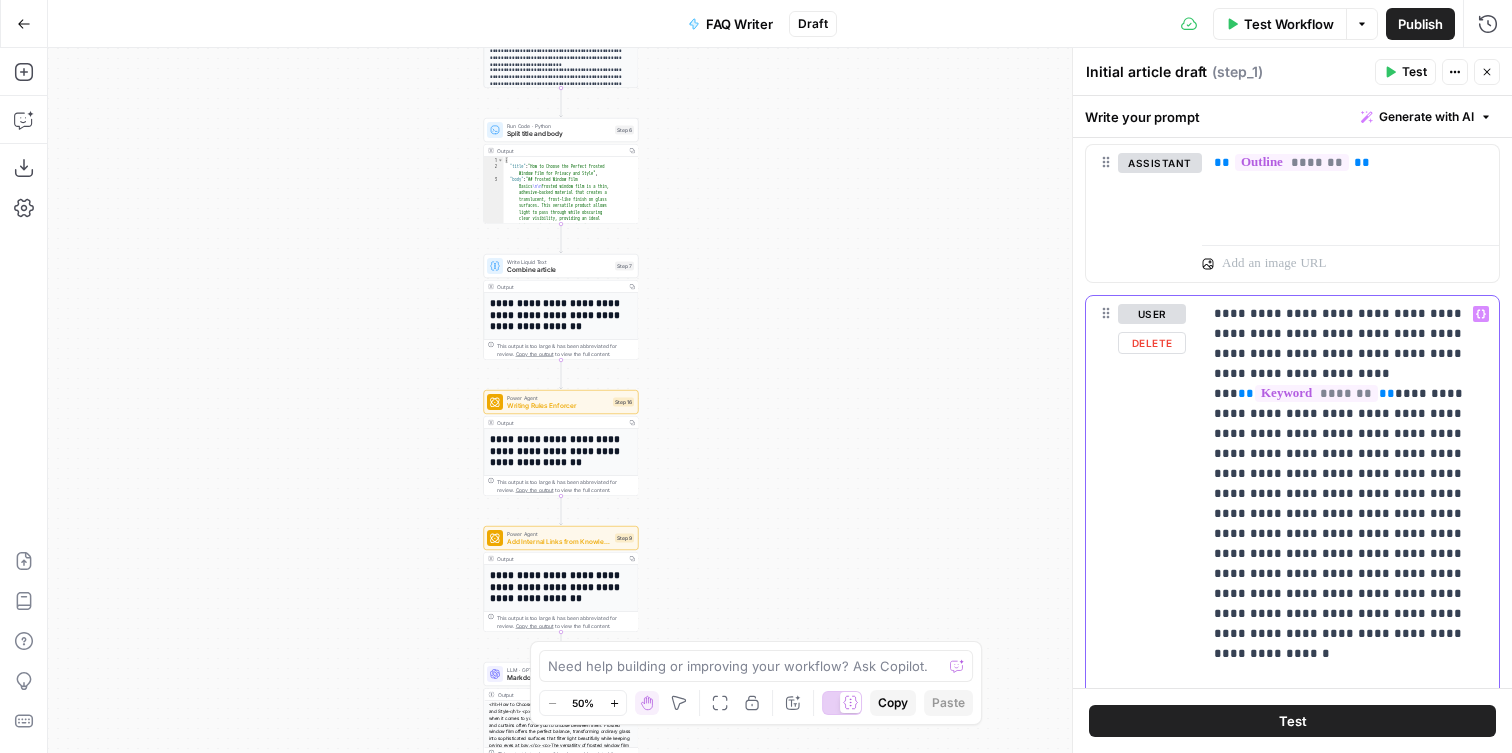 click on "**********" at bounding box center (1350, 894) 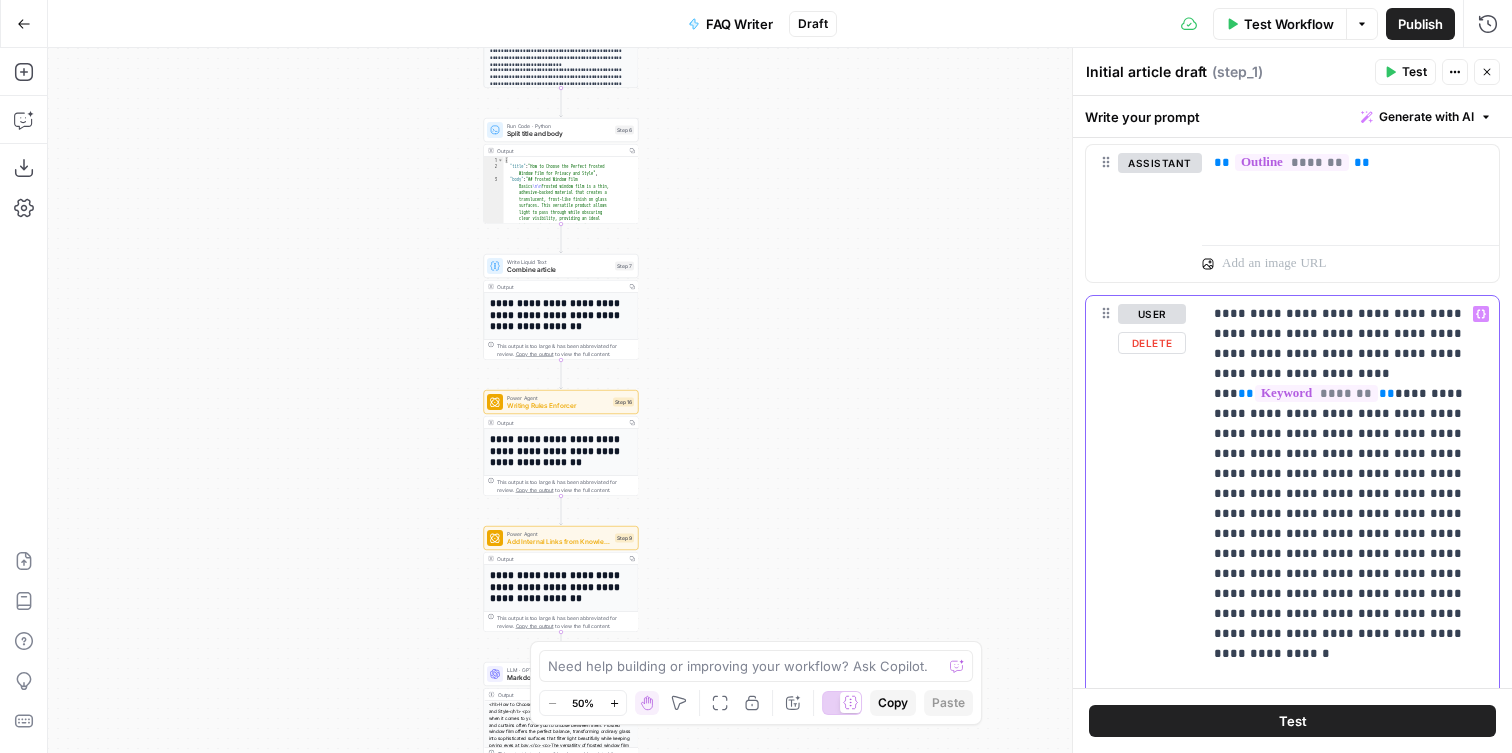 click on "**********" at bounding box center [1350, 894] 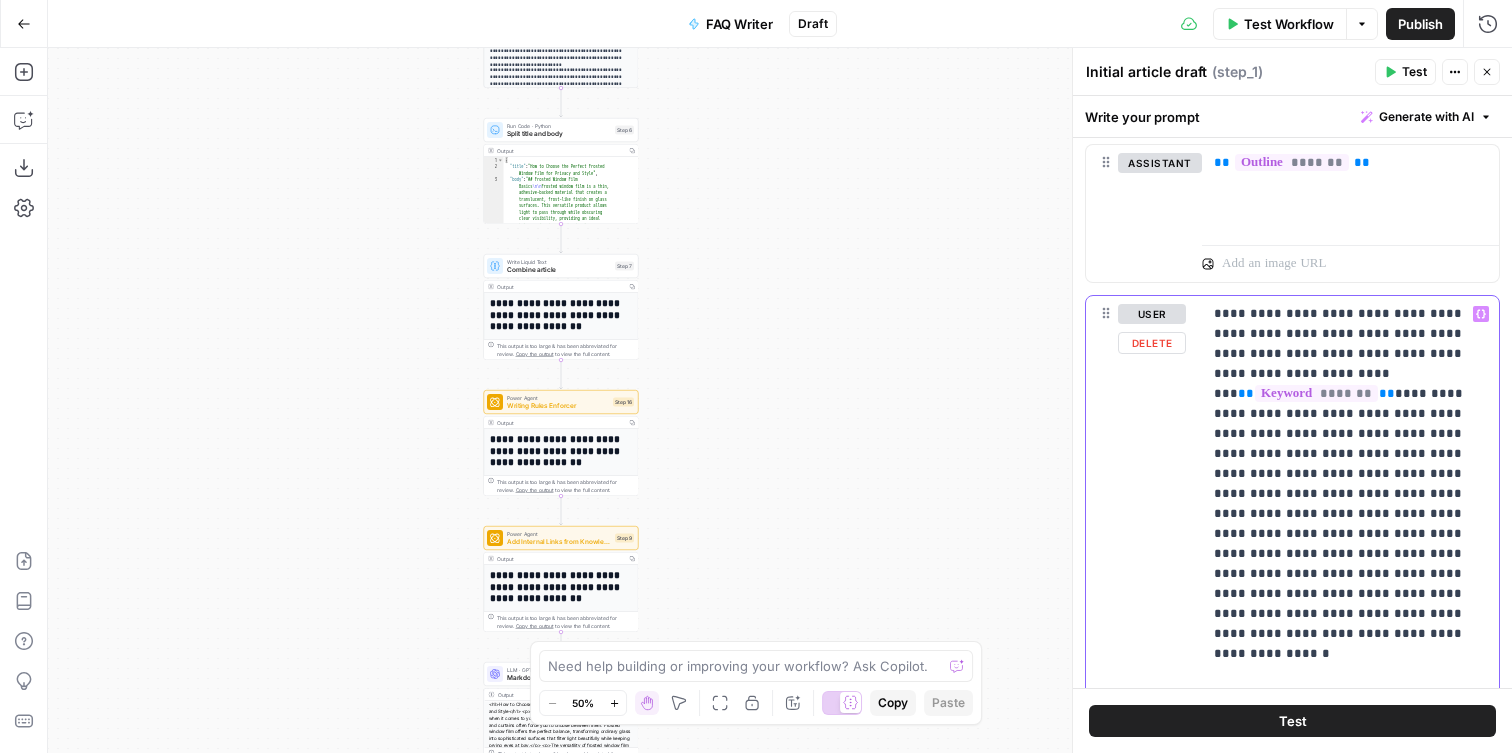 click on "**********" at bounding box center [1350, 894] 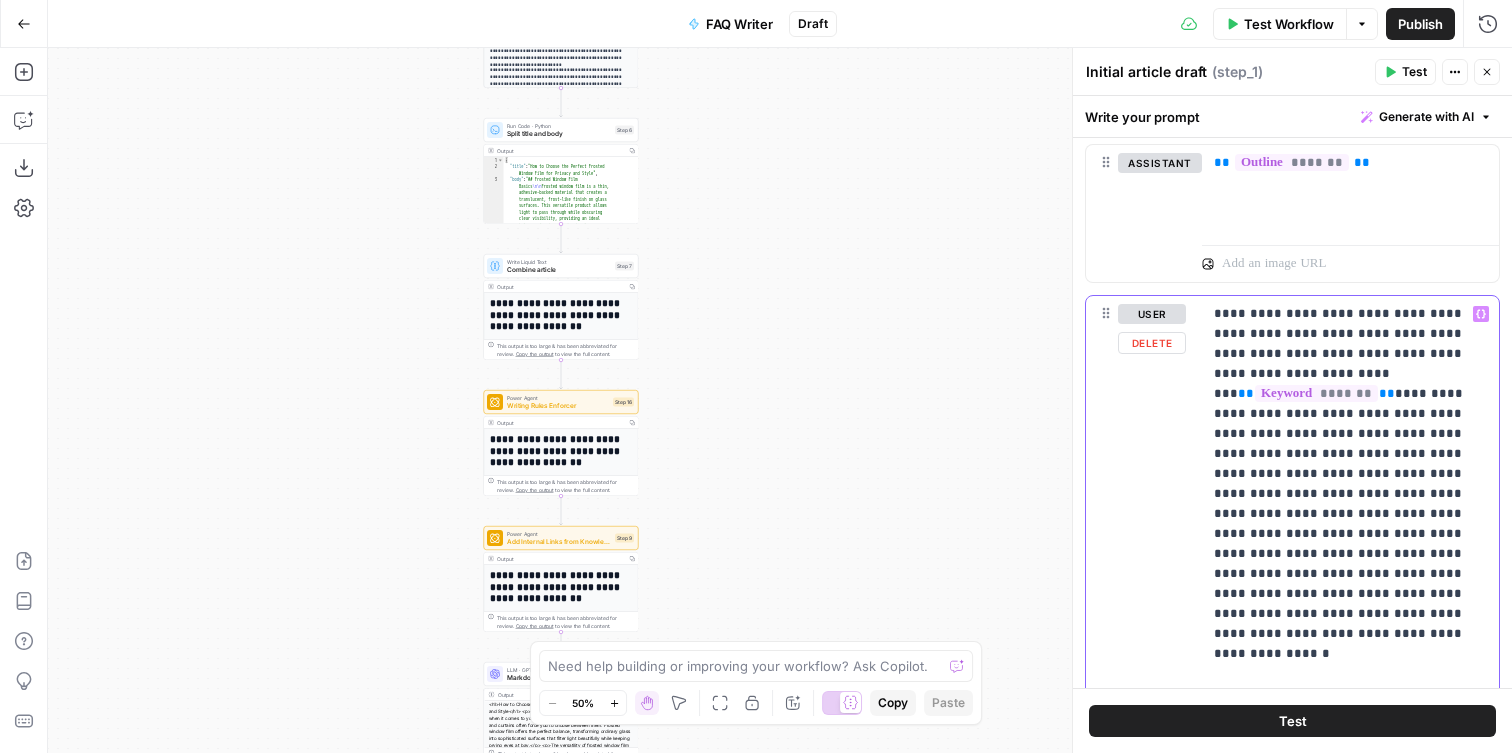 click on "**********" at bounding box center [1350, 894] 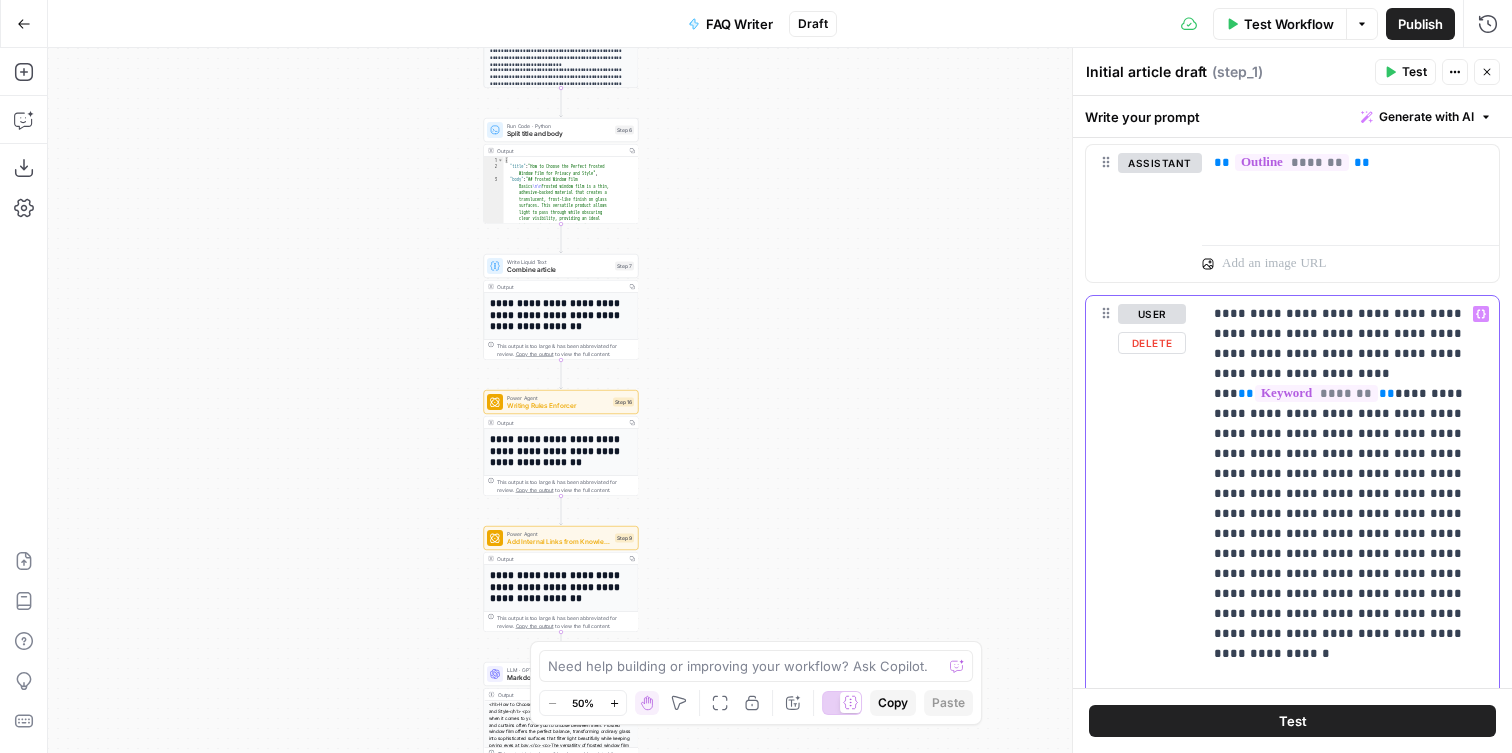 click on "**********" at bounding box center [1350, 894] 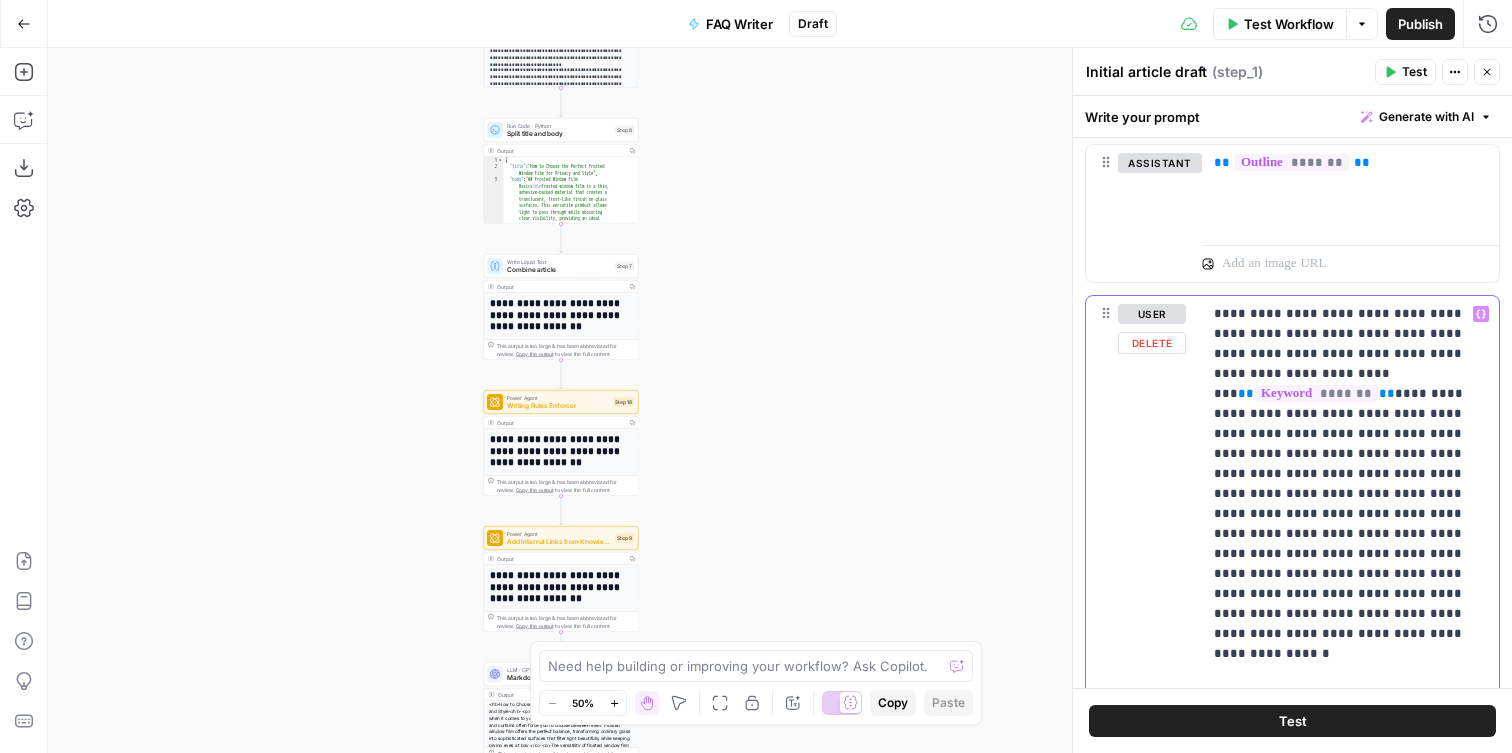 click on "**********" at bounding box center [1350, 894] 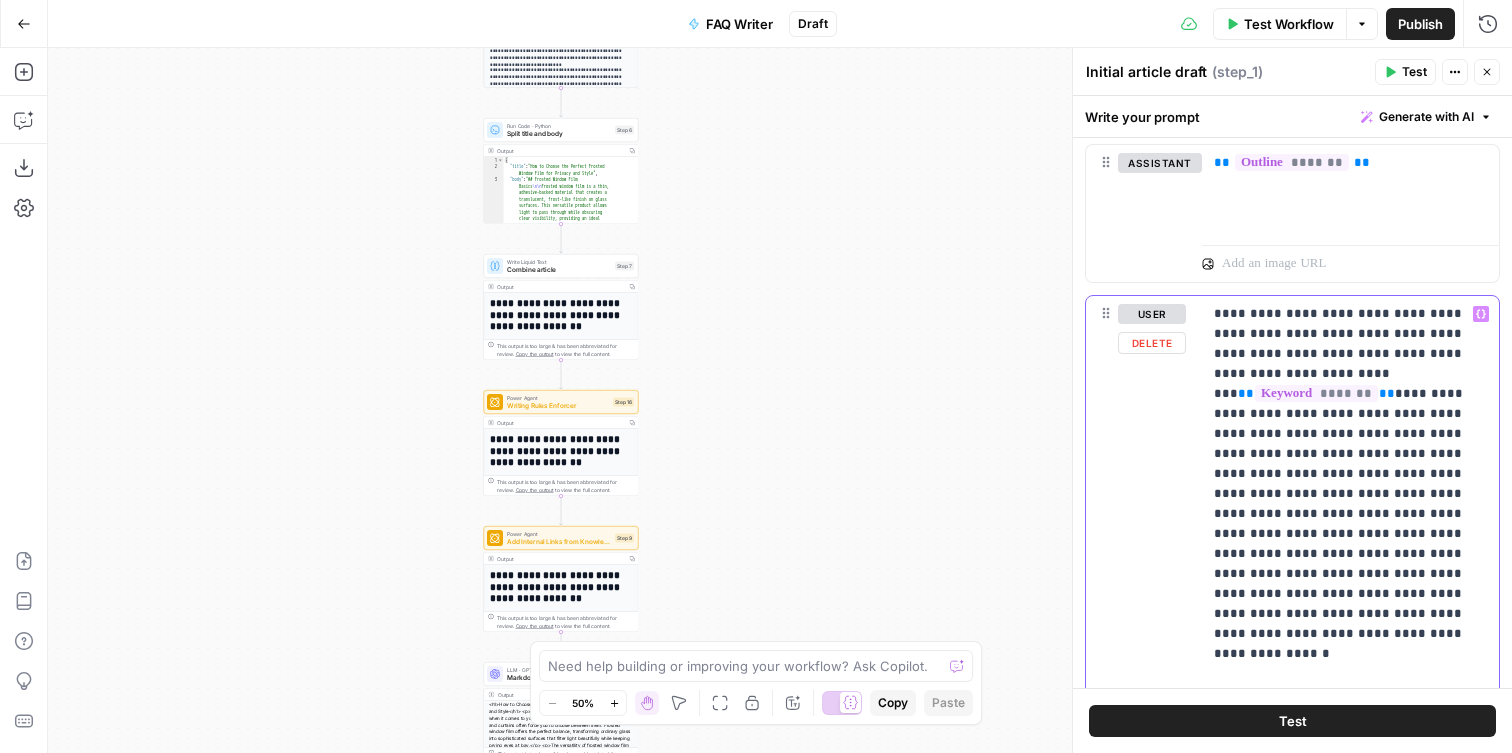 click on "**********" at bounding box center [1350, 894] 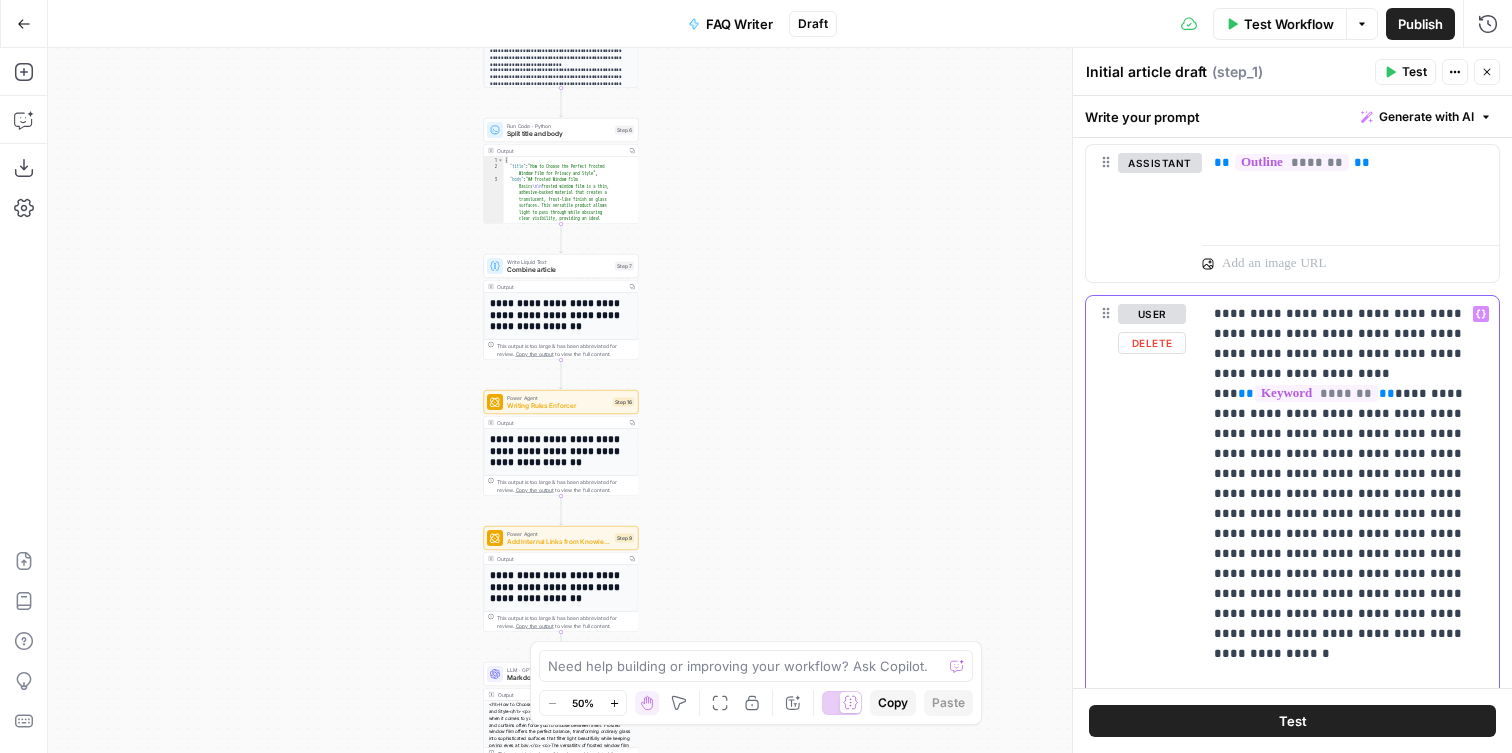 drag, startPoint x: 1295, startPoint y: 473, endPoint x: 1202, endPoint y: 448, distance: 96.30161 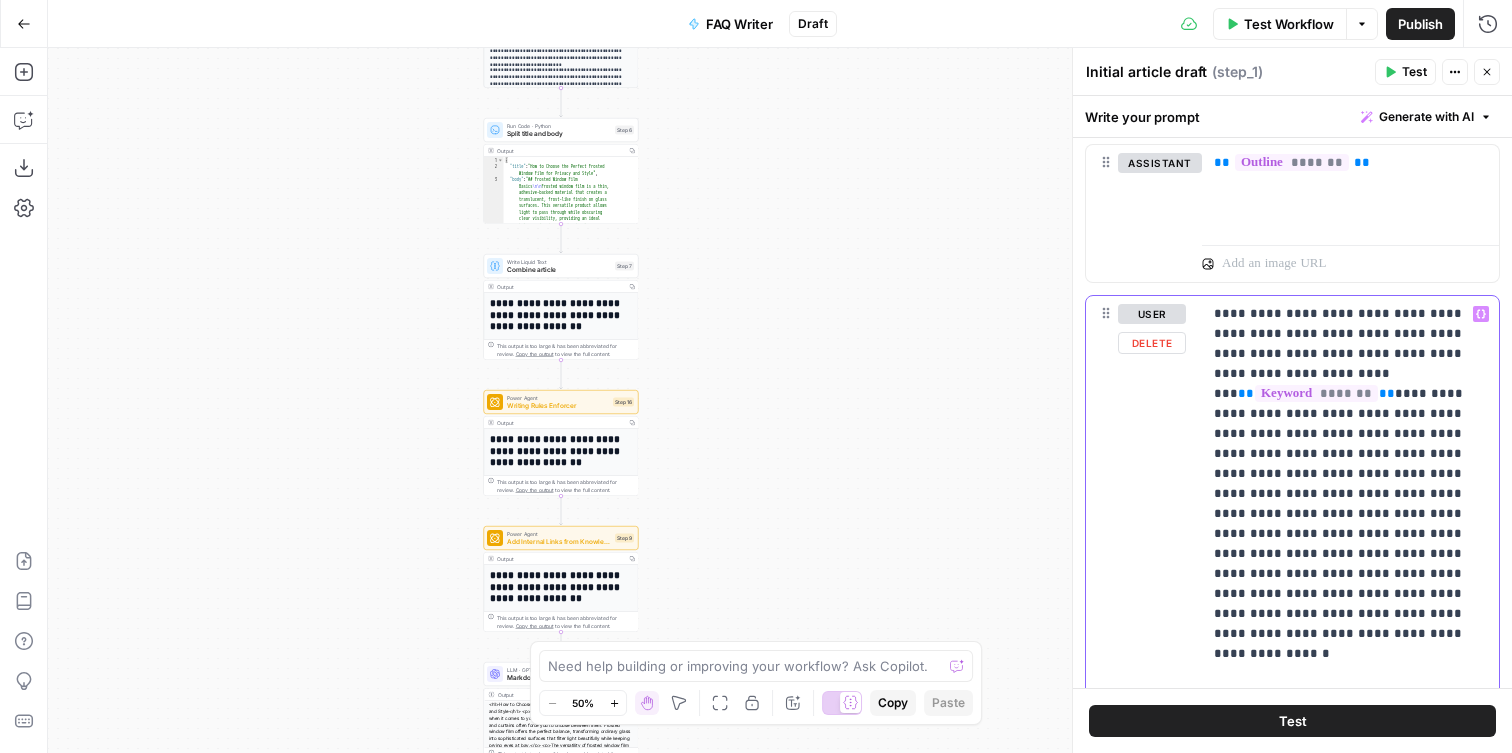 click on "**********" at bounding box center (1350, 703) 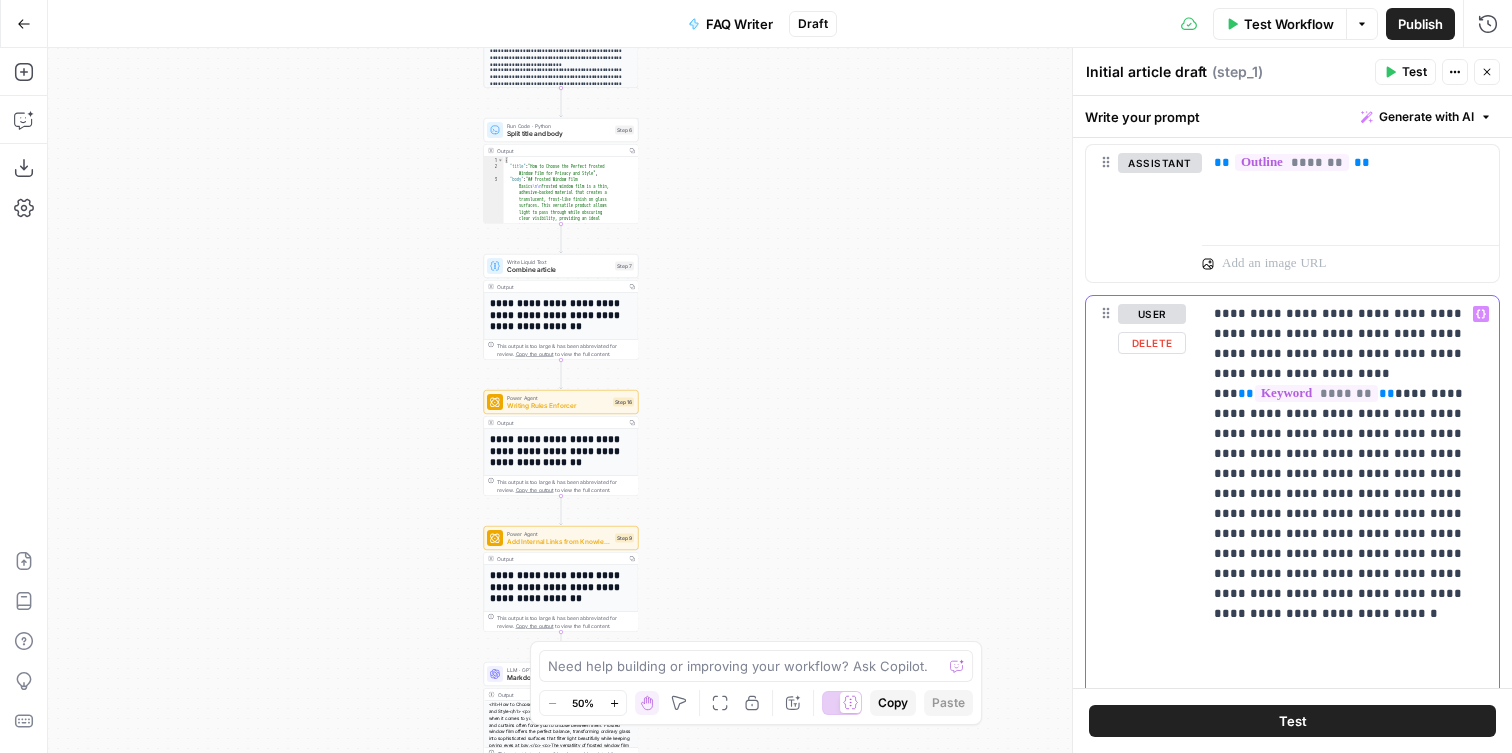 type 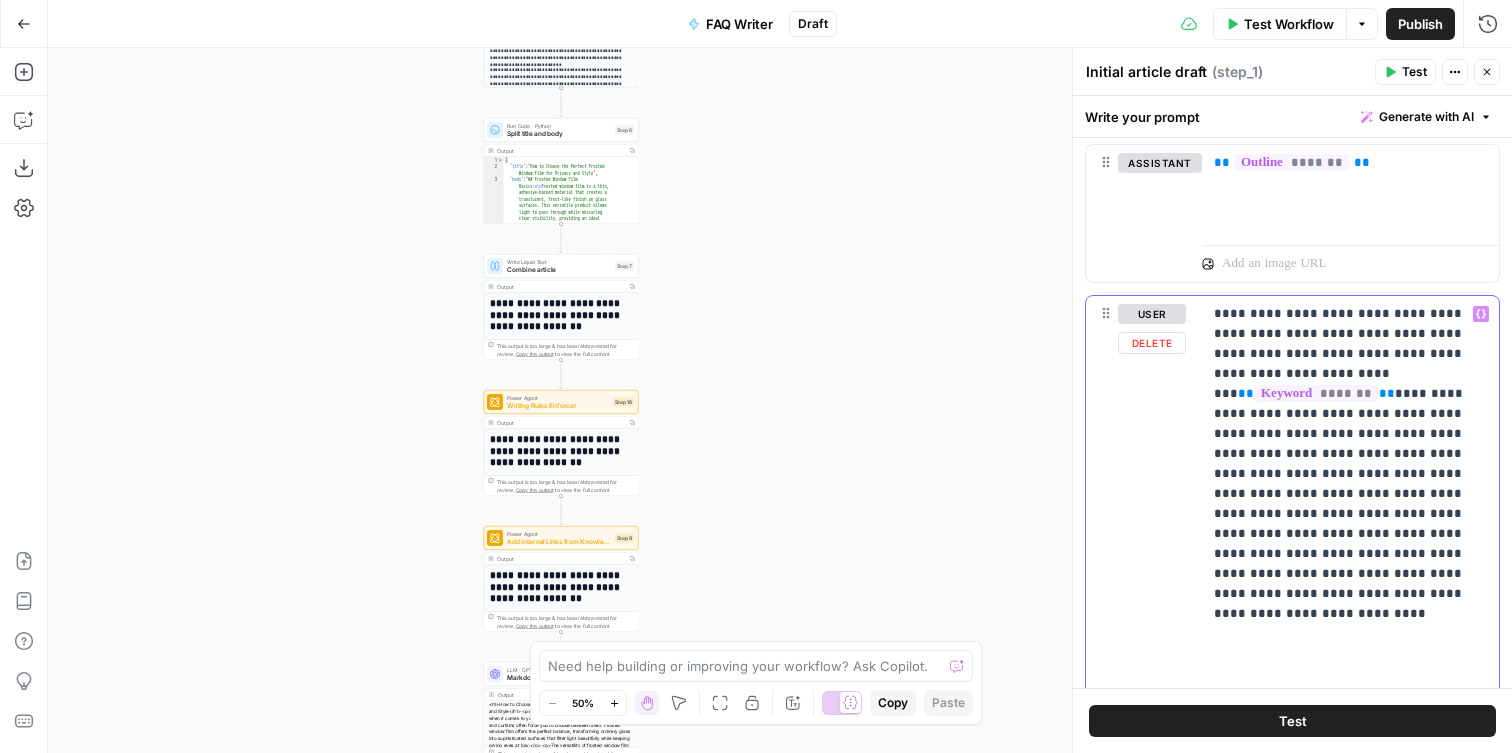 click on "**********" at bounding box center [1350, 874] 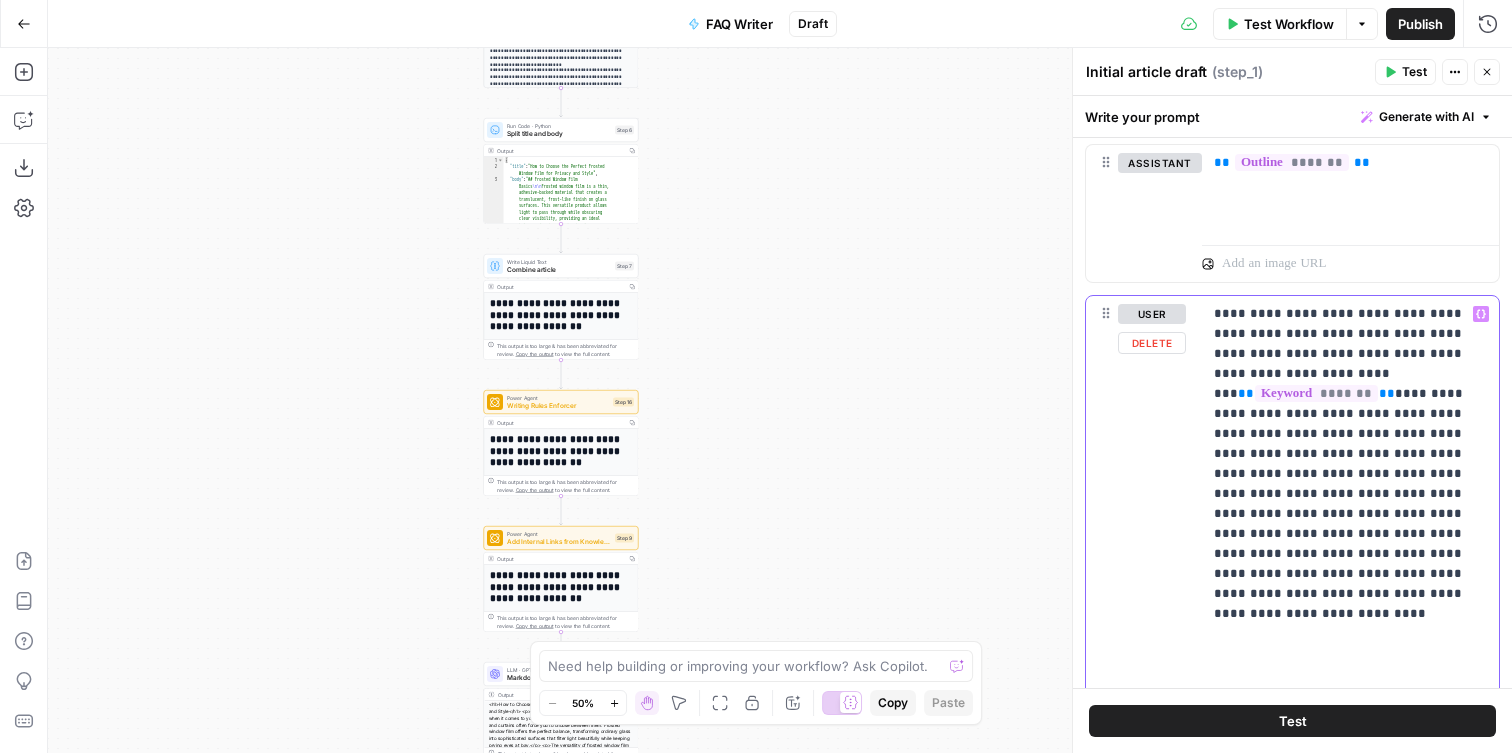 click on "**********" at bounding box center [1350, 874] 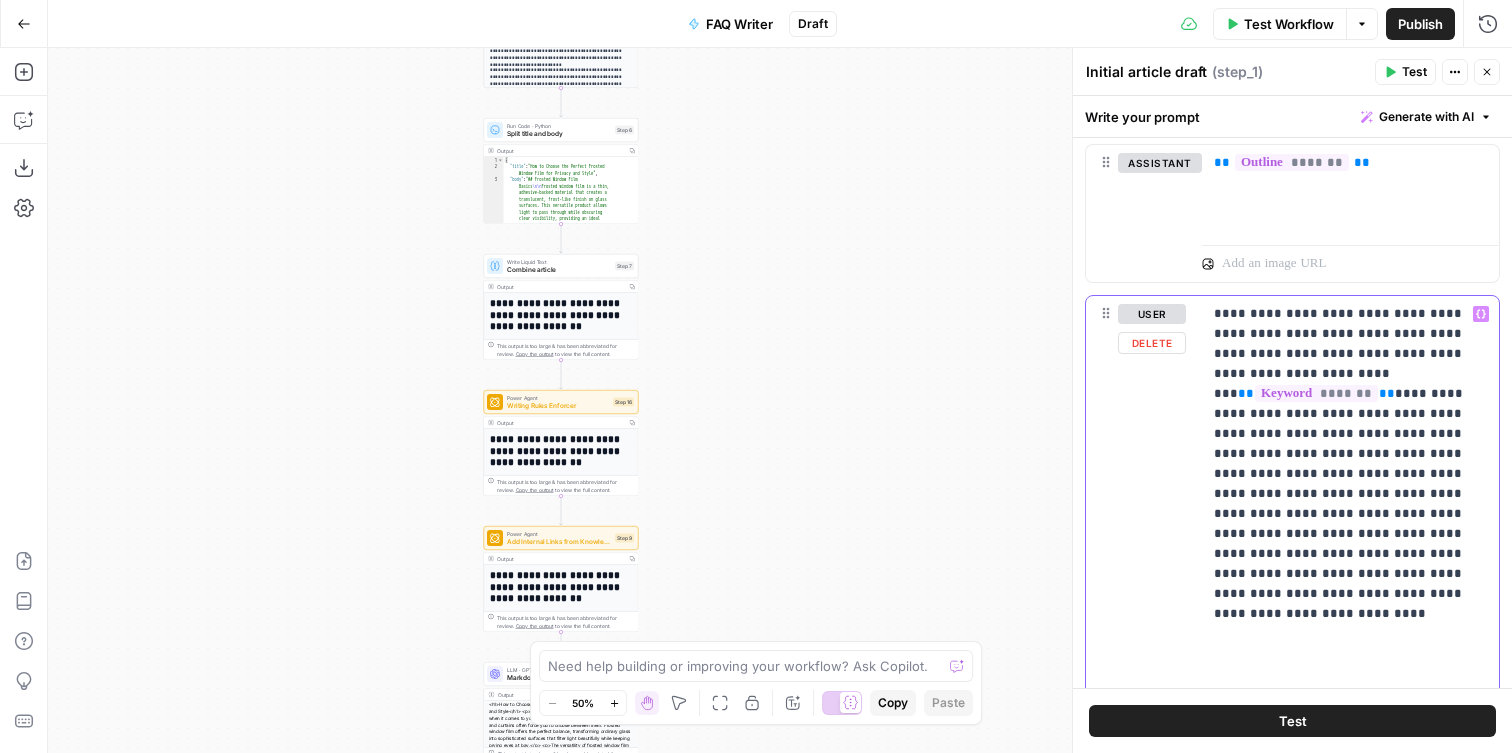 click on "**********" at bounding box center [1350, 874] 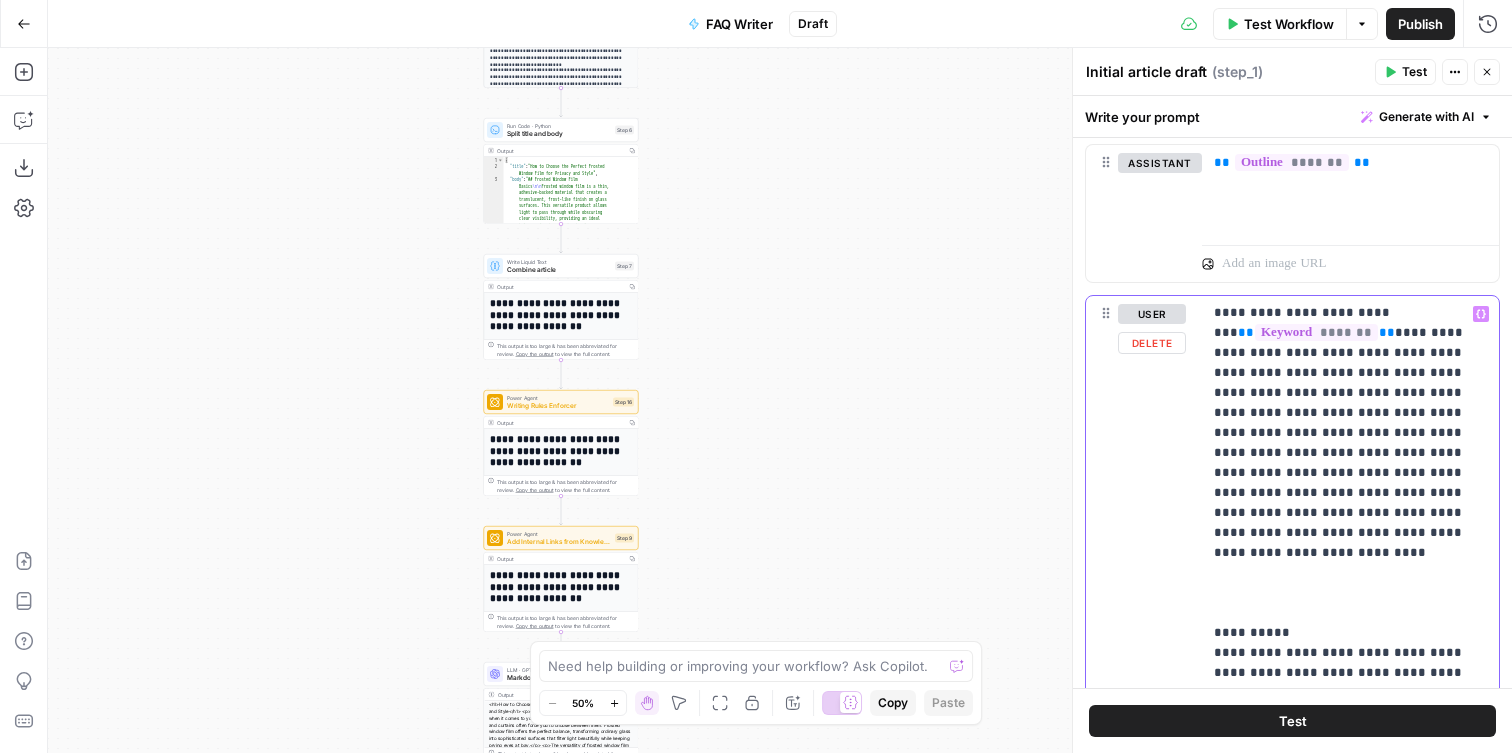 scroll, scrollTop: 59, scrollLeft: 0, axis: vertical 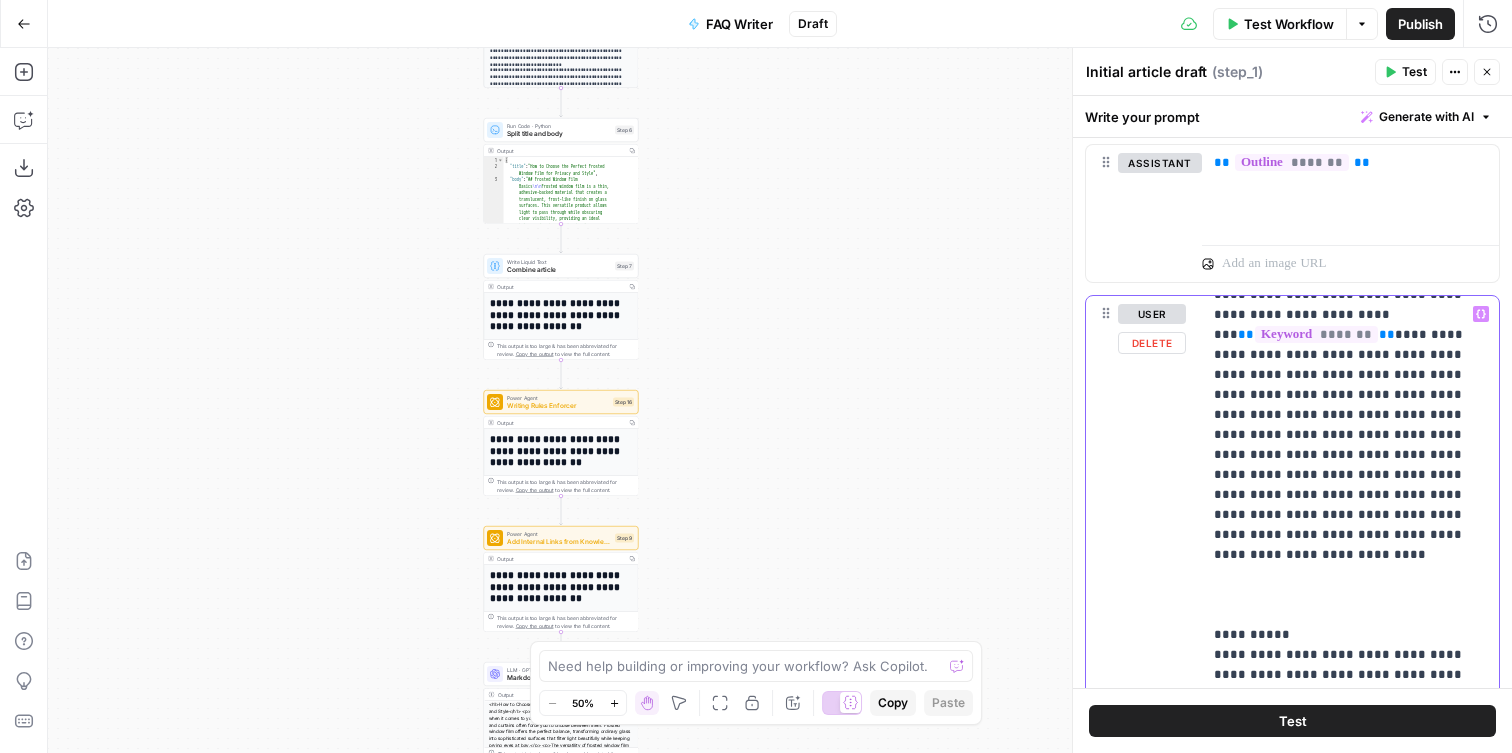 click on "**********" at bounding box center [1350, 815] 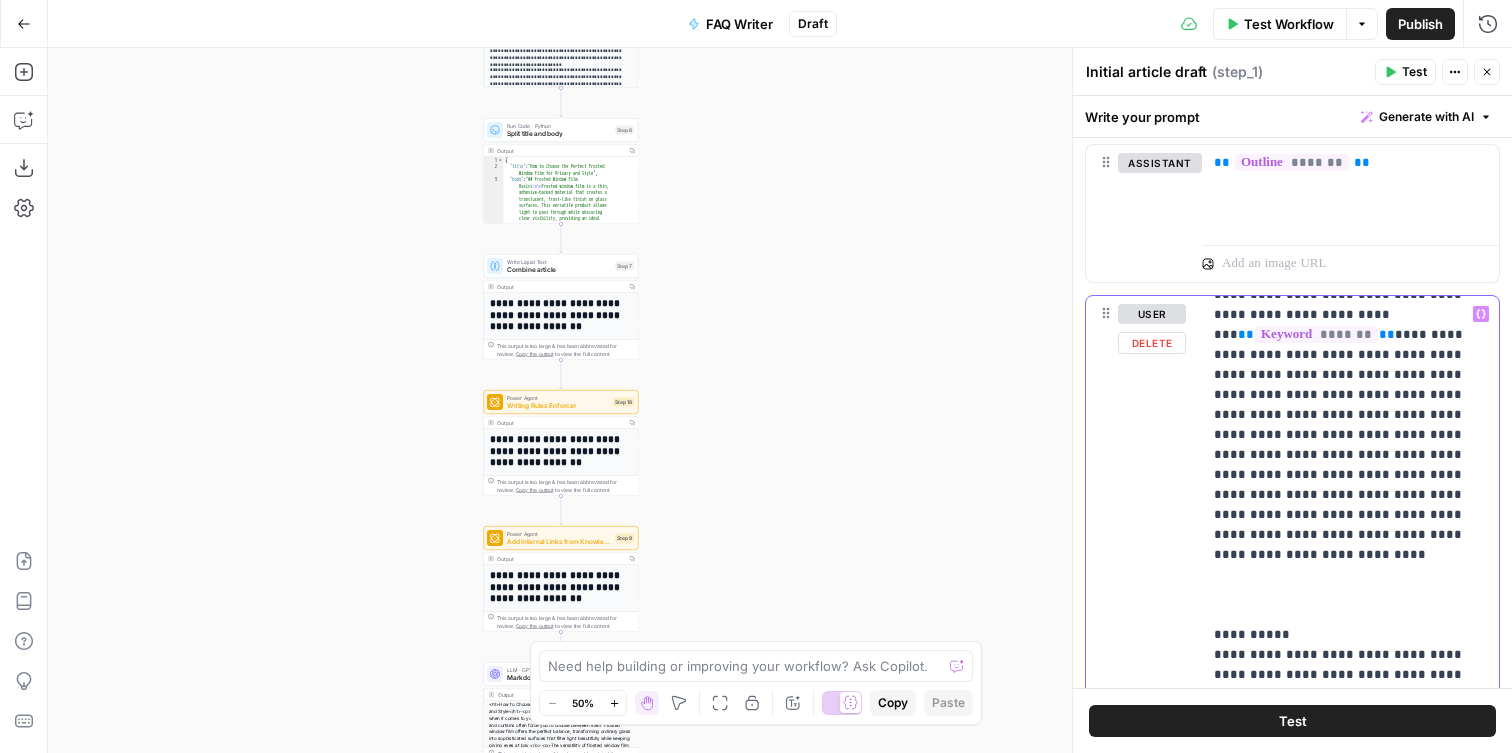 click on "**********" at bounding box center [1350, 815] 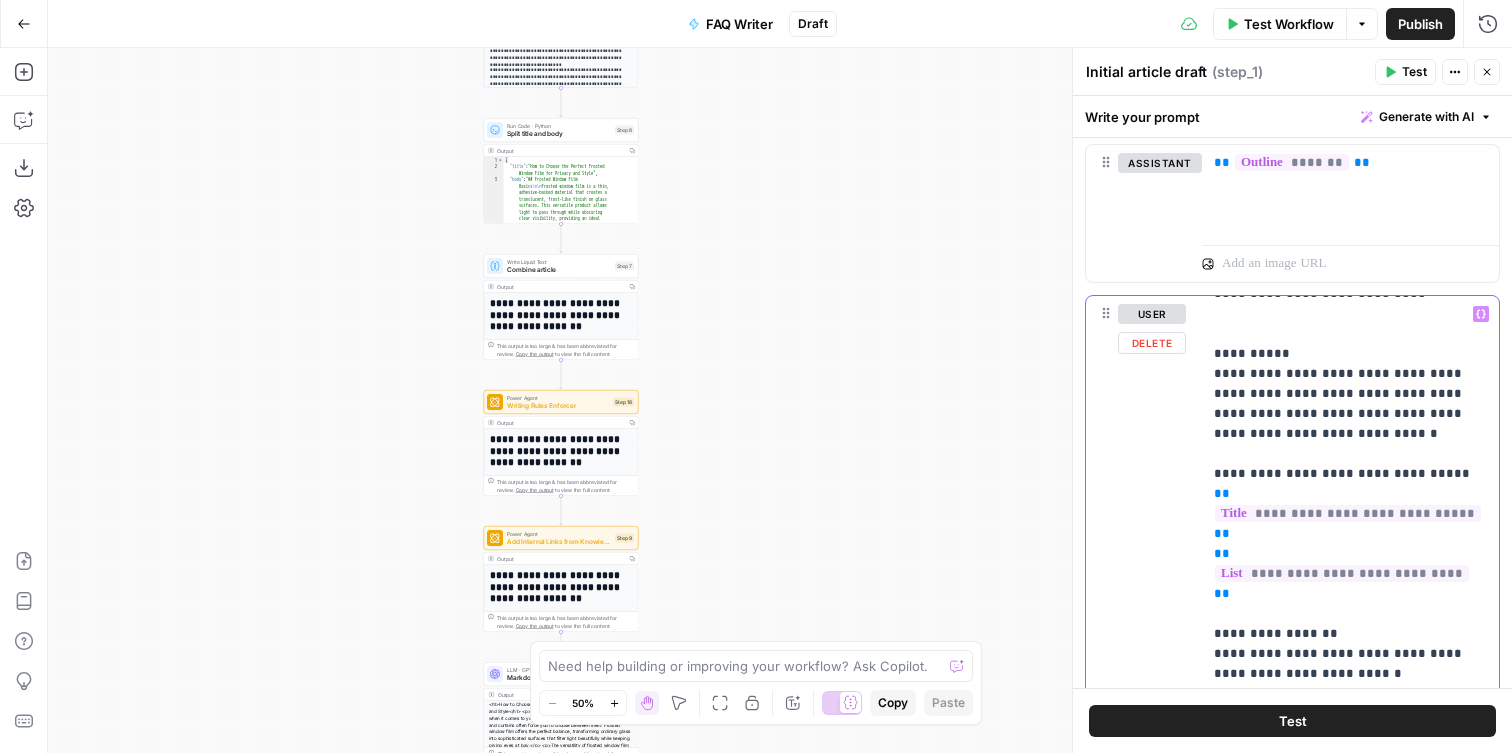 scroll, scrollTop: 321, scrollLeft: 0, axis: vertical 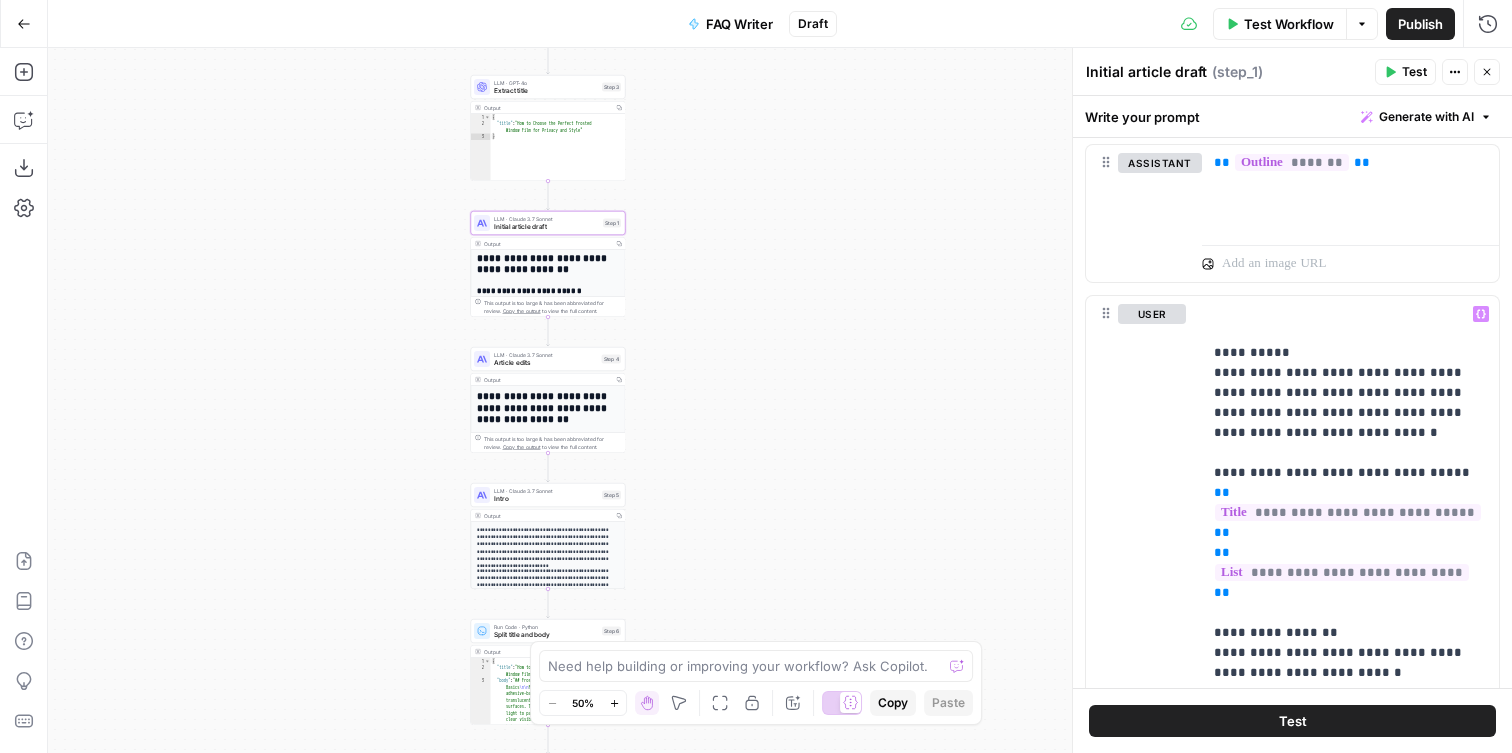 click on "Article edits" at bounding box center (546, 363) 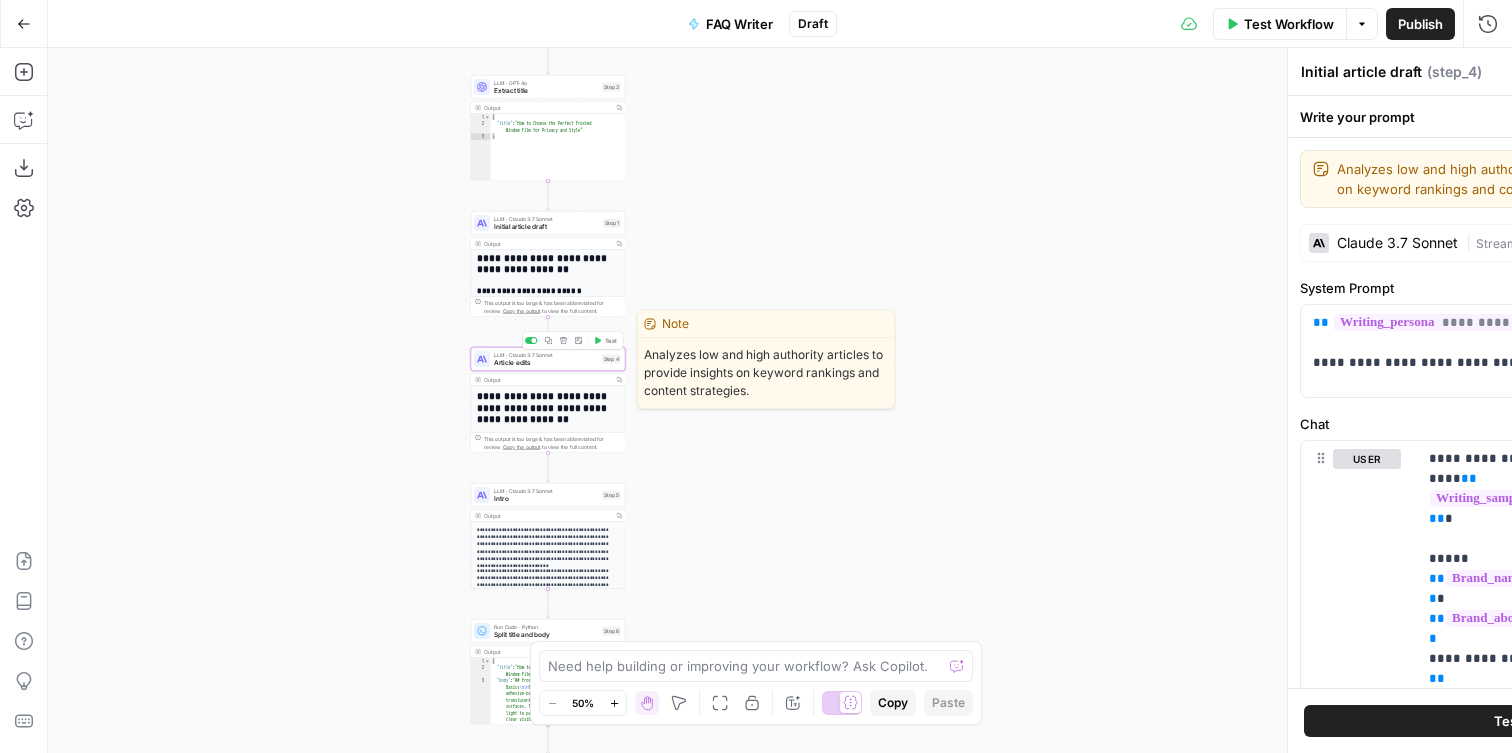 type on "Article edits" 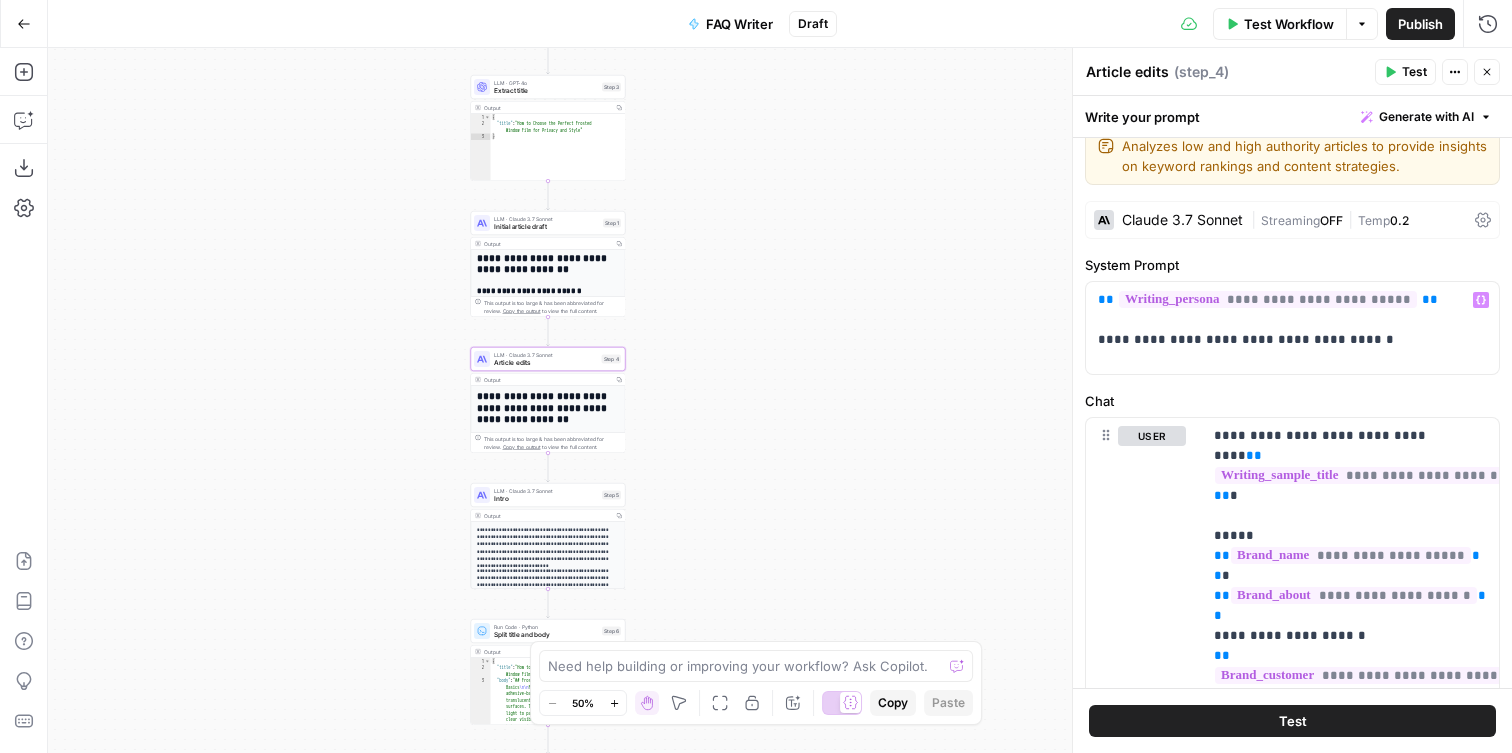 scroll, scrollTop: 71, scrollLeft: 0, axis: vertical 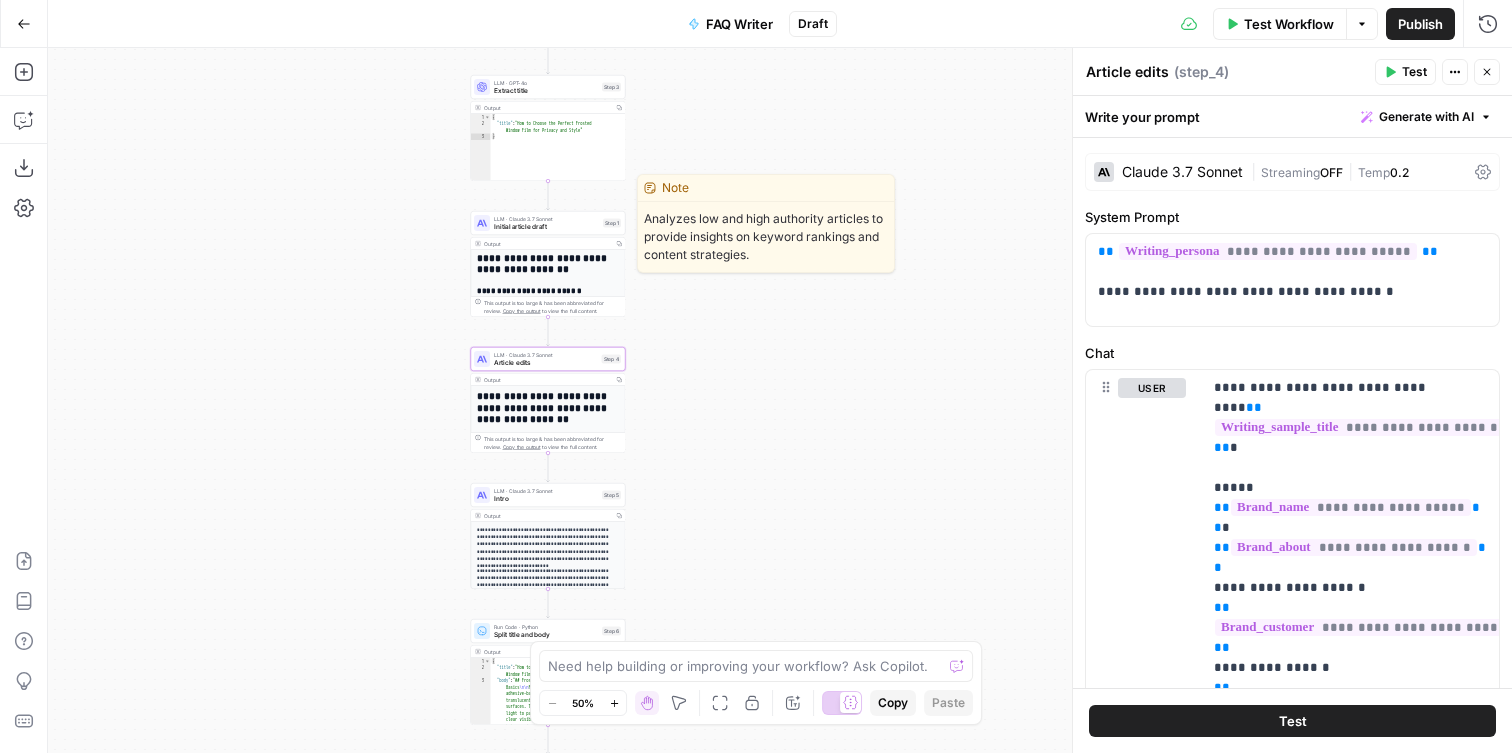 click on "Initial article draft" at bounding box center (546, 227) 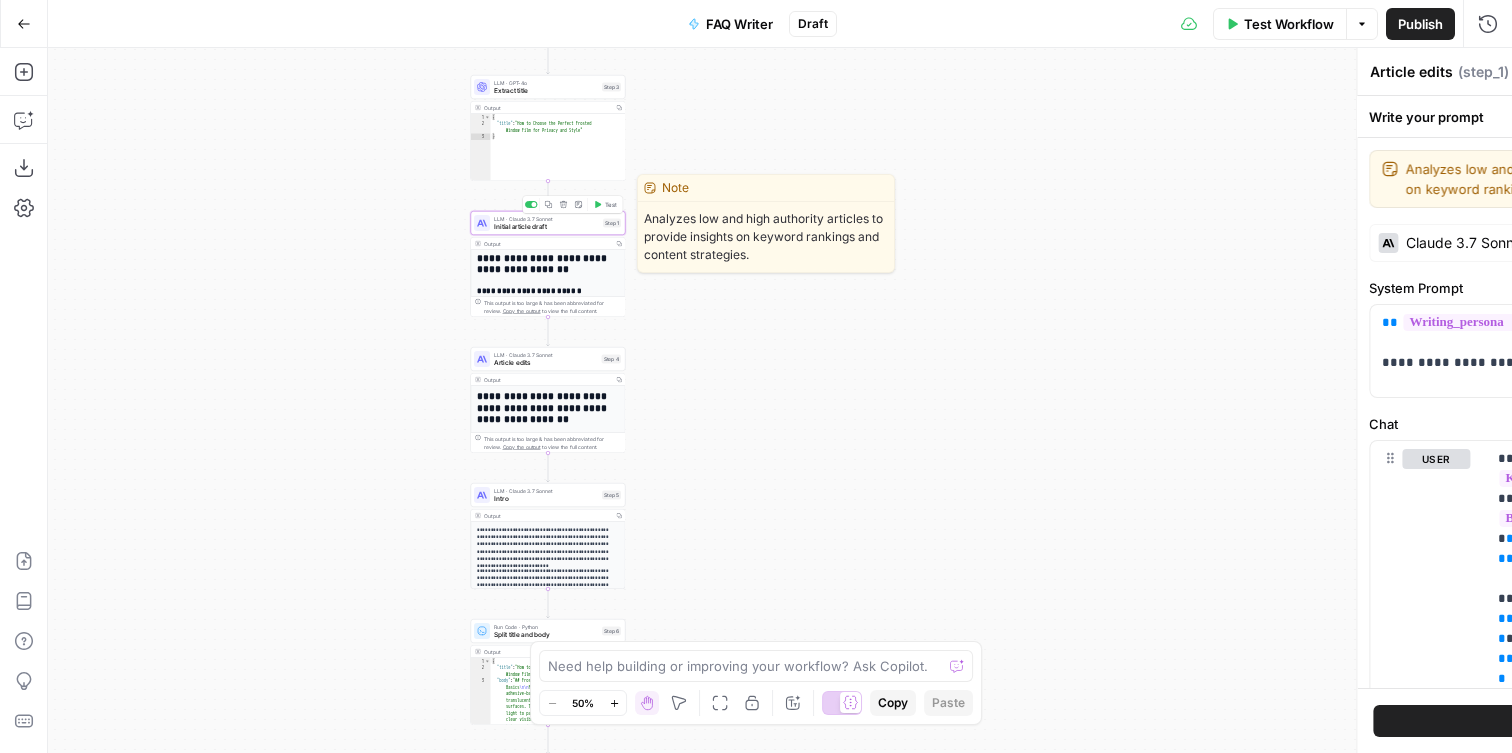 type on "Initial article draft" 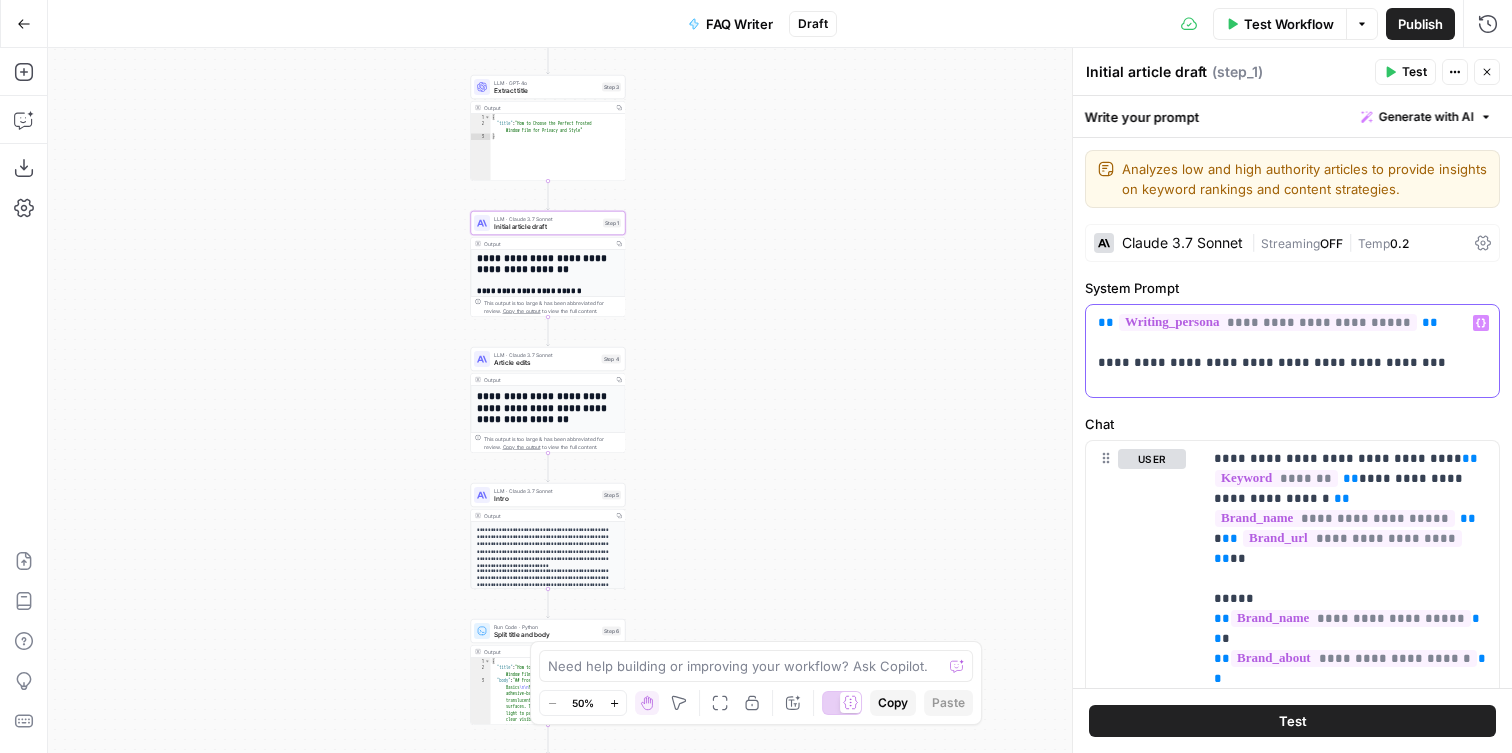 click on "**********" at bounding box center (1292, 343) 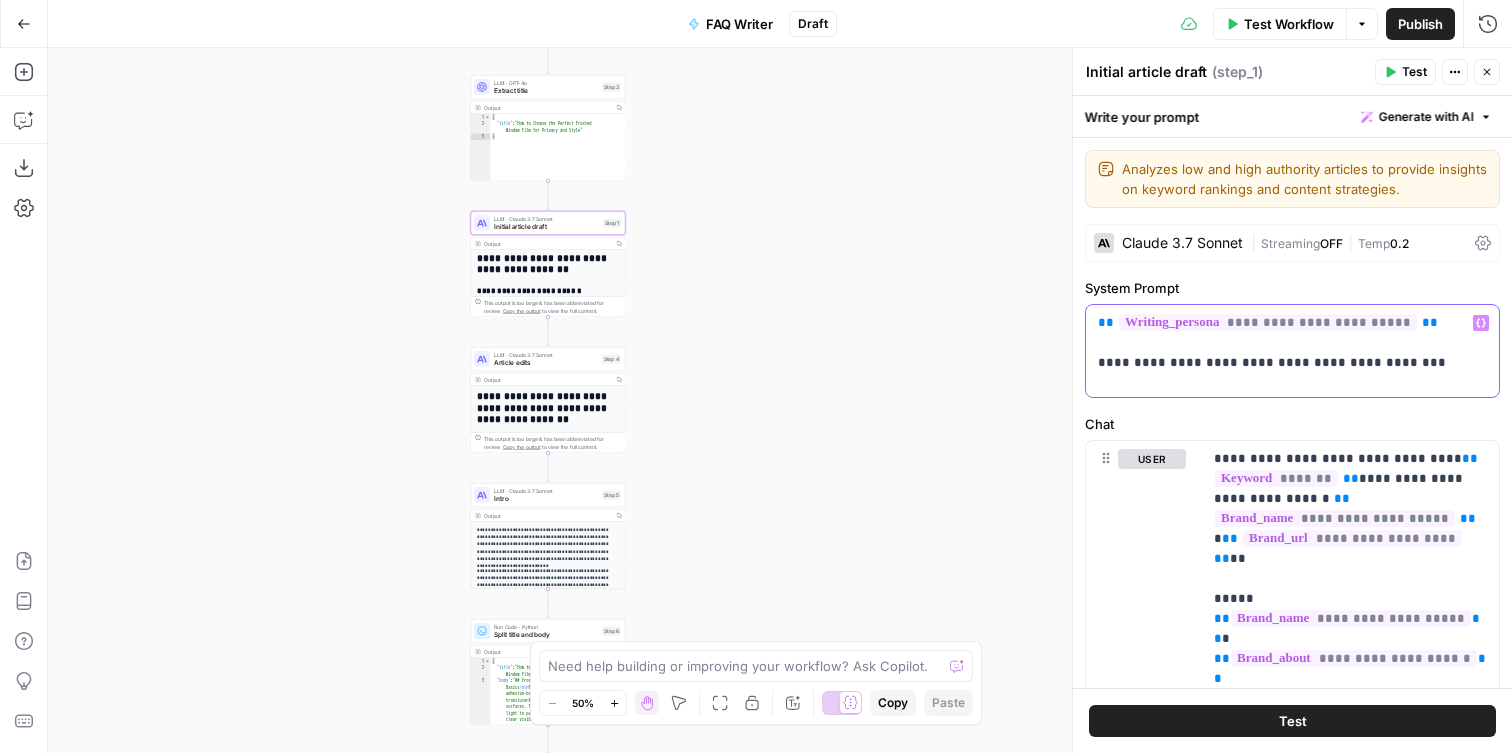 click on "**********" at bounding box center (1292, 343) 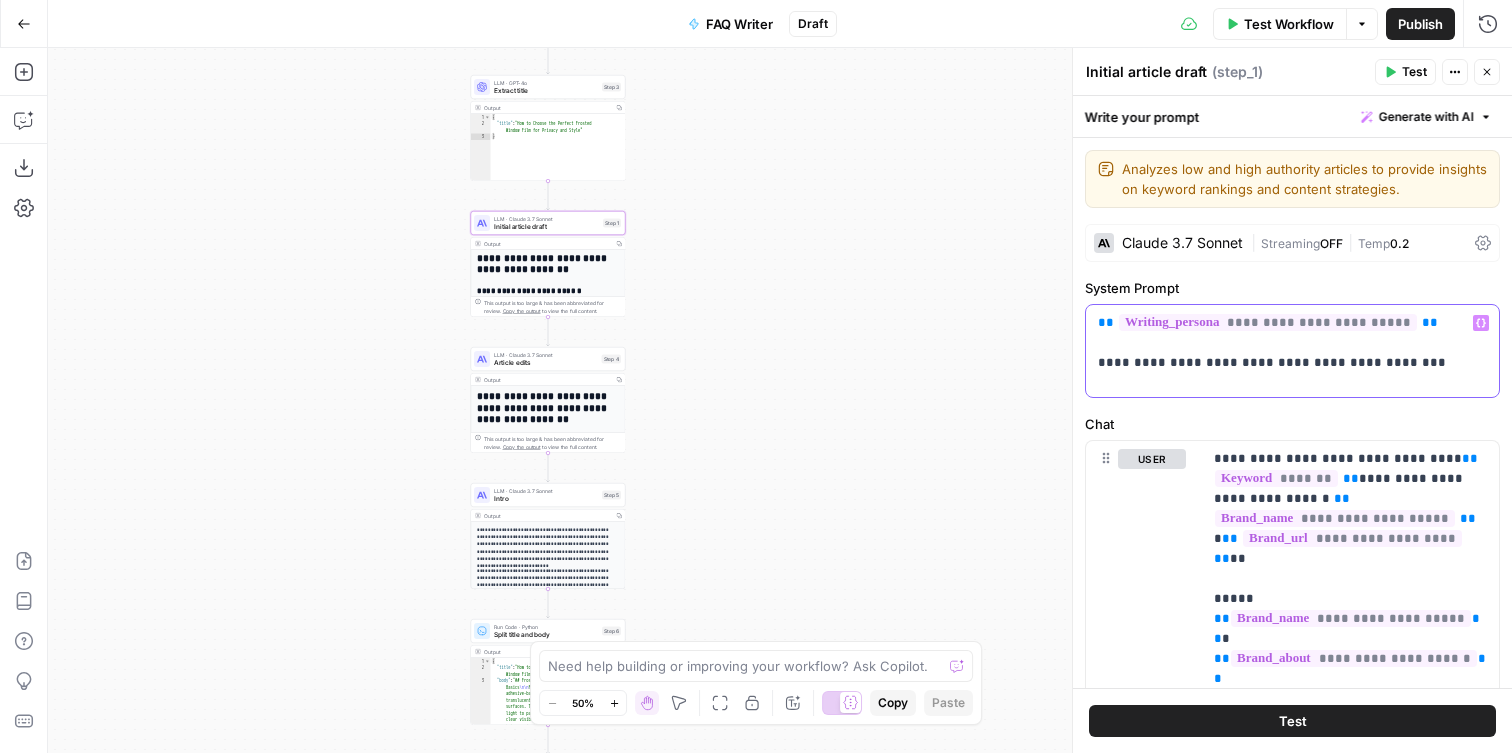 click on "**********" at bounding box center [1292, 343] 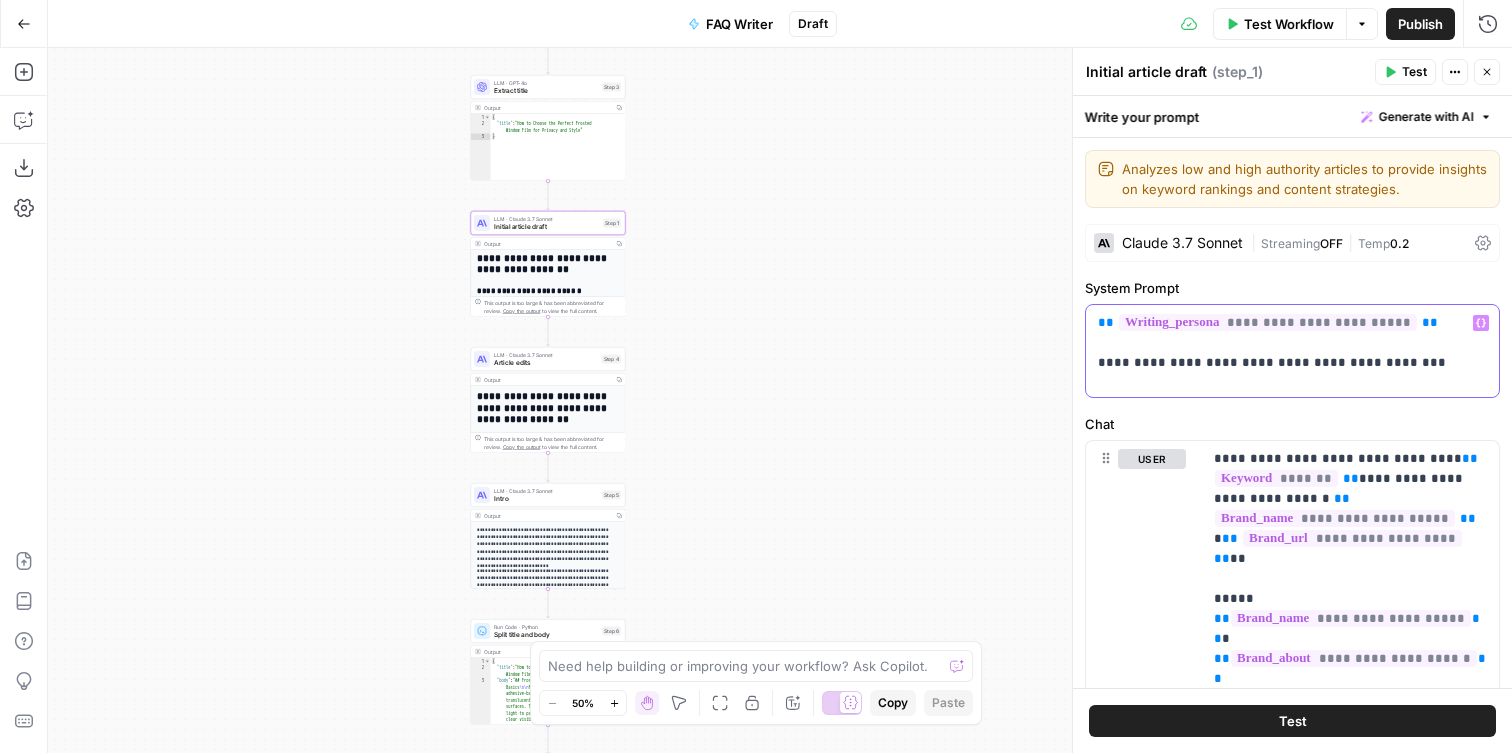 click on "**********" at bounding box center [1292, 351] 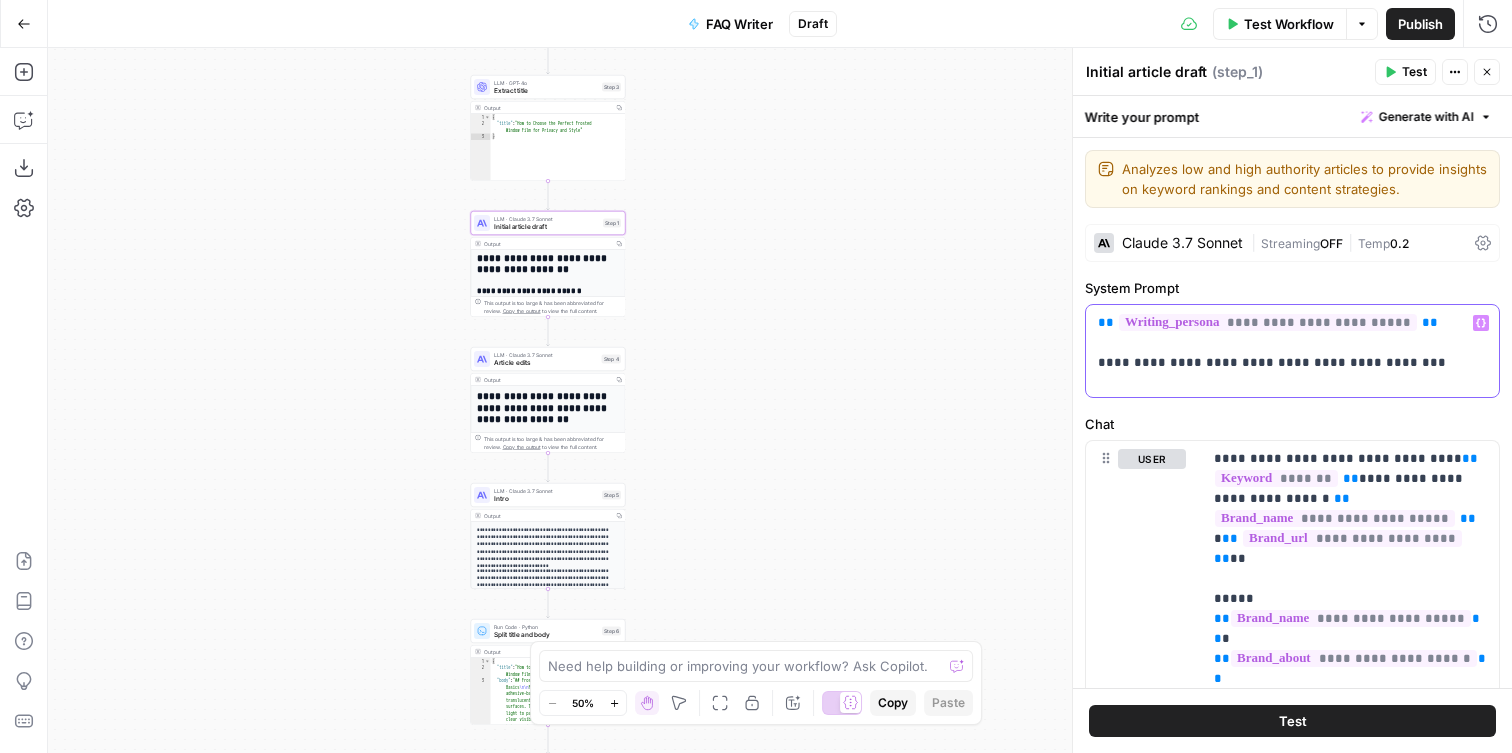 drag, startPoint x: 1409, startPoint y: 369, endPoint x: 1095, endPoint y: 361, distance: 314.1019 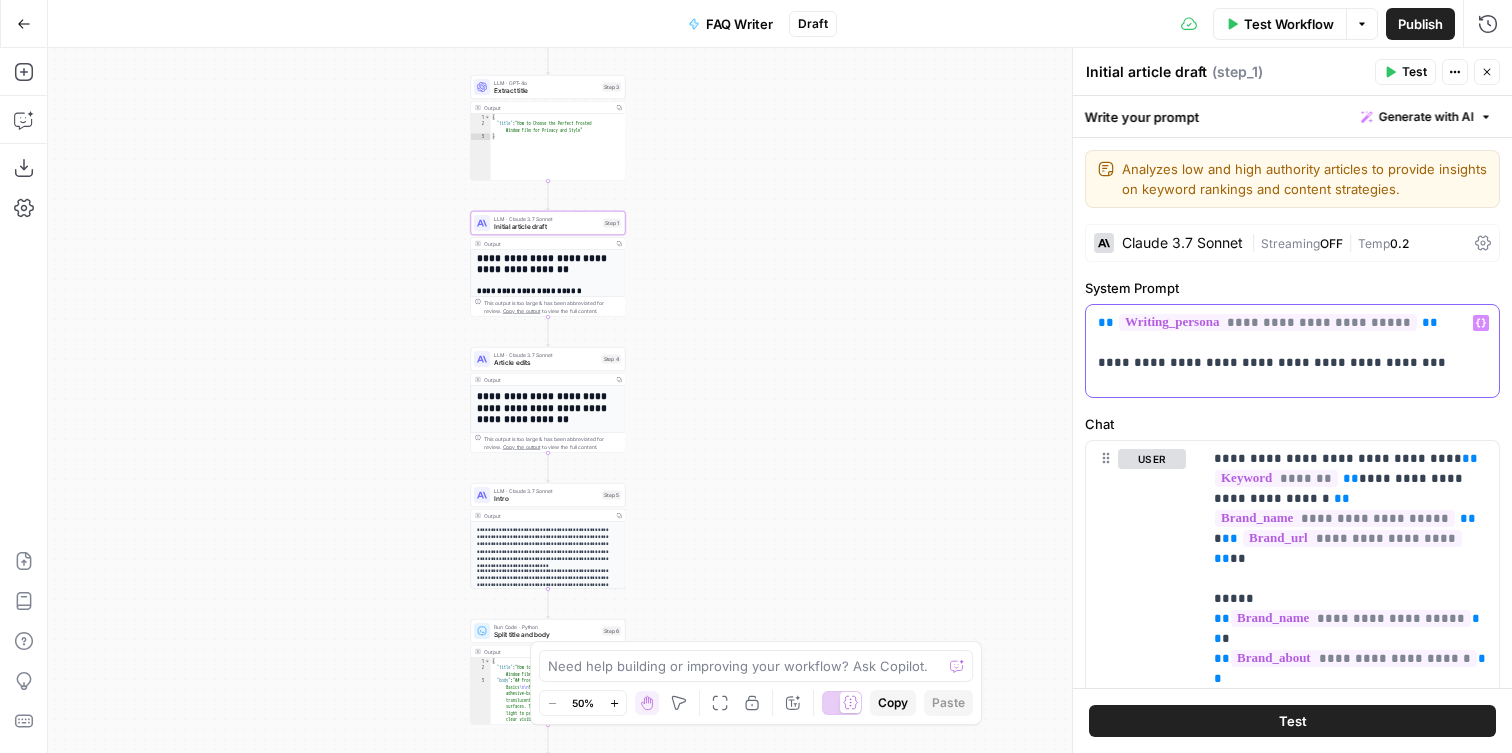 click on "**********" at bounding box center [1292, 351] 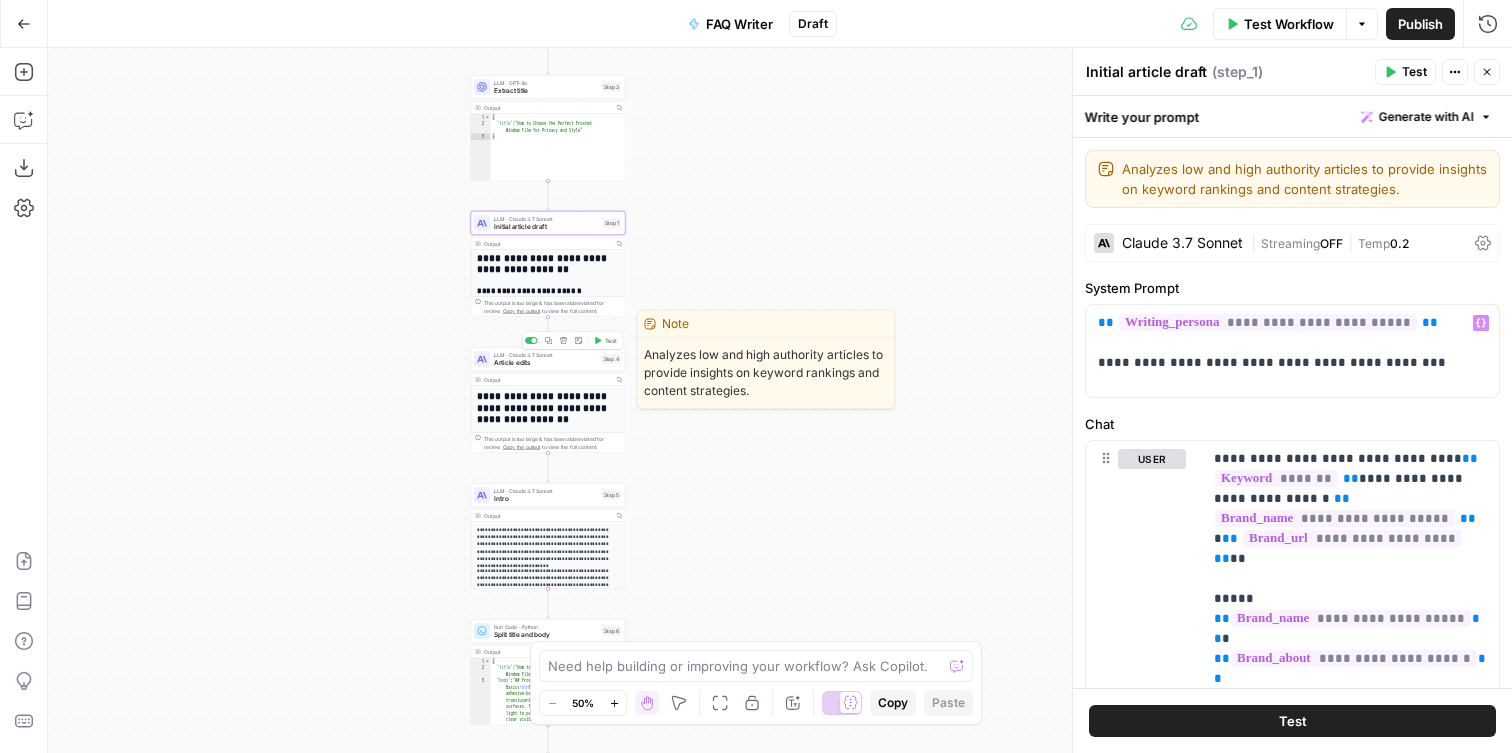 click on "LLM · Claude 3.7 Sonnet Article edits Step 4 Copy step Delete step Edit Note Test" at bounding box center (548, 359) 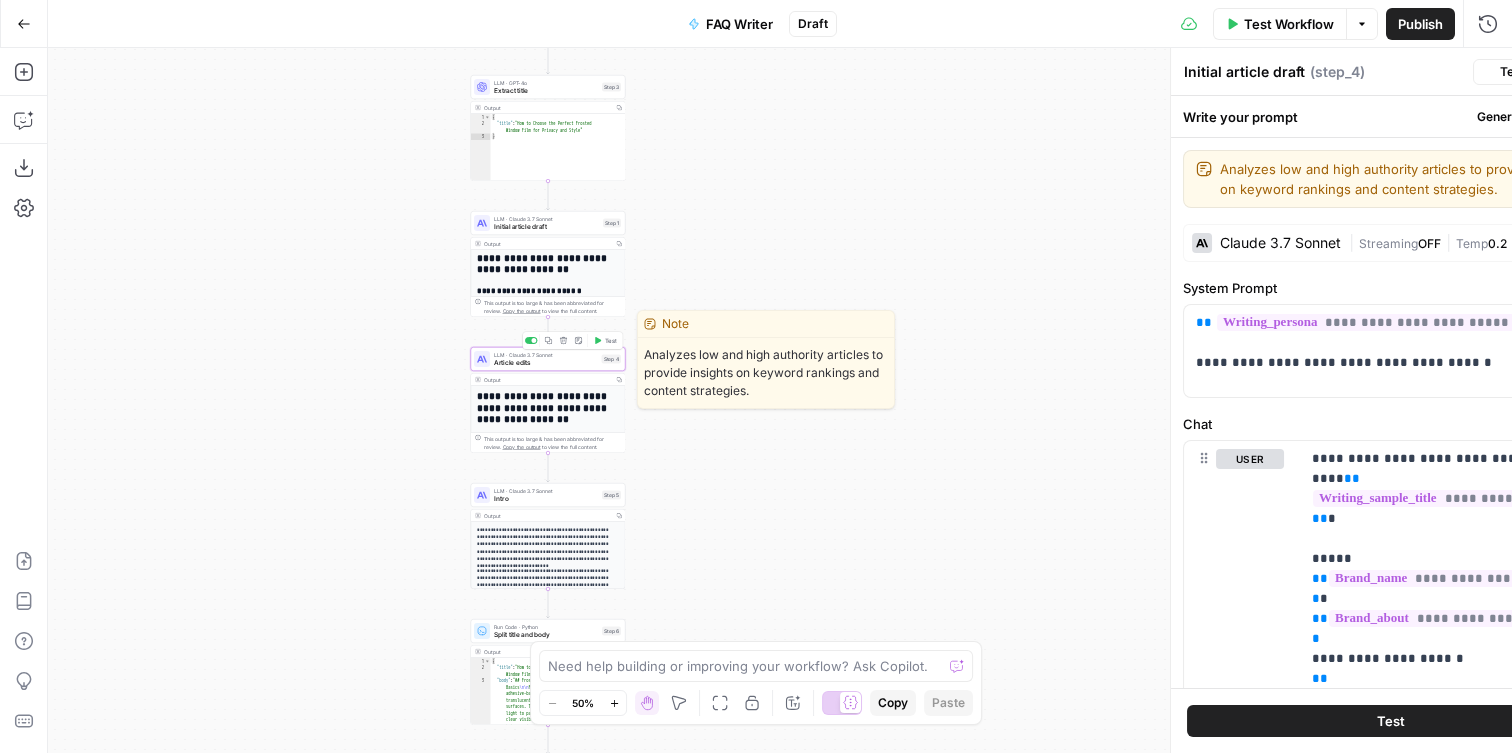 type on "Article edits" 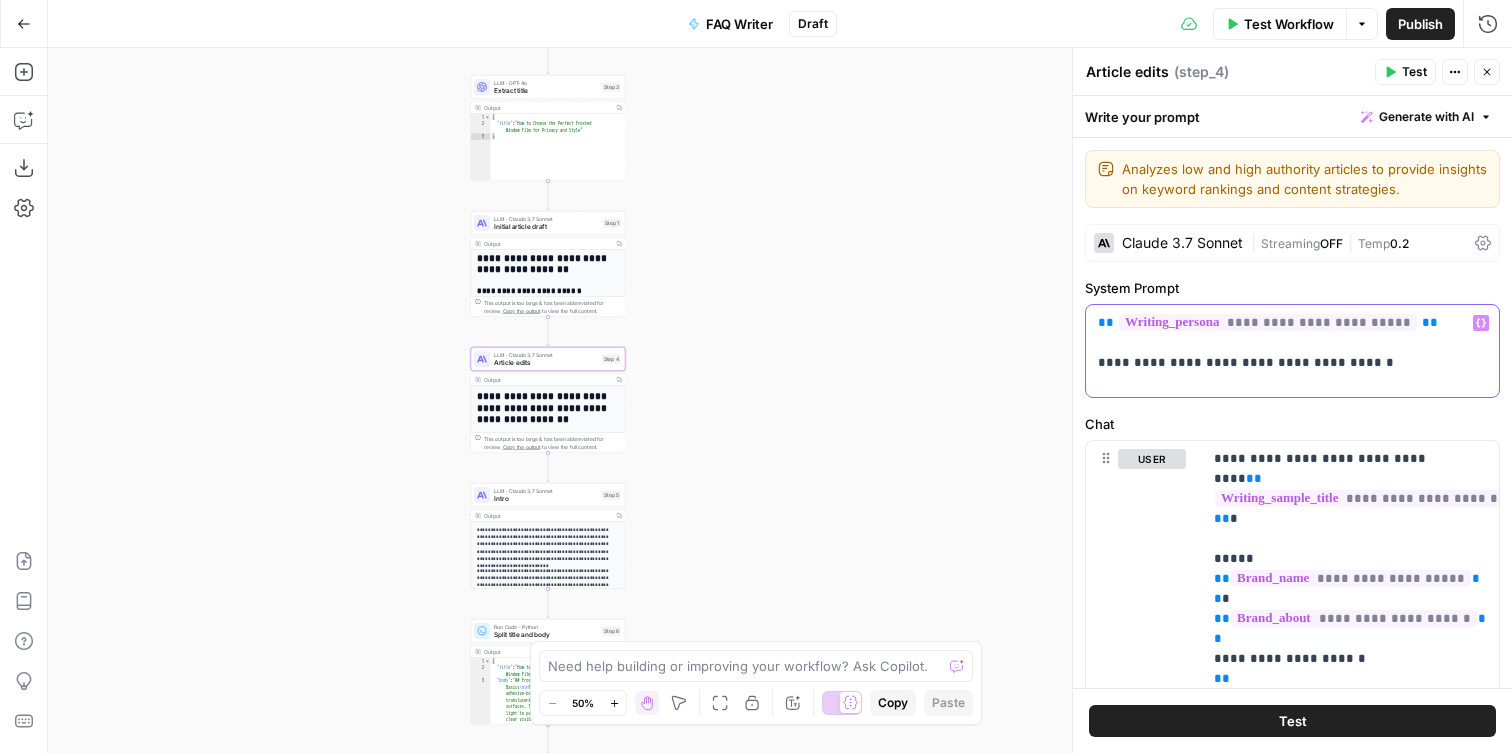 click on "**********" at bounding box center [1292, 343] 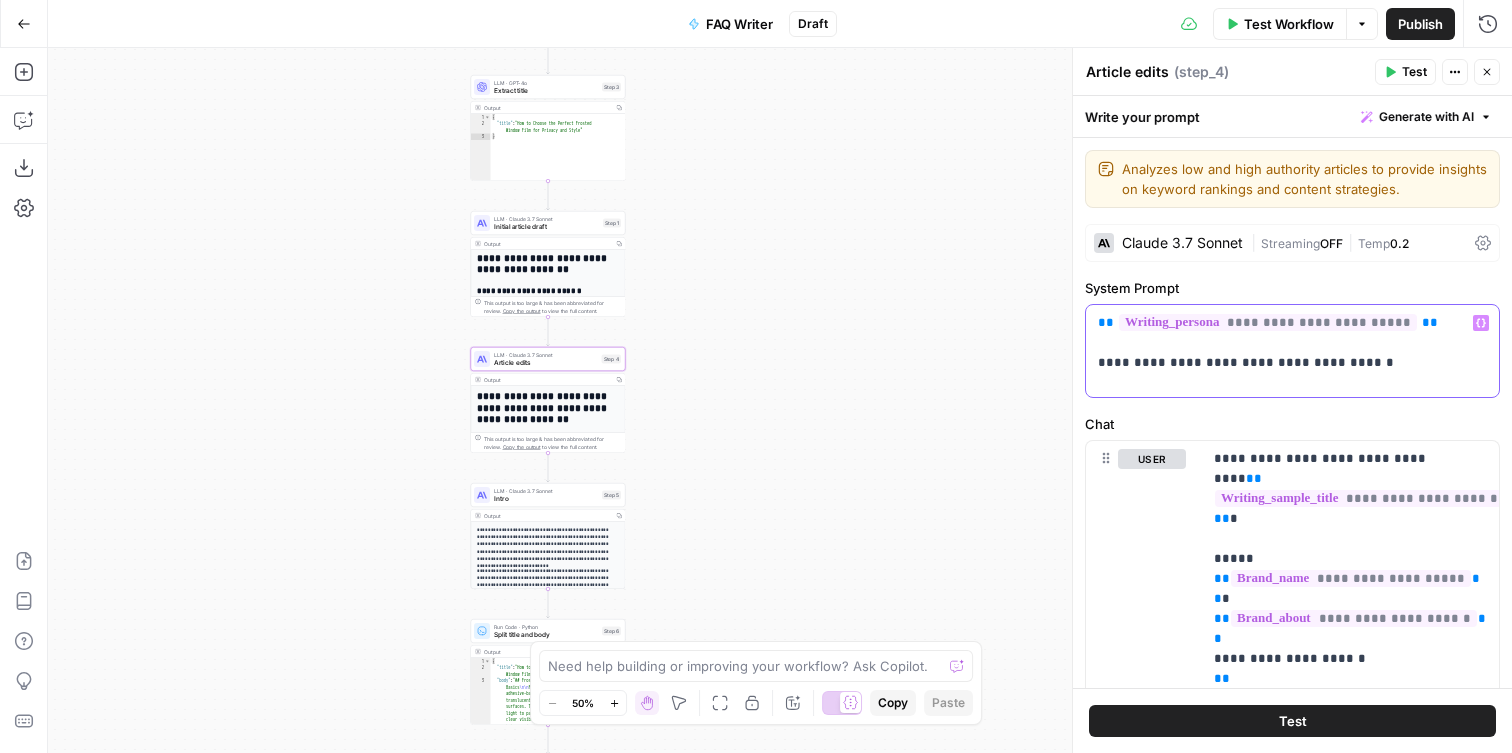 click on "**********" at bounding box center (1292, 343) 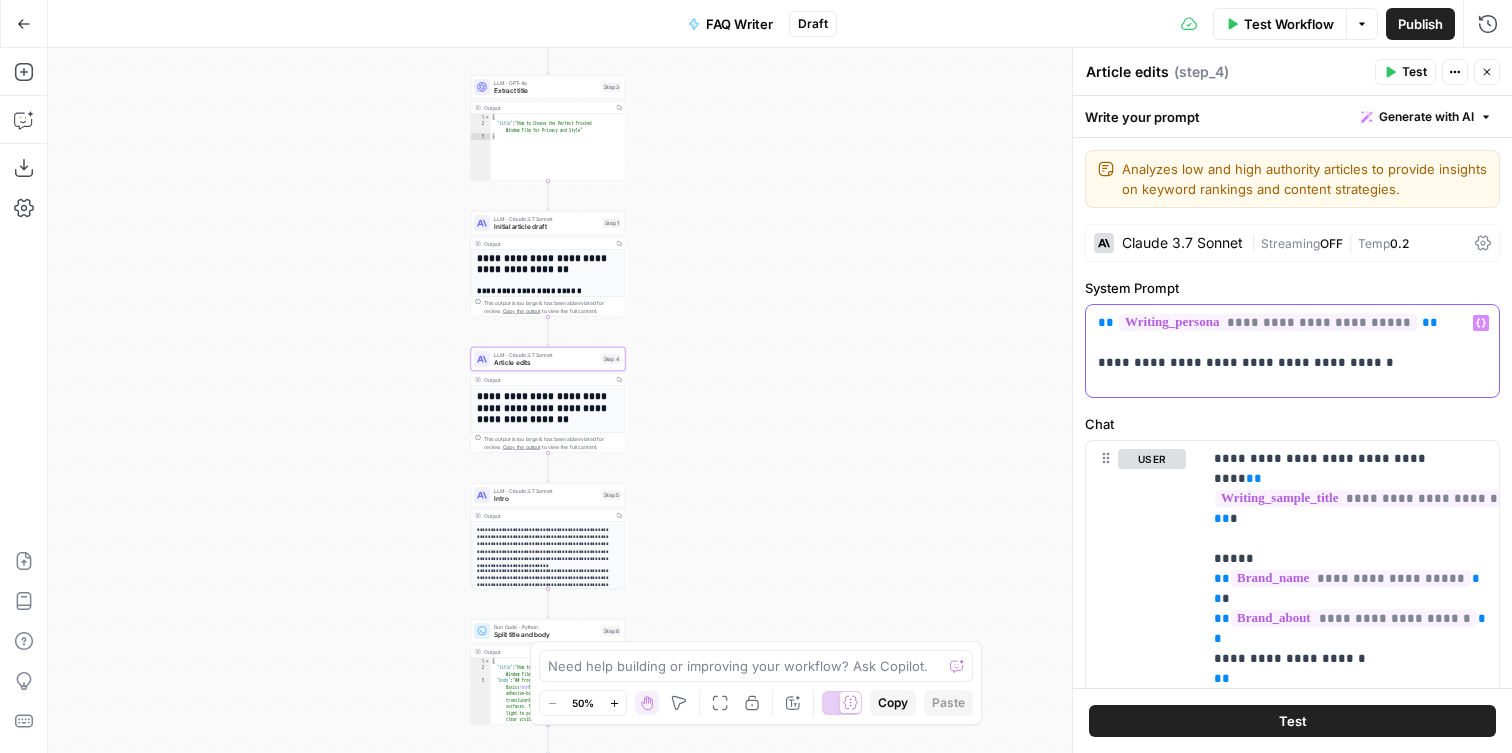 click on "**********" at bounding box center (1292, 343) 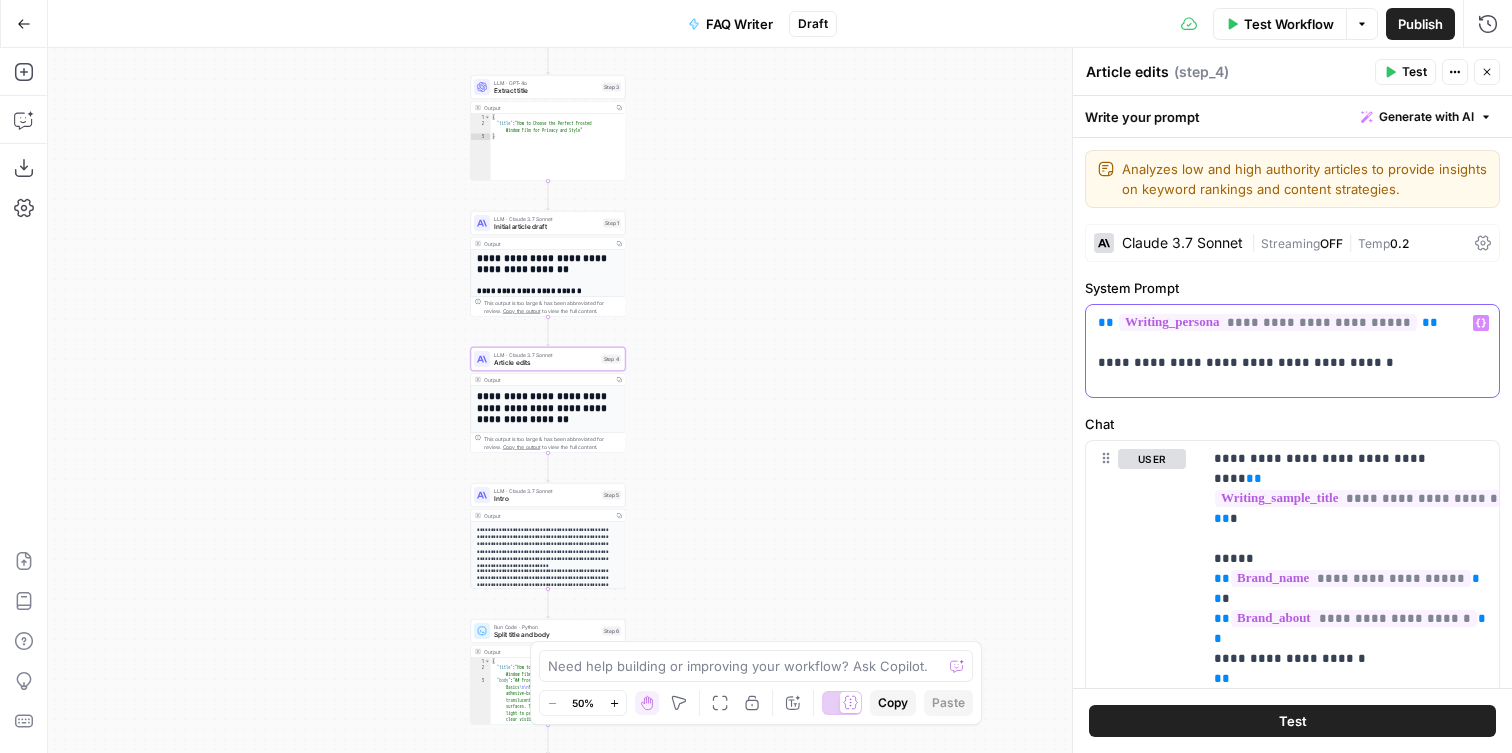 click on "**********" at bounding box center [1292, 343] 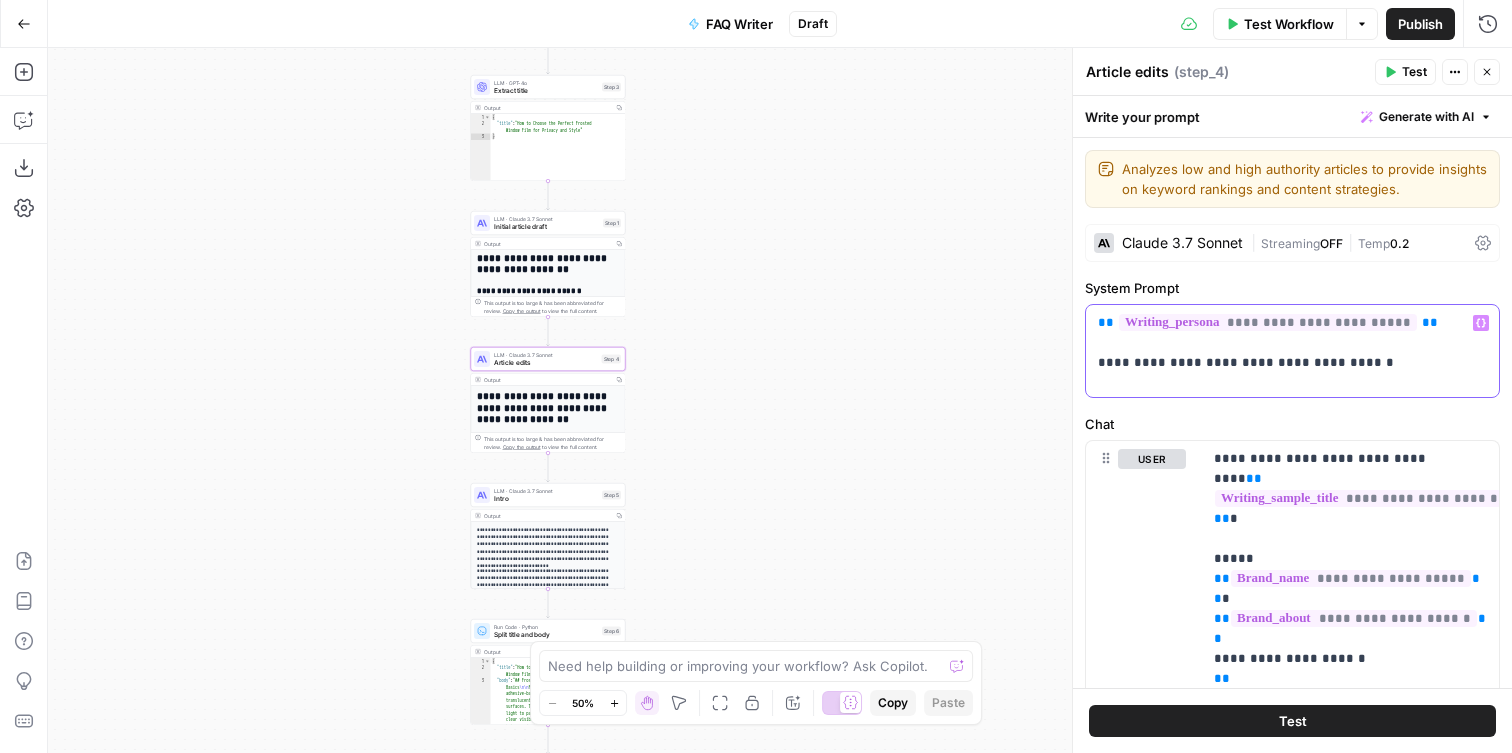 drag, startPoint x: 1372, startPoint y: 360, endPoint x: 1091, endPoint y: 375, distance: 281.4001 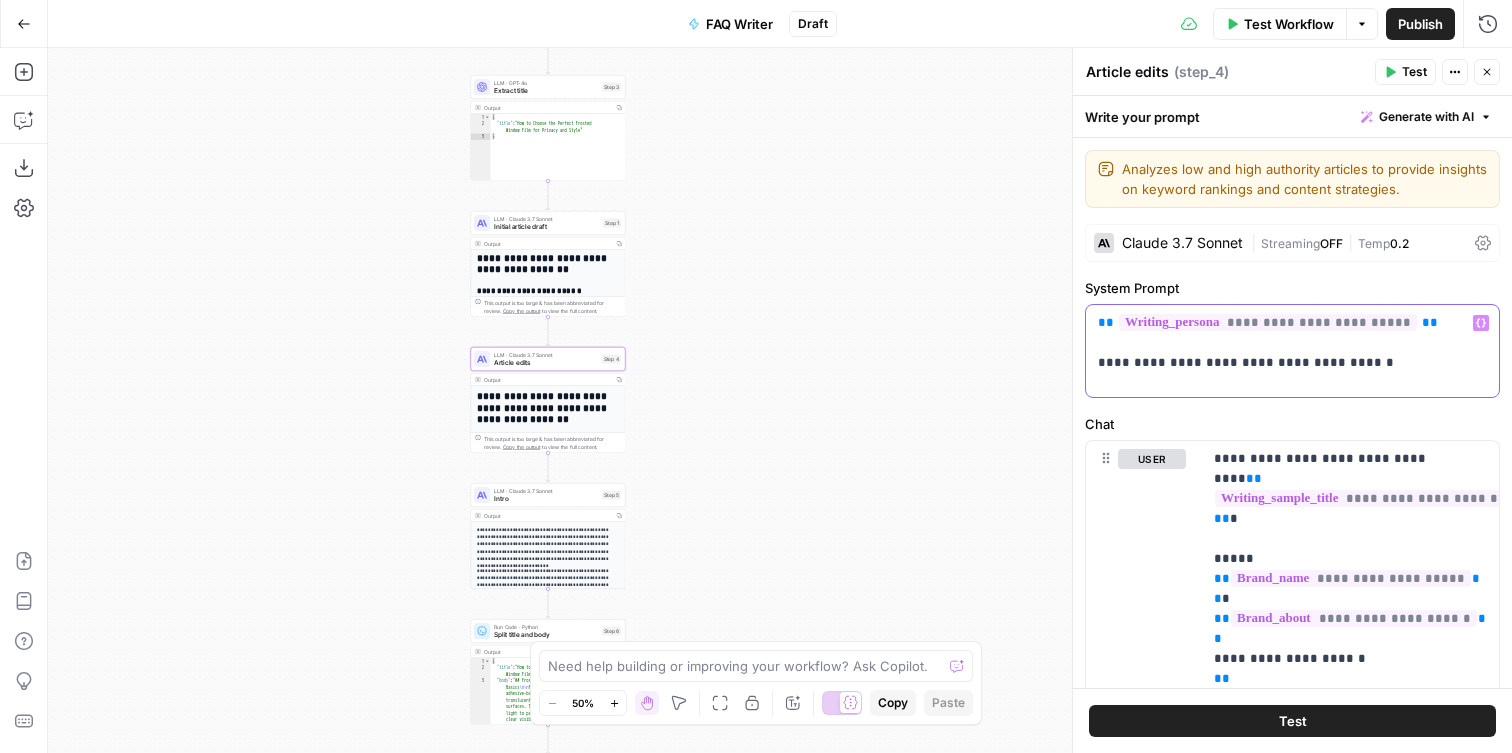drag, startPoint x: 1101, startPoint y: 366, endPoint x: 1386, endPoint y: 366, distance: 285 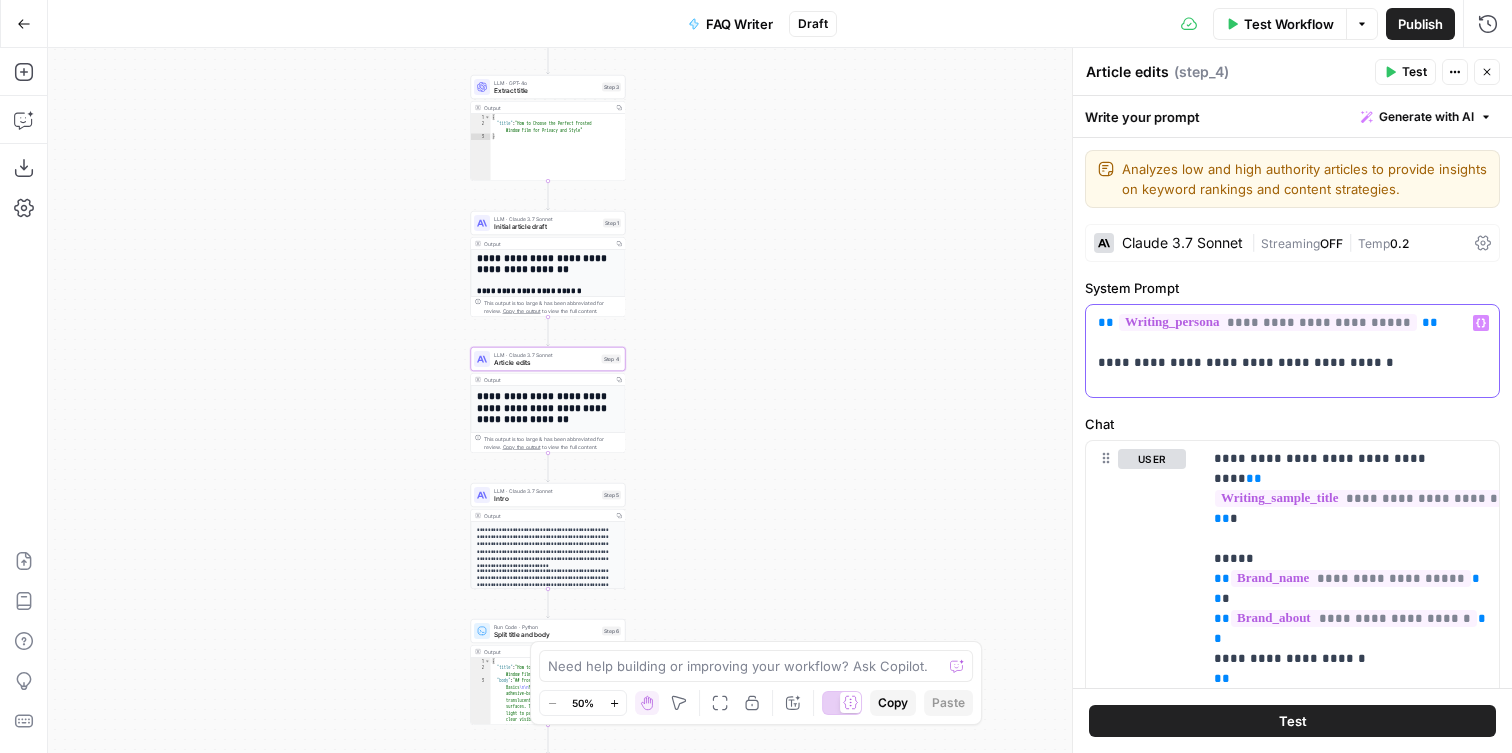 click on "**********" at bounding box center (1292, 343) 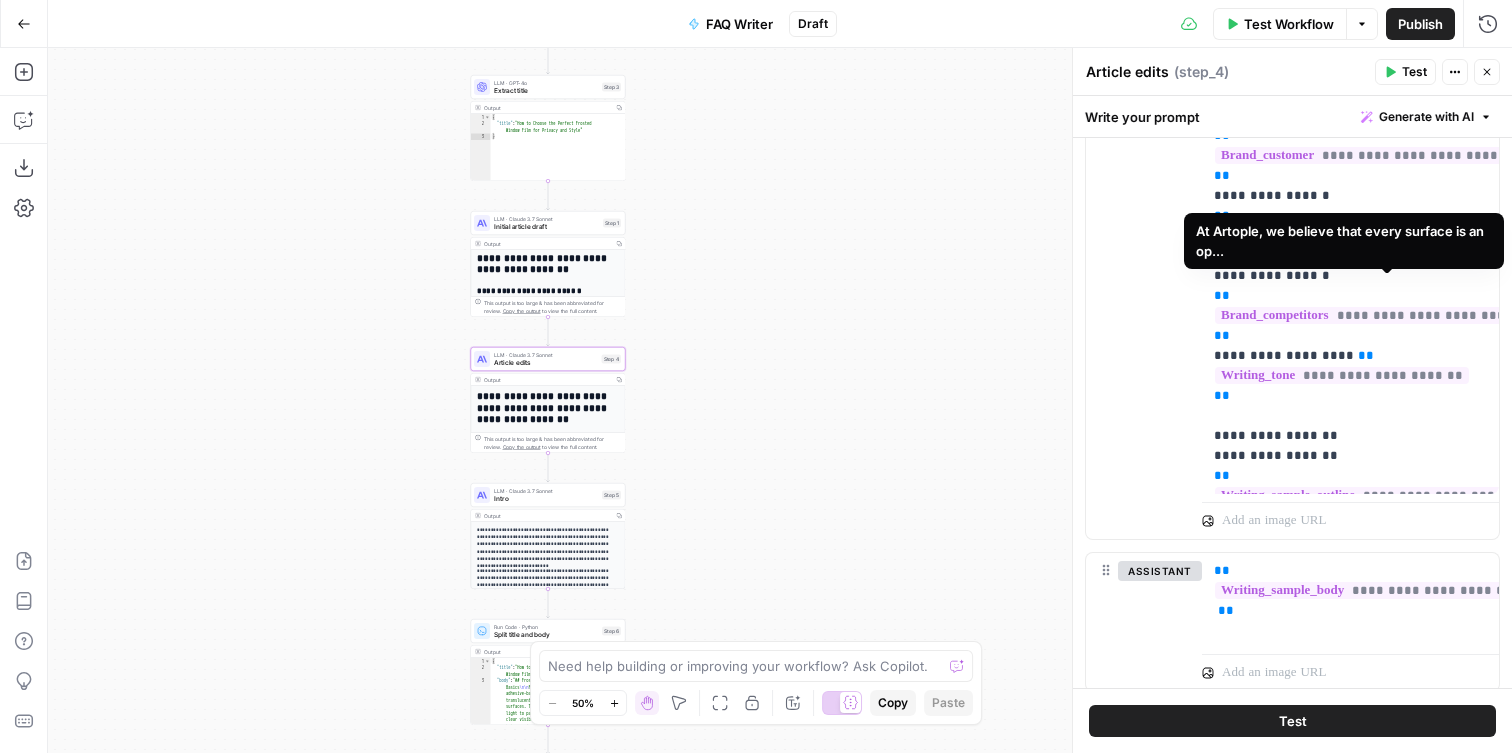 scroll, scrollTop: 541, scrollLeft: 0, axis: vertical 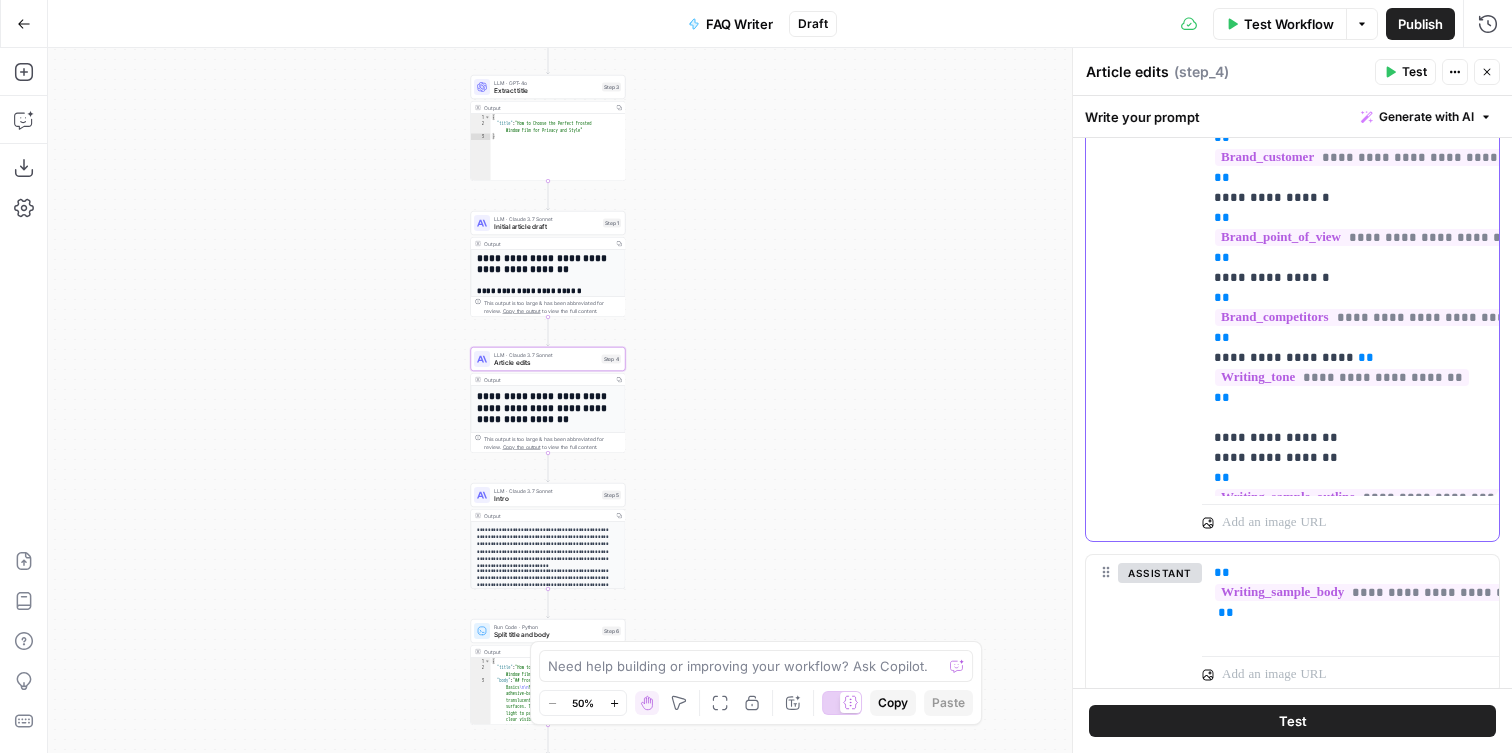 drag, startPoint x: 1288, startPoint y: 463, endPoint x: 1196, endPoint y: 427, distance: 98.79271 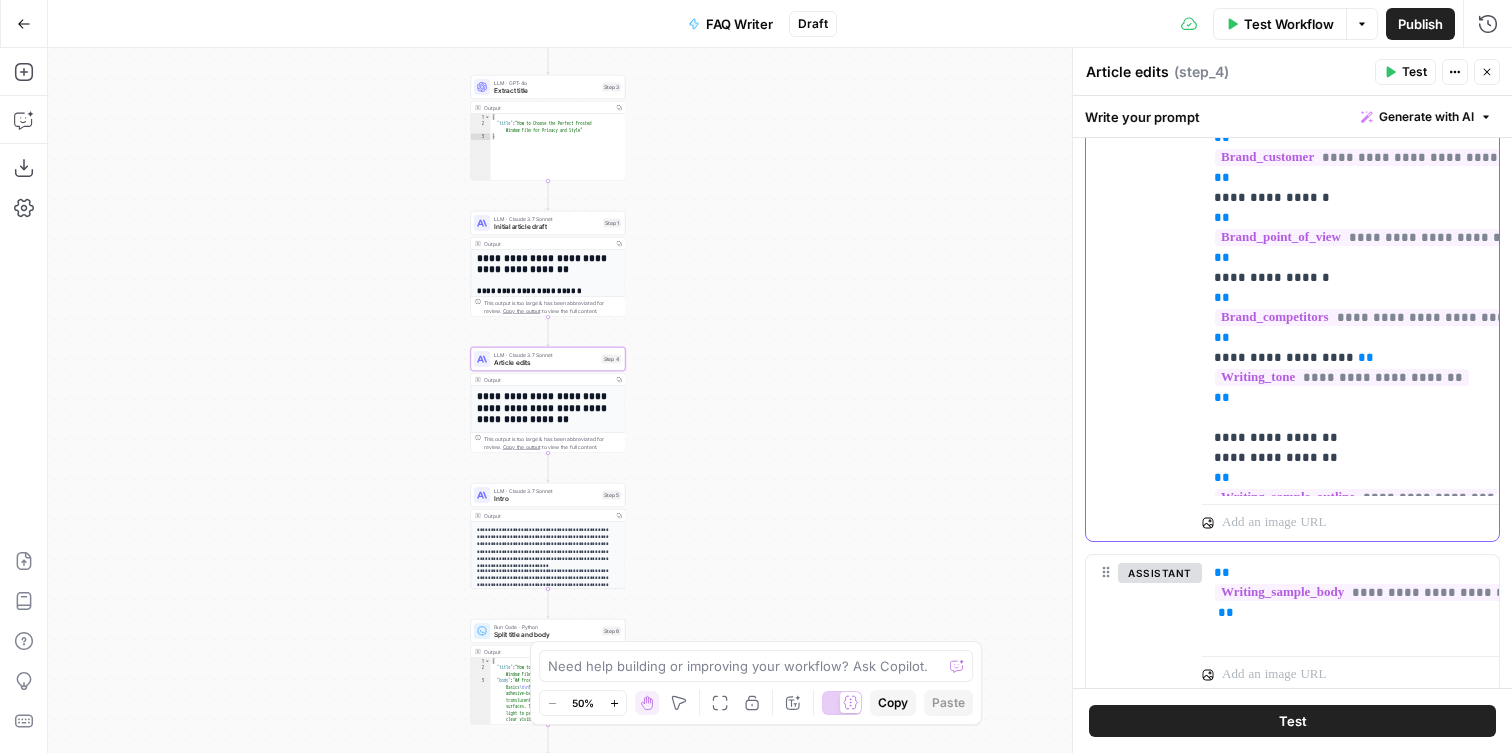 click on "**********" at bounding box center (1292, 220) 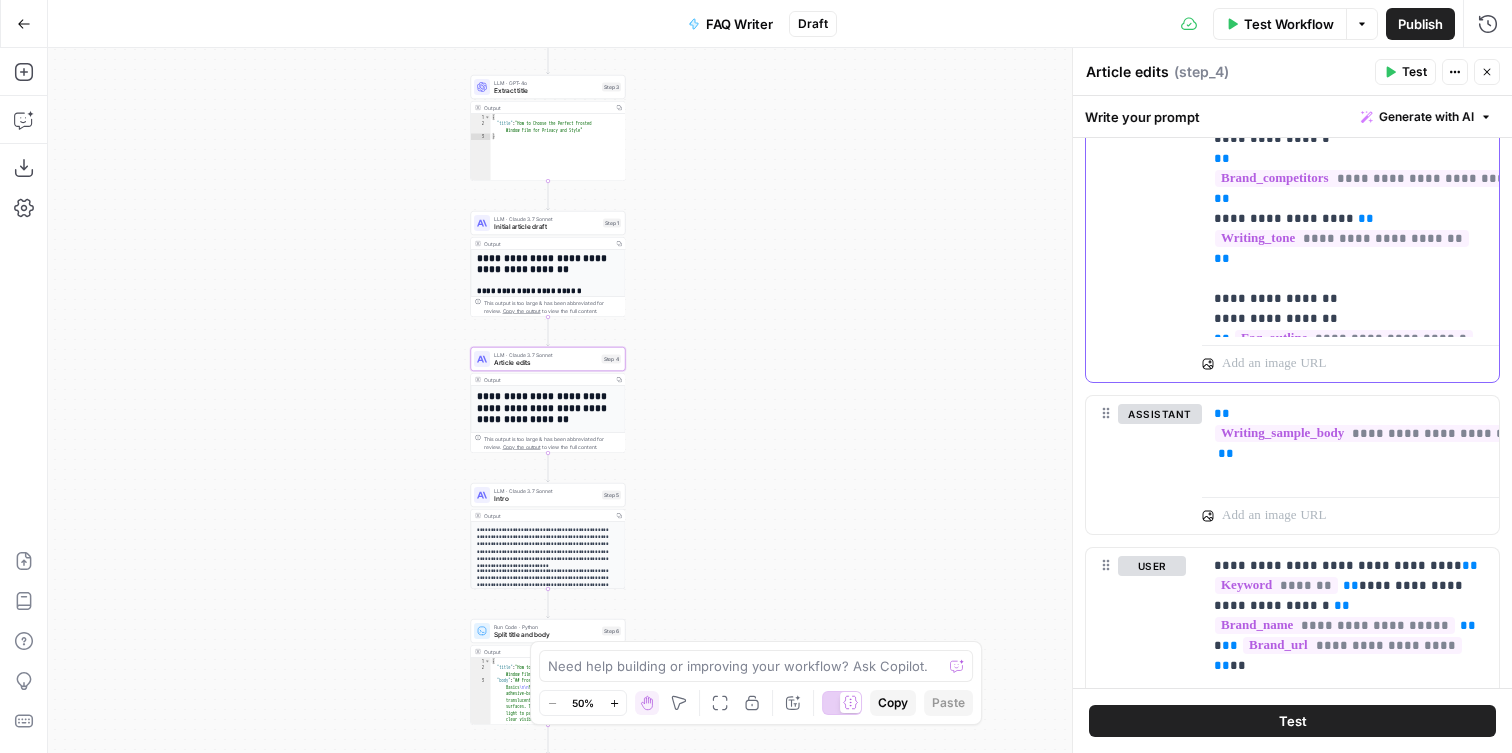 scroll, scrollTop: 685, scrollLeft: 0, axis: vertical 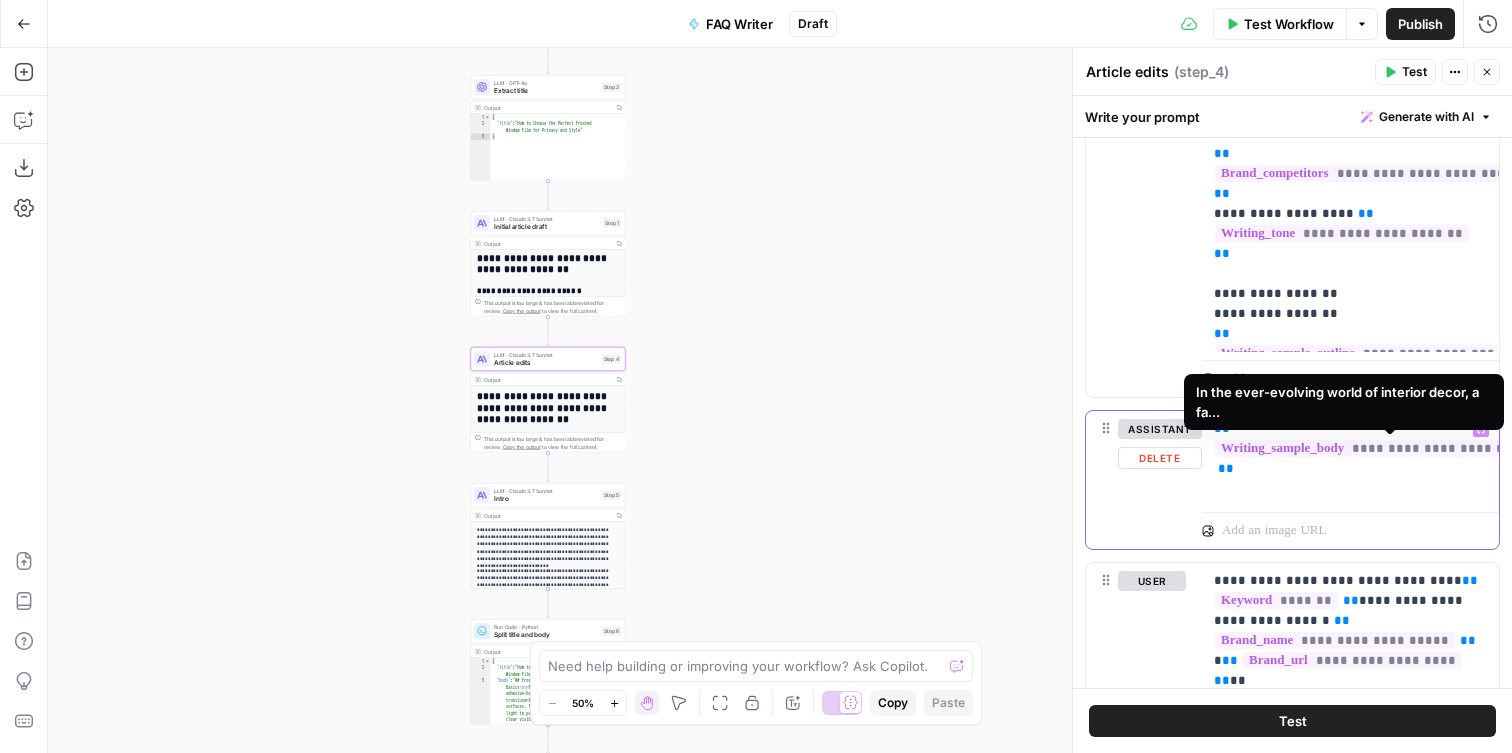click on "**********" at bounding box center [1392, 448] 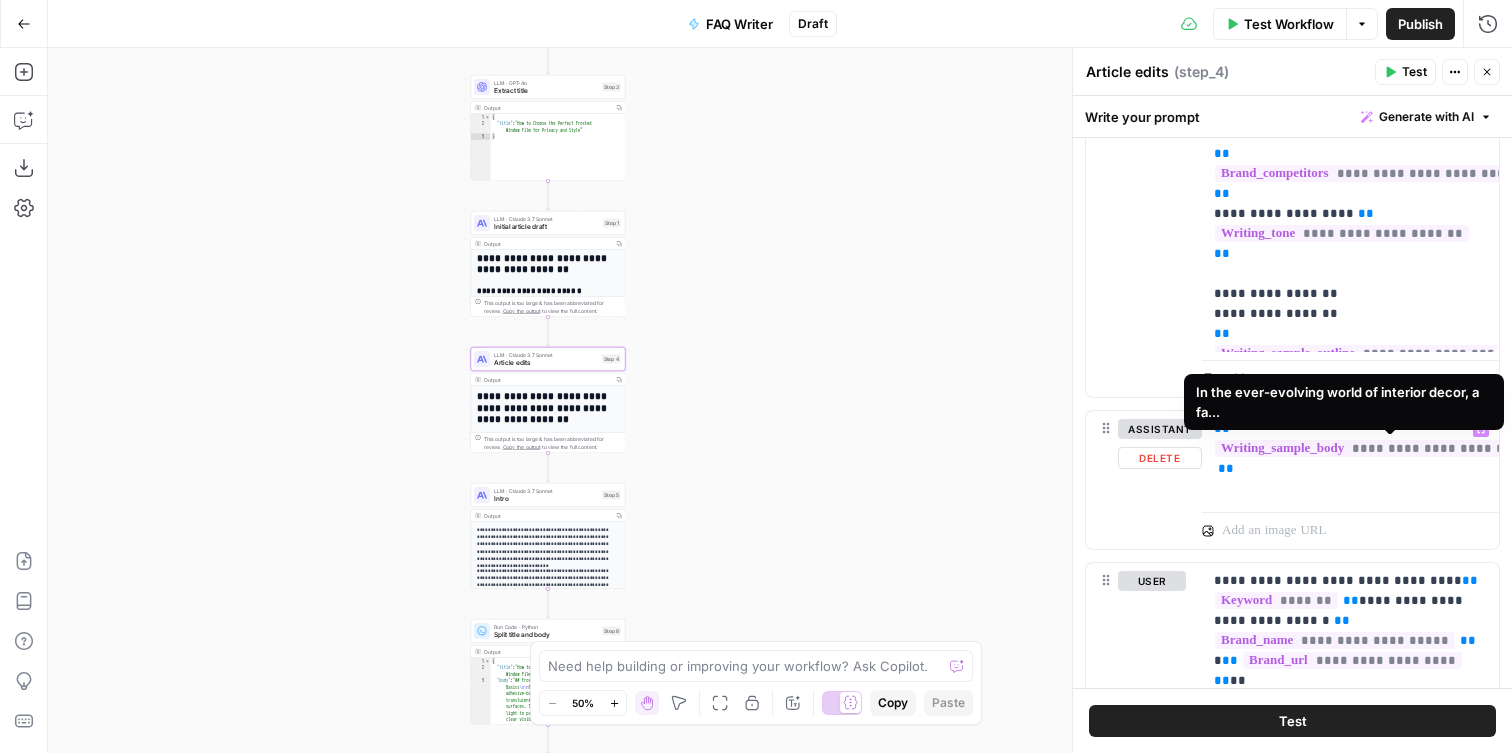 scroll, scrollTop: 427, scrollLeft: 0, axis: vertical 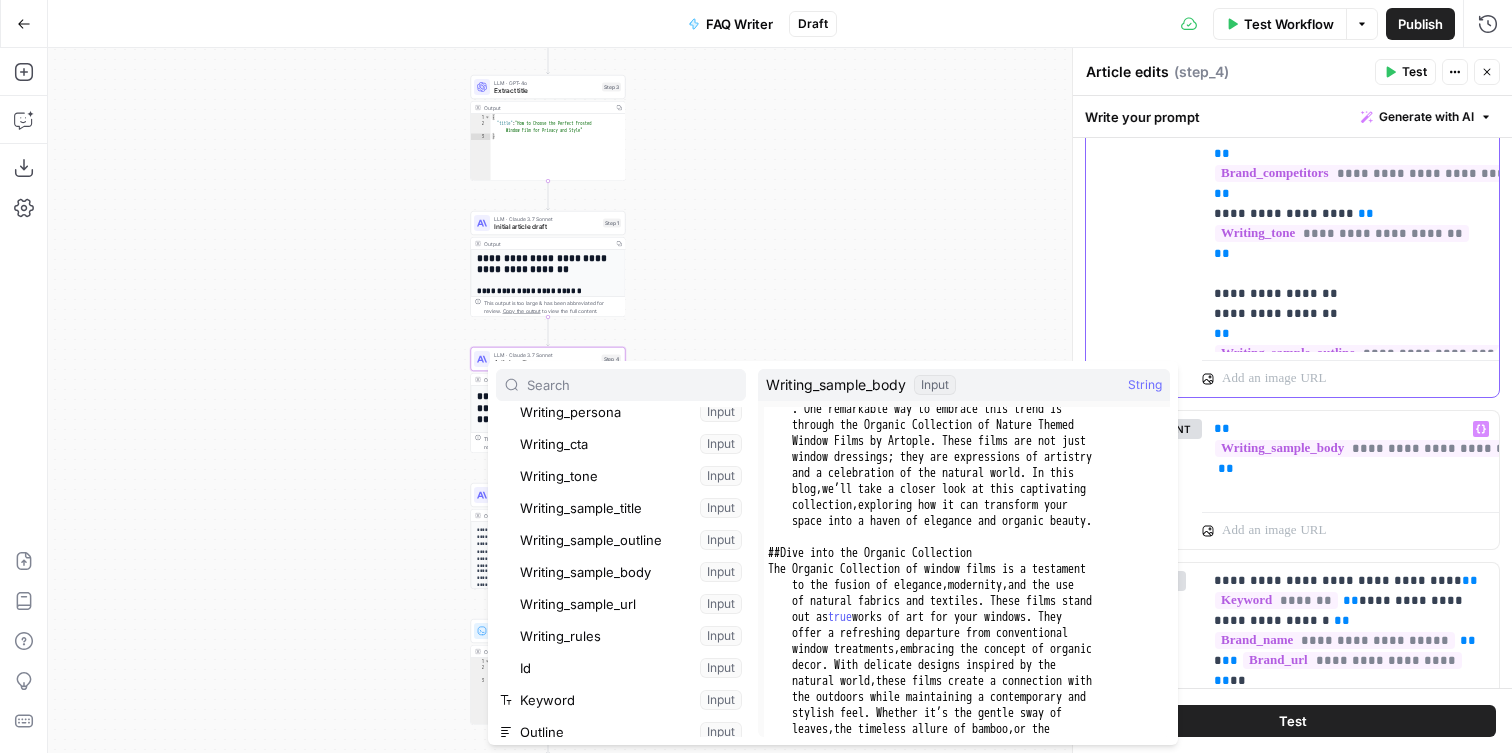 click on "**********" at bounding box center [1350, 54] 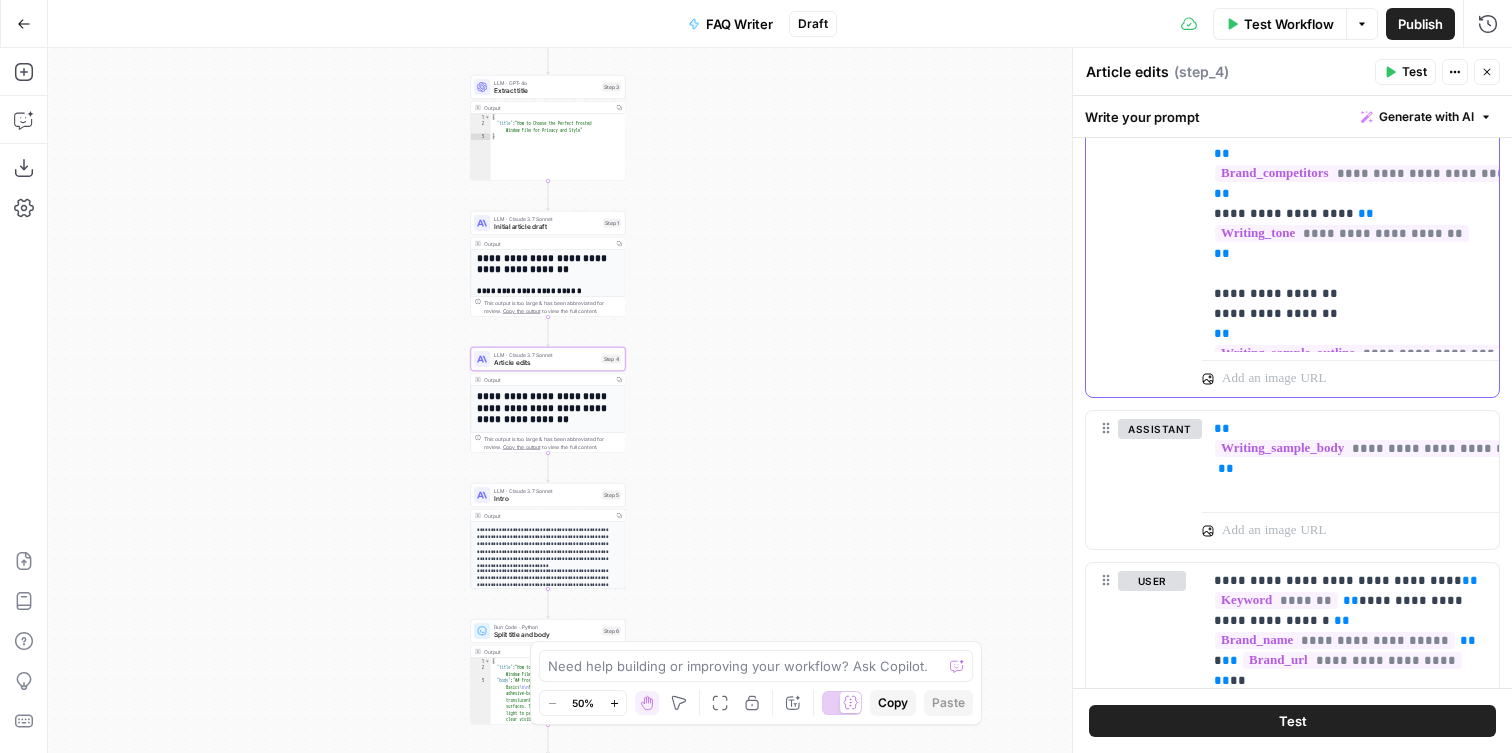 drag, startPoint x: 1265, startPoint y: 321, endPoint x: 1178, endPoint y: 281, distance: 95.7549 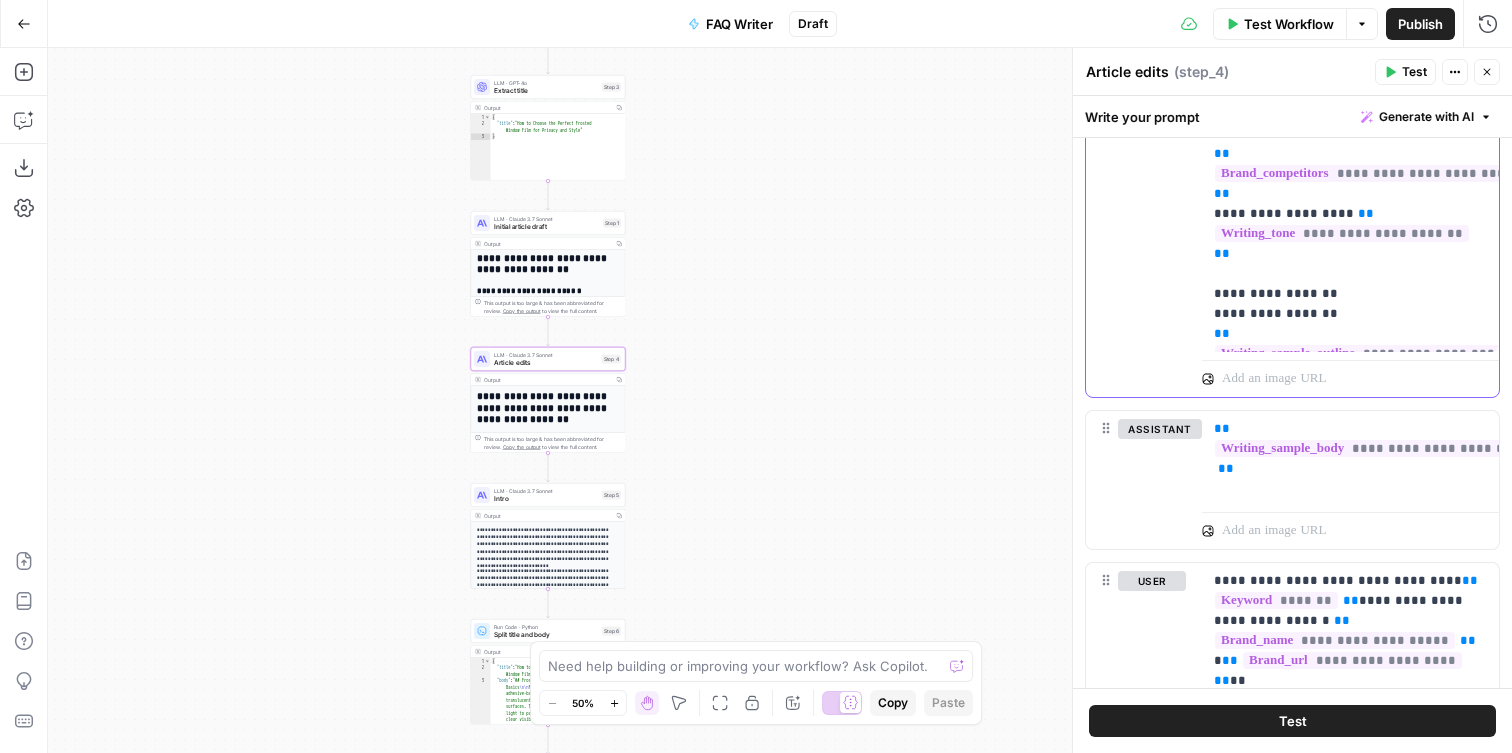 click on "**********" at bounding box center [1292, 76] 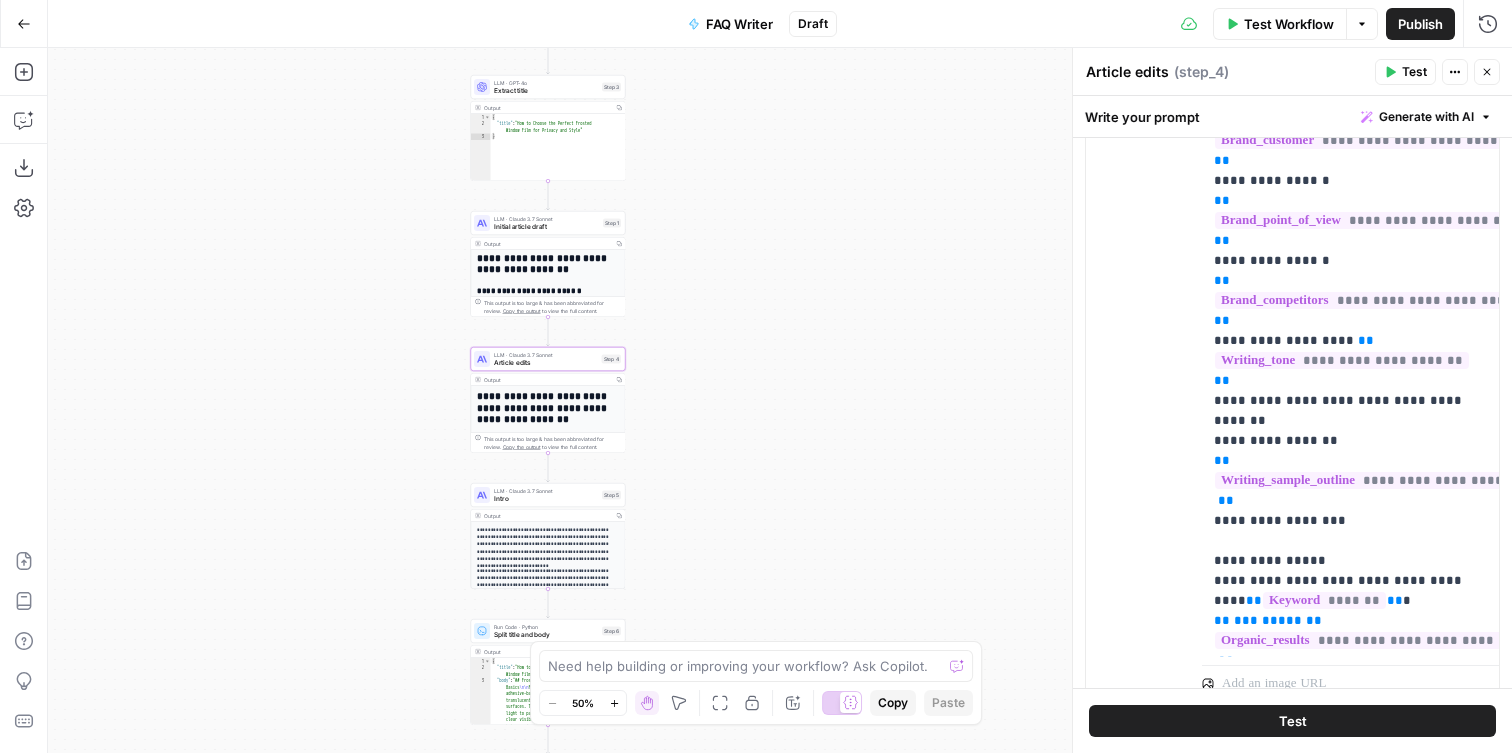 scroll, scrollTop: 1384, scrollLeft: 0, axis: vertical 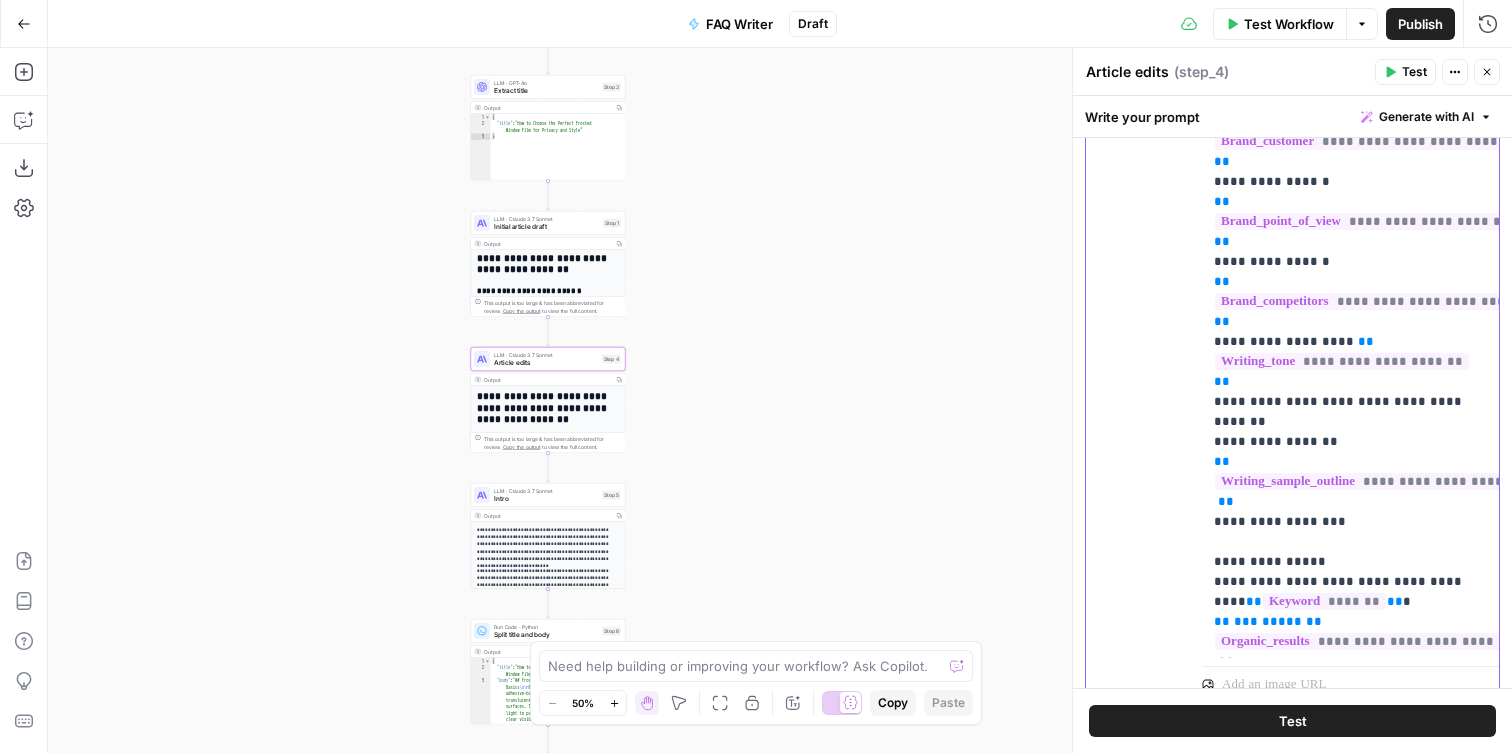 click on "**********" at bounding box center [1350, 2772] 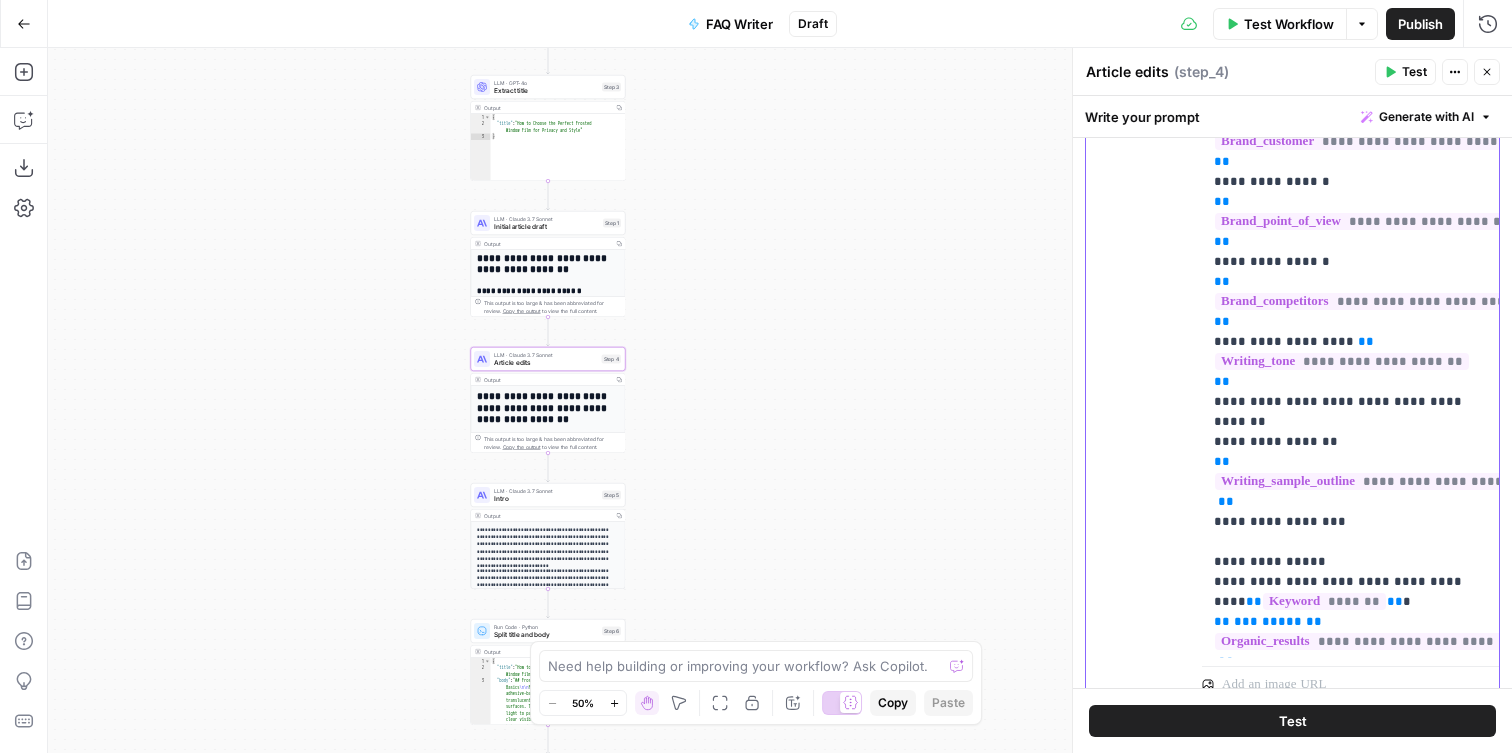 drag, startPoint x: 1270, startPoint y: 398, endPoint x: 1178, endPoint y: 369, distance: 96.462425 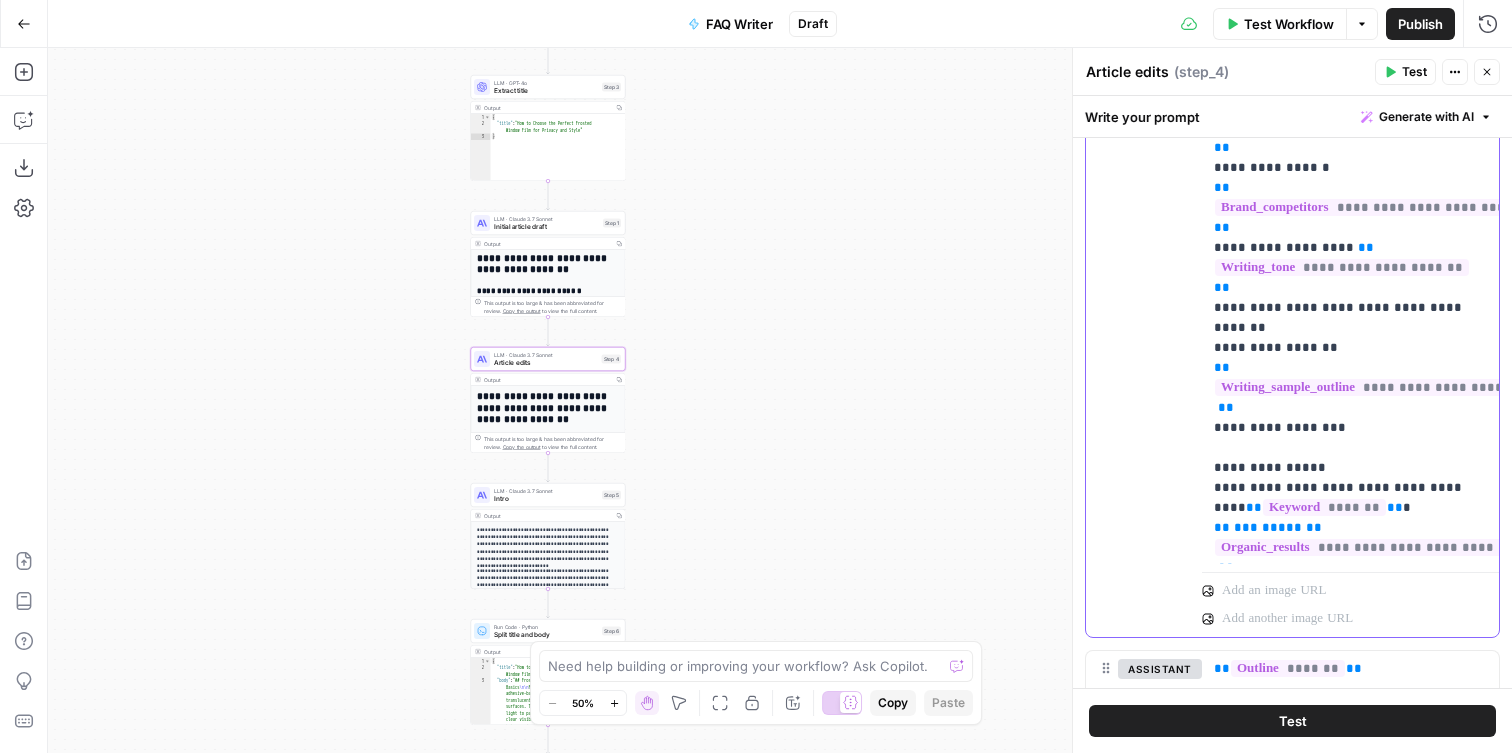 scroll, scrollTop: 1487, scrollLeft: 0, axis: vertical 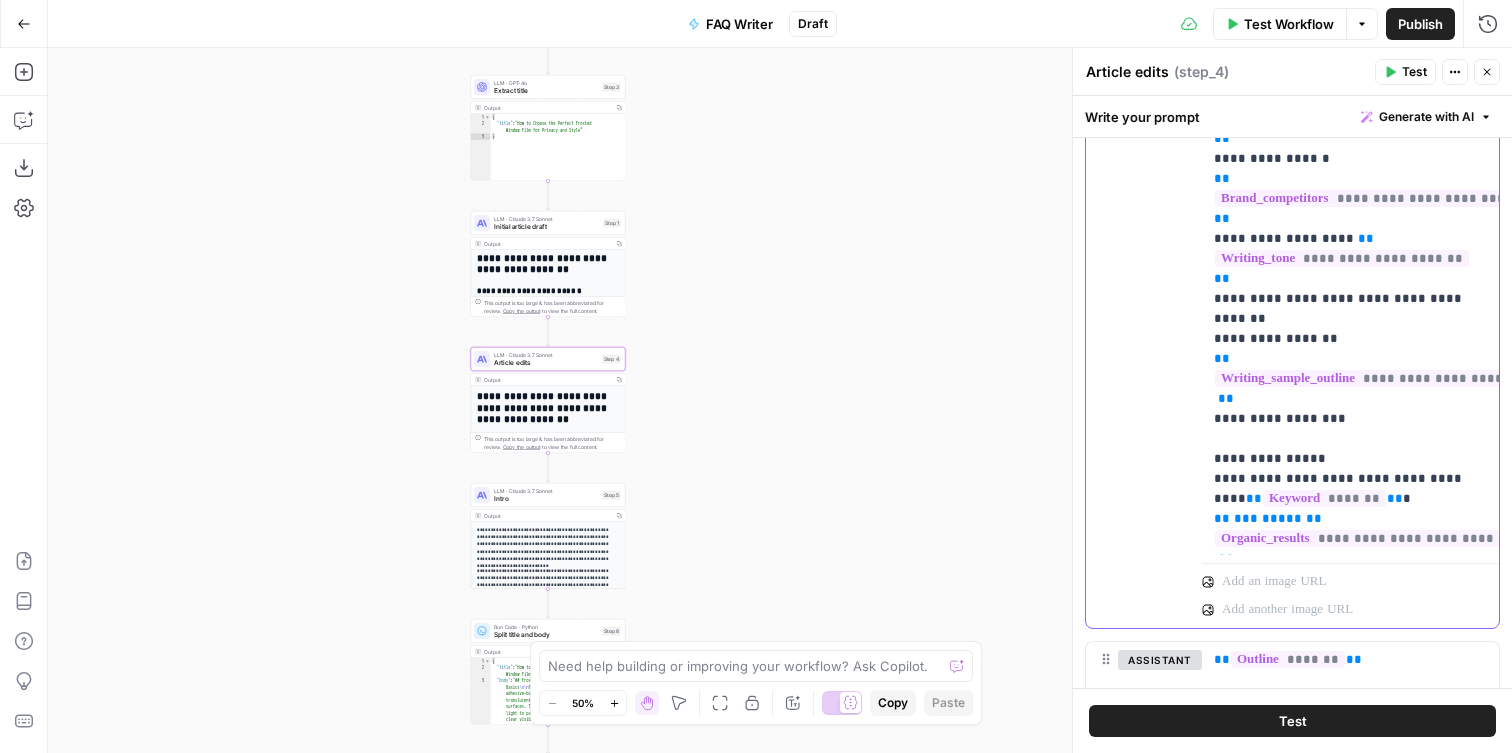 drag, startPoint x: 1264, startPoint y: 299, endPoint x: 1183, endPoint y: 260, distance: 89.89995 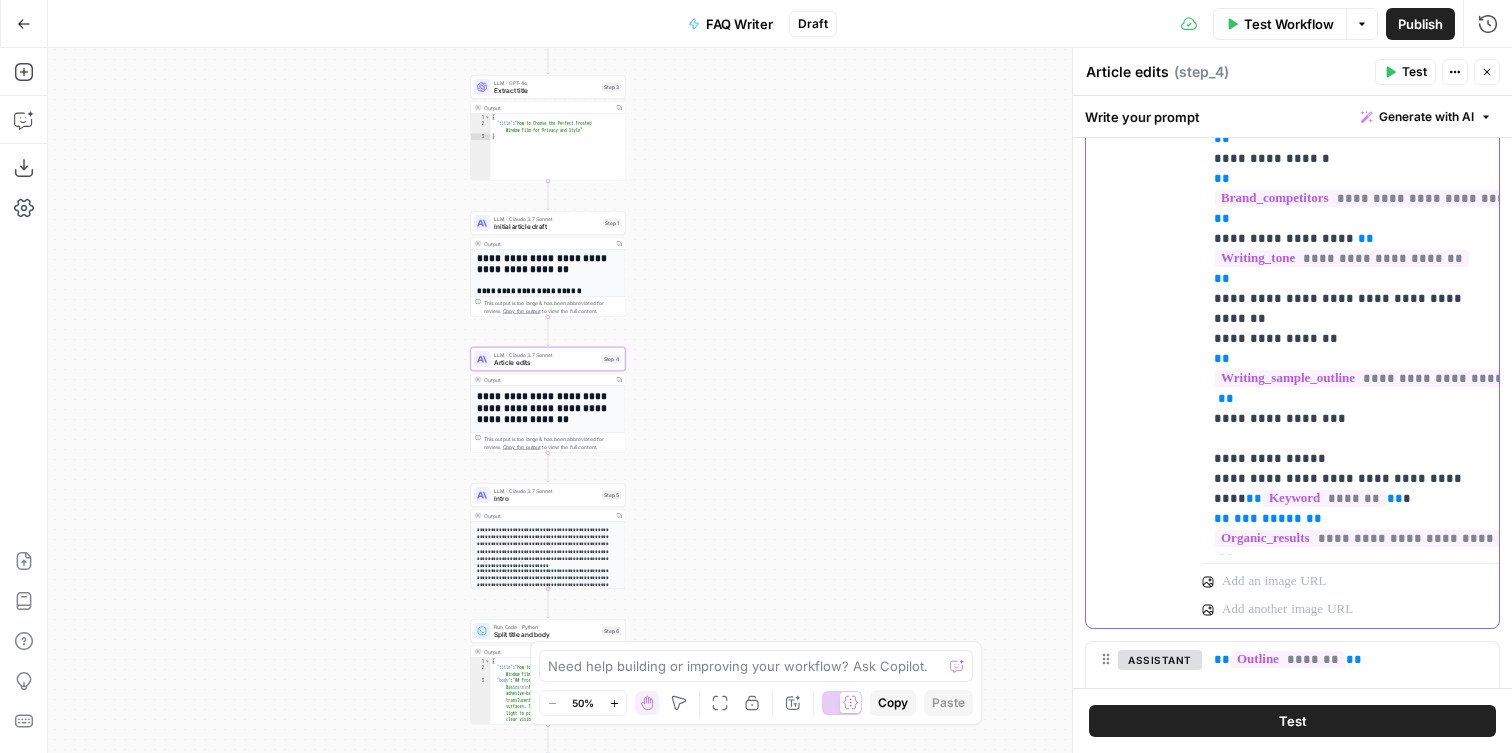 click on "**********" at bounding box center (1292, 185) 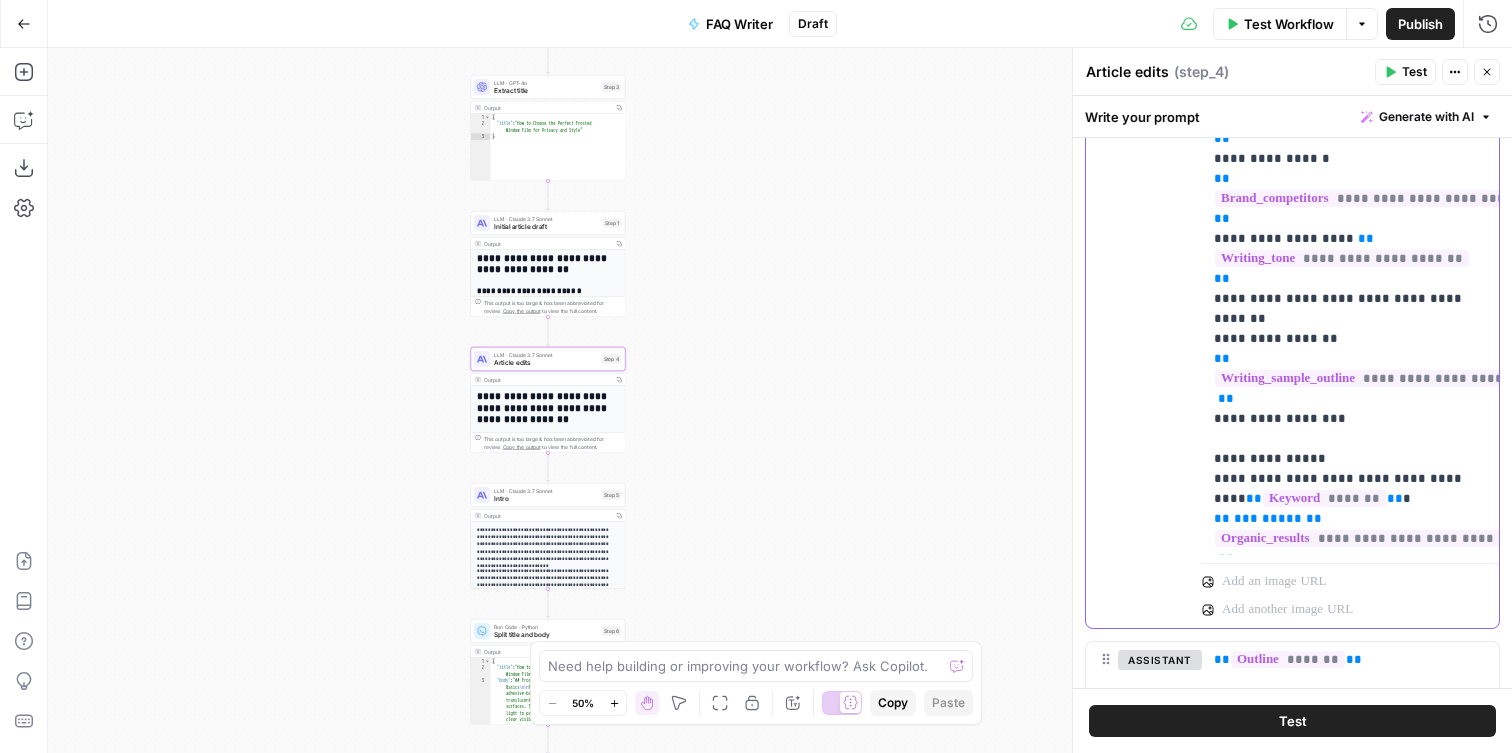 click on "**********" at bounding box center [1350, 2669] 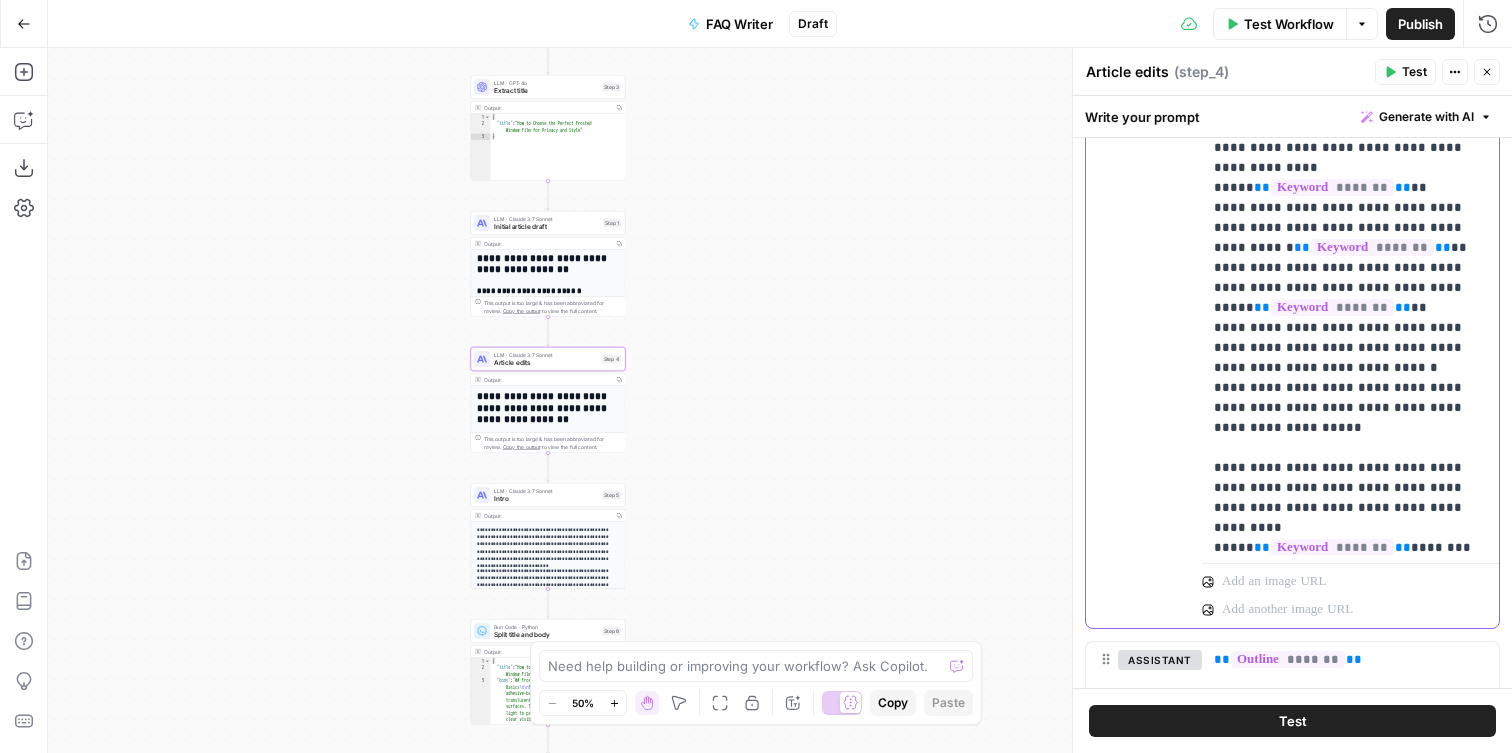 scroll, scrollTop: 829, scrollLeft: 0, axis: vertical 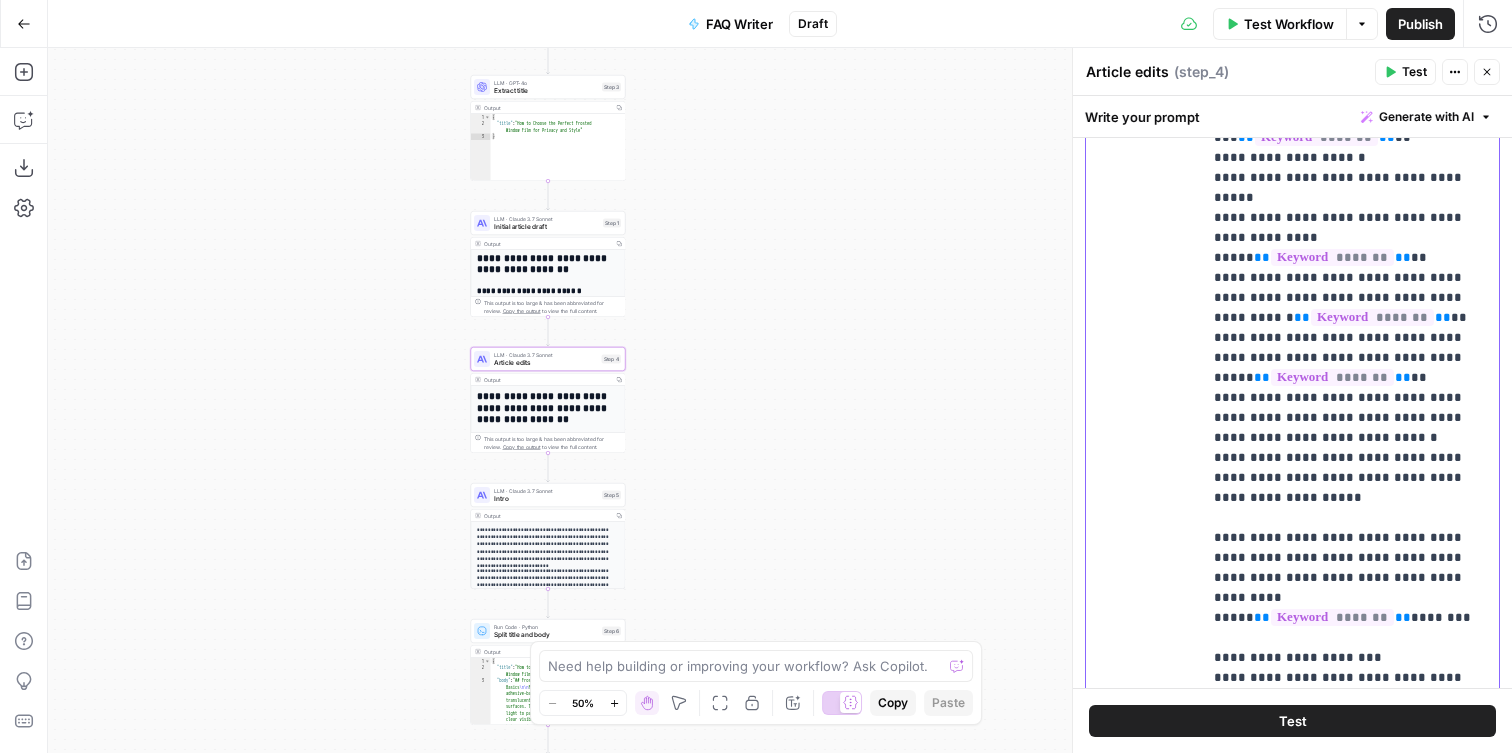 click on "**********" at bounding box center [1350, 379] 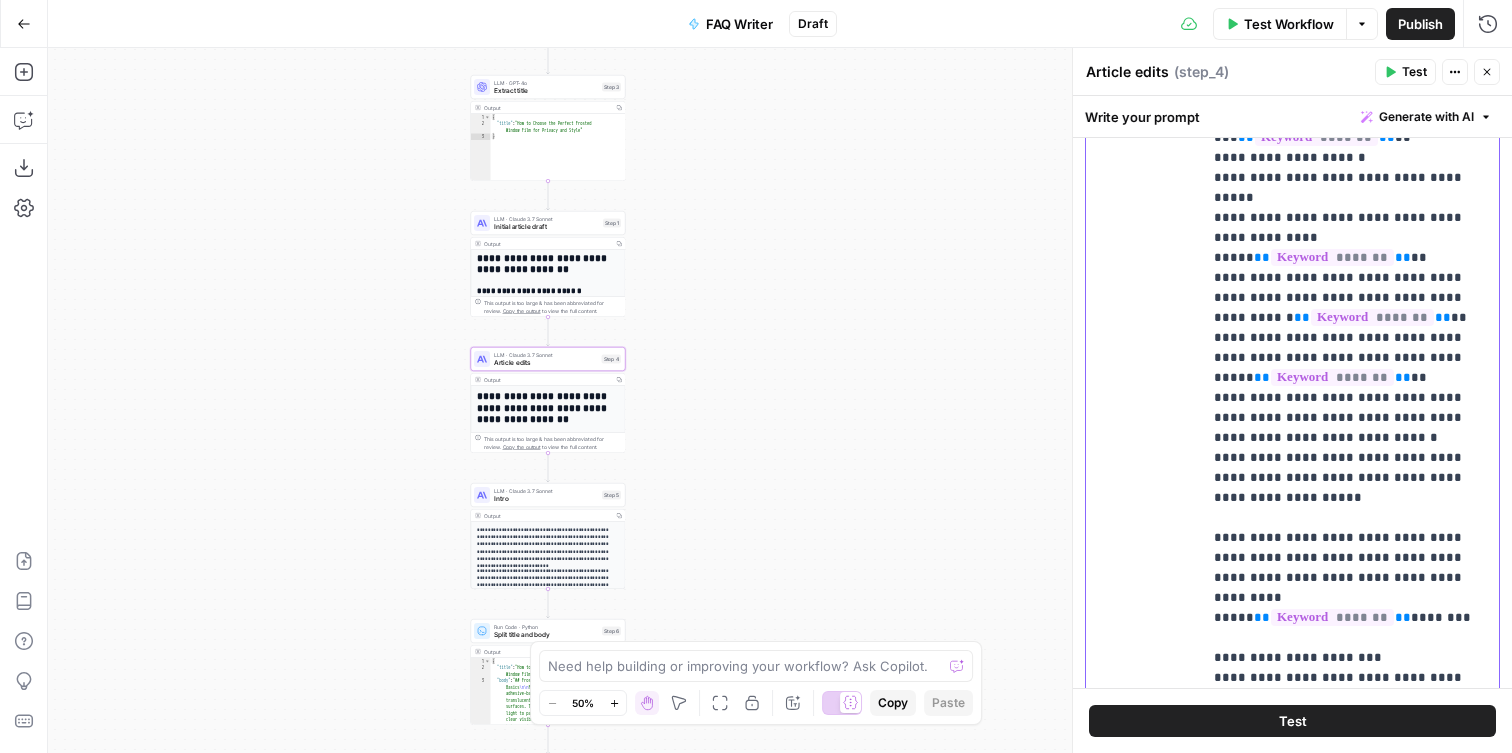 type 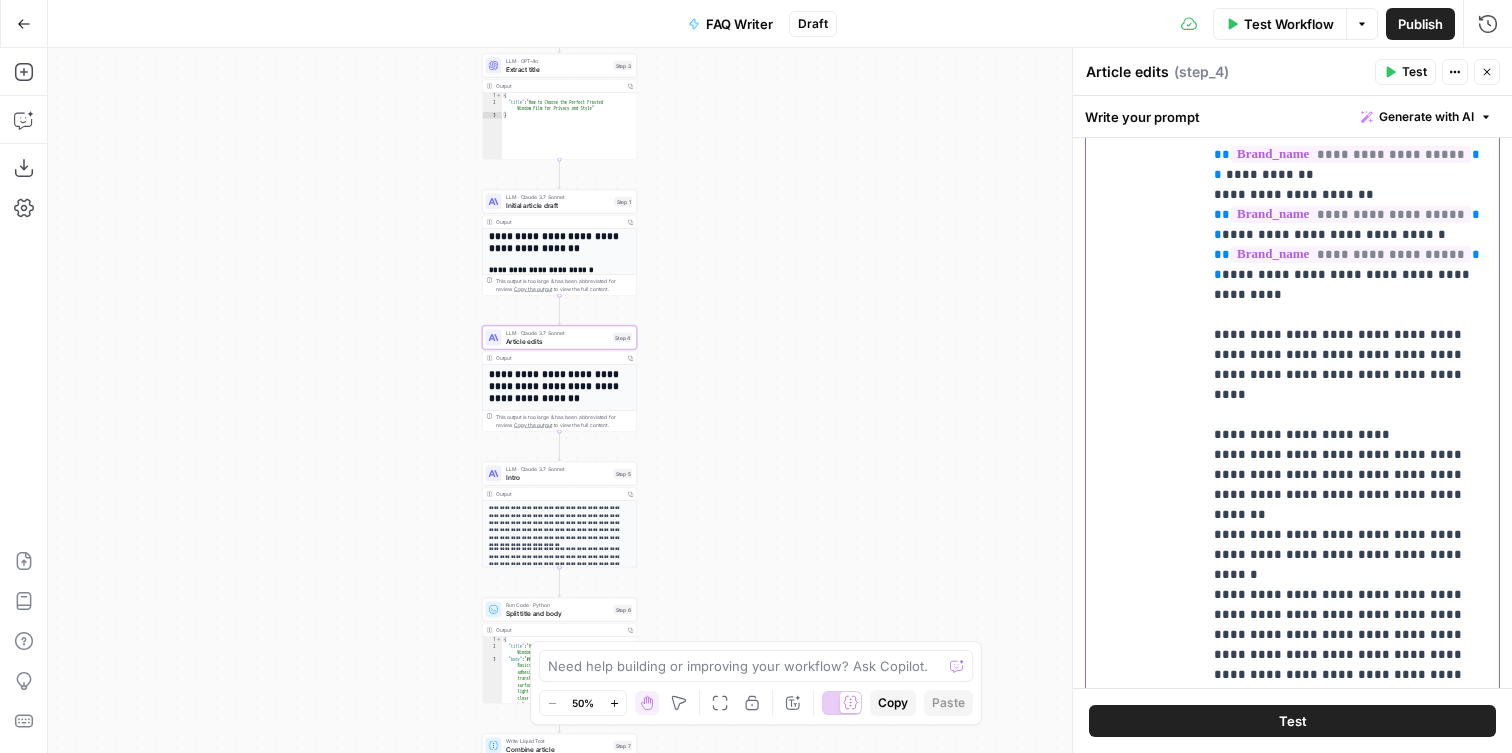 scroll, scrollTop: 4294, scrollLeft: 0, axis: vertical 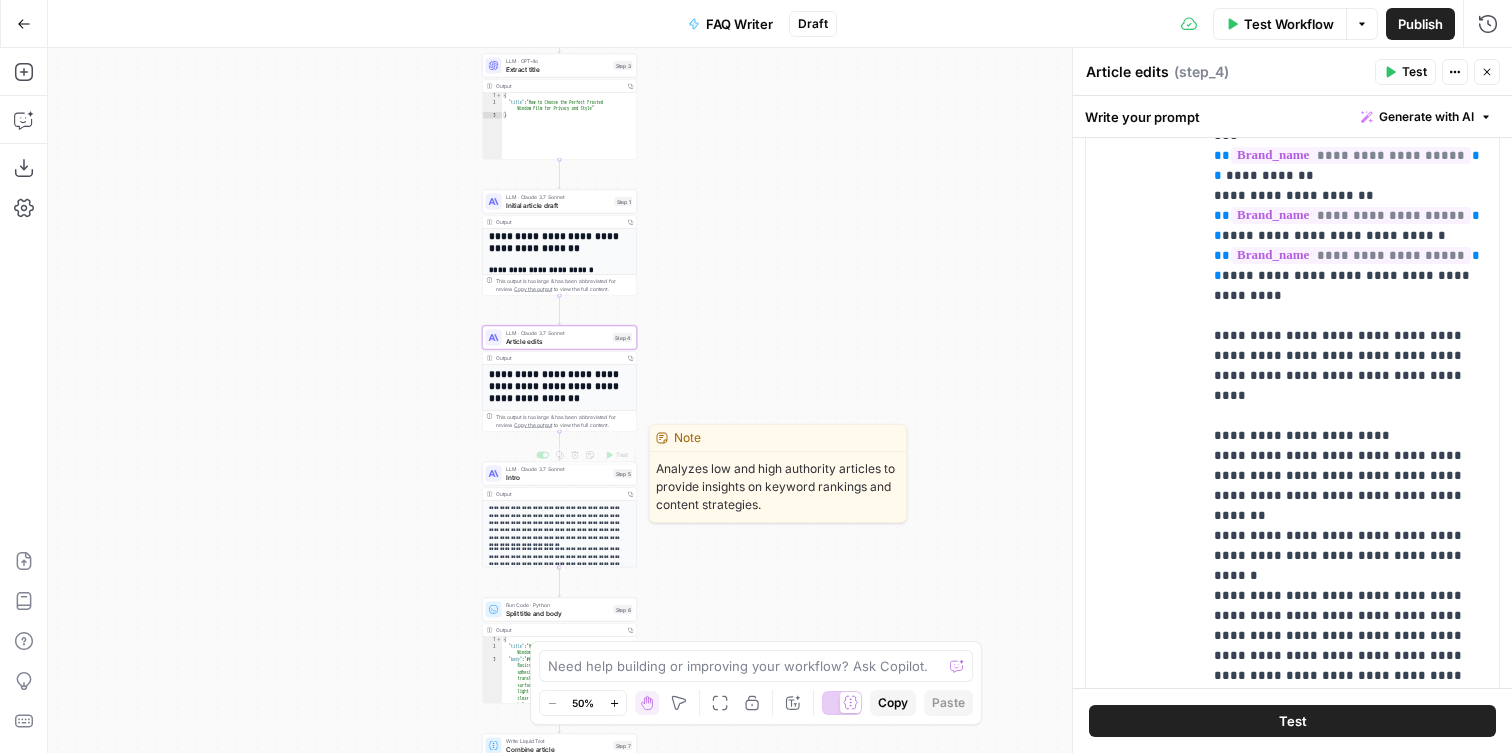 click on "Intro" at bounding box center (558, 477) 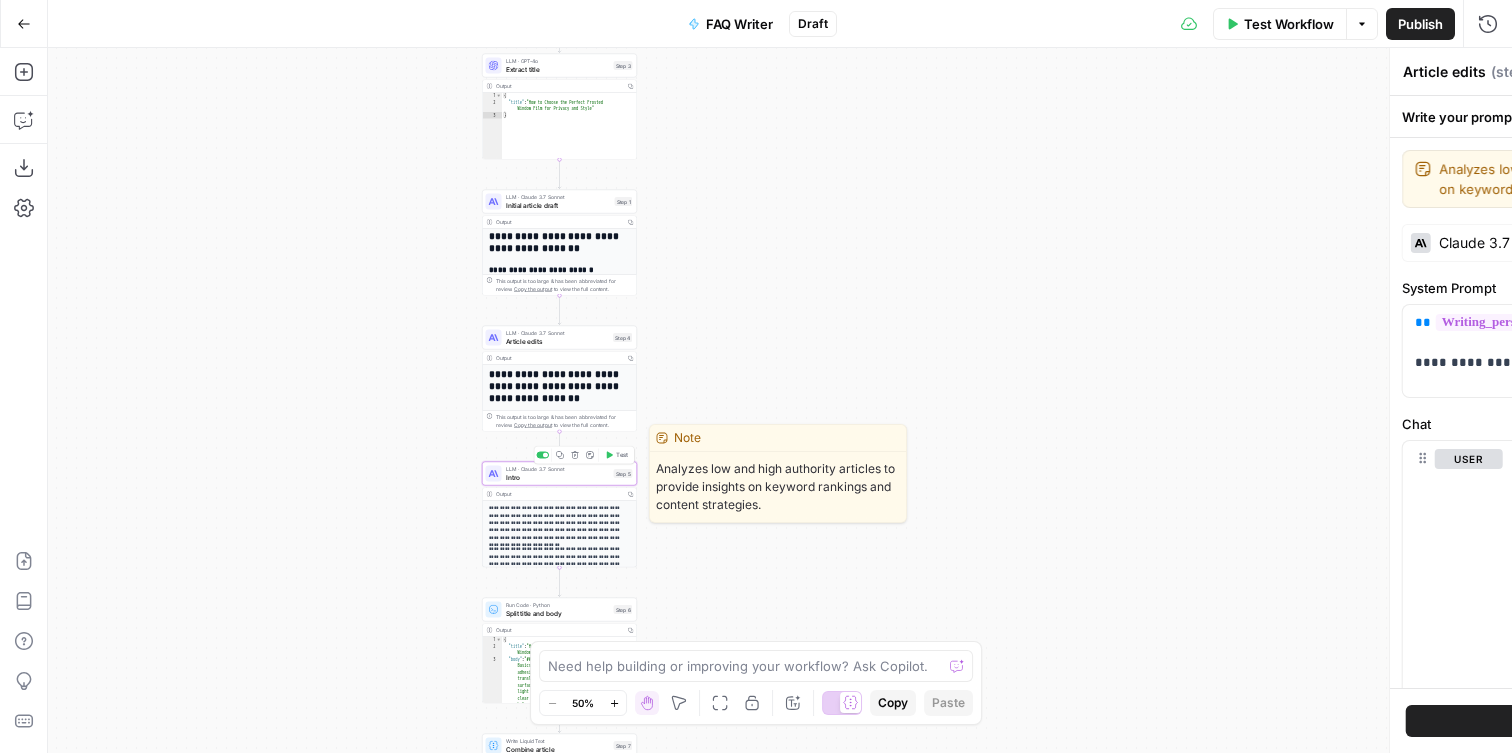 type on "Intro" 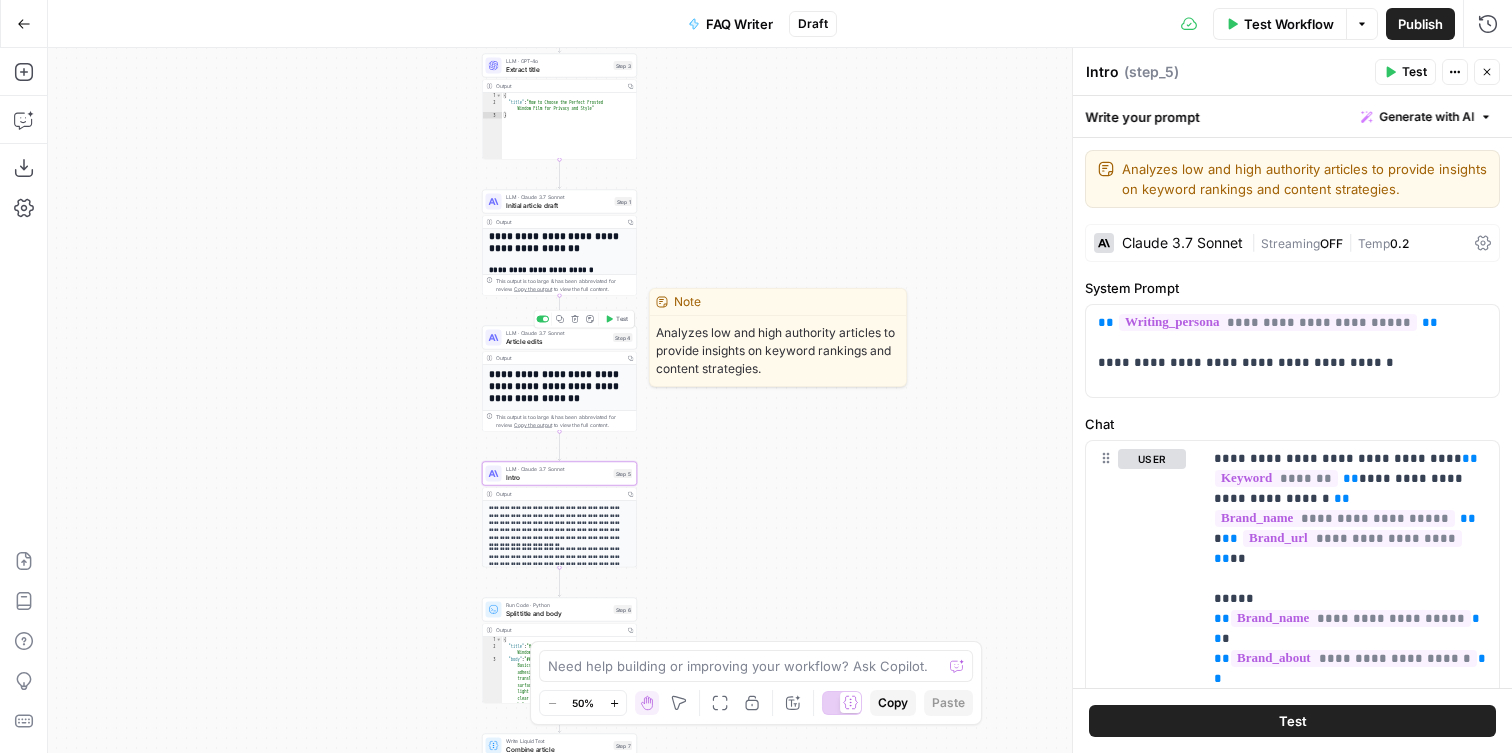 click on "Article edits" at bounding box center (558, 341) 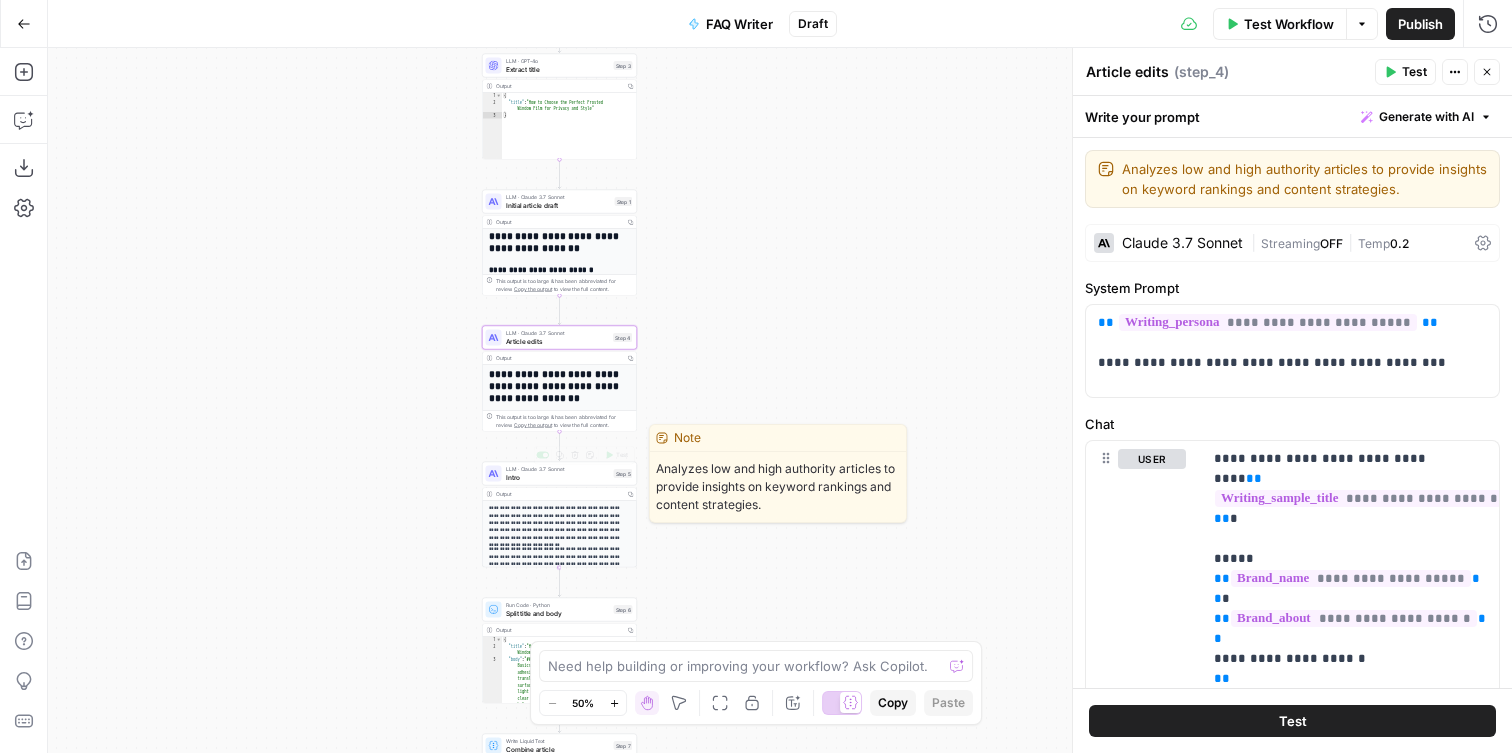 click on "Intro" at bounding box center (558, 477) 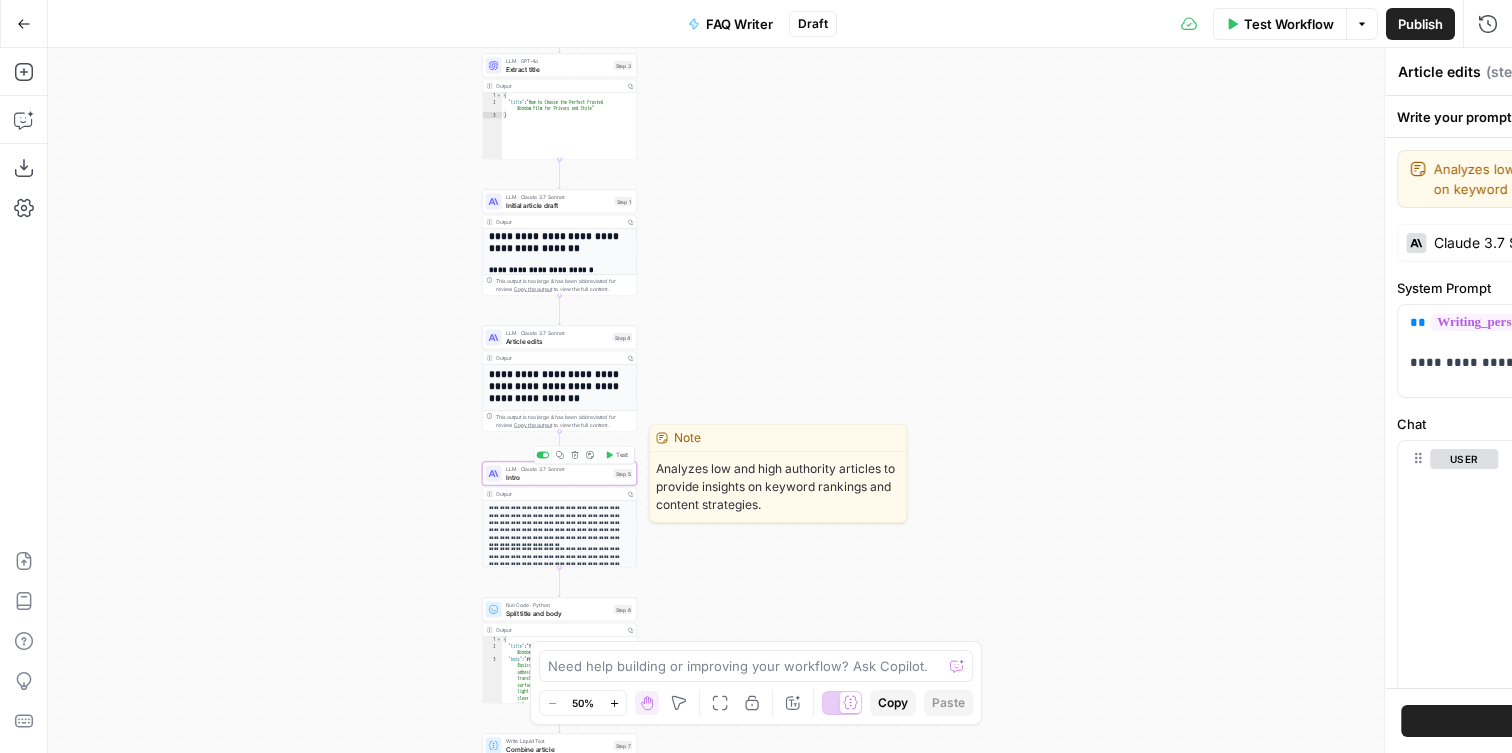 type on "Intro" 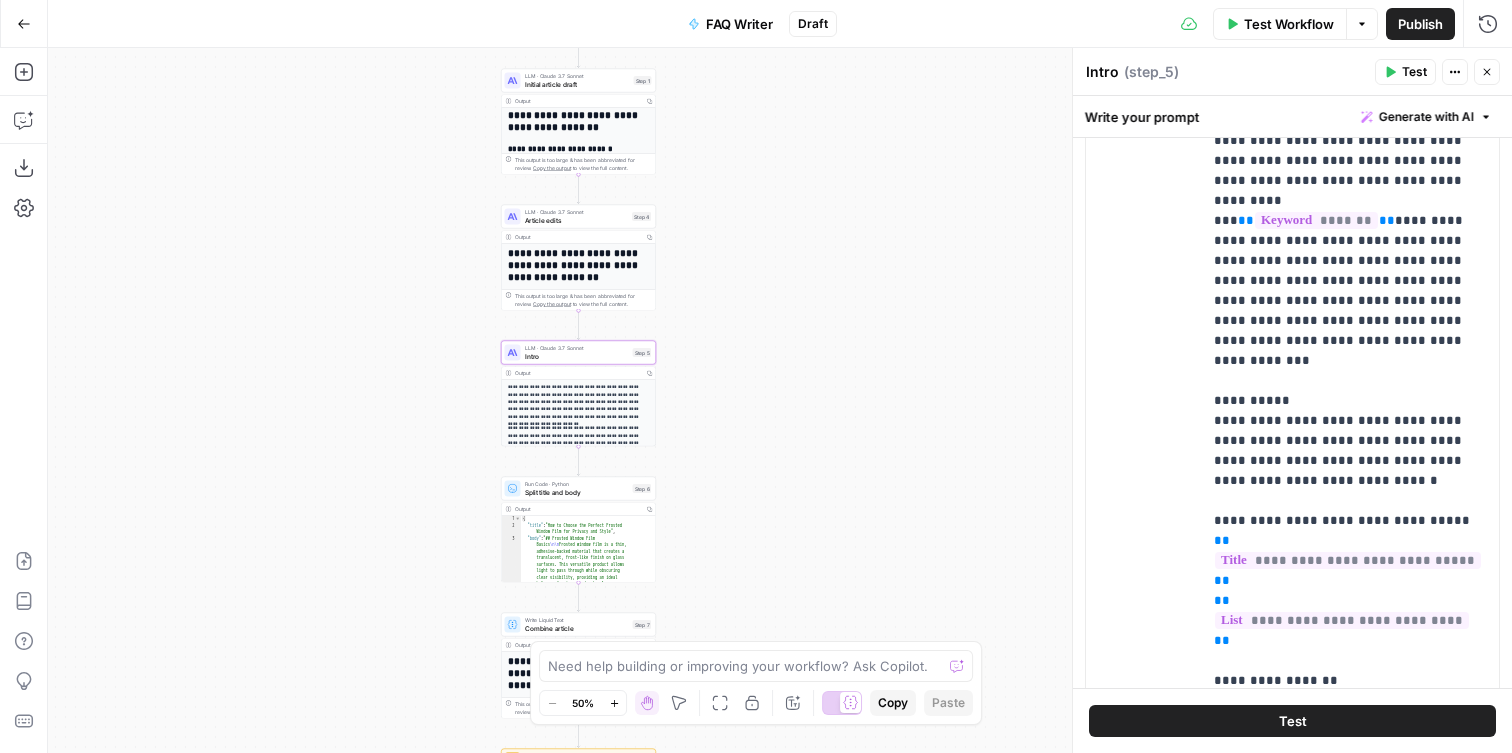 scroll, scrollTop: 1404, scrollLeft: 0, axis: vertical 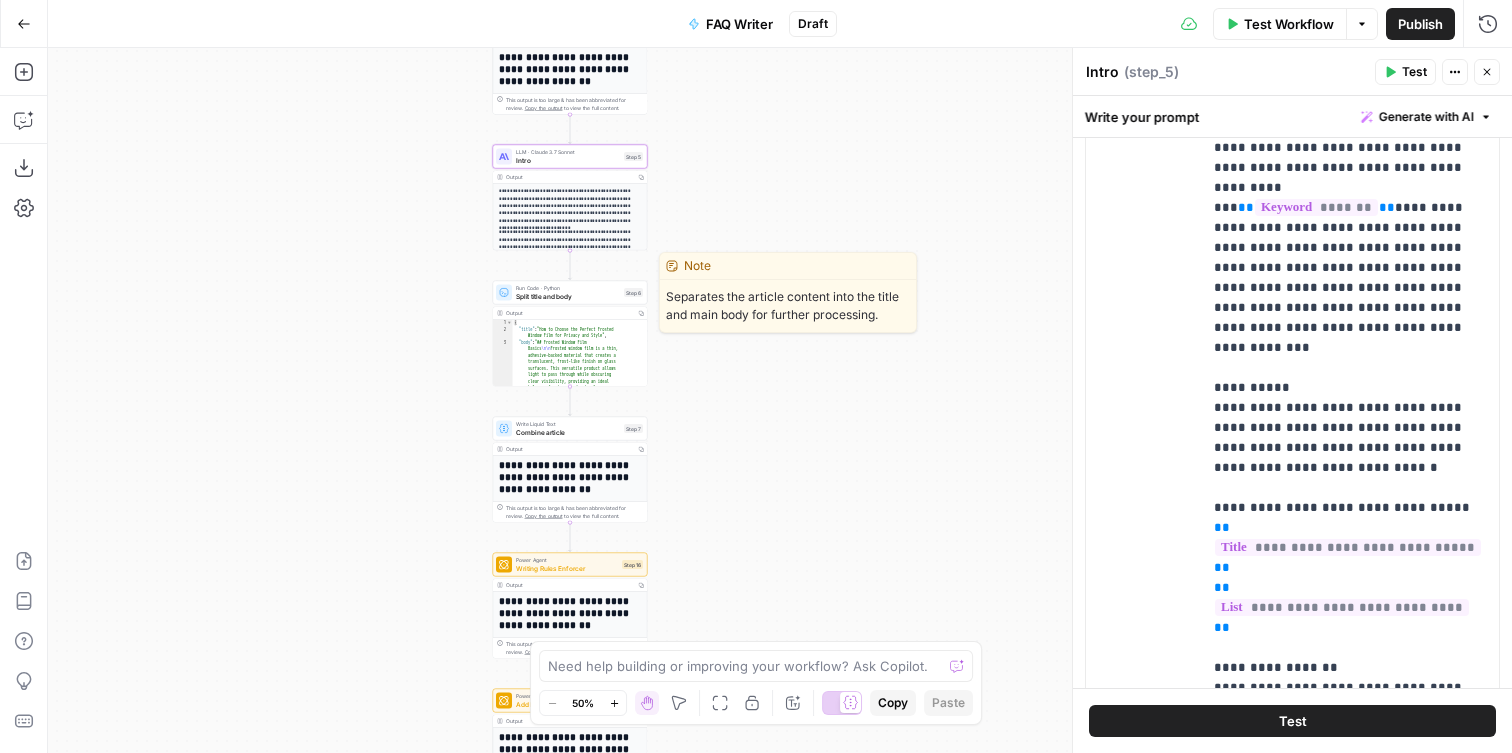 click on "Run Code · Python Split title and body Step 6 Copy step Delete step Edit Note Test" at bounding box center (570, 293) 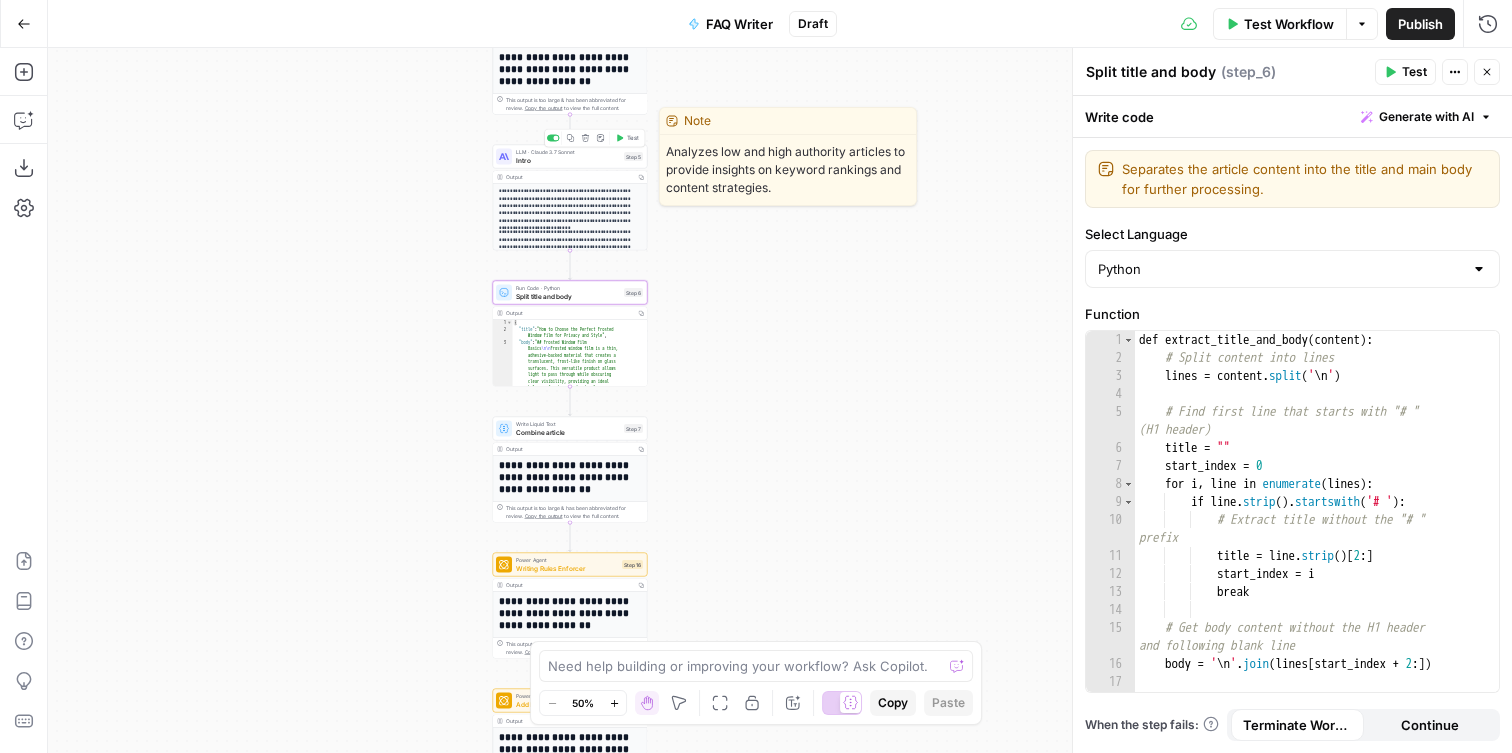 click on "Intro" at bounding box center [568, 160] 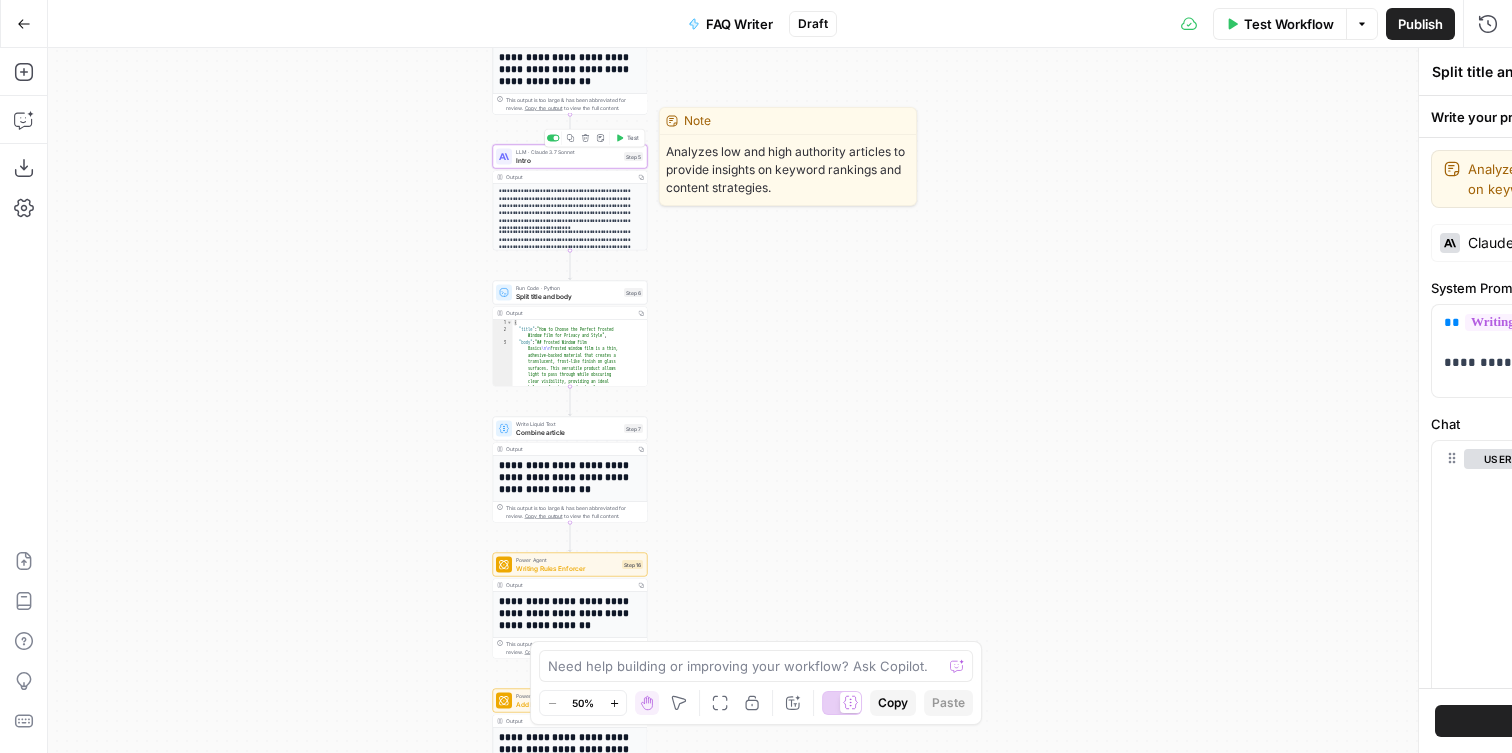 type on "Intro" 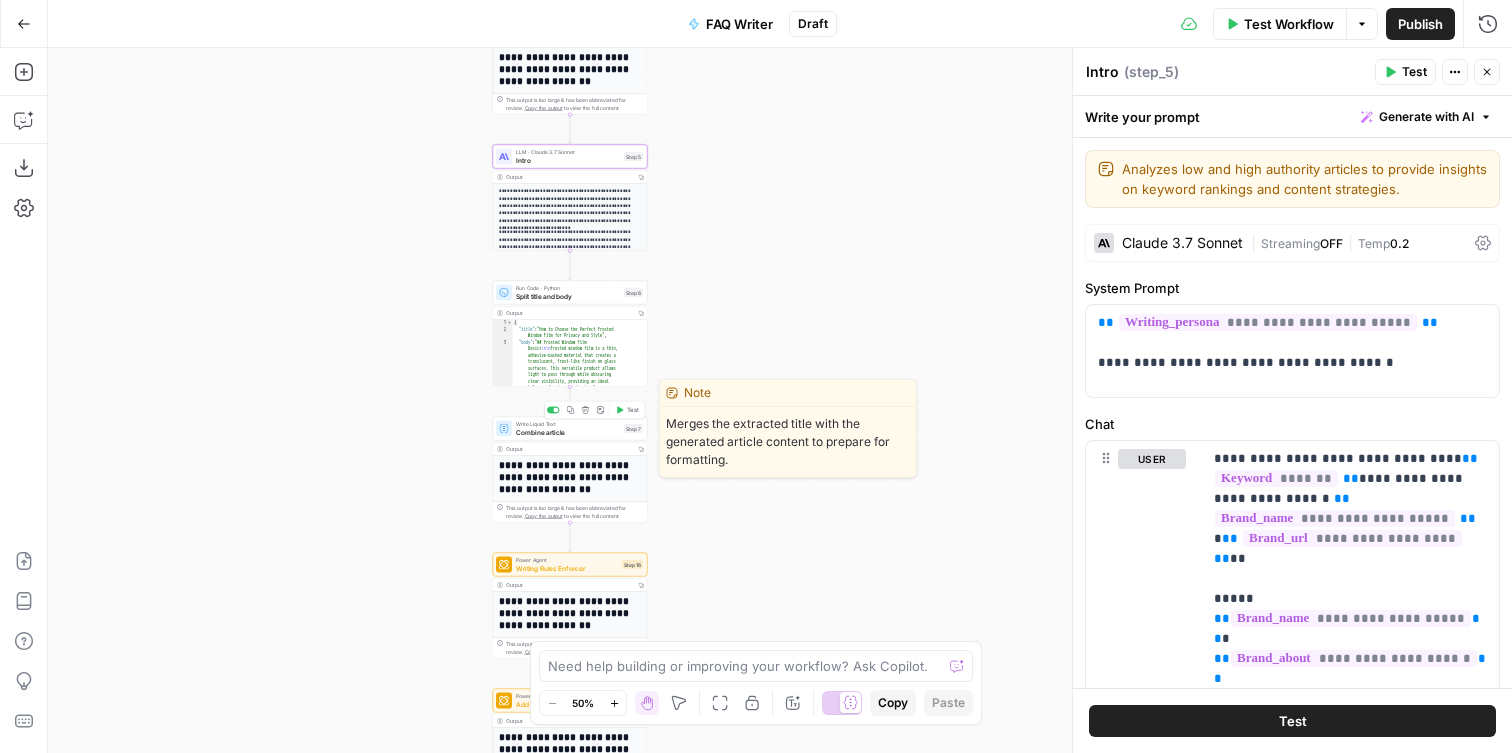 click on "Combine article" at bounding box center [568, 432] 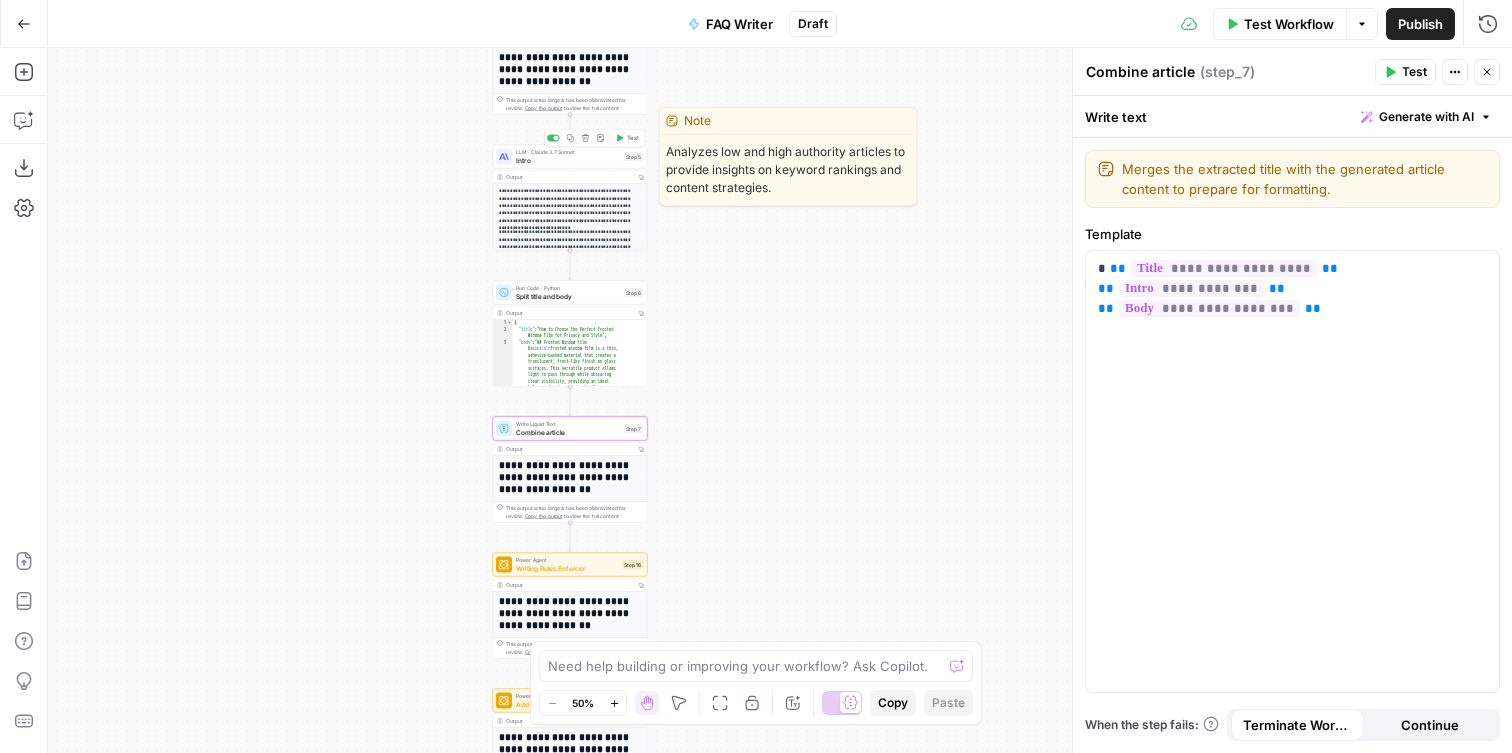 click on "Intro" at bounding box center (568, 160) 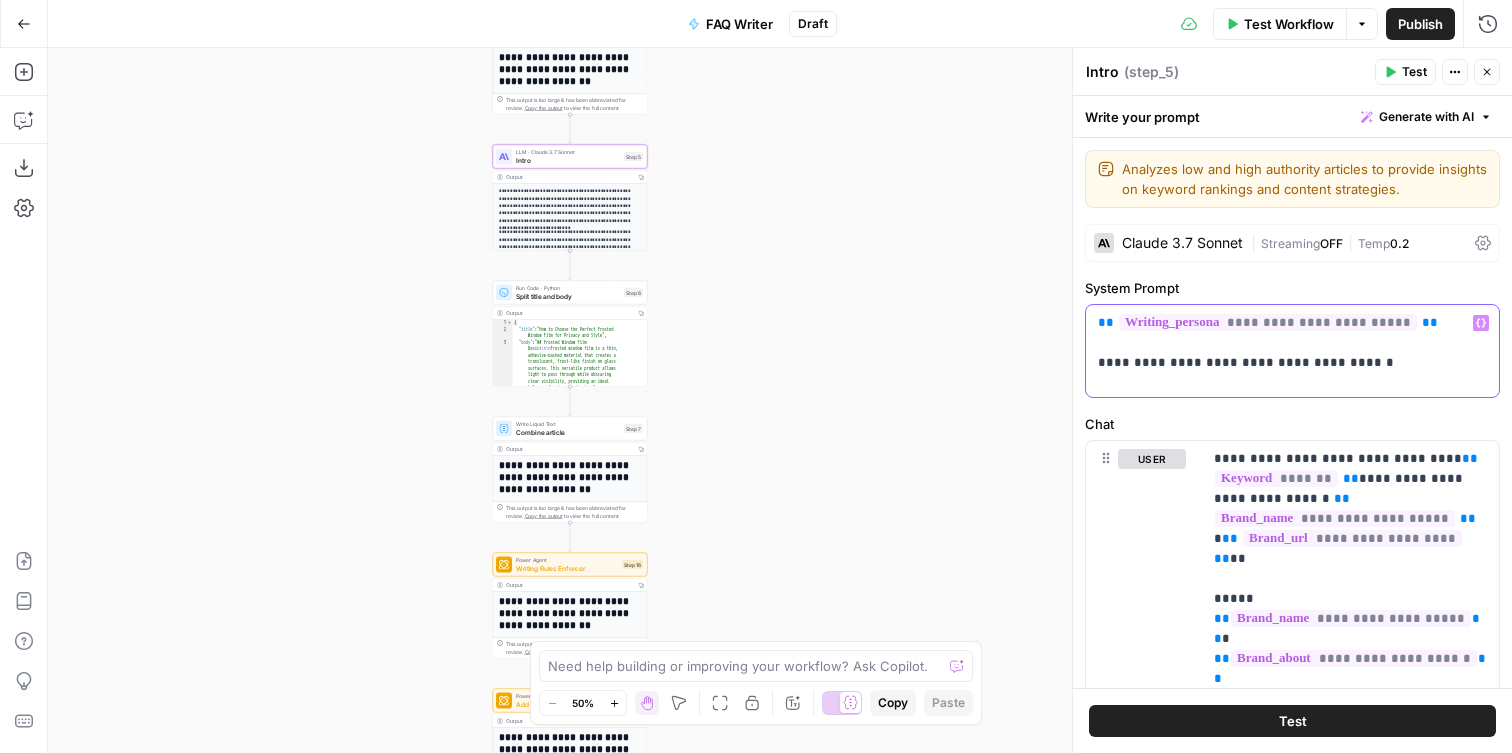 click on "**********" at bounding box center [1292, 343] 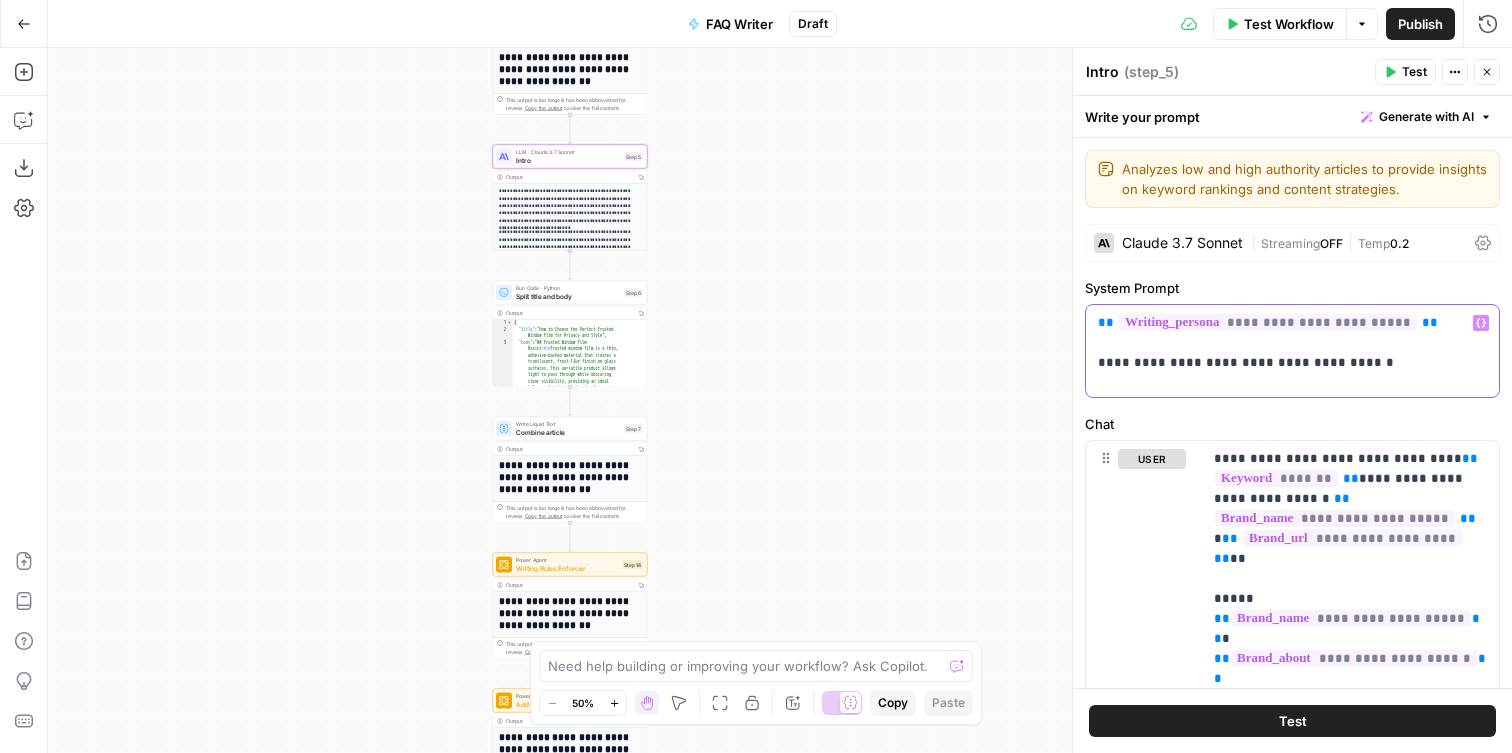 type 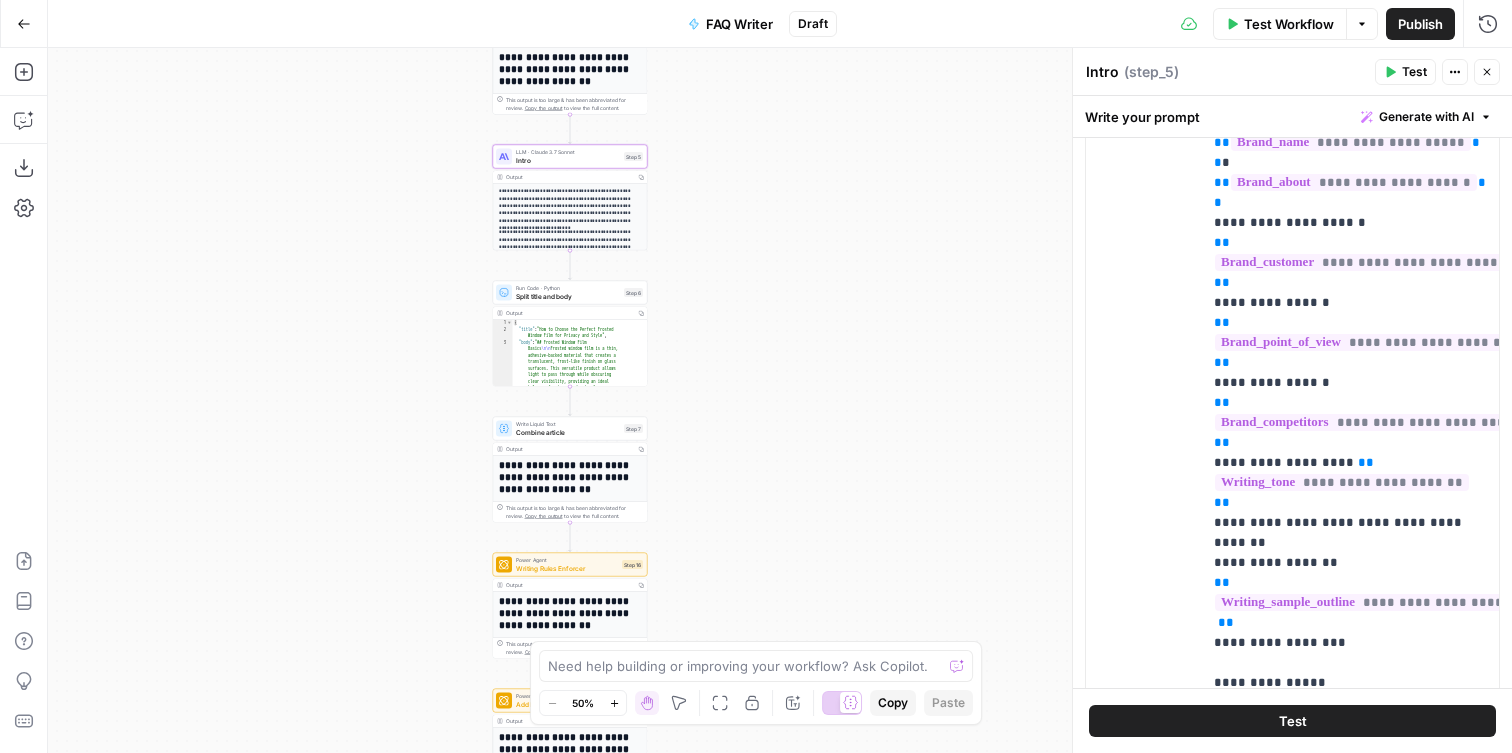 scroll, scrollTop: 487, scrollLeft: 0, axis: vertical 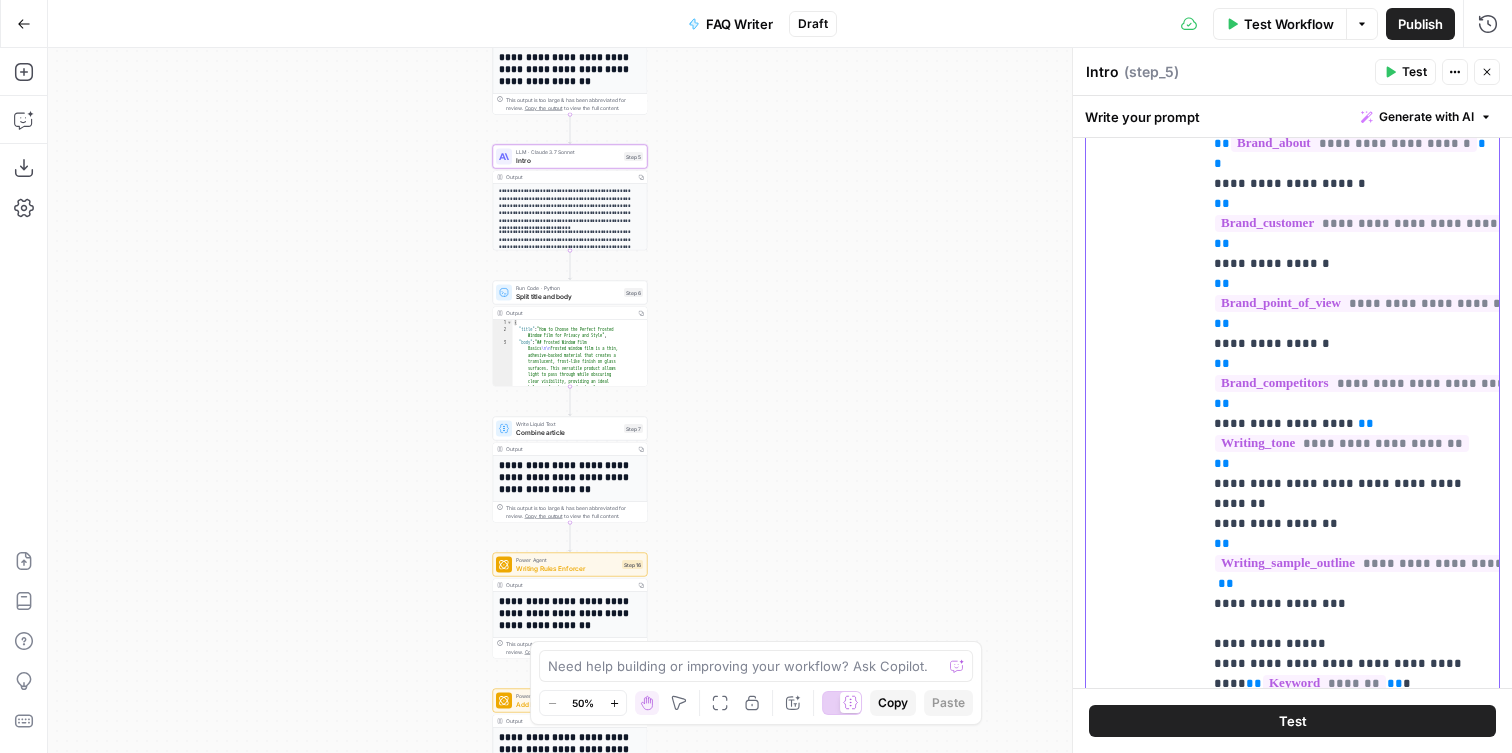 drag, startPoint x: 1265, startPoint y: 490, endPoint x: 1192, endPoint y: 443, distance: 86.821655 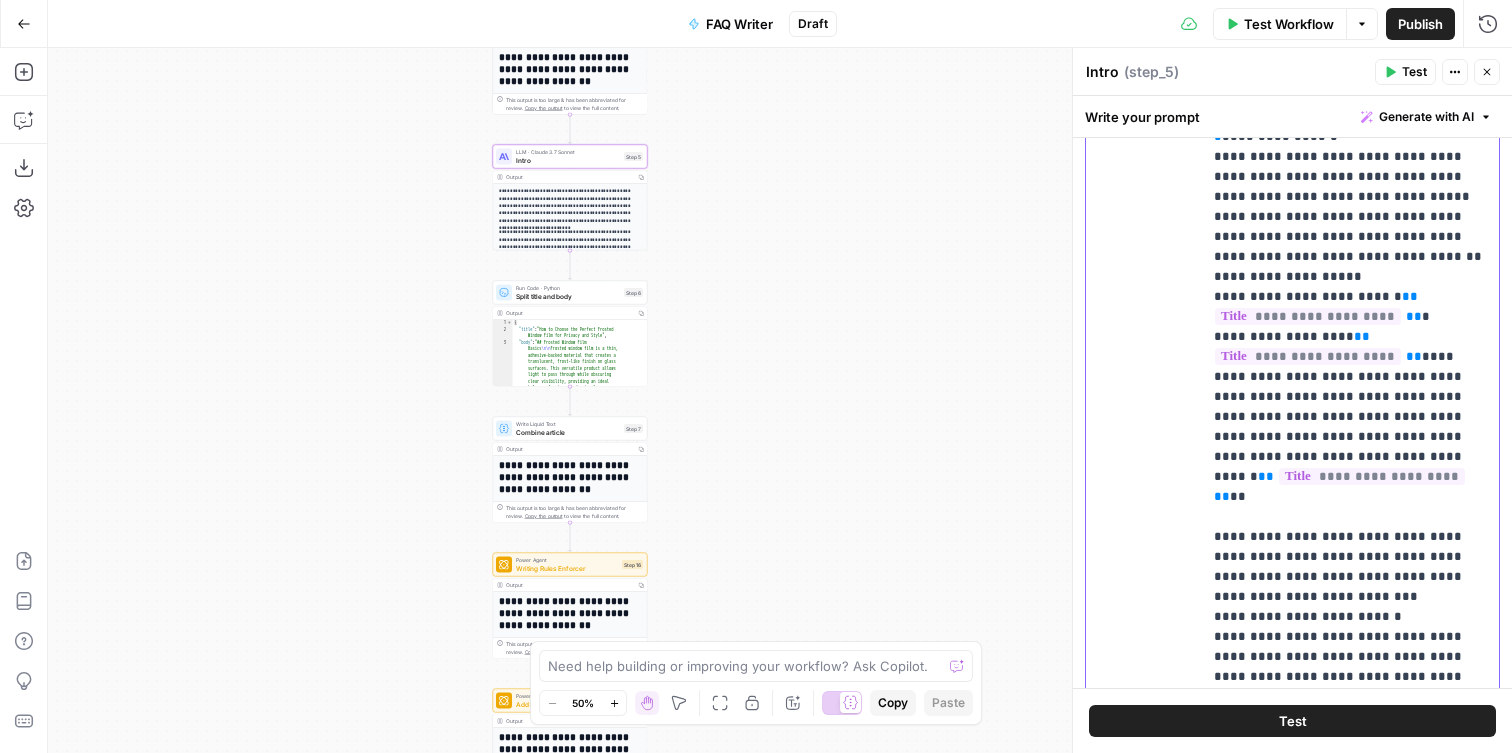 scroll, scrollTop: 2425, scrollLeft: 0, axis: vertical 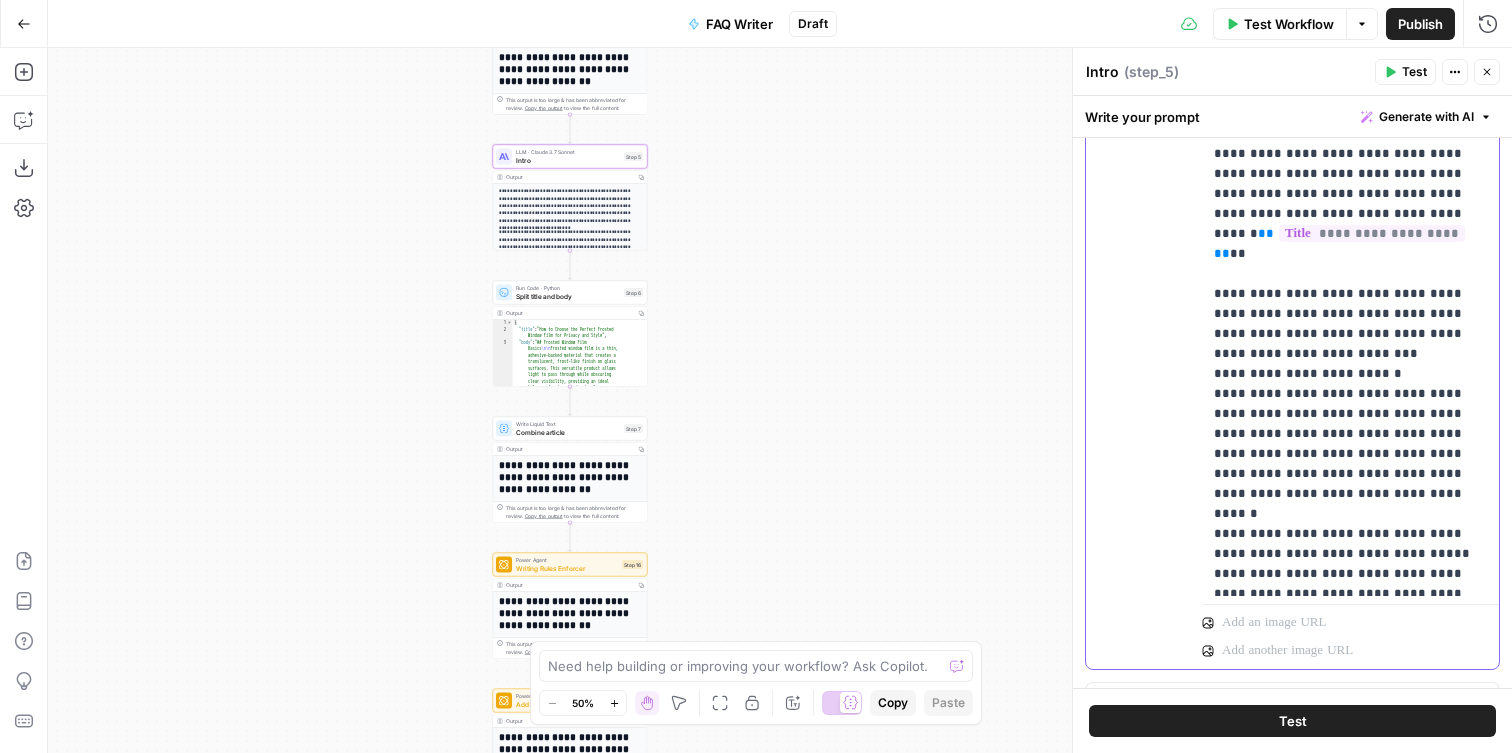 click on "**********" at bounding box center (1350, 444) 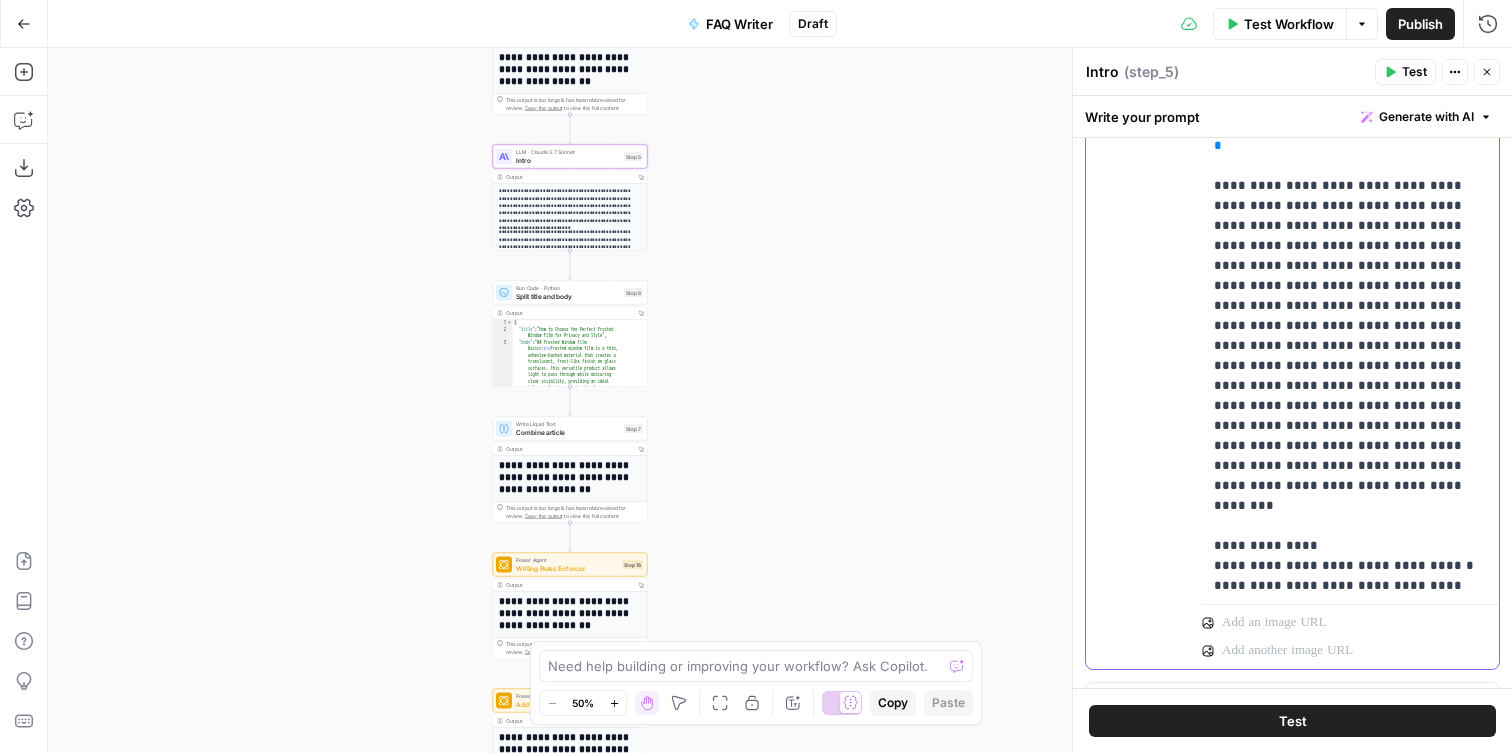 scroll, scrollTop: 3133, scrollLeft: 0, axis: vertical 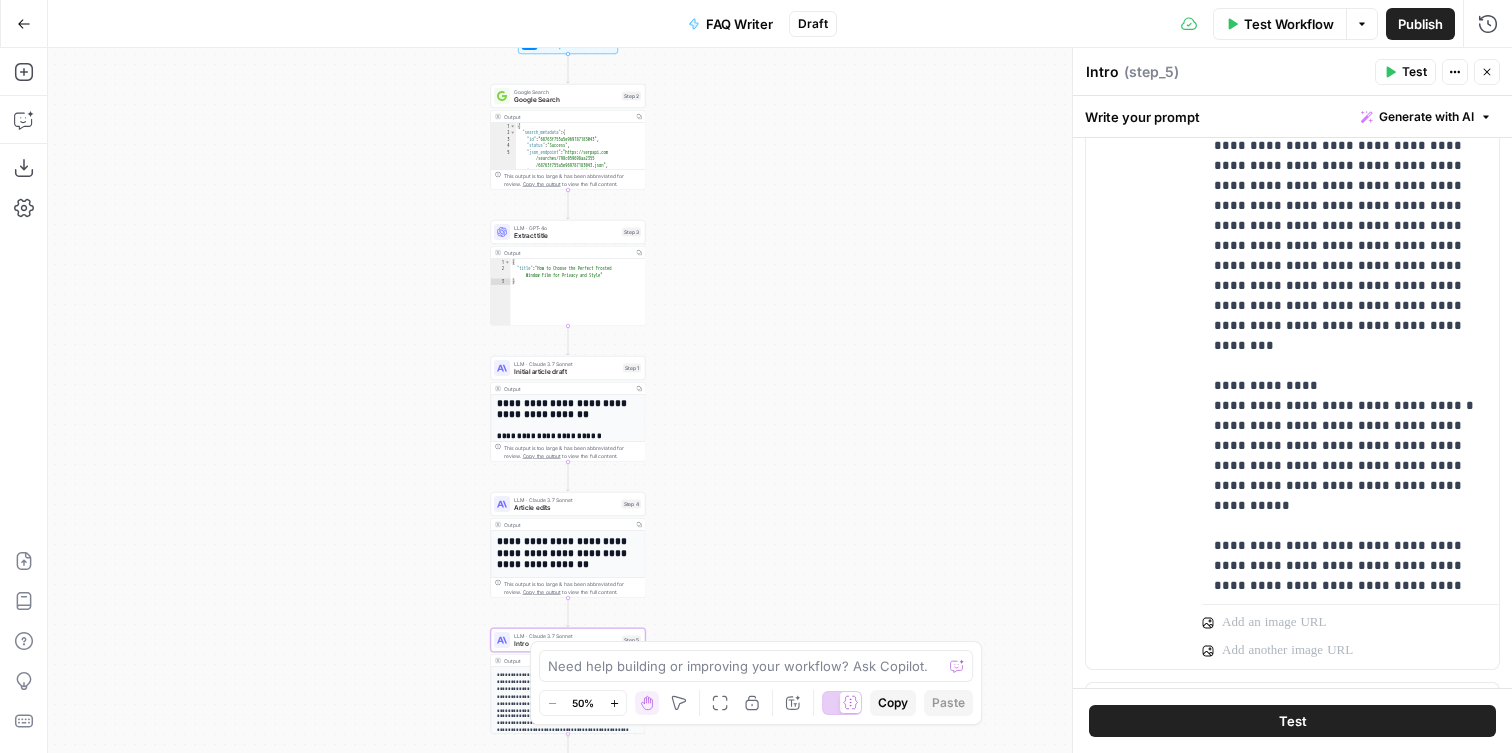 click on "Extract title" at bounding box center [566, 236] 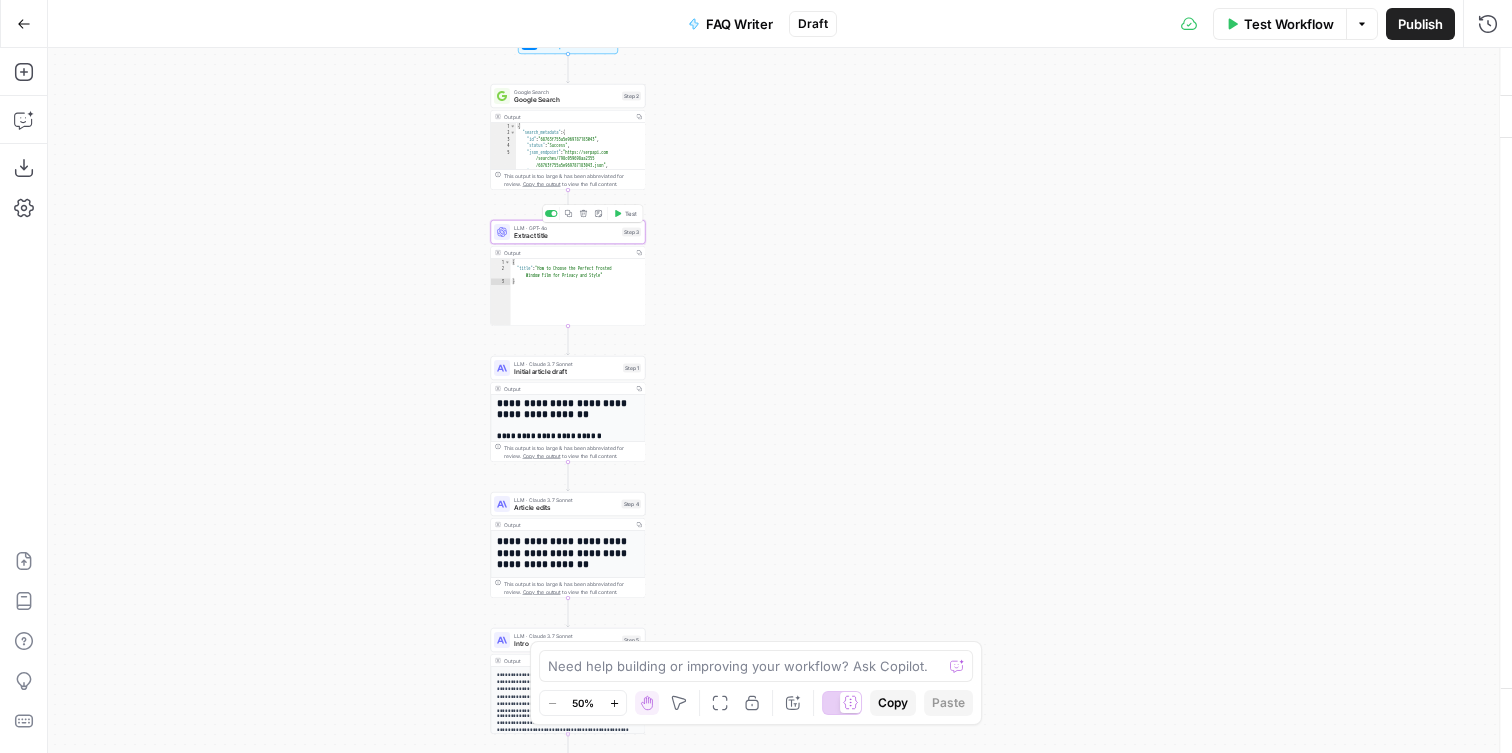 type on "Extract title" 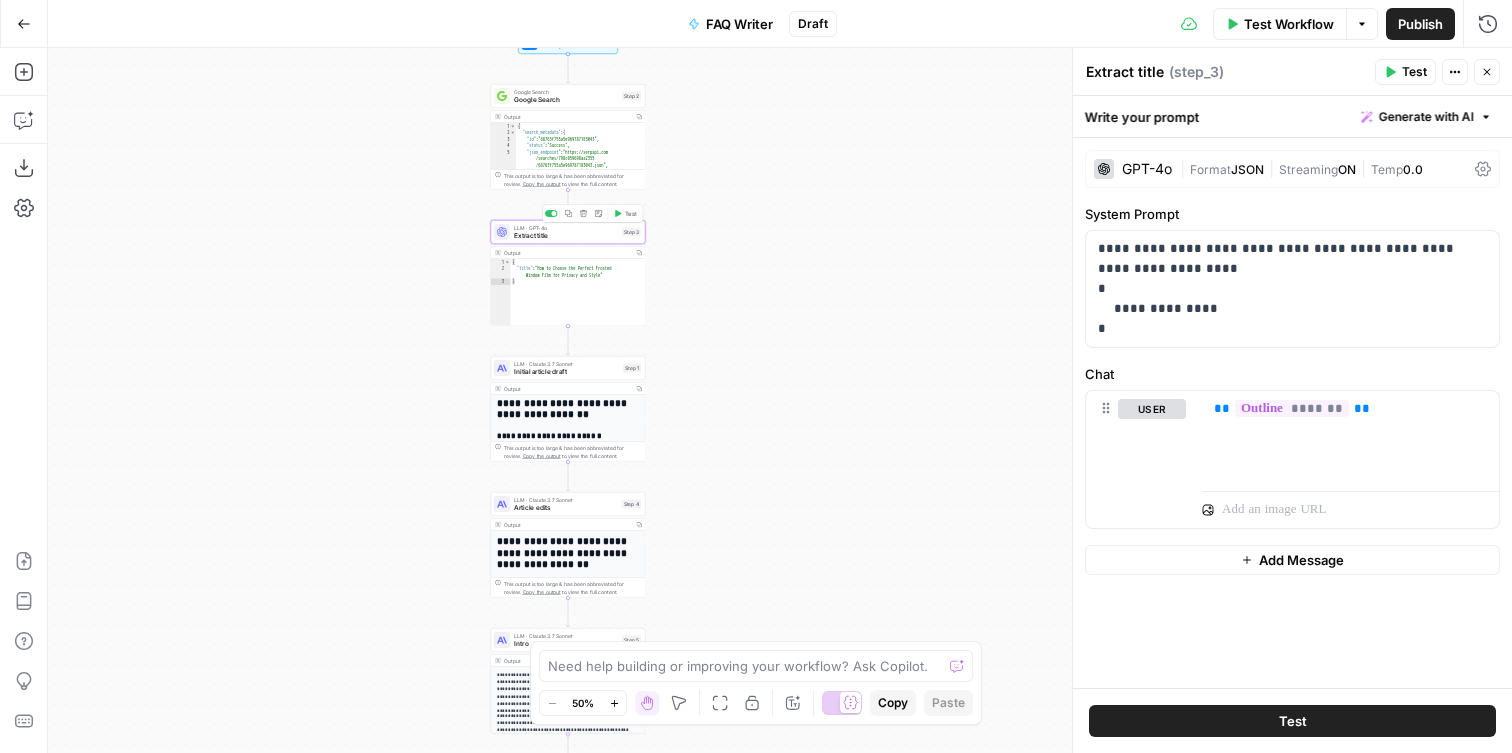 click on "LLM · Claude 3.7 Sonnet" at bounding box center (566, 364) 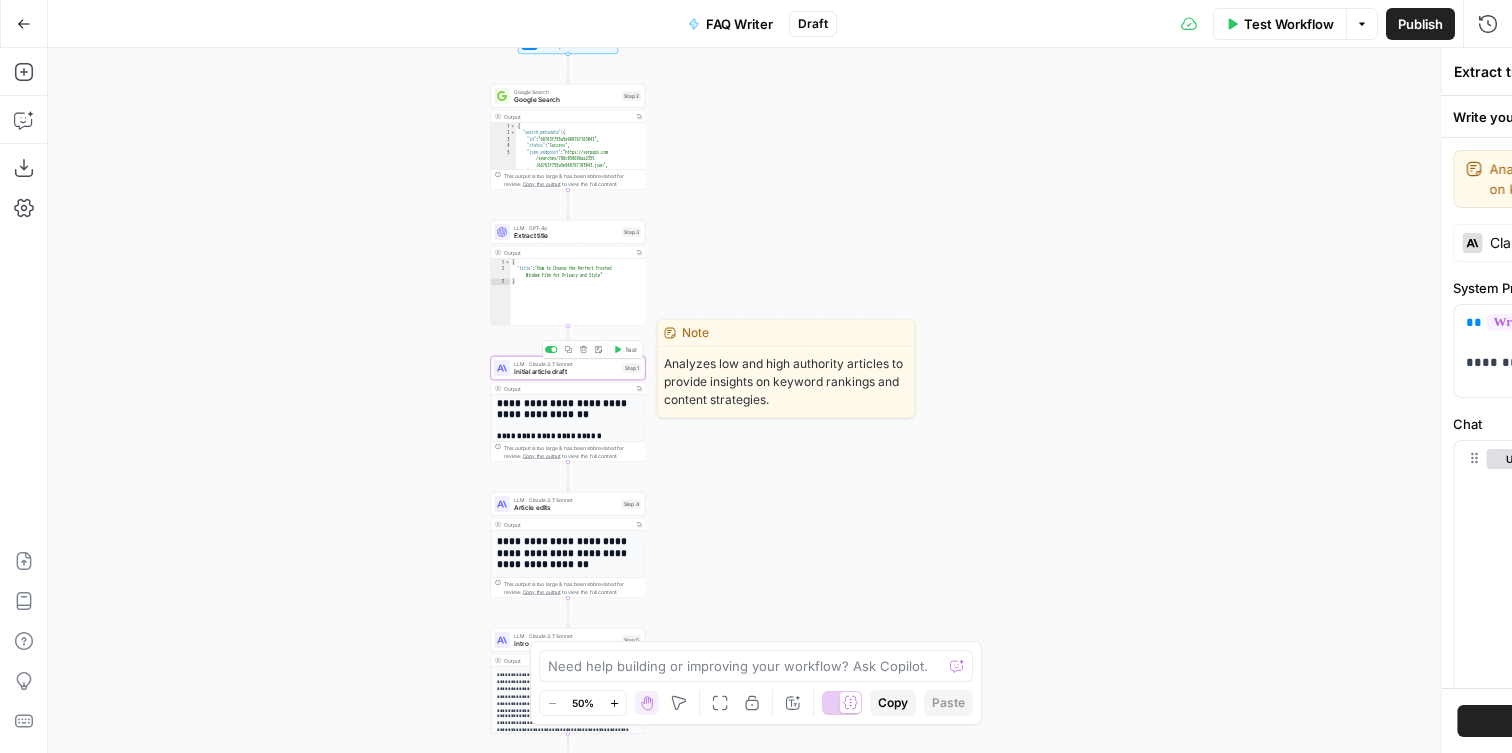 type on "Initial article draft" 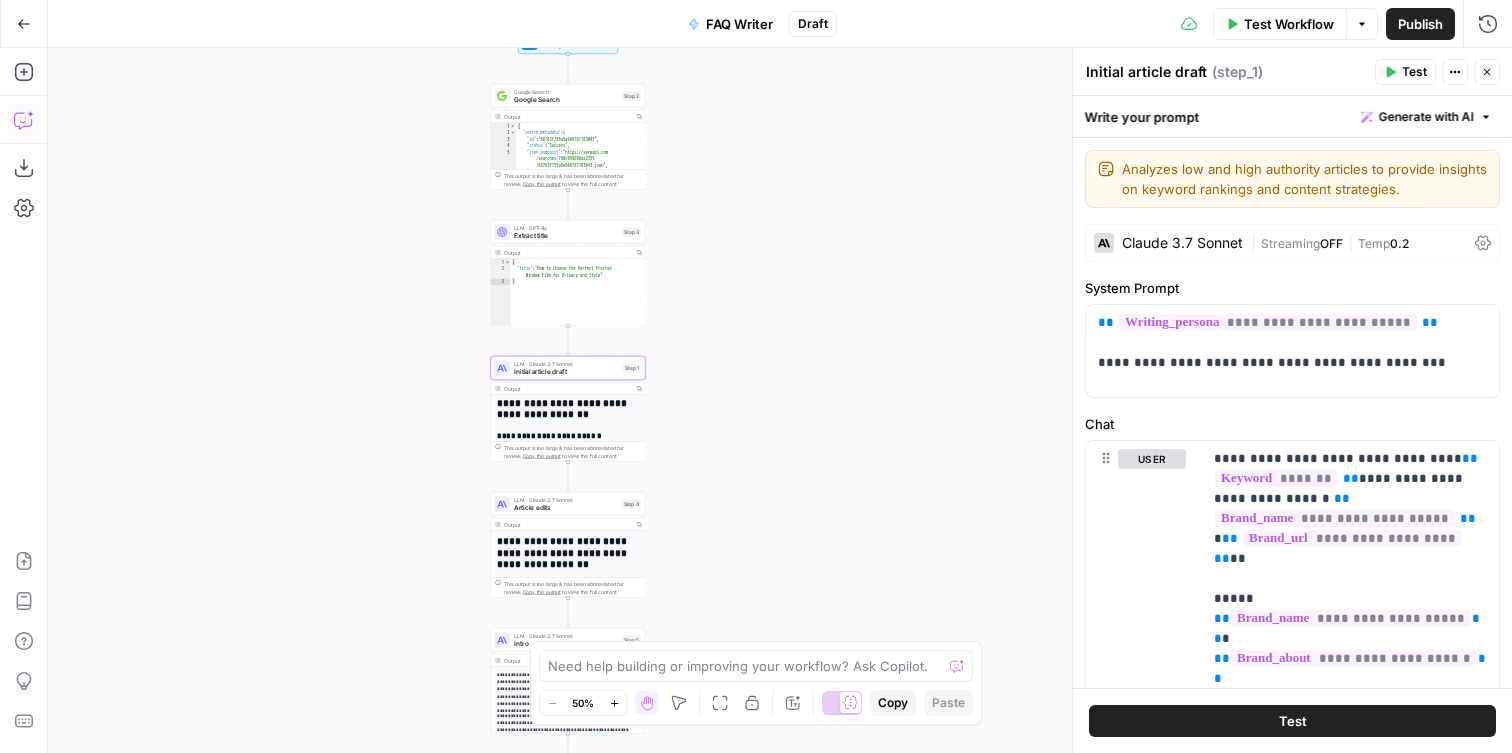 click 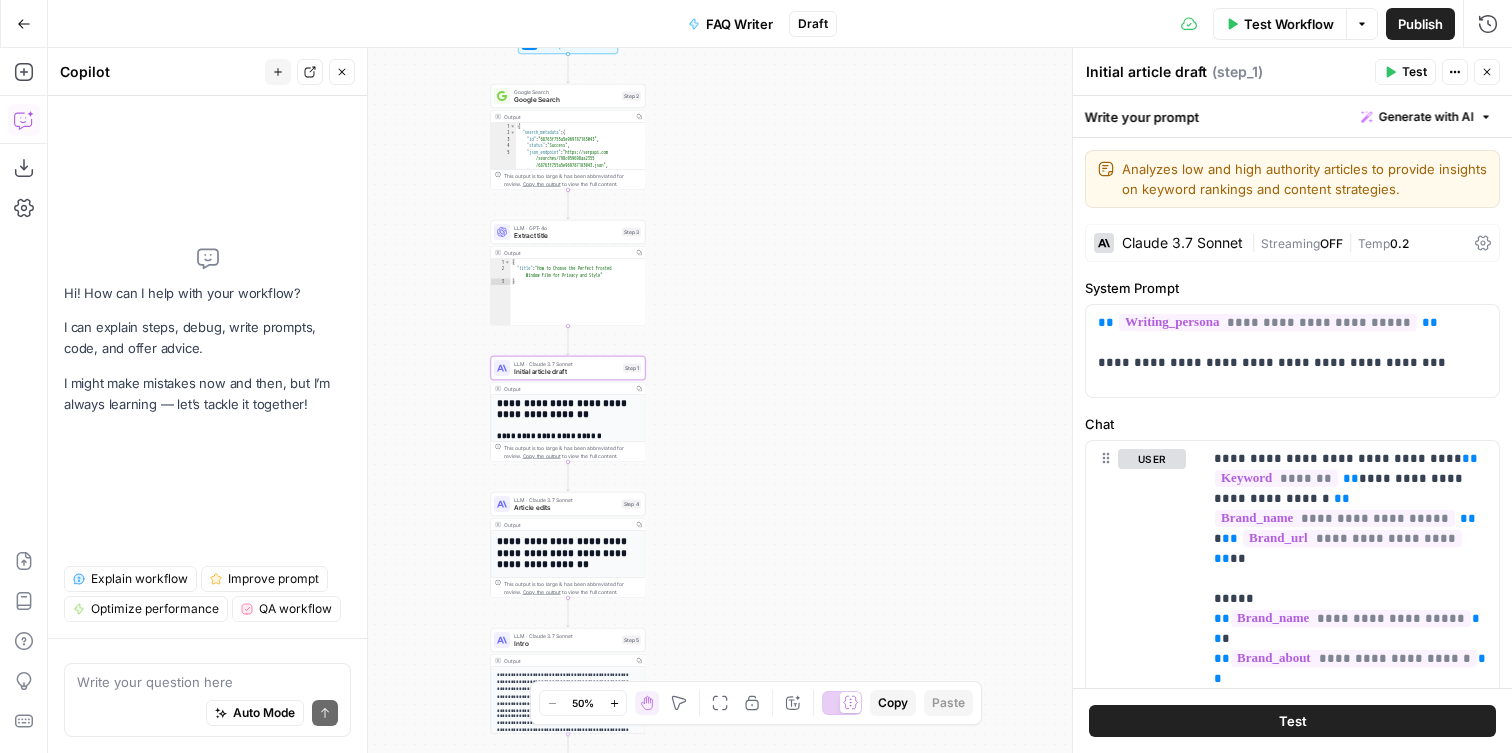 click at bounding box center [207, 682] 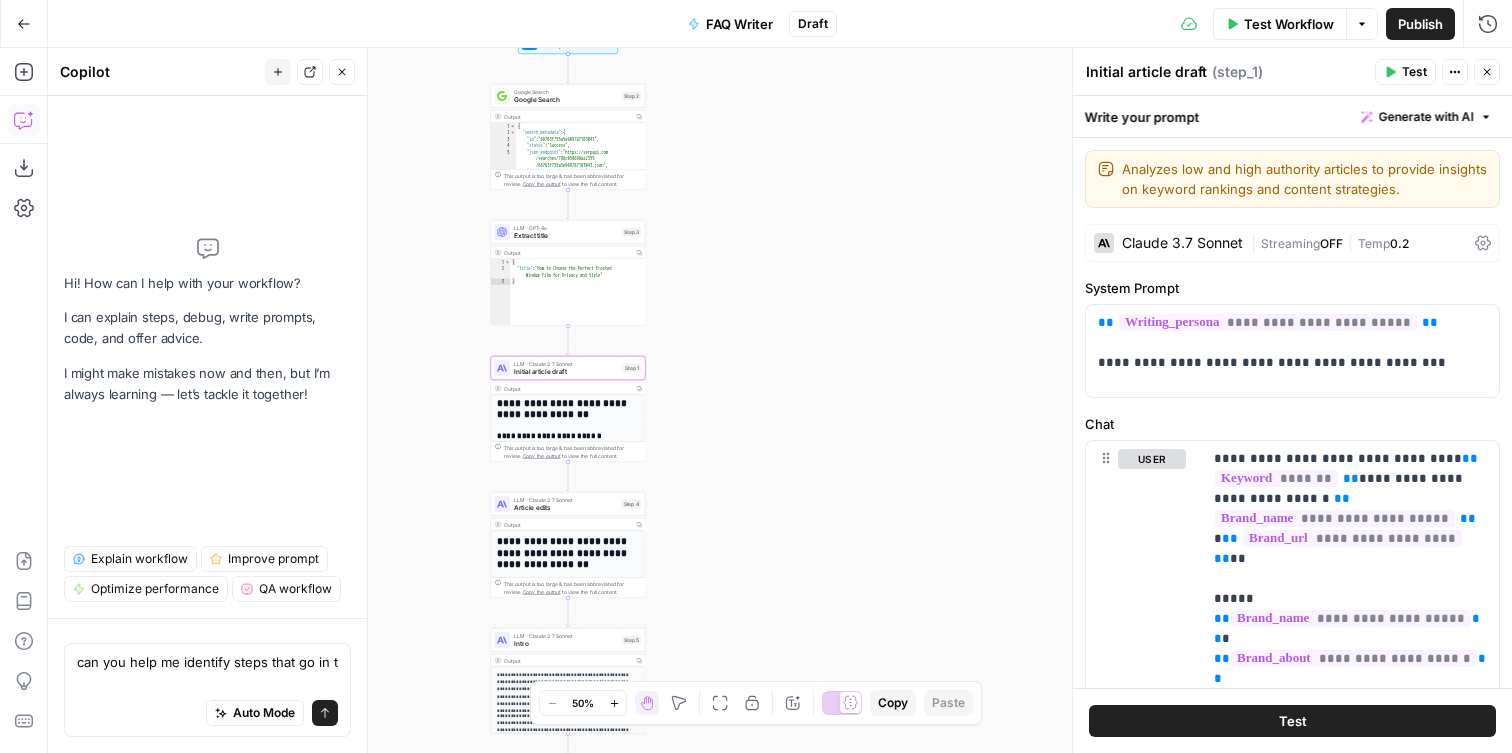 scroll, scrollTop: 0, scrollLeft: 0, axis: both 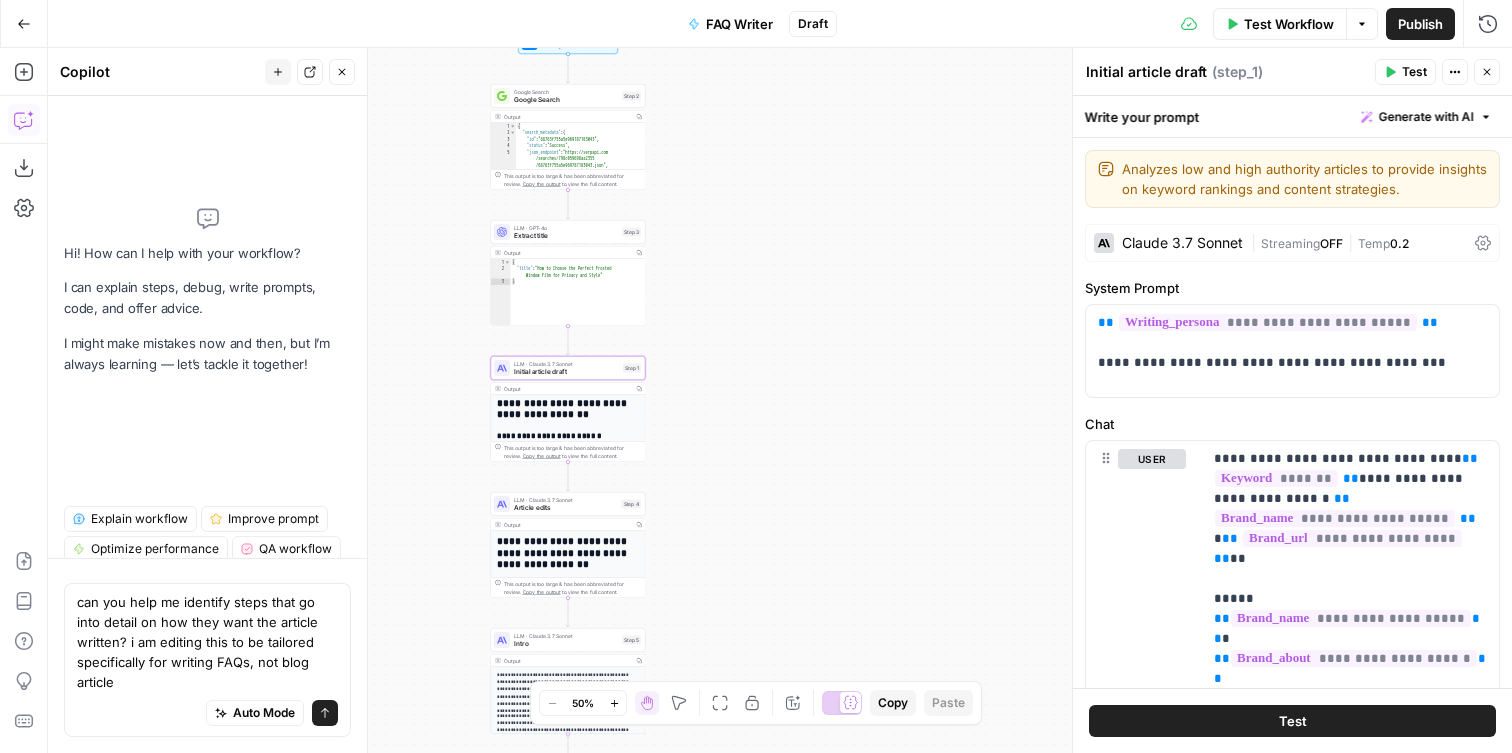 type on "can you help me identify steps that go into detail on how they want the article written? i am editing this to be tailored specifically for writing FAQs, not blog articles" 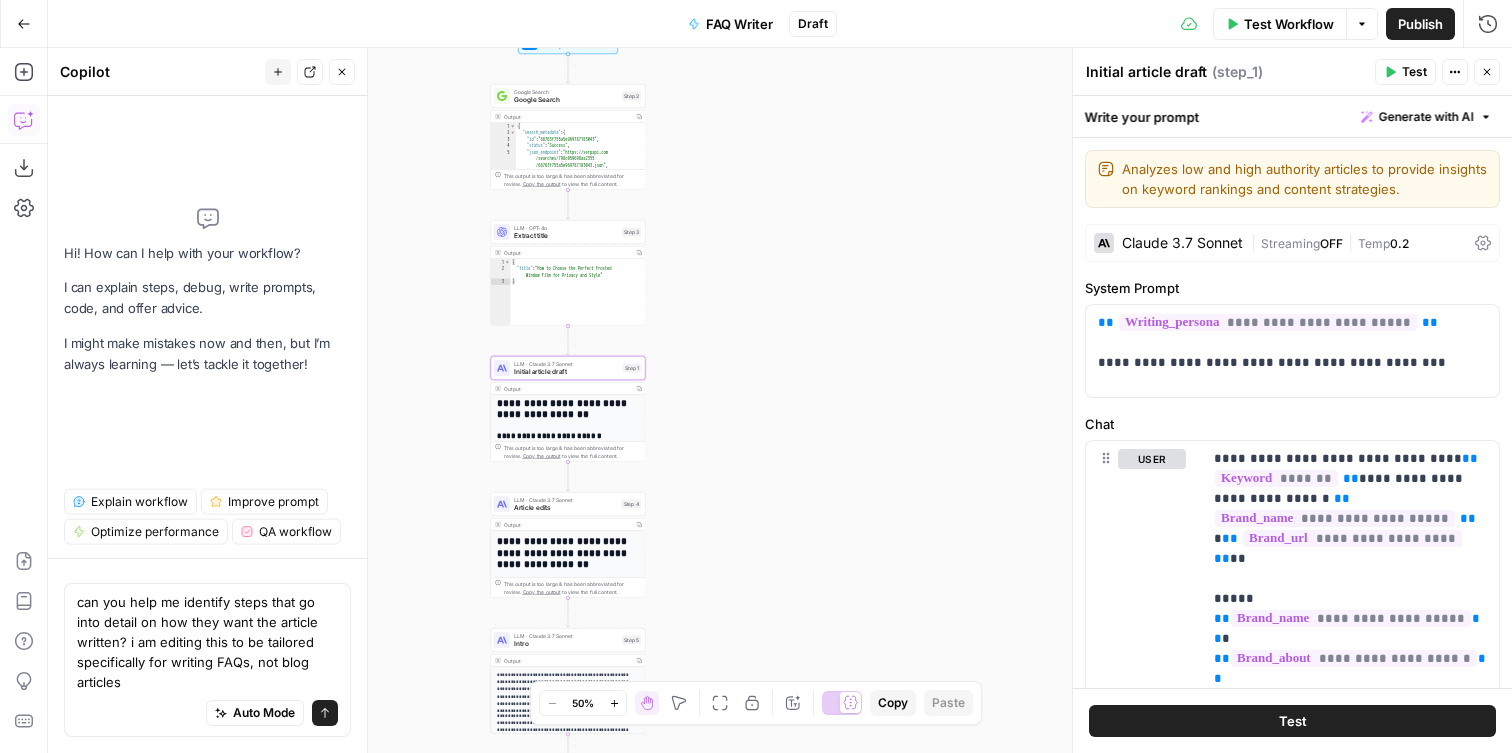 type 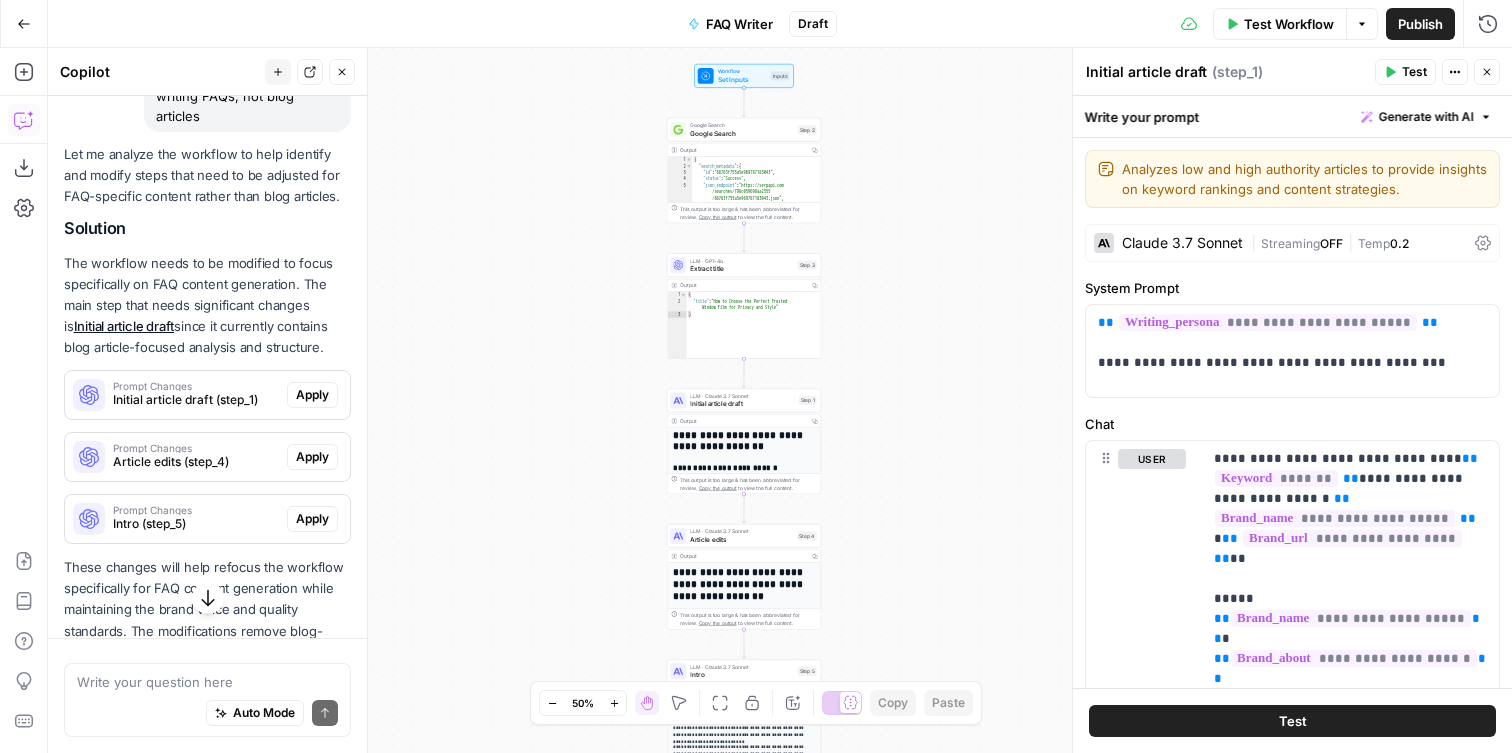 scroll, scrollTop: 274, scrollLeft: 0, axis: vertical 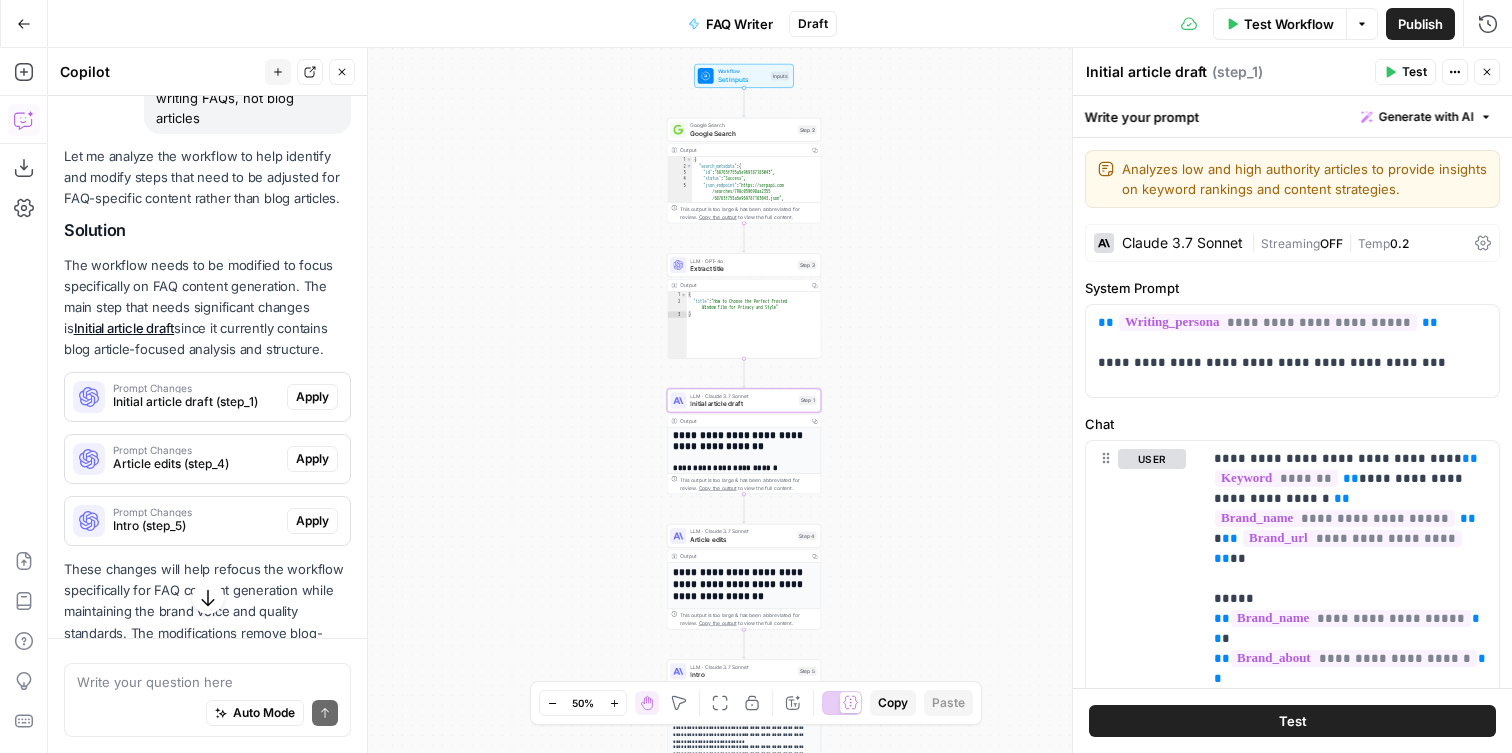 click on "Initial article draft (step_1)" at bounding box center [196, 402] 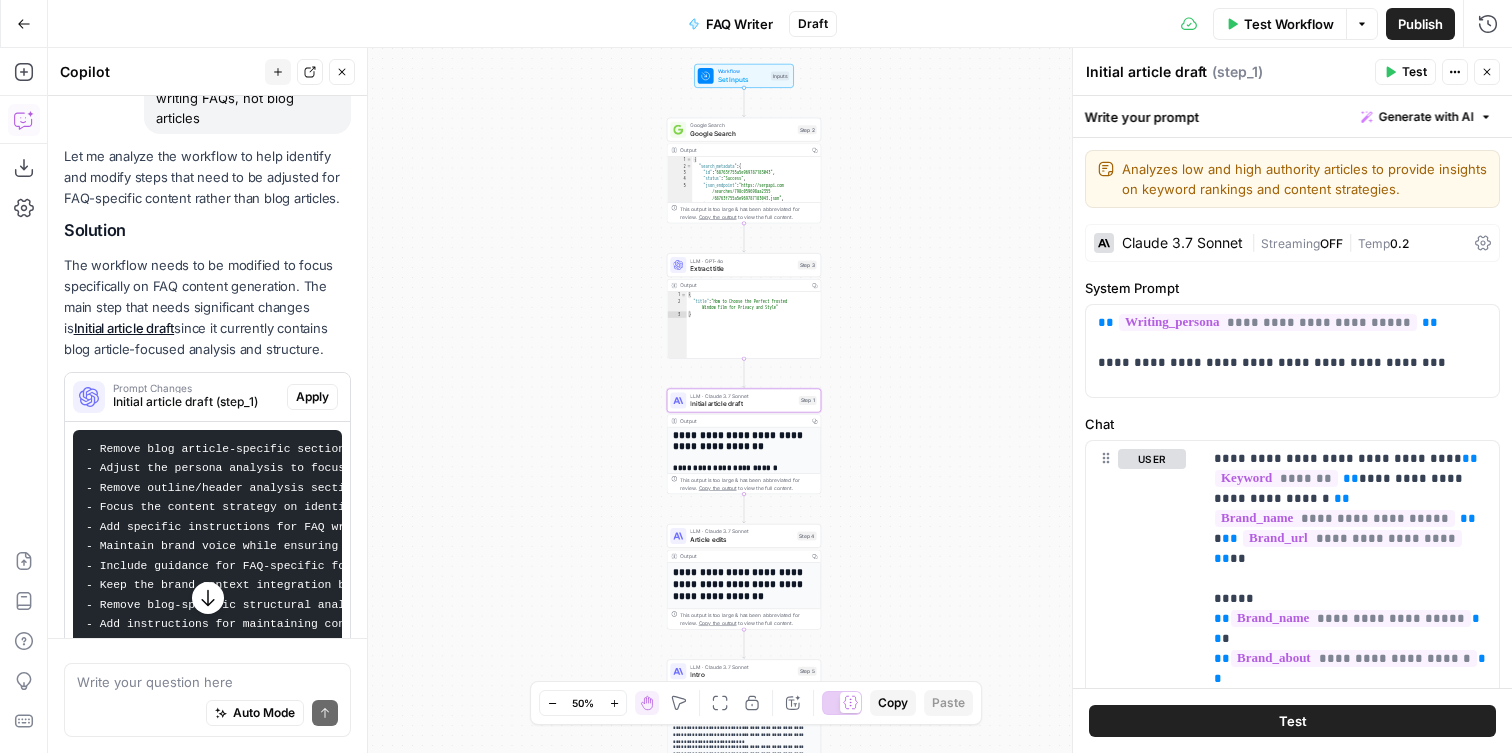 scroll, scrollTop: 388, scrollLeft: 0, axis: vertical 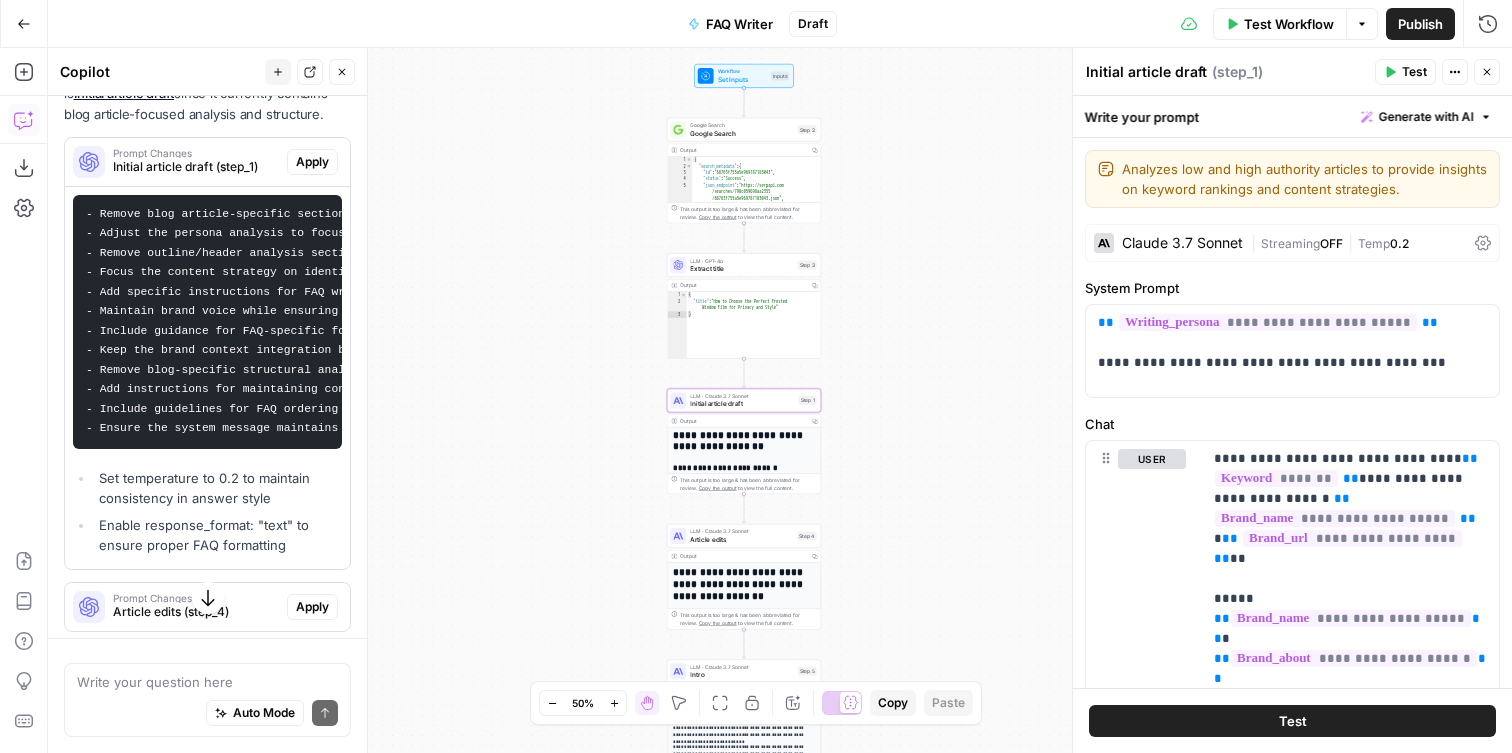 click on "Apply" at bounding box center [312, 162] 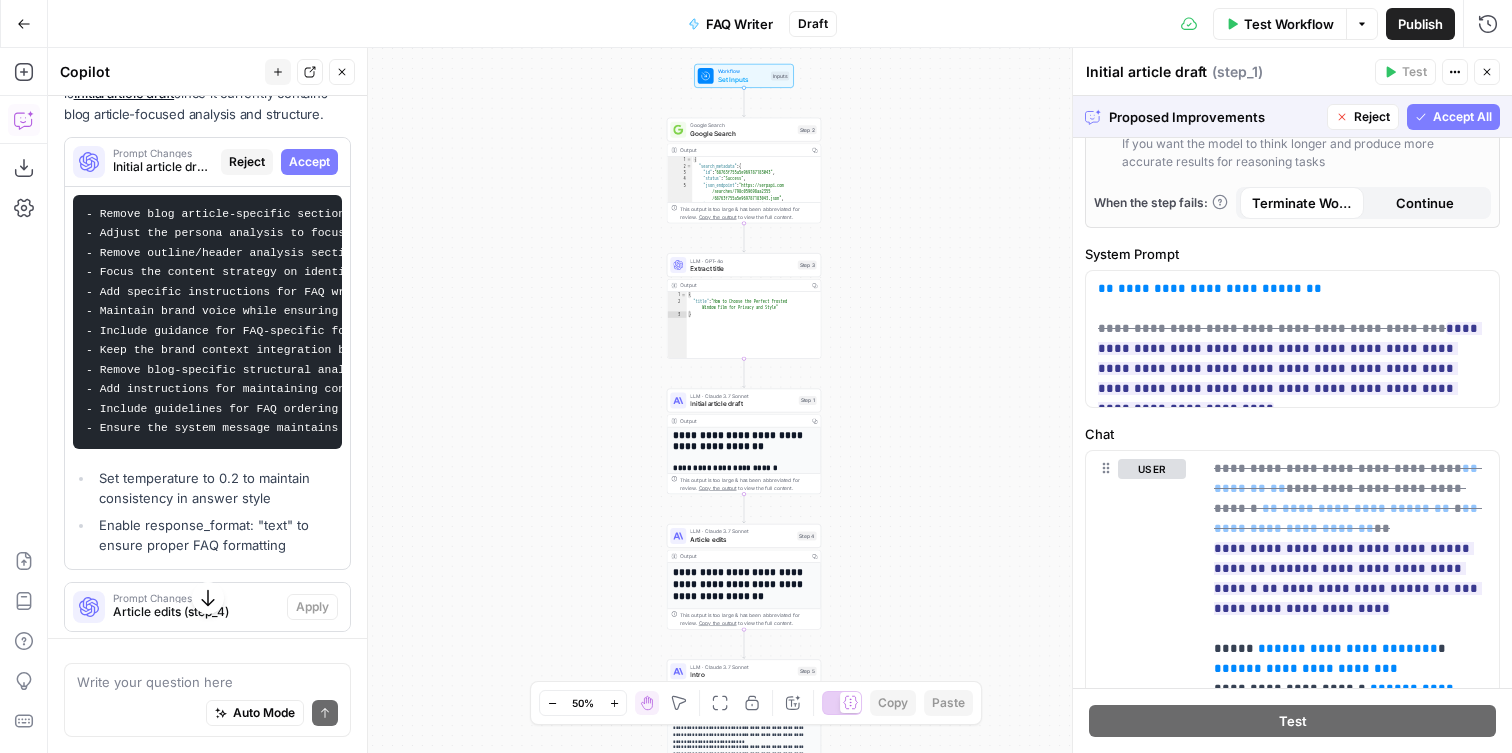scroll, scrollTop: 563, scrollLeft: 0, axis: vertical 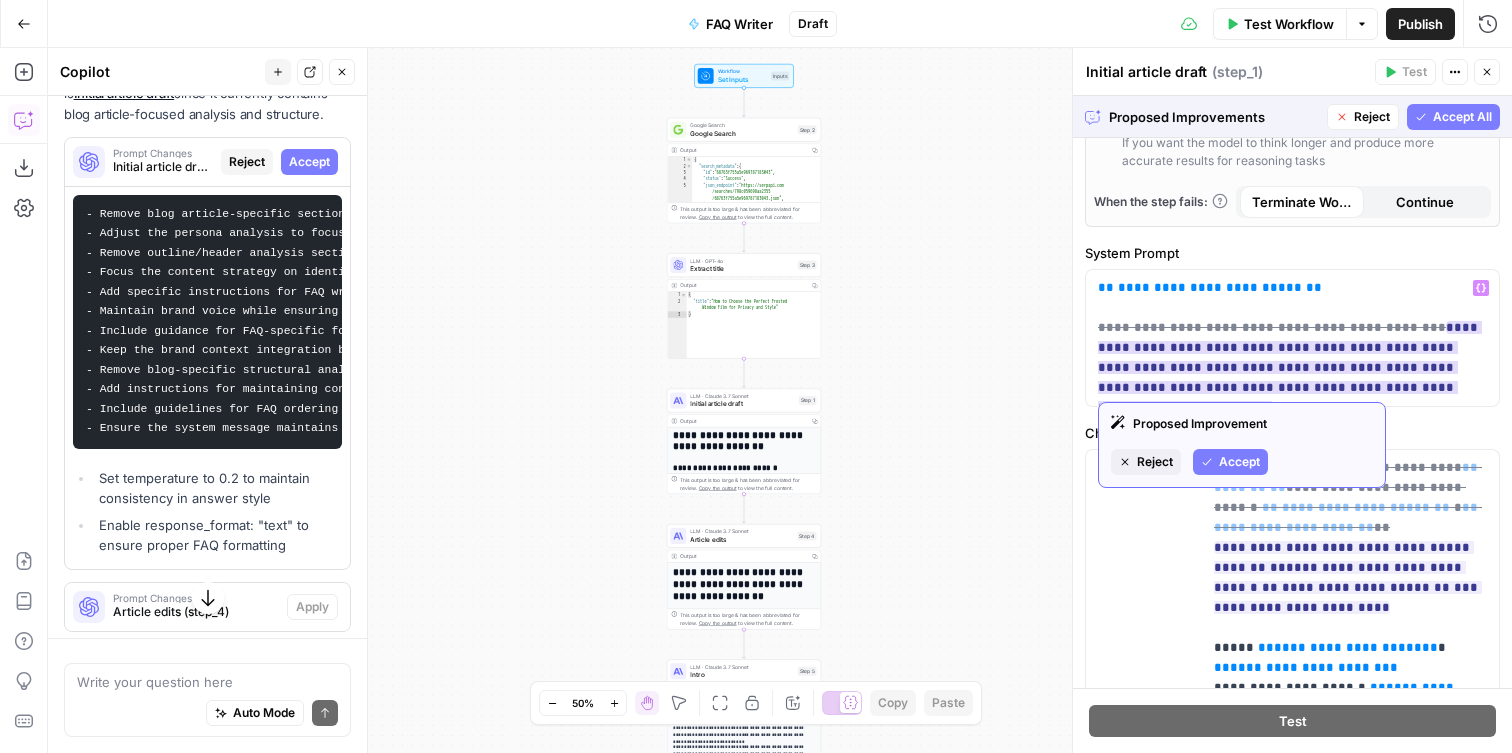 click on "Accept" at bounding box center [1239, 462] 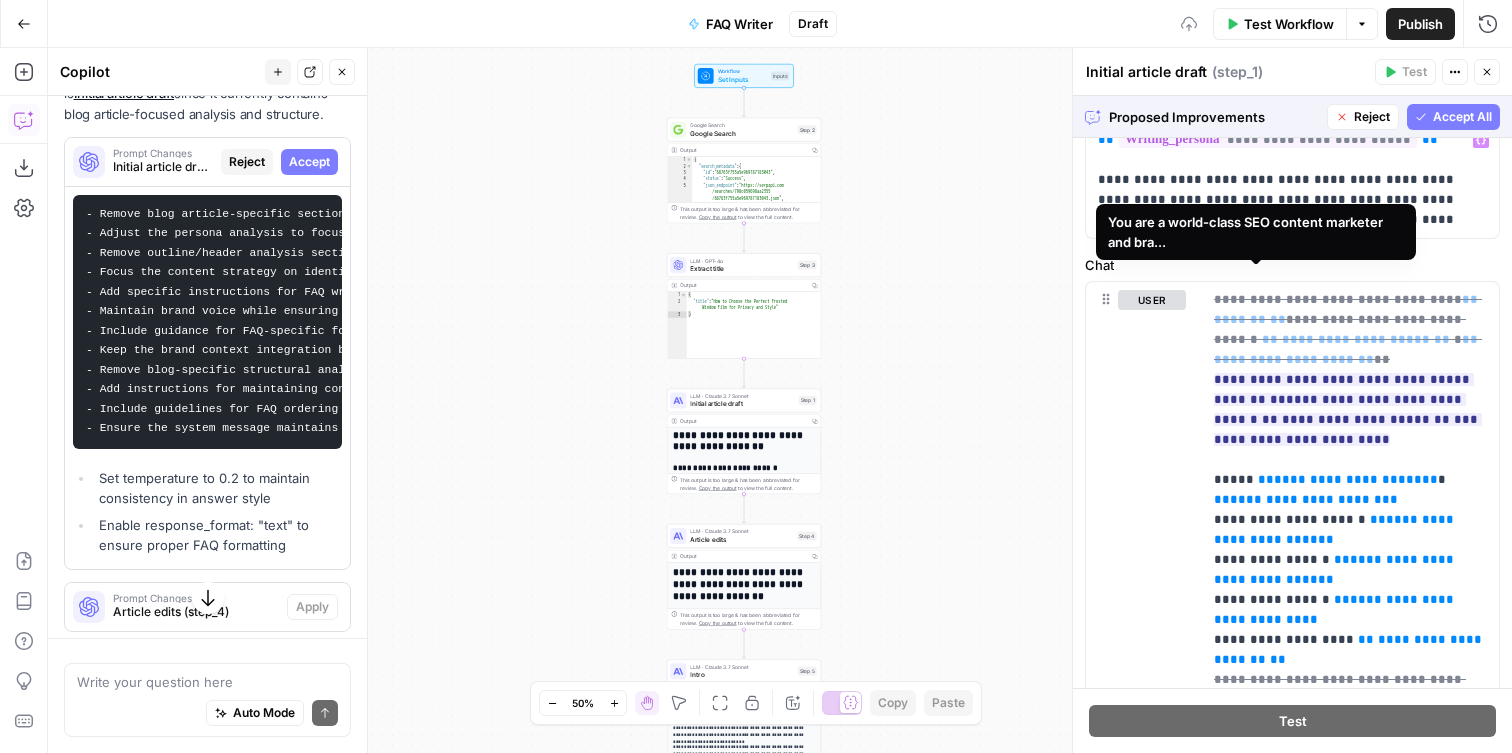 scroll, scrollTop: 715, scrollLeft: 0, axis: vertical 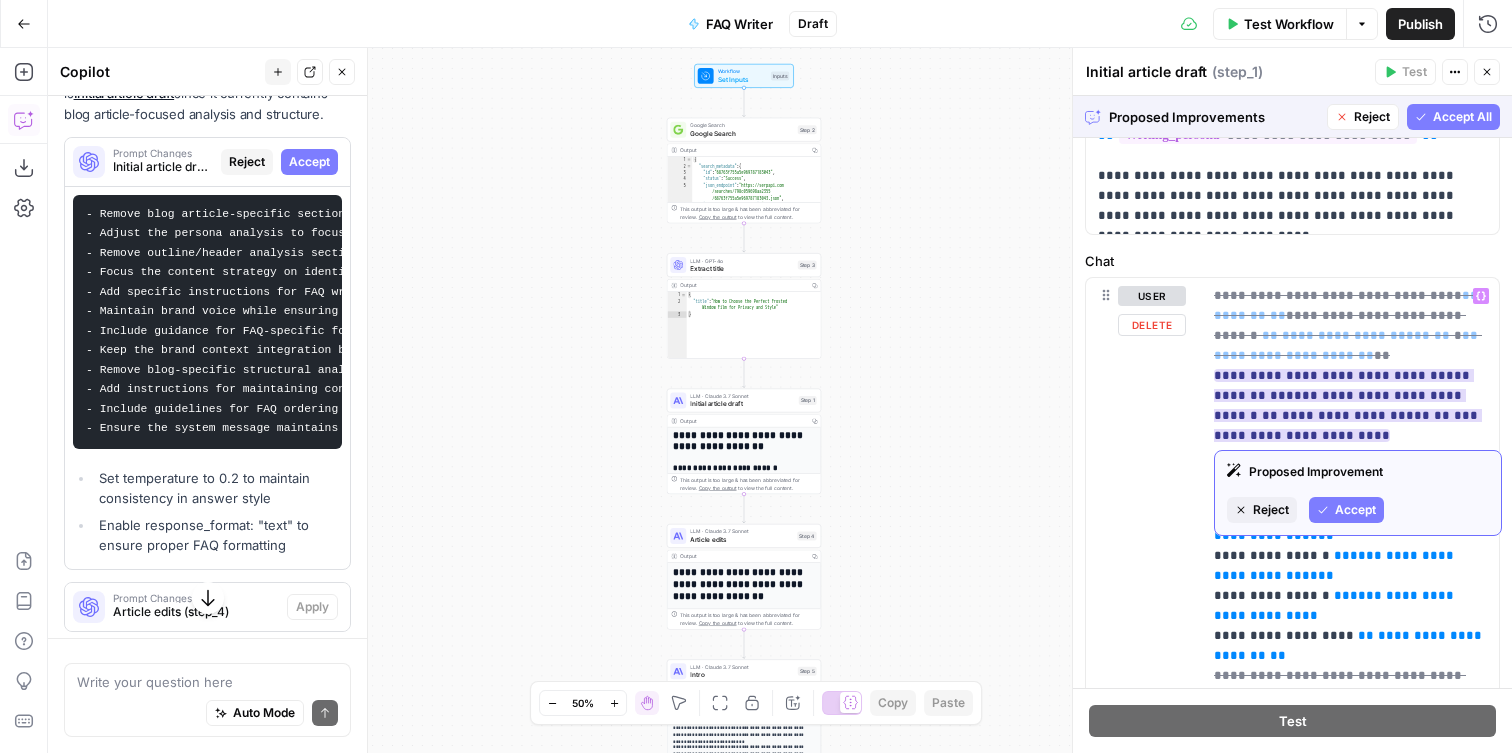 click on "Accept" at bounding box center [1355, 510] 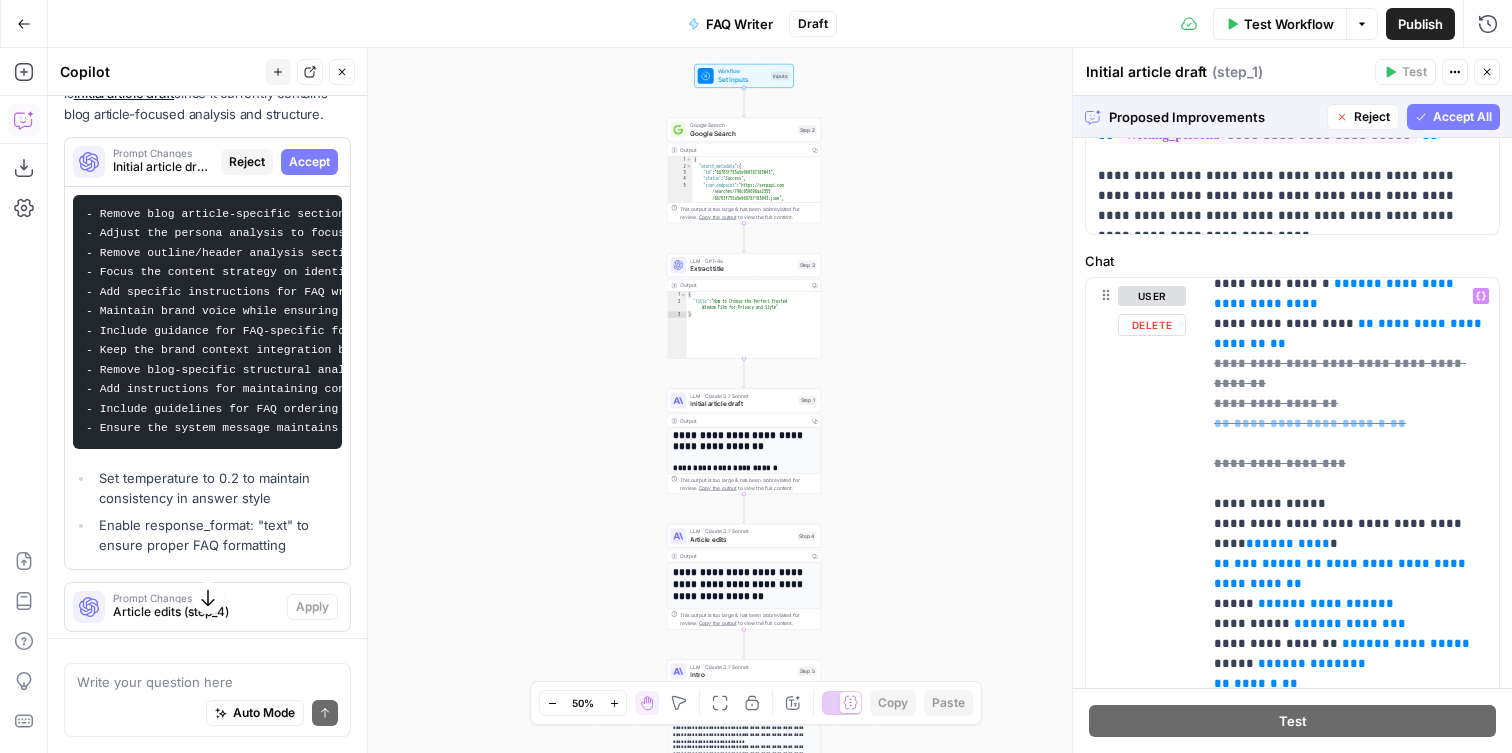scroll, scrollTop: 231, scrollLeft: 0, axis: vertical 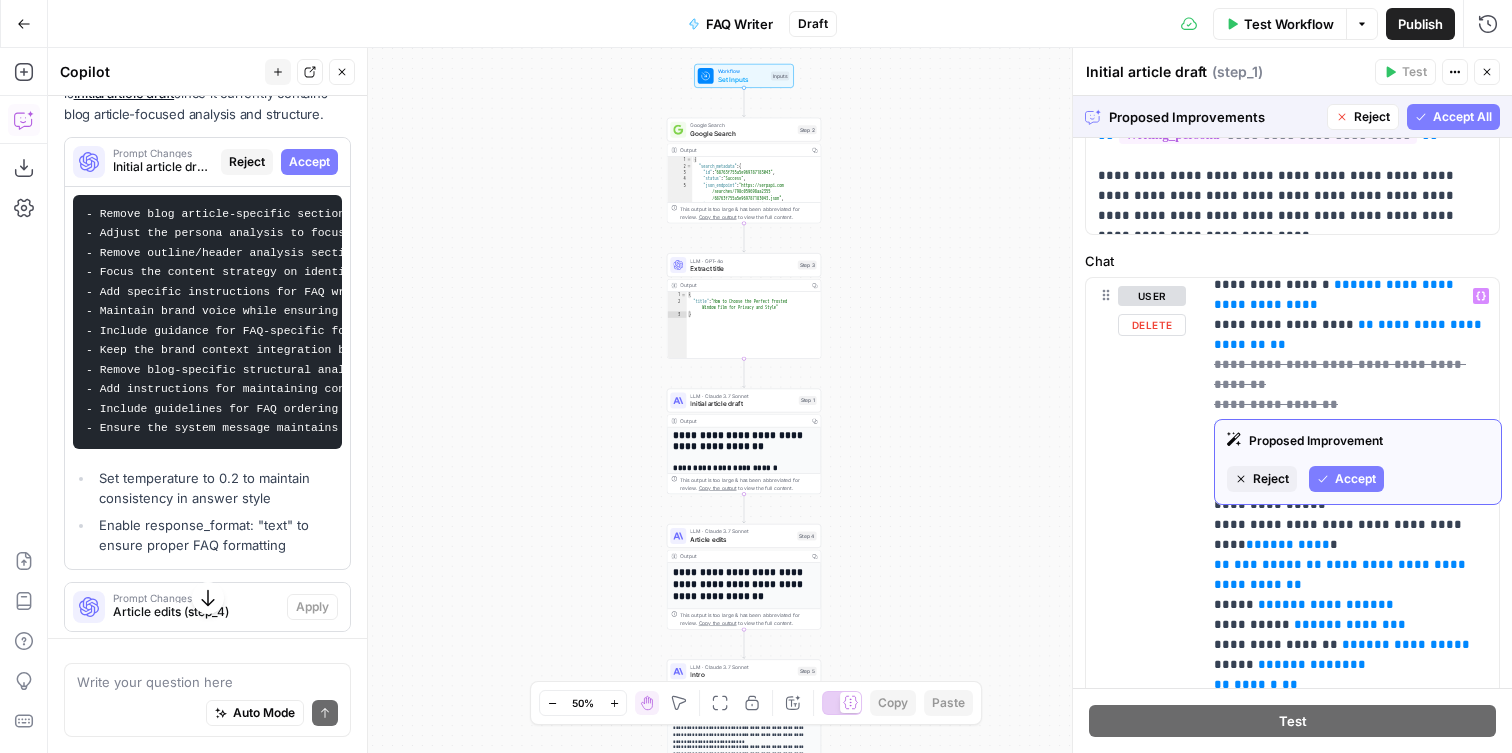 click on "Reject" at bounding box center [1271, 479] 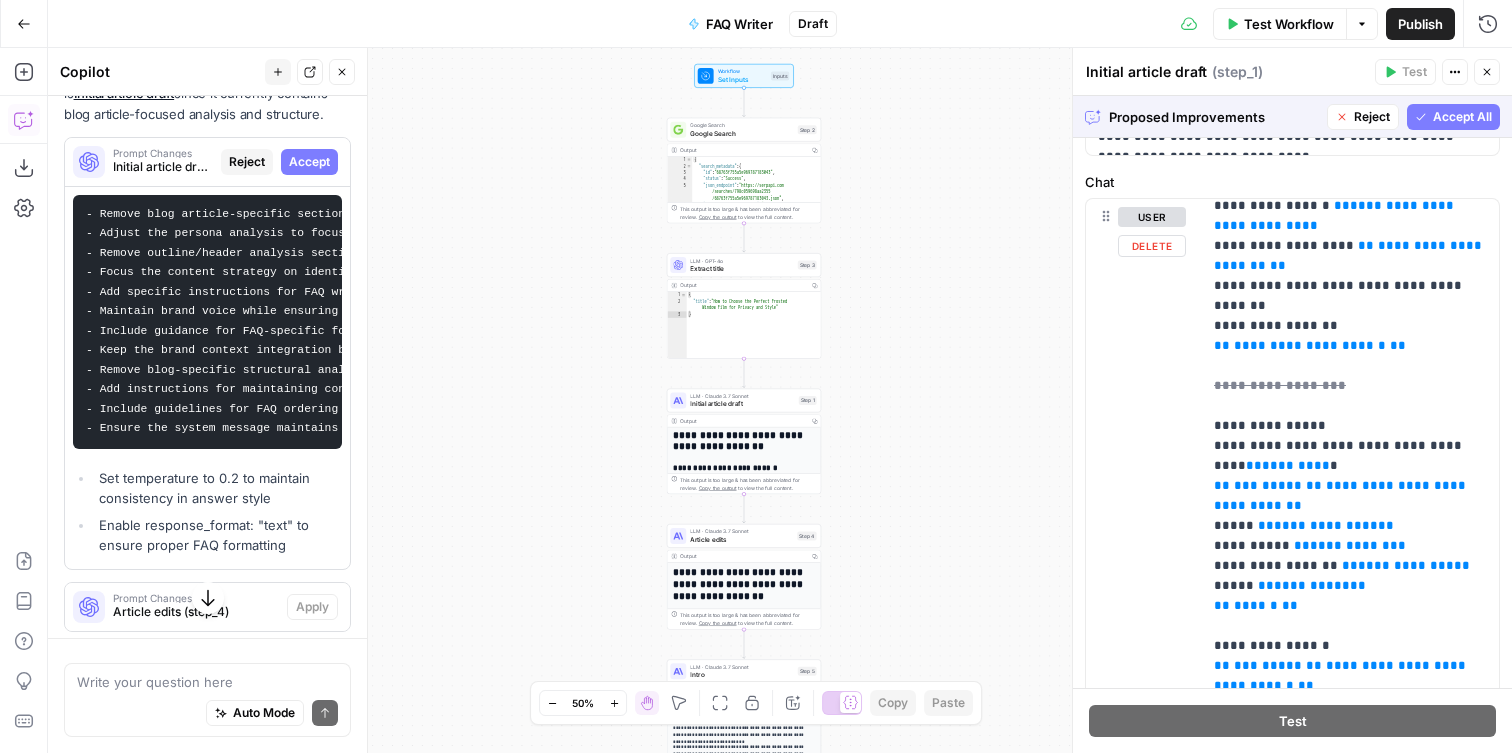 scroll, scrollTop: 789, scrollLeft: 0, axis: vertical 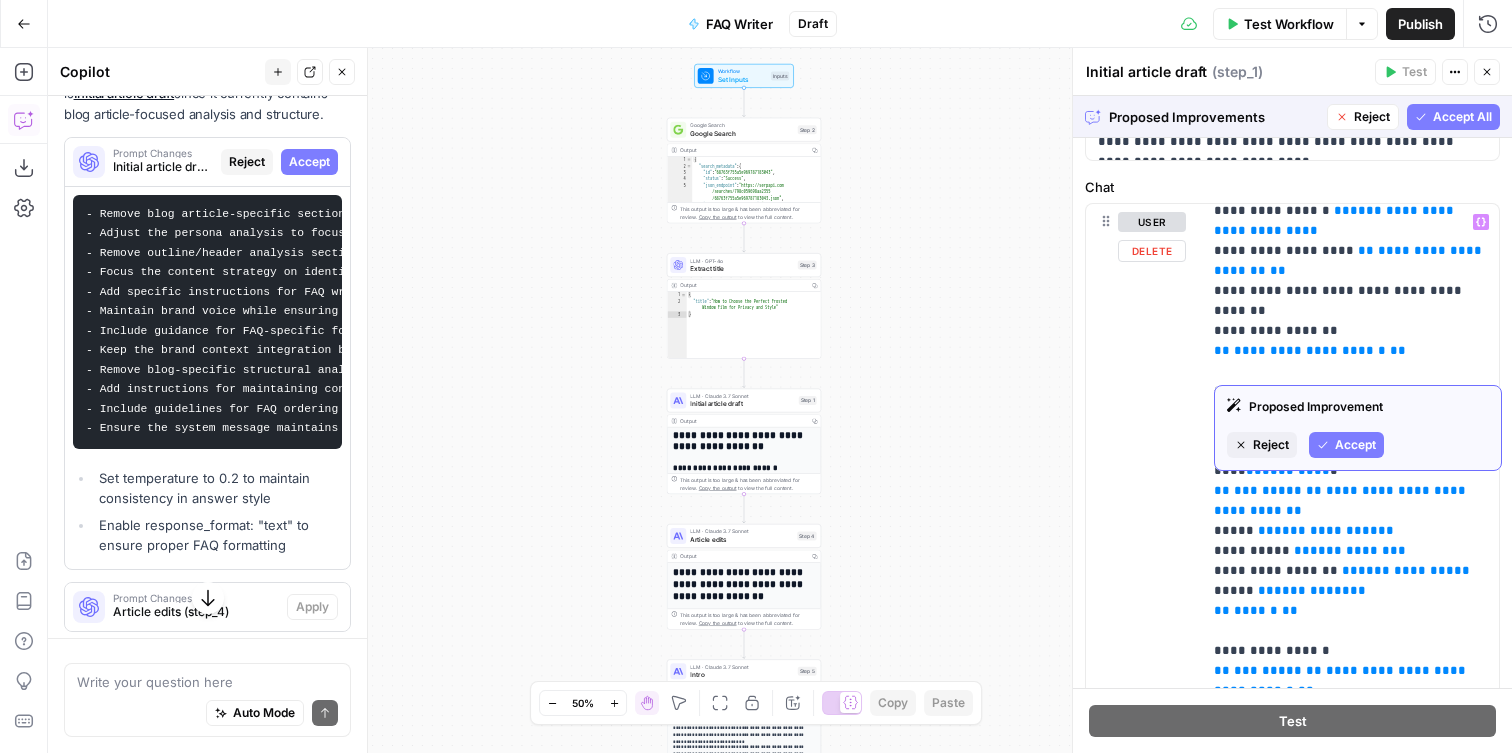 click on "Reject" at bounding box center [1271, 445] 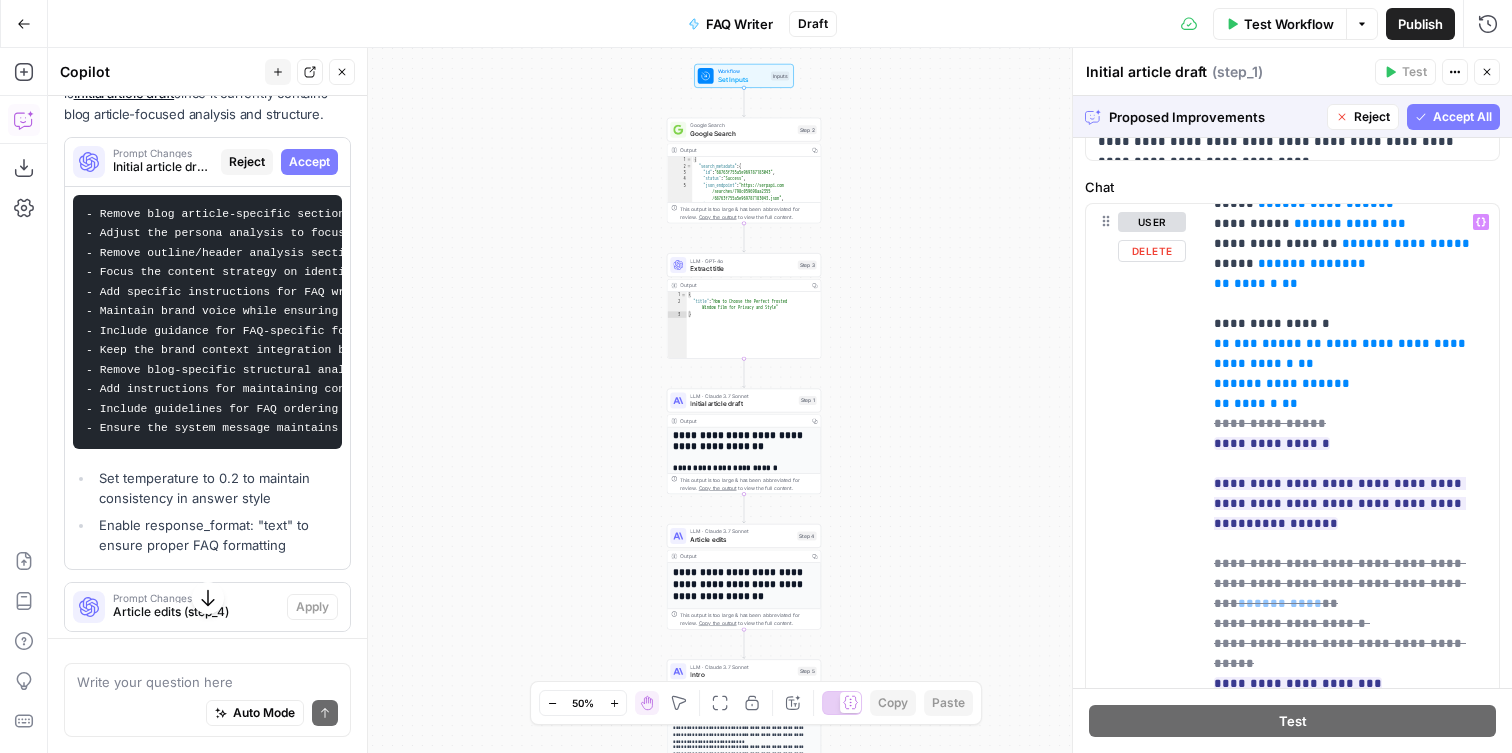 scroll, scrollTop: 558, scrollLeft: 0, axis: vertical 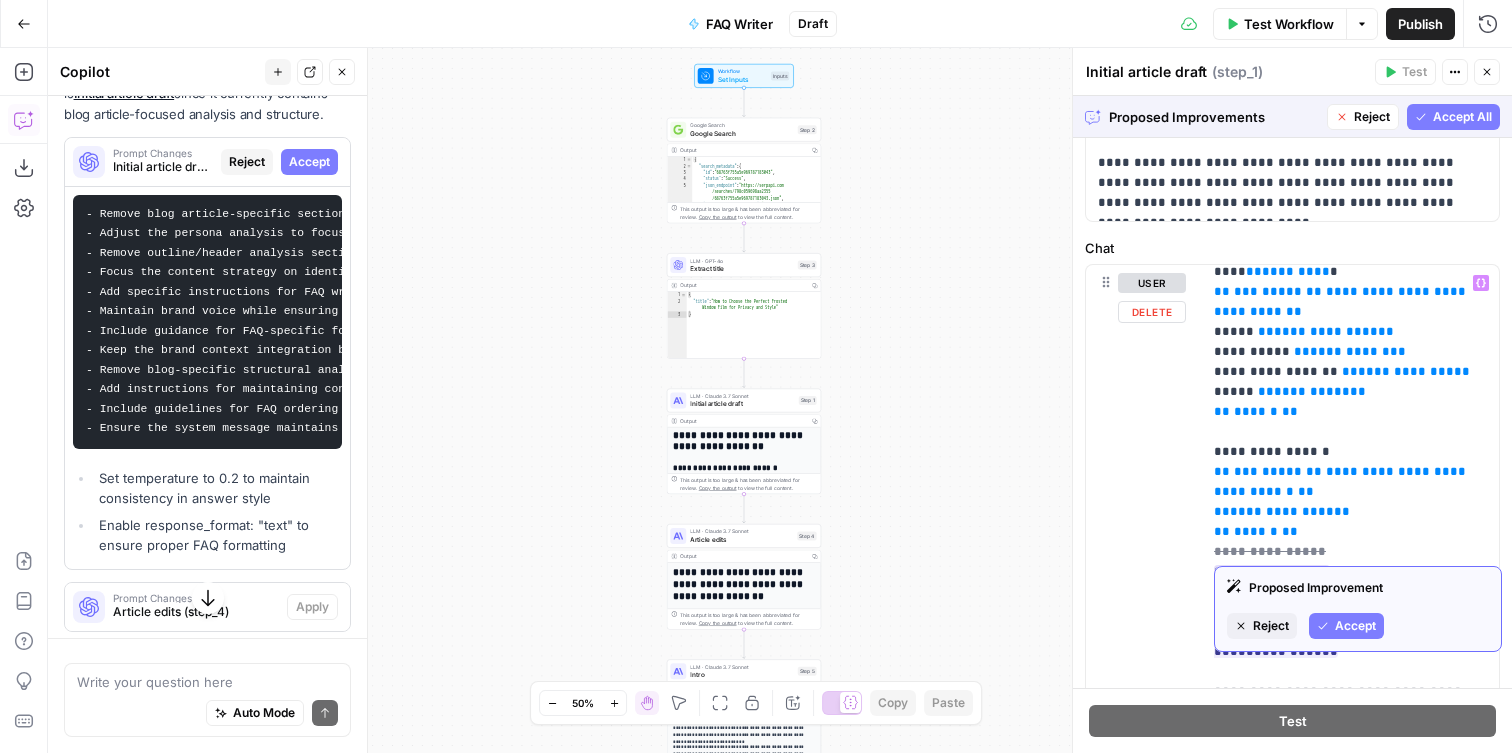 click on "Accept" at bounding box center [1355, 626] 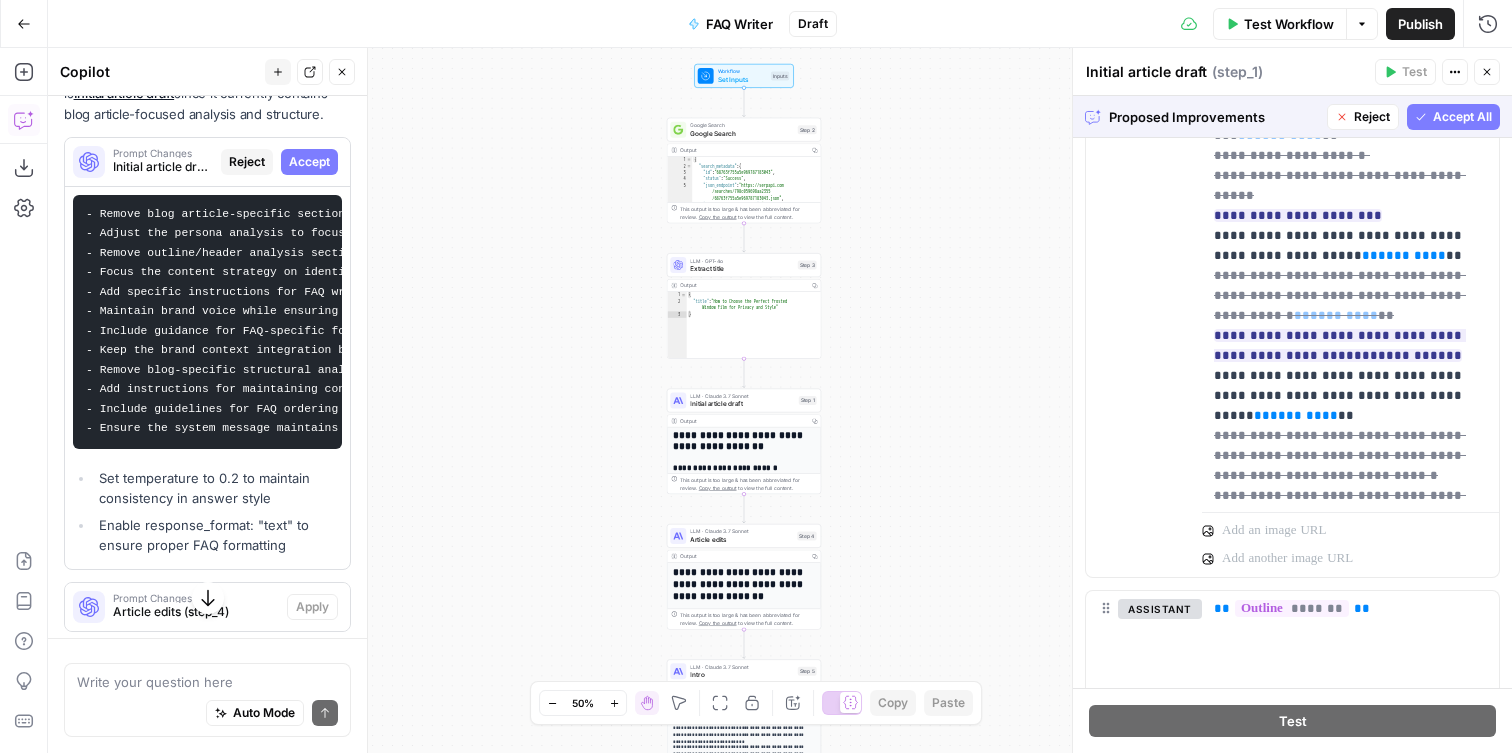scroll, scrollTop: 1317, scrollLeft: 0, axis: vertical 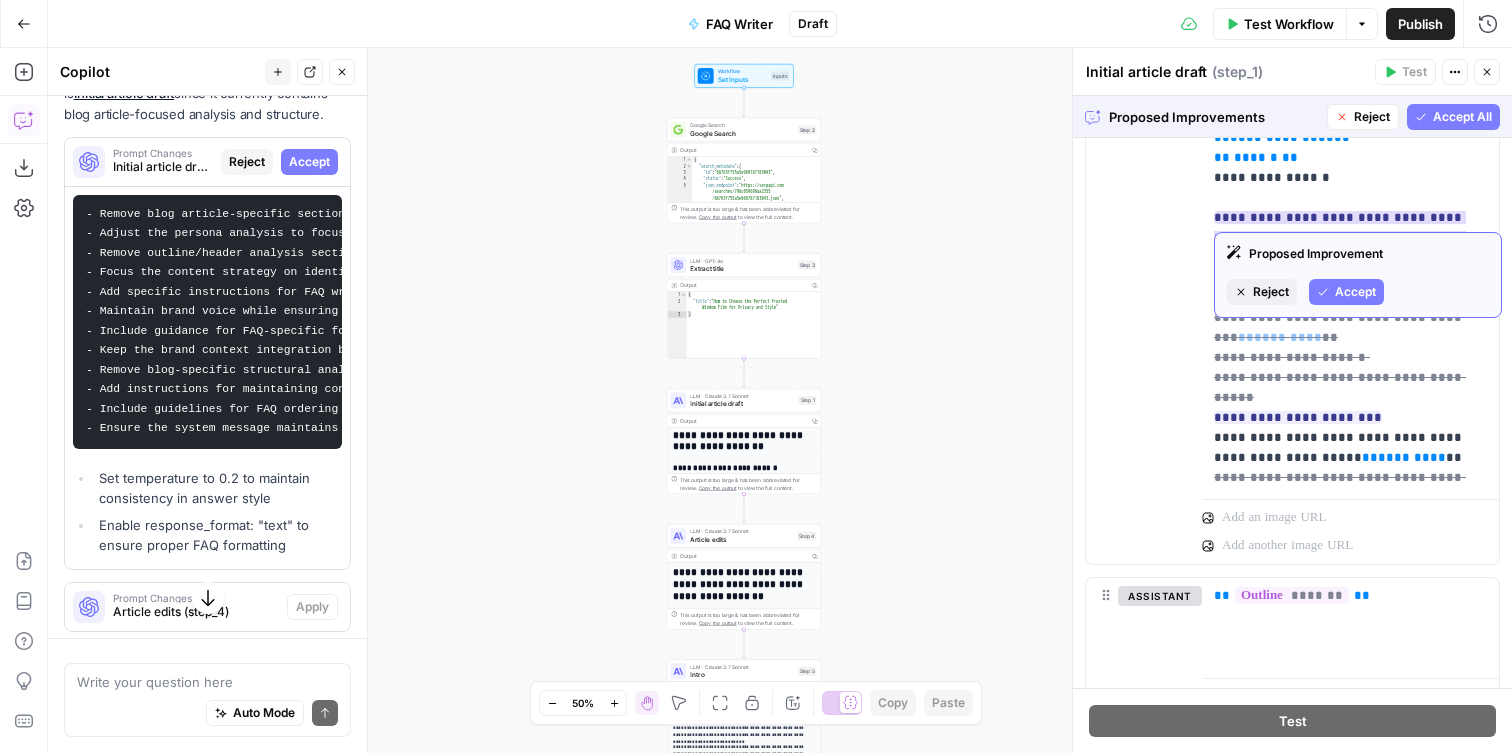 click on "Accept" at bounding box center [1355, 292] 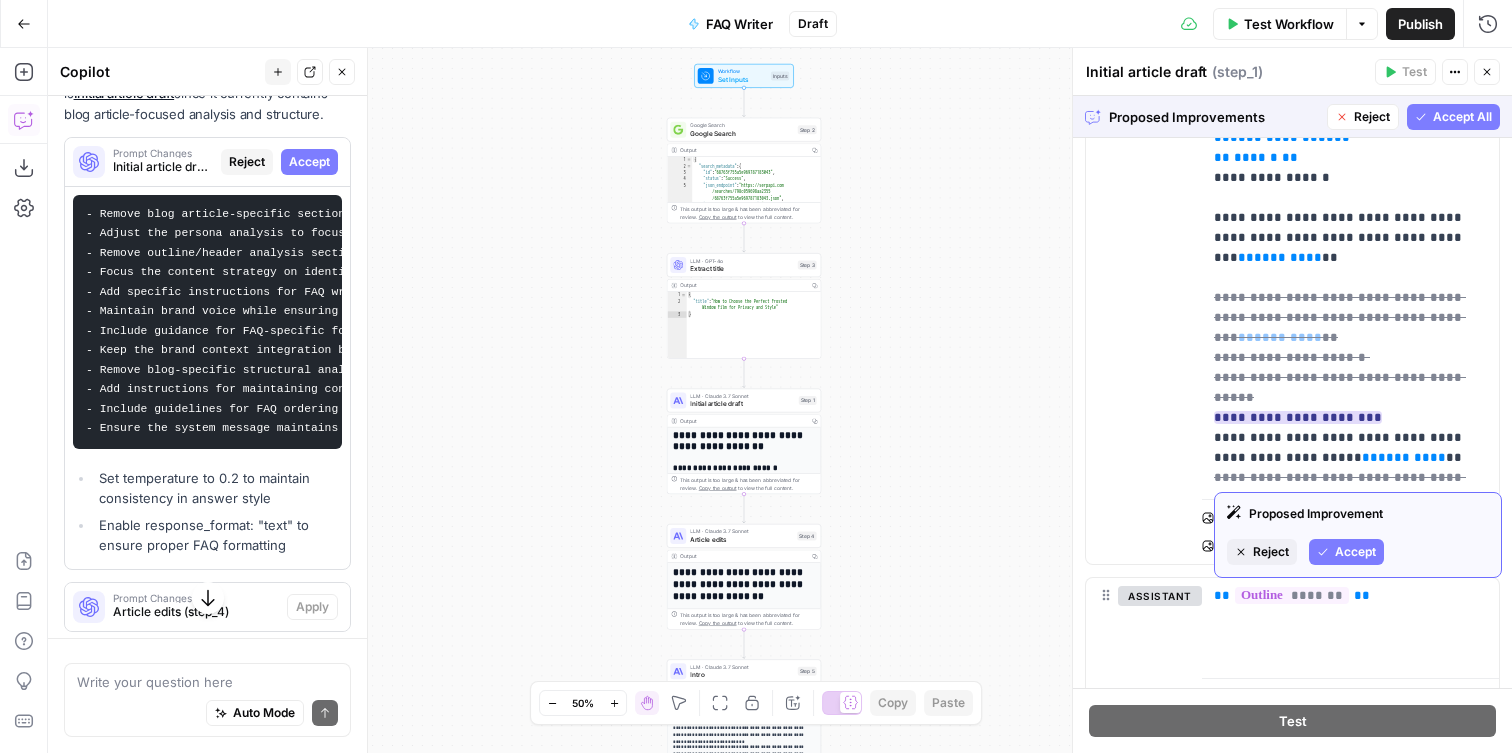 click on "Accept" at bounding box center (1355, 552) 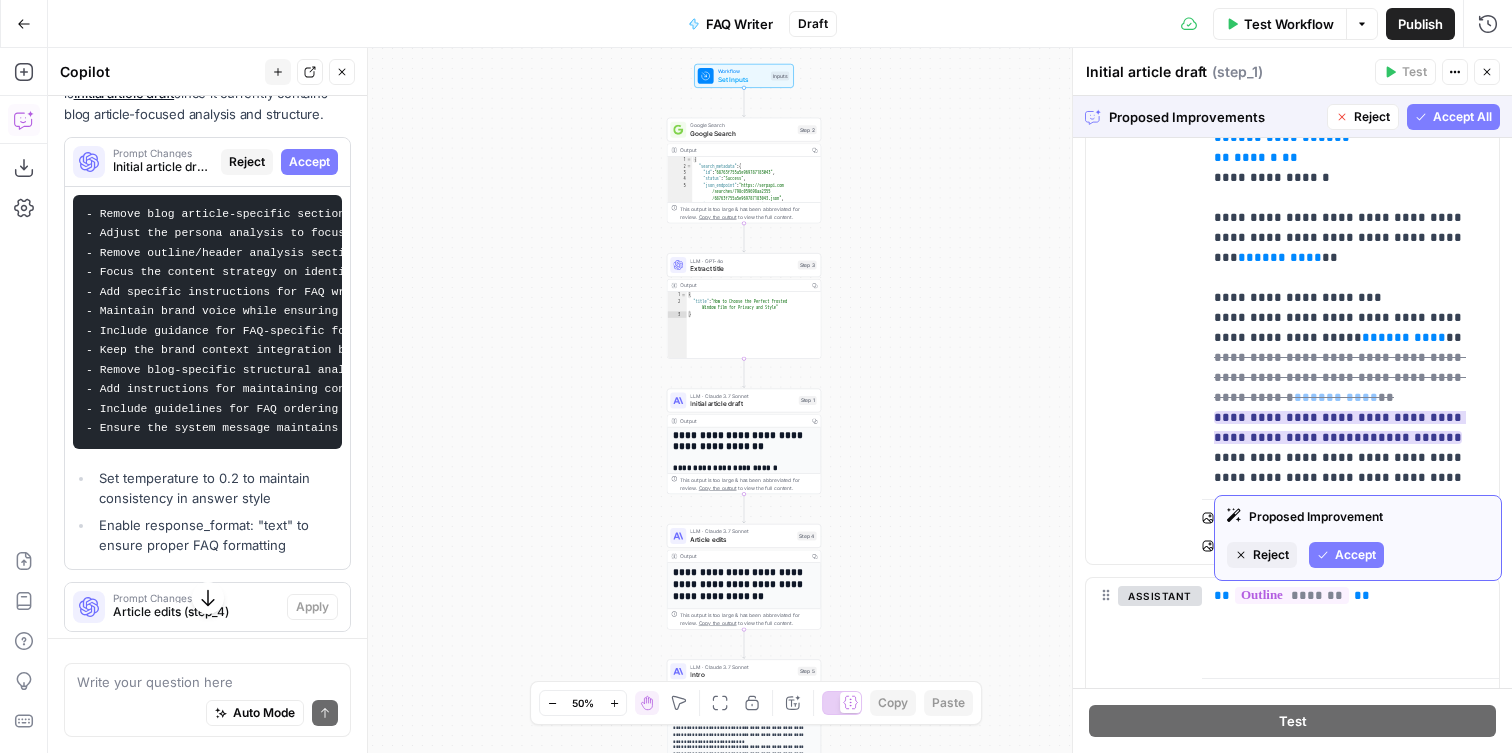 click on "Accept" at bounding box center (1355, 555) 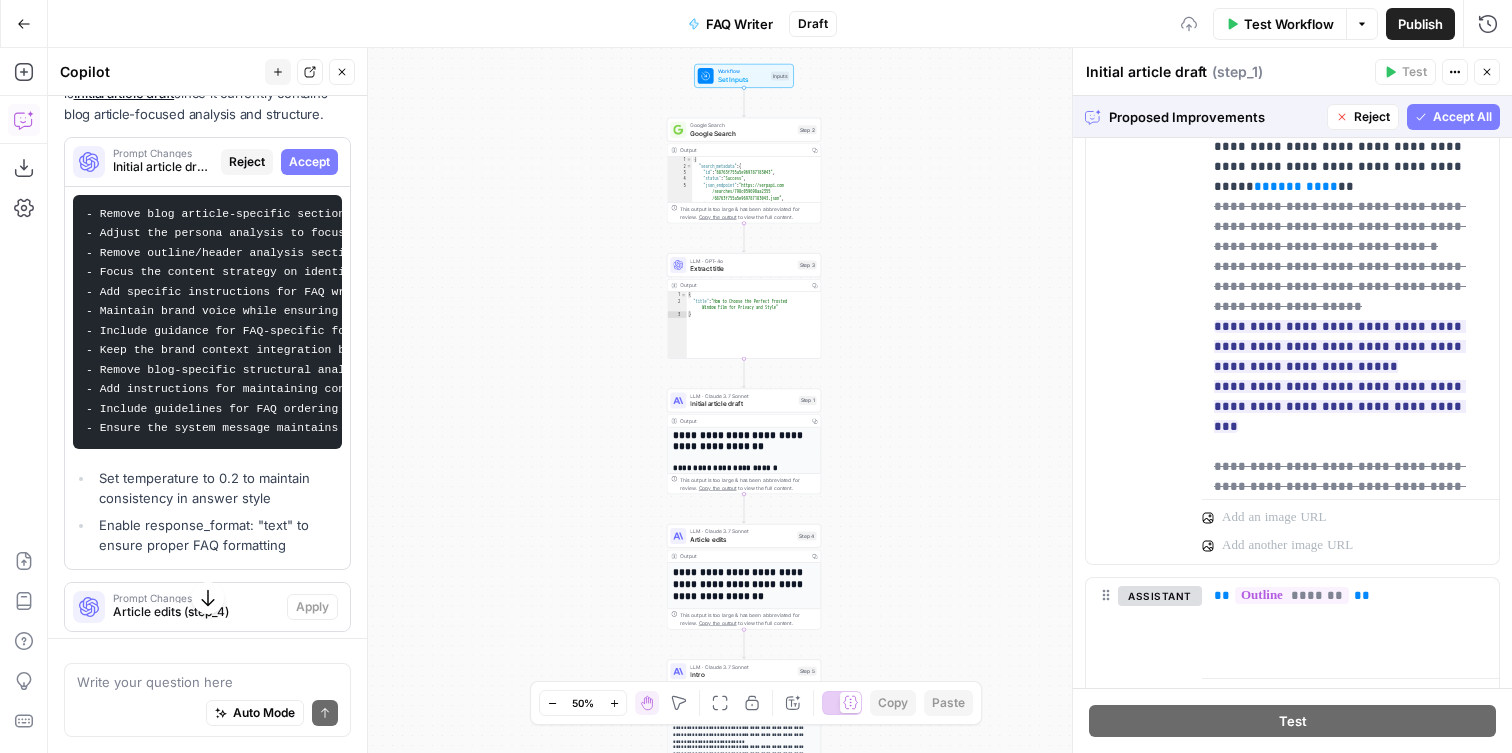 scroll, scrollTop: 526, scrollLeft: 0, axis: vertical 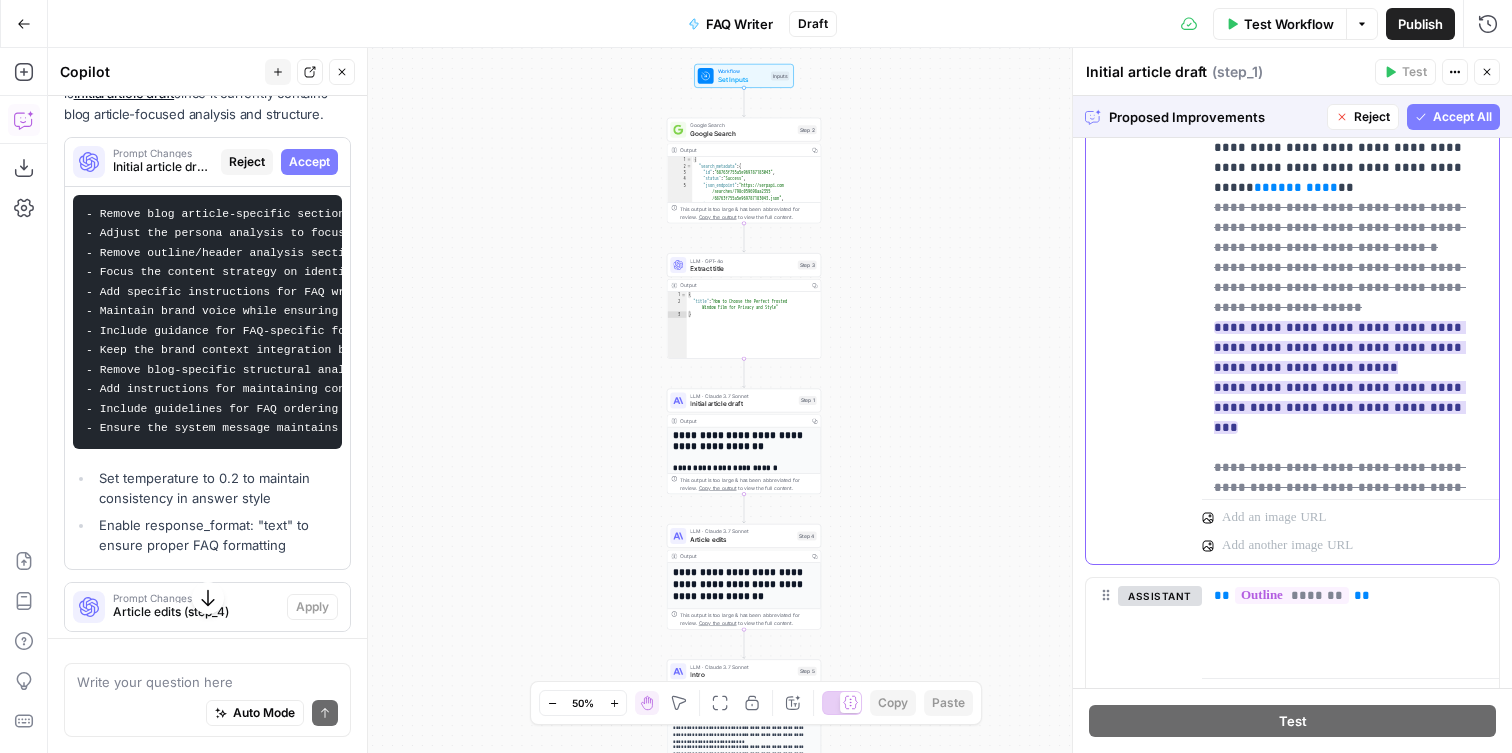 click on "**********" at bounding box center [1340, 377] 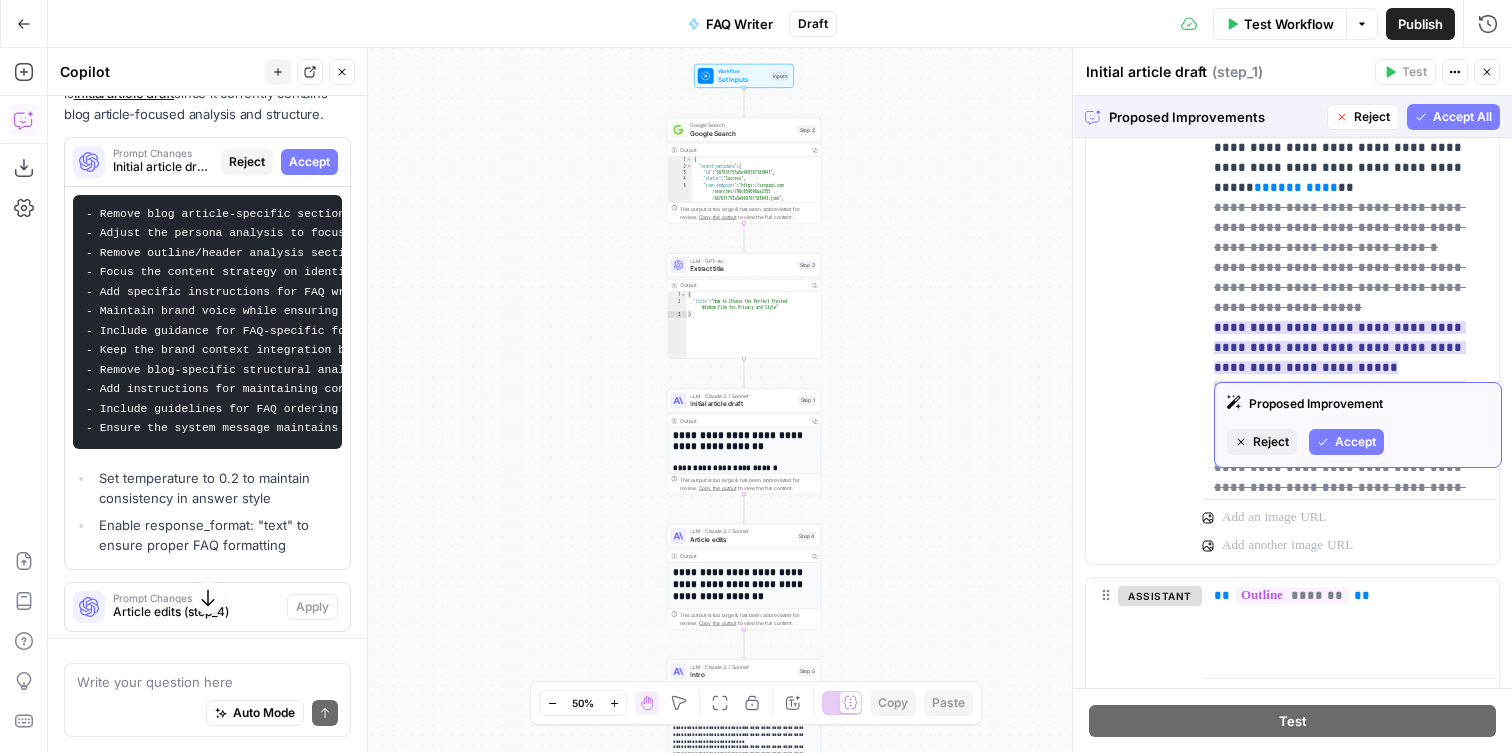 click on "Accept" at bounding box center (1355, 442) 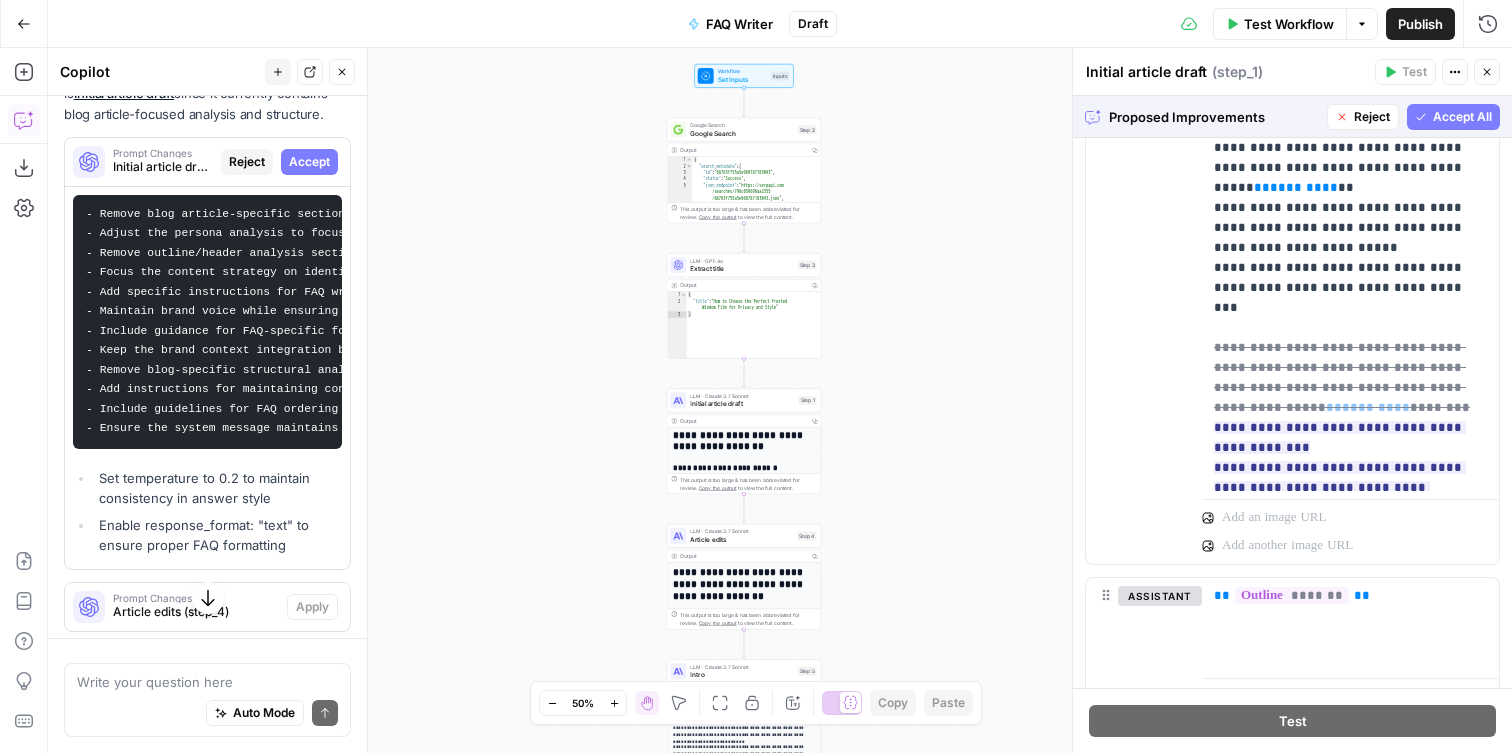 scroll, scrollTop: 1449, scrollLeft: 0, axis: vertical 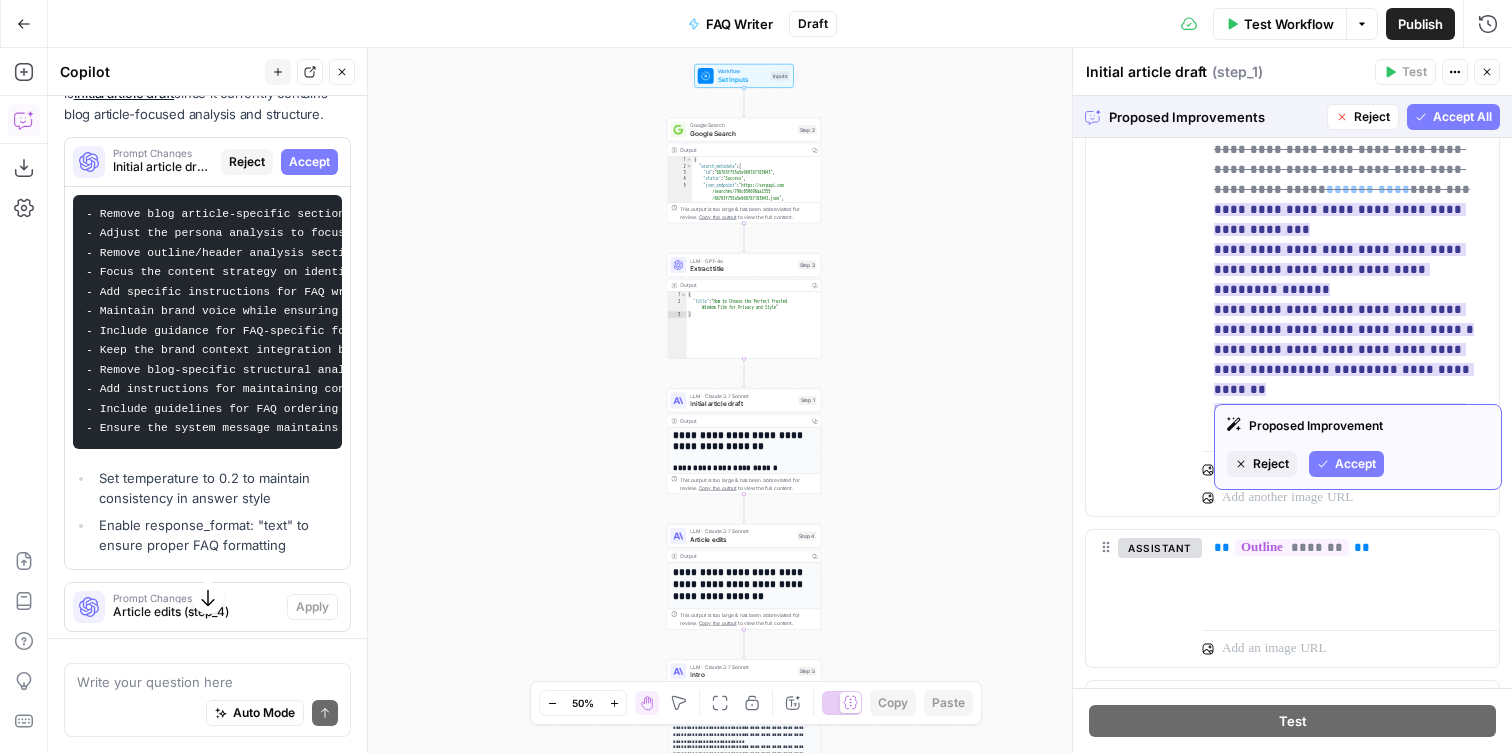 click on "Accept" at bounding box center [1355, 464] 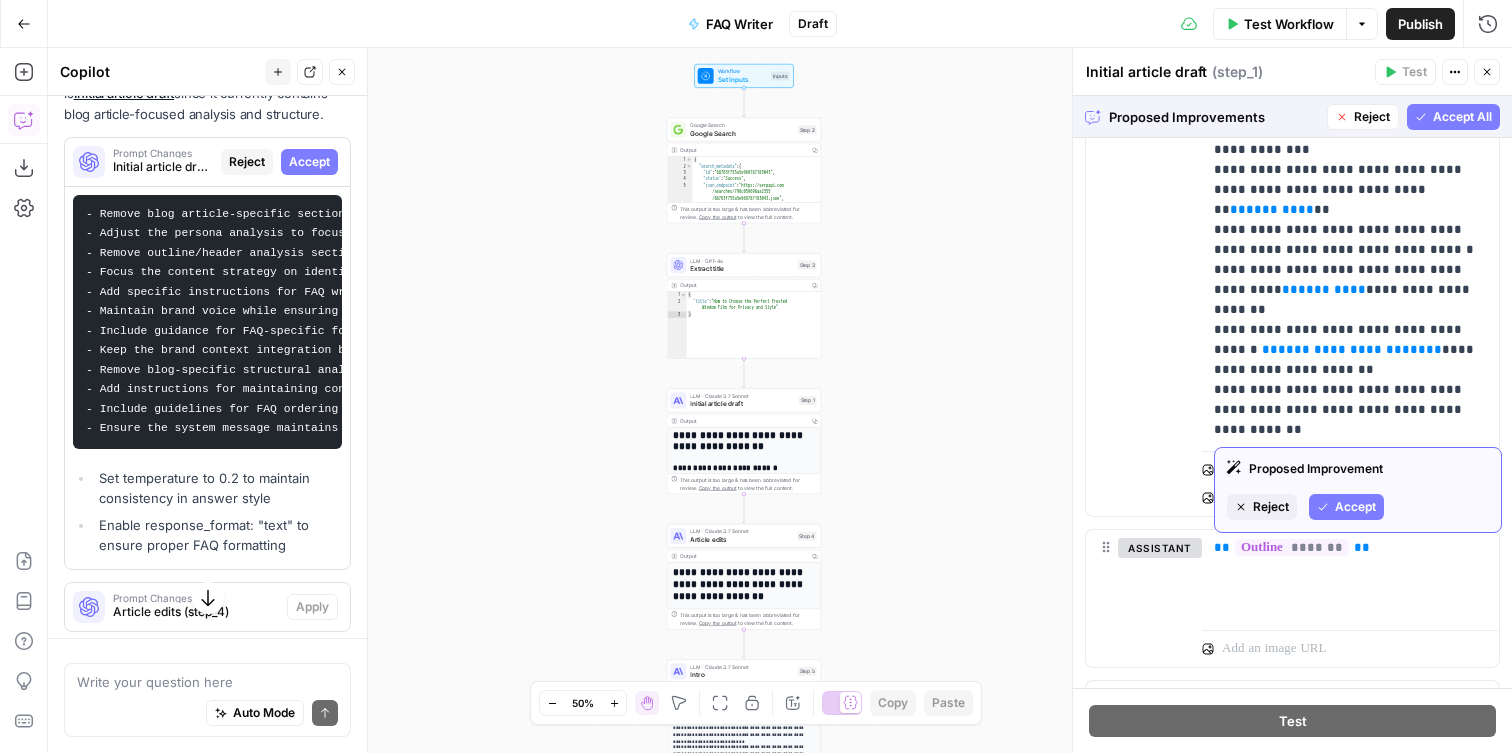 scroll, scrollTop: 732, scrollLeft: 0, axis: vertical 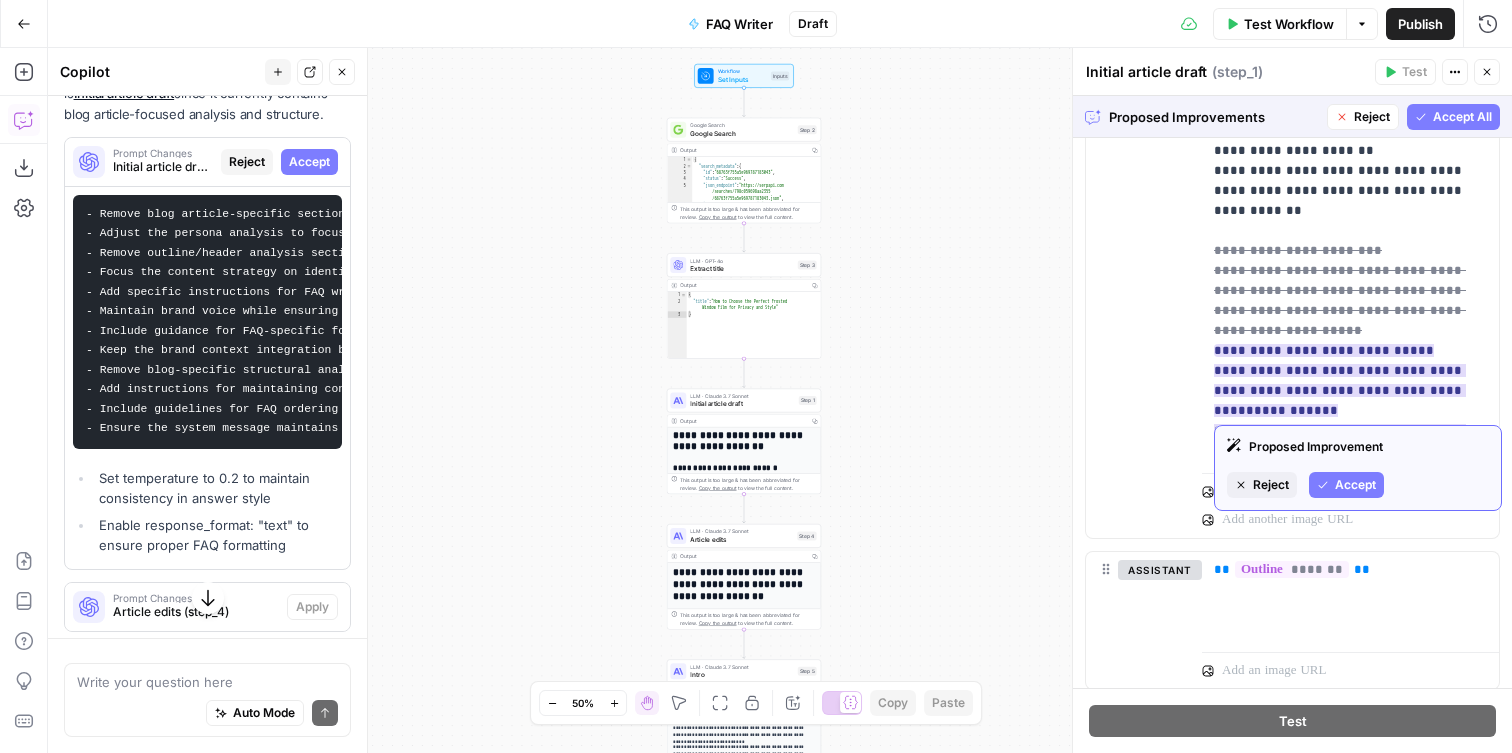 click on "Reject" at bounding box center (1271, 485) 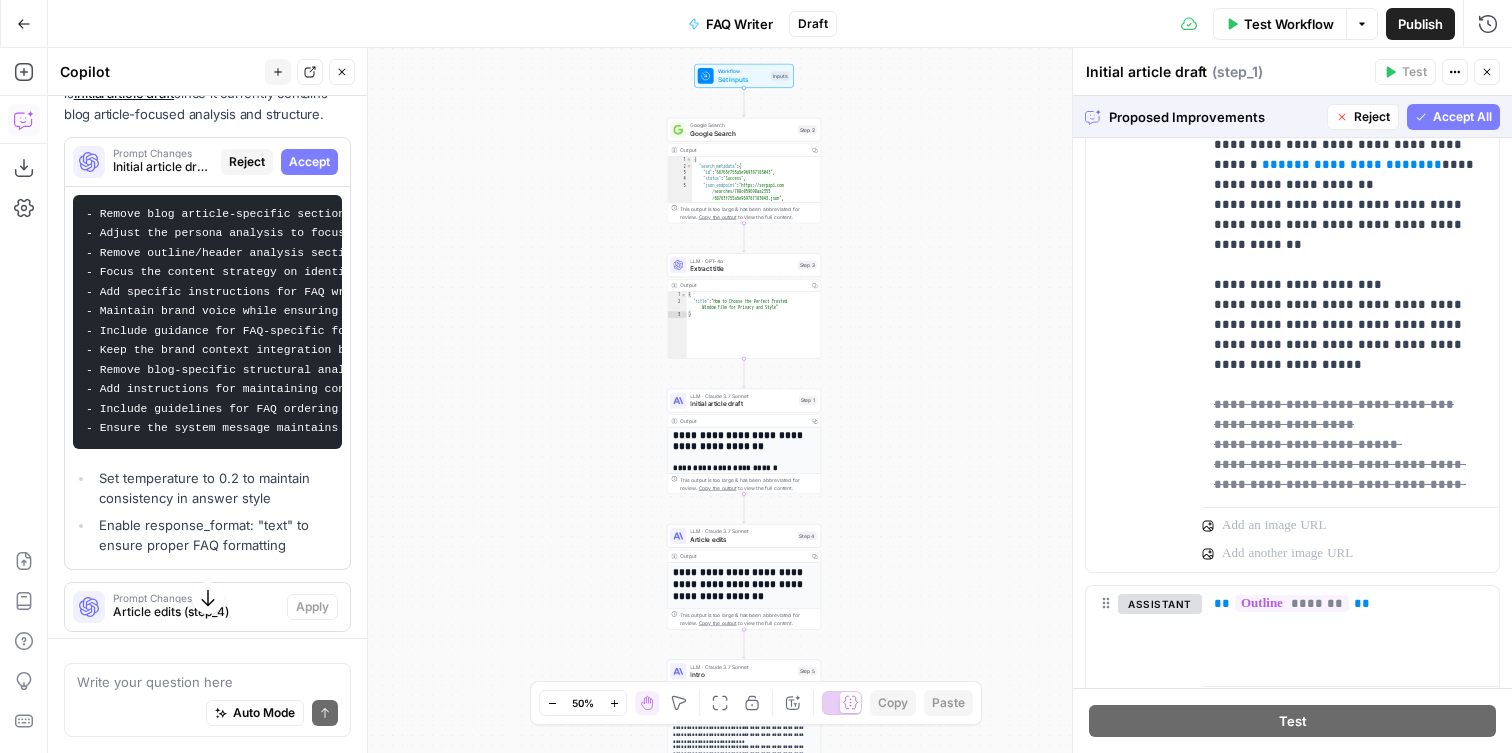 scroll, scrollTop: 1304, scrollLeft: 0, axis: vertical 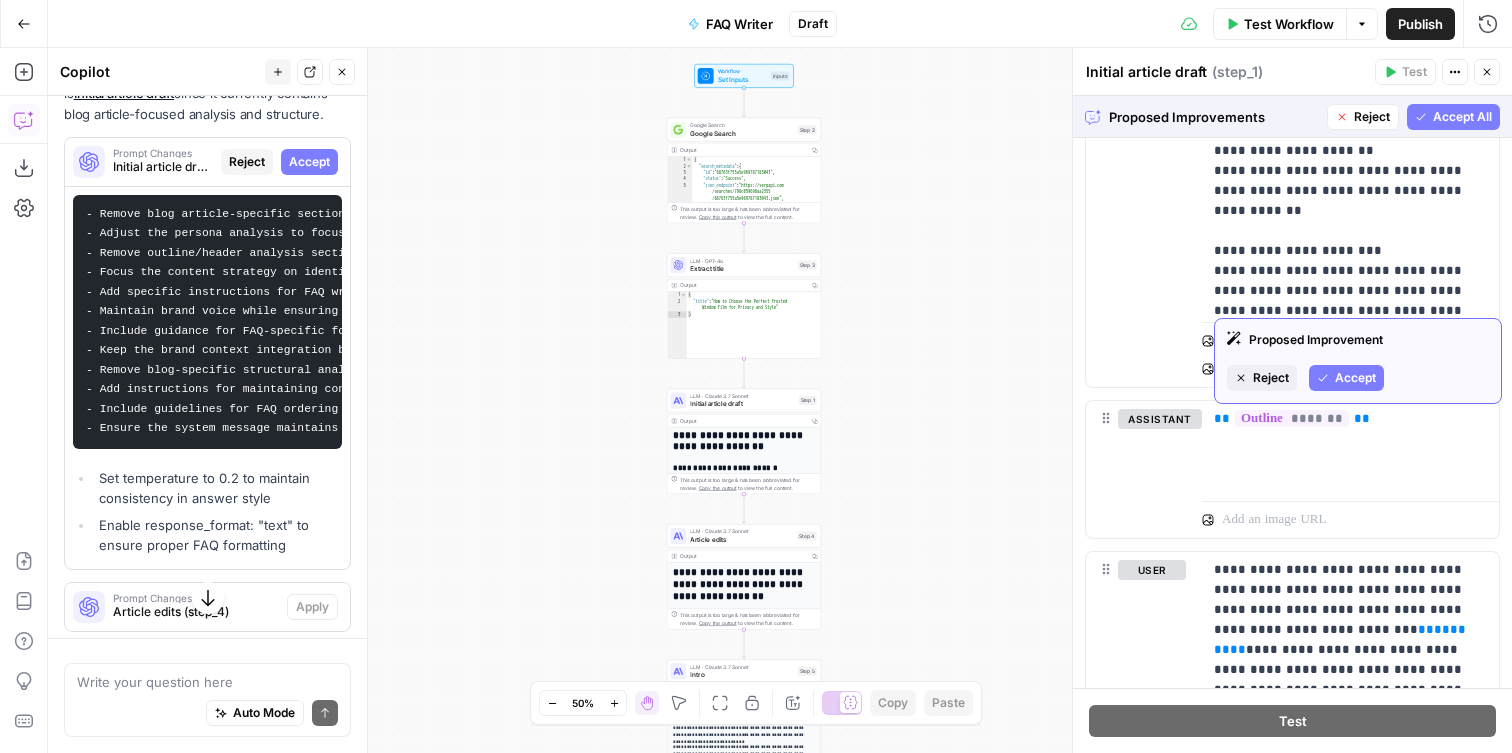 click on "Reject" at bounding box center [1262, 378] 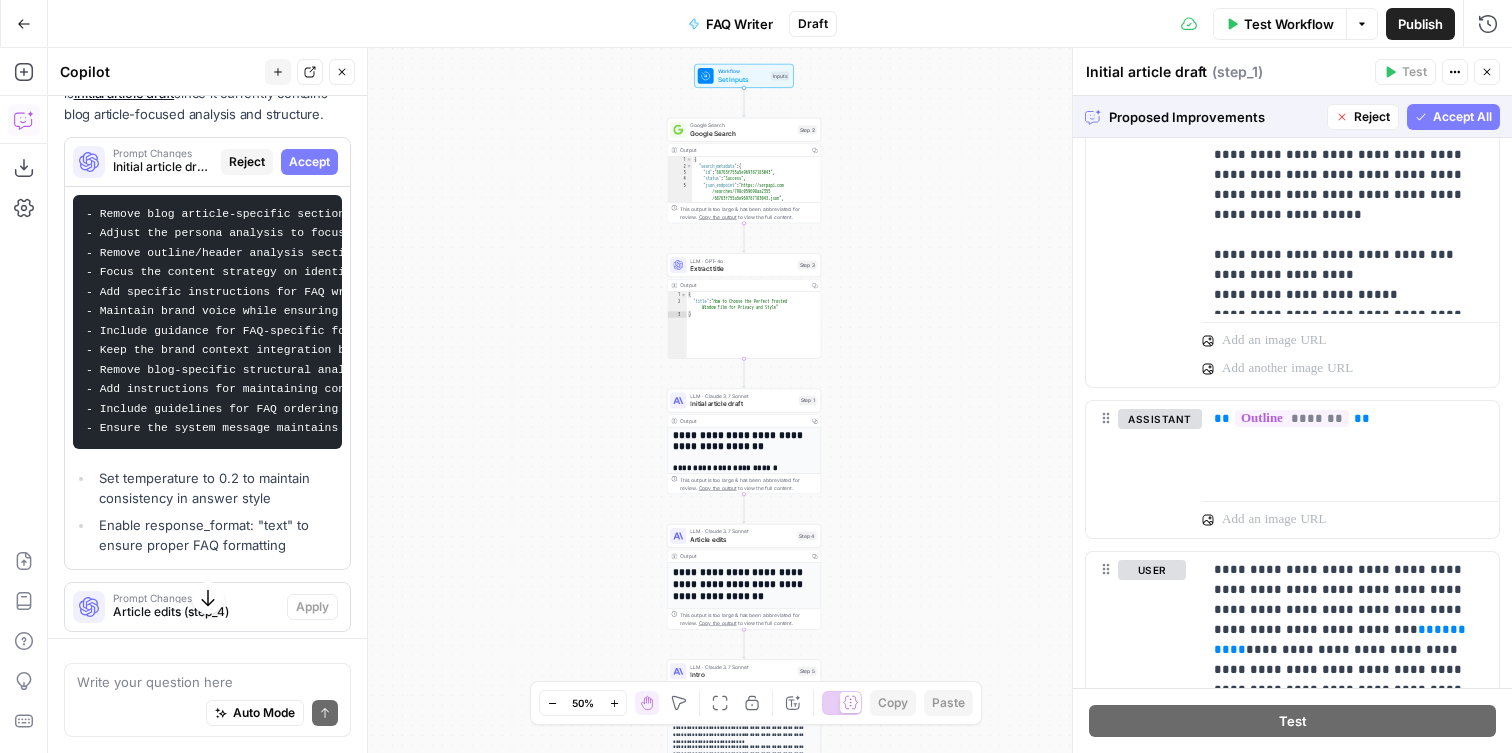 scroll, scrollTop: 1029, scrollLeft: 0, axis: vertical 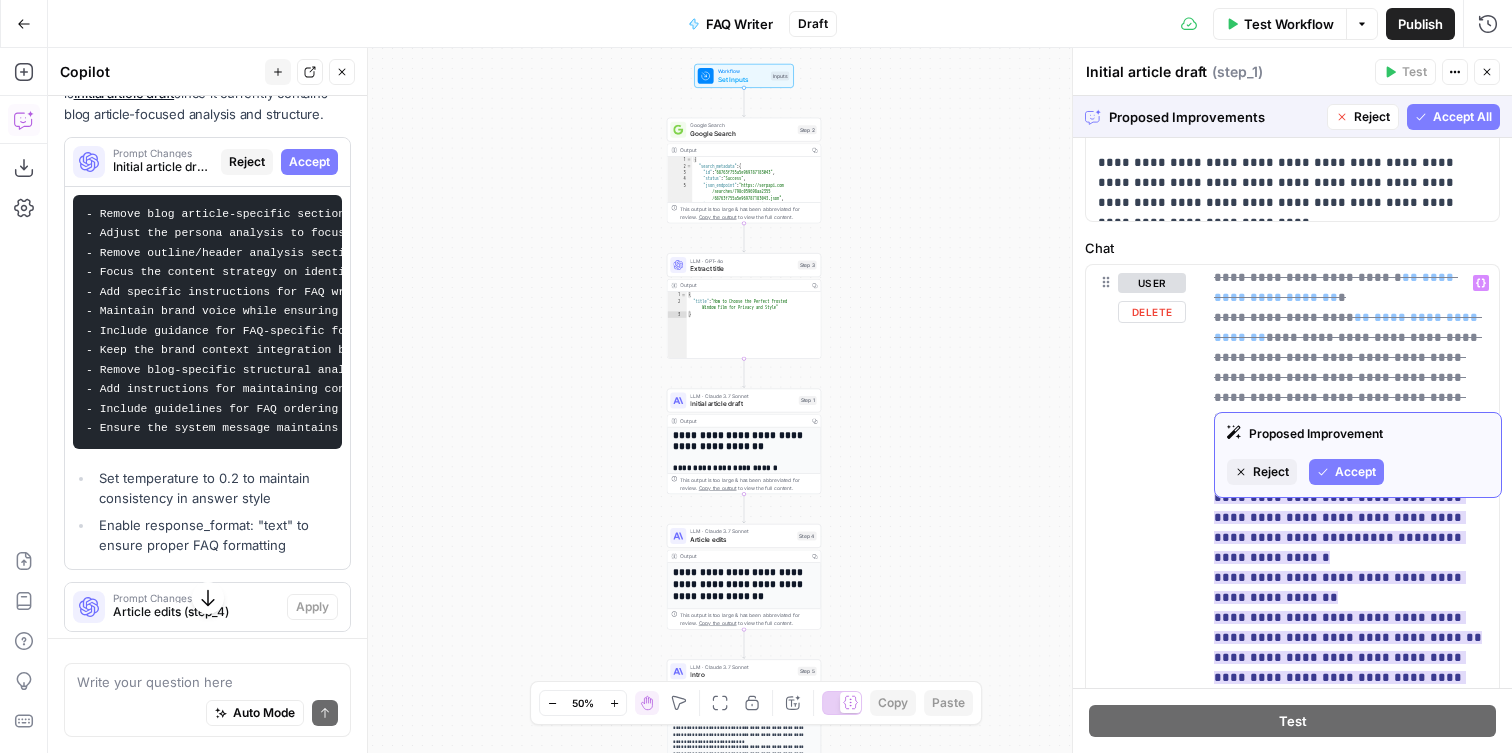 click on "Reject" at bounding box center [1271, 472] 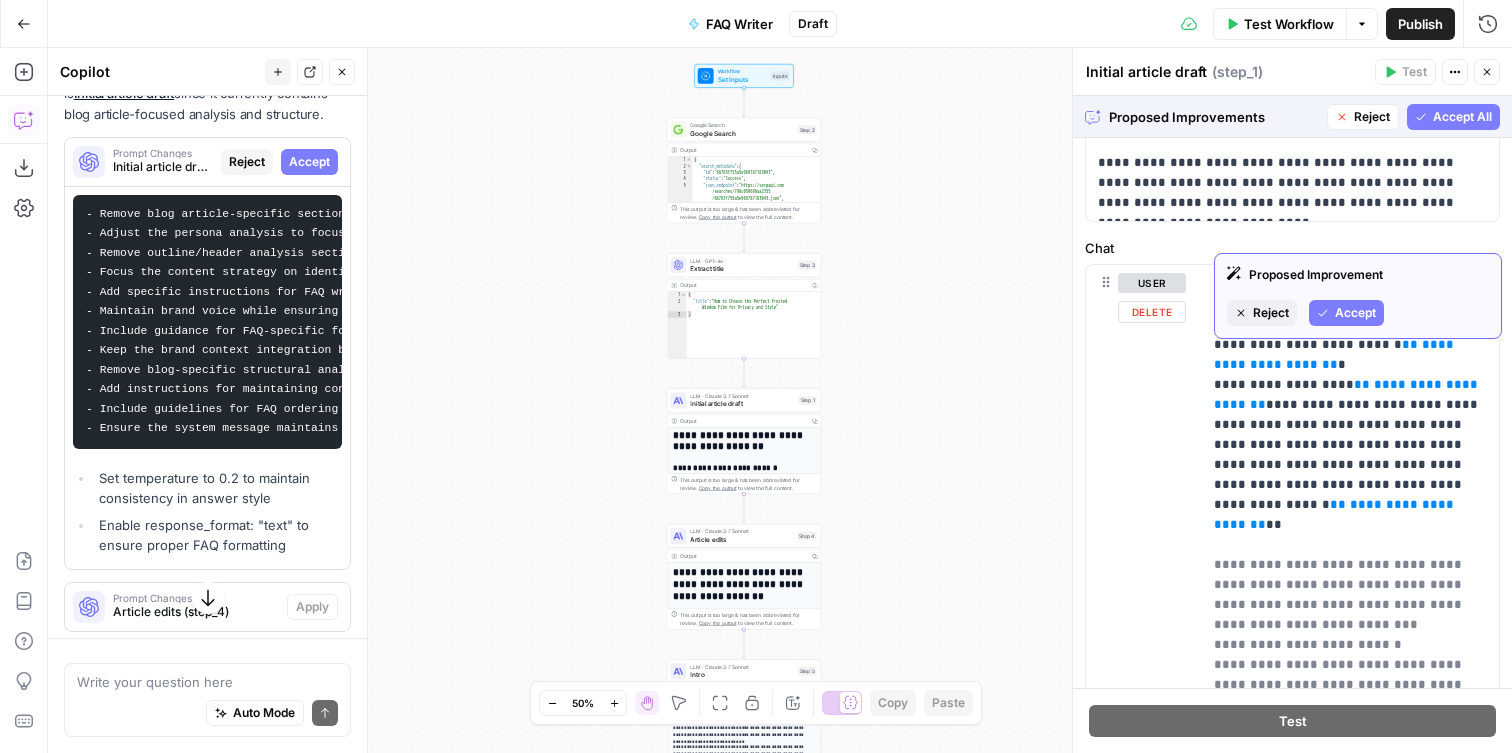 scroll, scrollTop: 2396, scrollLeft: 0, axis: vertical 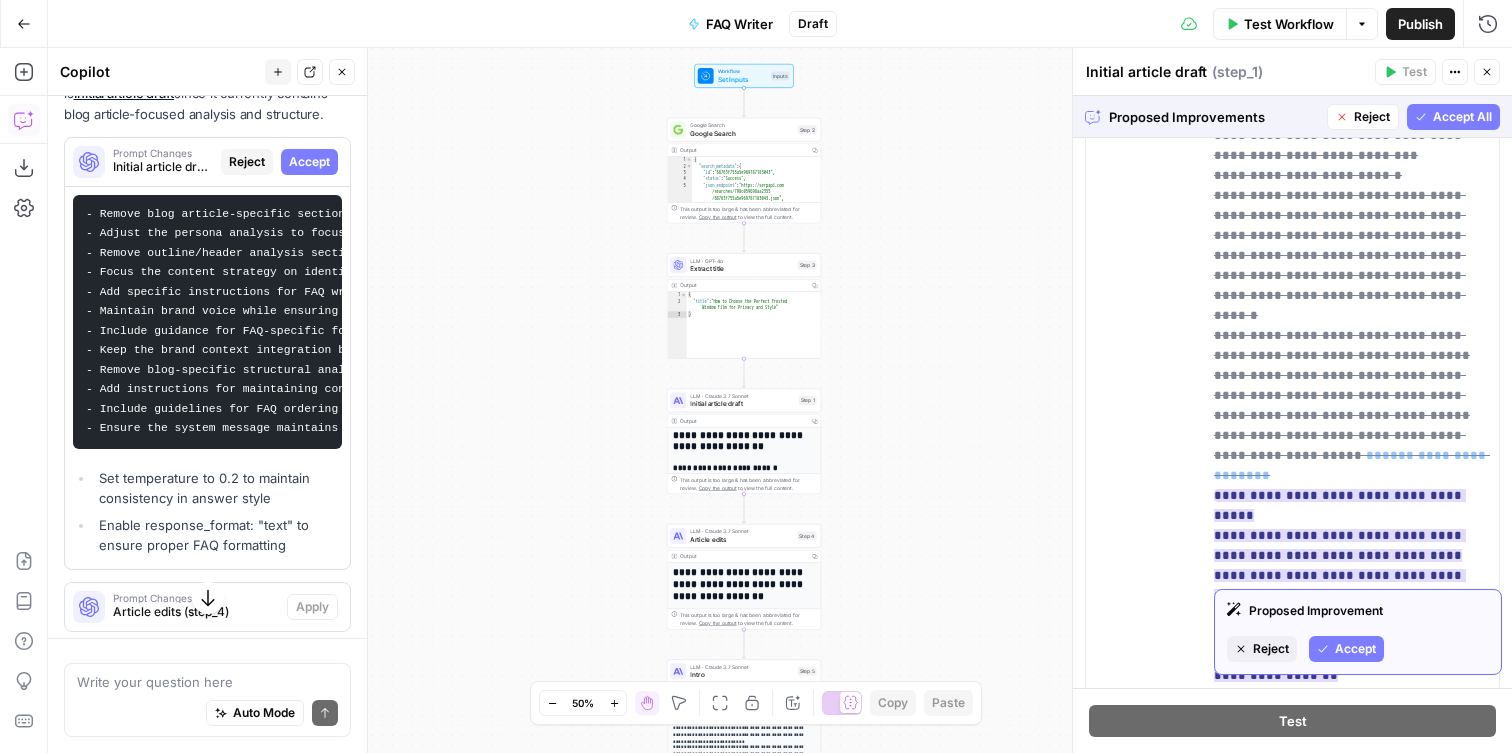 click on "Accept" at bounding box center [1355, 649] 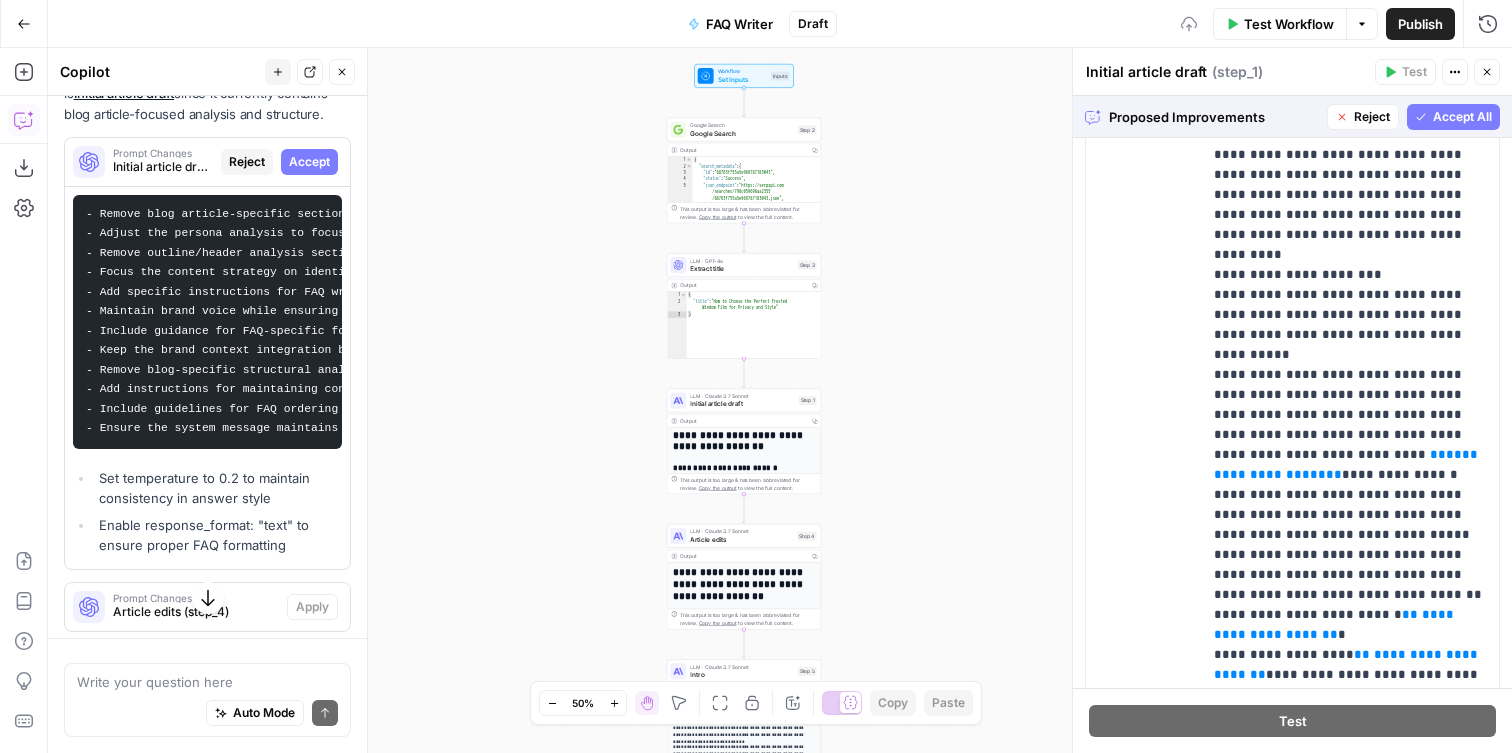 scroll, scrollTop: 1871, scrollLeft: 0, axis: vertical 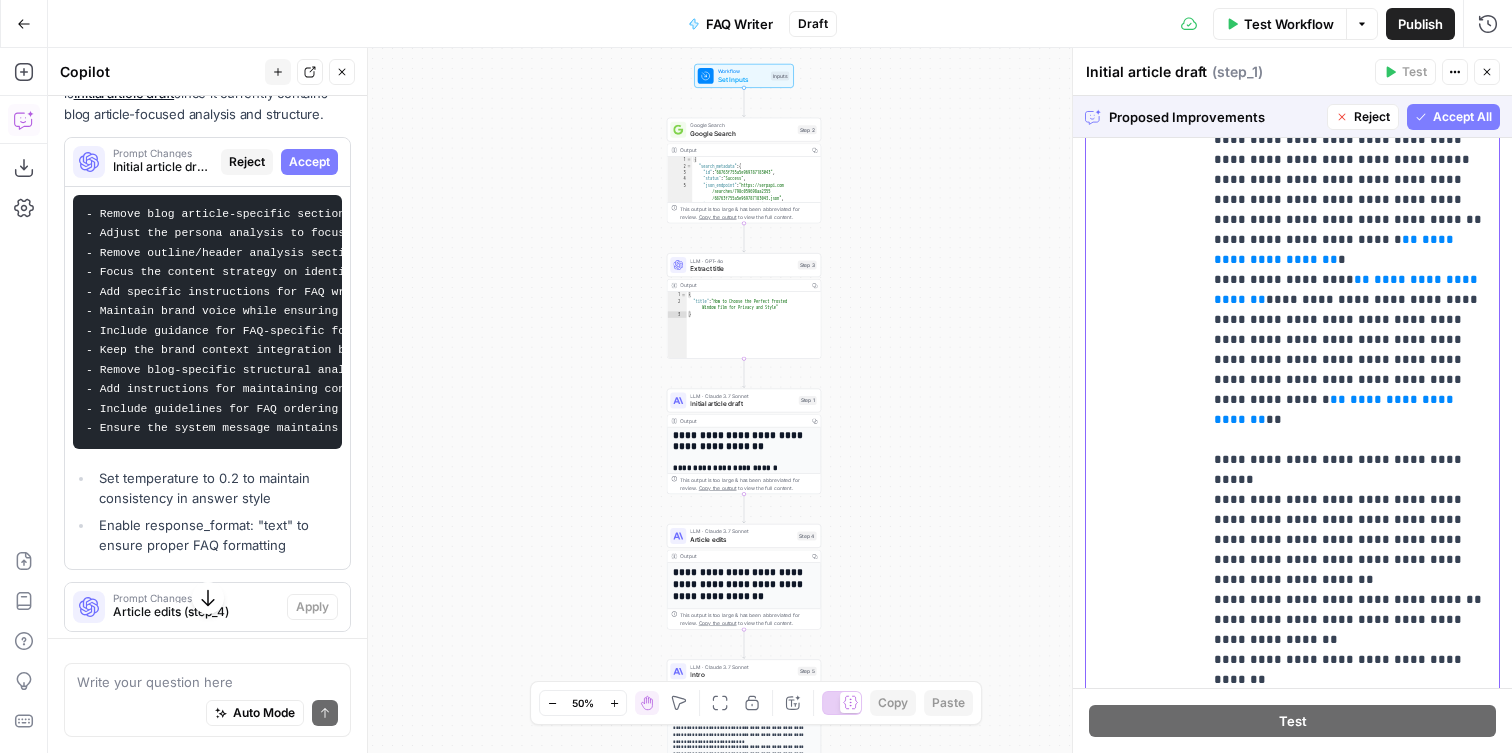 click on "**********" at bounding box center (1316, 709) 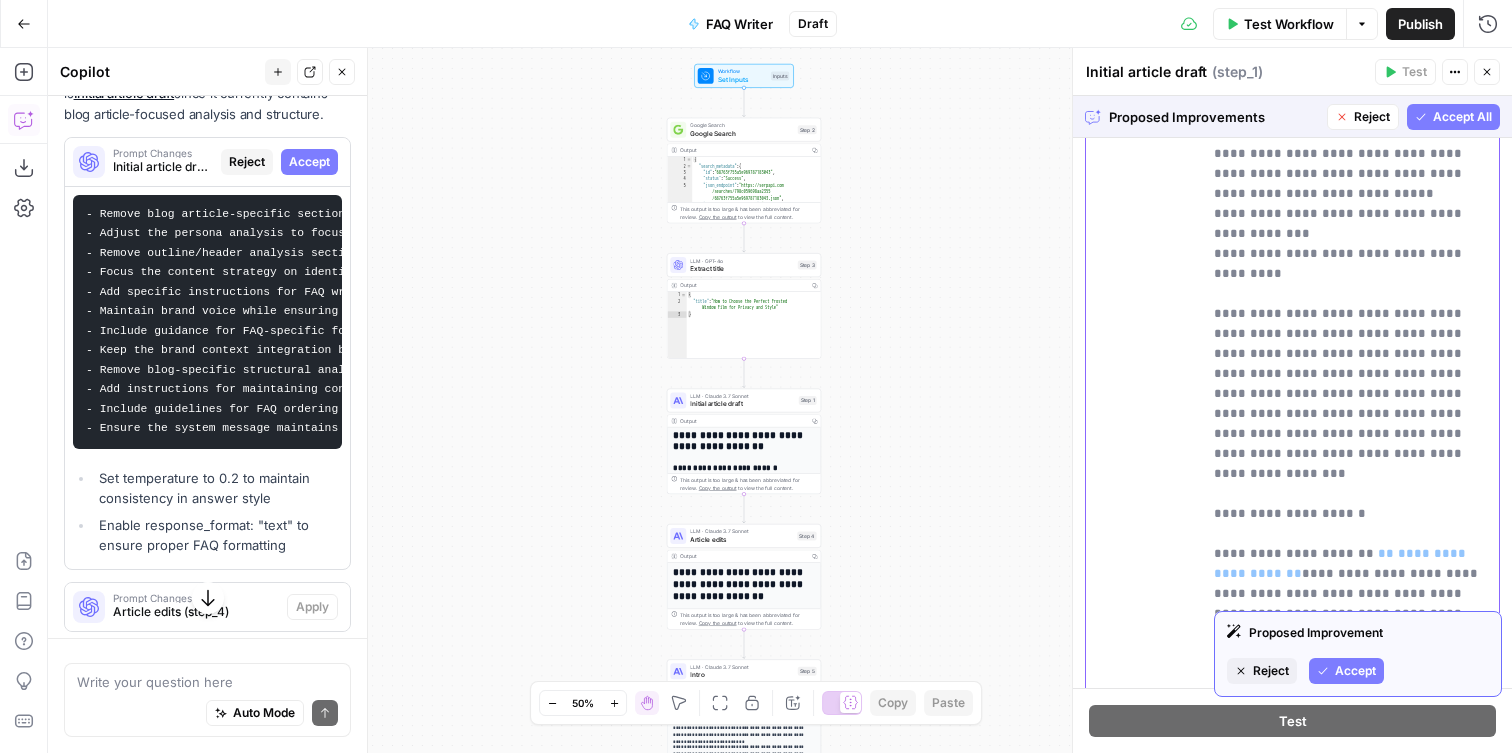 scroll, scrollTop: 4817, scrollLeft: 0, axis: vertical 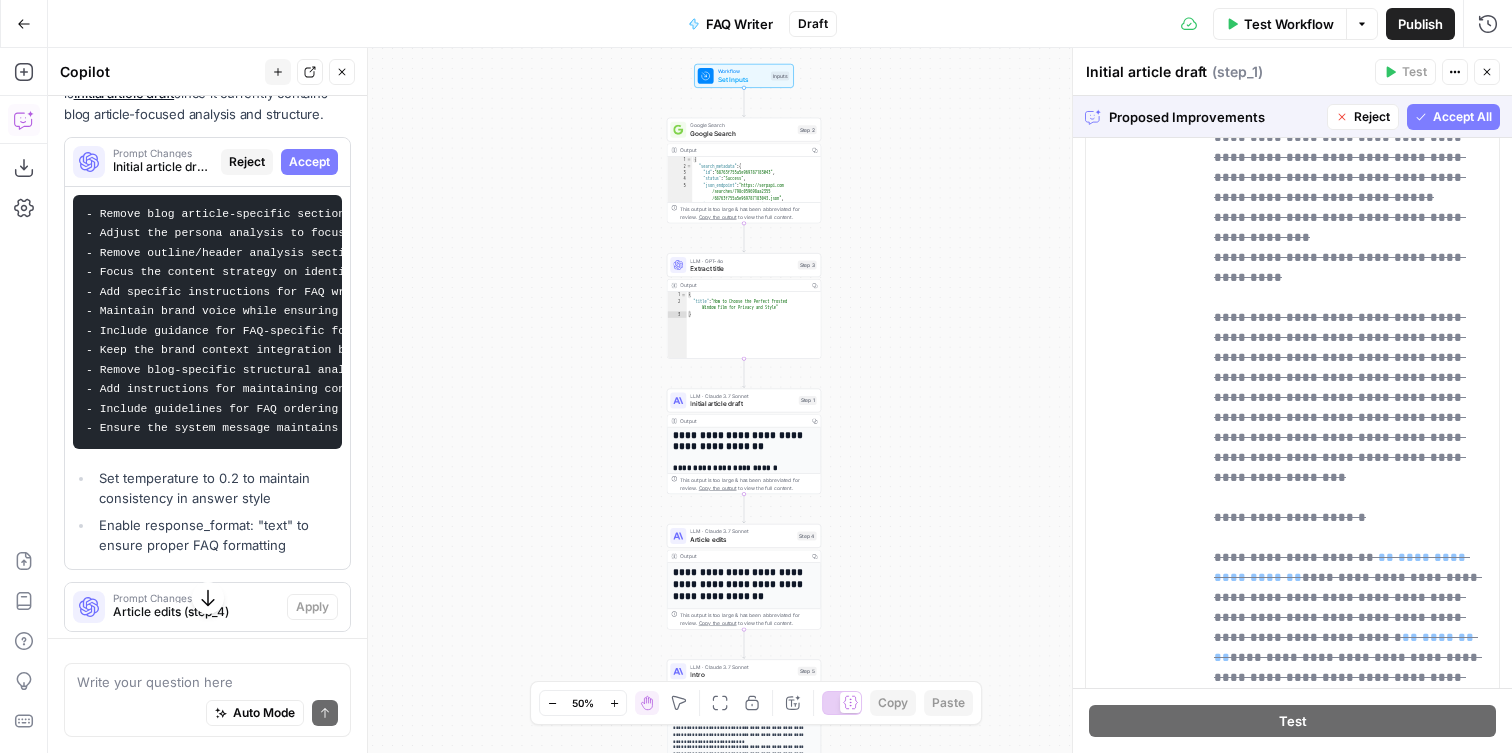 click on "user Delete" at bounding box center (1152, 481) 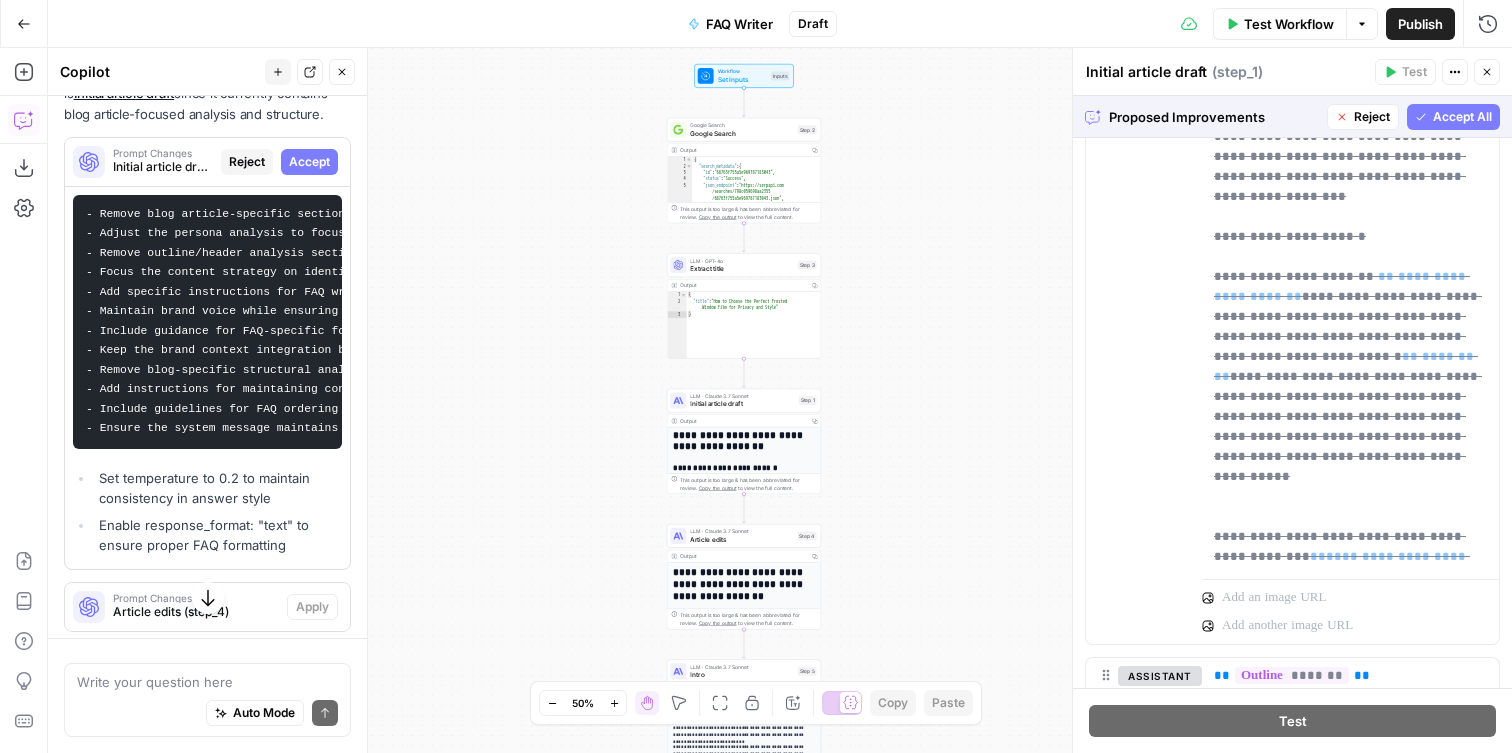 scroll, scrollTop: 1232, scrollLeft: 0, axis: vertical 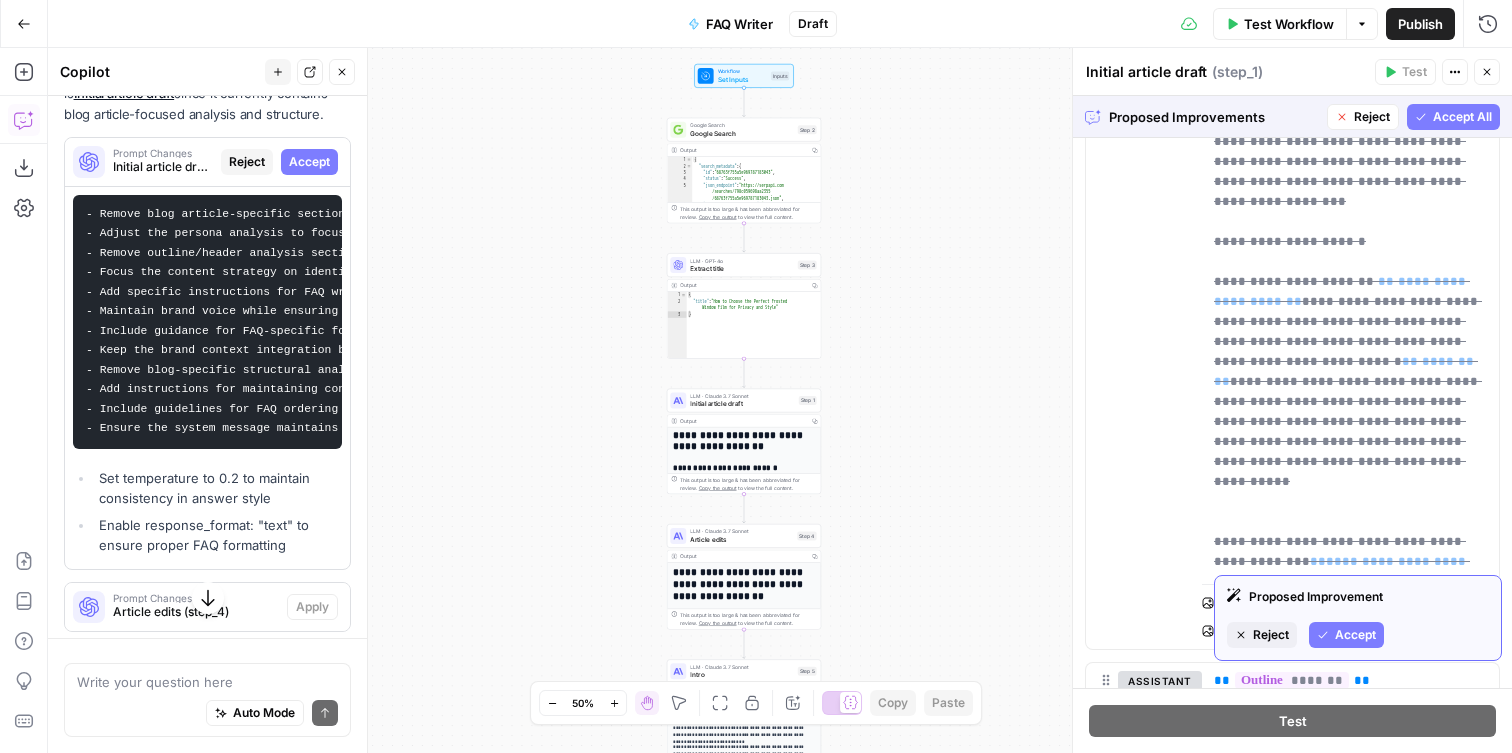 click on "Proposed Improvement Reject Accept" at bounding box center [1358, 618] 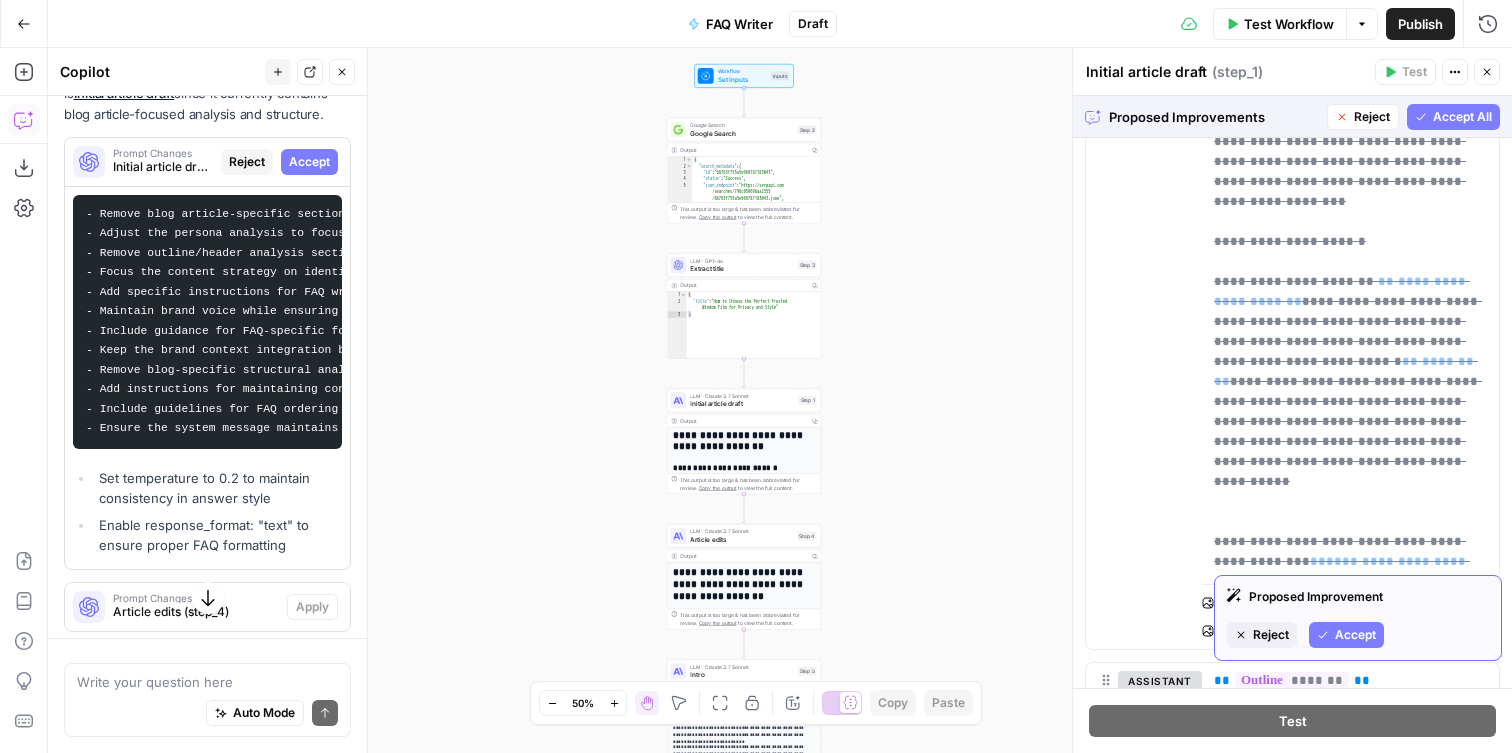 click on "Accept" at bounding box center (1355, 635) 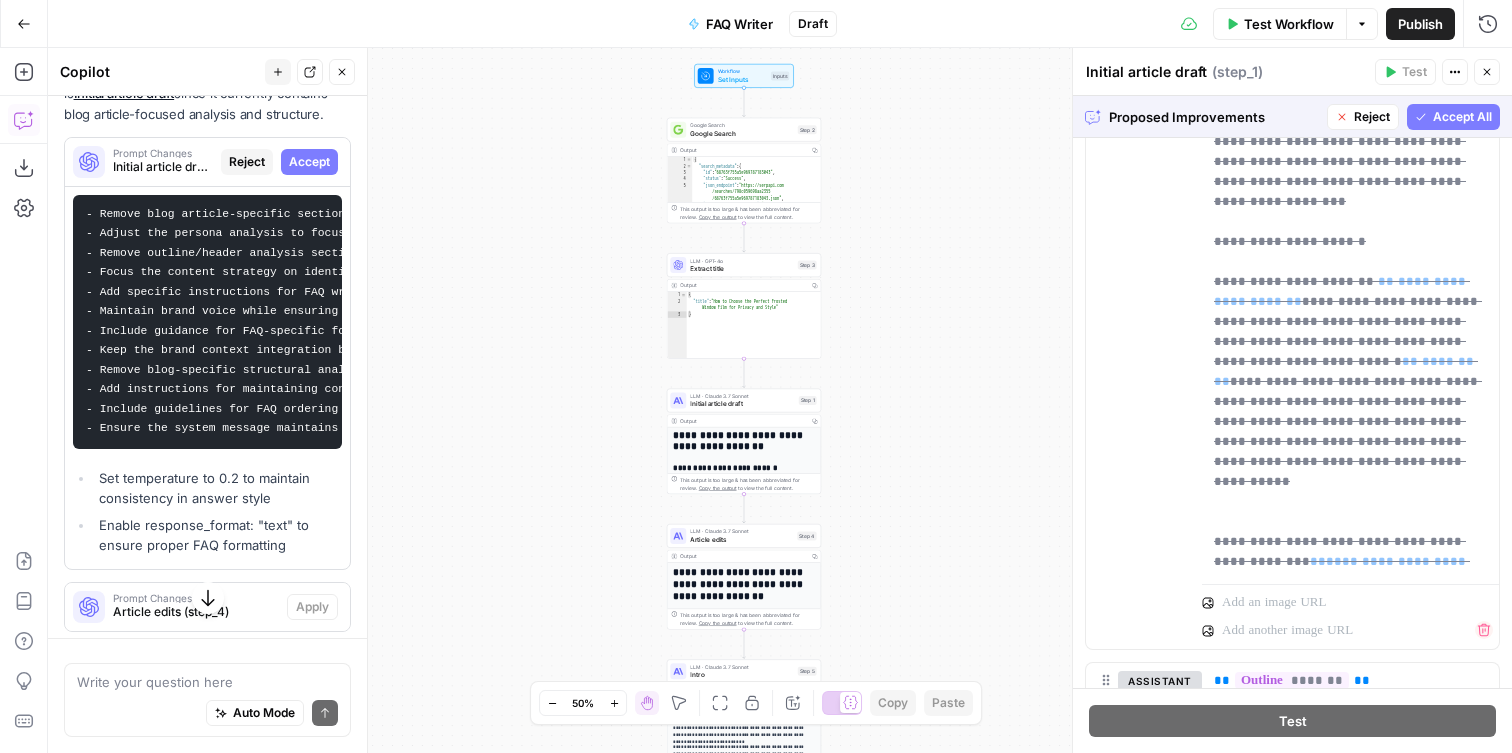 scroll, scrollTop: 4801, scrollLeft: 0, axis: vertical 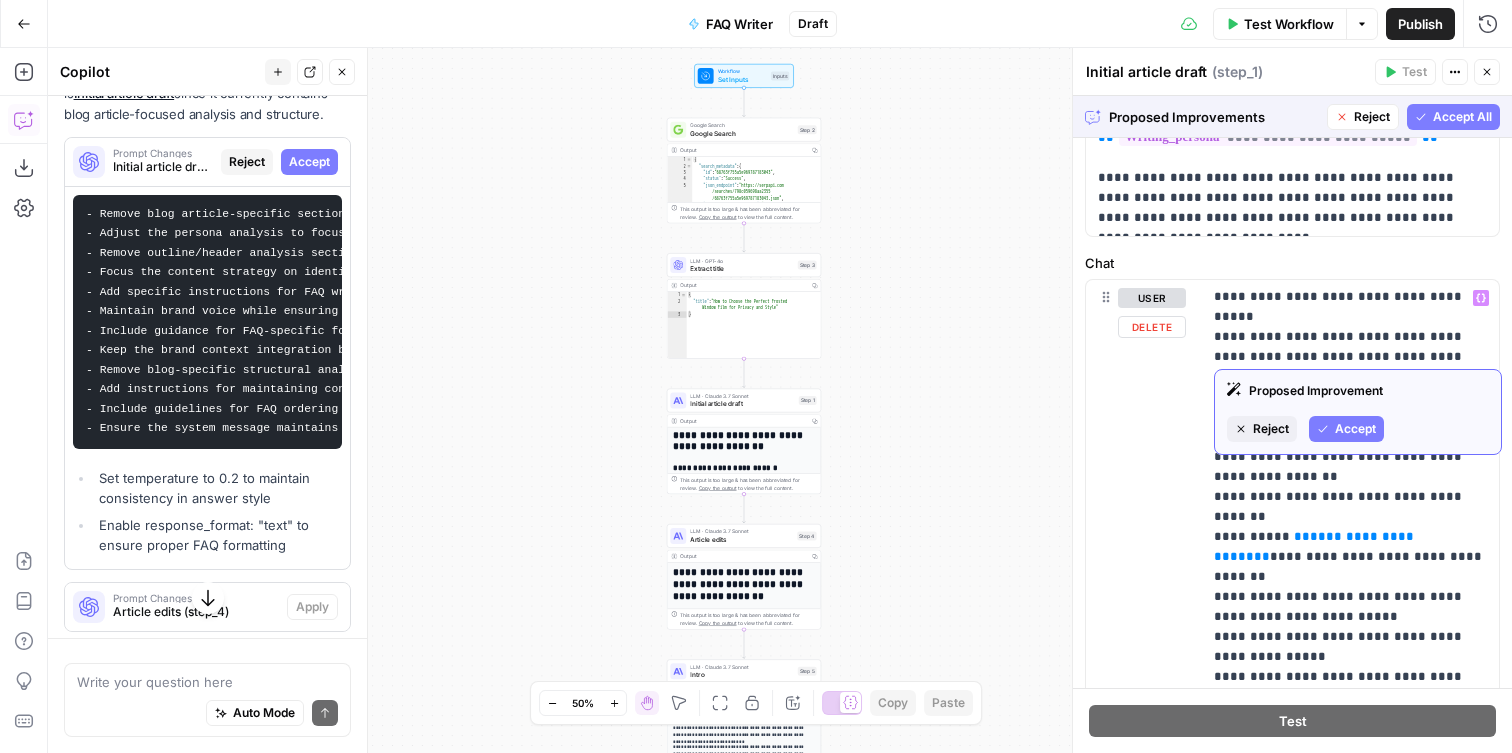 click on "Reject" at bounding box center (1271, 429) 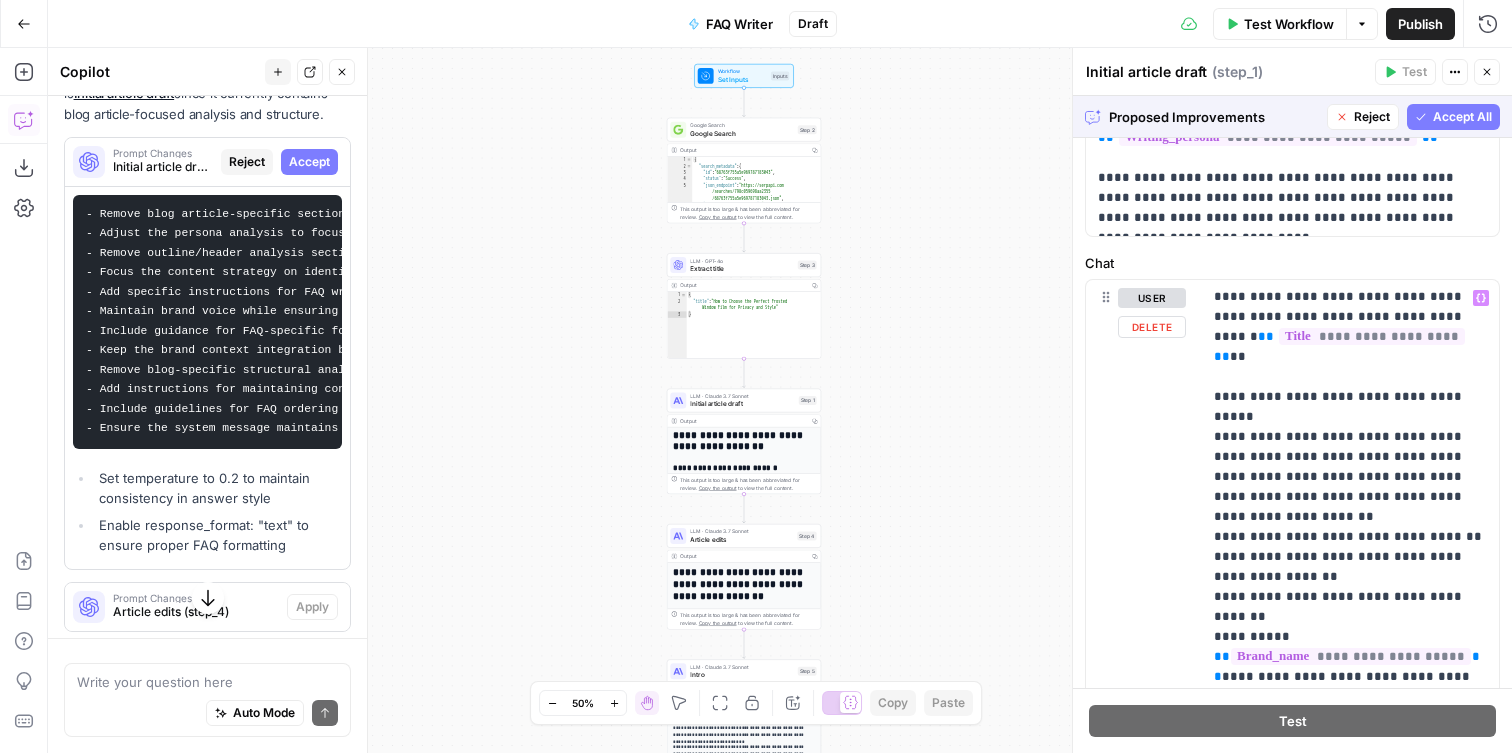scroll, scrollTop: 3092, scrollLeft: 0, axis: vertical 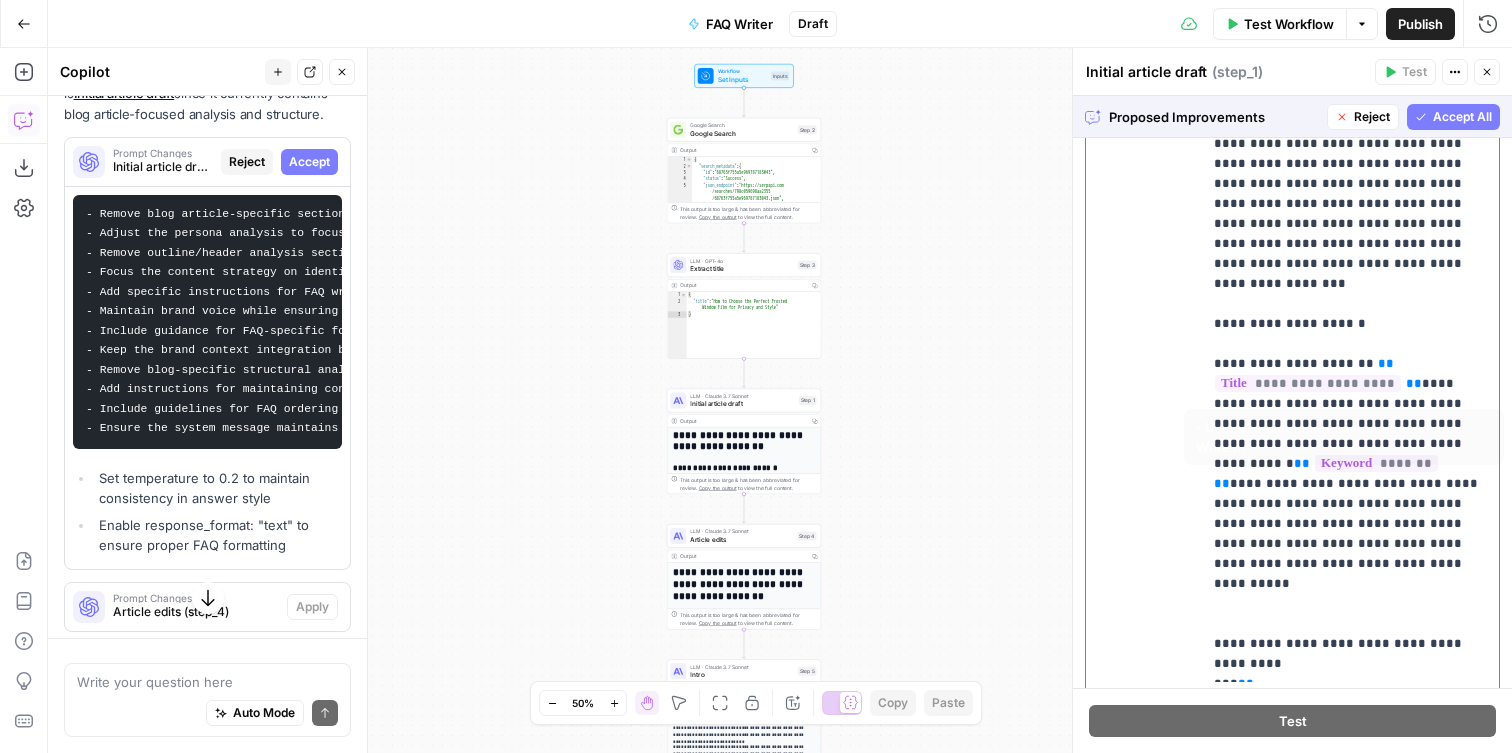 drag, startPoint x: 1208, startPoint y: 487, endPoint x: 1348, endPoint y: 492, distance: 140.08926 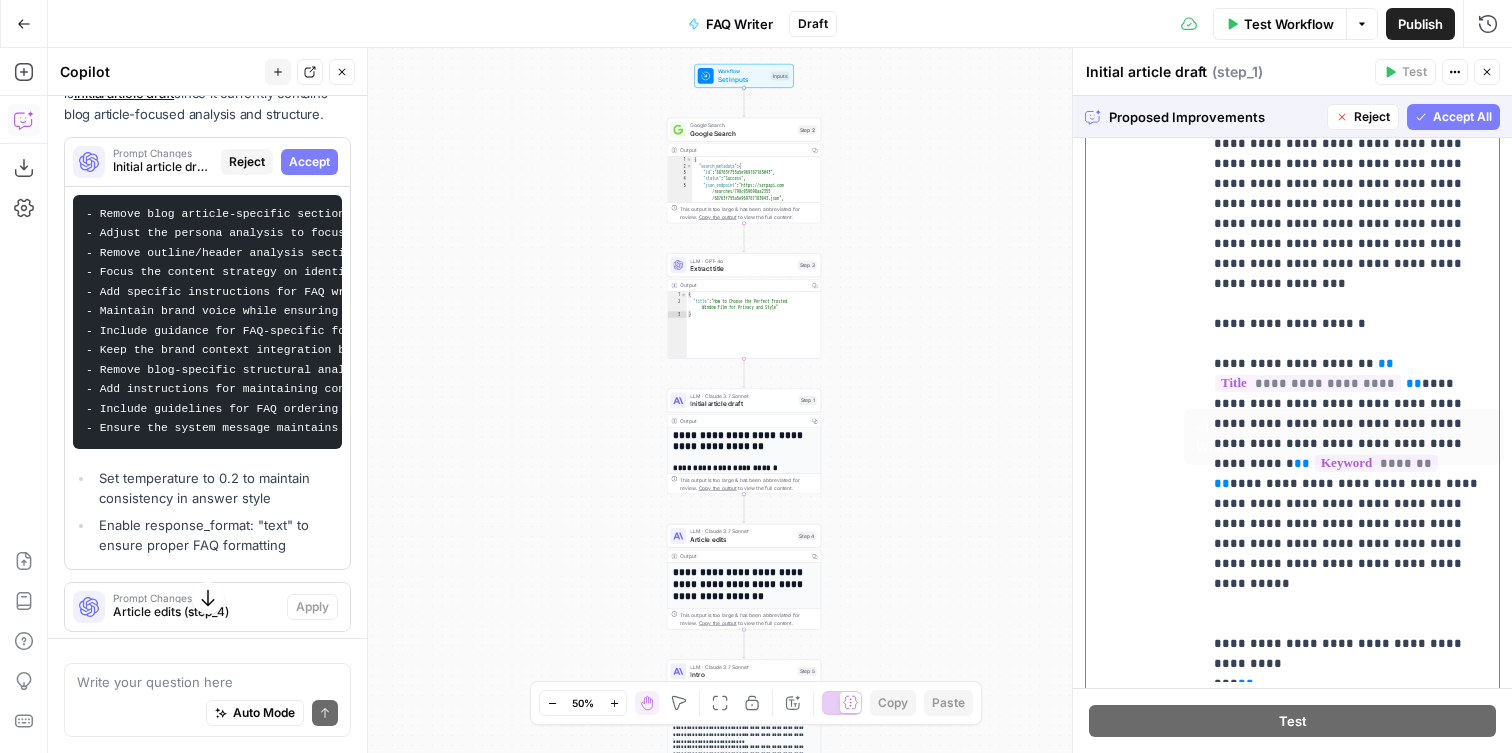 click on "**********" at bounding box center (1350, 274) 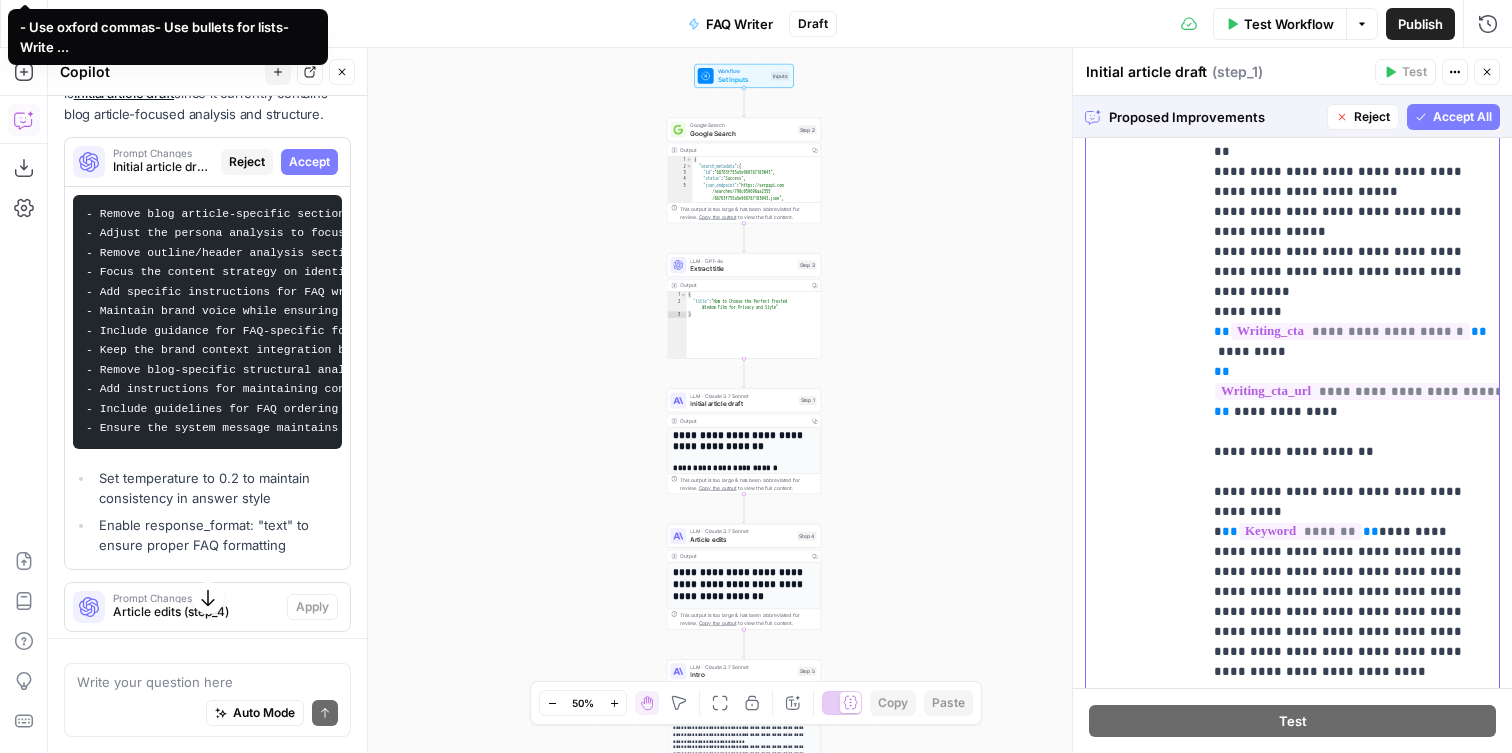 scroll, scrollTop: 2681, scrollLeft: 0, axis: vertical 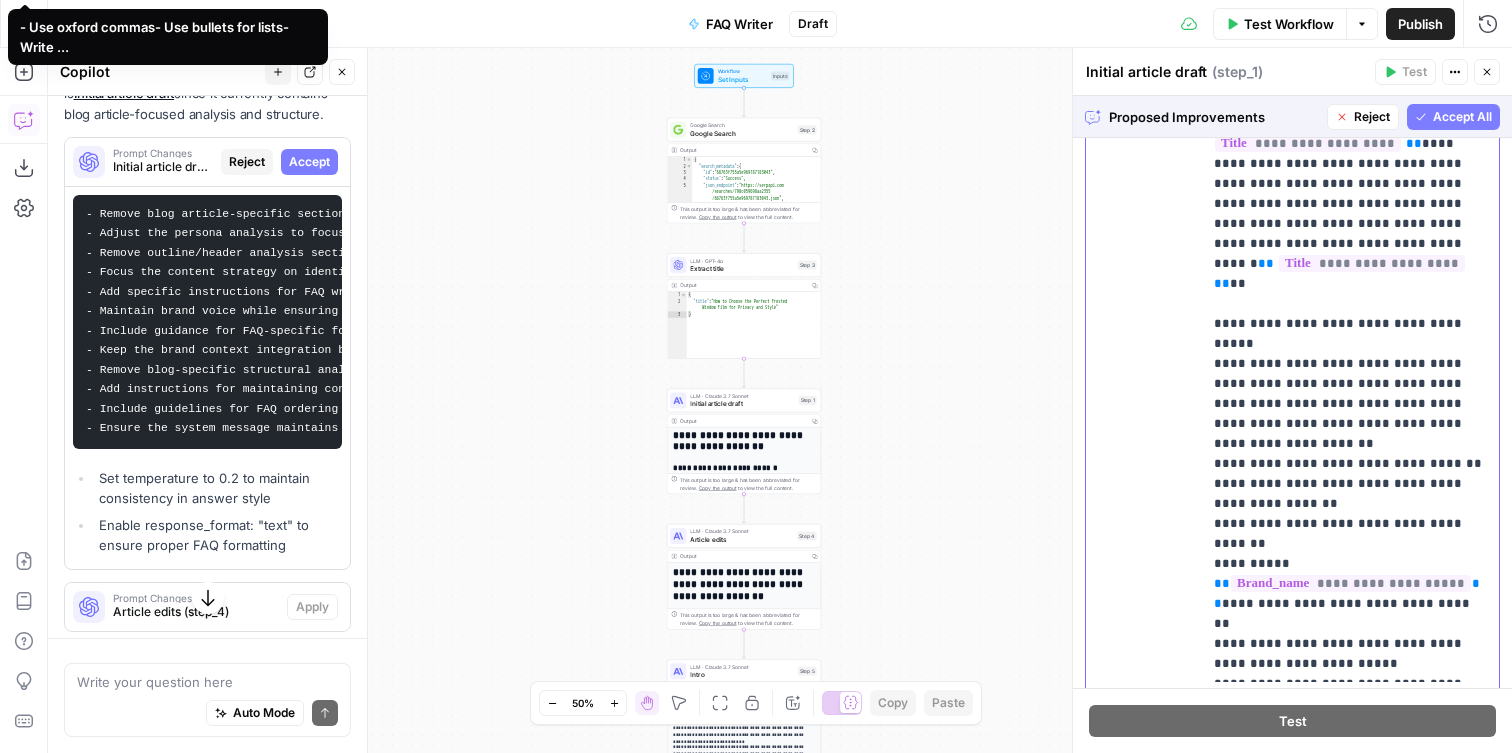 drag, startPoint x: 1360, startPoint y: 491, endPoint x: 1170, endPoint y: 480, distance: 190.31816 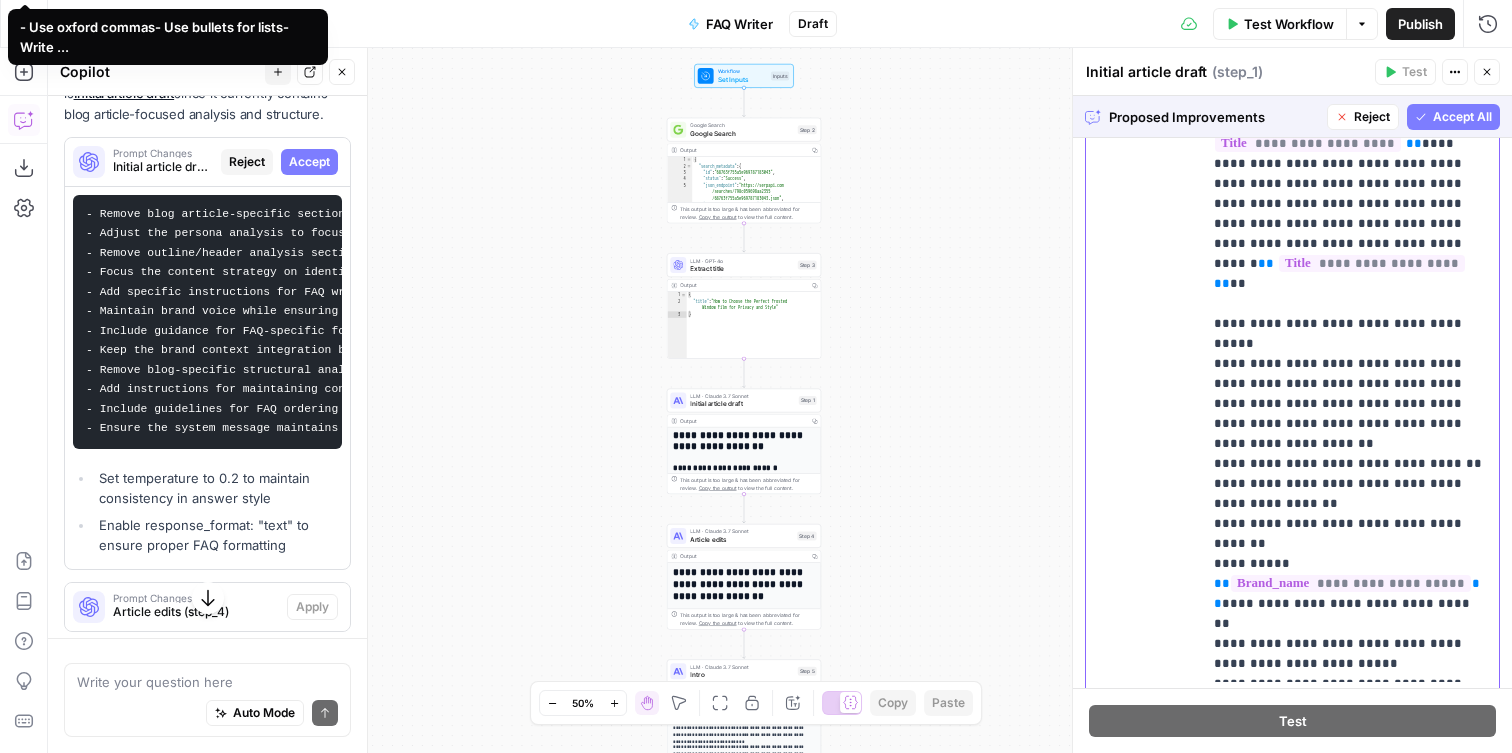 click on "**********" at bounding box center [1292, 311] 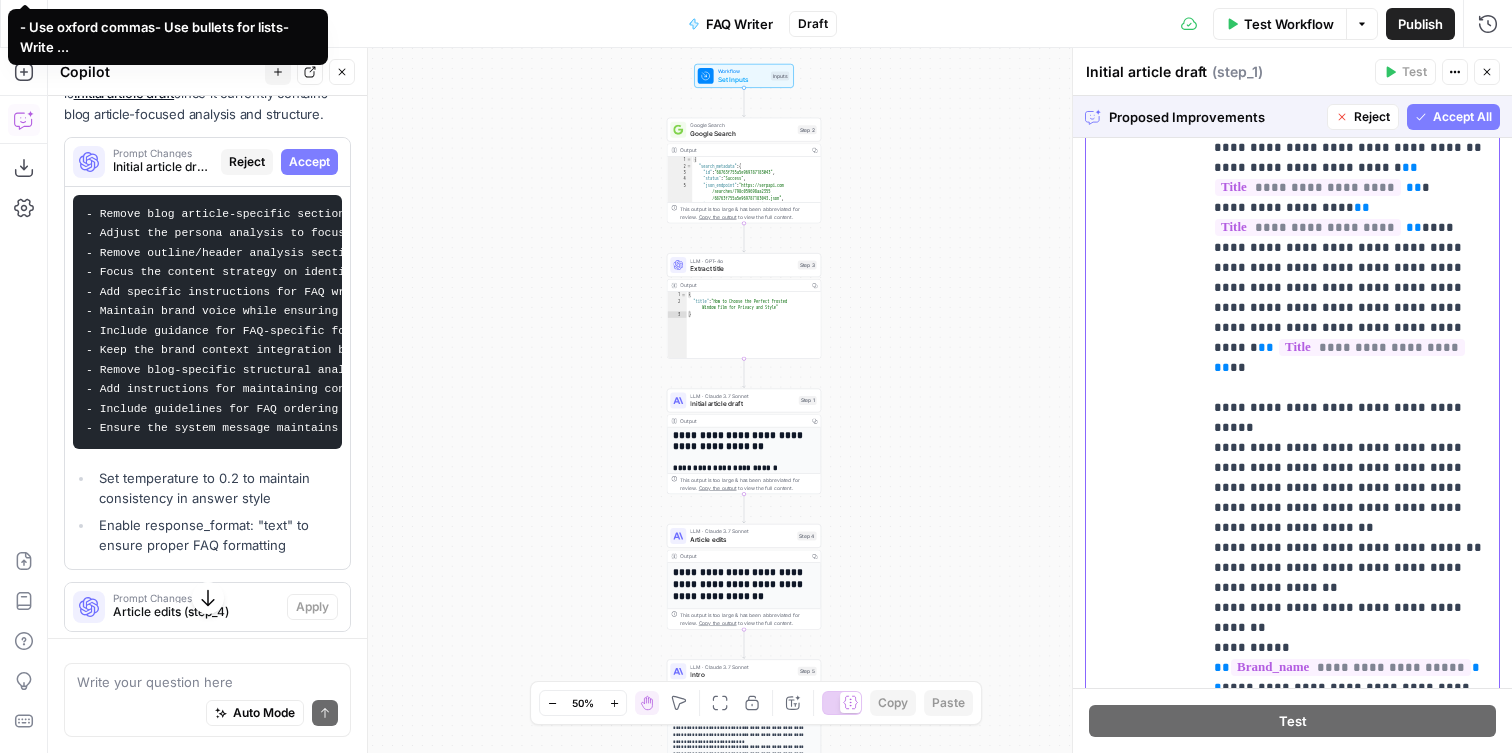 scroll, scrollTop: 1030, scrollLeft: 0, axis: vertical 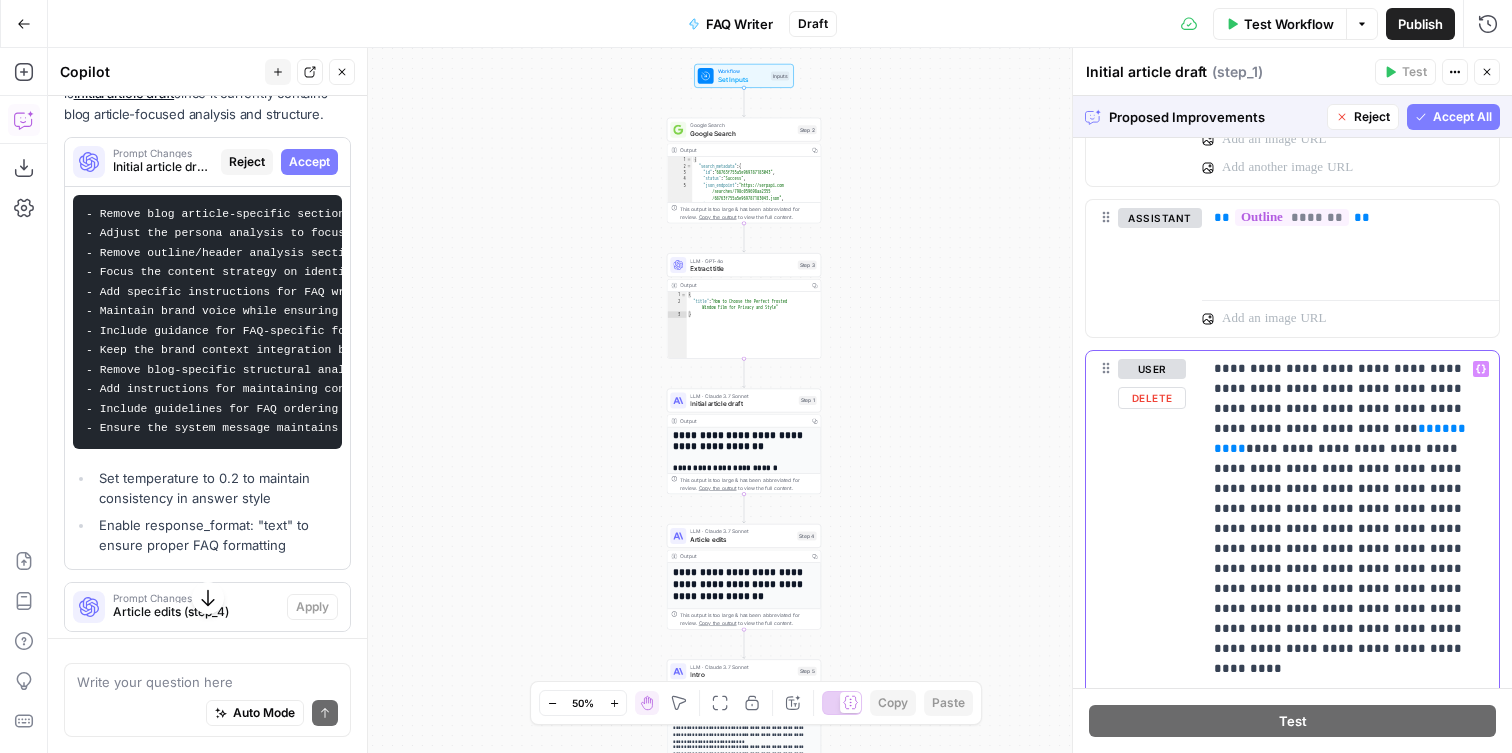 click on "**********" at bounding box center [1350, 1209] 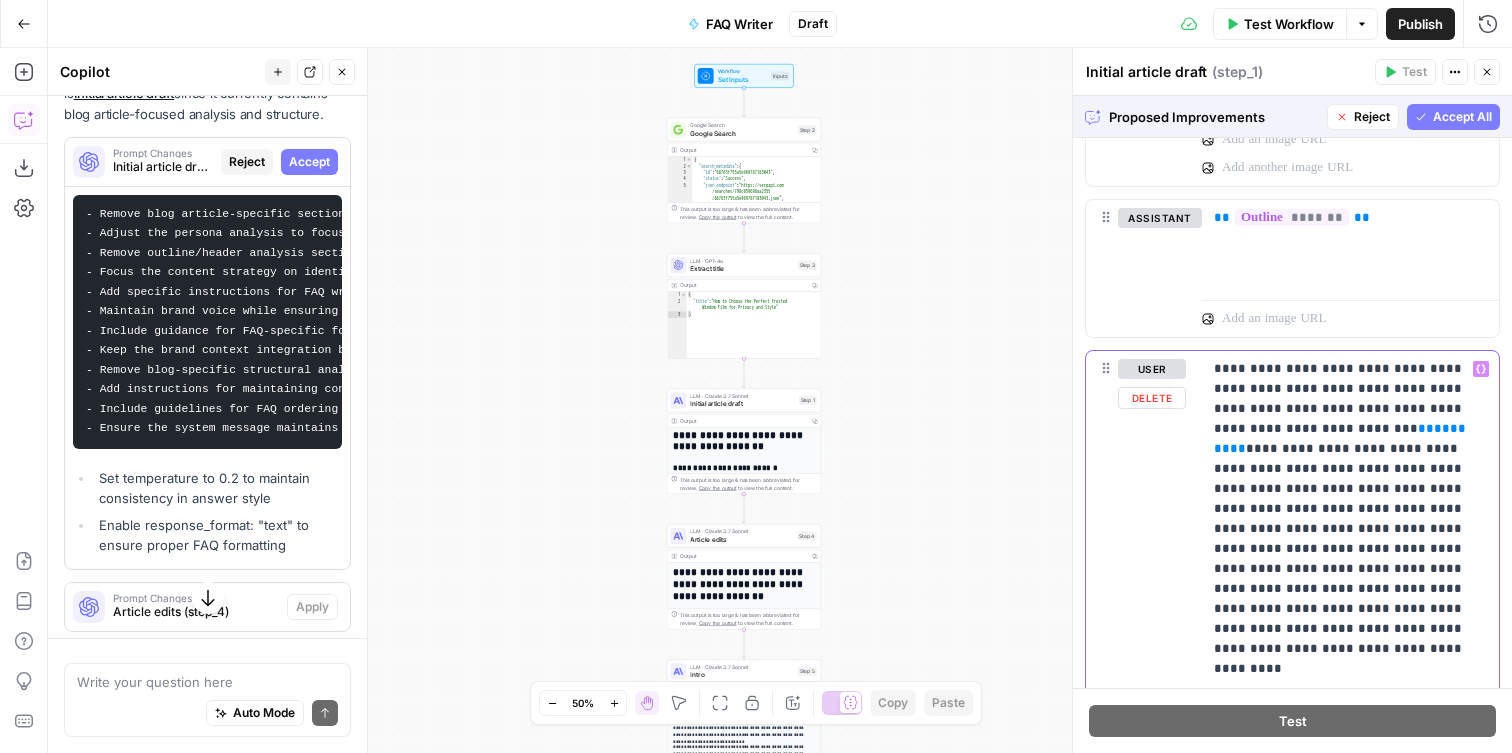 click on "**********" at bounding box center [1350, 1209] 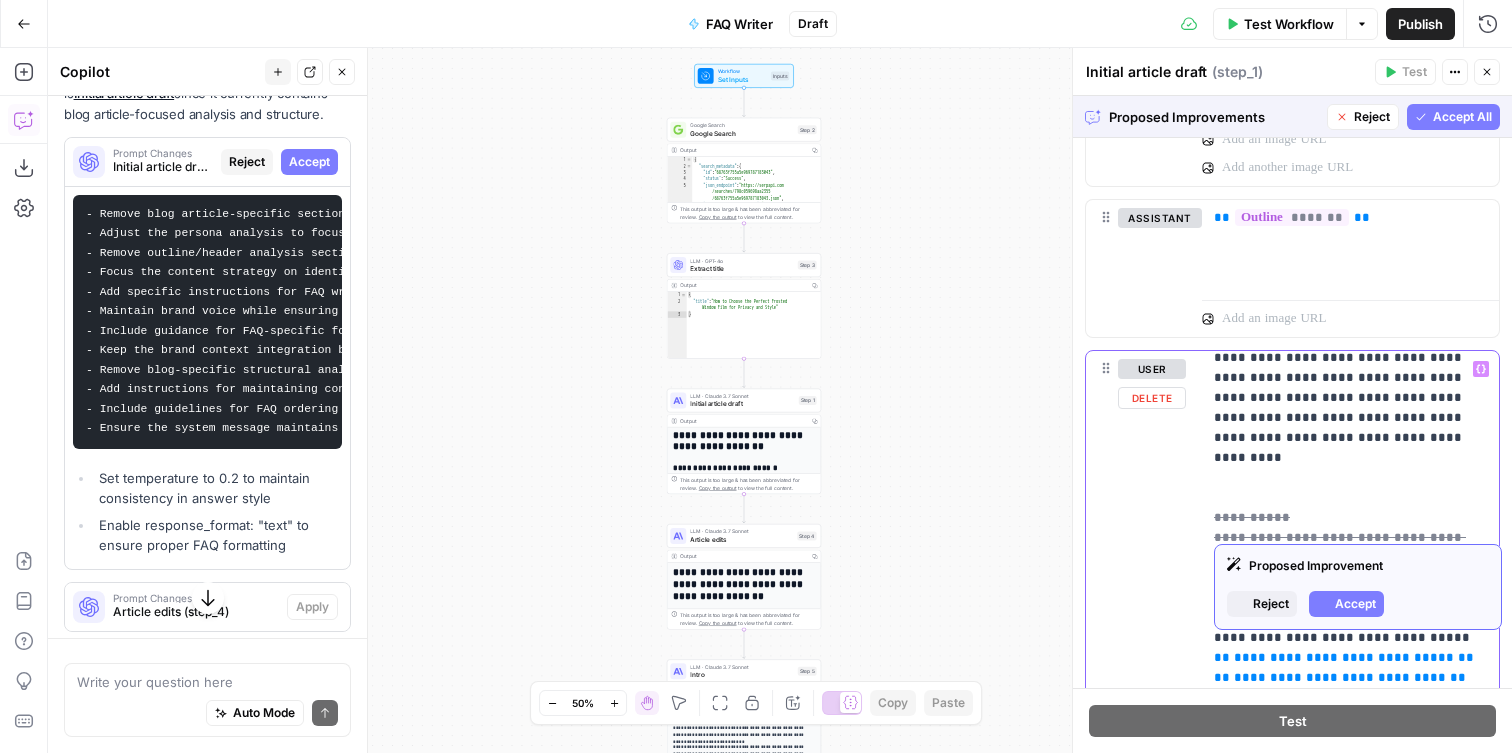 scroll, scrollTop: 337, scrollLeft: 0, axis: vertical 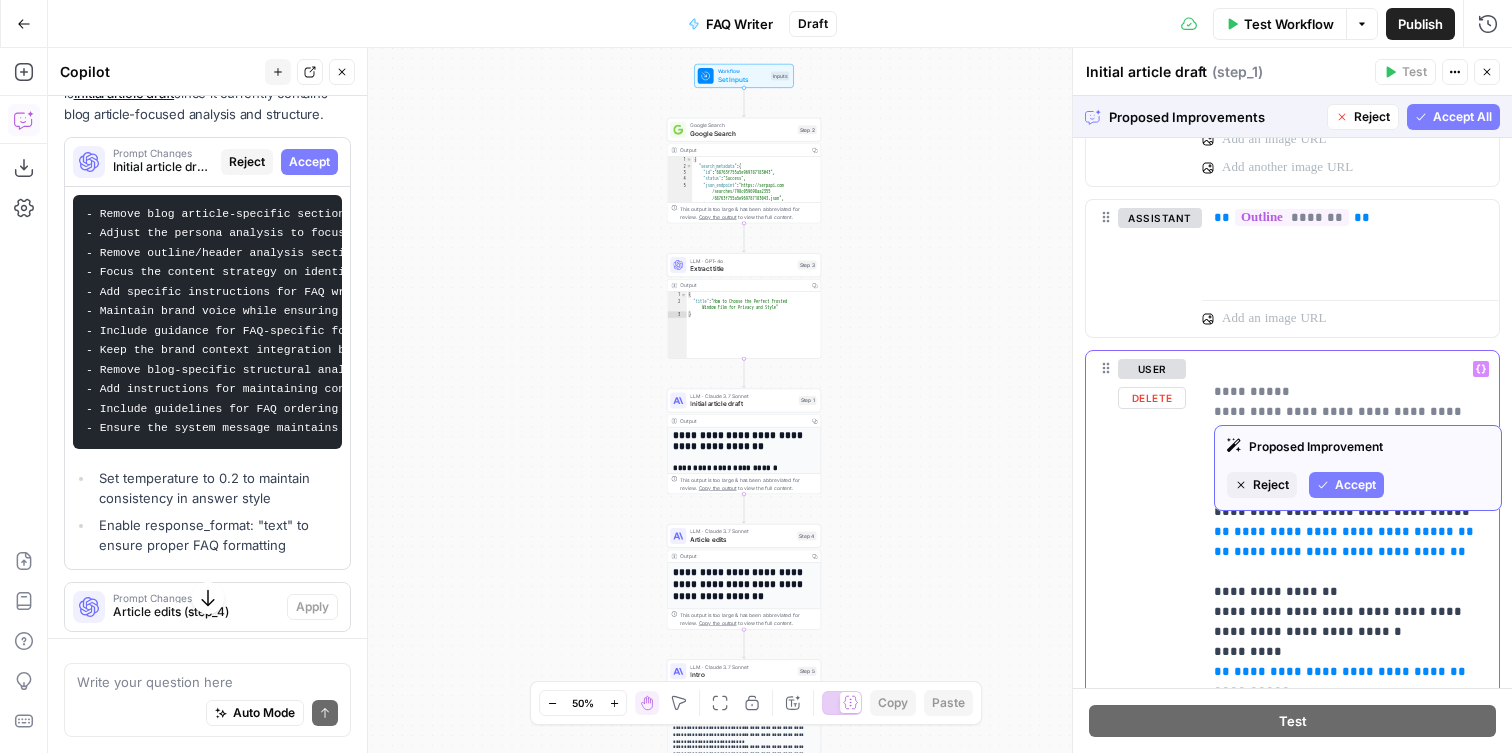 click on "**********" at bounding box center [1340, 431] 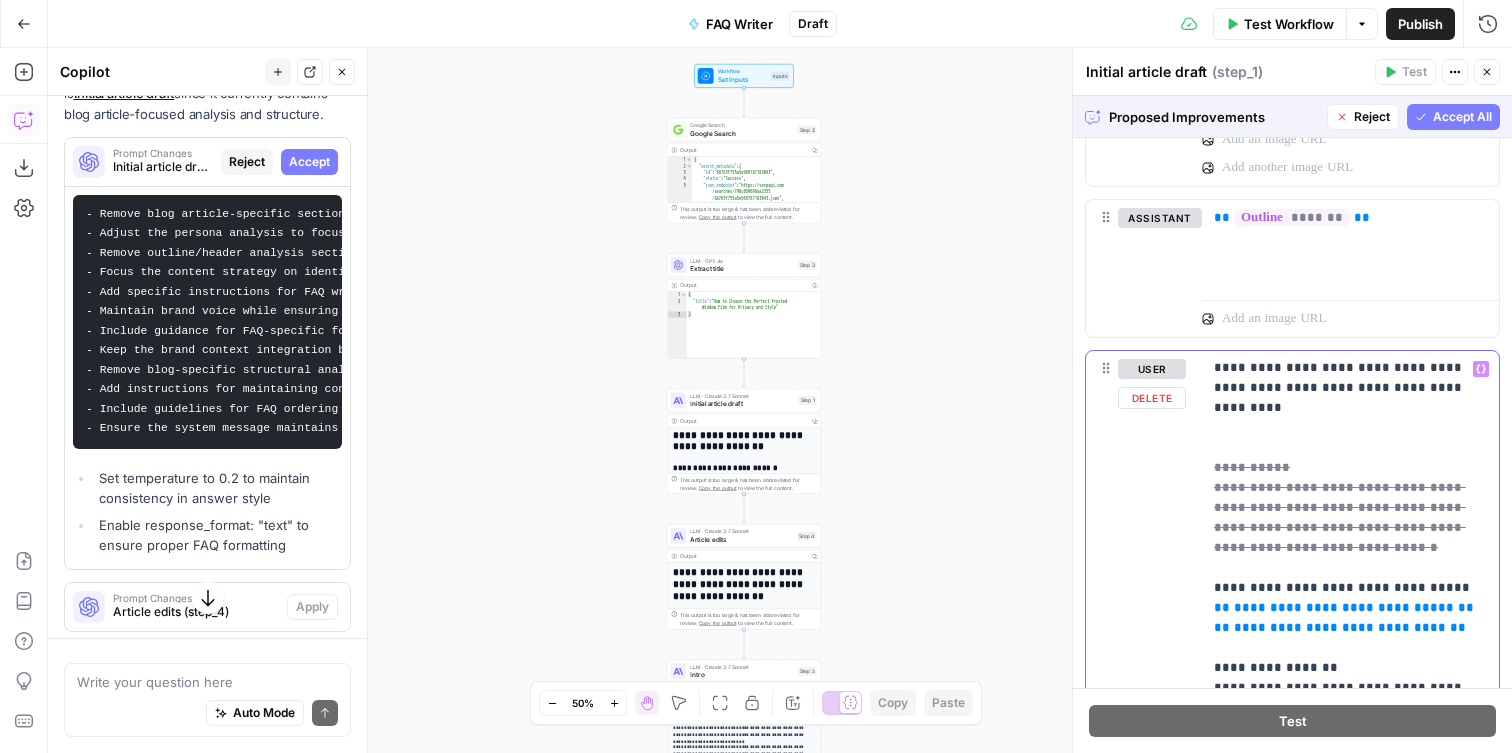 scroll, scrollTop: 253, scrollLeft: 0, axis: vertical 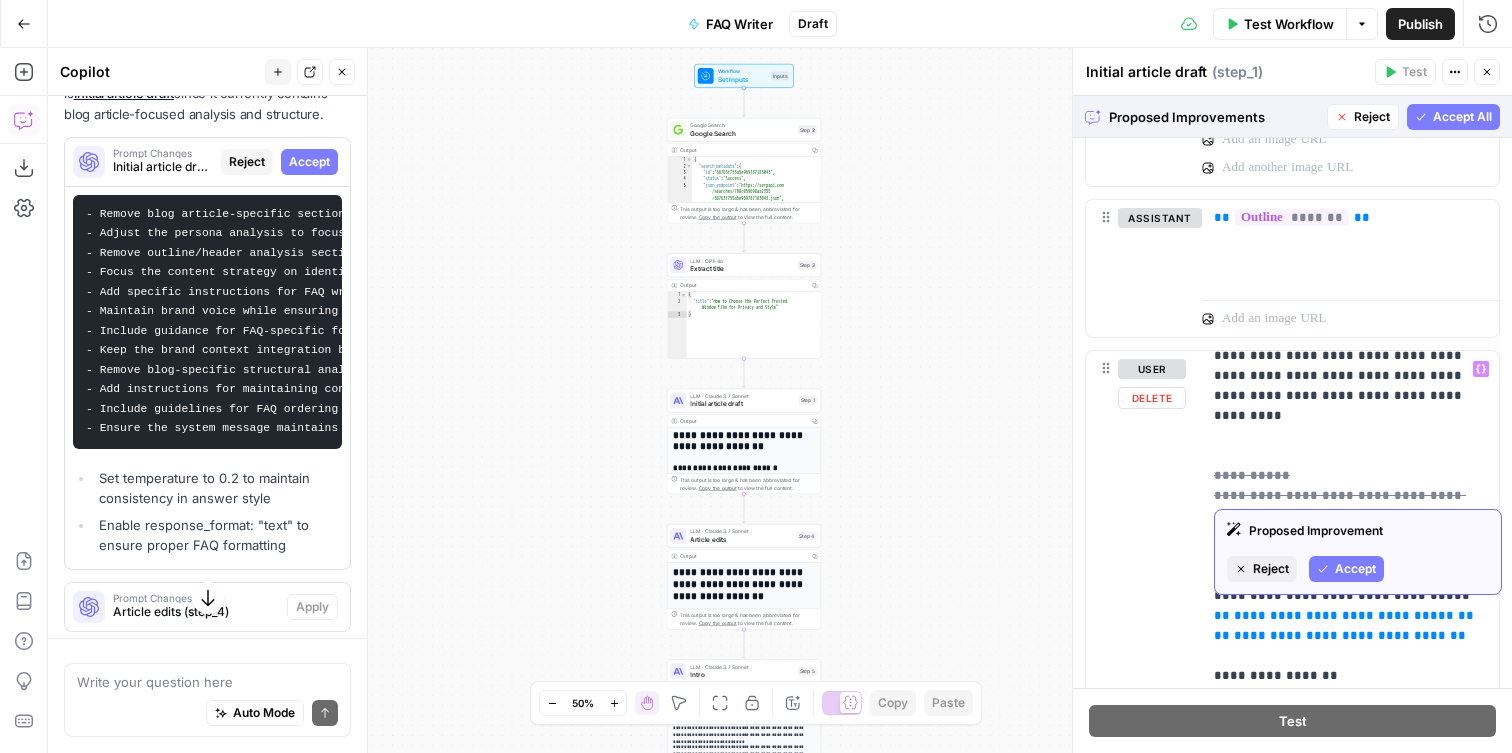 click on "Accept" at bounding box center (1355, 569) 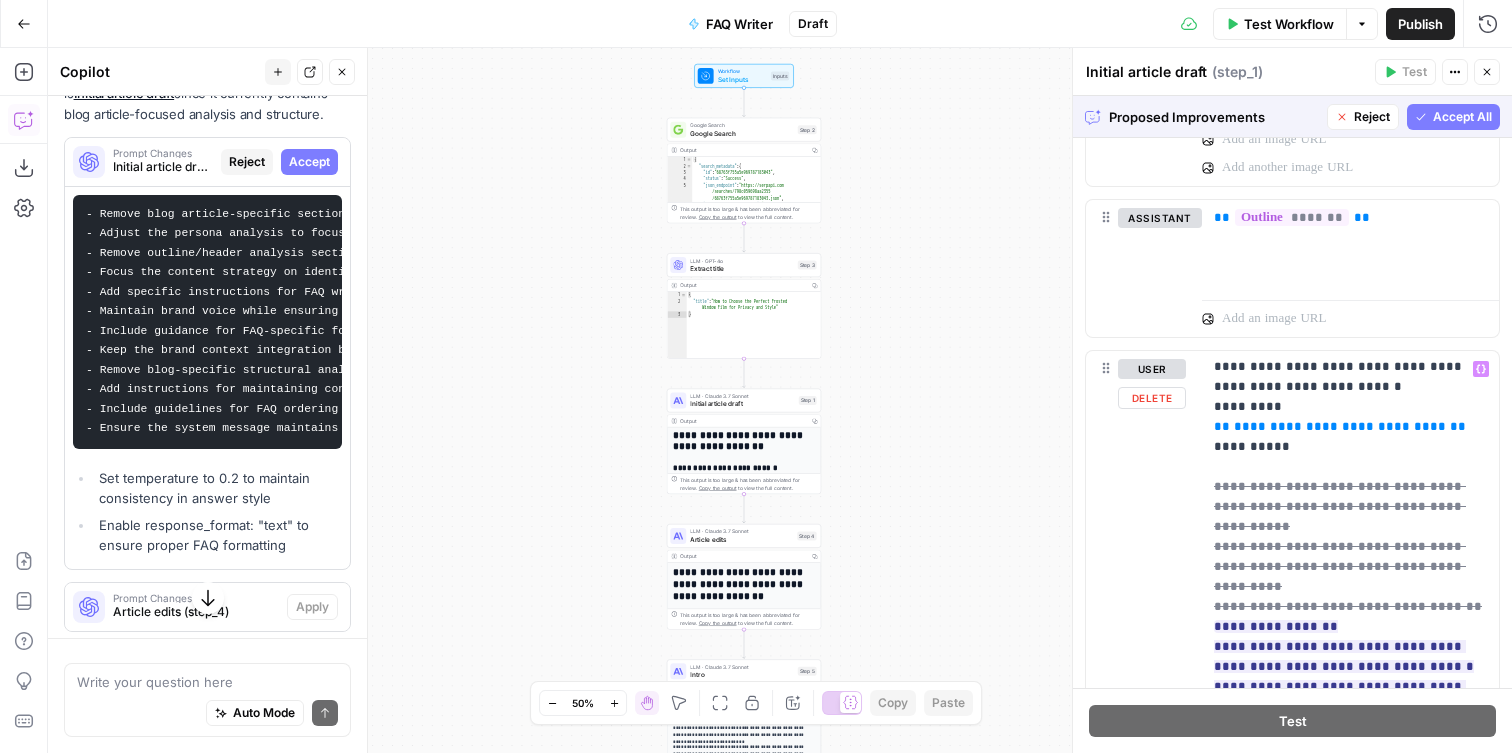 scroll, scrollTop: 440, scrollLeft: 0, axis: vertical 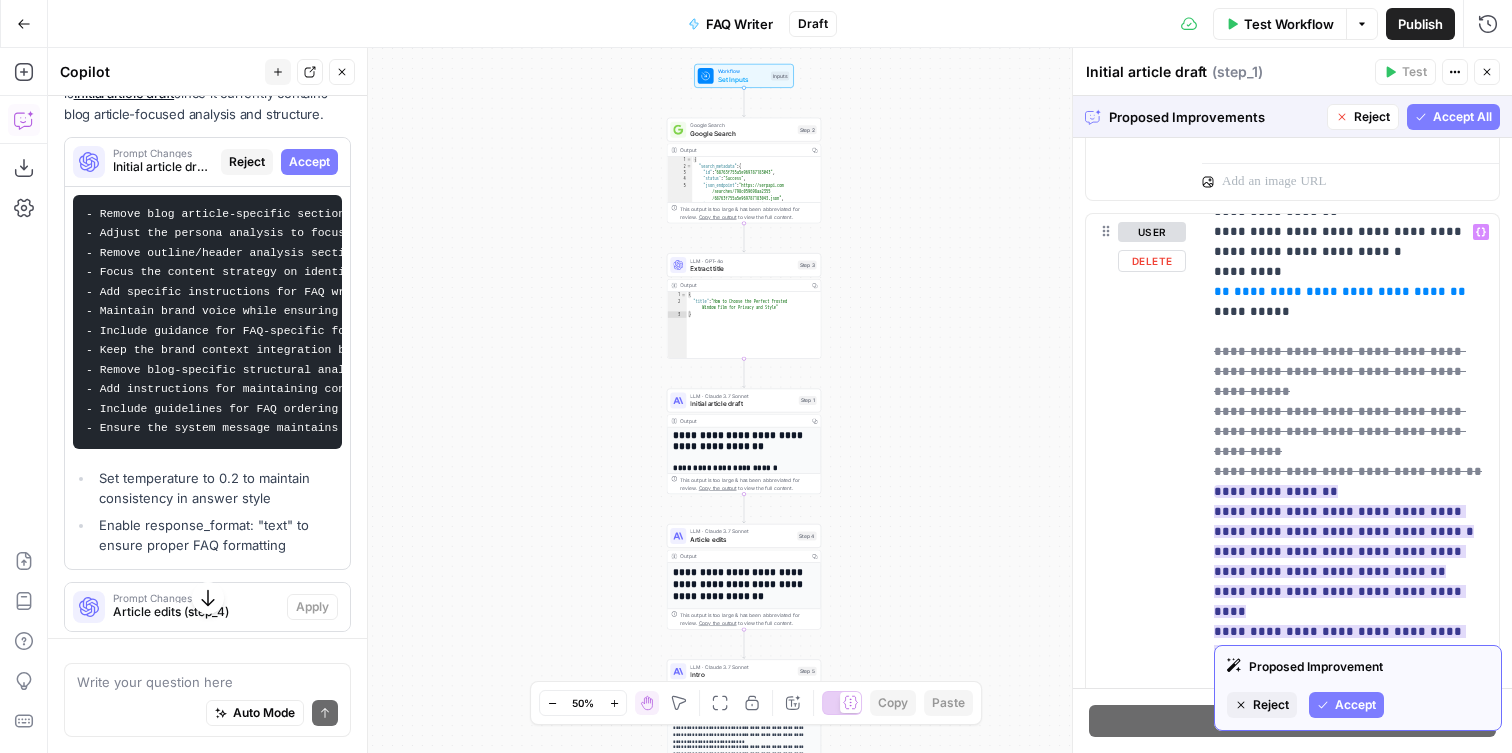 click on "Accept" at bounding box center [1355, 705] 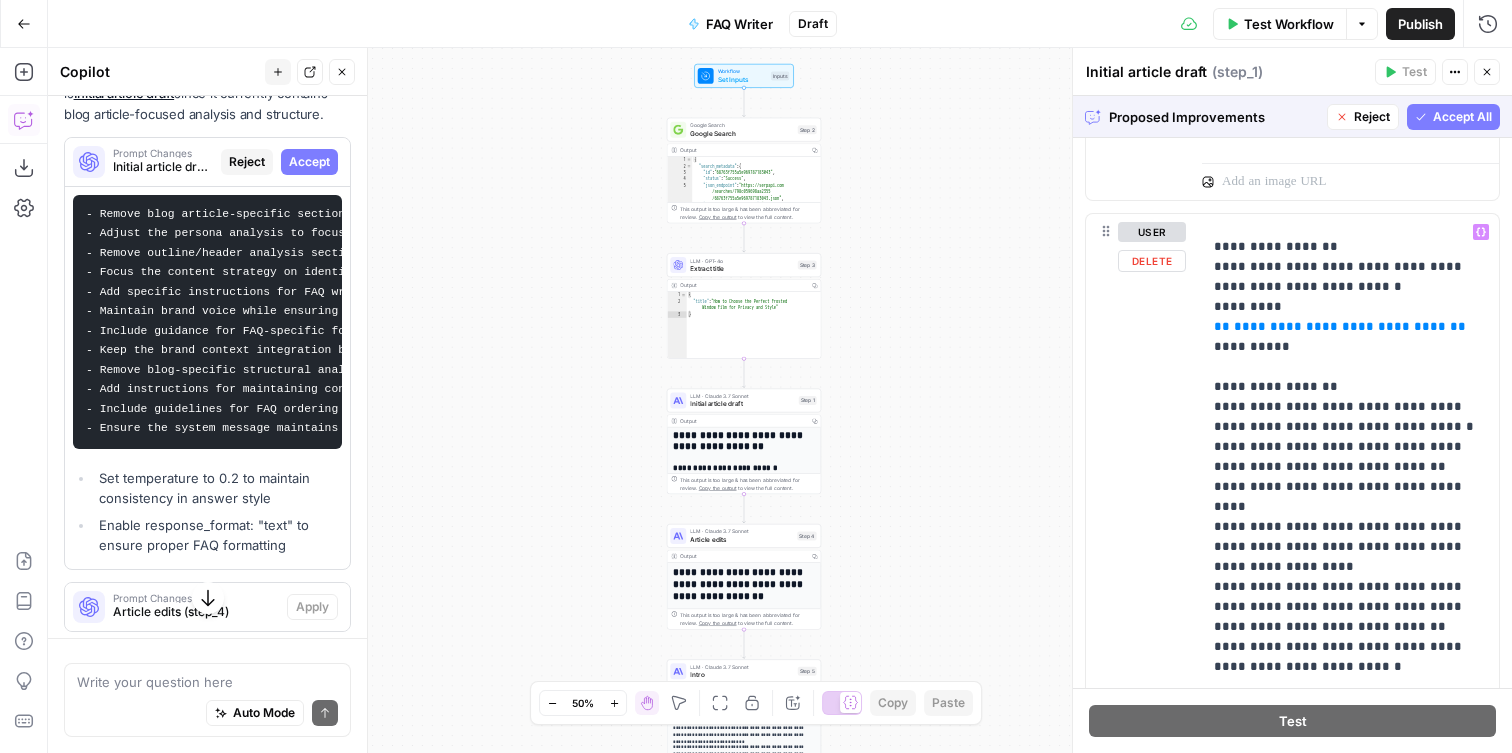 scroll, scrollTop: 403, scrollLeft: 0, axis: vertical 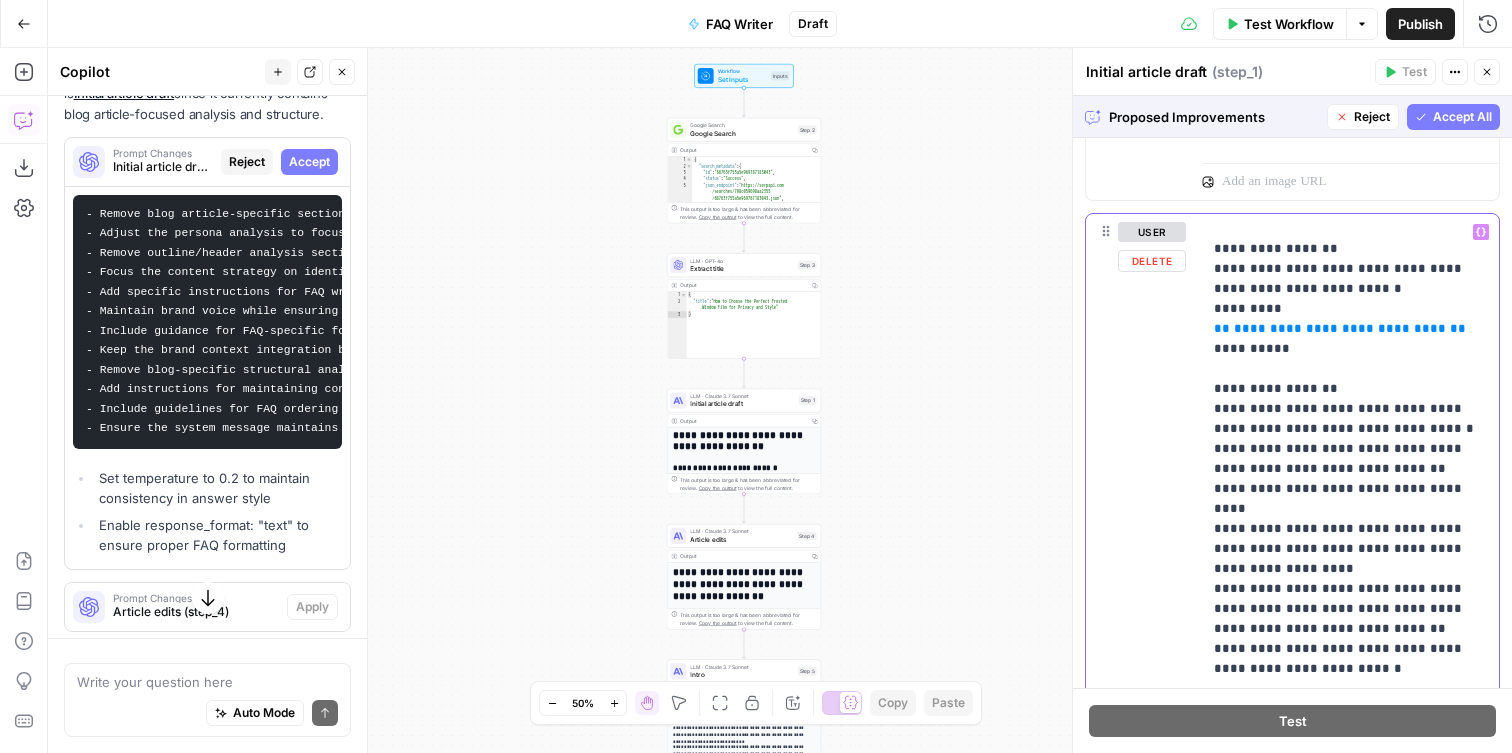 drag, startPoint x: 1436, startPoint y: 365, endPoint x: 1224, endPoint y: 351, distance: 212.46176 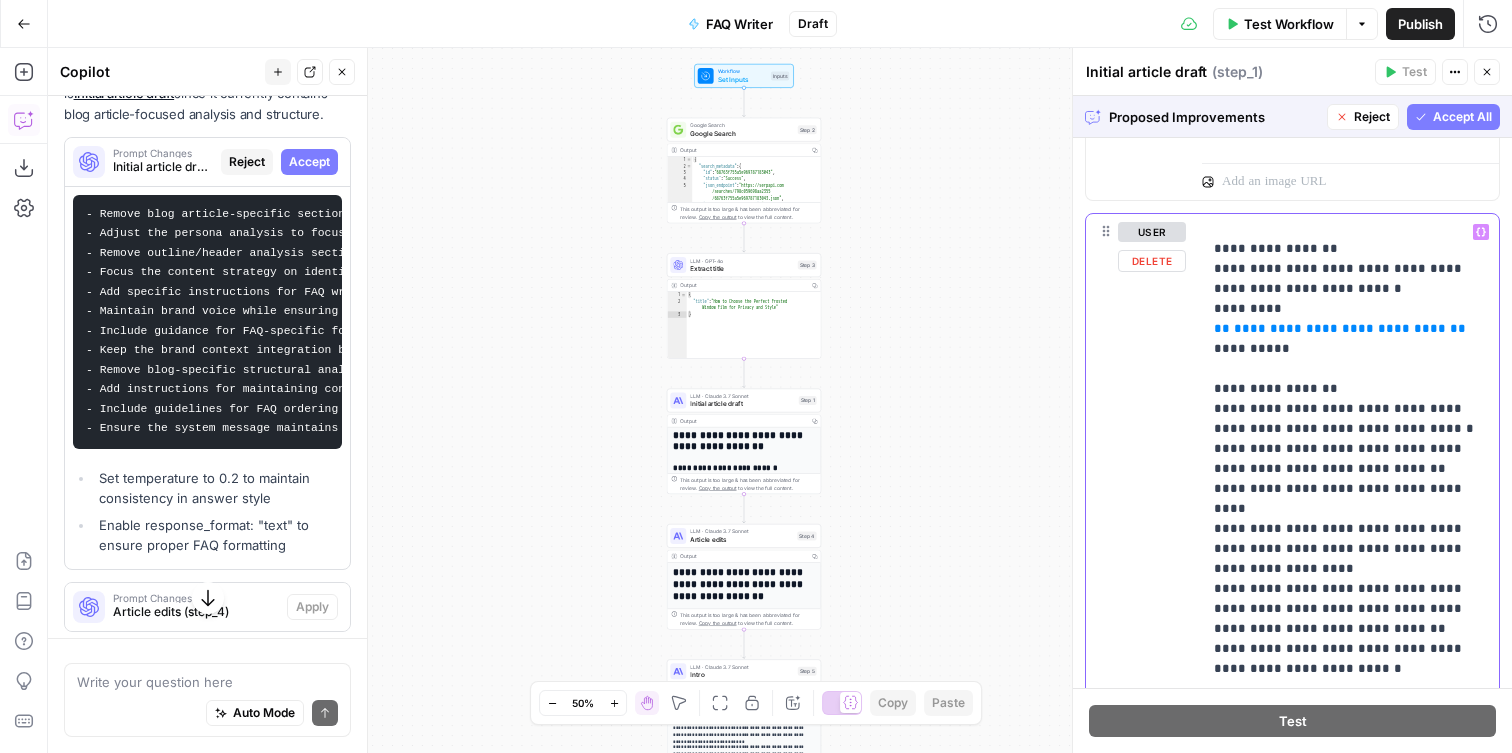 click on "**********" at bounding box center (1350, 549) 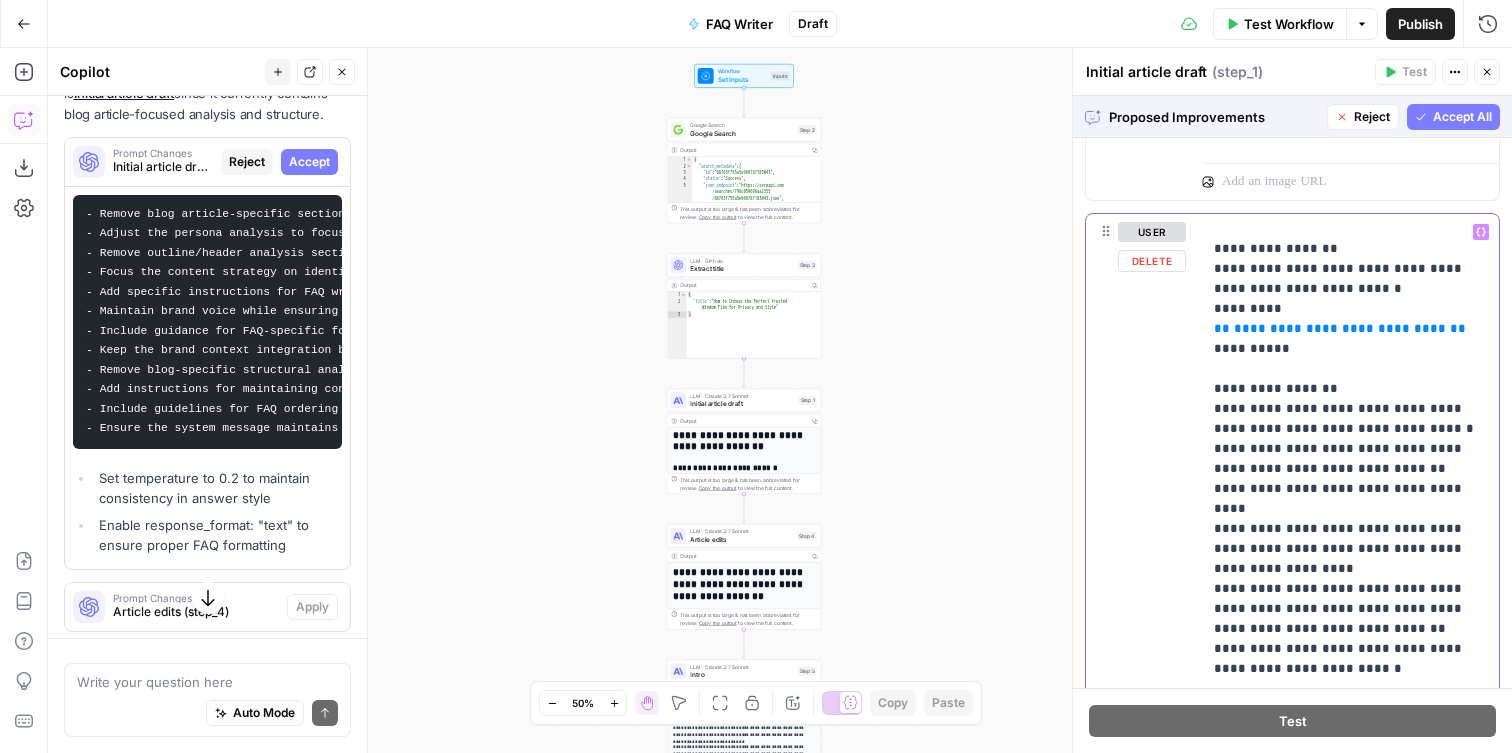 type 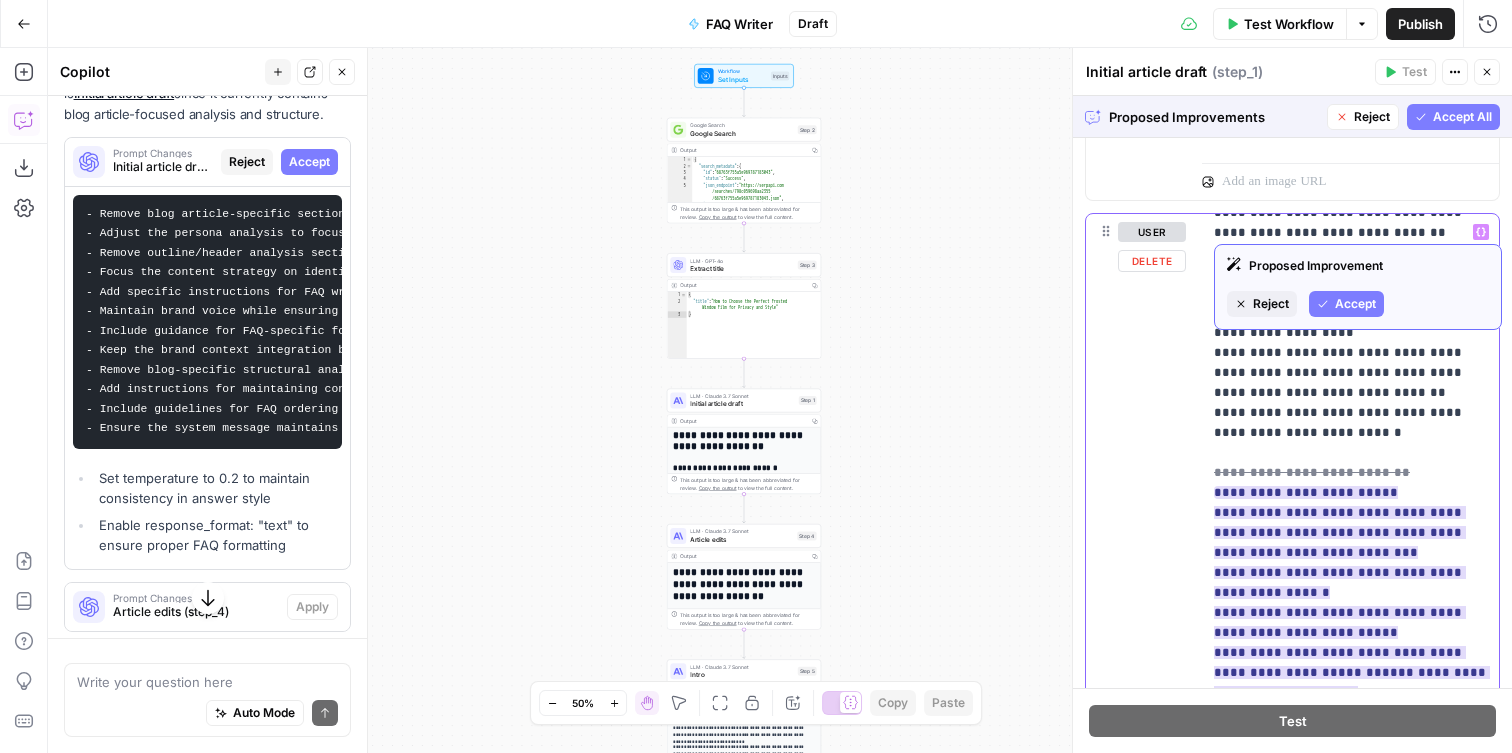 scroll, scrollTop: 641, scrollLeft: 0, axis: vertical 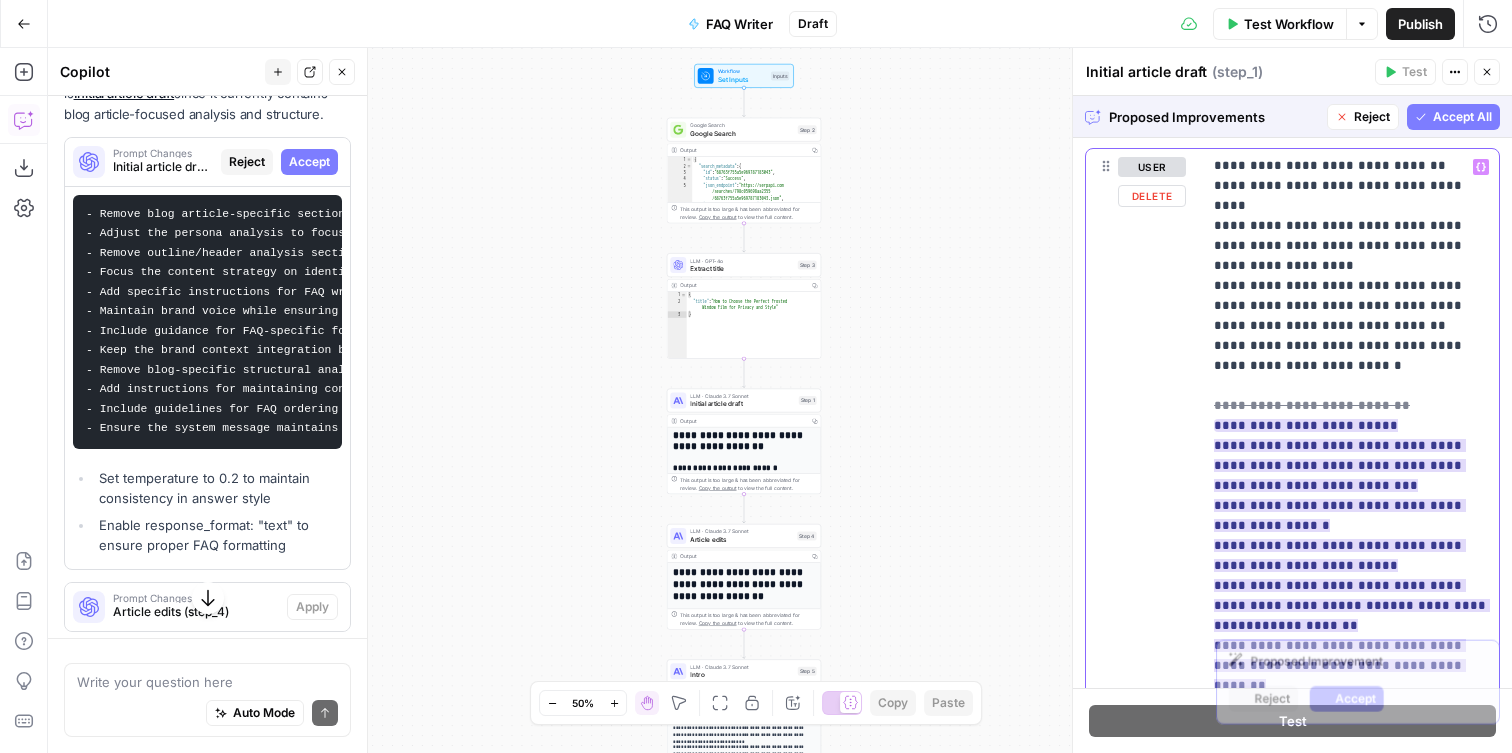 click on "**********" at bounding box center (1352, 595) 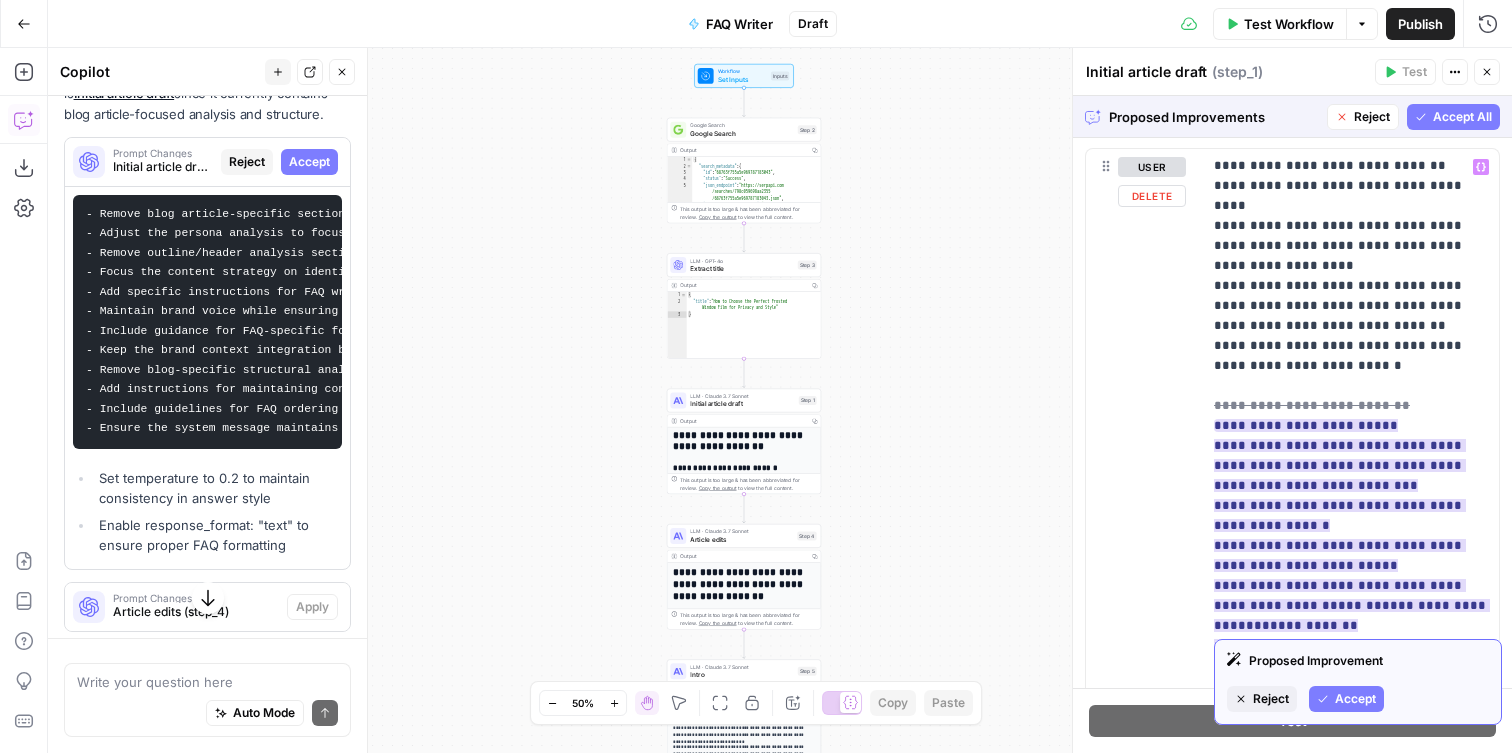 click on "Accept" at bounding box center [1355, 699] 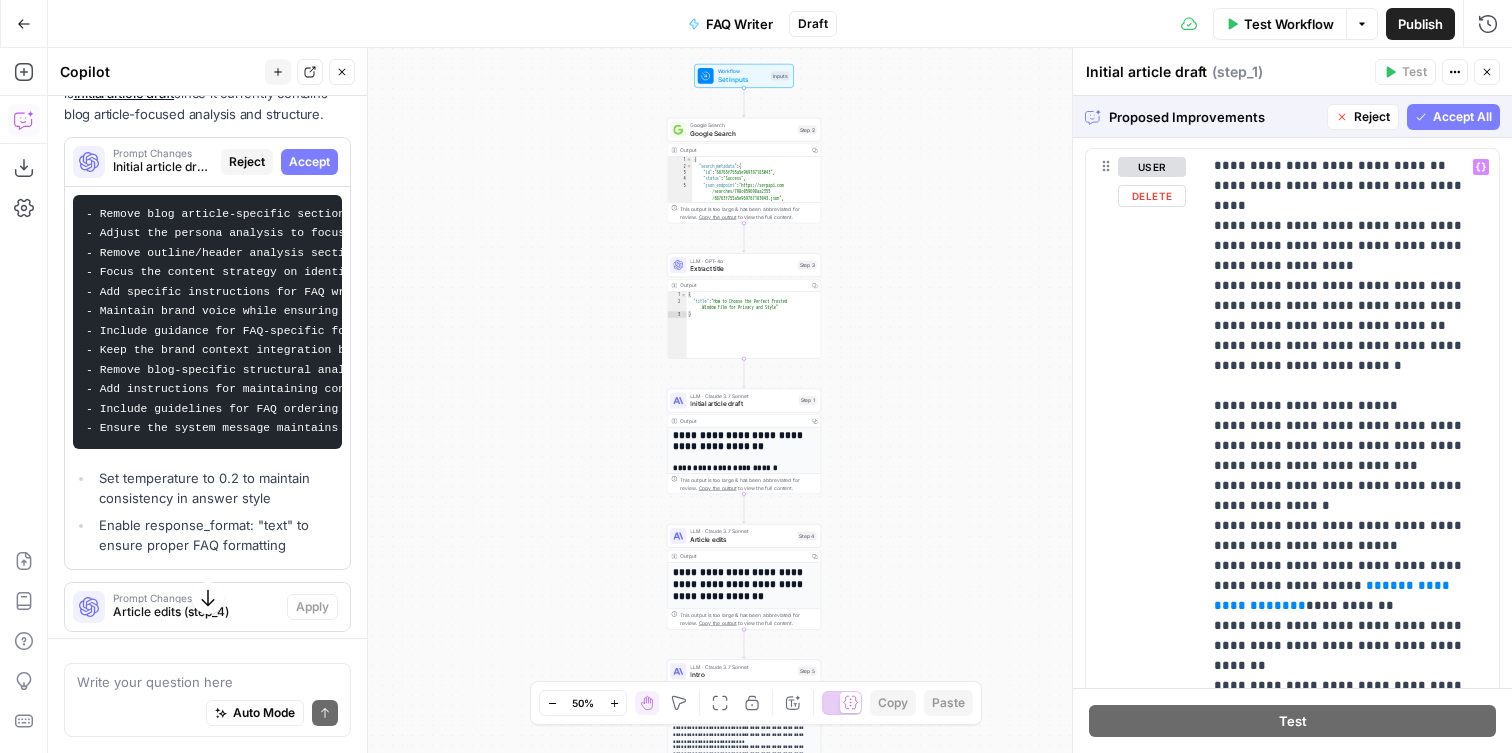 scroll, scrollTop: 621, scrollLeft: 0, axis: vertical 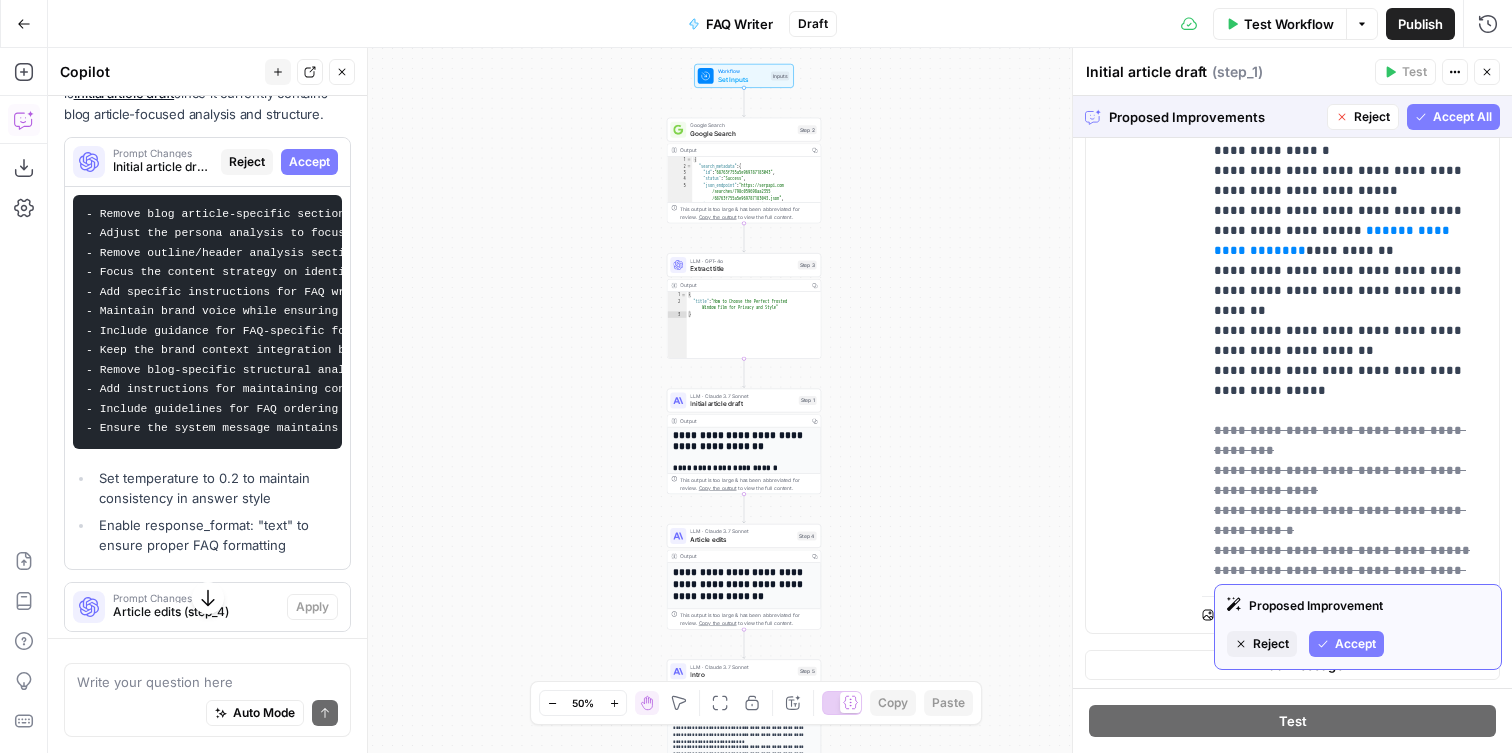 click on "Accept" at bounding box center (1355, 644) 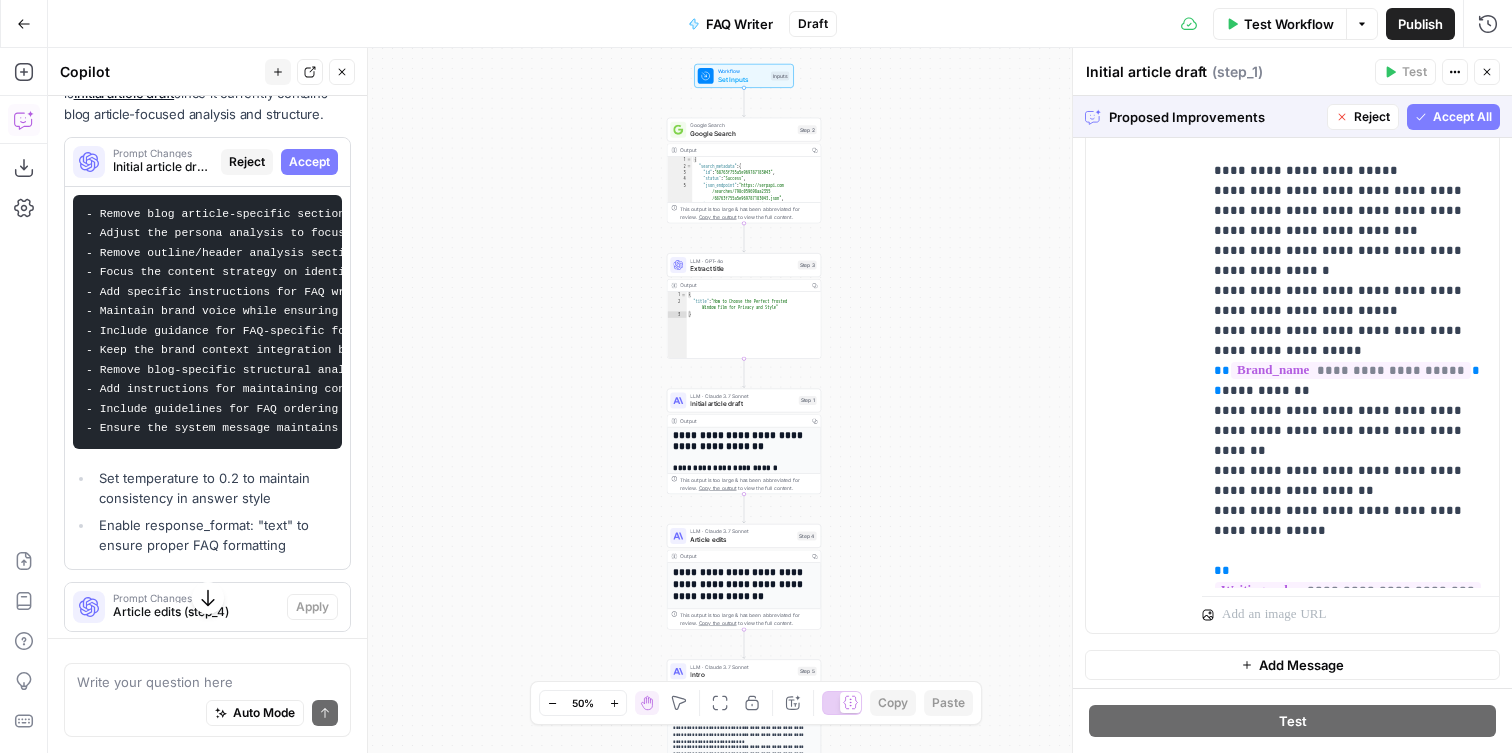 scroll, scrollTop: 401, scrollLeft: 0, axis: vertical 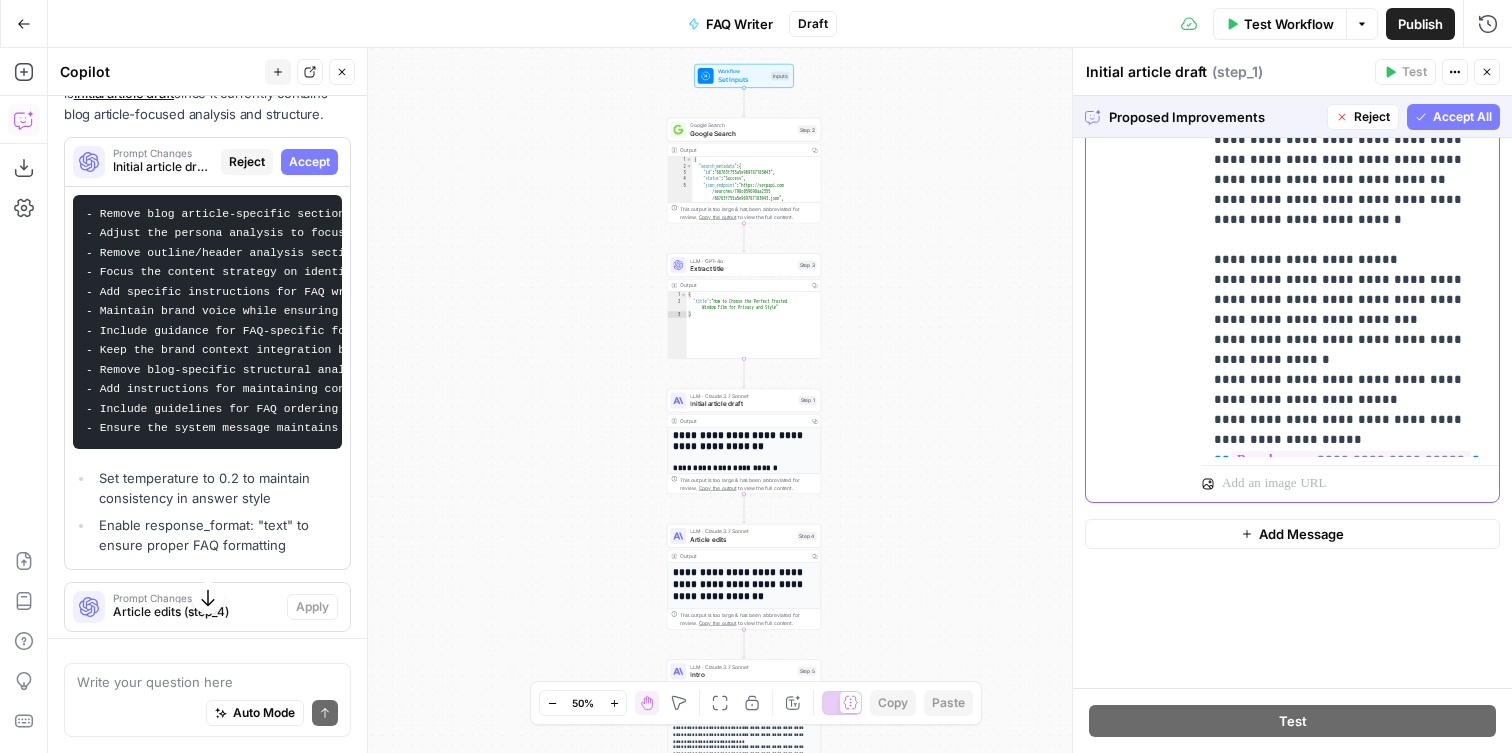 click on "**********" at bounding box center (1350, -150) 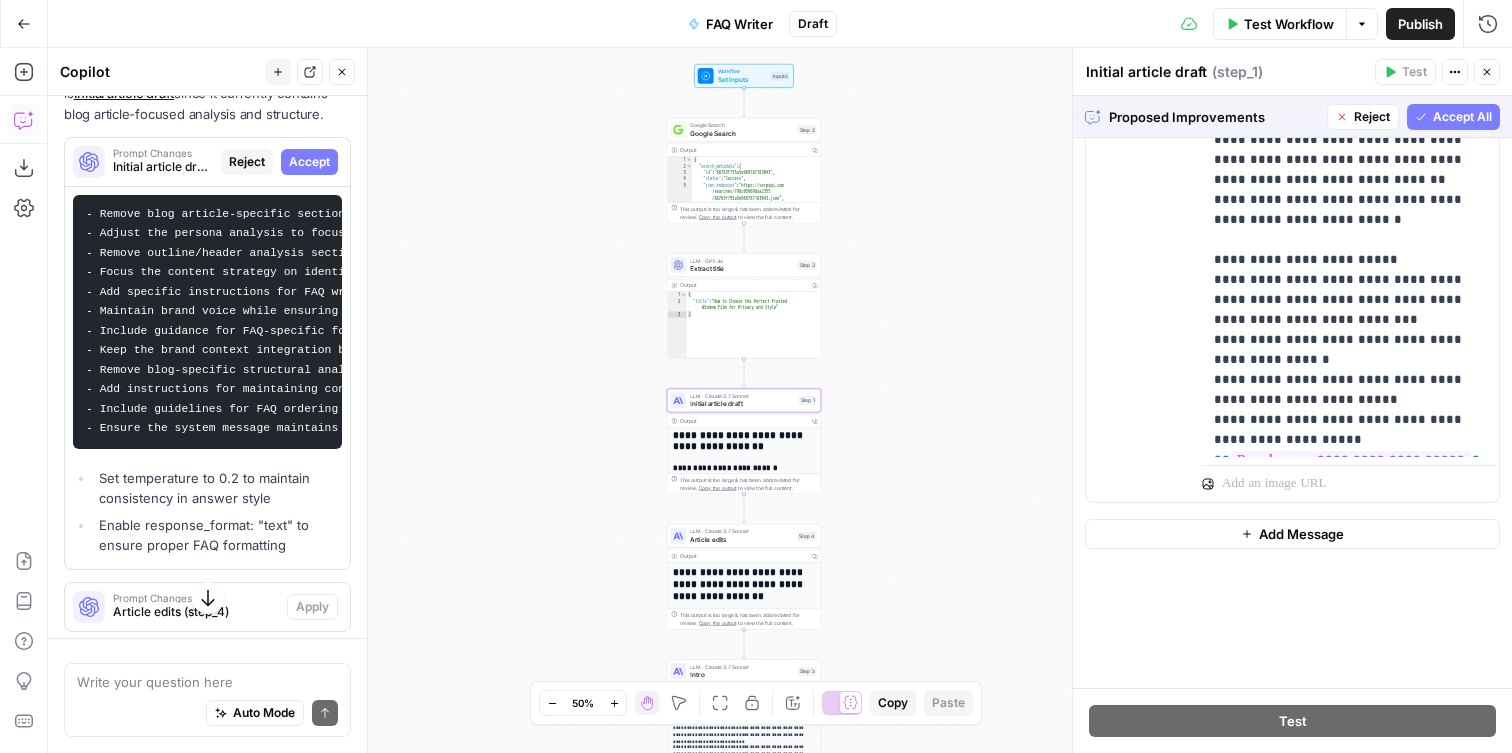 click on "Initial article draft (step_1)" at bounding box center (163, 167) 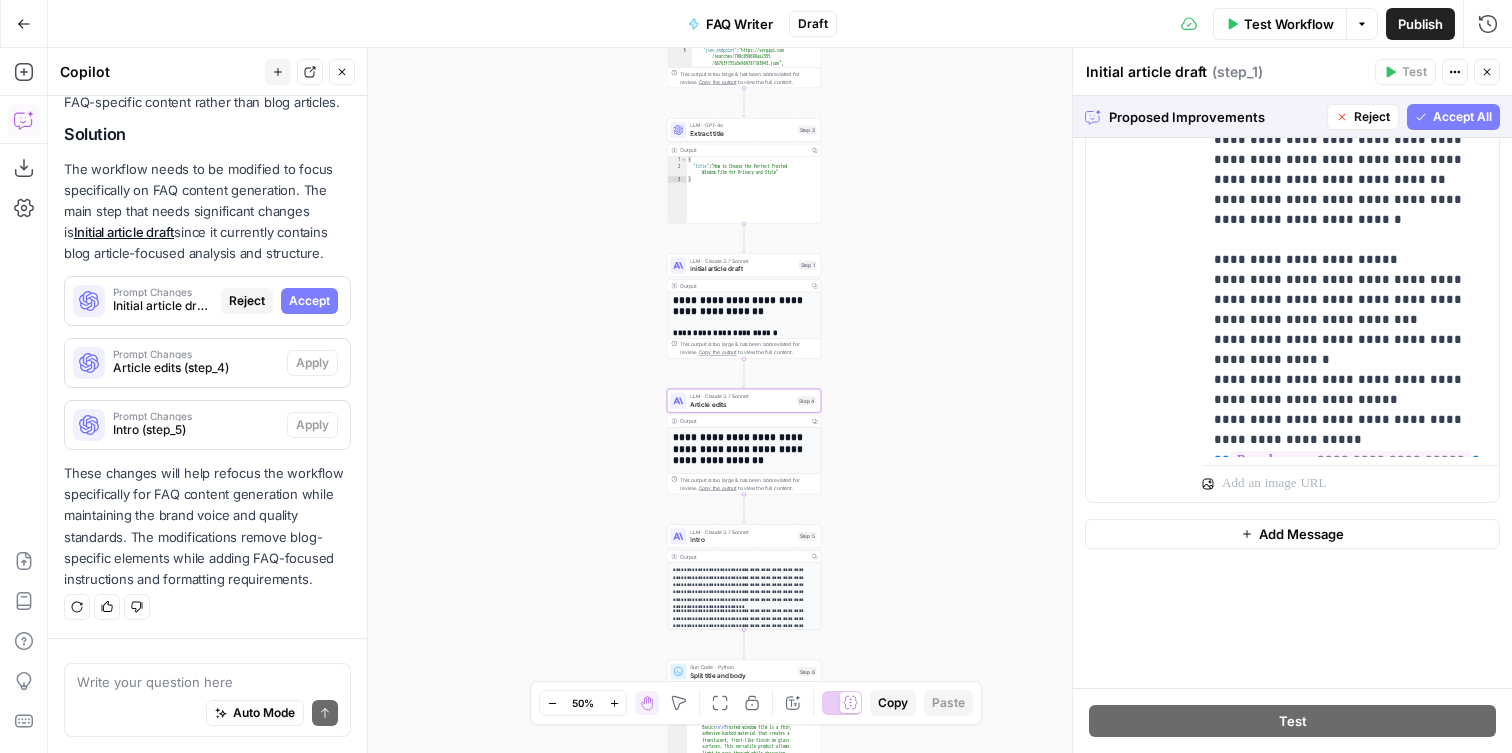 click on "Article edits (step_4)" at bounding box center [196, 368] 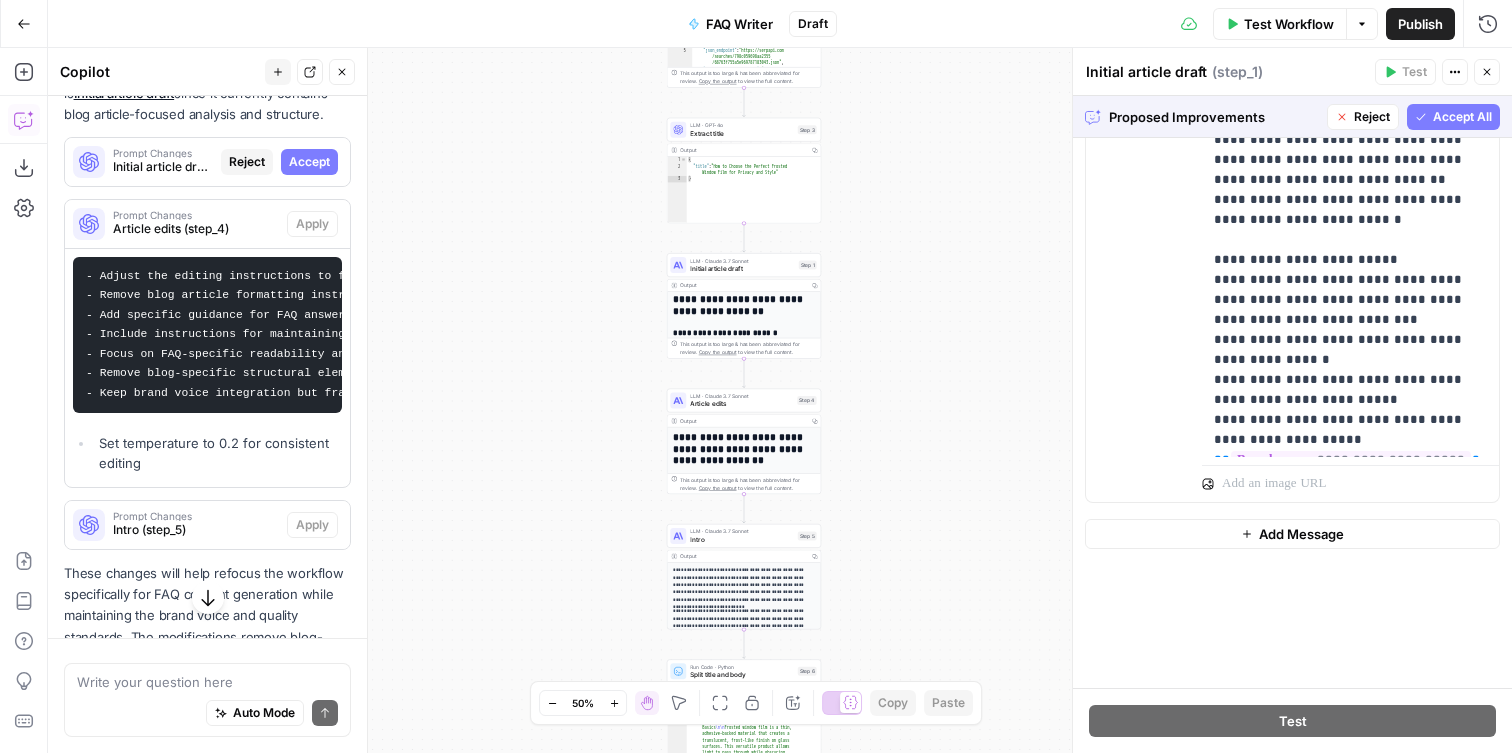 scroll, scrollTop: 2404, scrollLeft: 0, axis: vertical 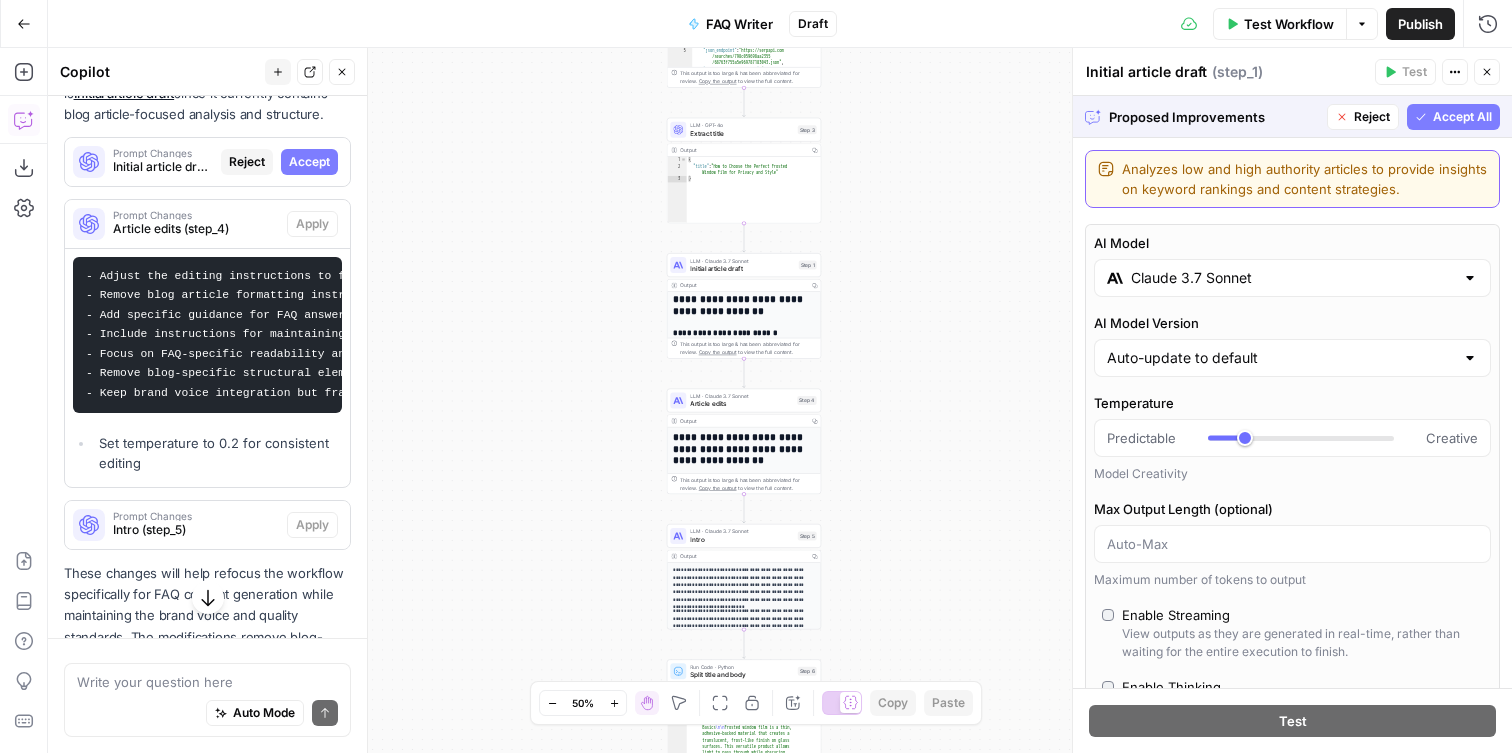 click on "Analyzes low and high authority articles to provide insights on keyword rankings and content strategies." at bounding box center (1304, 179) 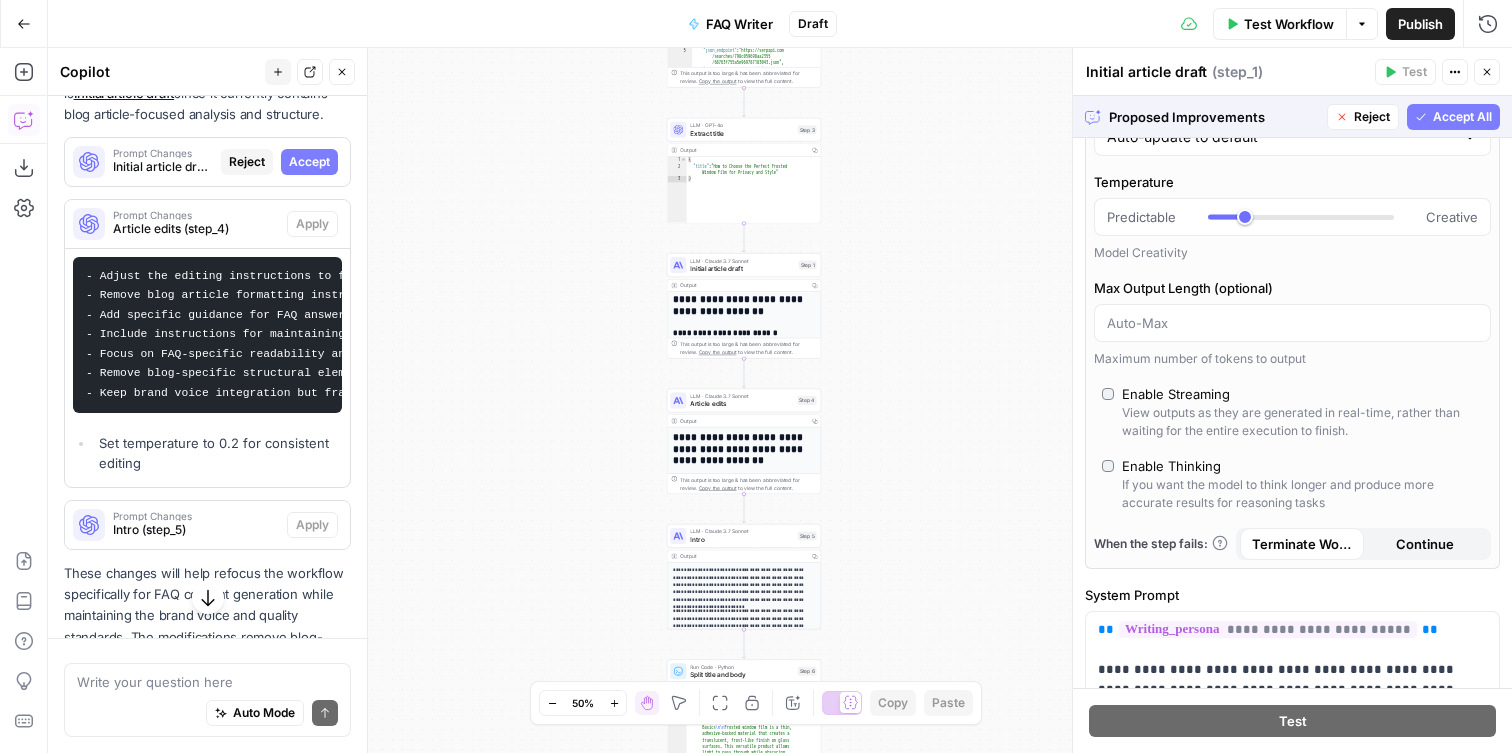 scroll, scrollTop: 540, scrollLeft: 0, axis: vertical 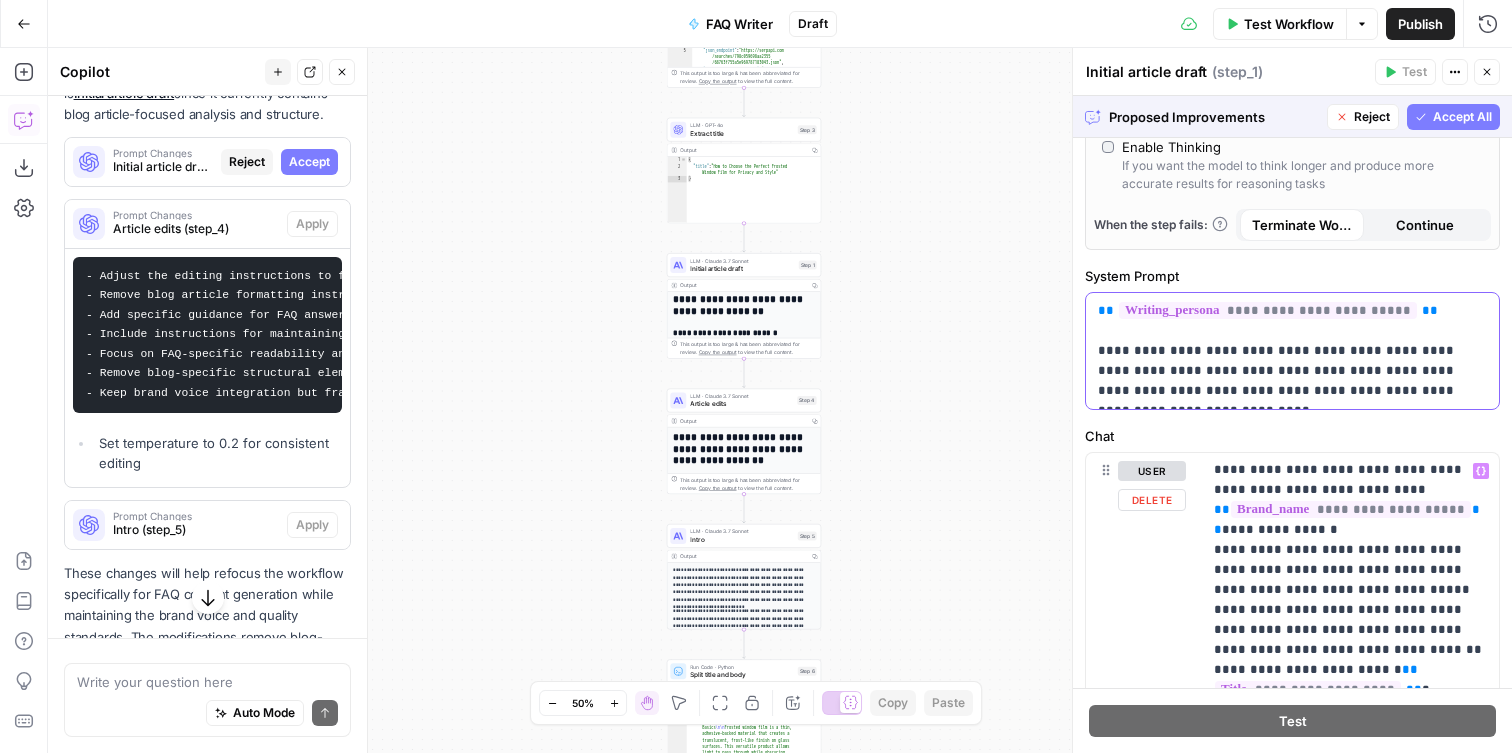 click on "**********" at bounding box center [1292, 351] 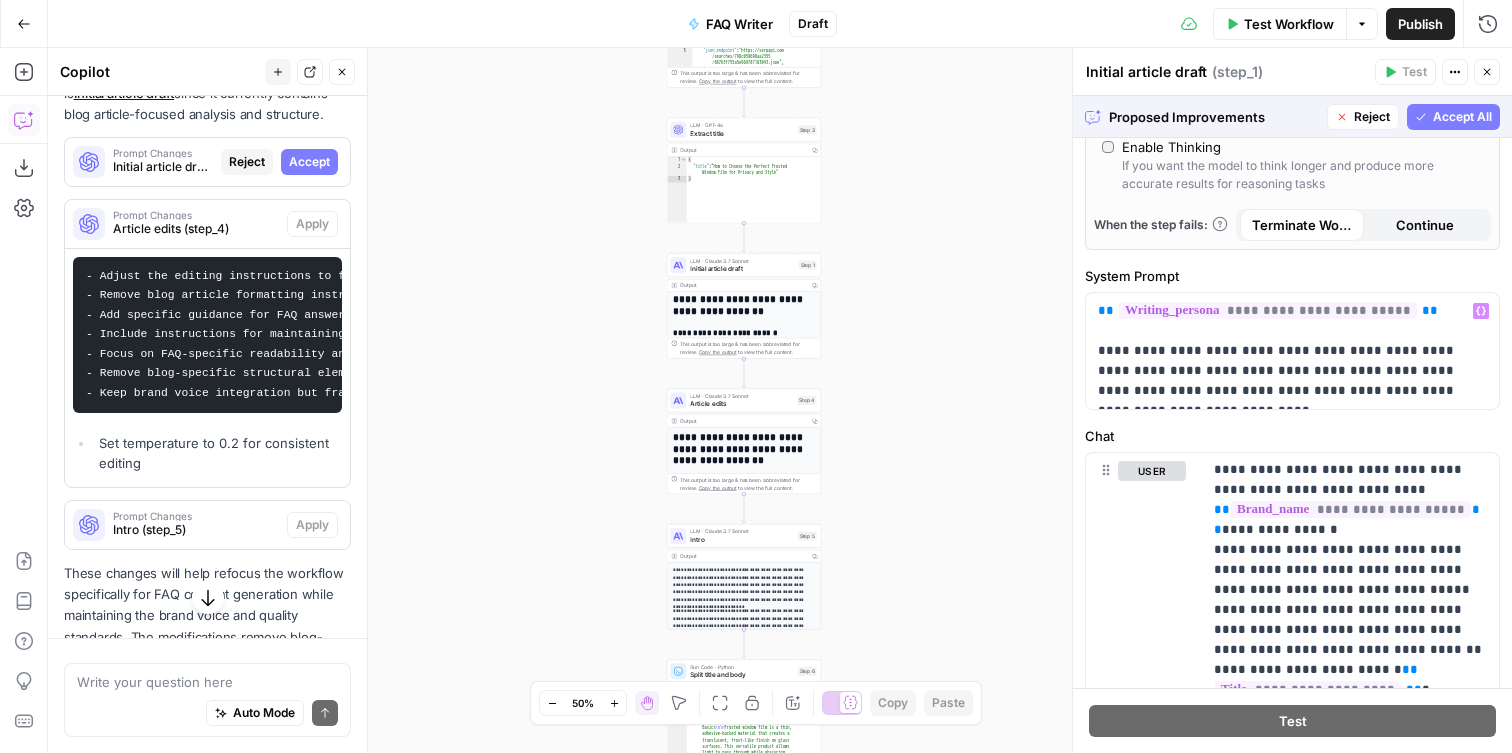 click on "Proposed Improvements" at bounding box center [1214, 117] 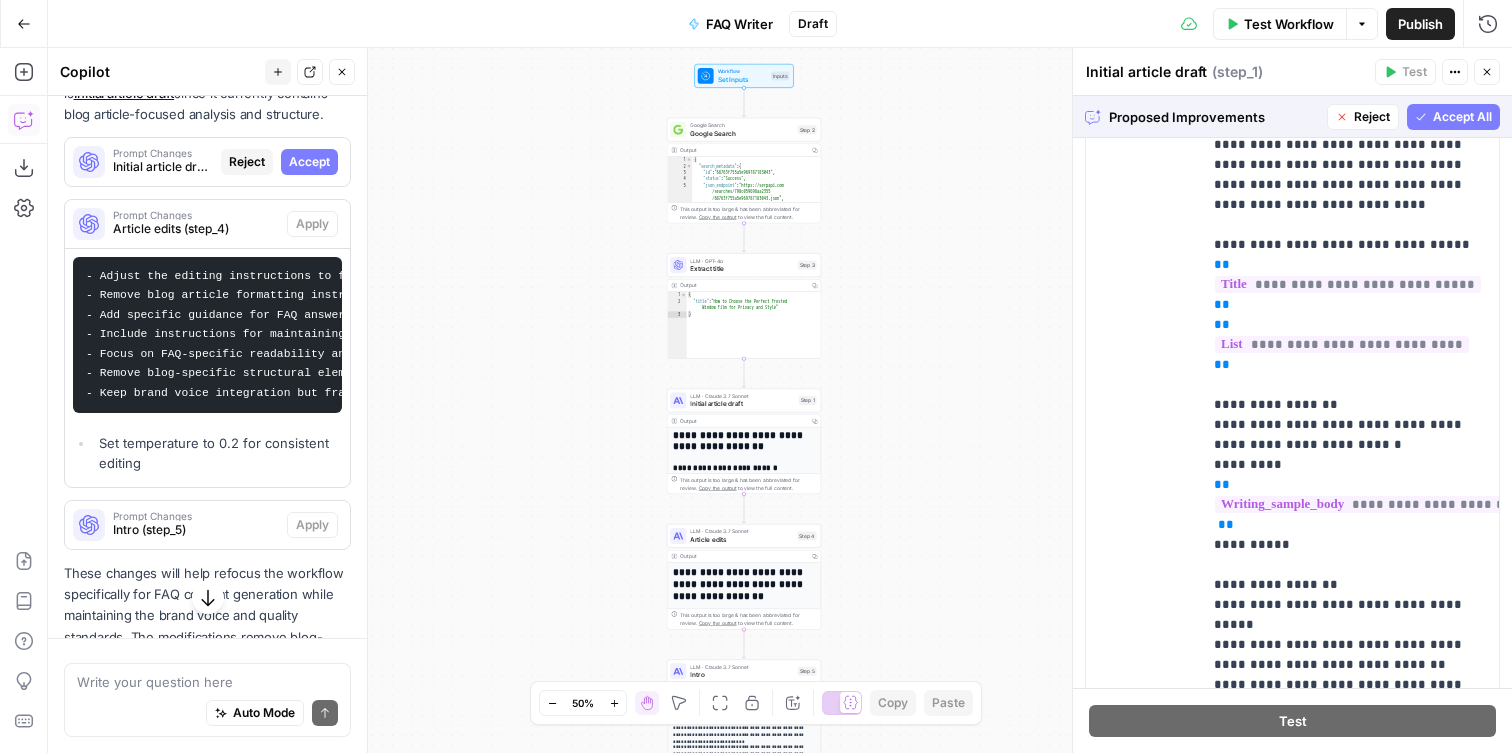 scroll, scrollTop: 2195, scrollLeft: 0, axis: vertical 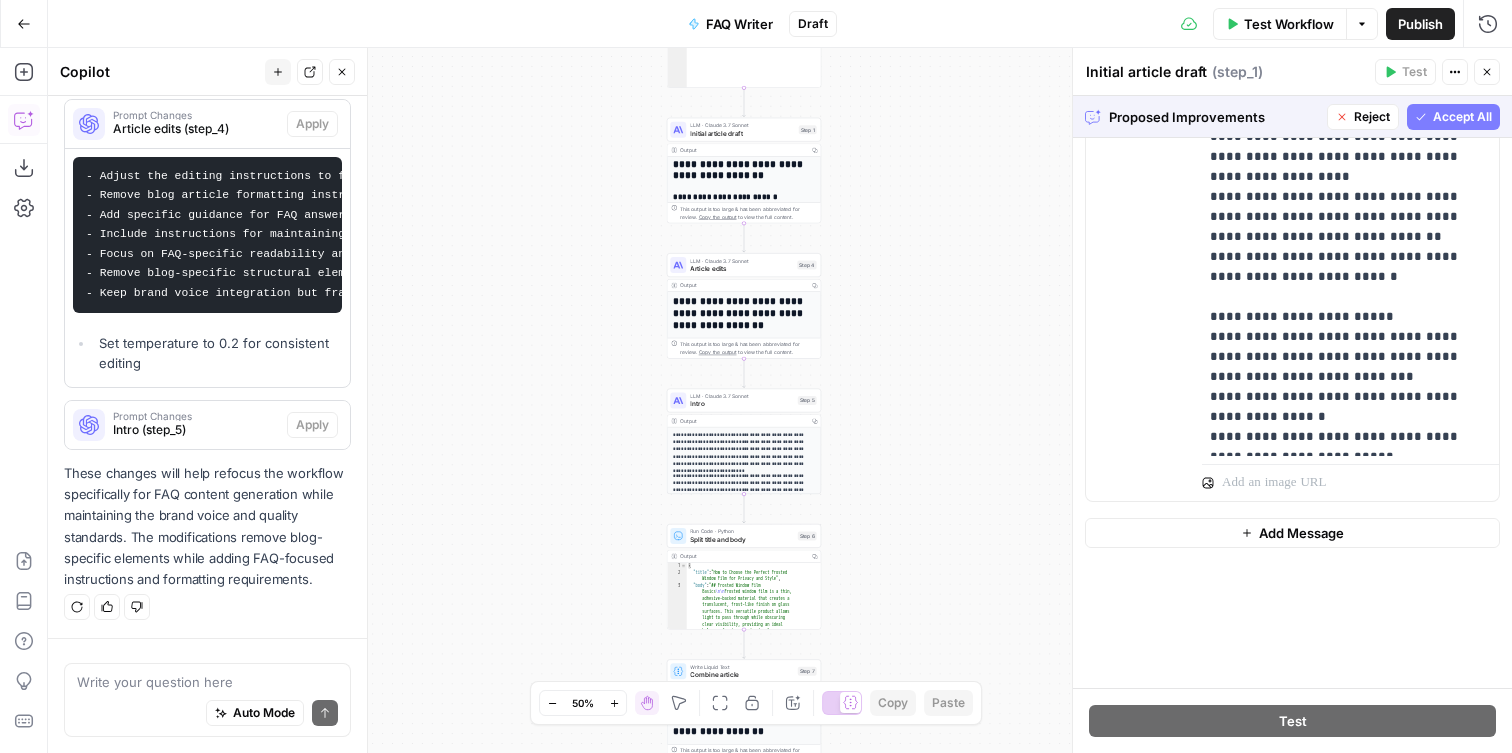 click on "Accept All" at bounding box center [1462, 117] 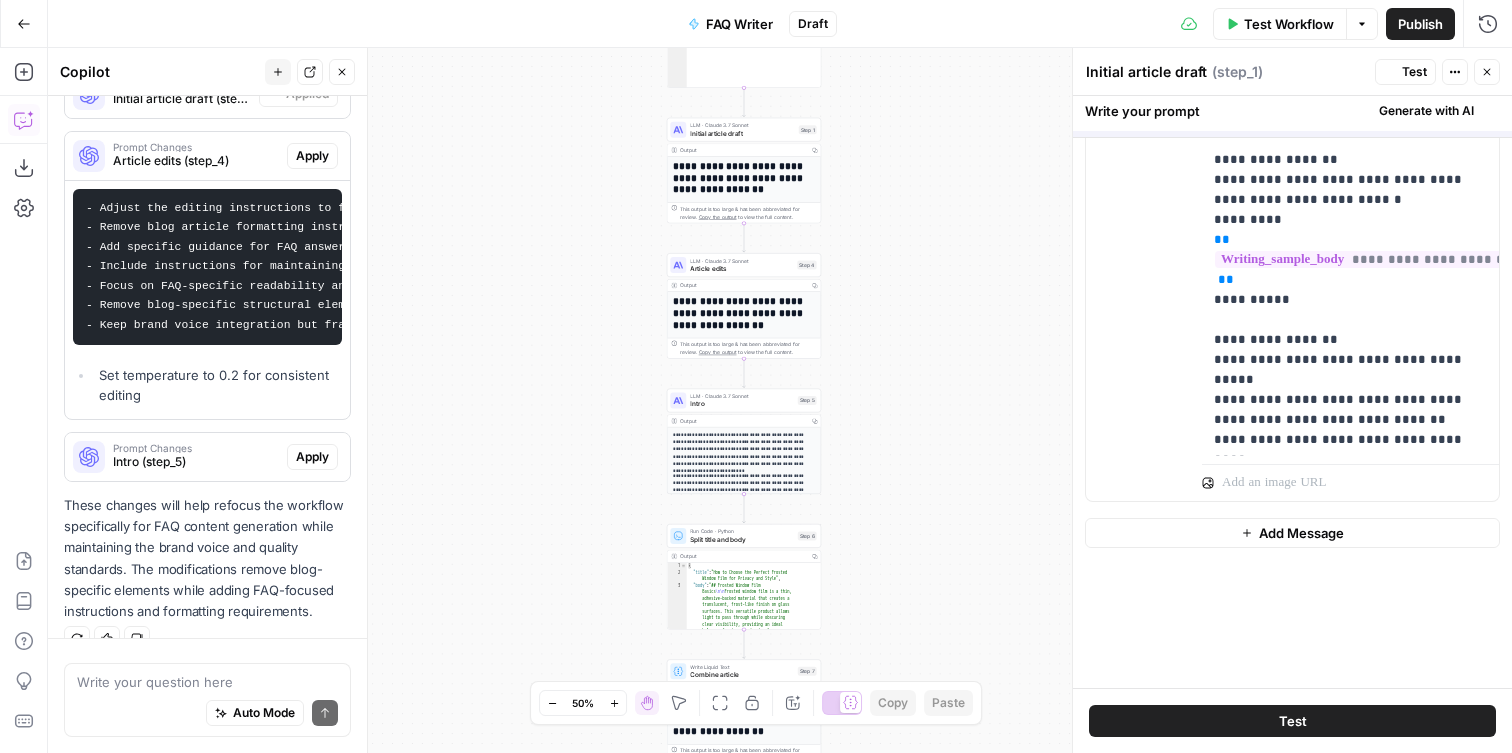 scroll, scrollTop: 0, scrollLeft: 0, axis: both 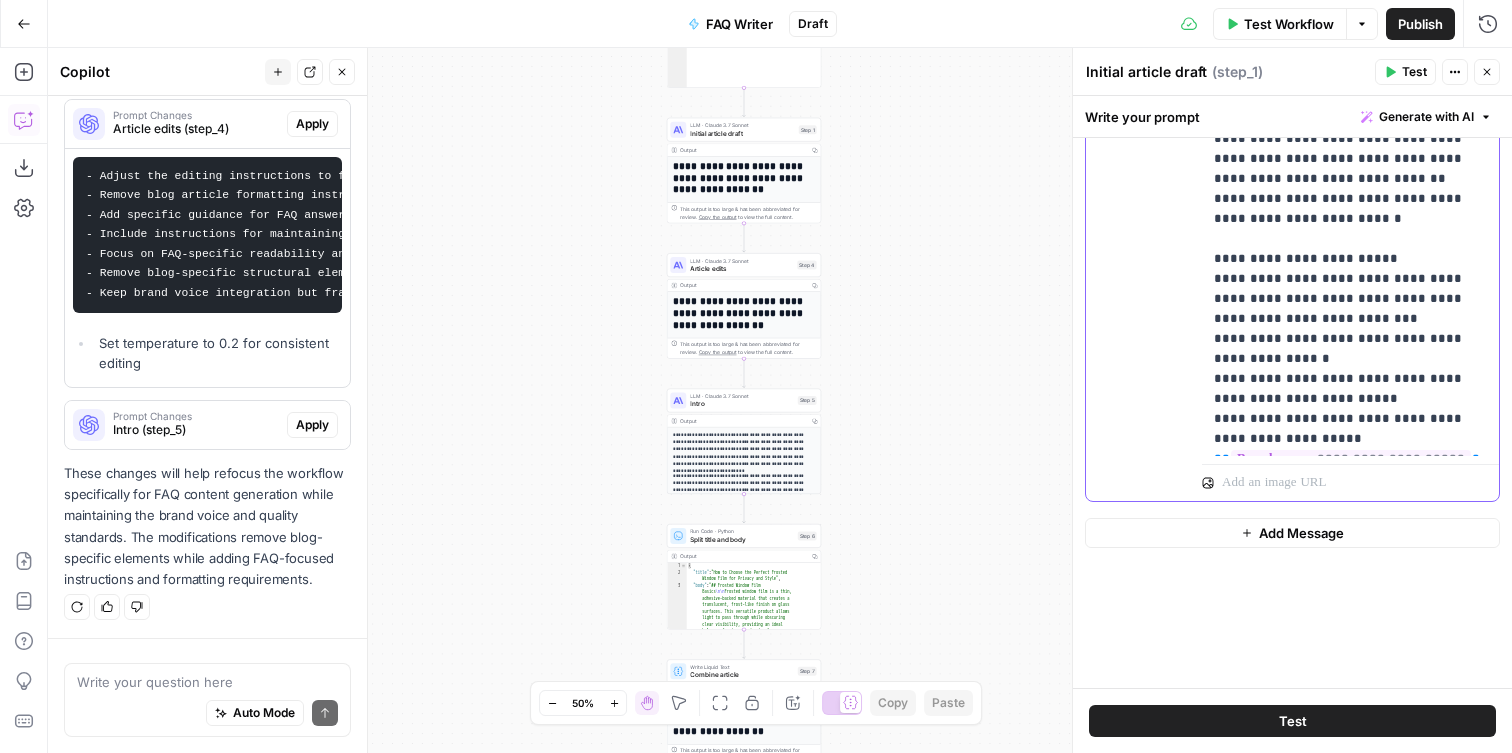 click on "**********" at bounding box center [1350, -151] 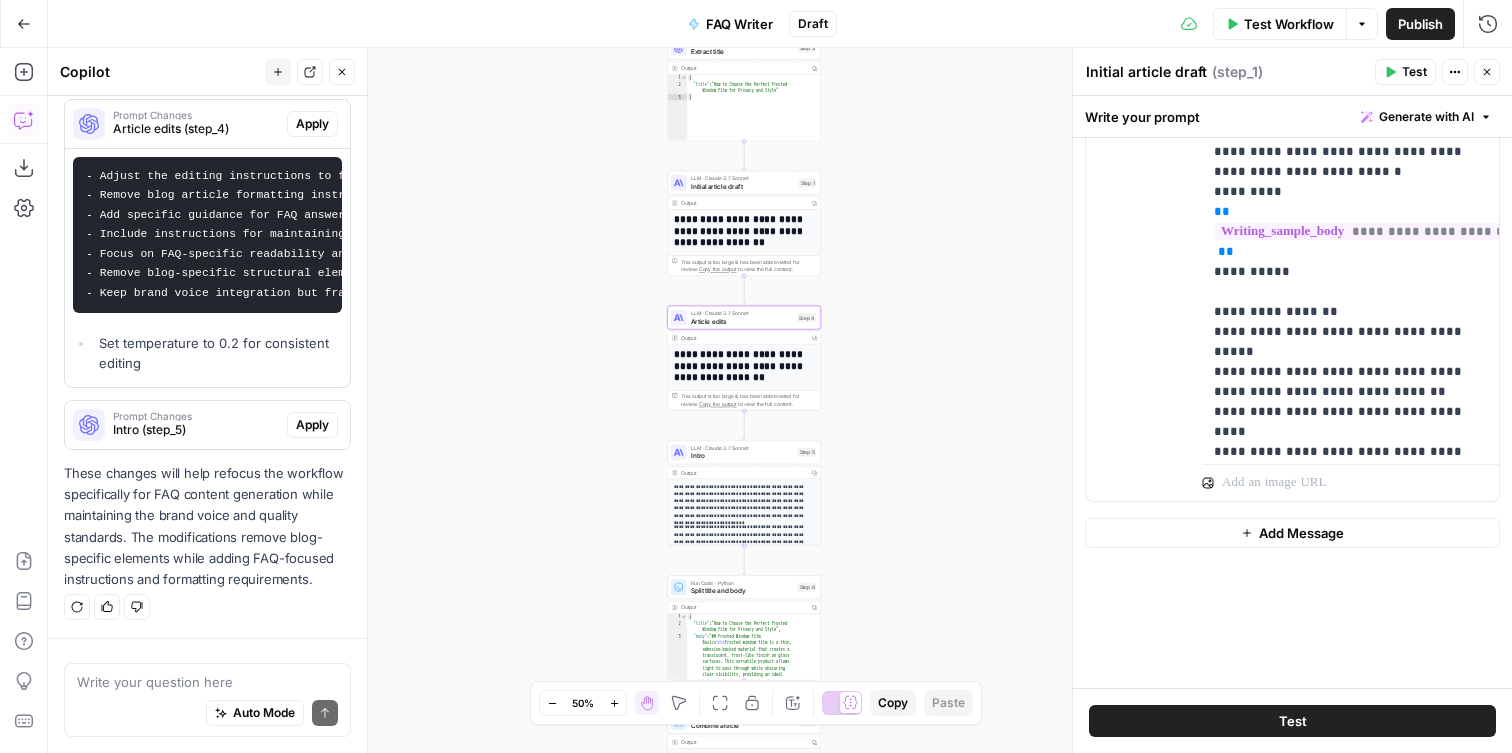 click on "Article edits (step_4)" at bounding box center (196, 129) 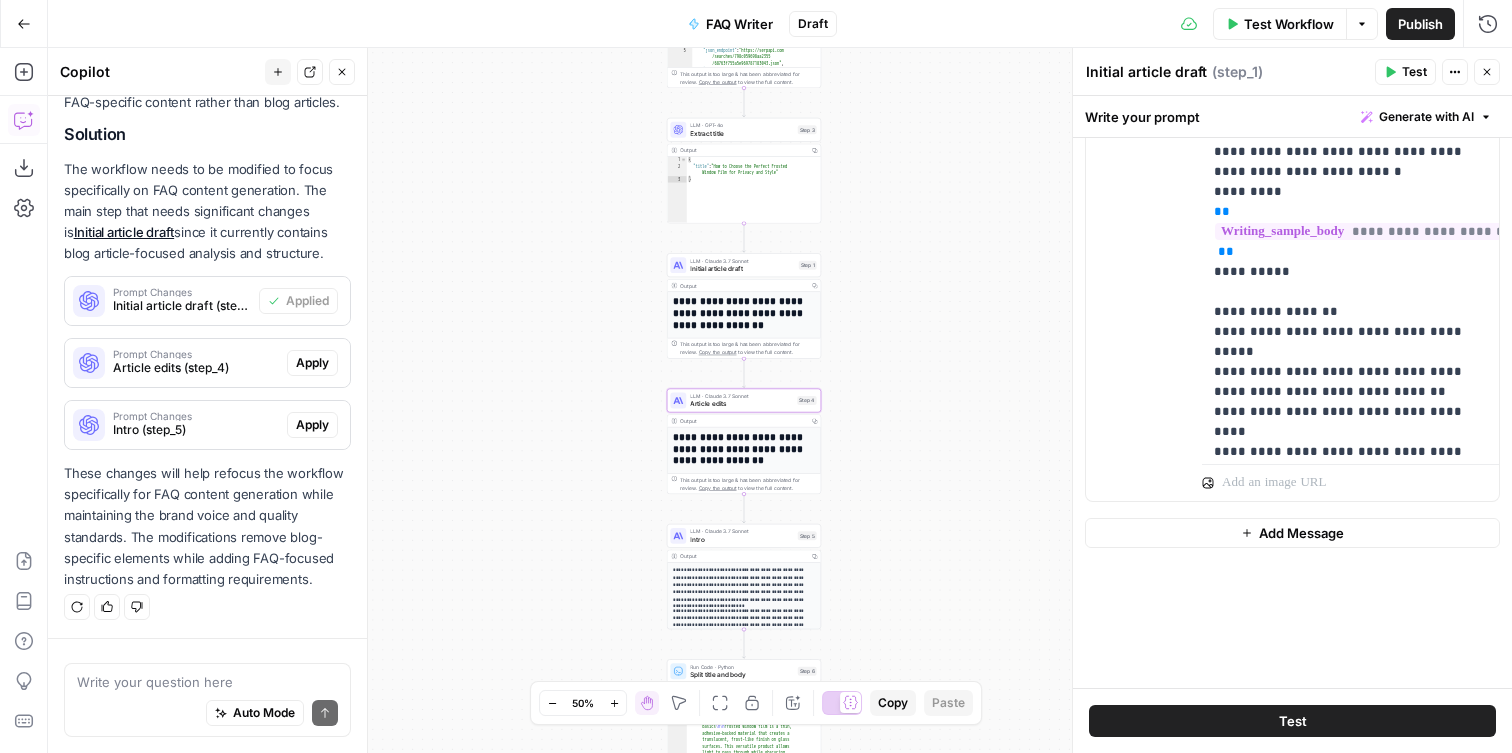 click on "Article edits (step_4)" at bounding box center (196, 368) 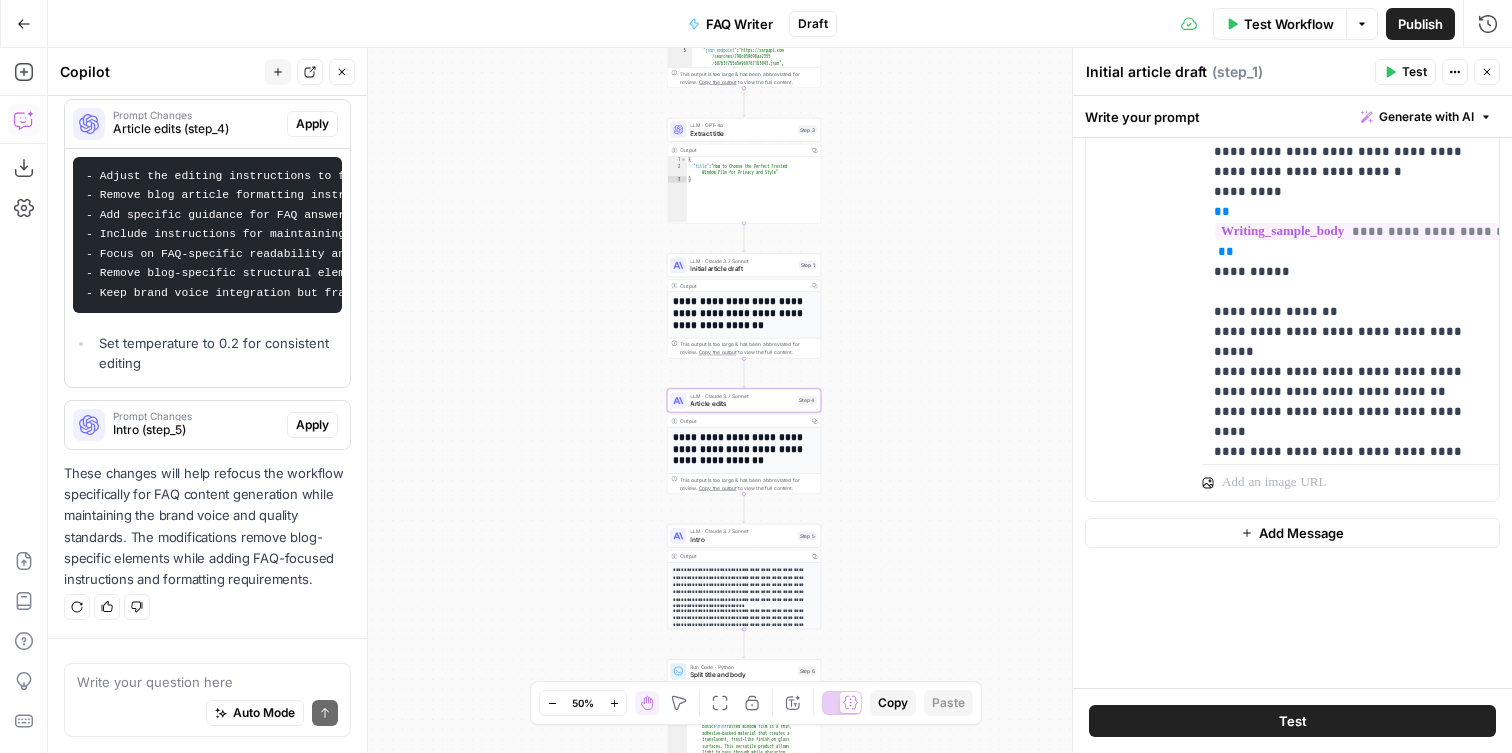 click on "Apply" at bounding box center [312, 124] 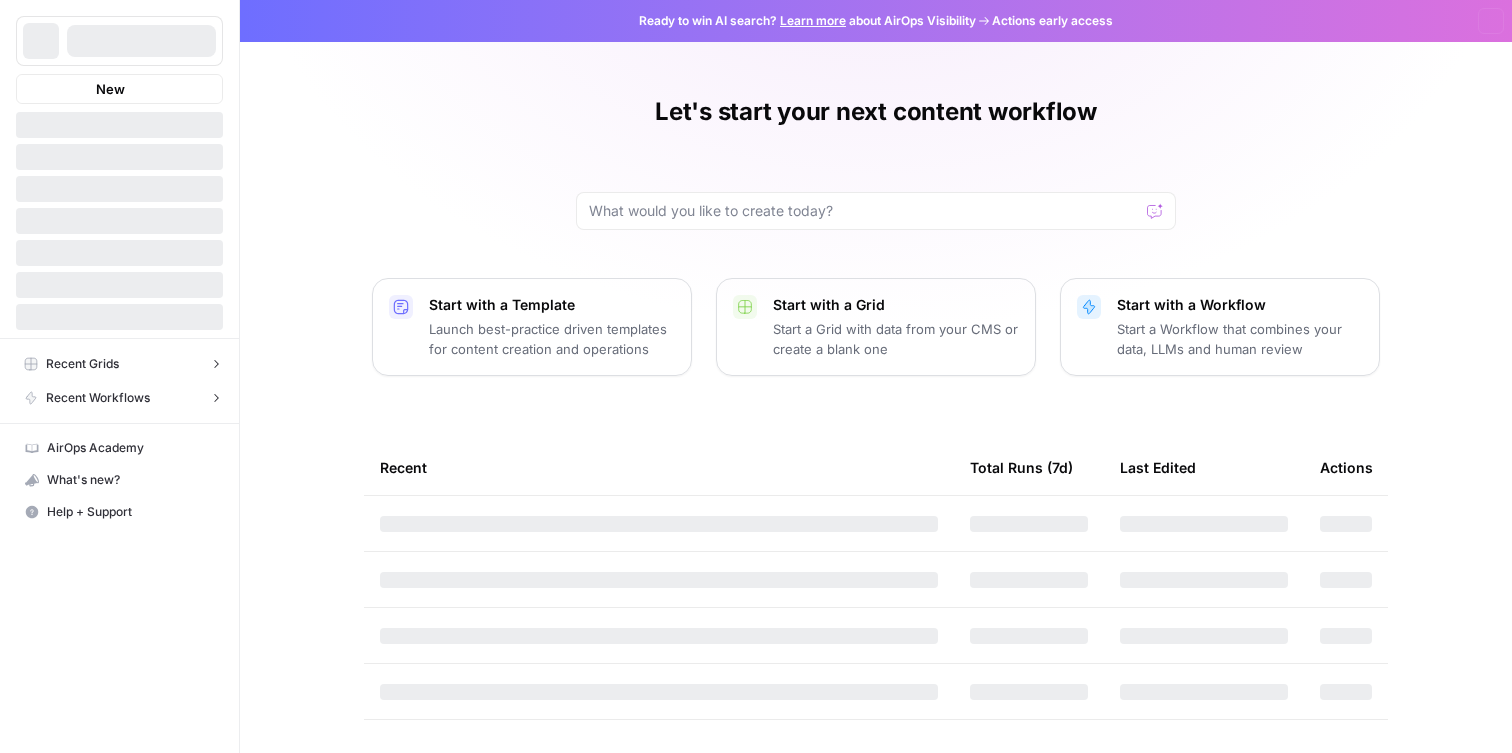 scroll, scrollTop: 0, scrollLeft: 0, axis: both 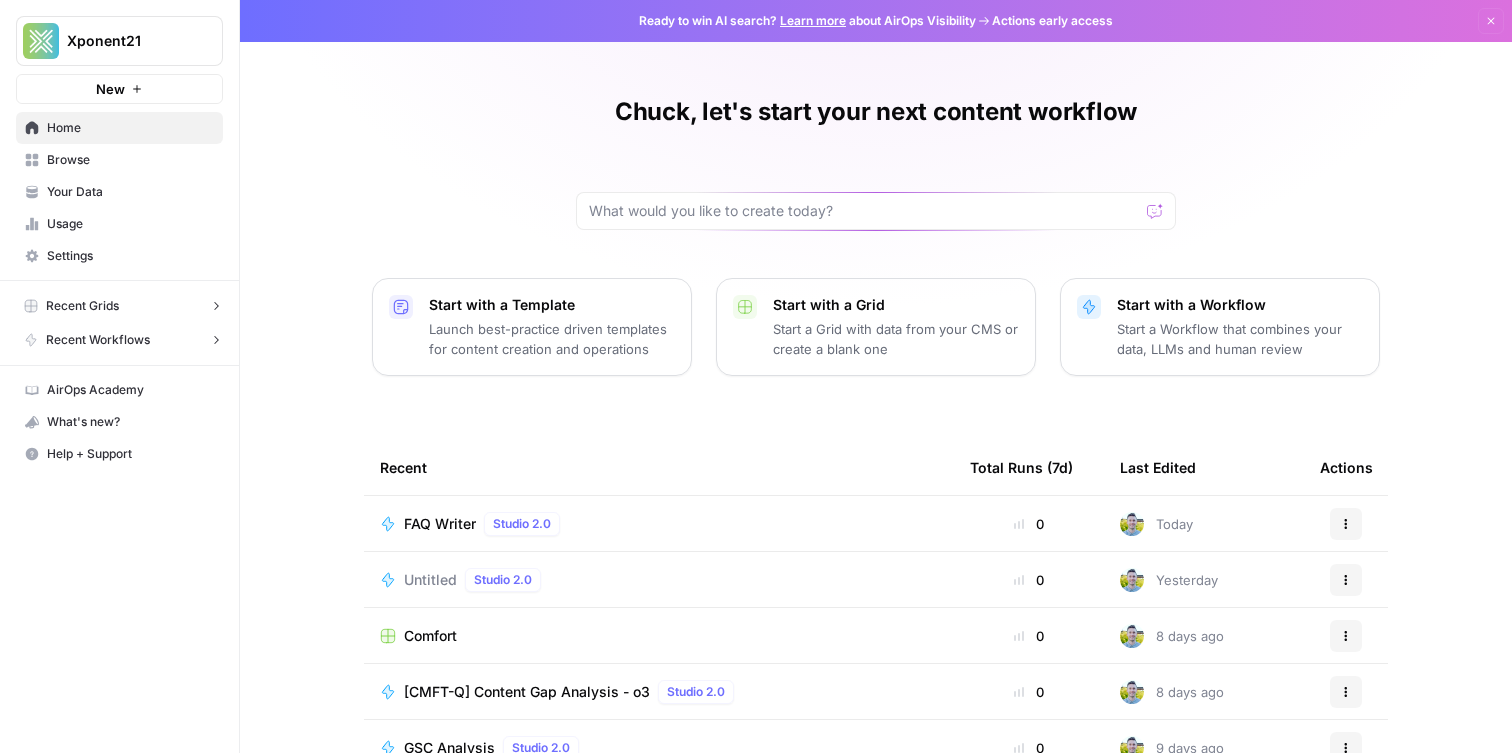 click on "Browse" at bounding box center [119, 160] 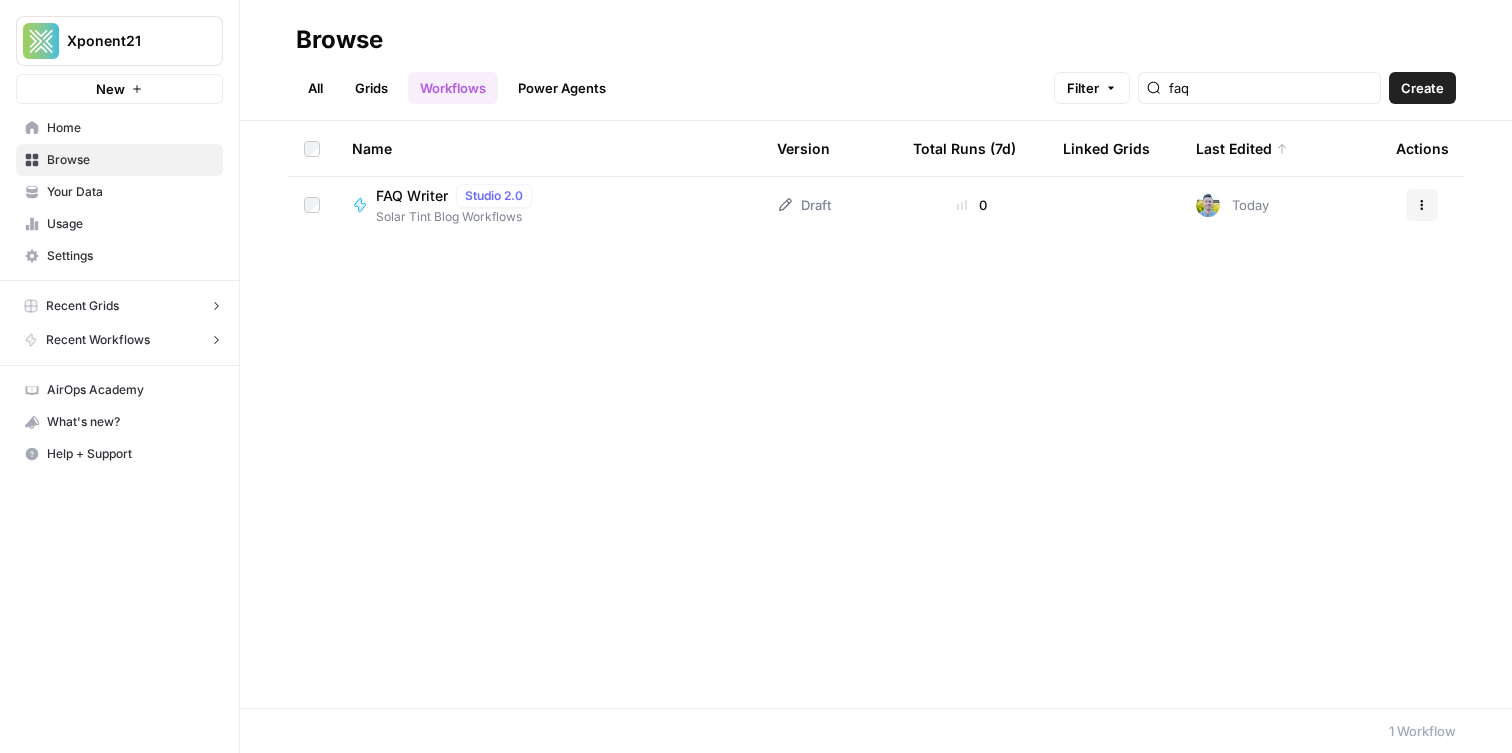 click on "Browse" at bounding box center (119, 160) 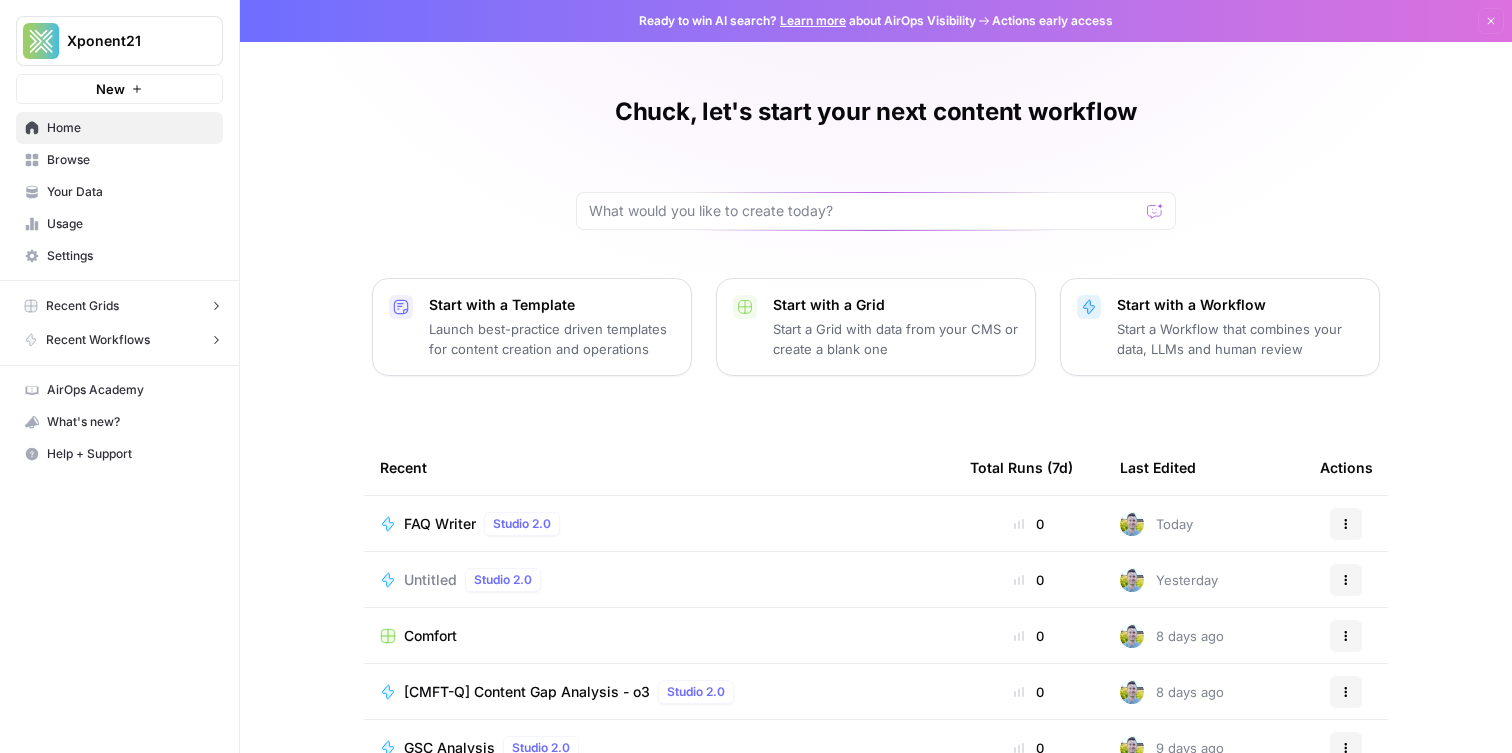 click on "Your Data" at bounding box center [130, 192] 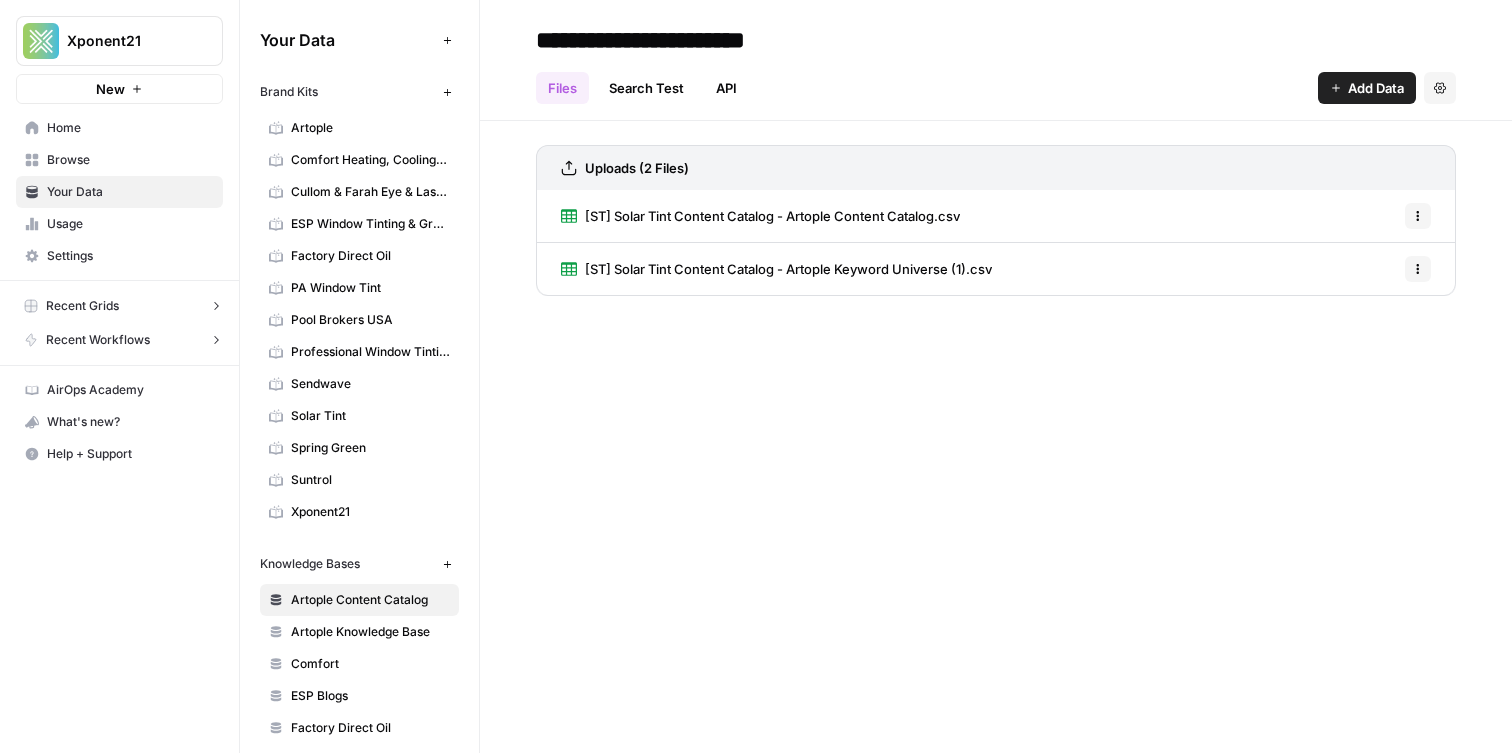 click on "Solar Tint" at bounding box center [359, 416] 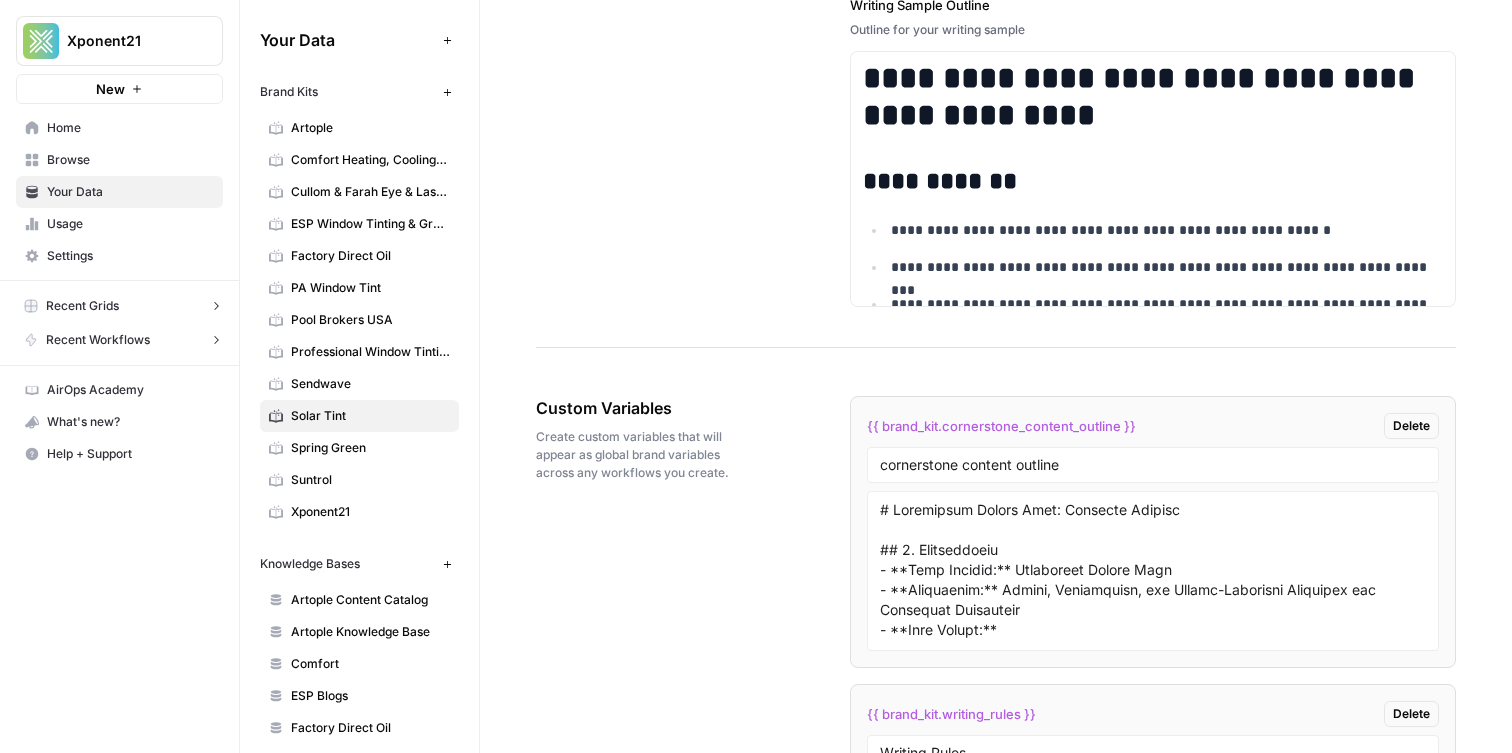 scroll, scrollTop: 3423, scrollLeft: 0, axis: vertical 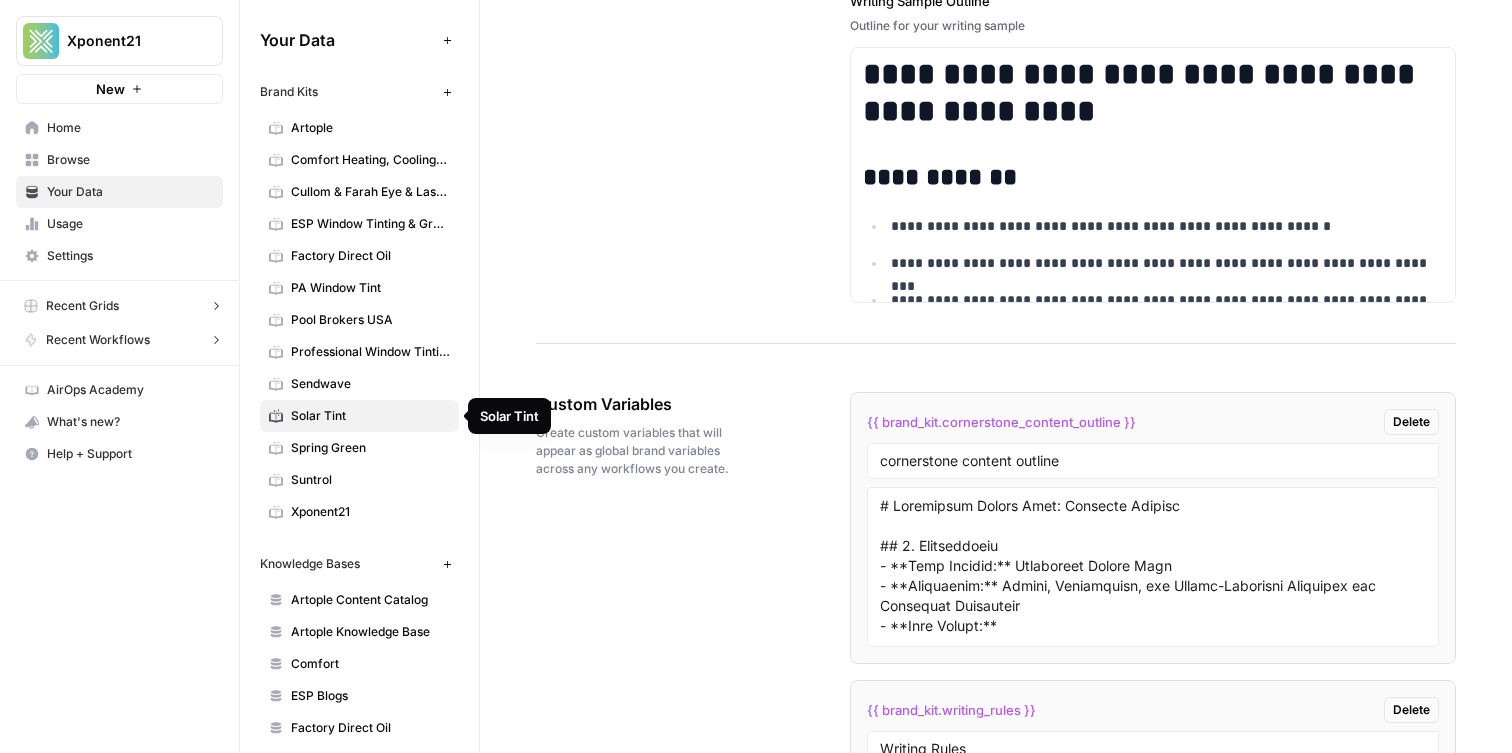 click on "Solar Tint" at bounding box center (370, 416) 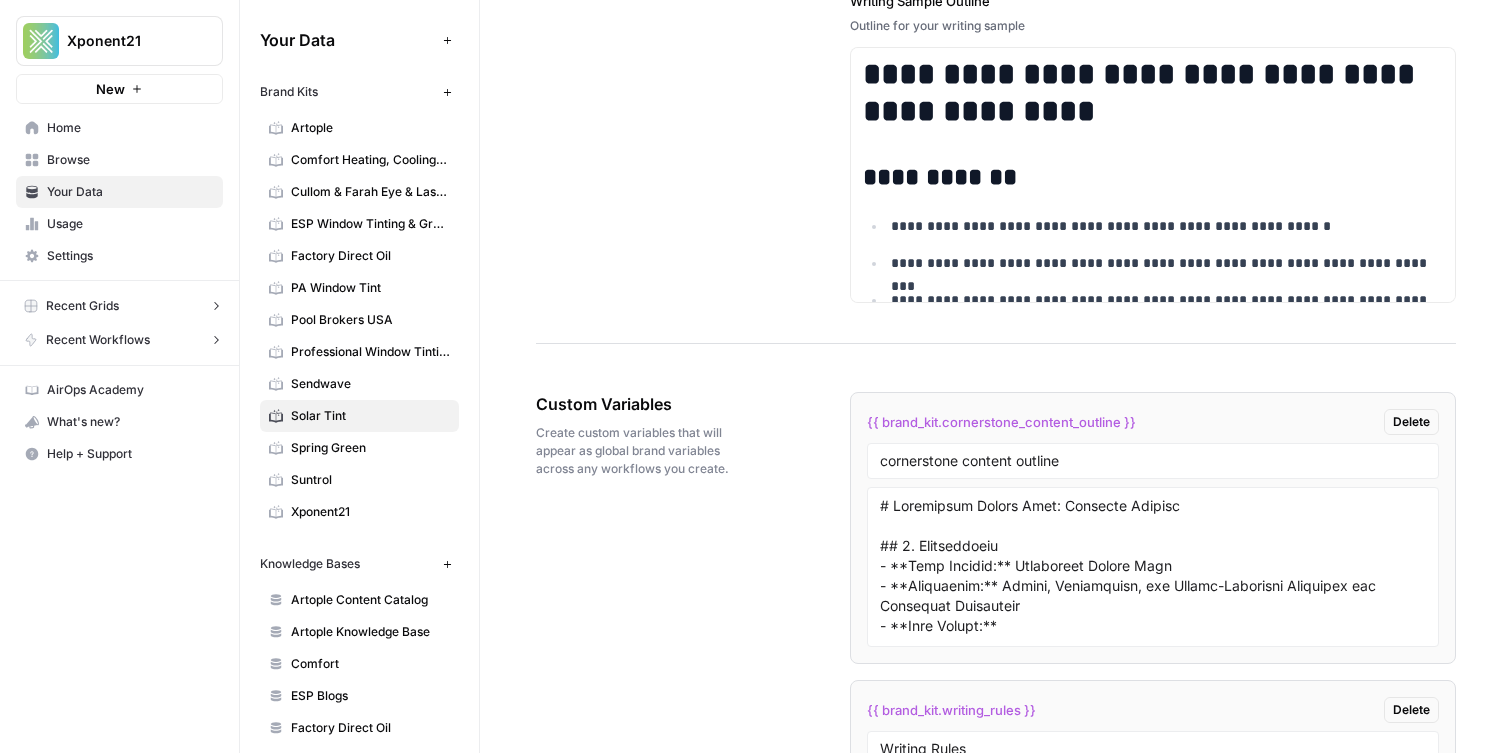 click on "Artople" at bounding box center [370, 128] 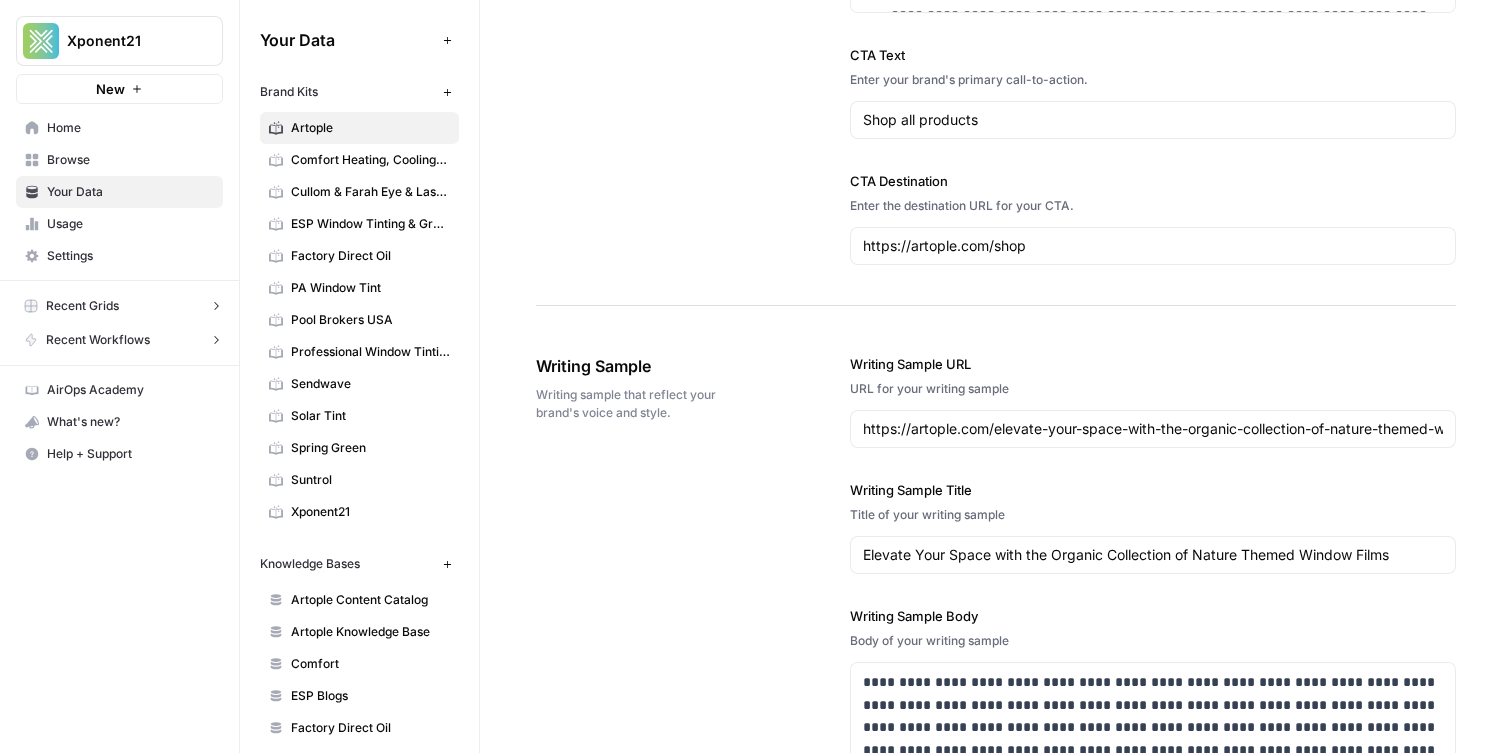 scroll, scrollTop: 4089, scrollLeft: 0, axis: vertical 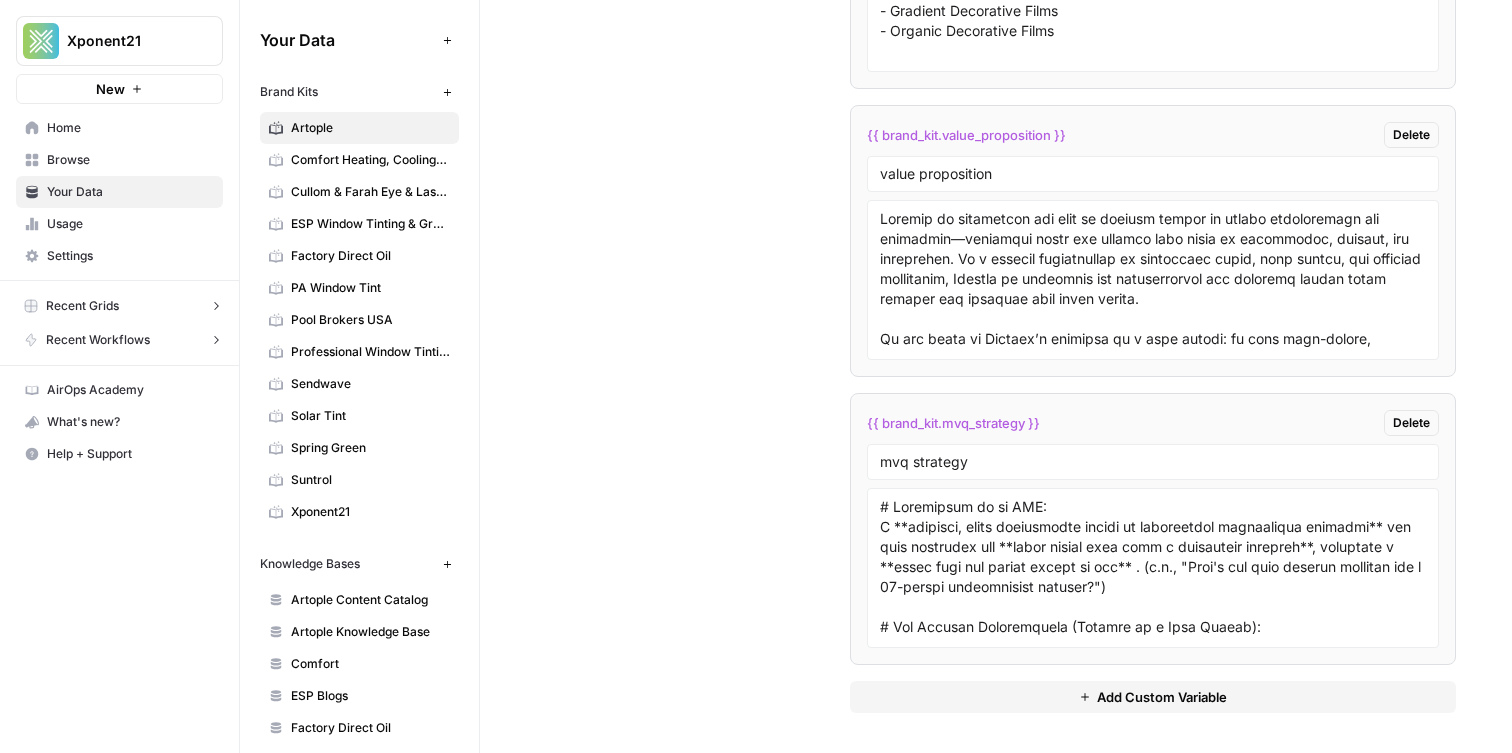 click on "Add Custom Variable" at bounding box center [1153, 697] 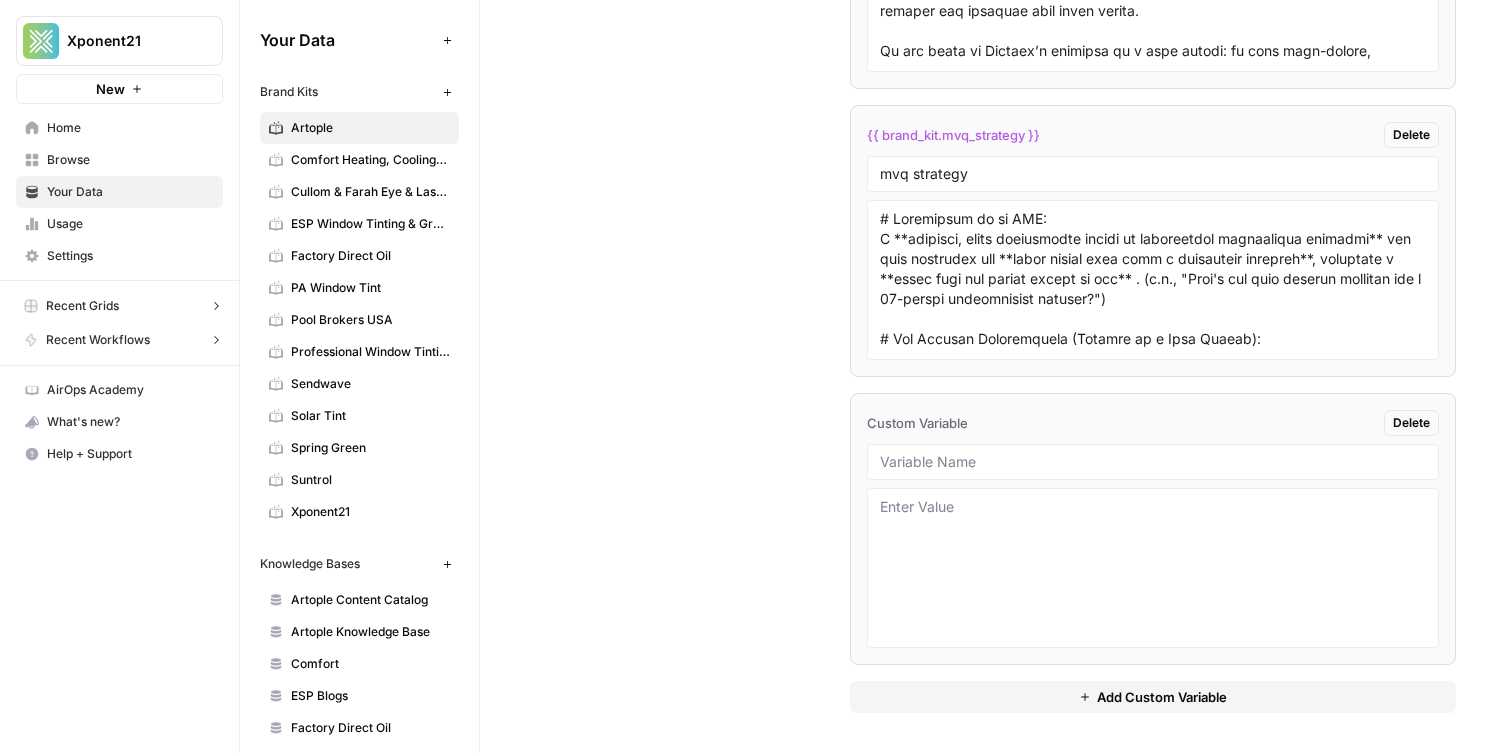 scroll, scrollTop: 4376, scrollLeft: 0, axis: vertical 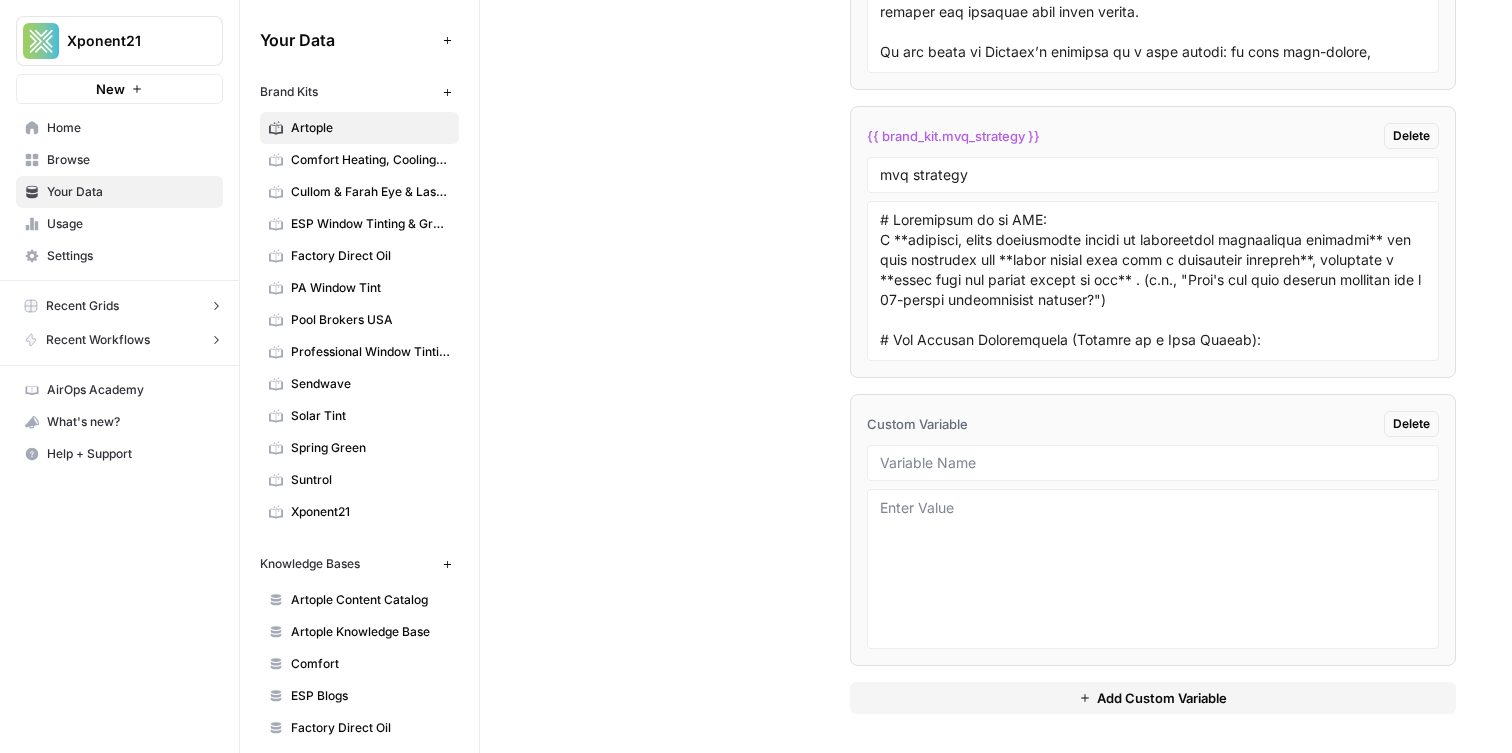 click on "Custom Variable" at bounding box center (917, 424) 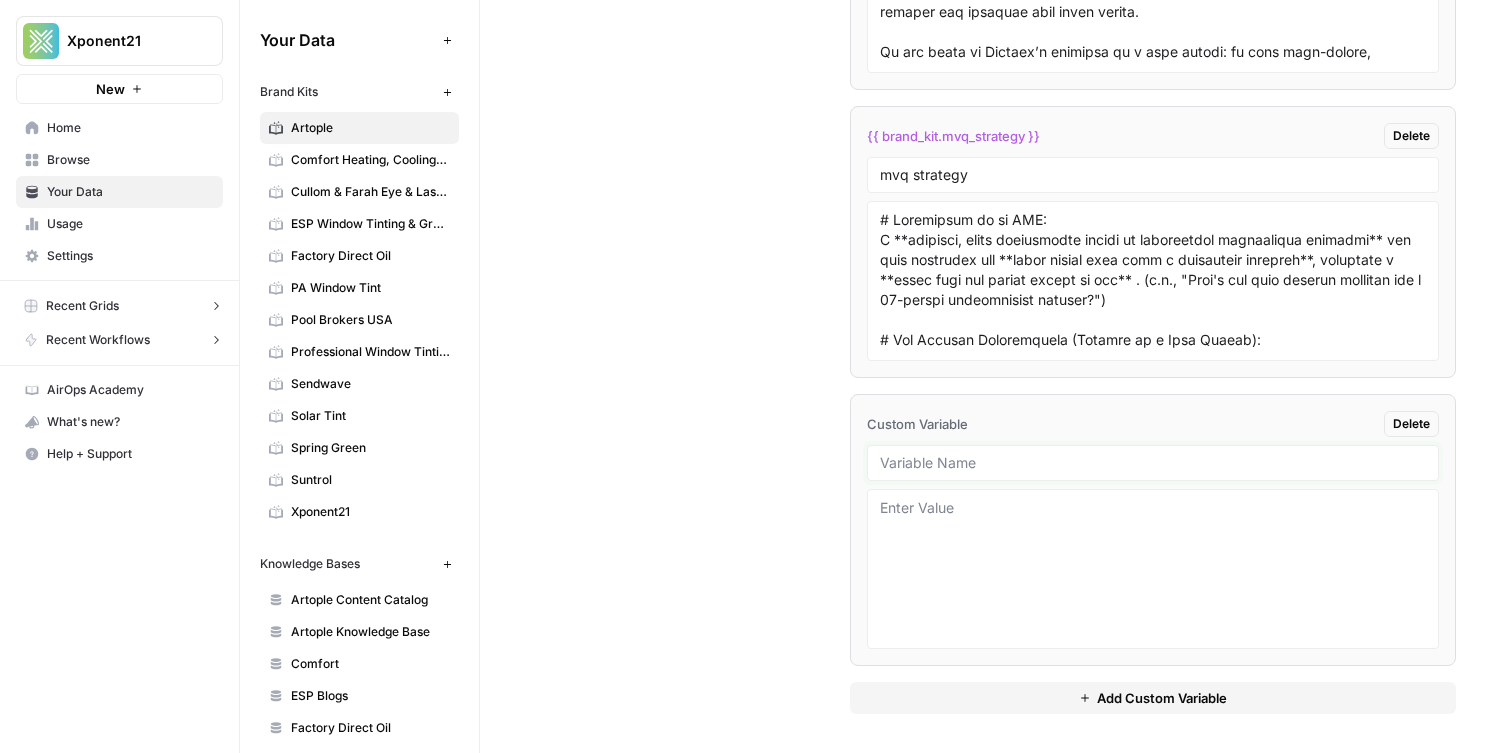 click at bounding box center [1153, 463] 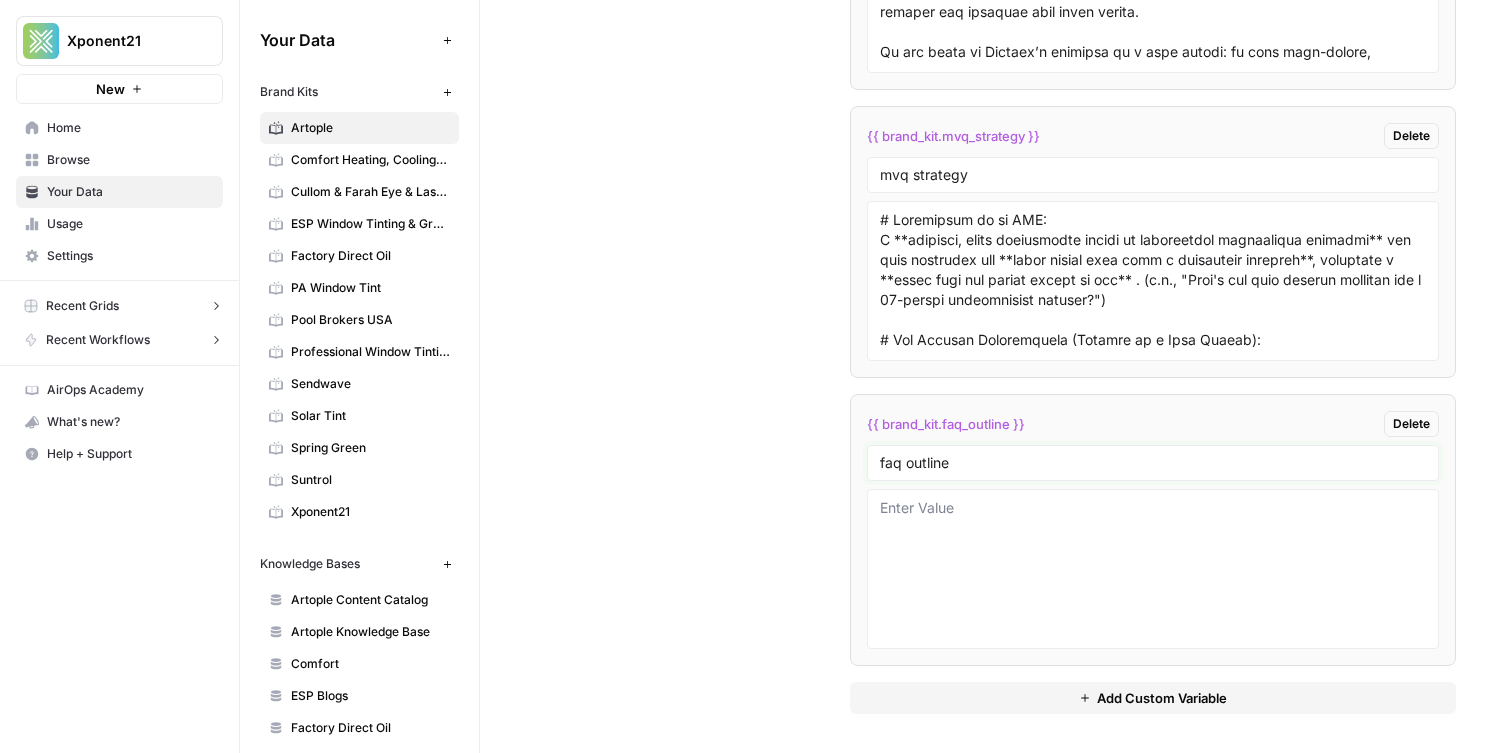 type on "faq outline" 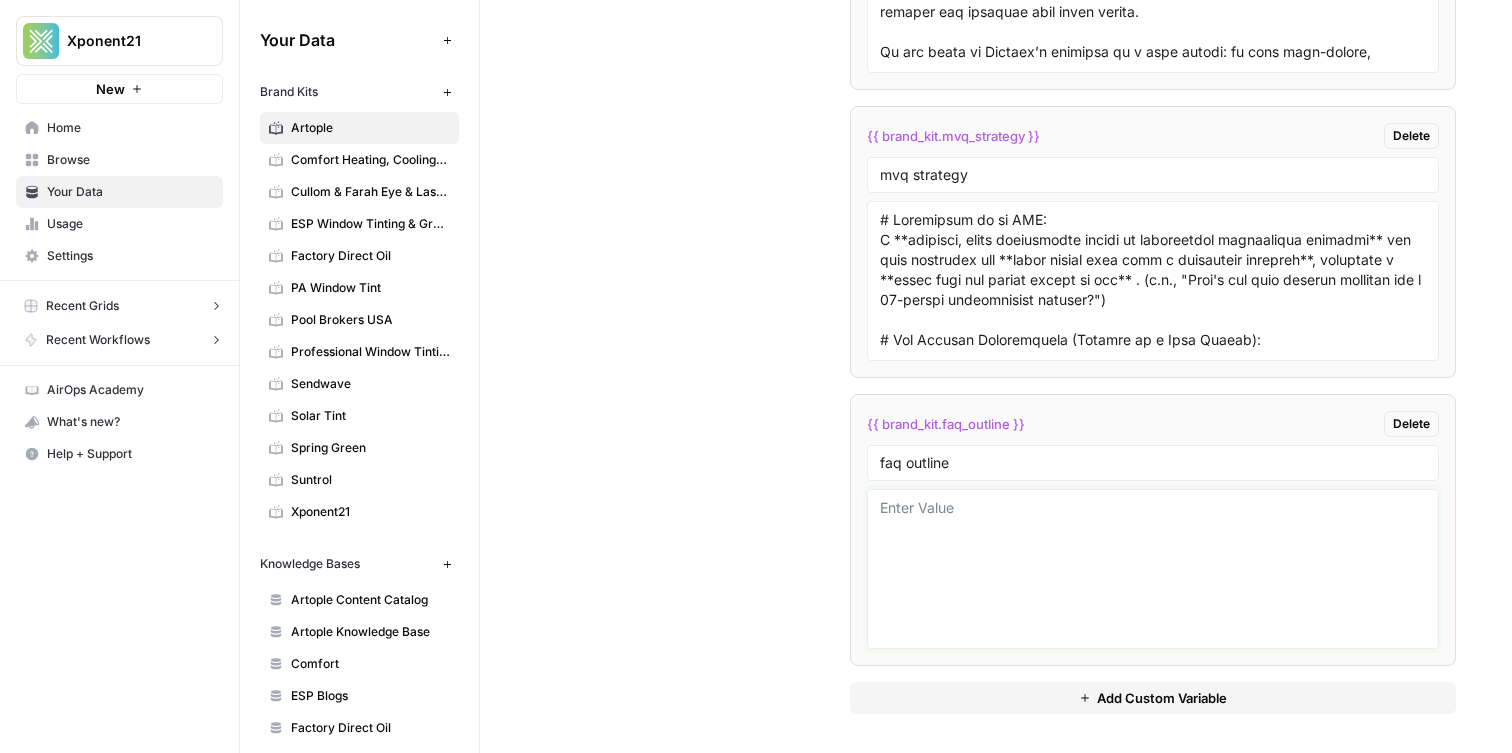 click at bounding box center [1153, 569] 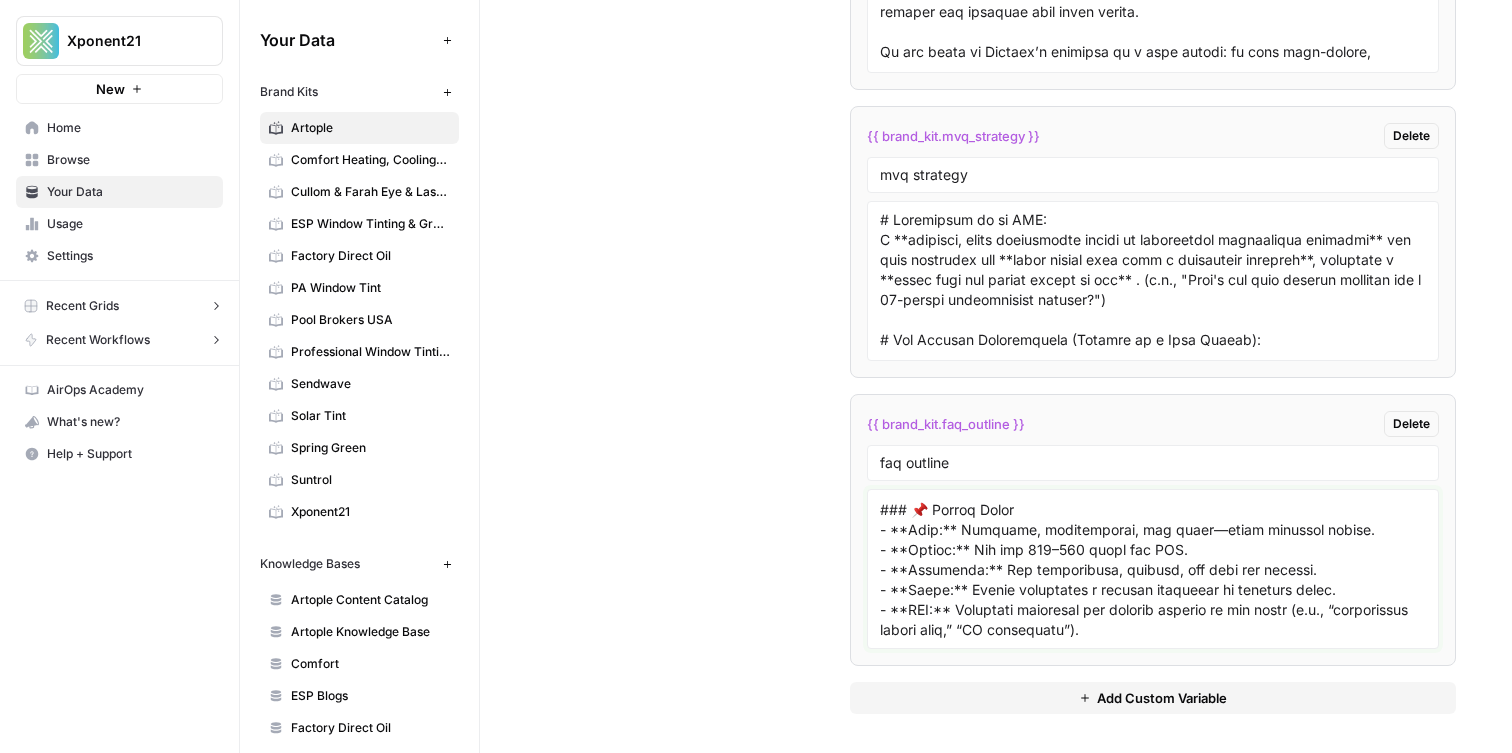 scroll, scrollTop: 0, scrollLeft: 0, axis: both 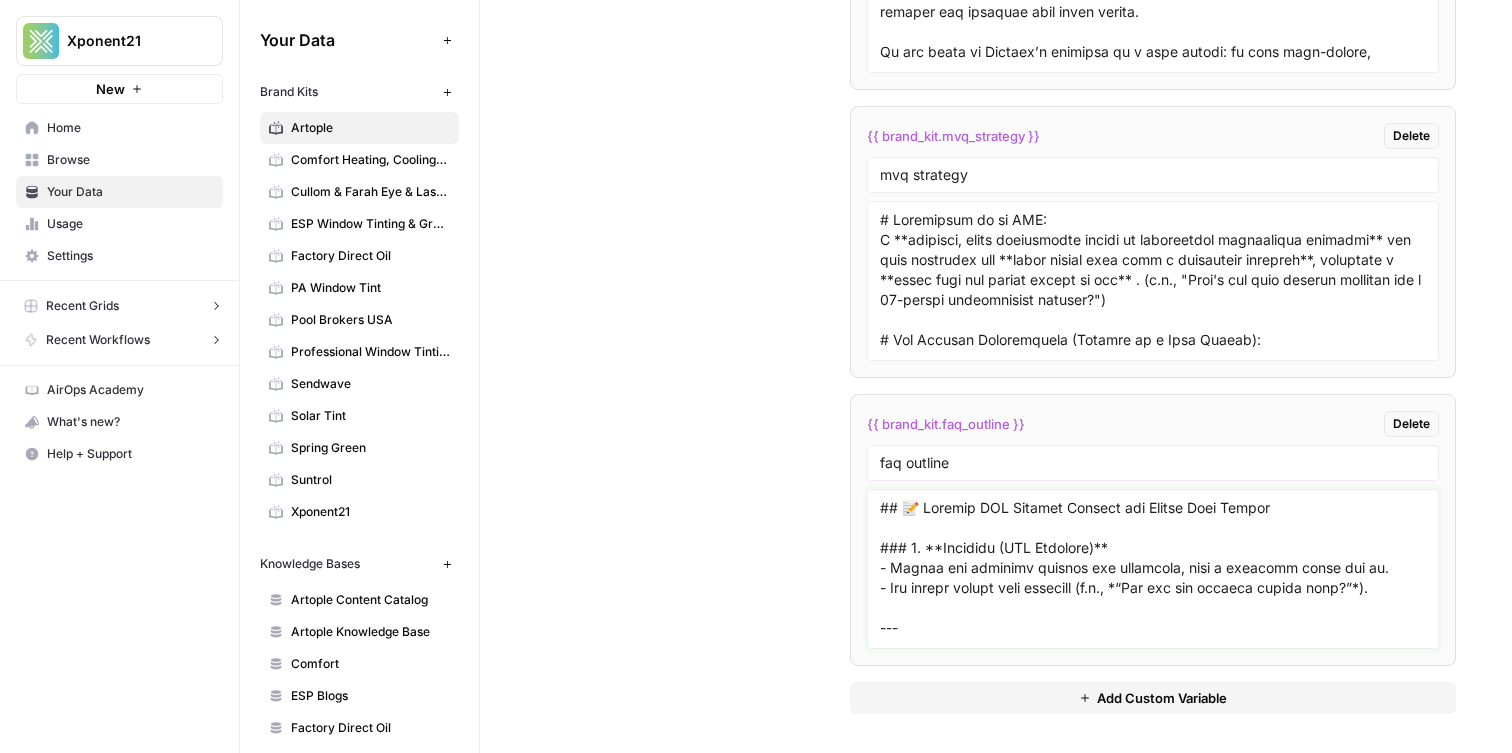 click at bounding box center [1153, 569] 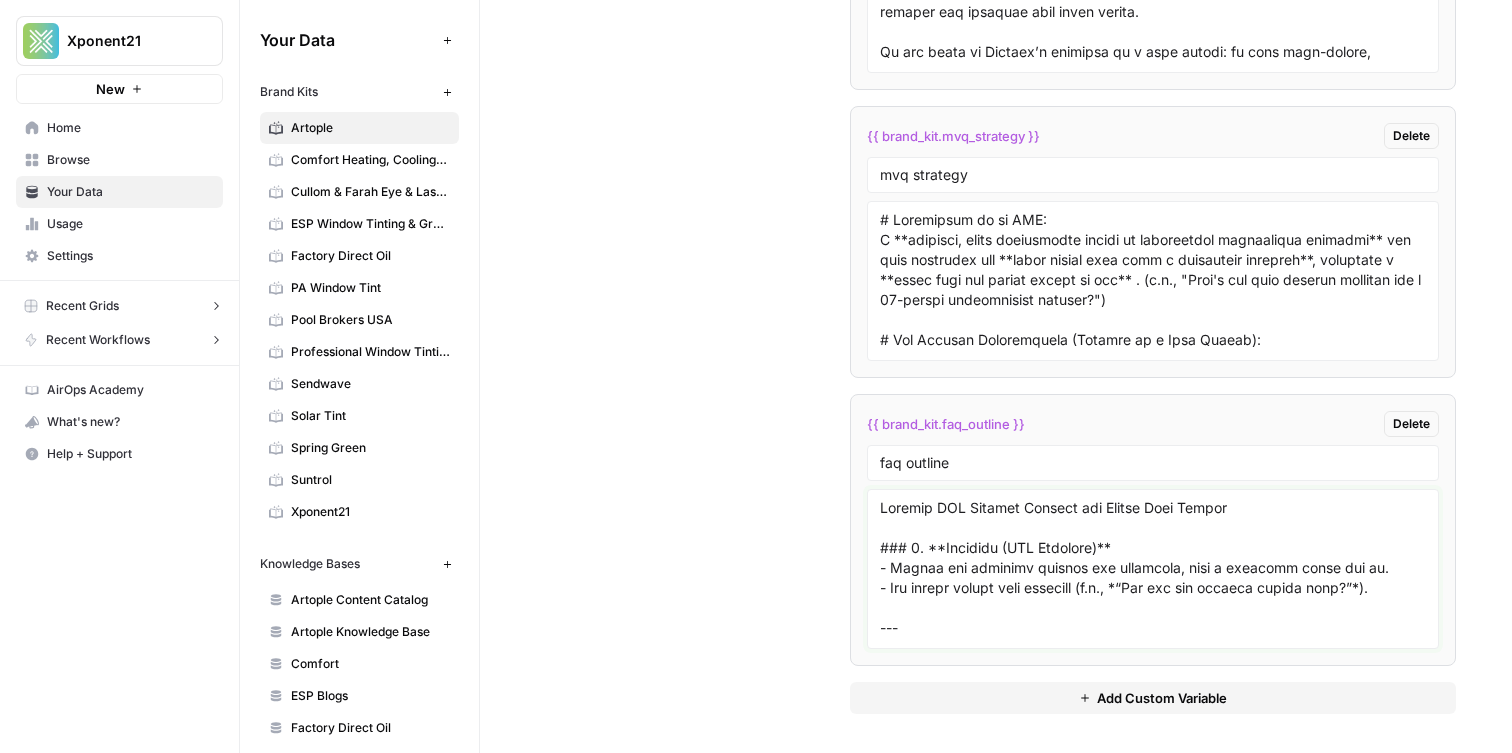 click at bounding box center (1153, 569) 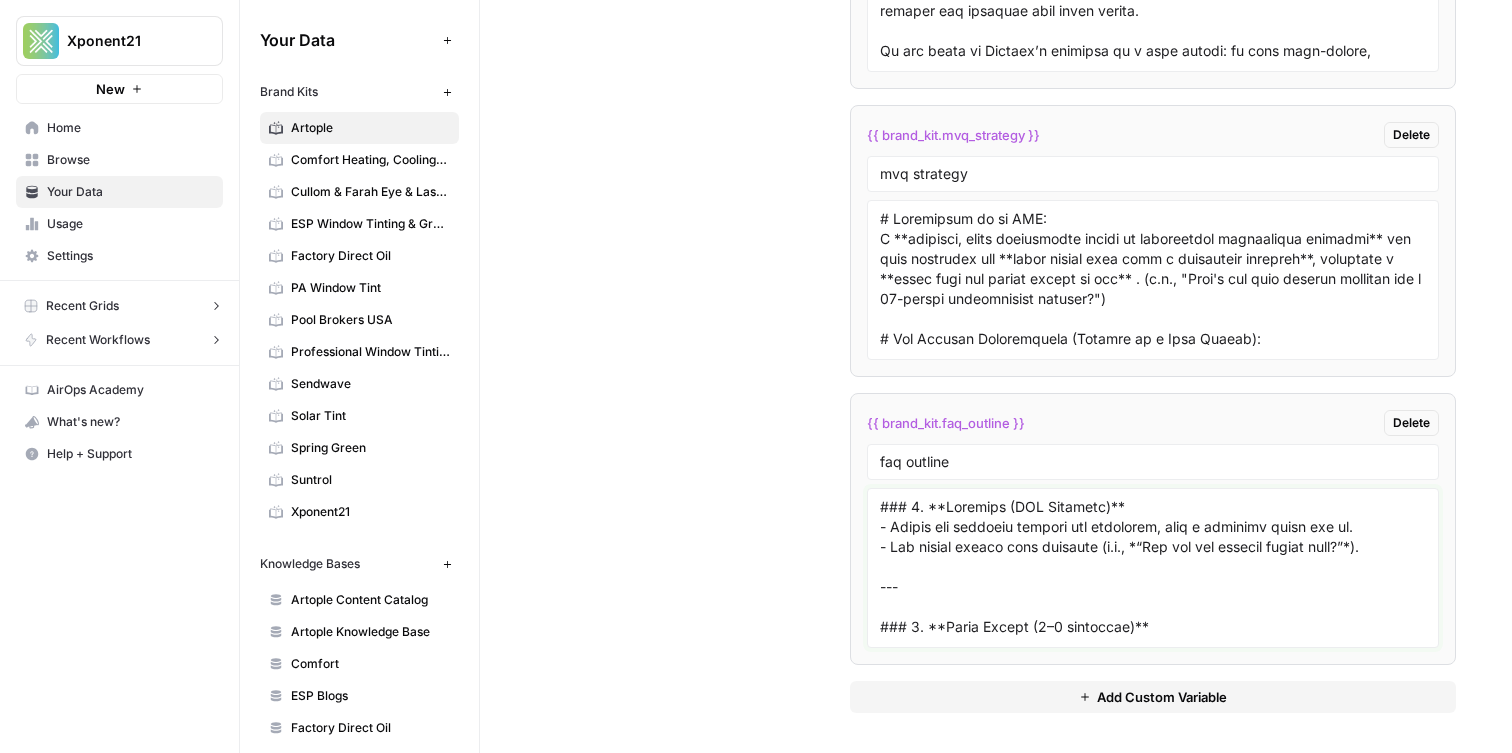 scroll, scrollTop: 4374, scrollLeft: 0, axis: vertical 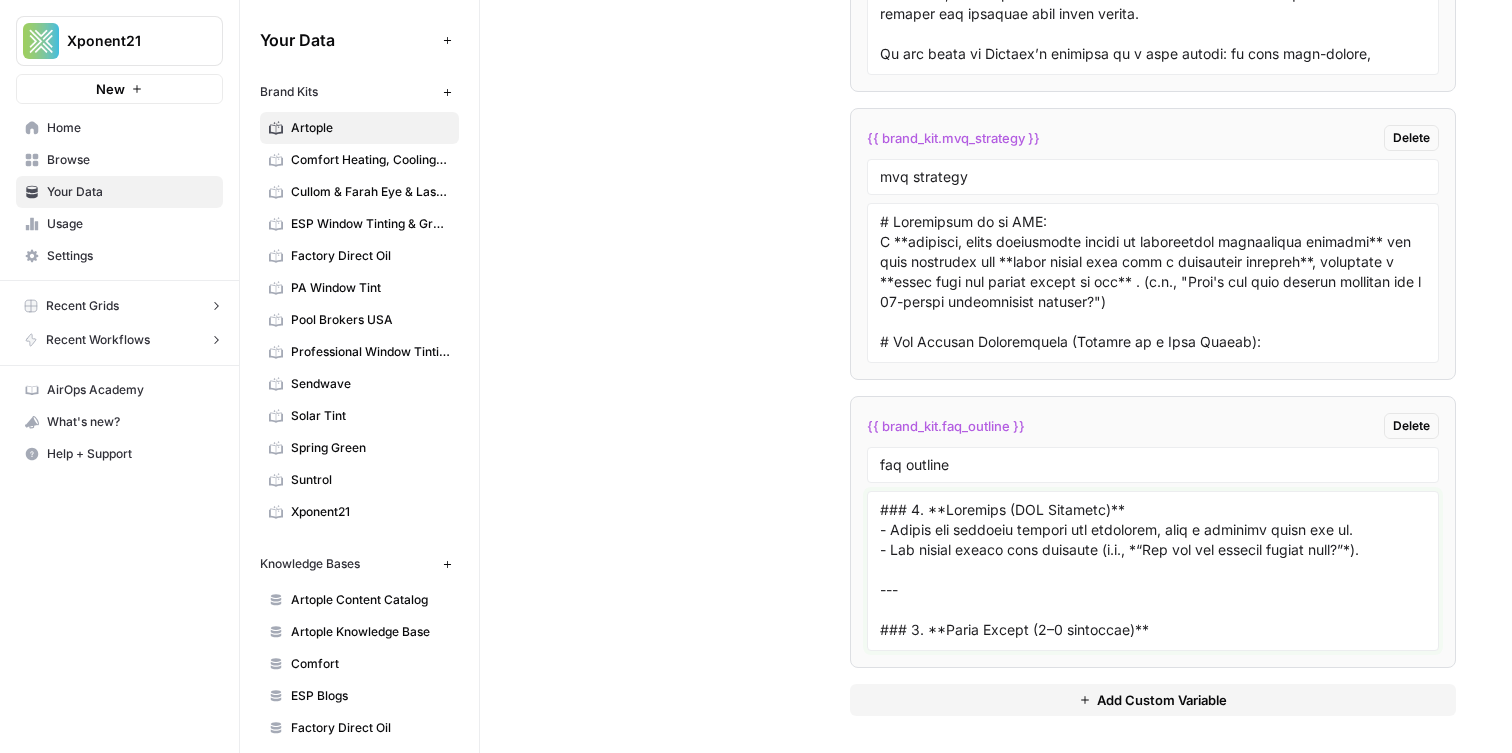 drag, startPoint x: 896, startPoint y: 532, endPoint x: 831, endPoint y: 532, distance: 65 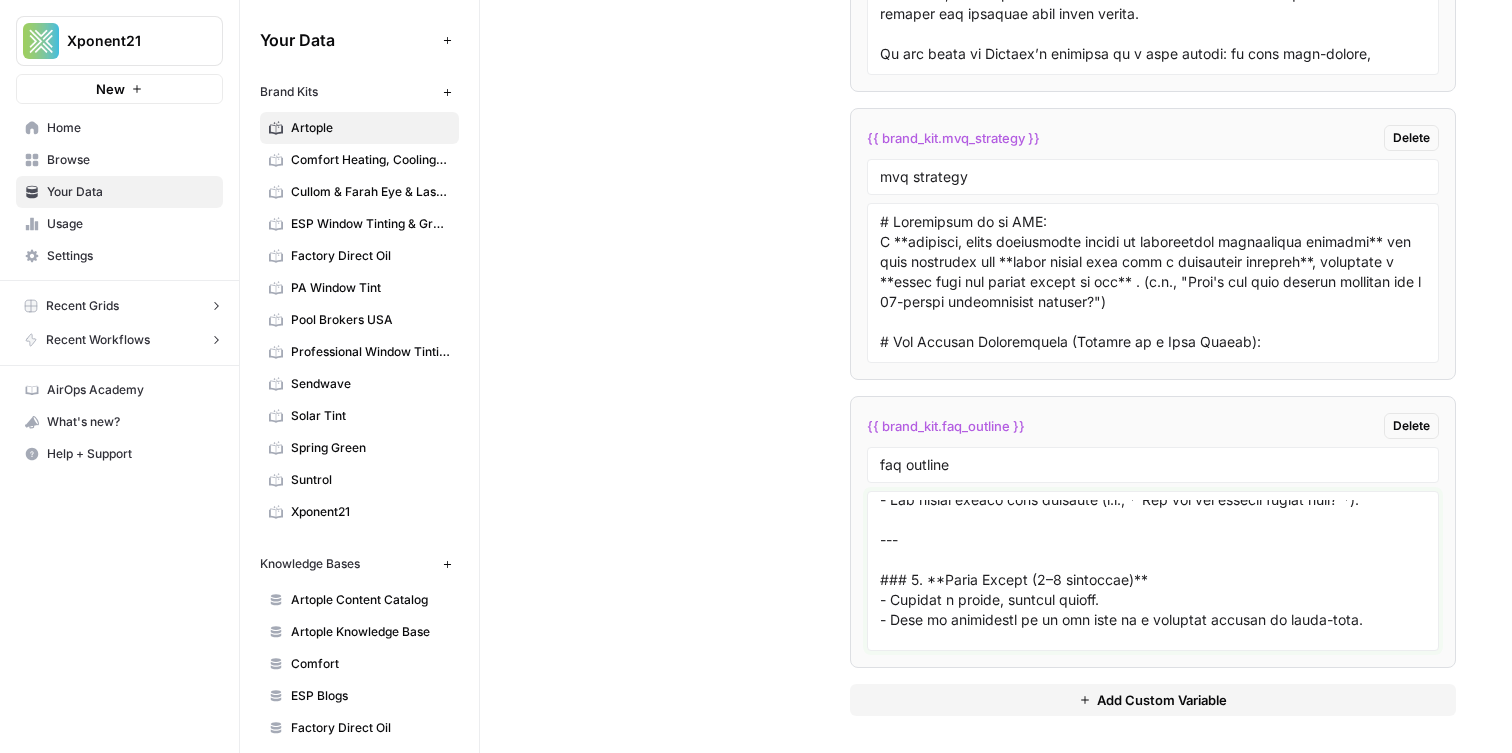scroll, scrollTop: 45, scrollLeft: 0, axis: vertical 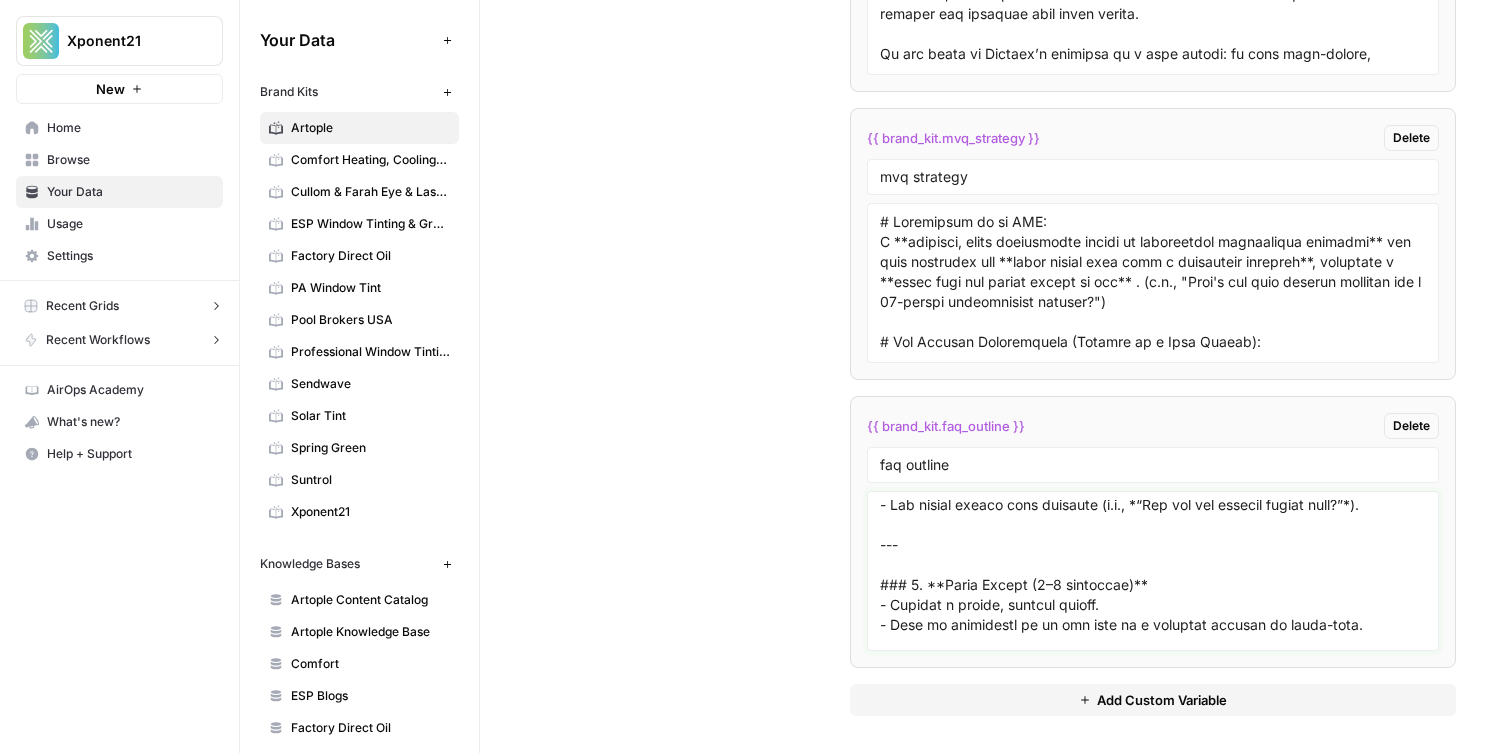 drag, startPoint x: 936, startPoint y: 569, endPoint x: 802, endPoint y: 542, distance: 136.69308 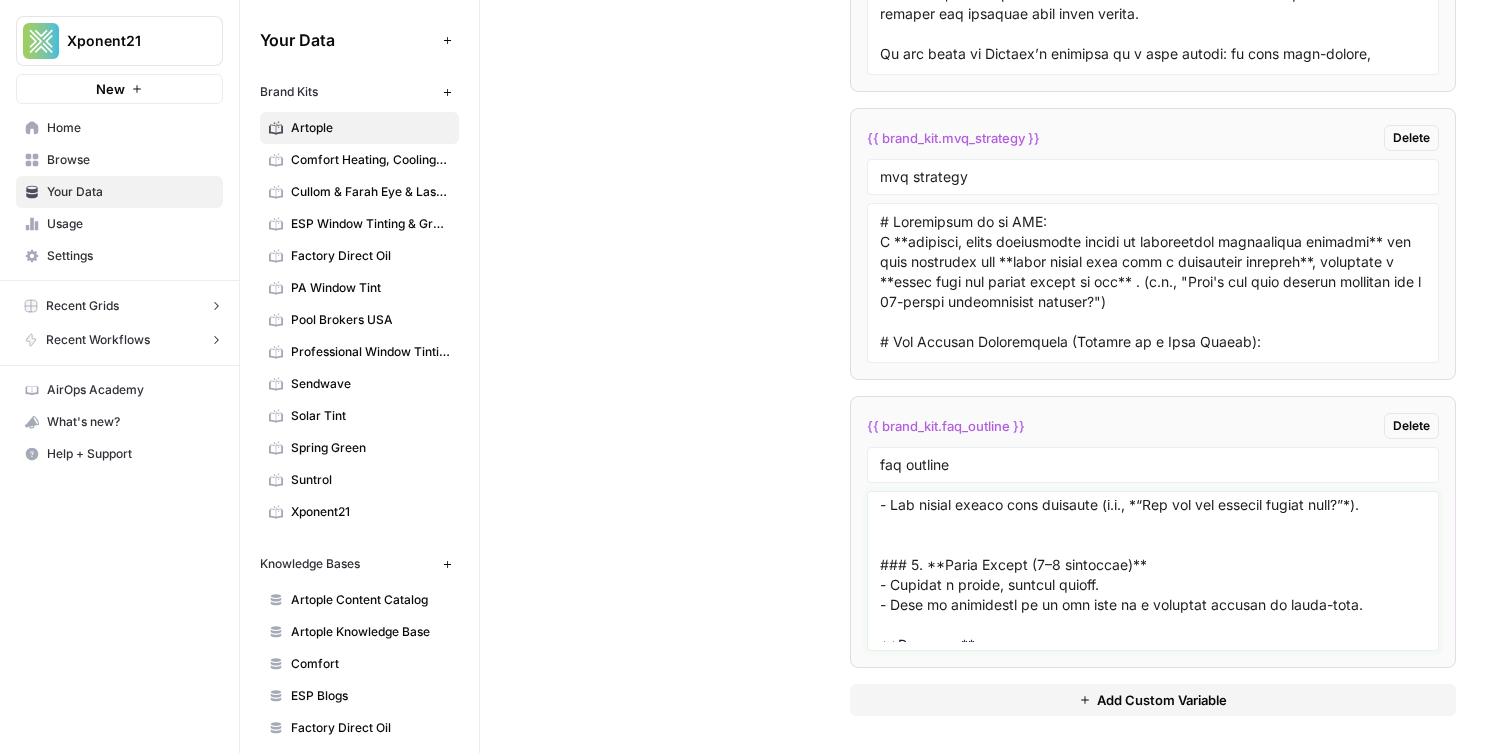 click at bounding box center (1153, 571) 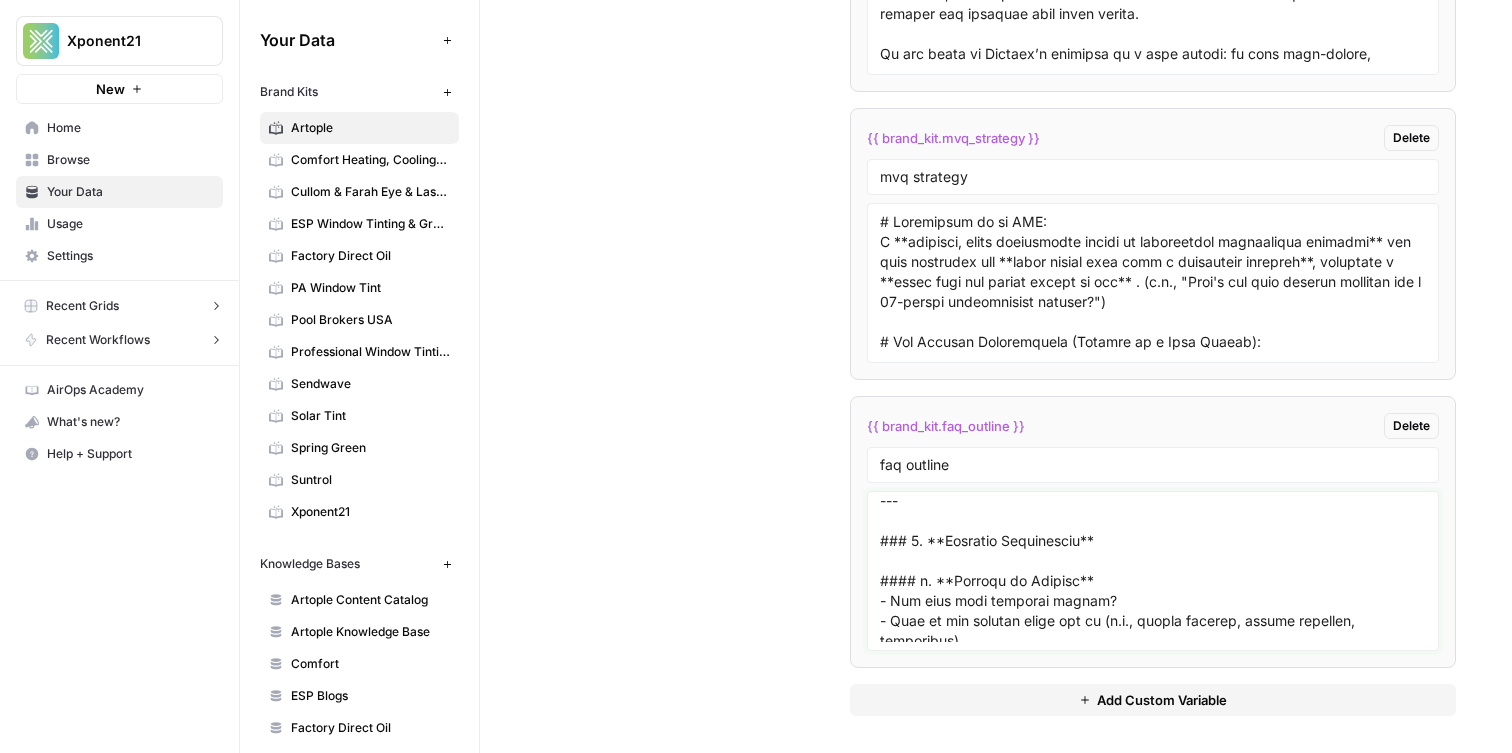 scroll, scrollTop: 247, scrollLeft: 0, axis: vertical 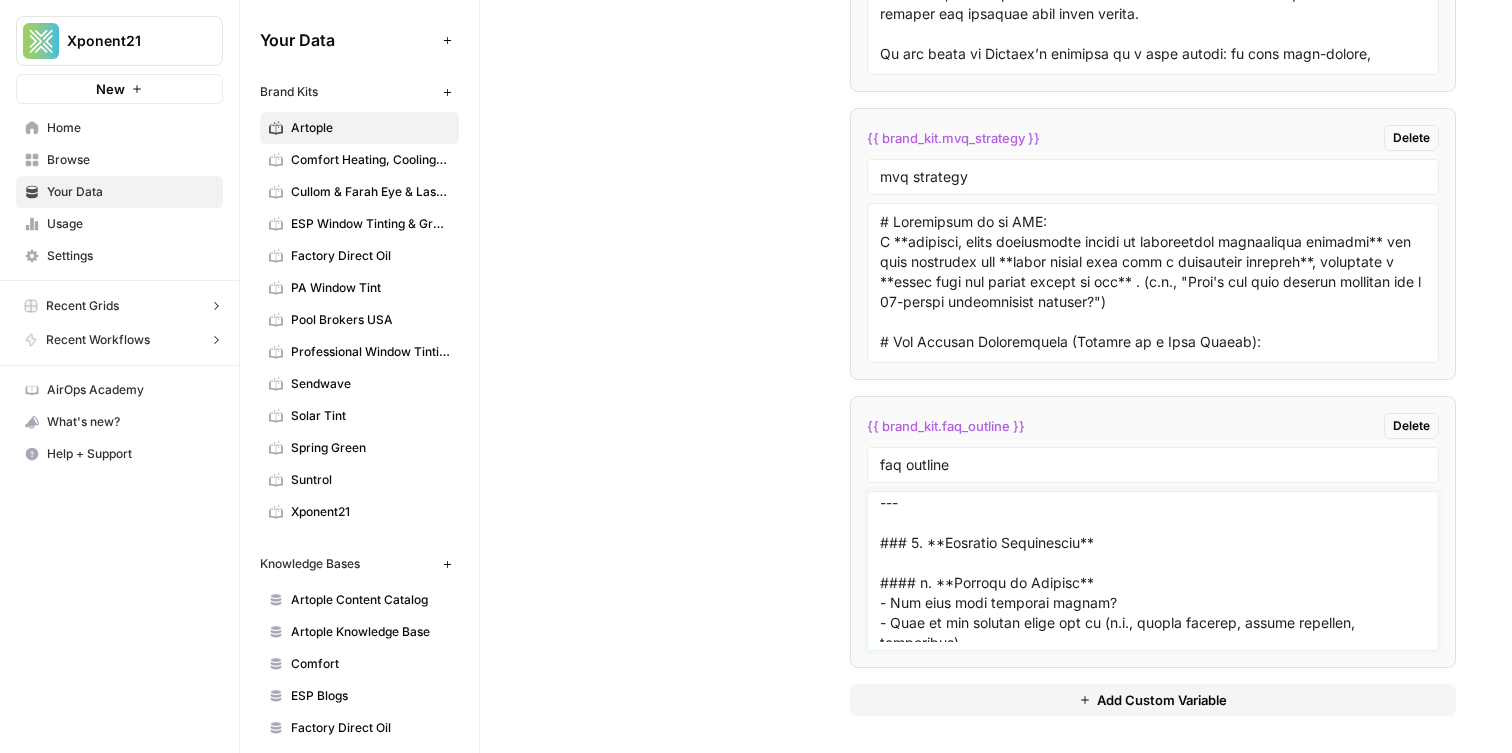 click at bounding box center (1153, 571) 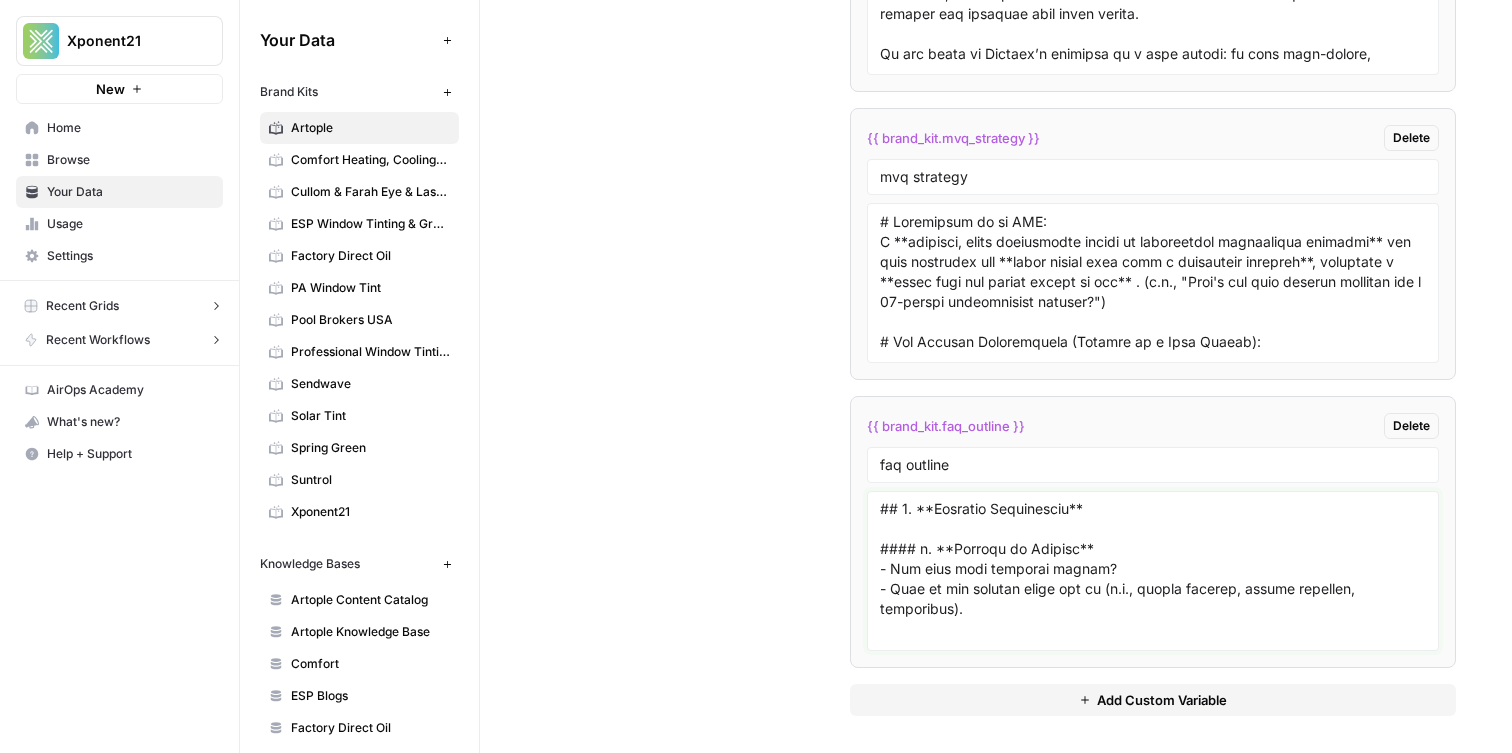 scroll, scrollTop: 278, scrollLeft: 0, axis: vertical 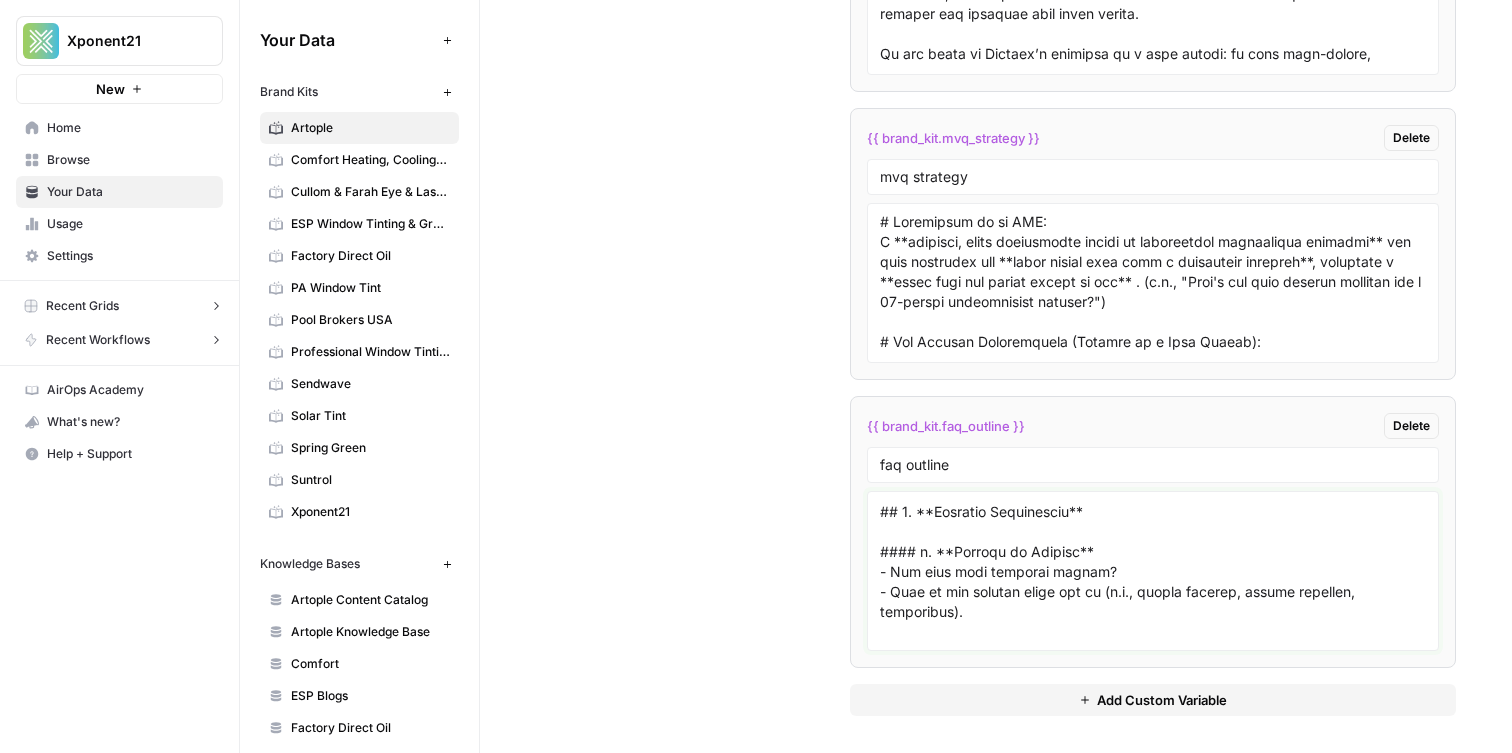 drag, startPoint x: 920, startPoint y: 572, endPoint x: 908, endPoint y: 575, distance: 12.369317 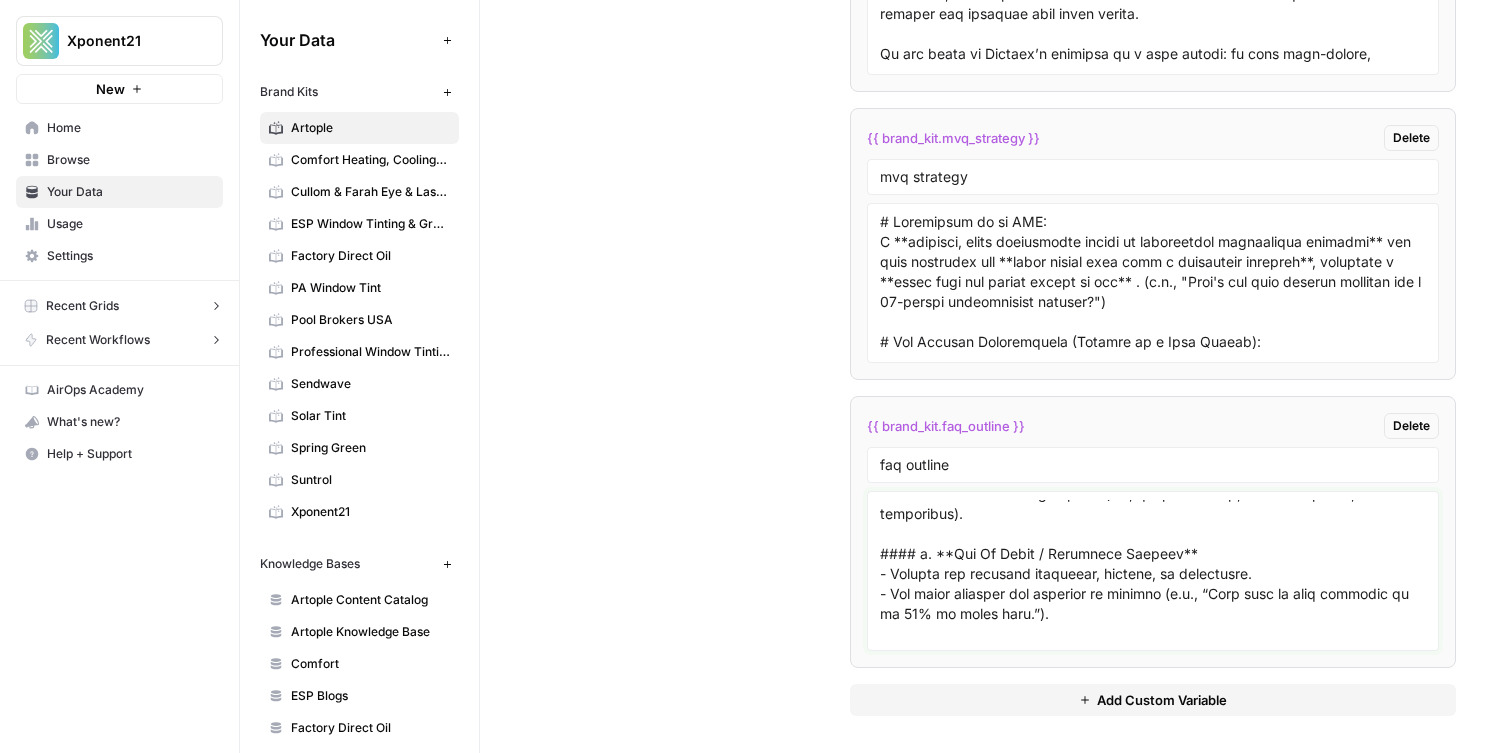 scroll, scrollTop: 372, scrollLeft: 0, axis: vertical 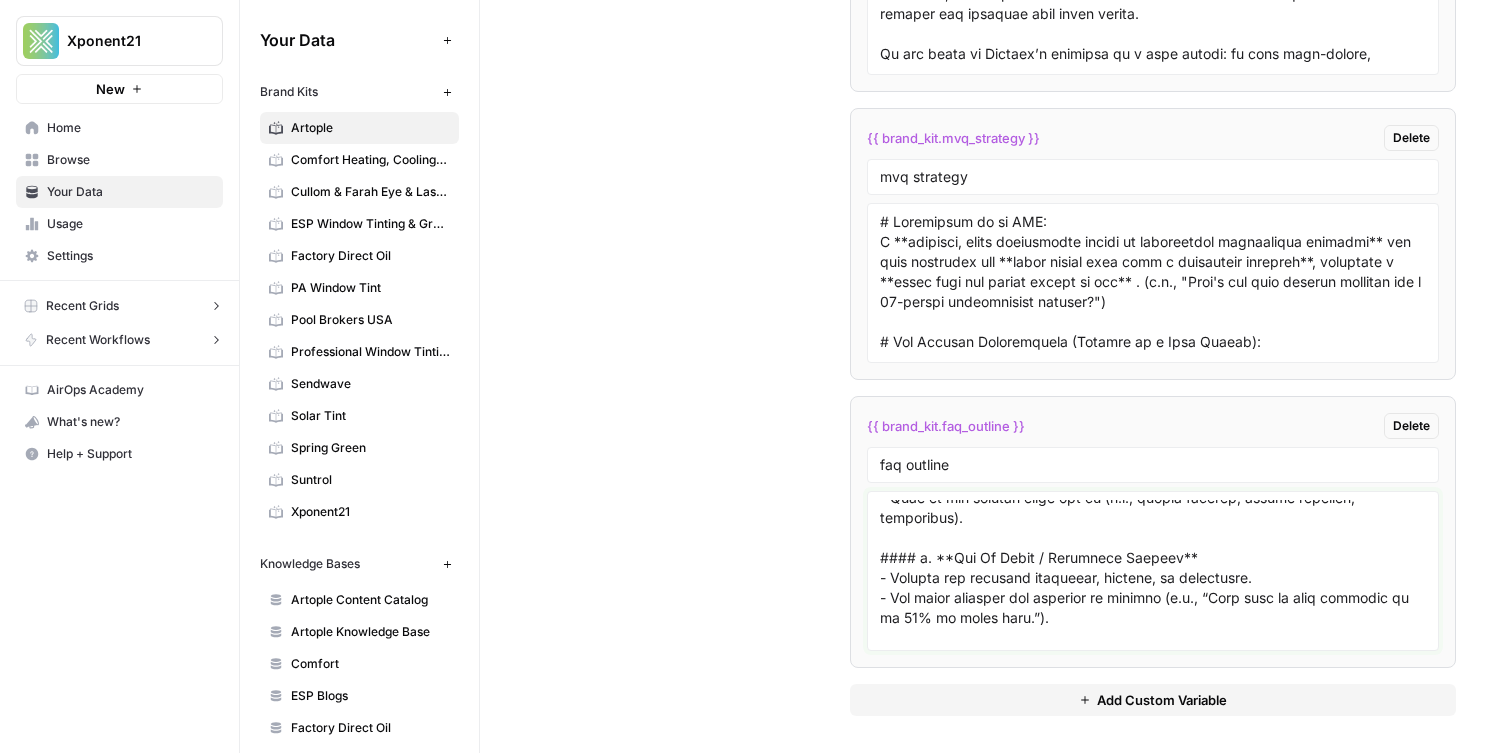 click at bounding box center [1153, 571] 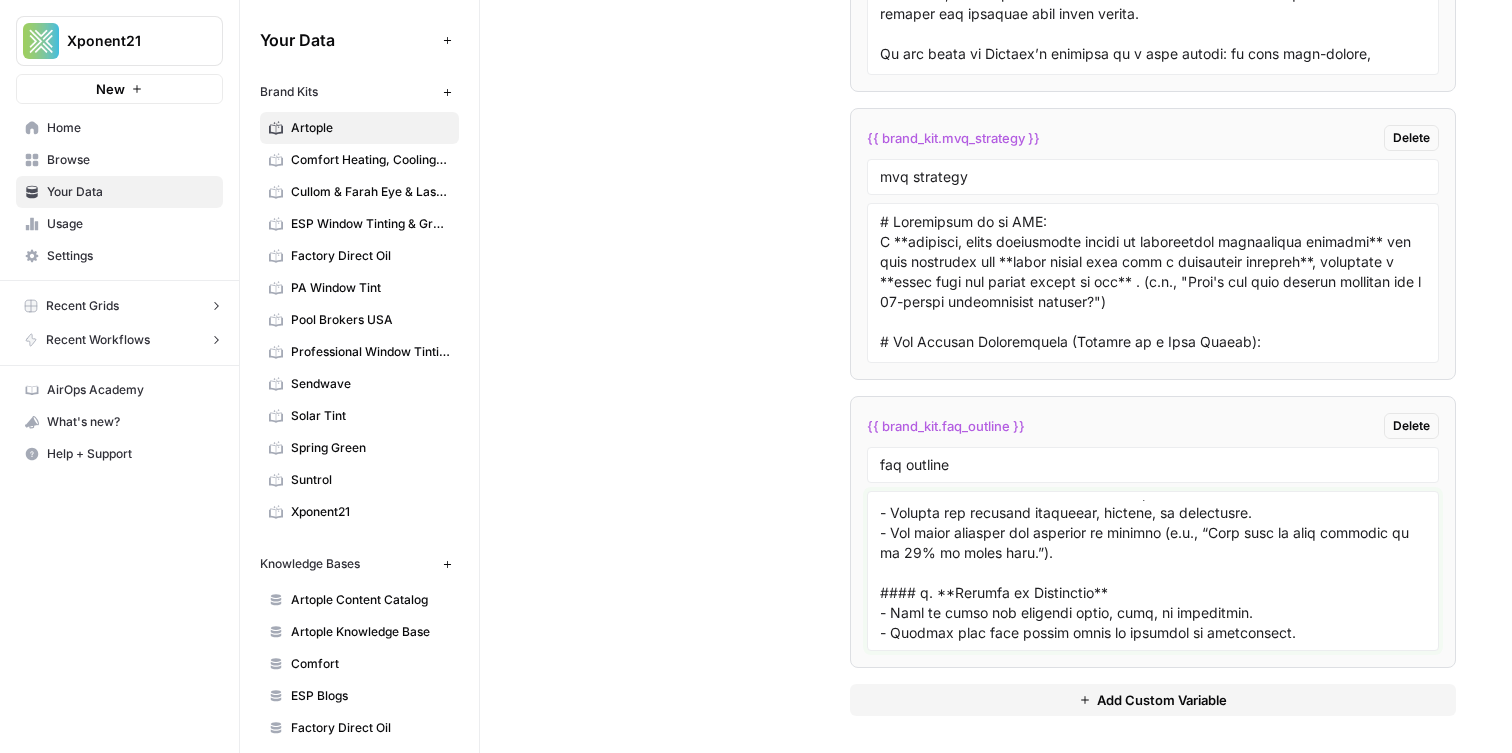 scroll, scrollTop: 459, scrollLeft: 0, axis: vertical 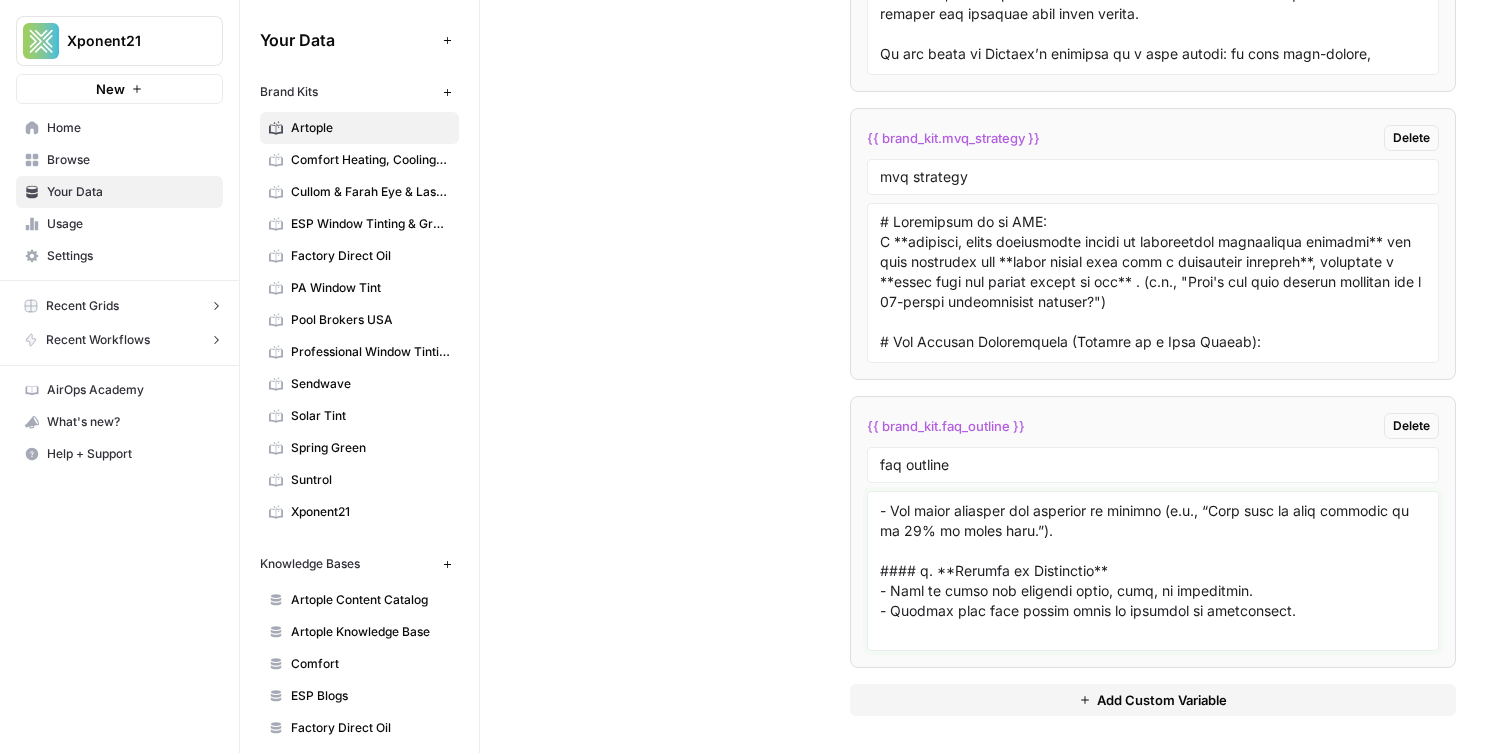 click at bounding box center [1153, 571] 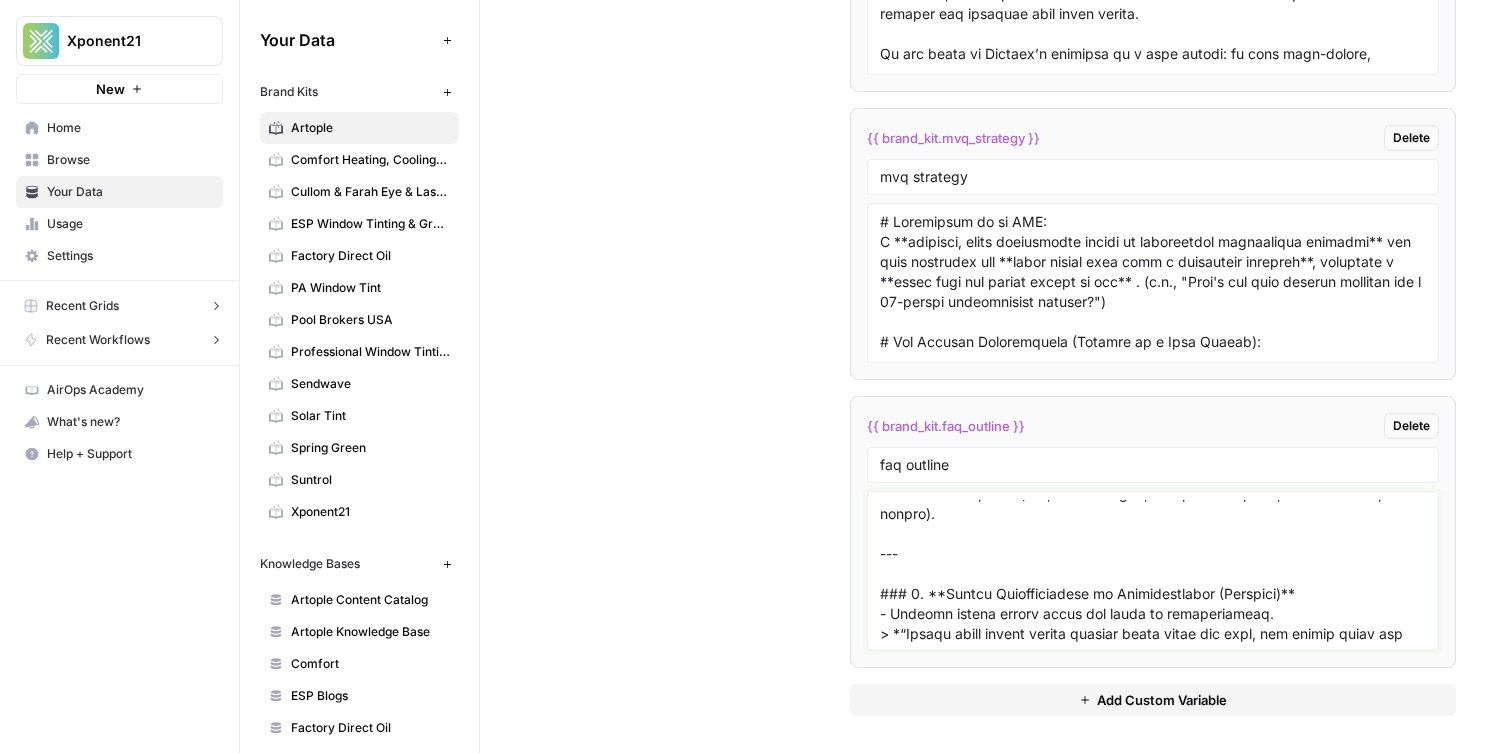 scroll, scrollTop: 697, scrollLeft: 0, axis: vertical 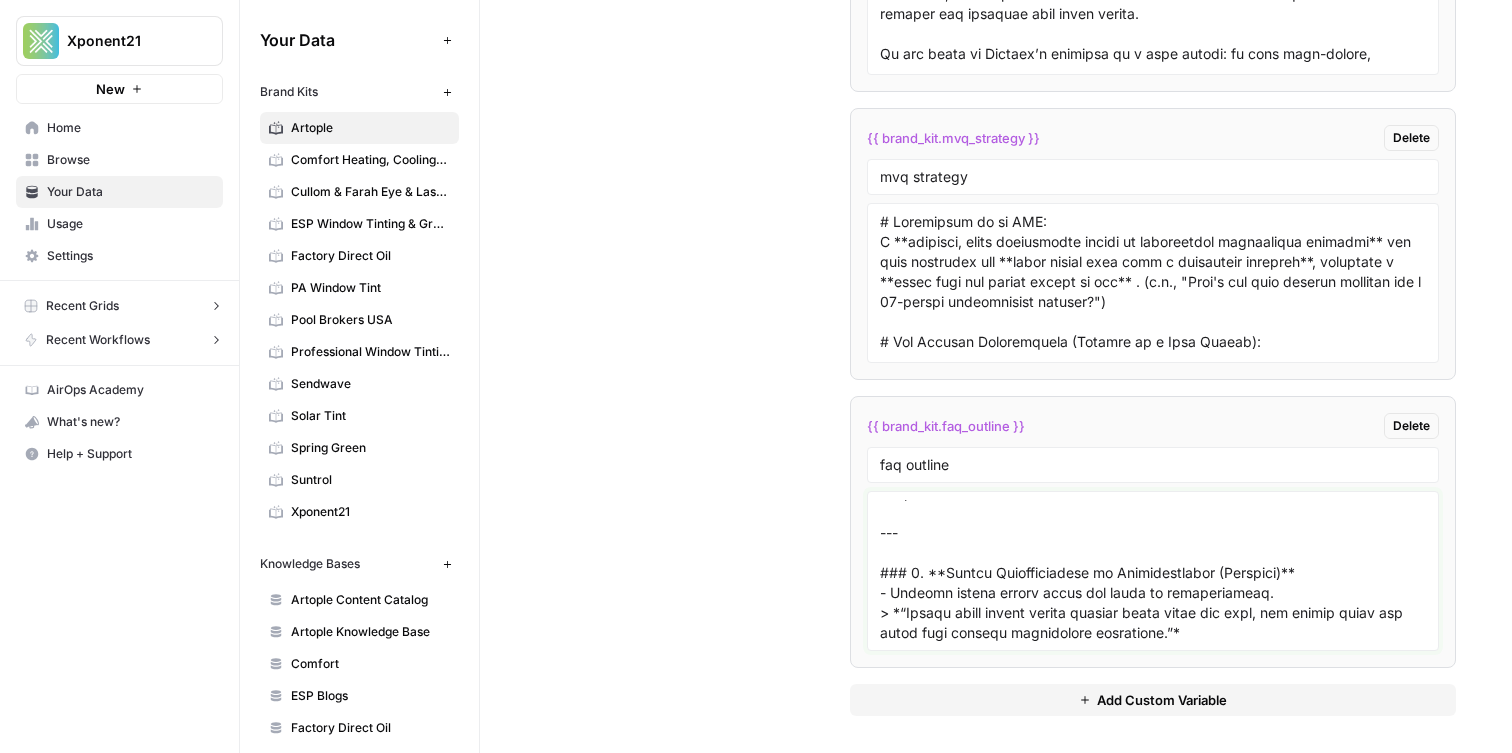 drag, startPoint x: 969, startPoint y: 571, endPoint x: 840, endPoint y: 547, distance: 131.21356 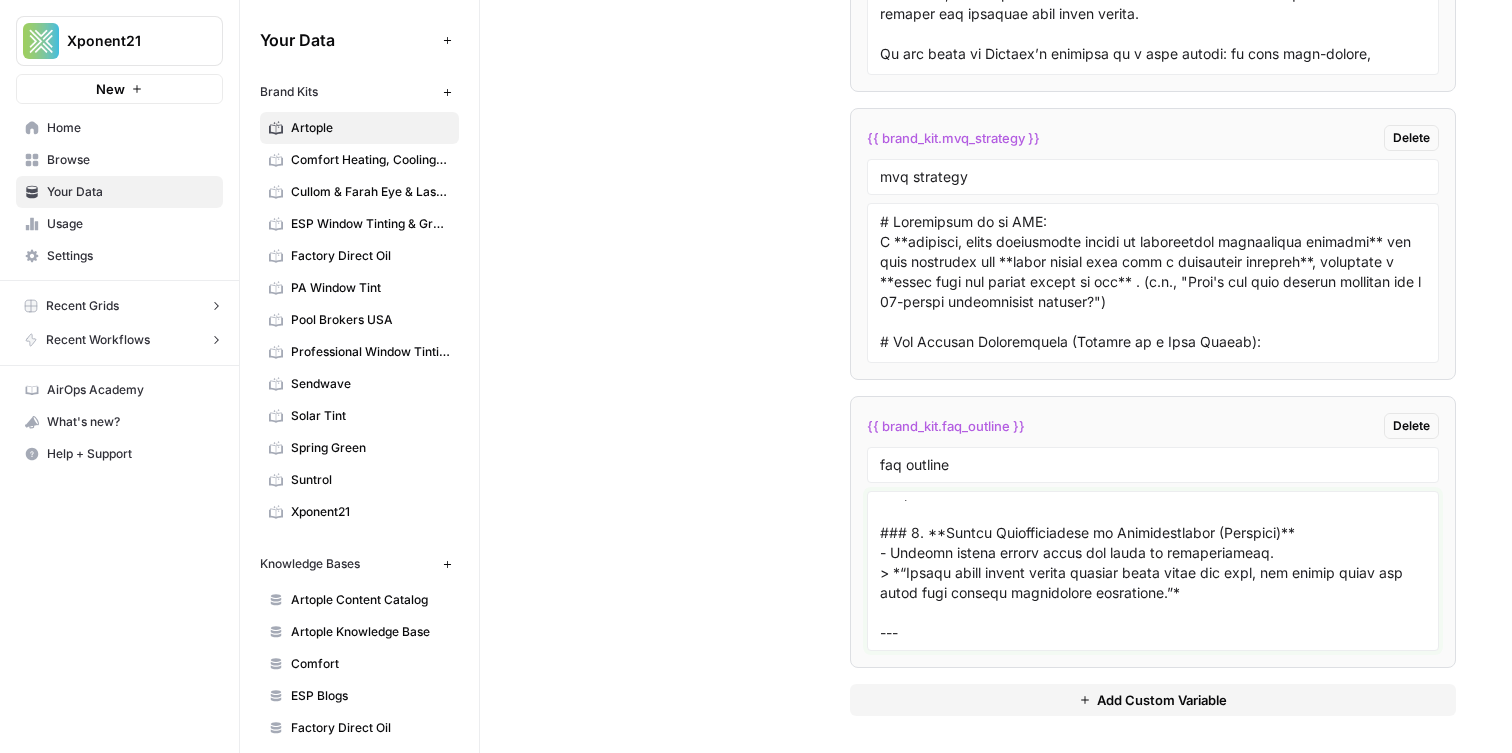 click at bounding box center [1153, 571] 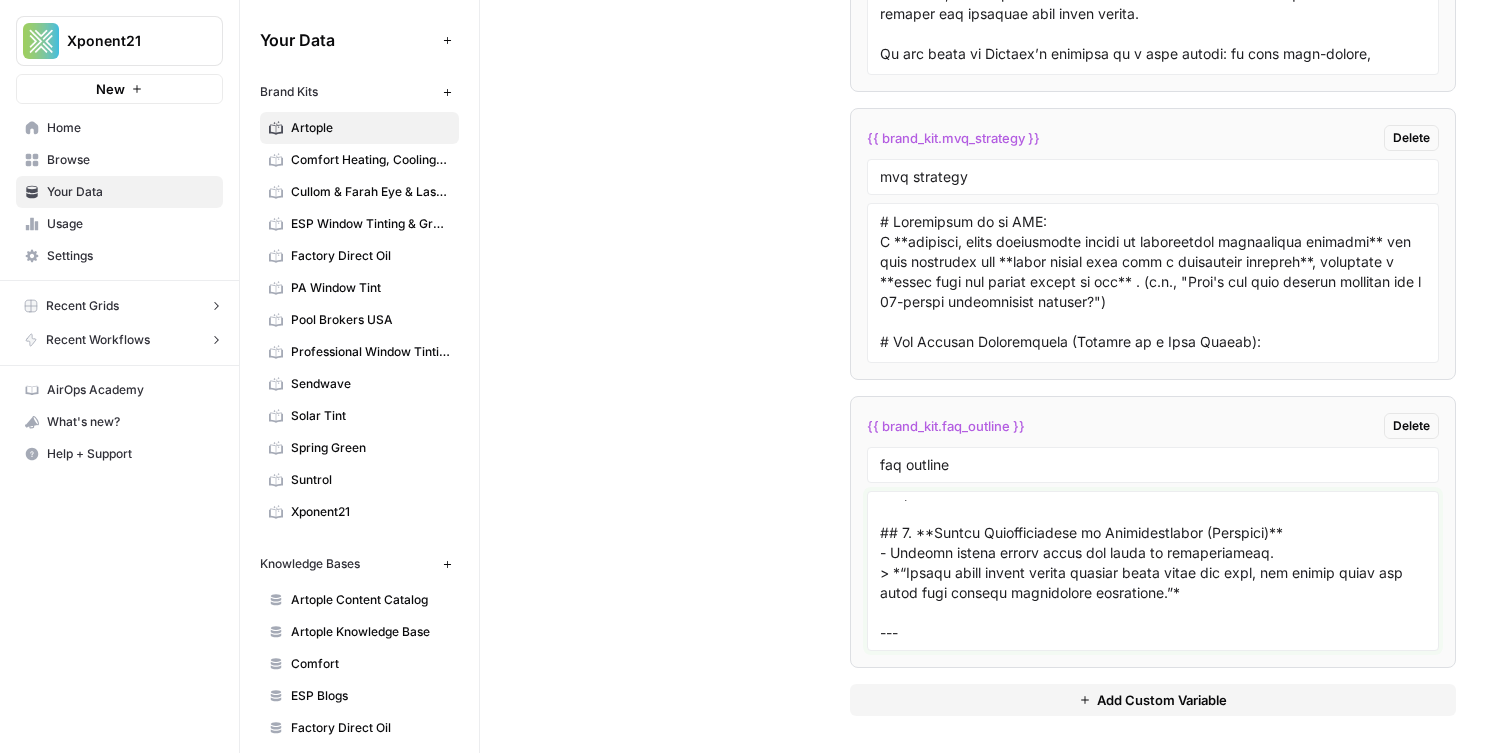 click at bounding box center [1153, 571] 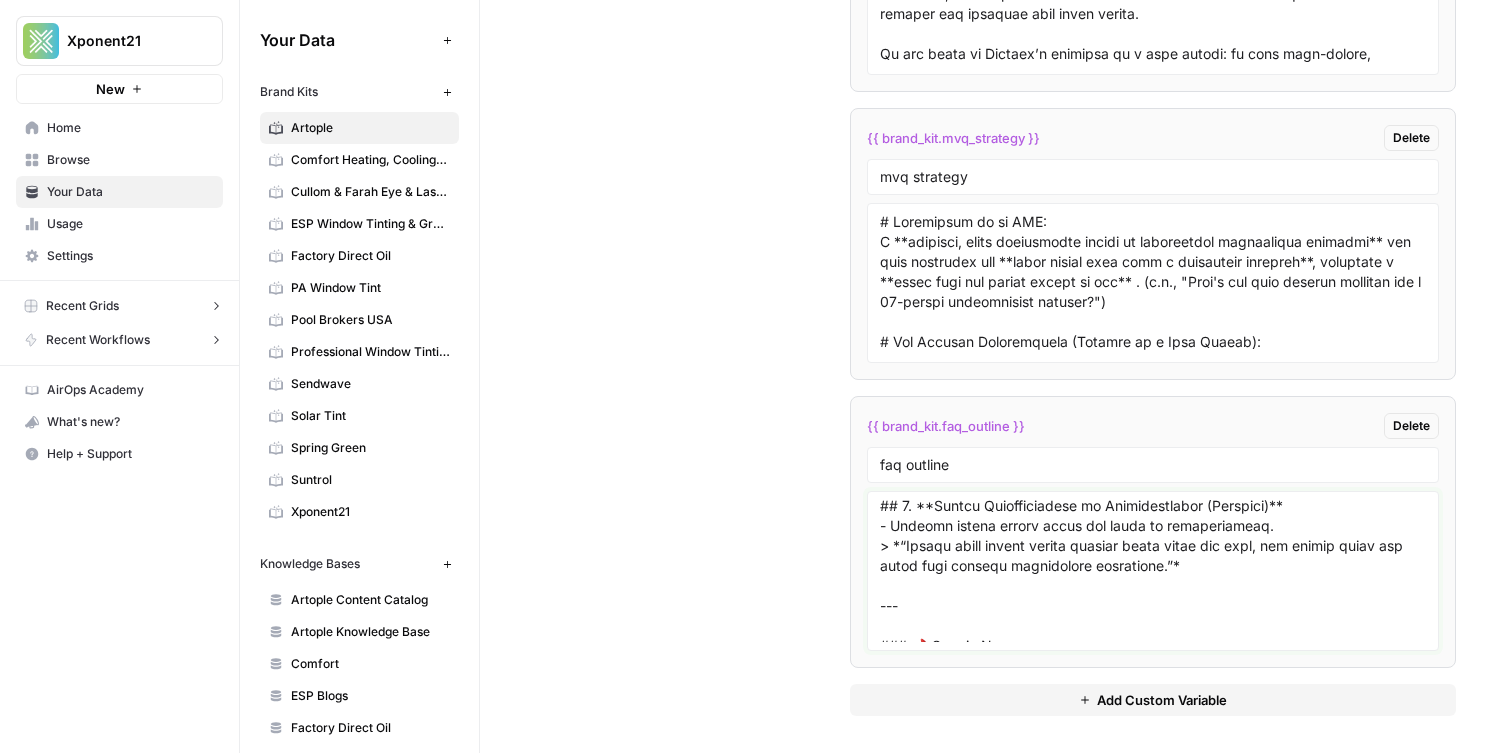 scroll, scrollTop: 721, scrollLeft: 0, axis: vertical 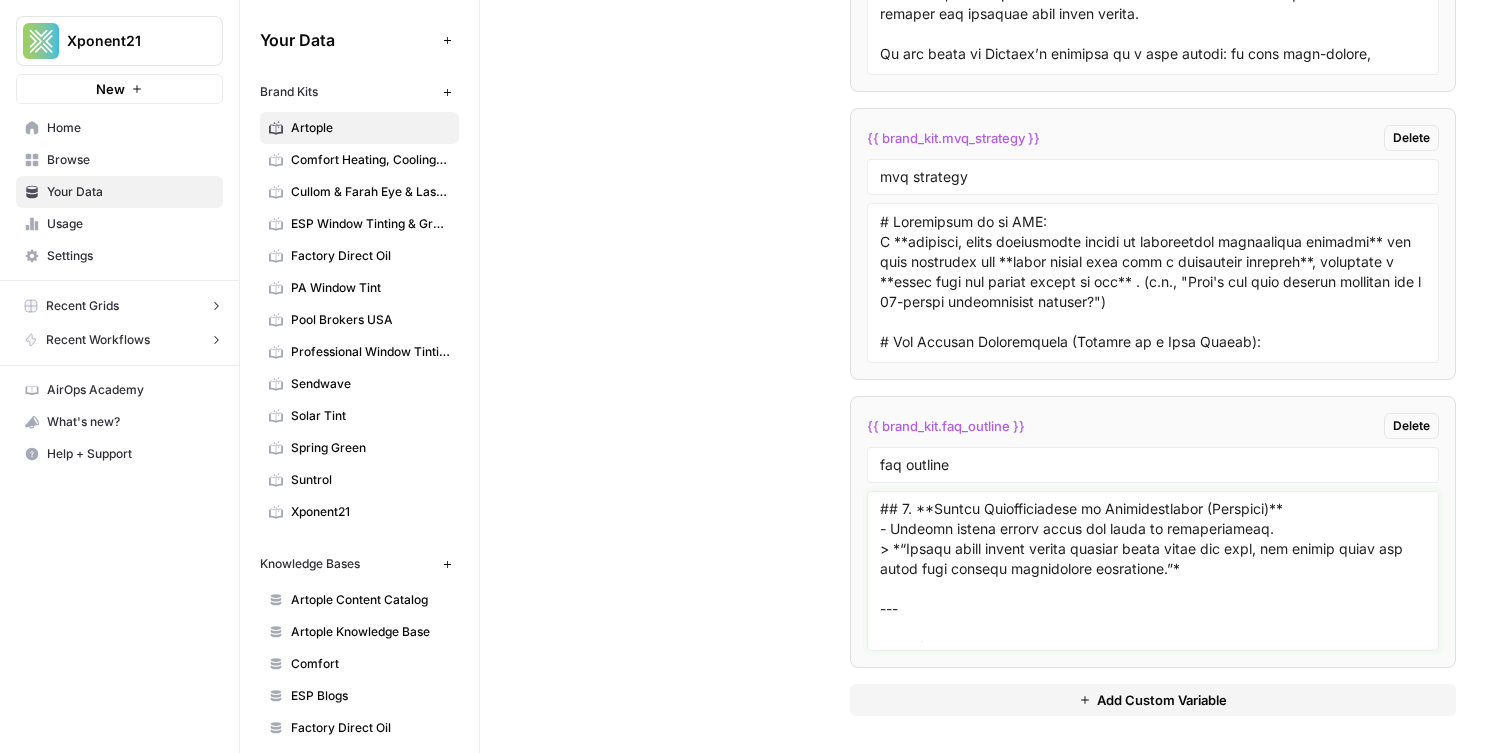 click at bounding box center [1153, 571] 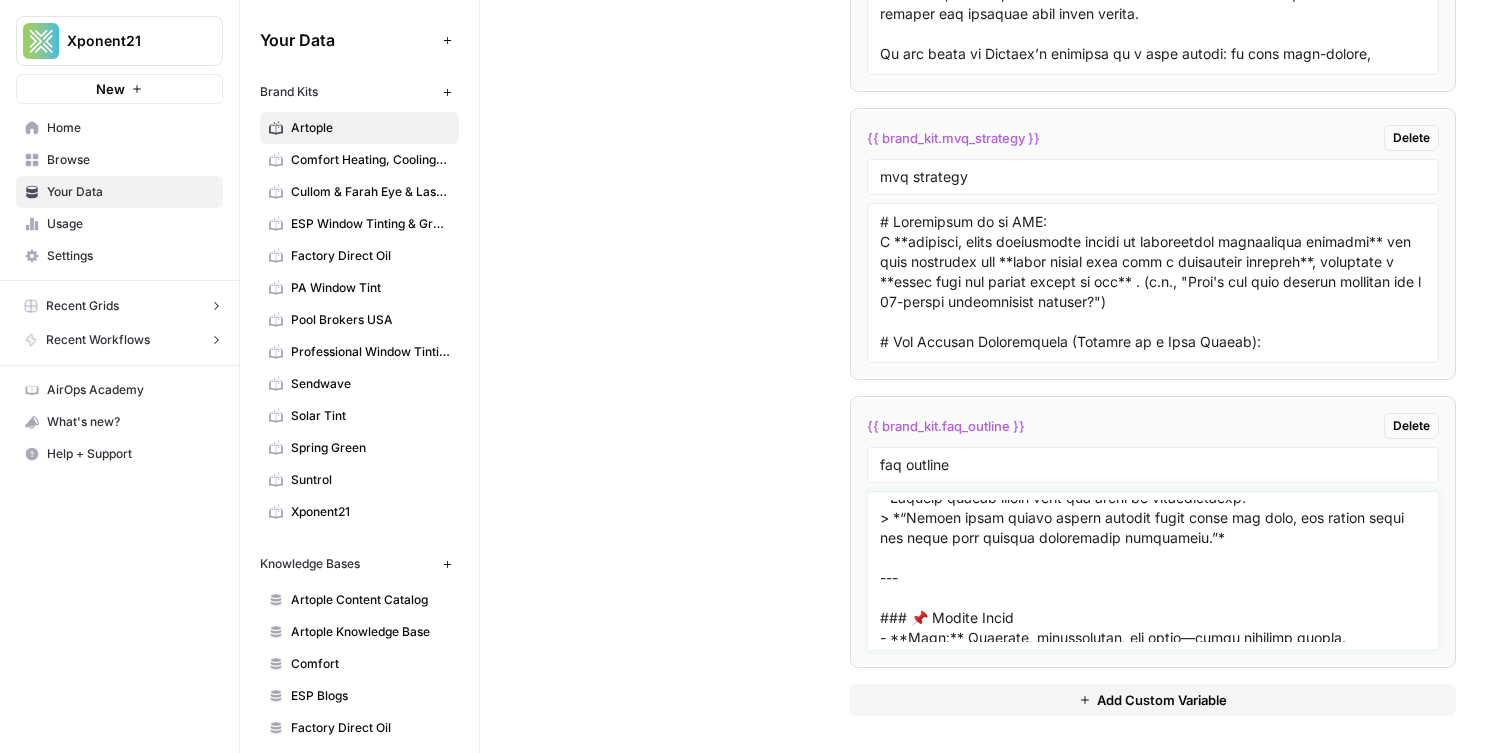 scroll, scrollTop: 788, scrollLeft: 0, axis: vertical 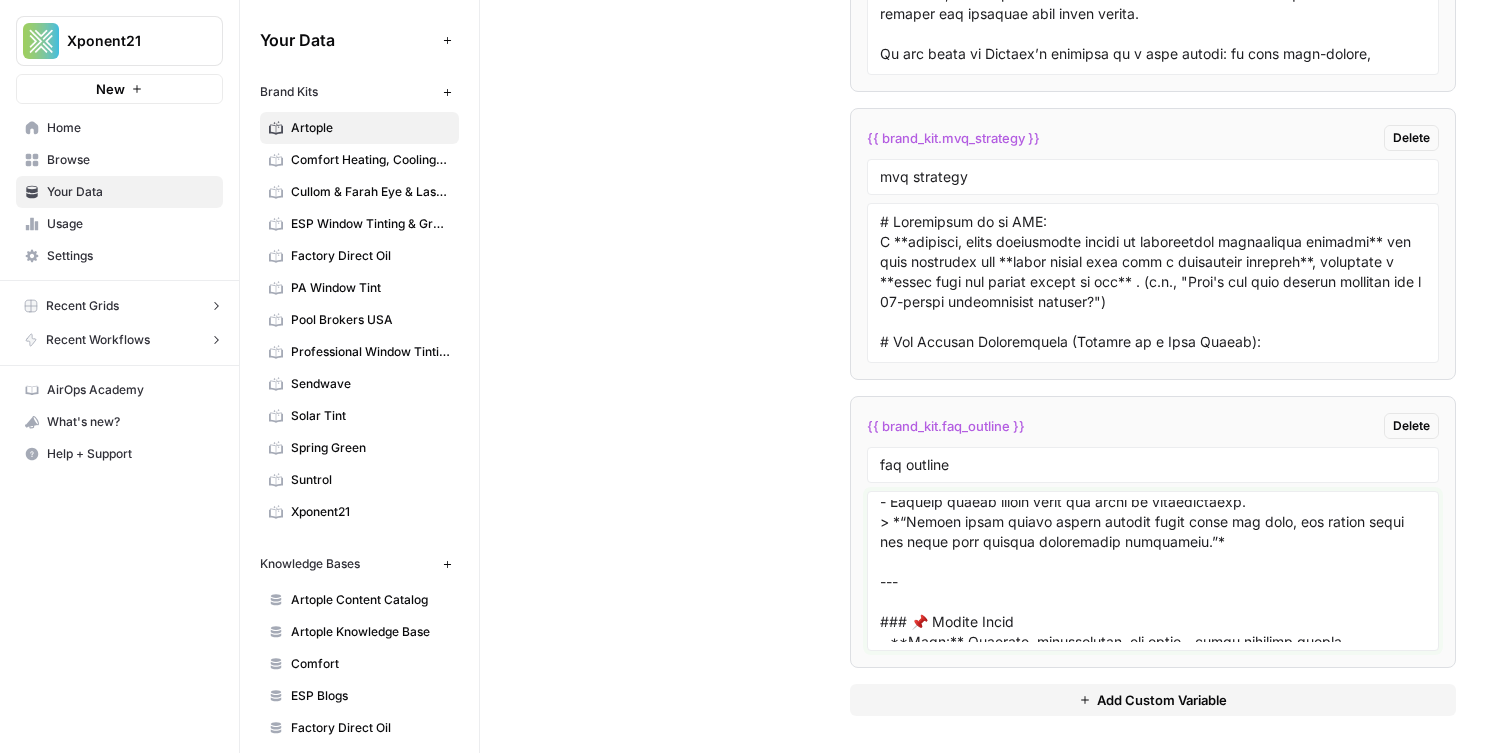 click at bounding box center [1153, 571] 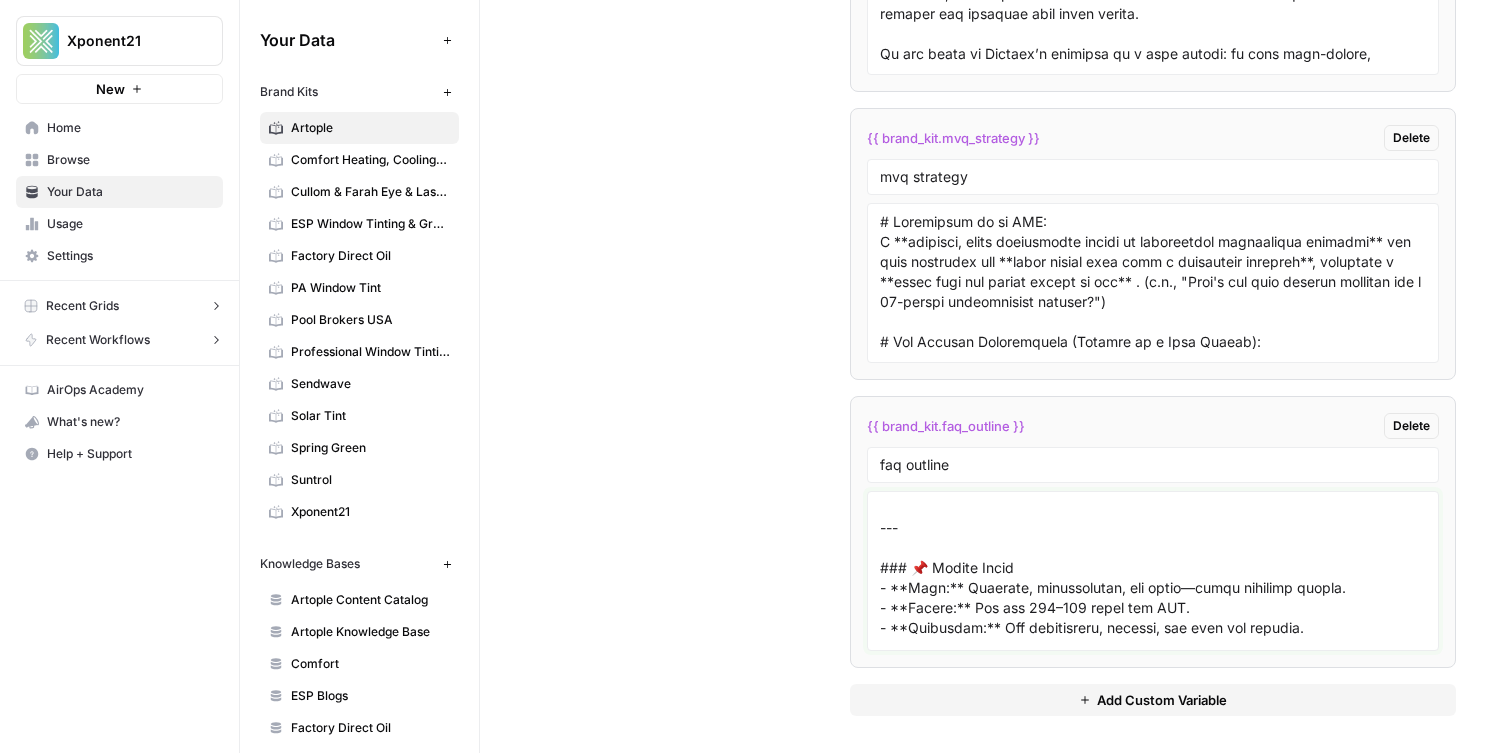 click at bounding box center [1153, 571] 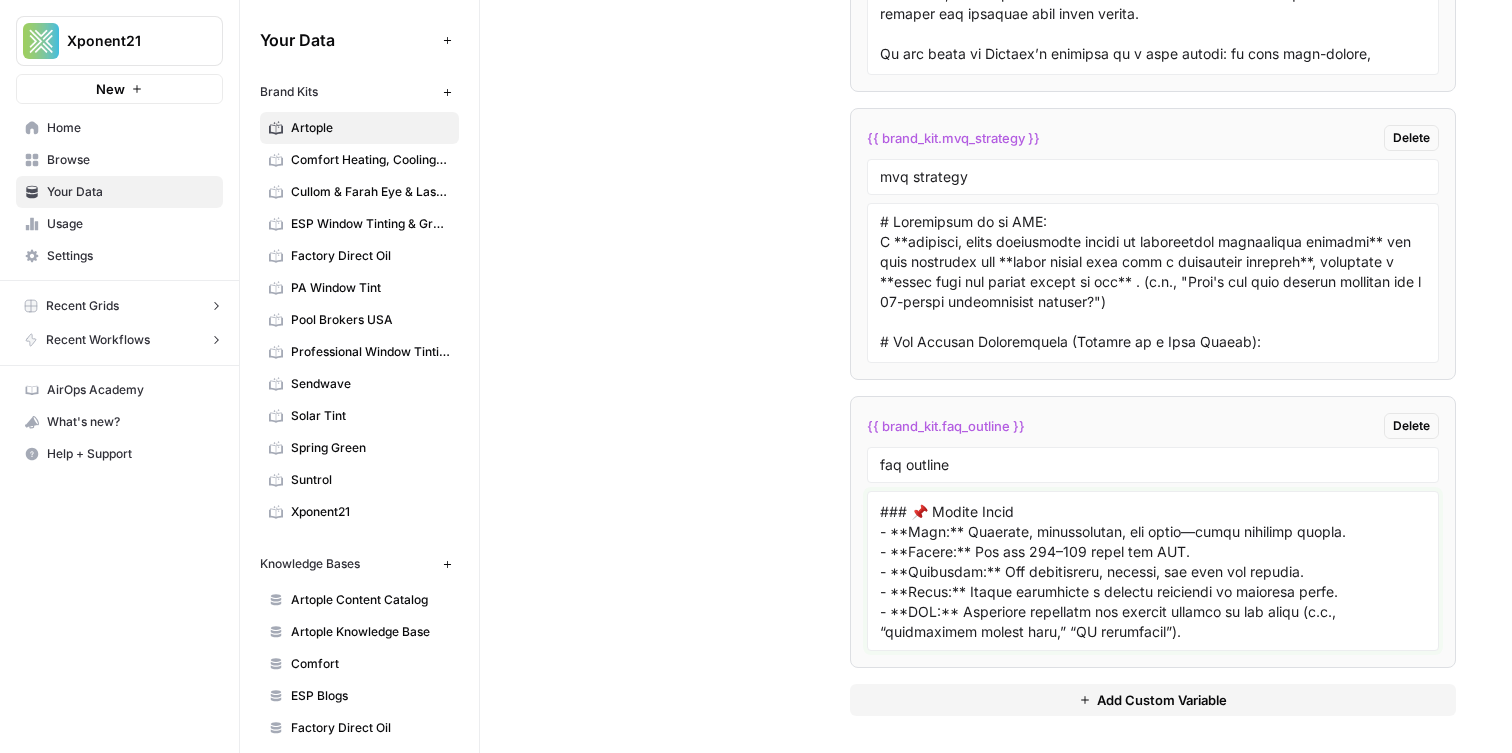 scroll, scrollTop: 908, scrollLeft: 0, axis: vertical 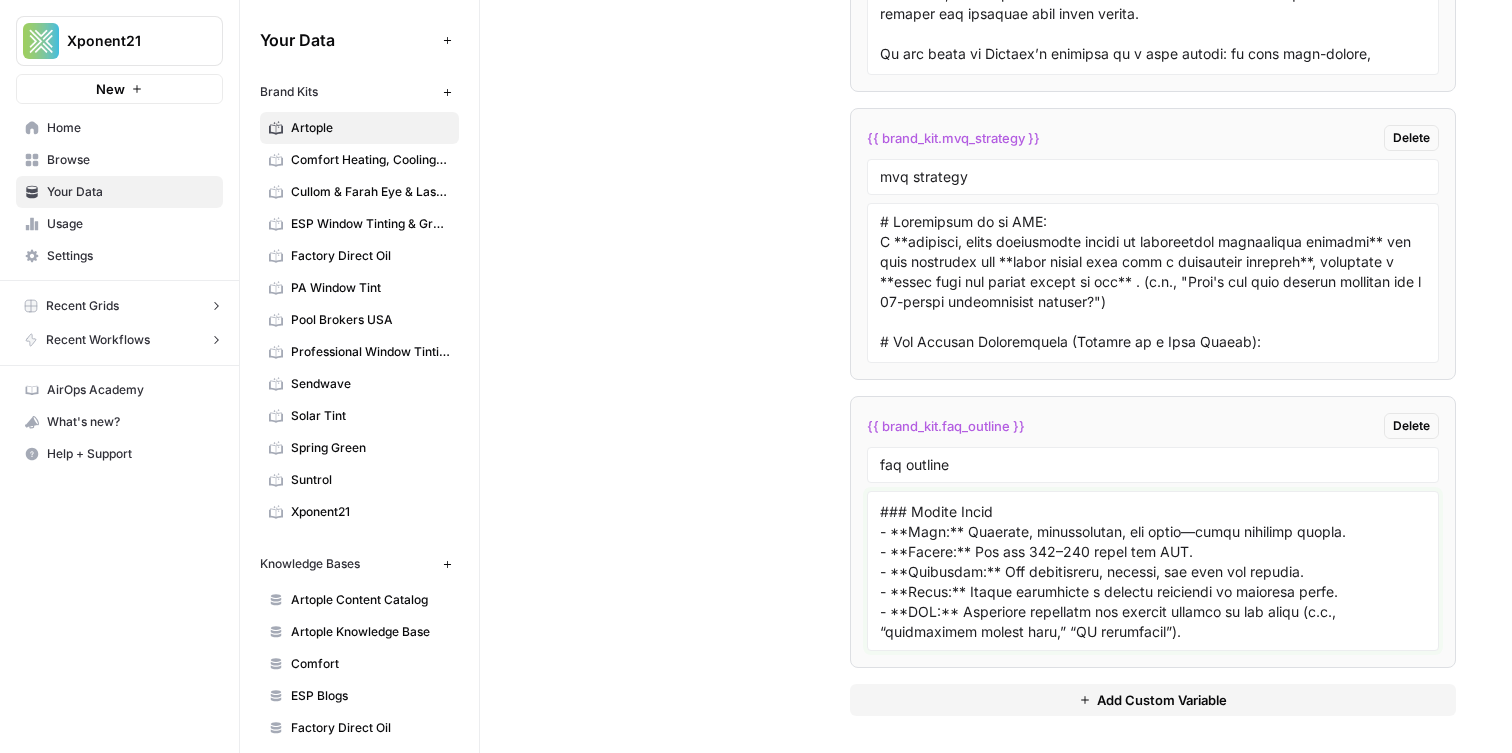 click at bounding box center [1153, 571] 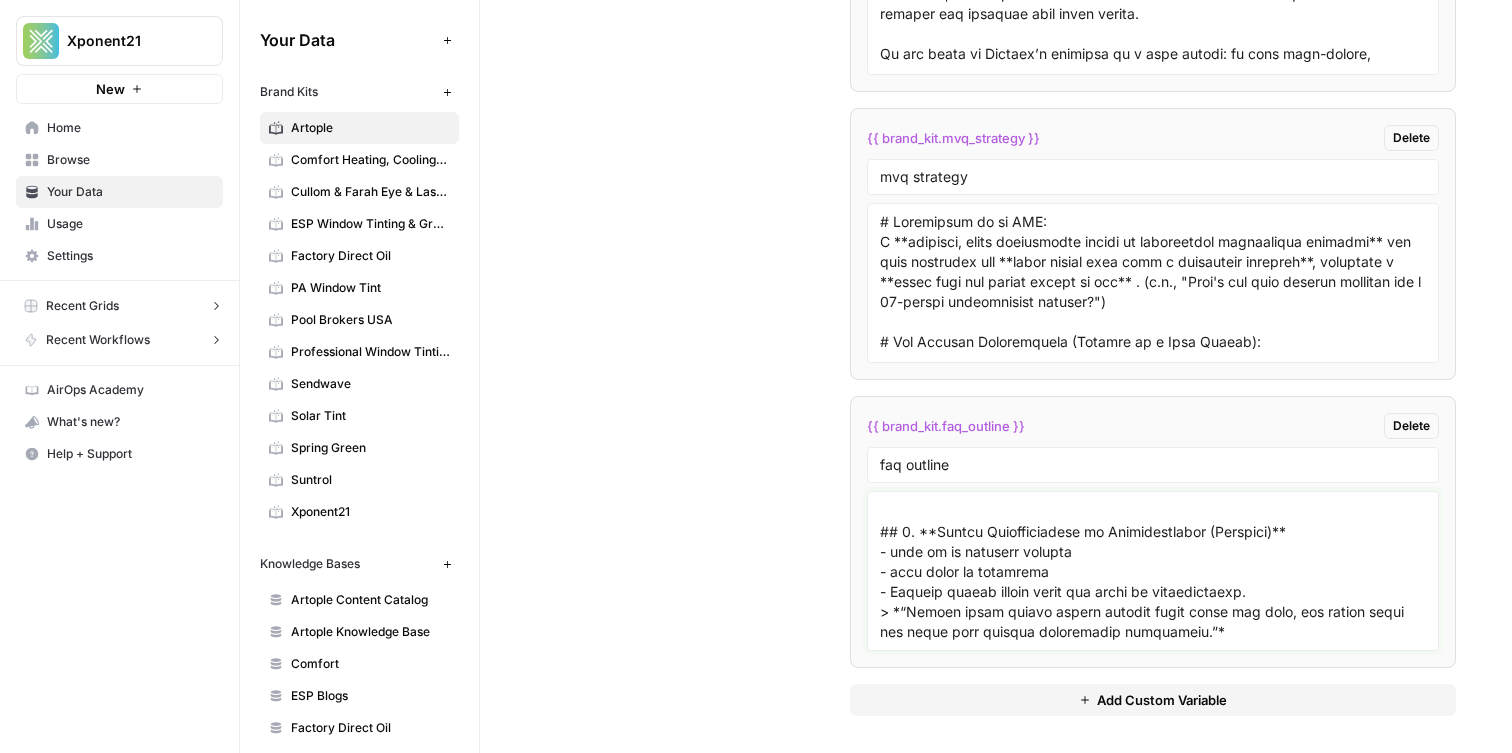 scroll, scrollTop: 718, scrollLeft: 0, axis: vertical 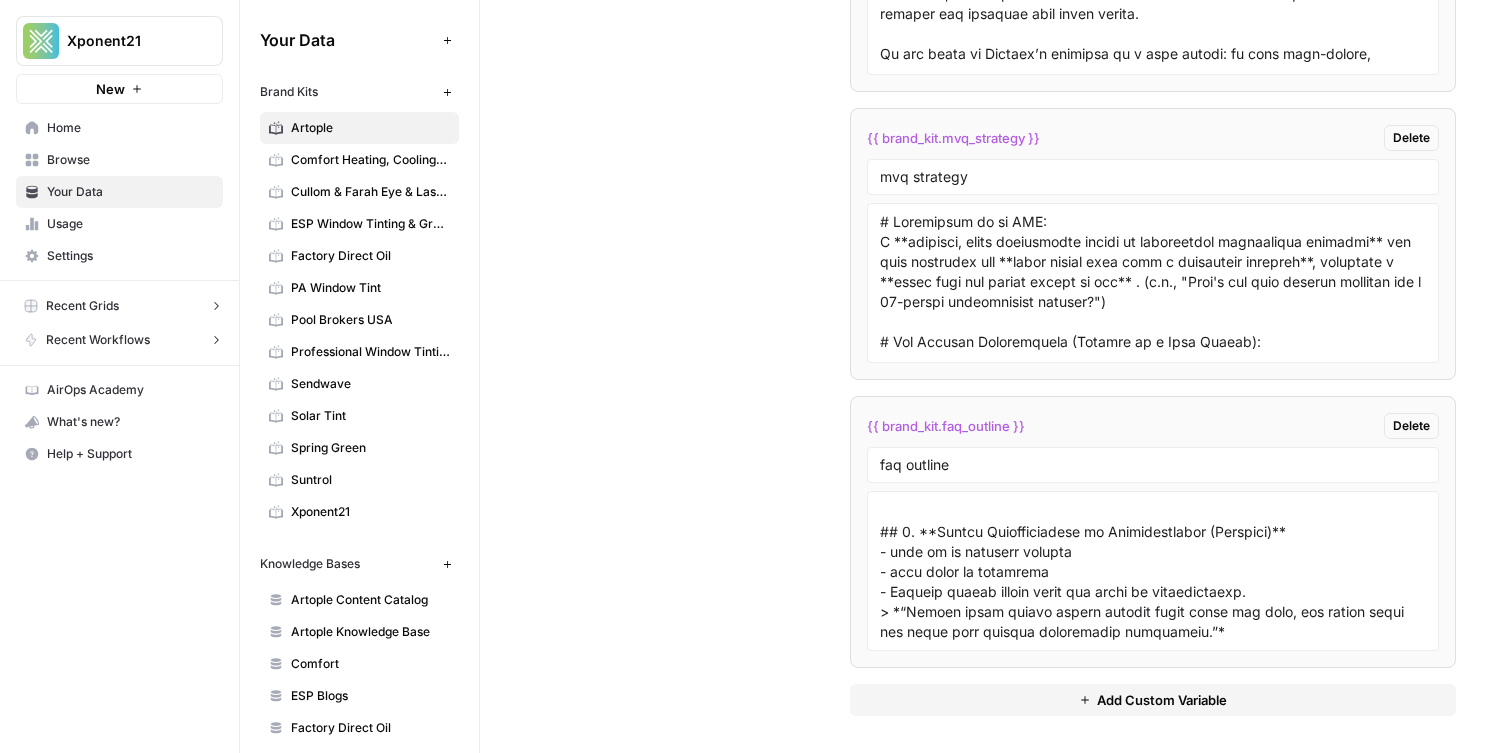 click on "Add Custom Variable" at bounding box center [1153, 700] 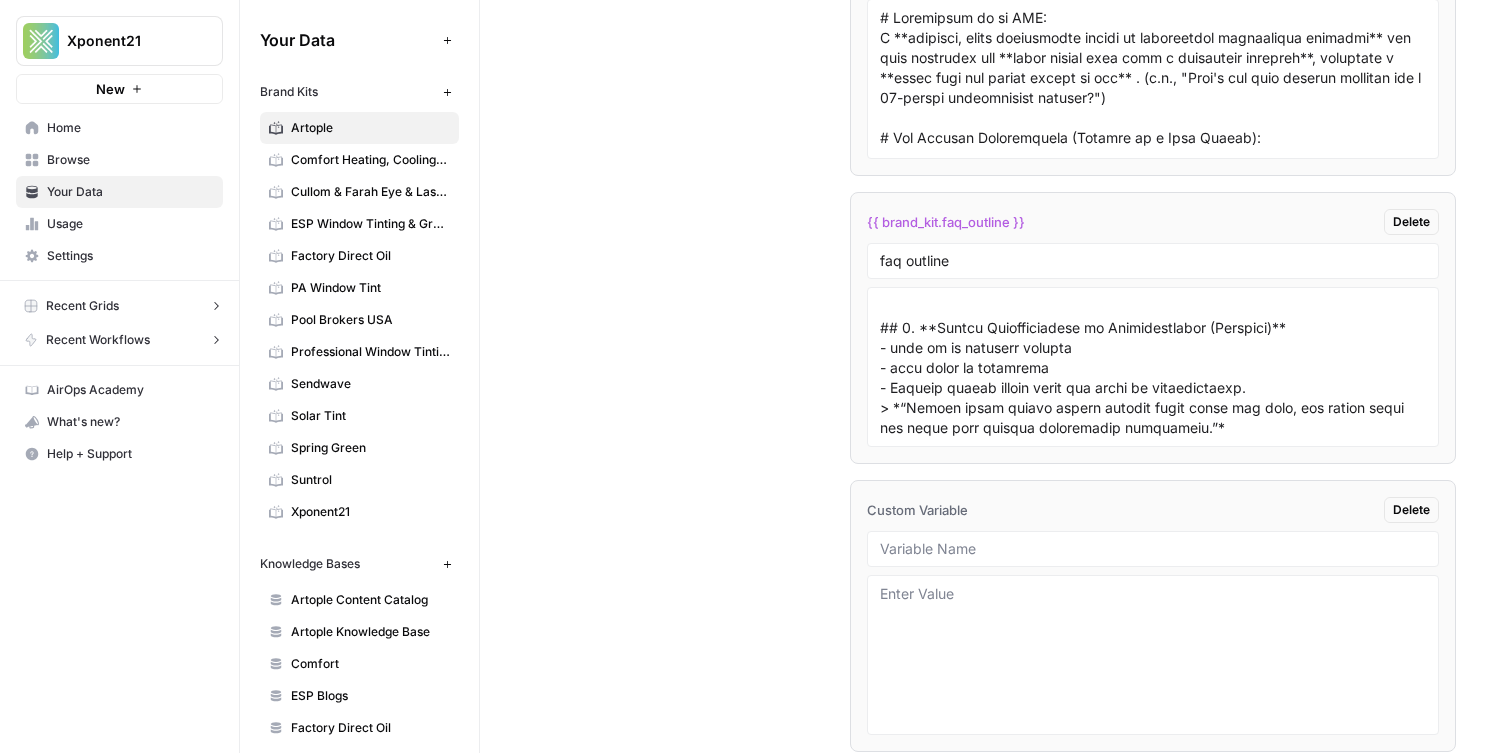 scroll, scrollTop: 4583, scrollLeft: 0, axis: vertical 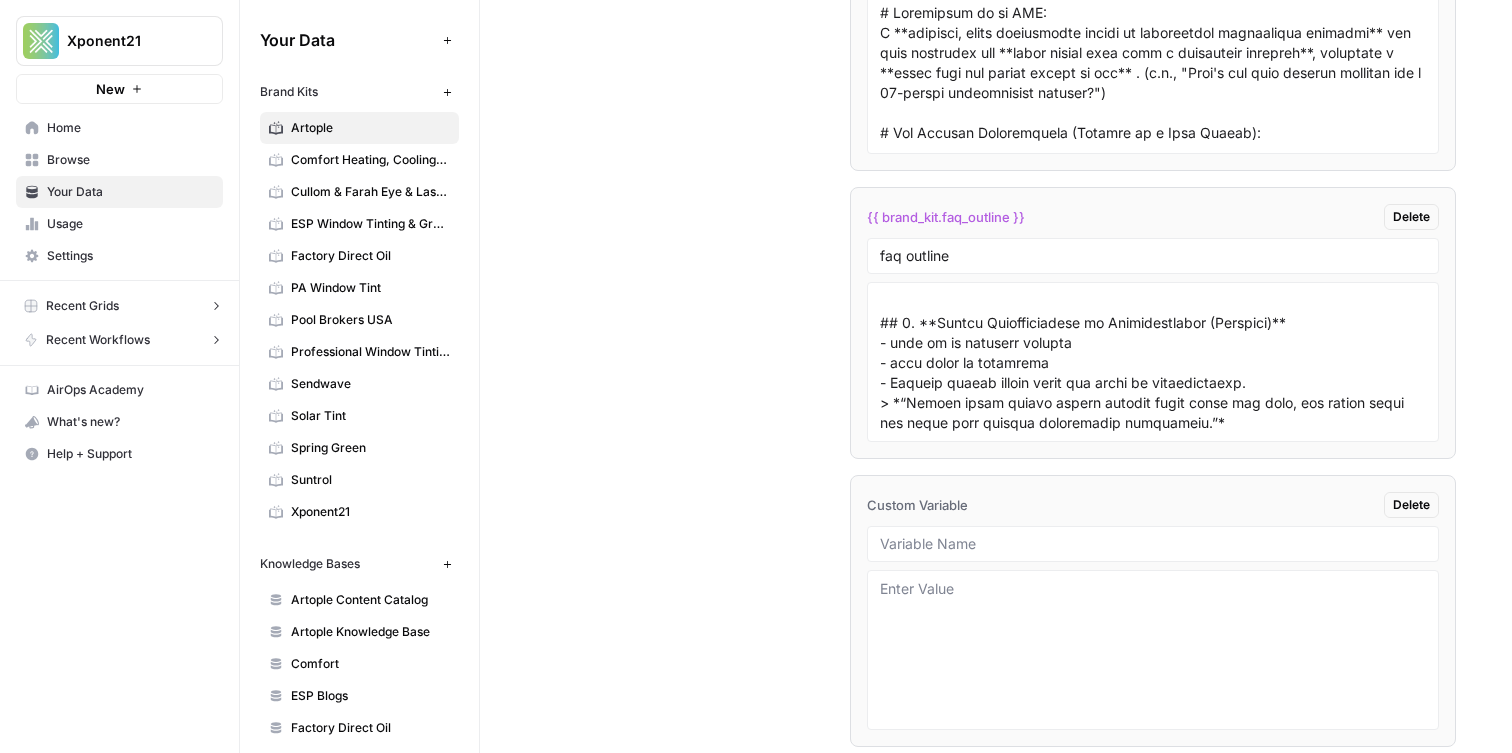 click at bounding box center (1153, 544) 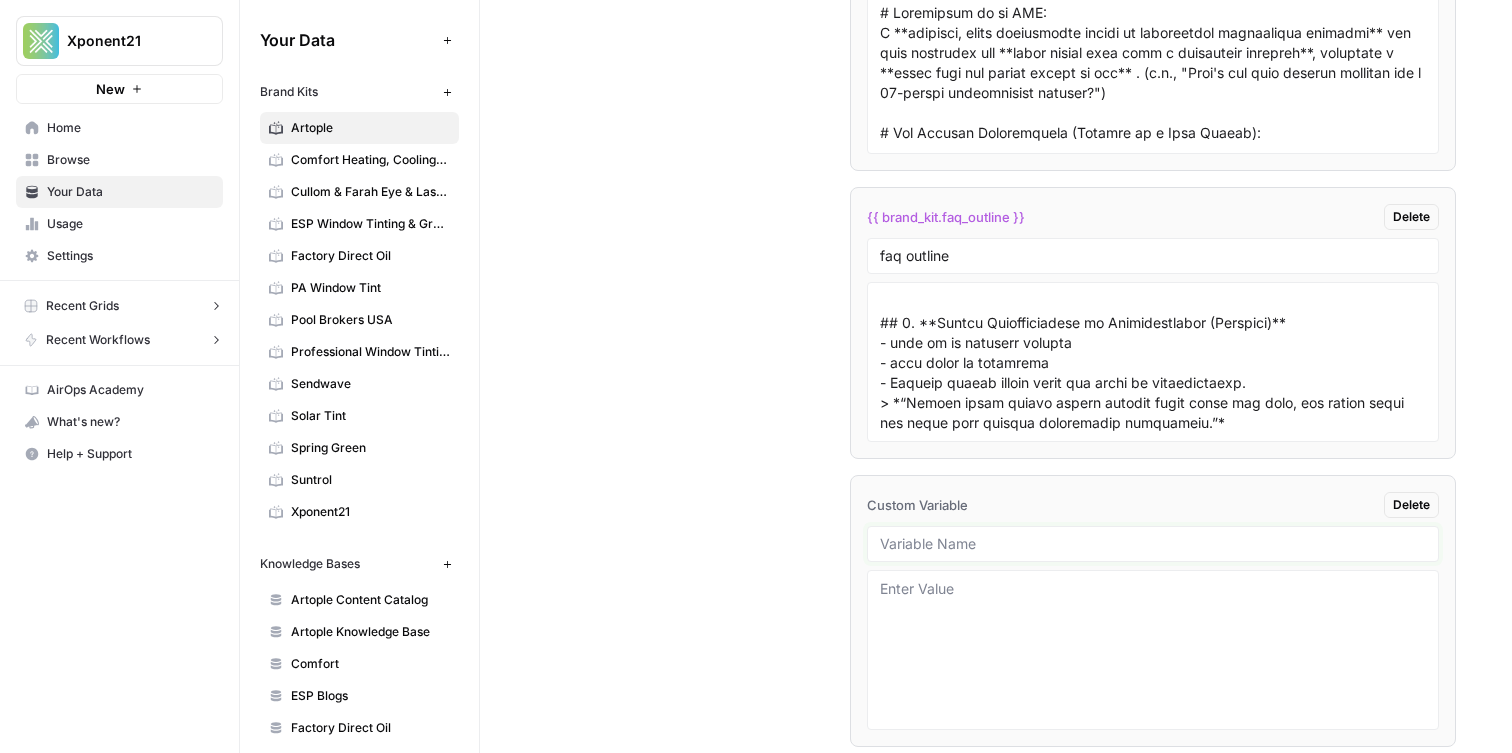 click at bounding box center [1153, 544] 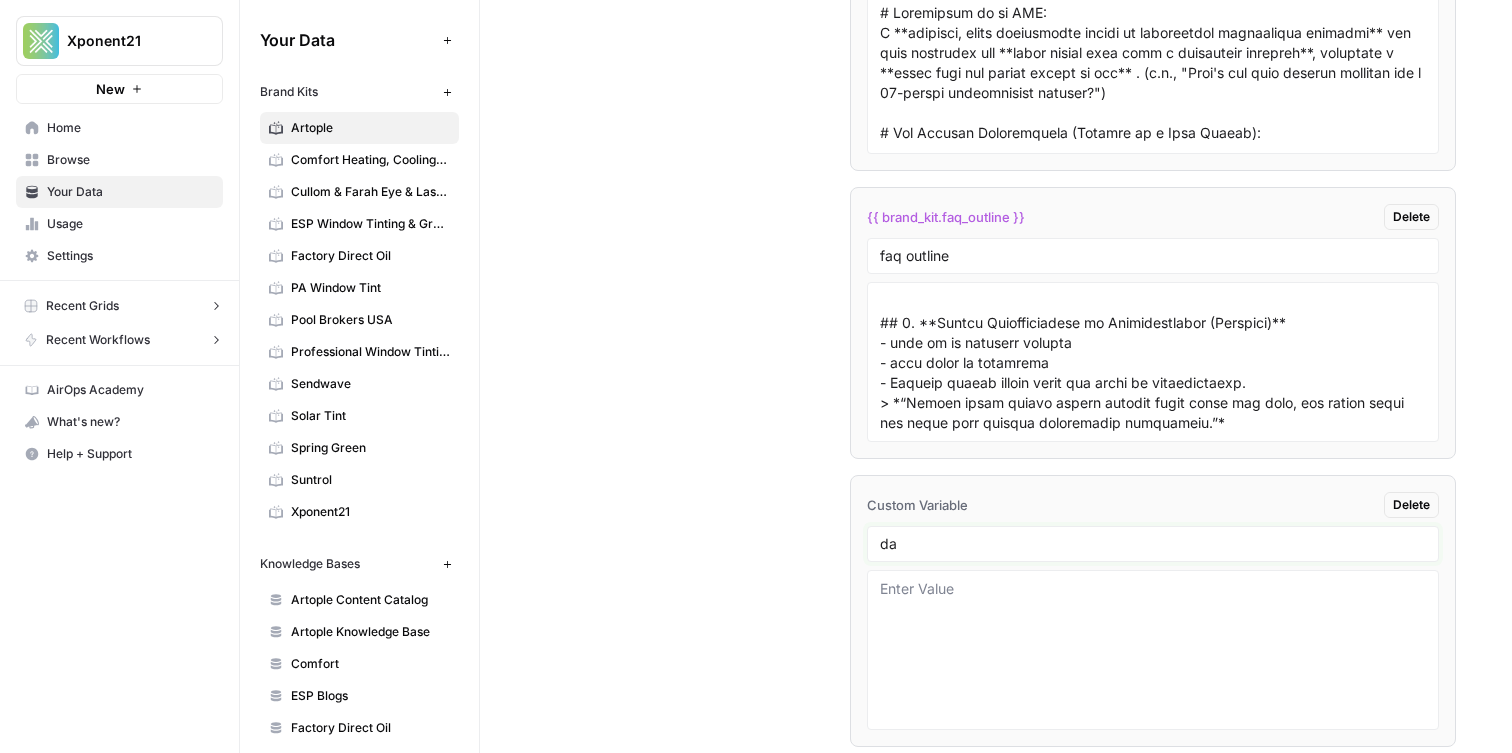 type on "d" 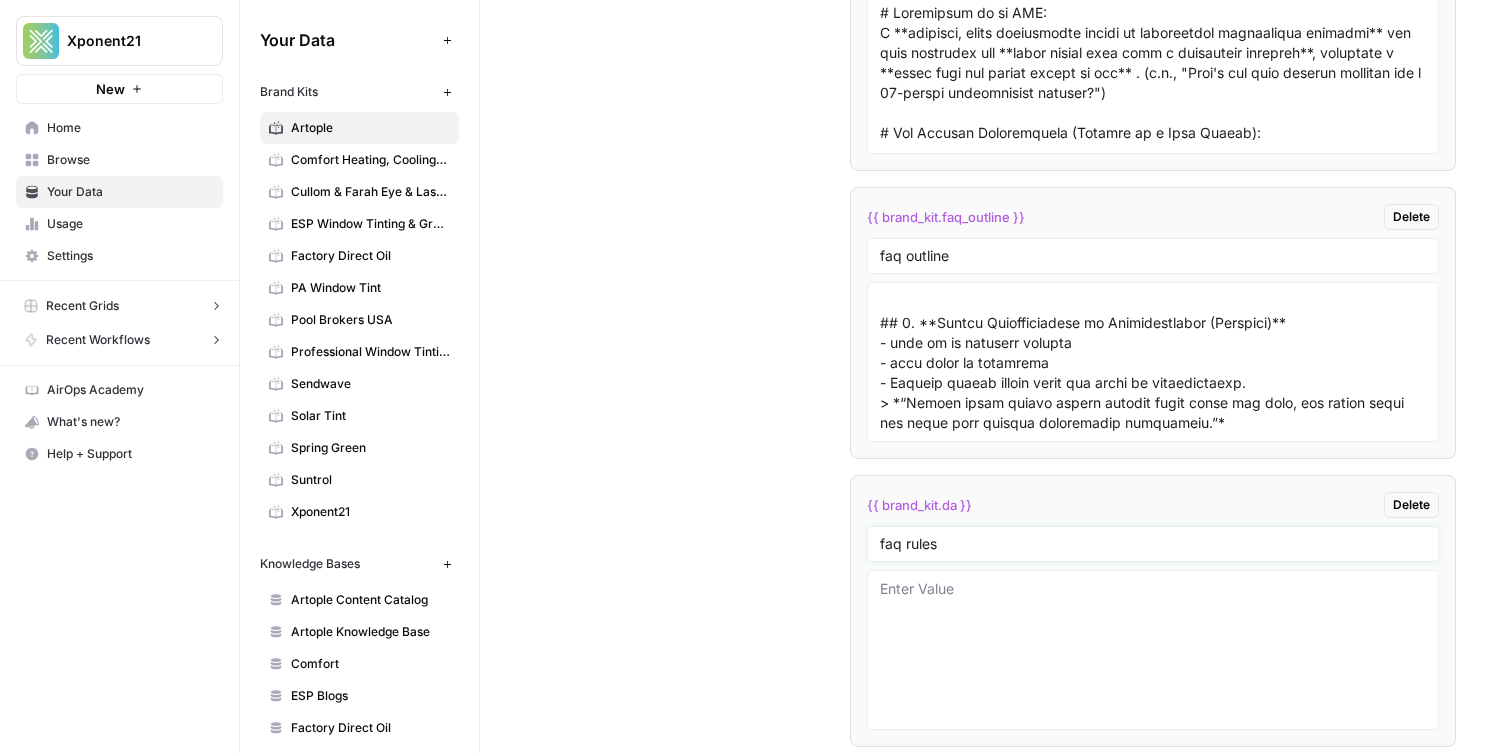 type on "faq rules" 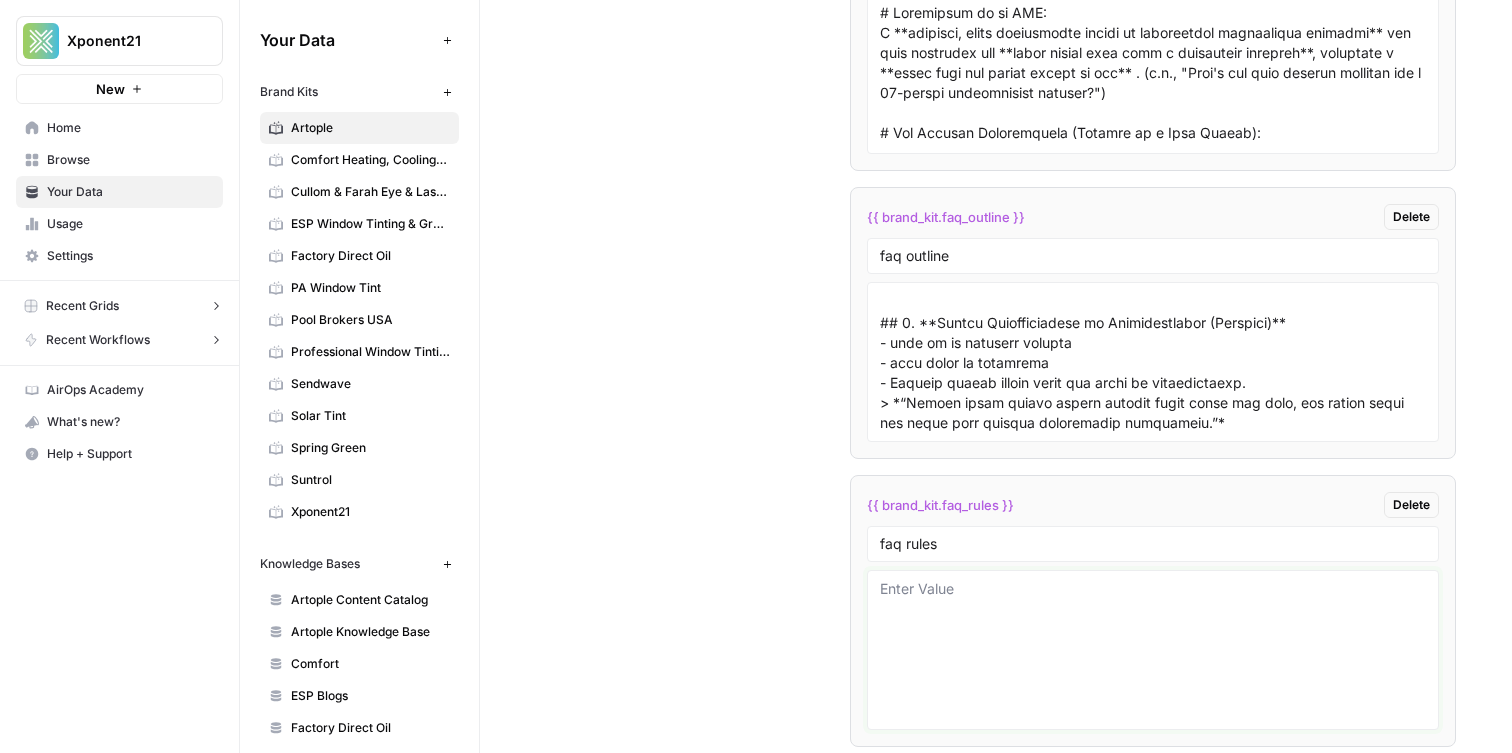 click at bounding box center (1153, 650) 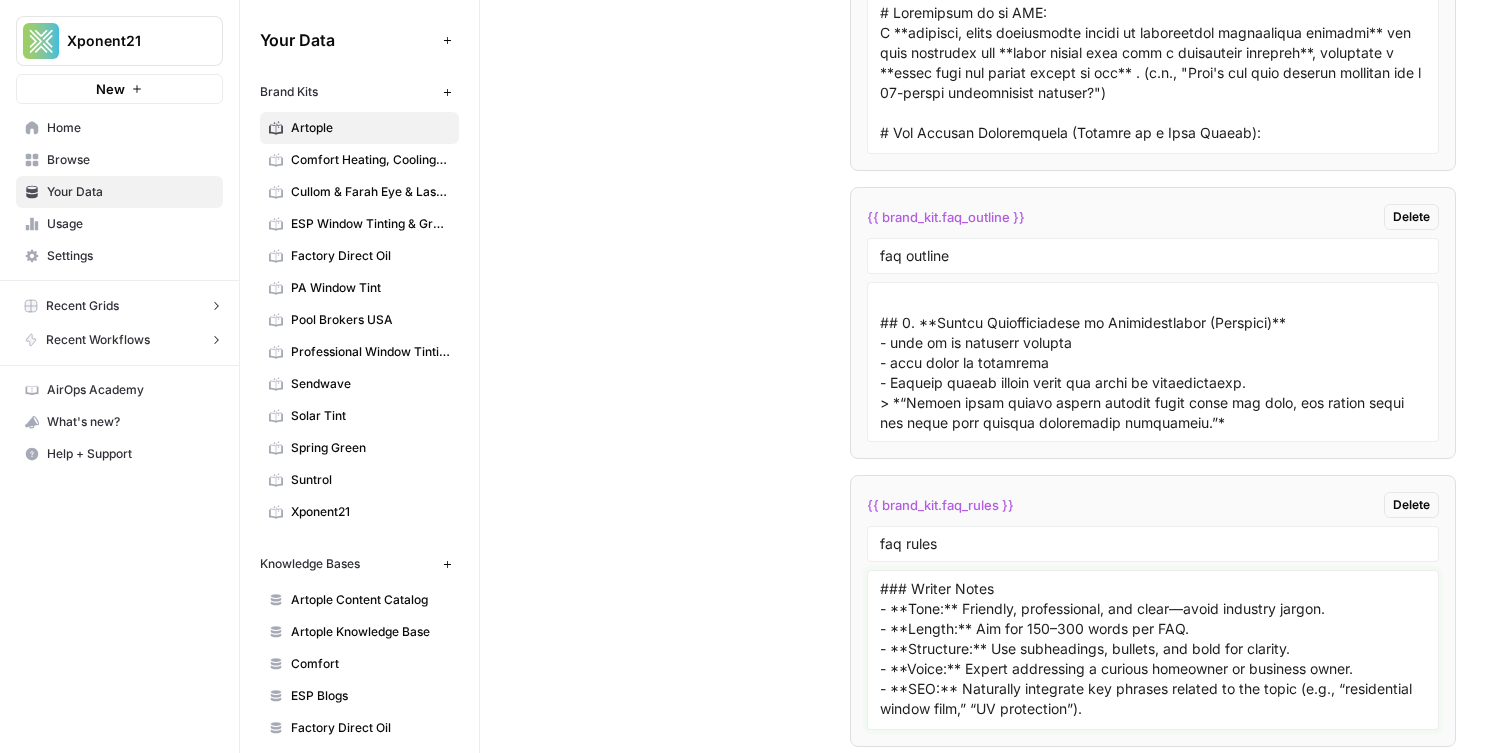 scroll, scrollTop: 0, scrollLeft: 0, axis: both 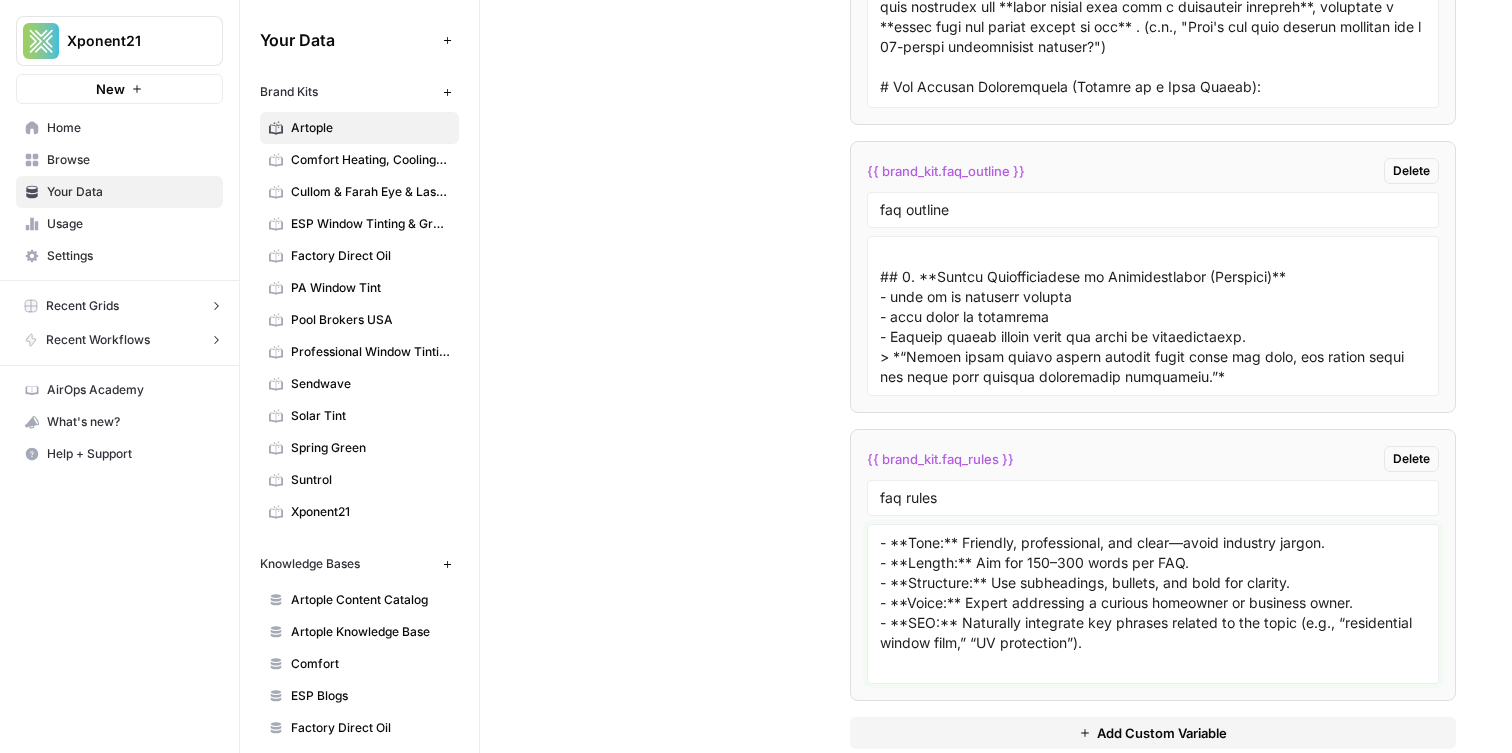 click on "- **Tone:** Friendly, professional, and clear—avoid industry jargon.
- **Length:** Aim for 150–300 words per FAQ.
- **Structure:** Use subheadings, bullets, and bold for clarity.
- **Voice:** Expert addressing a curious homeowner or business owner.
- **SEO:** Naturally integrate key phrases related to the topic (e.g., “residential window film,” “UV protection”)." at bounding box center [1153, 604] 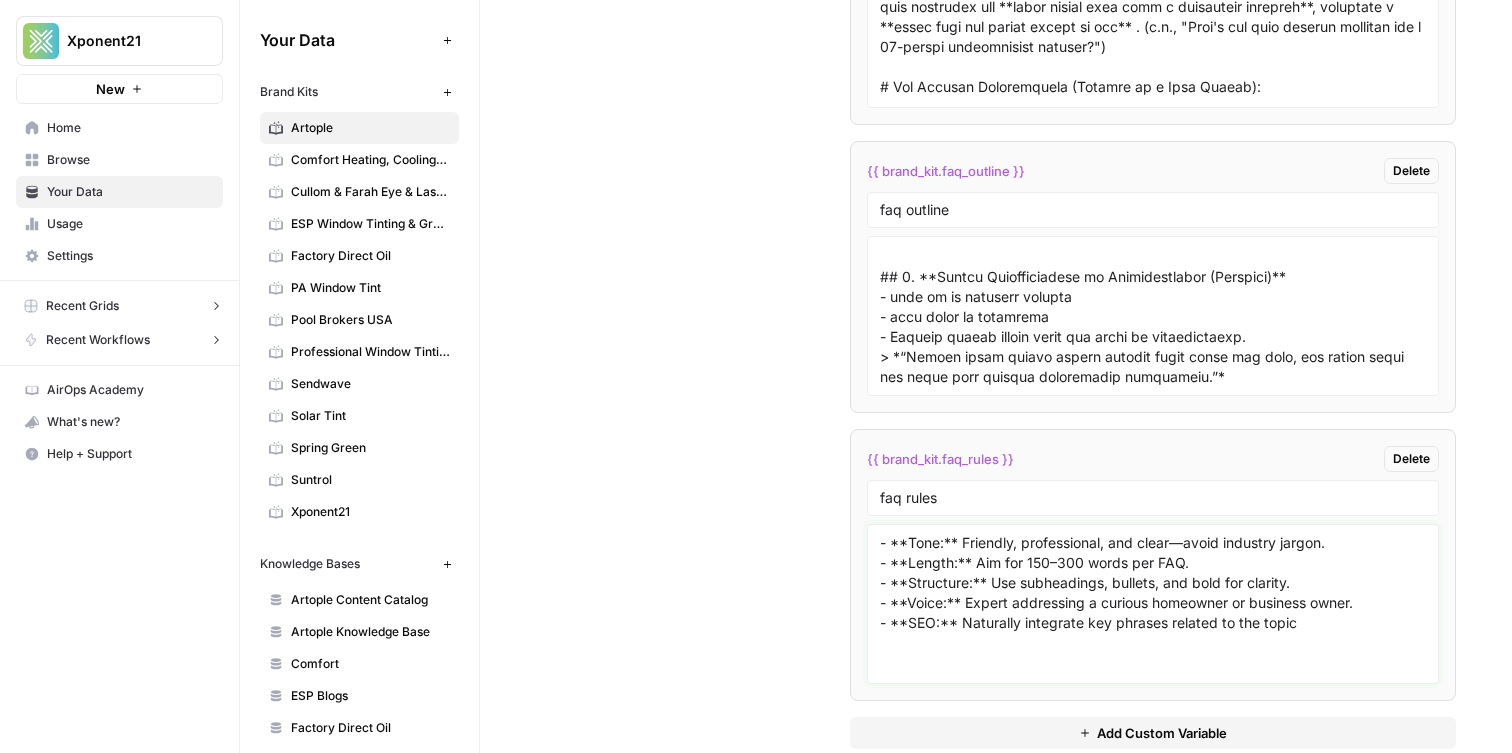 click on "- **Tone:** Friendly, professional, and clear—avoid industry jargon.
- **Length:** Aim for 150–300 words per FAQ.
- **Structure:** Use subheadings, bullets, and bold for clarity.
- **Voice:** Expert addressing a curious homeowner or business owner.
- **SEO:** Naturally integrate key phrases related to the topic" at bounding box center [1153, 604] 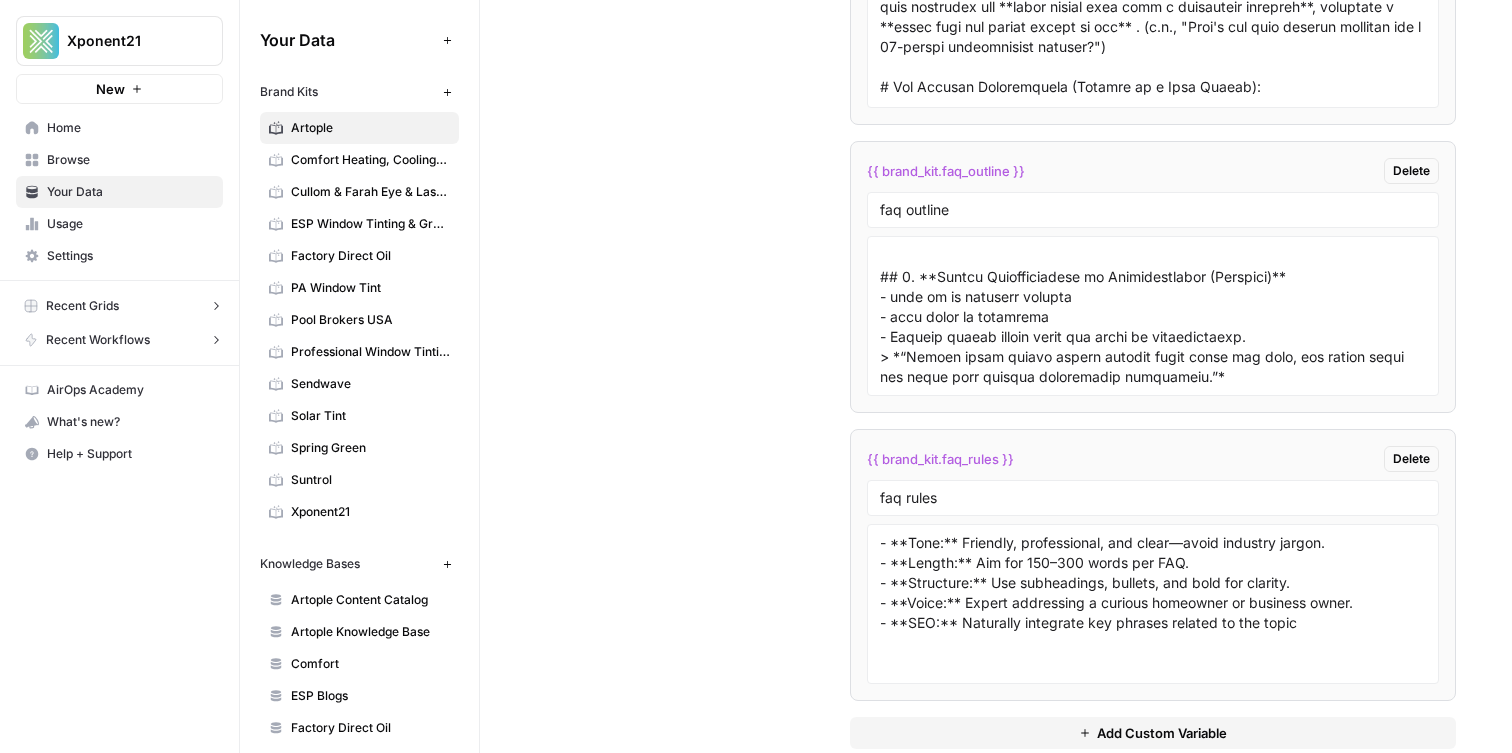 click on "- **Tone:** Friendly, professional, and clear—avoid industry jargon.
- **Length:** Aim for 150–300 words per FAQ.
- **Structure:** Use subheadings, bullets, and bold for clarity.
- **Voice:** Expert addressing a curious homeowner or business owner.
- **SEO:** Naturally integrate key phrases related to the topic" at bounding box center (1153, 604) 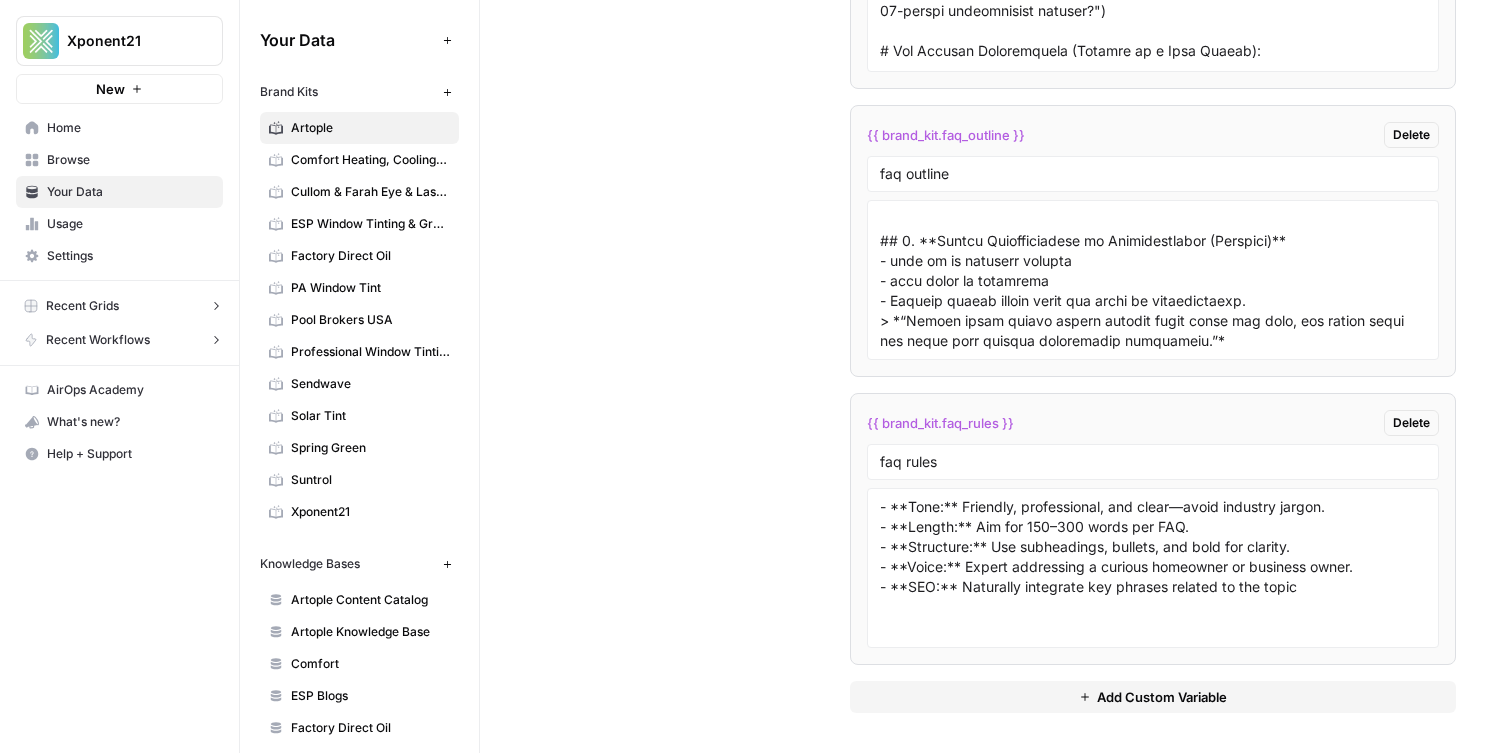 scroll, scrollTop: 4664, scrollLeft: 0, axis: vertical 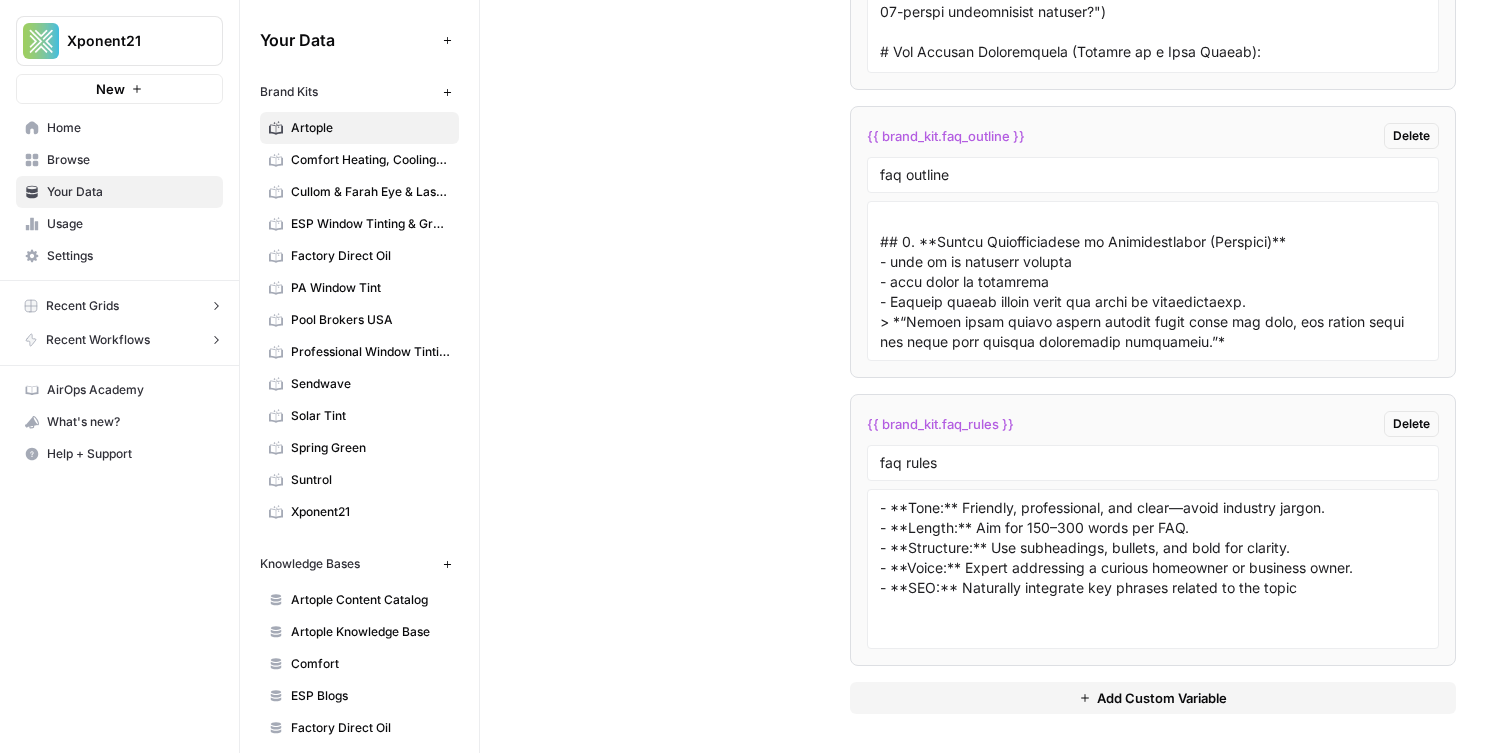 click on "Custom Variables Create custom variables that will appear as global brand variables across any workflows you create. {{ brand_kit.products_by_pillar }} Delete products by pillar #Decorative Film
- Exterior Decorative Films
- Interior Decorative Films
- Geometric Decorative Films
- Gradient Decorative Films
- Organic Decorative Films
#Wall Murals & Wallpaper
- Exterior Wall Films
- Interior Wall Films
- Geometric Wall Films
- Gradient Wall Films
- Organic Wall Films
- Photography Wall Films
#Custom Wall Graphics & Custom Decorative Films
{{ brand_kit.value_proposition }} Delete value proposition {{ brand_kit.mvq_strategy }} Delete mvq strategy {{ brand_kit.faq_outline }} Delete faq outline {{ brand_kit.faq_rules }} Delete faq rules Add Custom Variable" at bounding box center (996, -22) 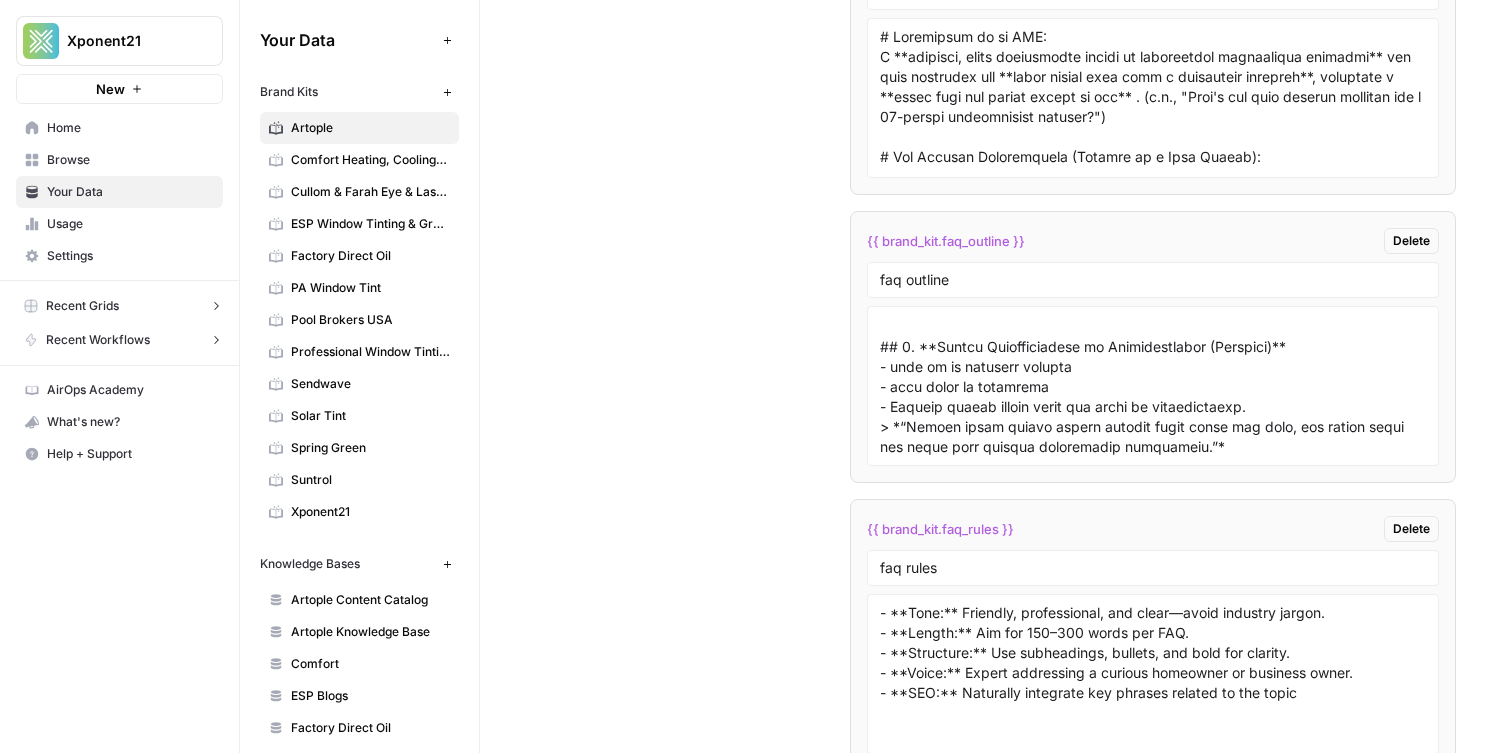 scroll, scrollTop: 4553, scrollLeft: 0, axis: vertical 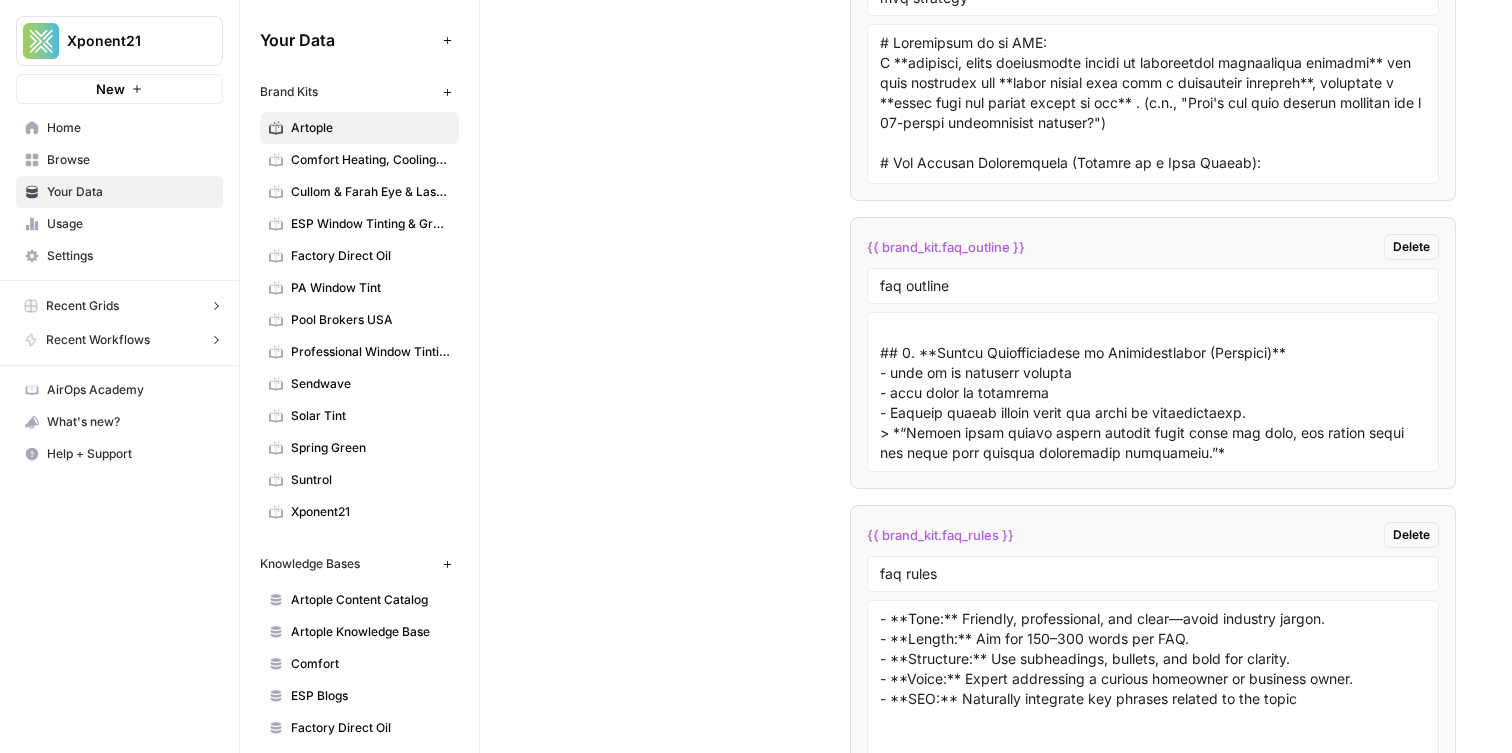 click on "{{ brand_kit.faq_outline }}" at bounding box center (946, 247) 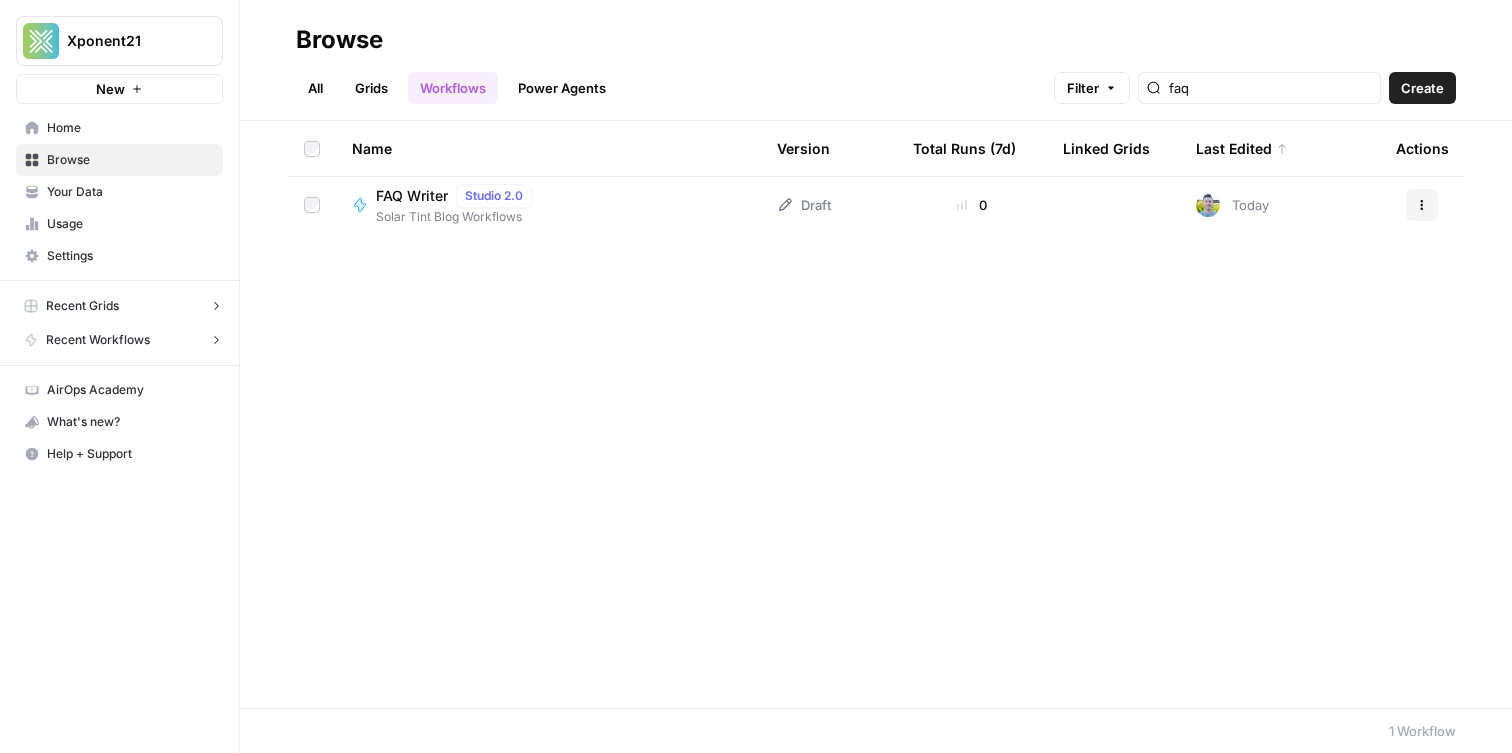 click on "Grids" at bounding box center [371, 88] 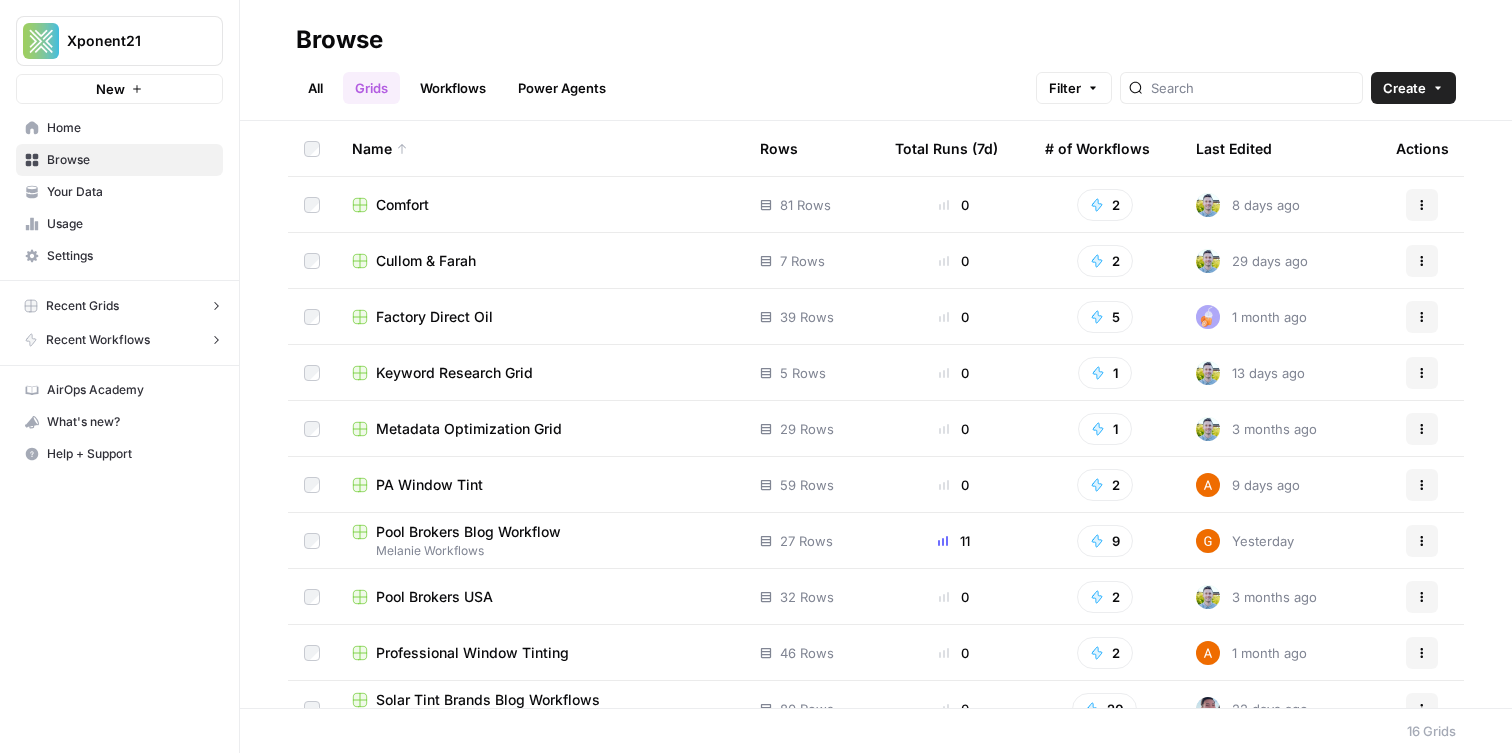 click on "Workflows" at bounding box center (453, 88) 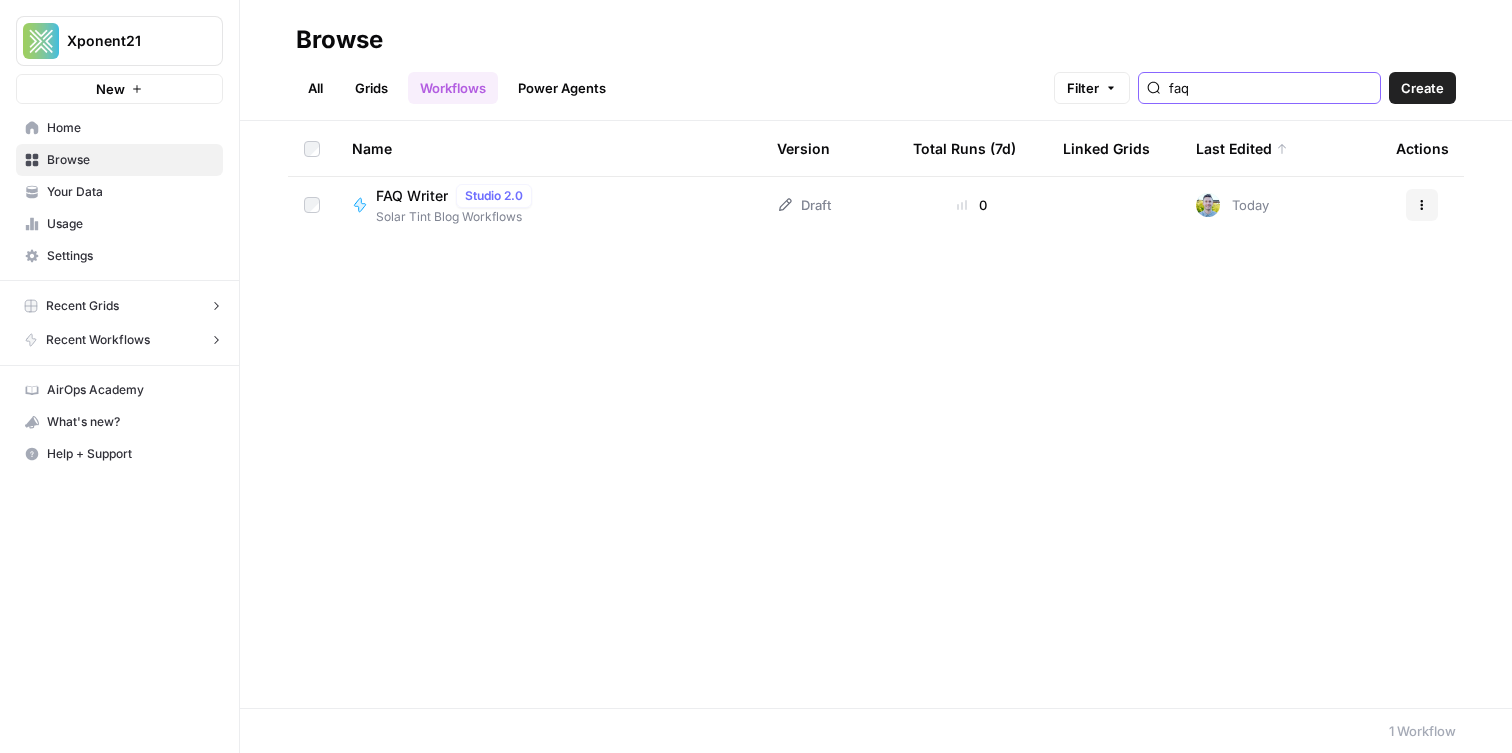 click on "faq" at bounding box center [1270, 88] 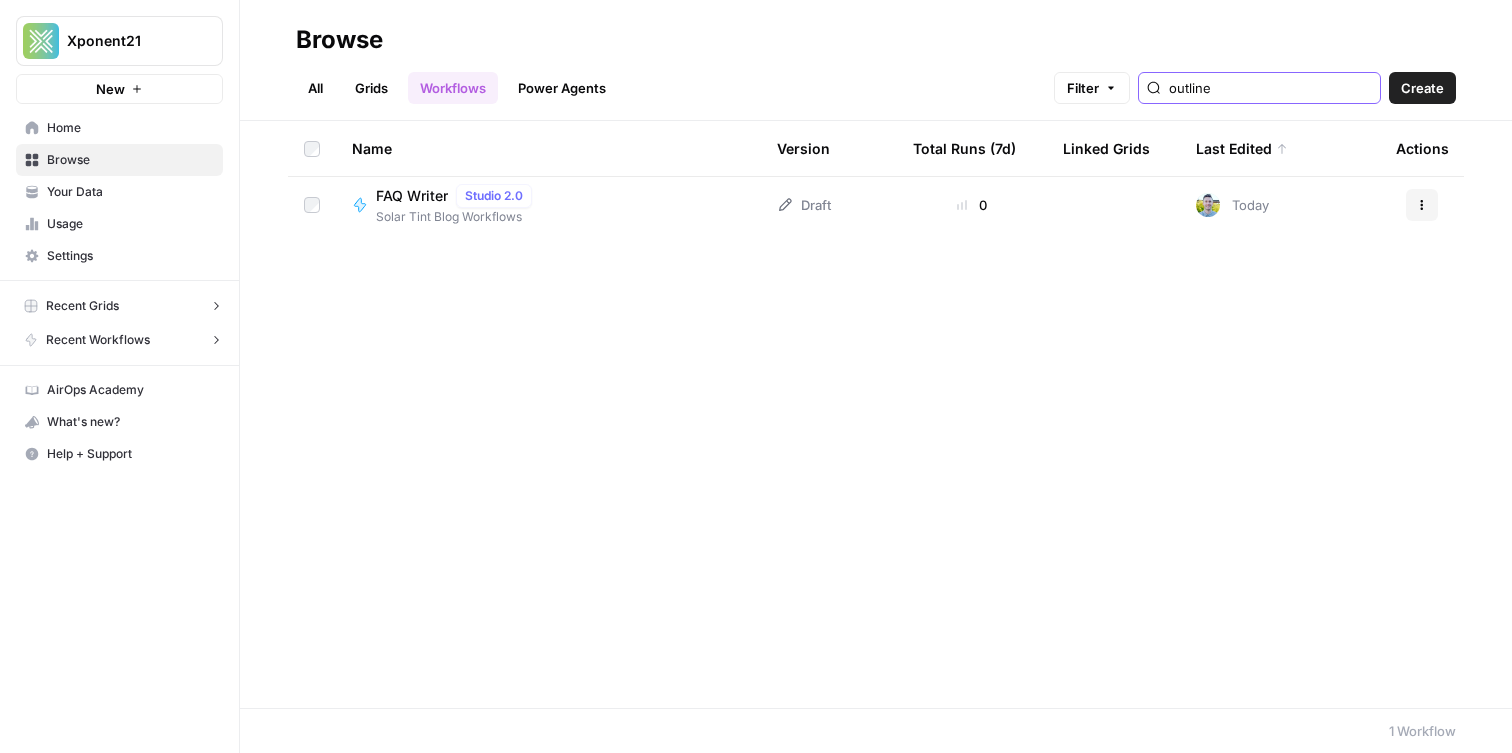 type on "outline" 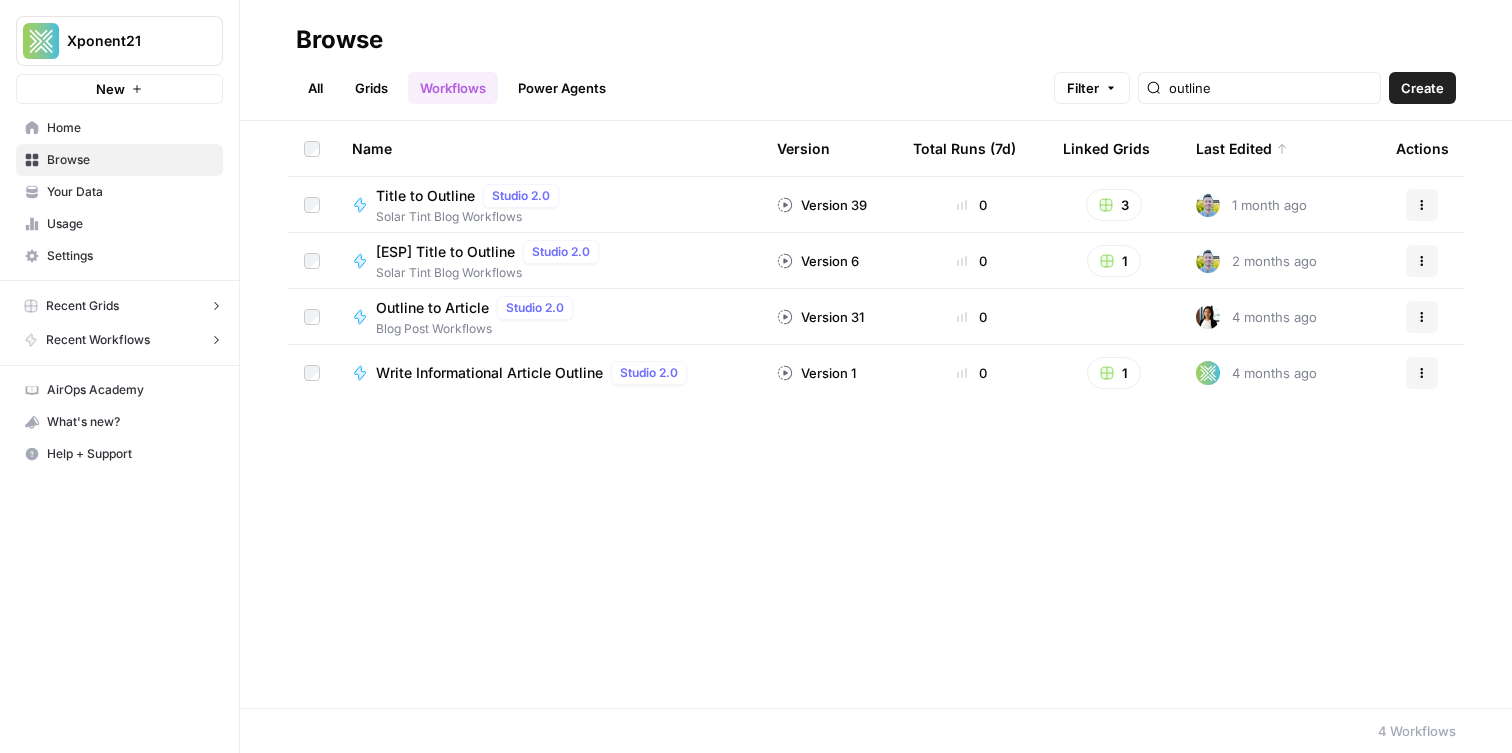 click 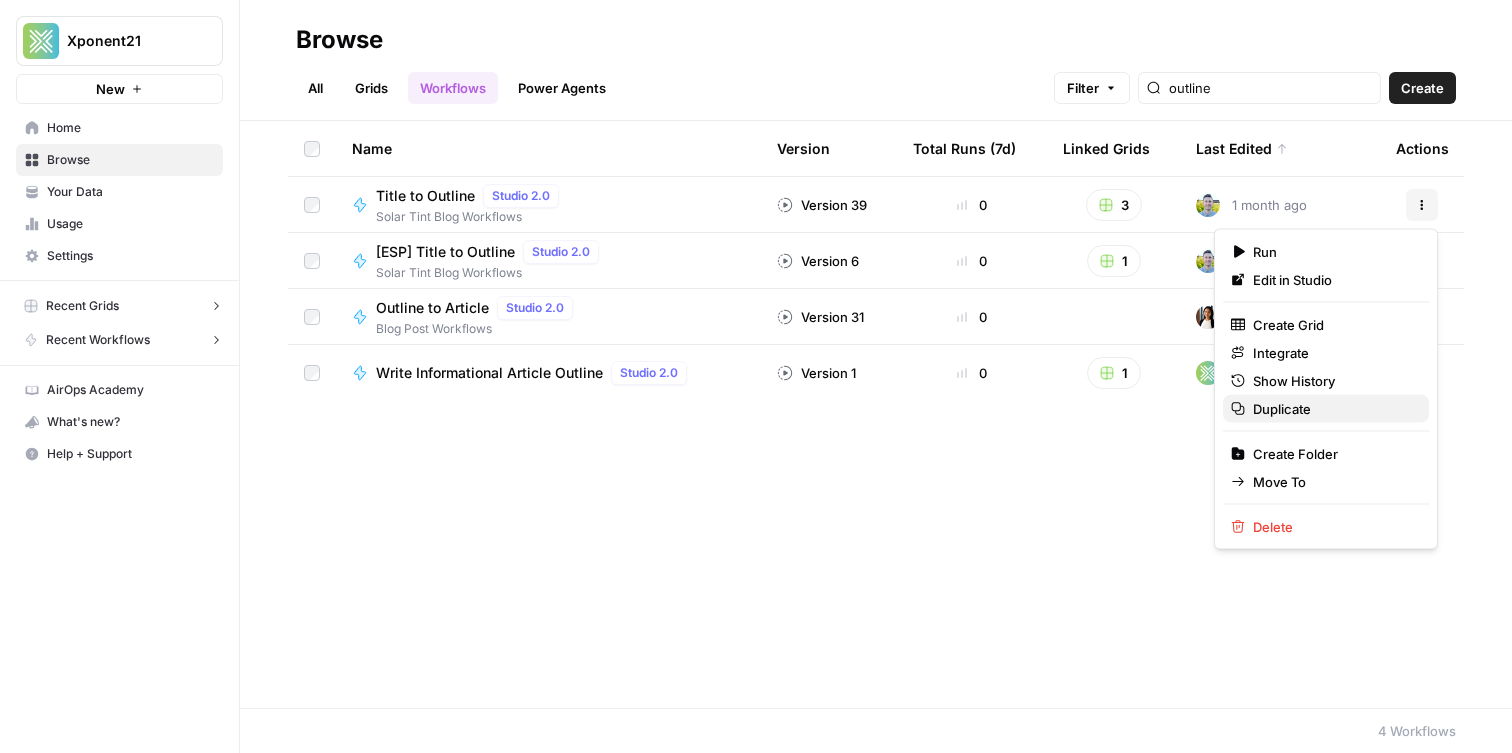 click on "Duplicate" at bounding box center [1333, 409] 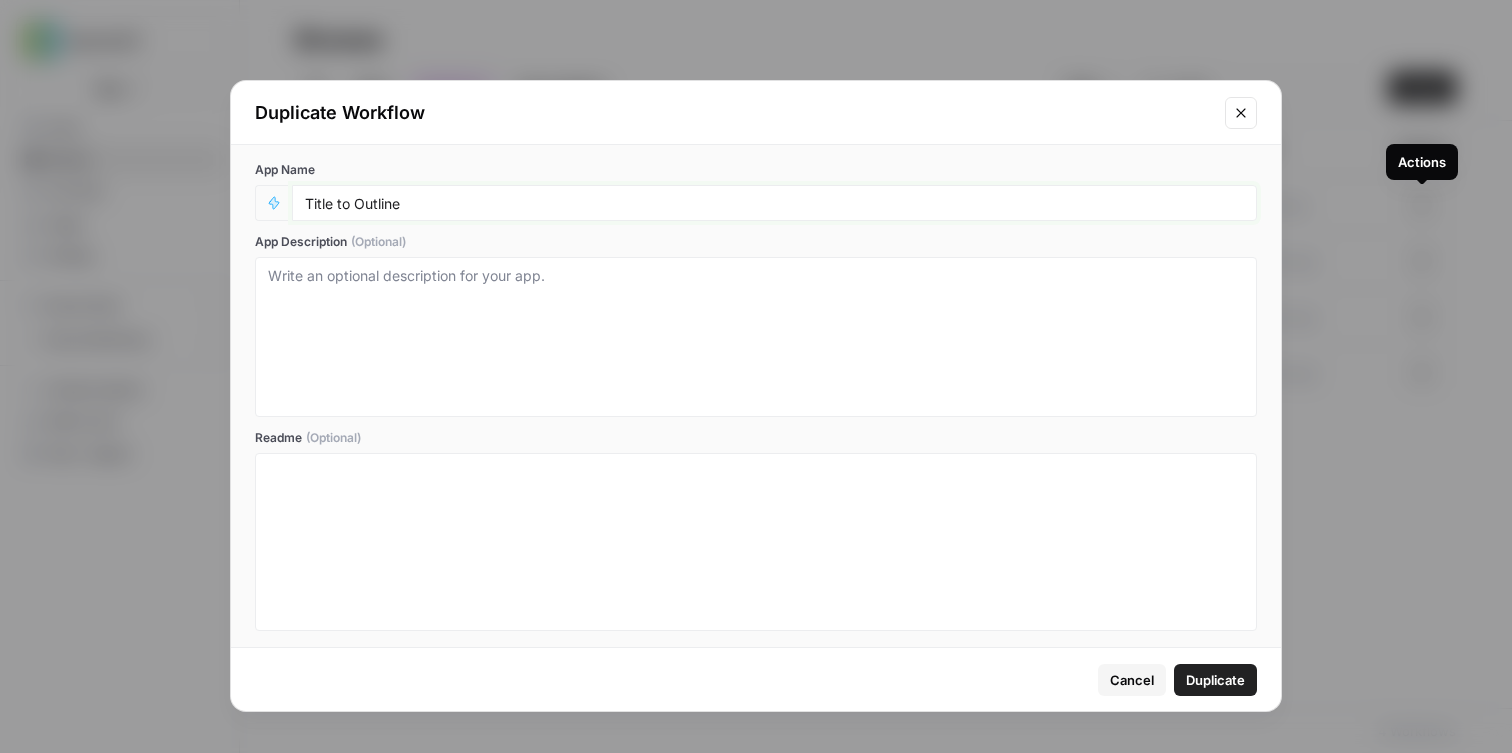 drag, startPoint x: 354, startPoint y: 203, endPoint x: 628, endPoint y: 221, distance: 274.5906 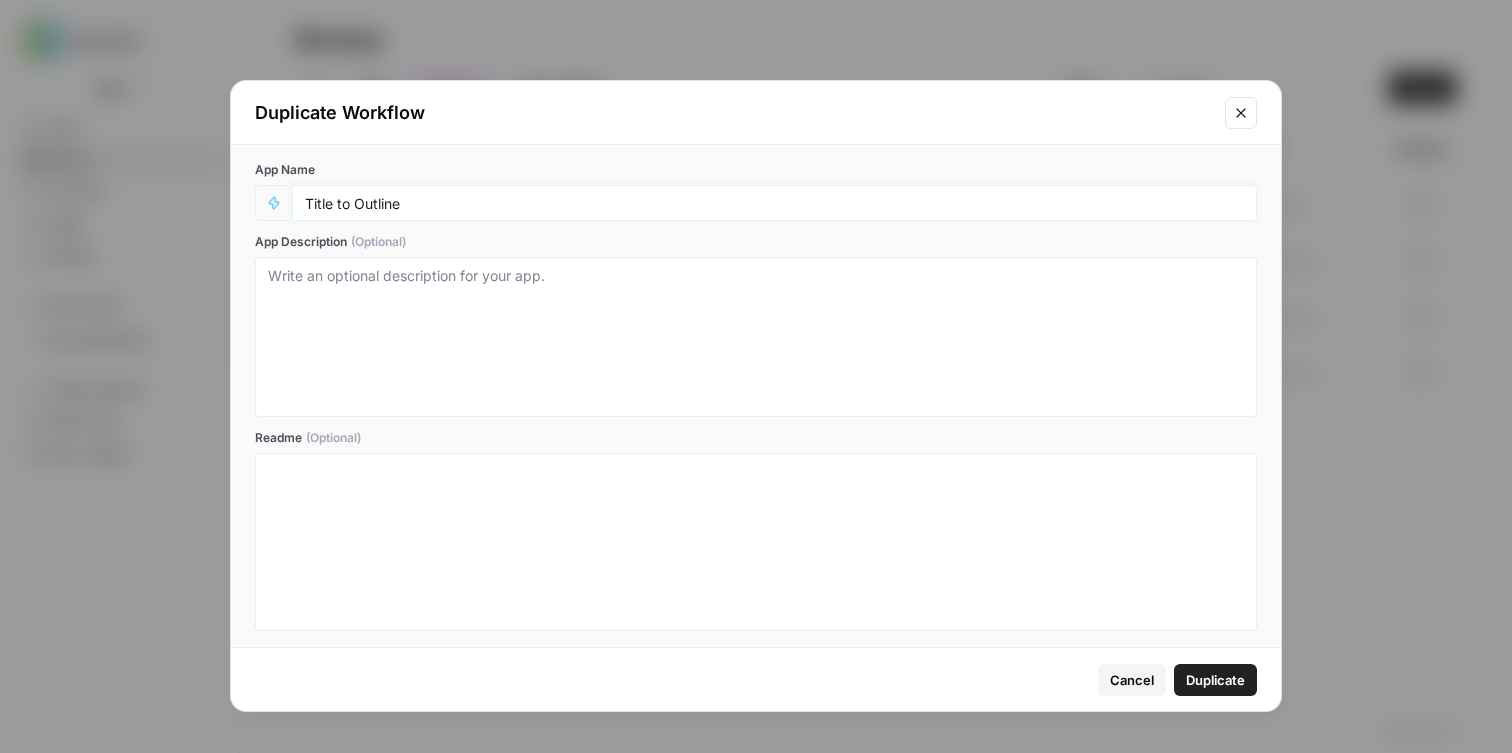 click on "Title to Outline" at bounding box center [774, 203] 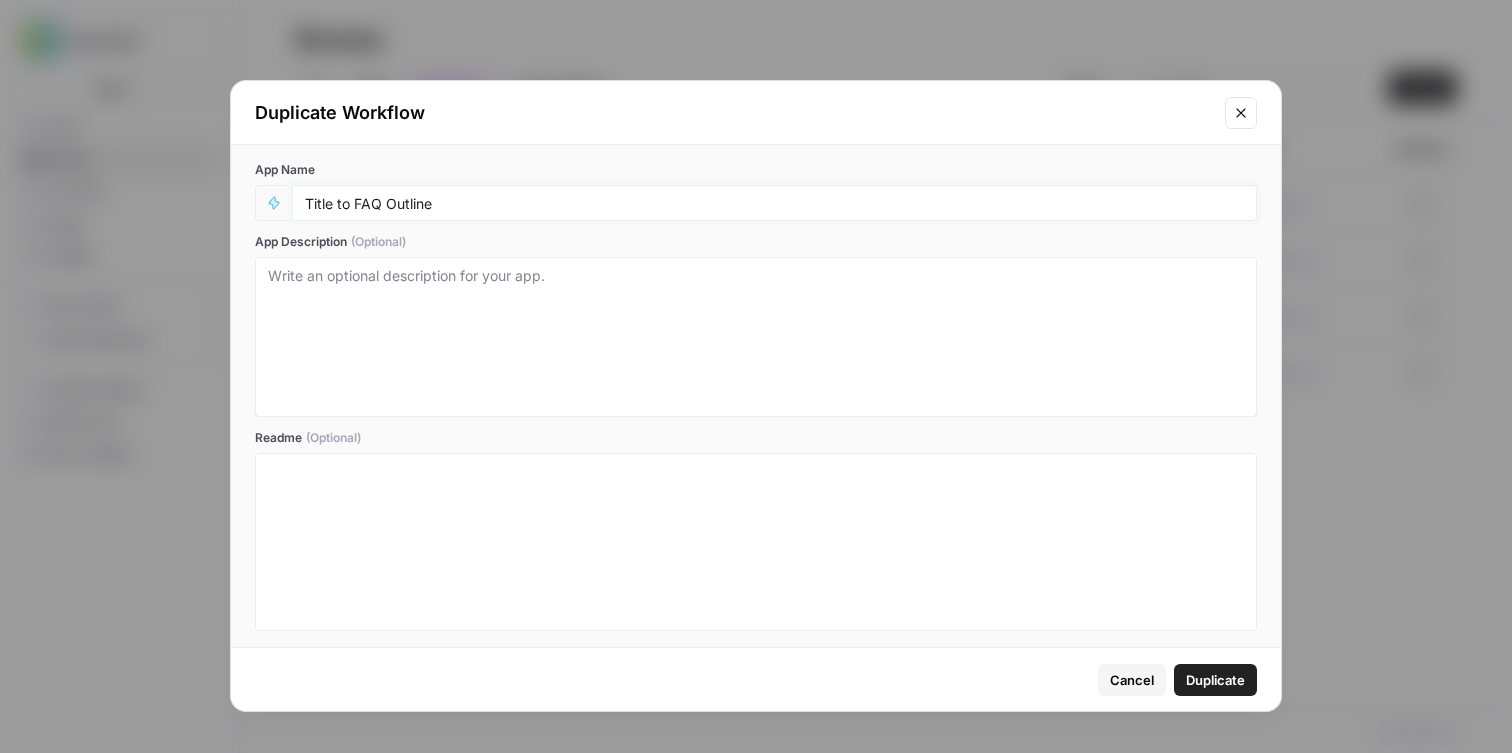 type on "Title to FAQ Outline" 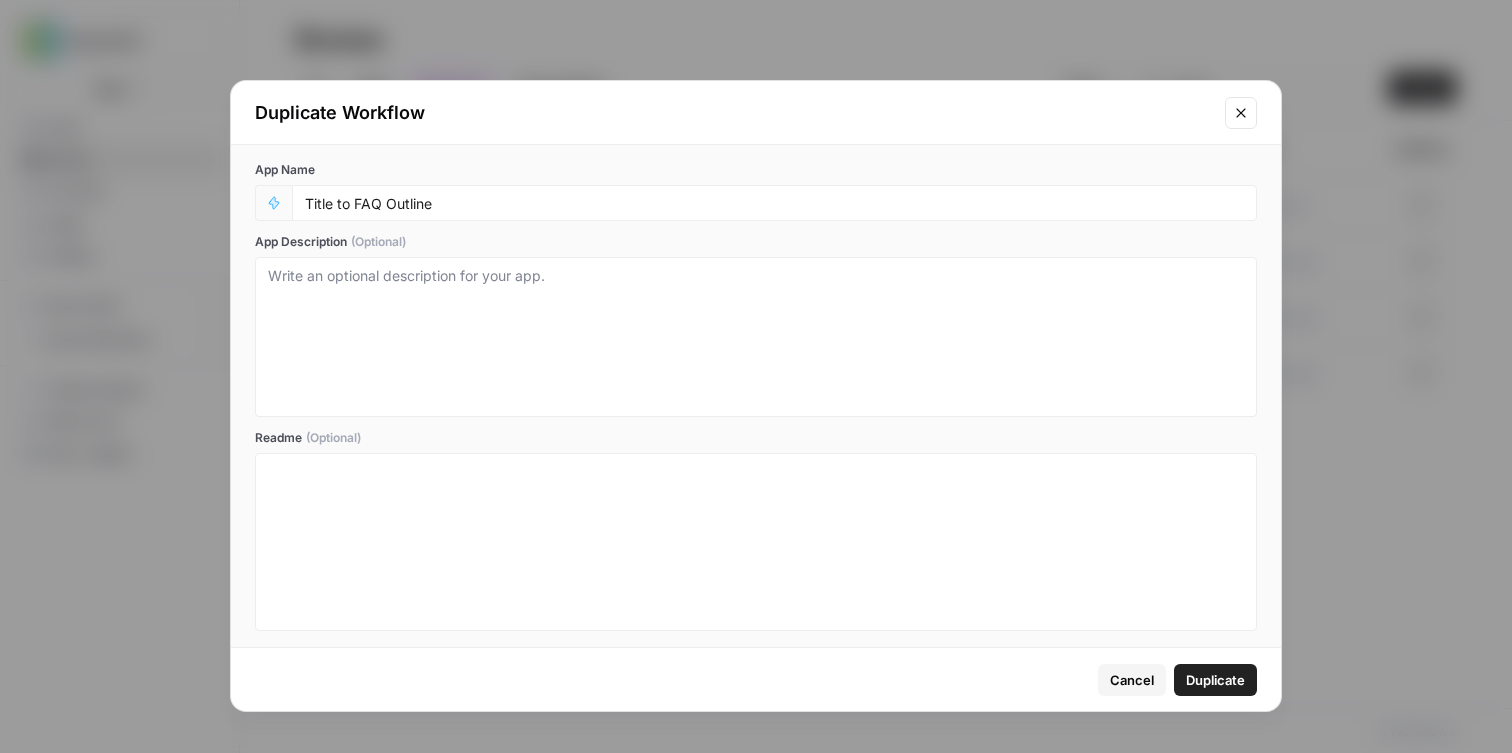 click on "Duplicate" at bounding box center [1215, 680] 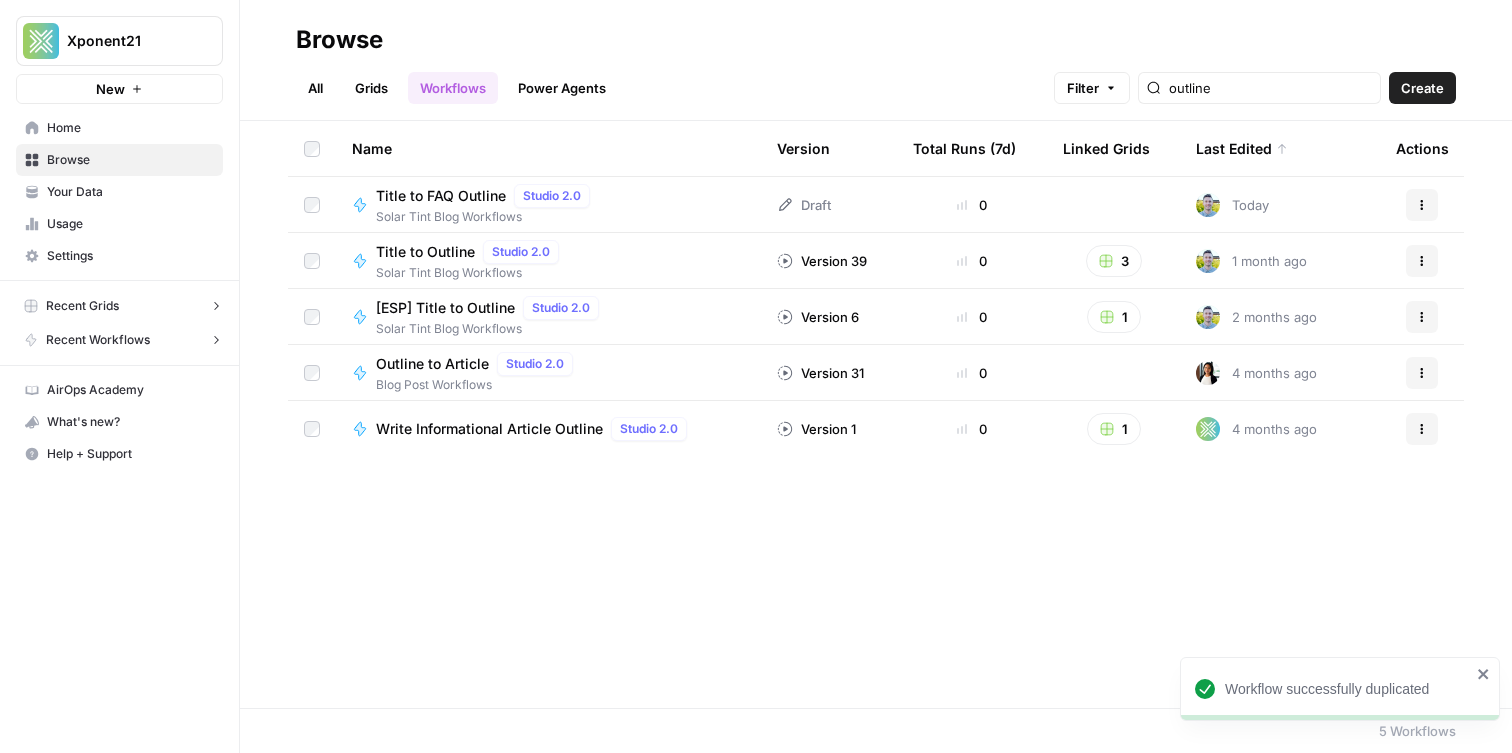 click on "Actions" at bounding box center (1422, 205) 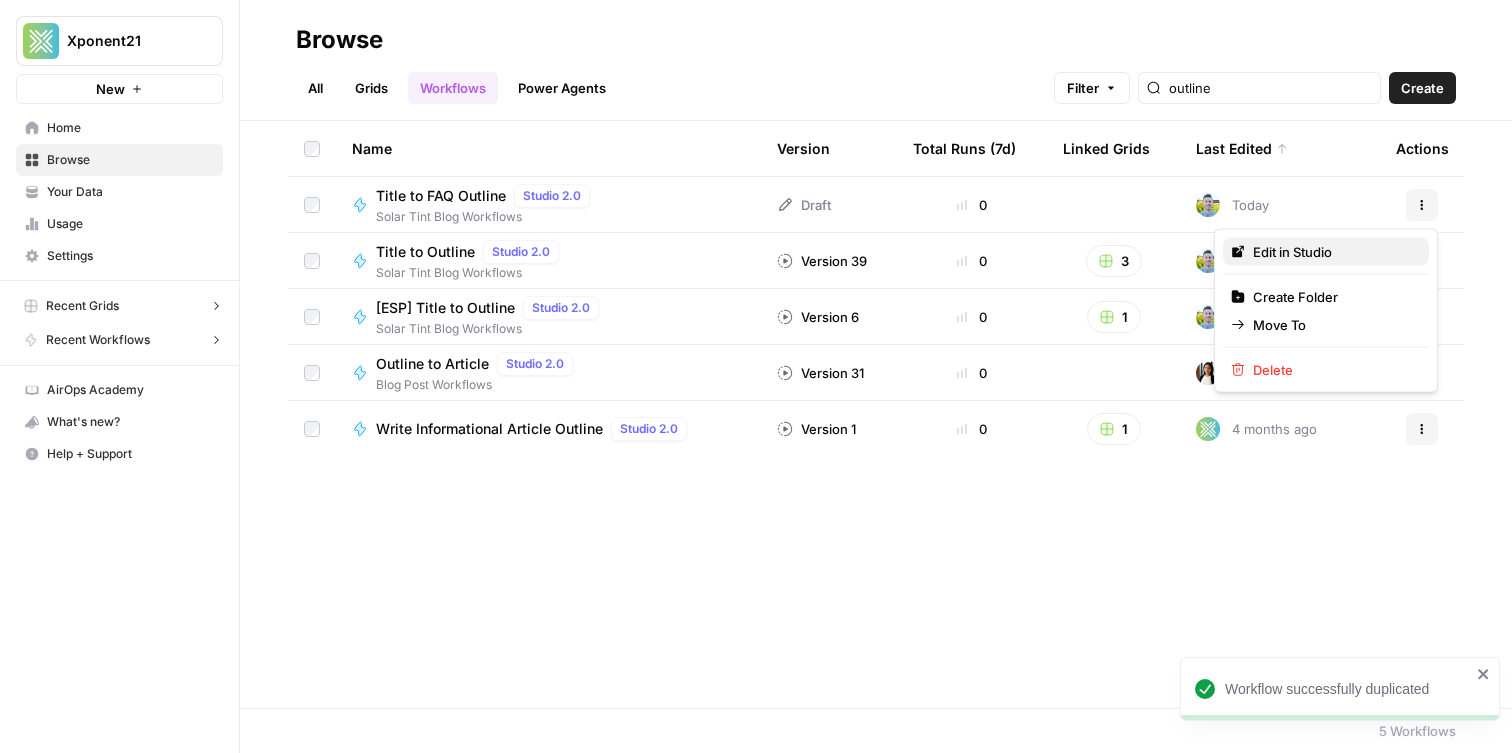 click on "Edit in Studio" at bounding box center (1333, 252) 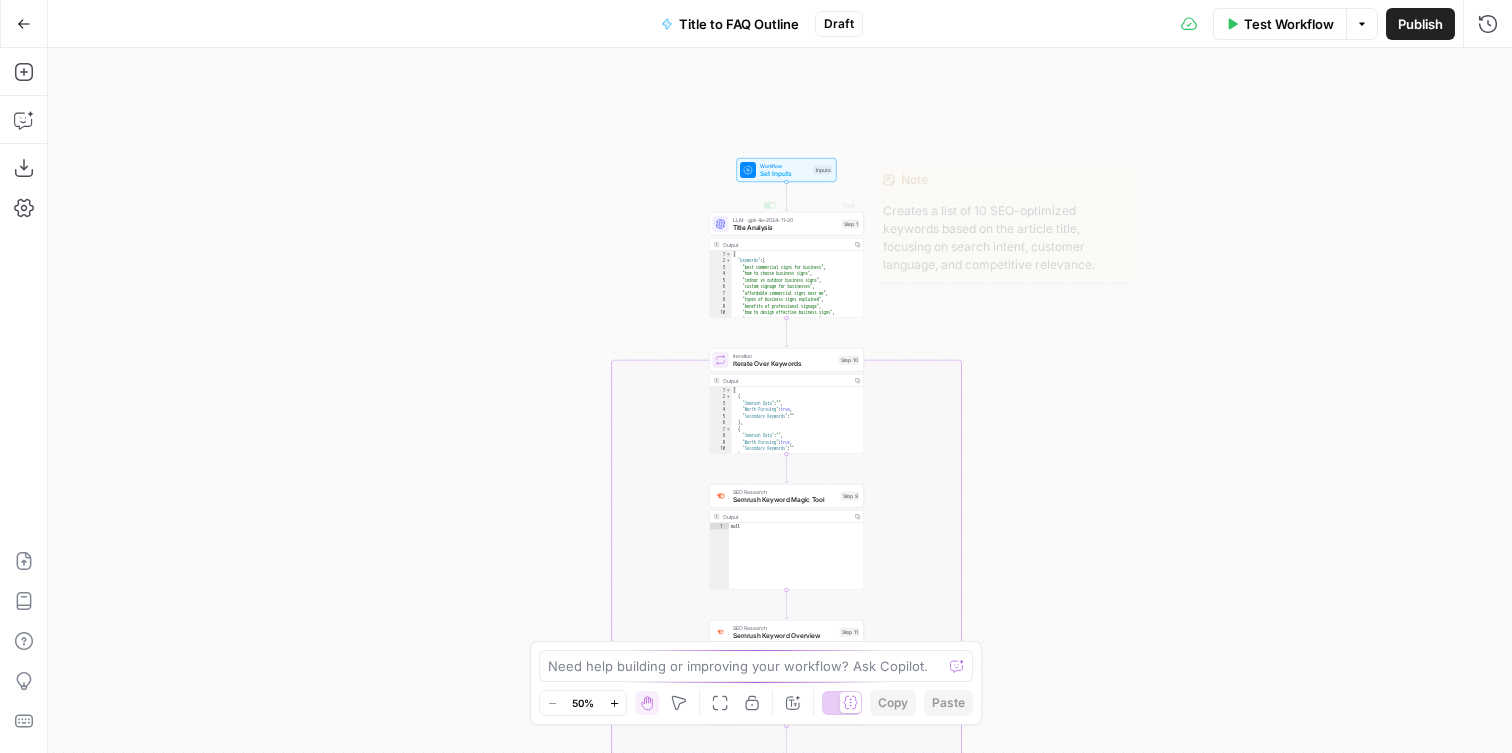 click on "Title Analysis" at bounding box center [785, 228] 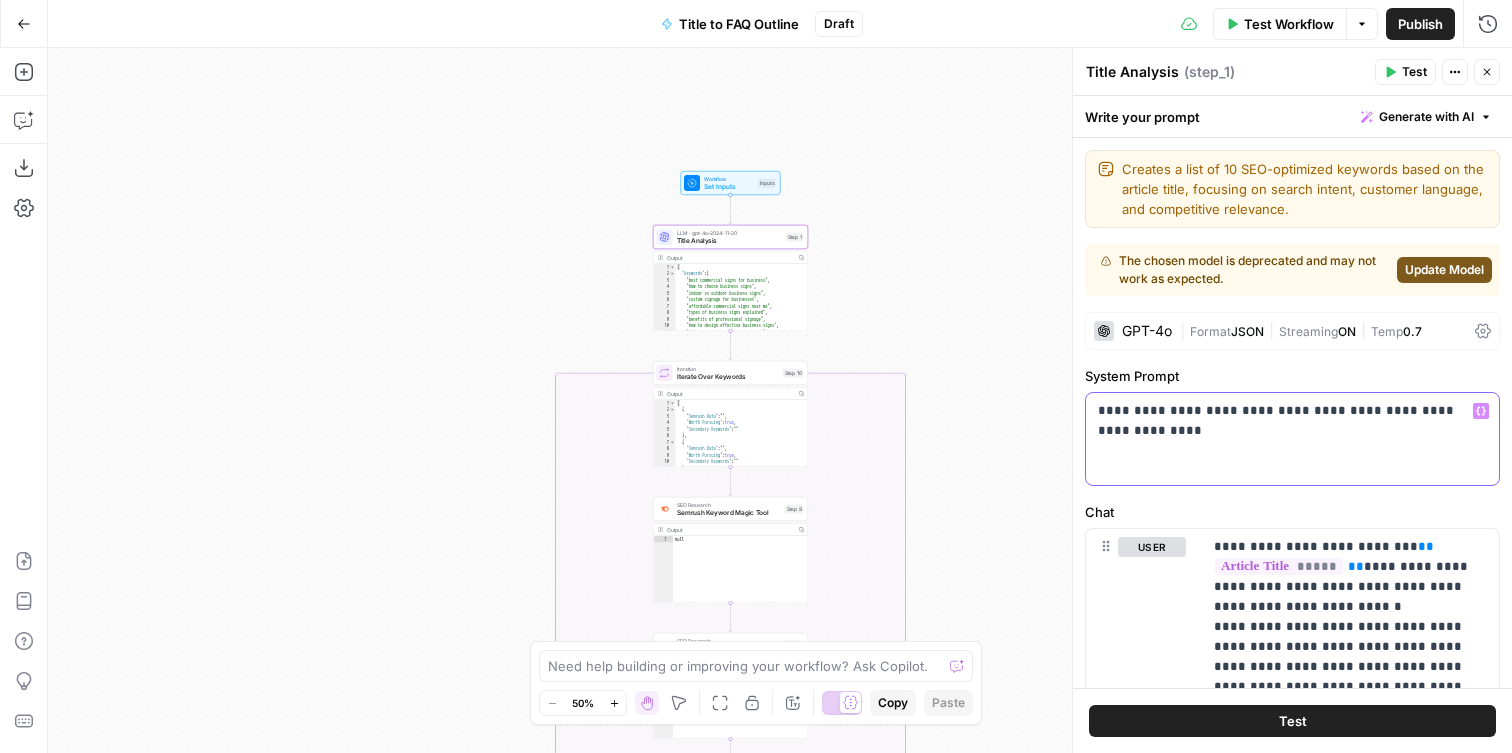 click on "**********" at bounding box center (1292, 421) 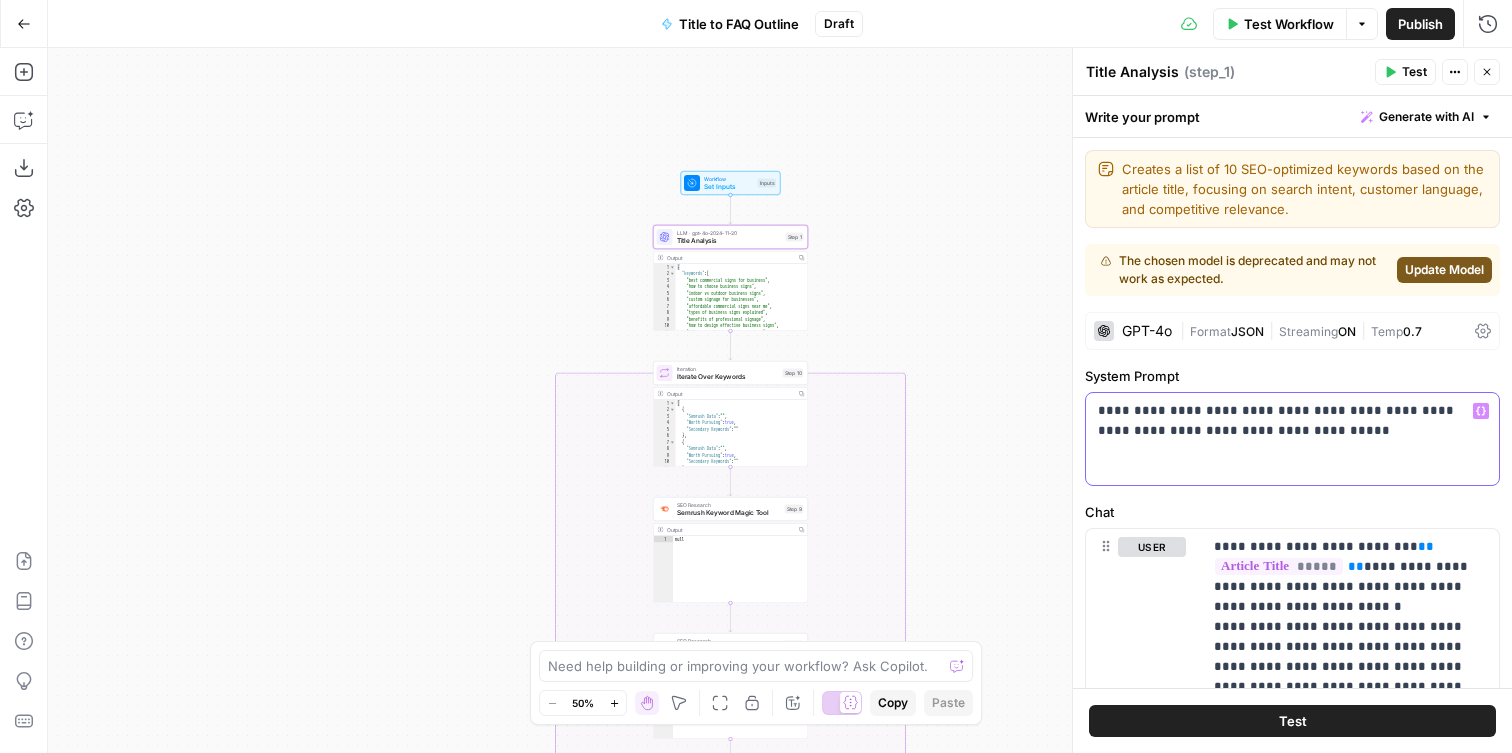click on "**********" at bounding box center [1292, 421] 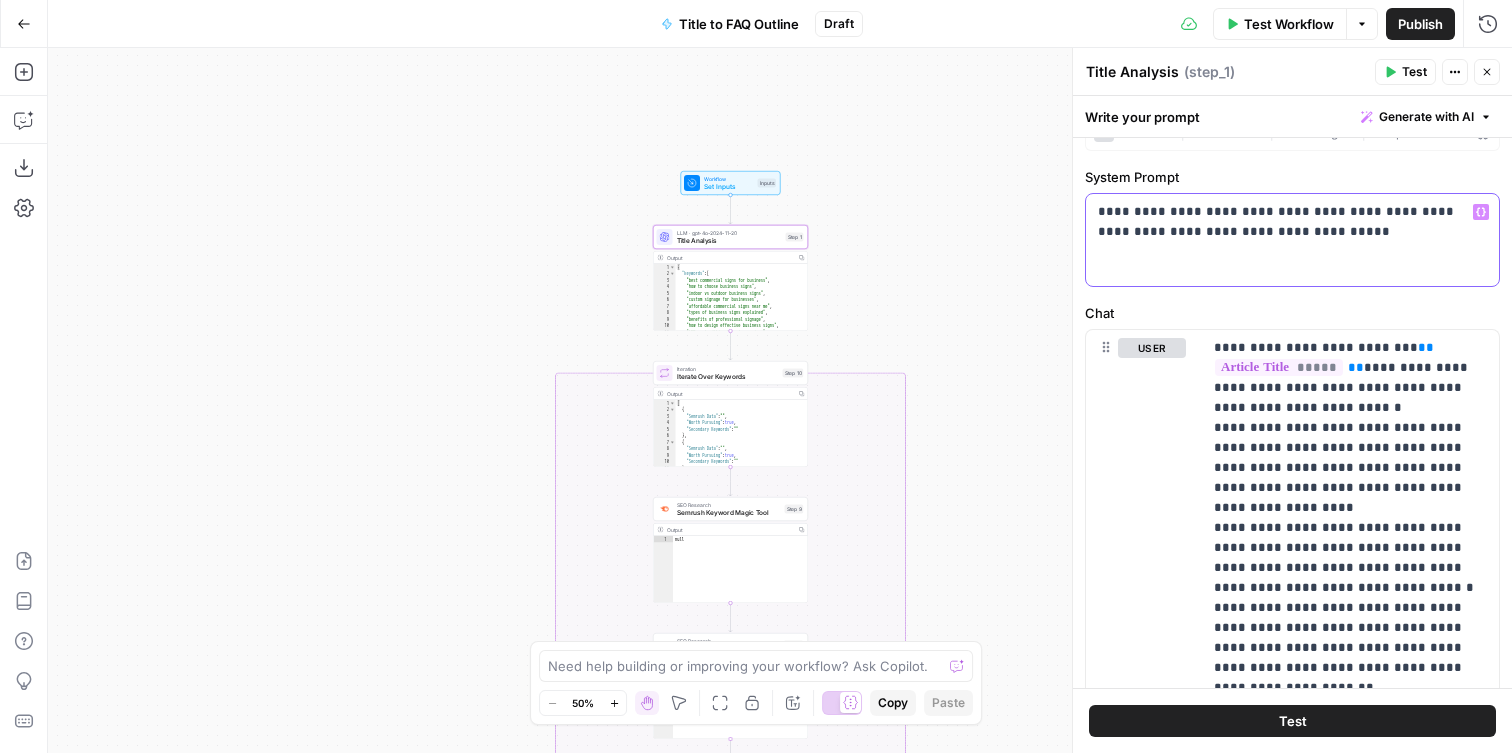 scroll, scrollTop: 197, scrollLeft: 0, axis: vertical 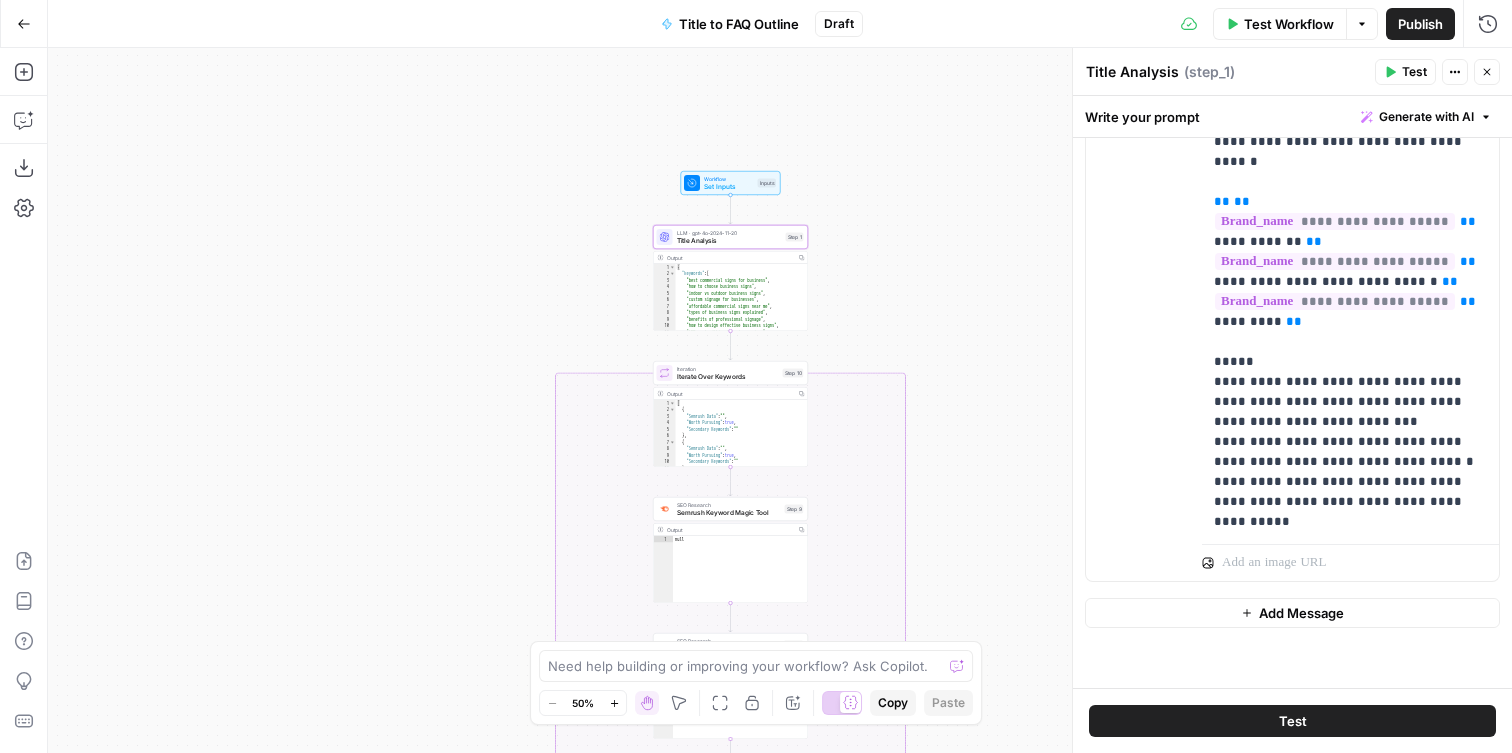 click on "true false Workflow Set Inputs Inputs LLM · gpt-4o-2024-11-20 Title Analysis Step 1 Output Copy 1 2 3 4 5 6 7 8 9 10 11 12 {    "keywords" :  [      "best commercial signs for business" ,      "how to choose business signs" ,      "indoor vs outdoor business signs" ,      "custom signage for businesses" ,      "affordable commercial signs near me" ,      "types of business signs explained" ,      "benefits of professional signage" ,      "how to design effective business signs" ,      "LED vs traditional business signs" ,      "custom exterior signs for storefronts"     Loop Iteration Iterate Over Keywords Step 10 Output Copy 1 2 3 4 5 6 7 8 9 10 11 12 [    {      "Semrush Data" :  "" ,      "Worth Pursuing" :  true ,      "Secondary Keywords" :  ""    } ,    {      "Semrush Data" :  "" ,      "Worth Pursuing" :  true ,      "Secondary Keywords" :  ""    } ,    {     SEO Research Semrush Keyword Magic Tool Step 9 Output Copy 1 null     SEO Research Semrush Keyword Overview Step 11 Output Copy 1 null" at bounding box center [780, 400] 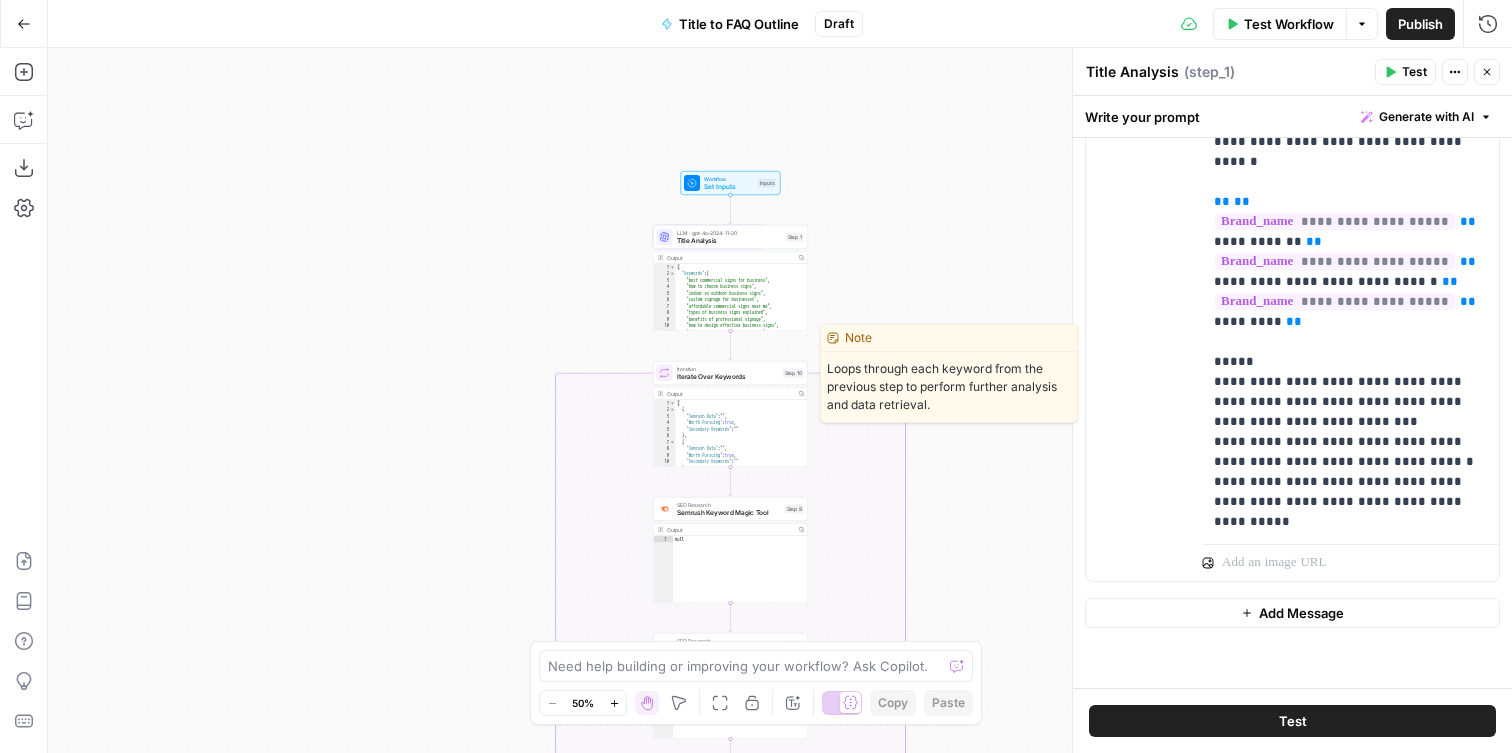 click on "Iterate Over Keywords" at bounding box center (728, 377) 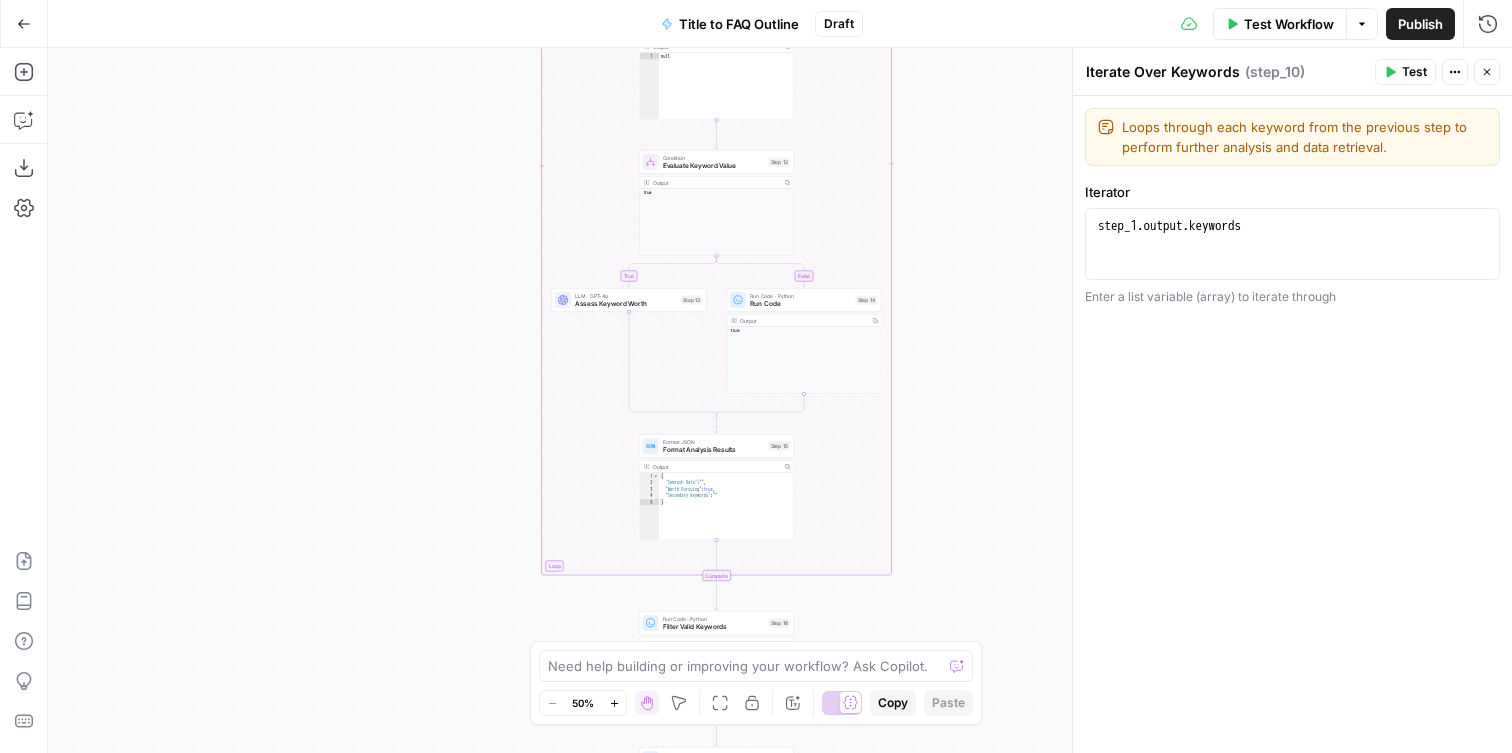 click on "Run Code" at bounding box center (801, 304) 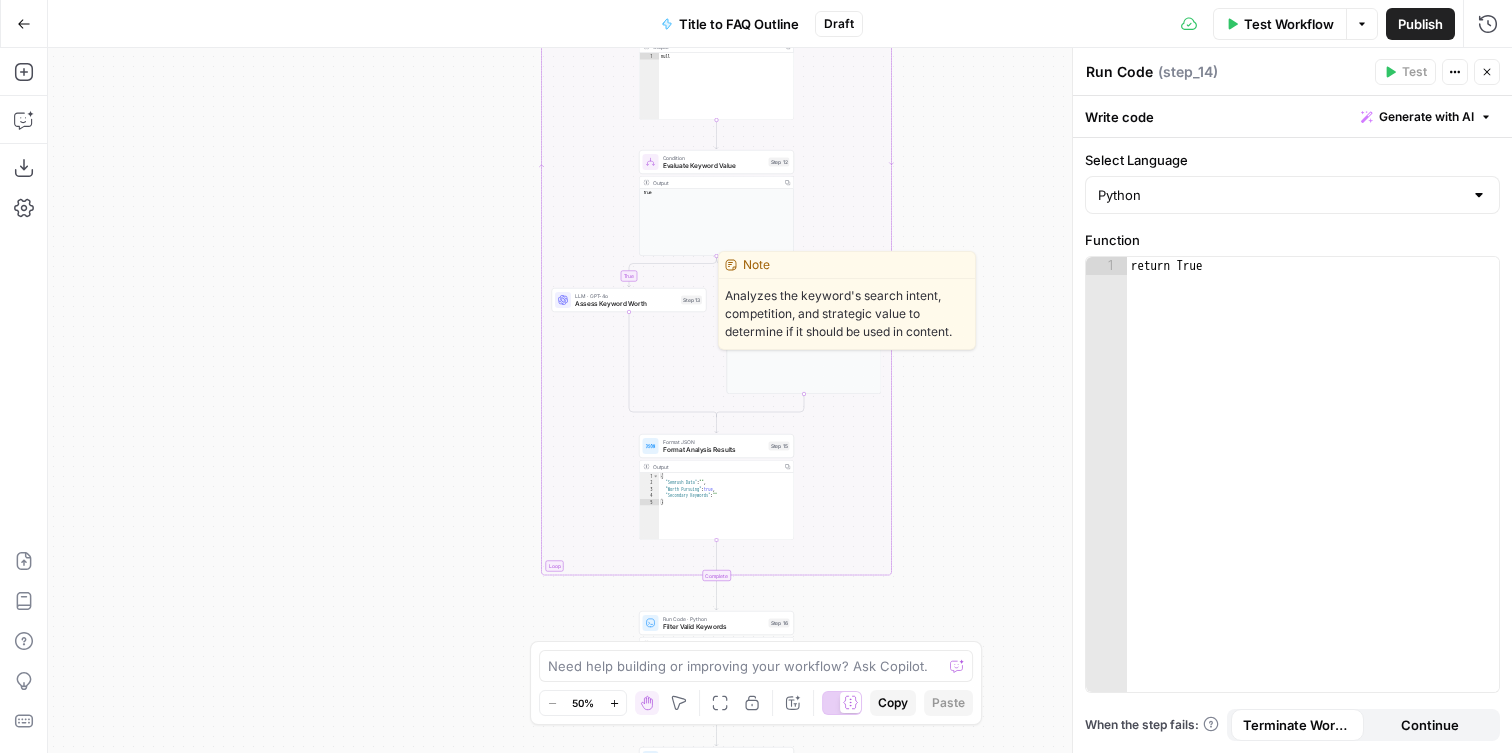 click on "LLM · GPT-4o" at bounding box center (626, 296) 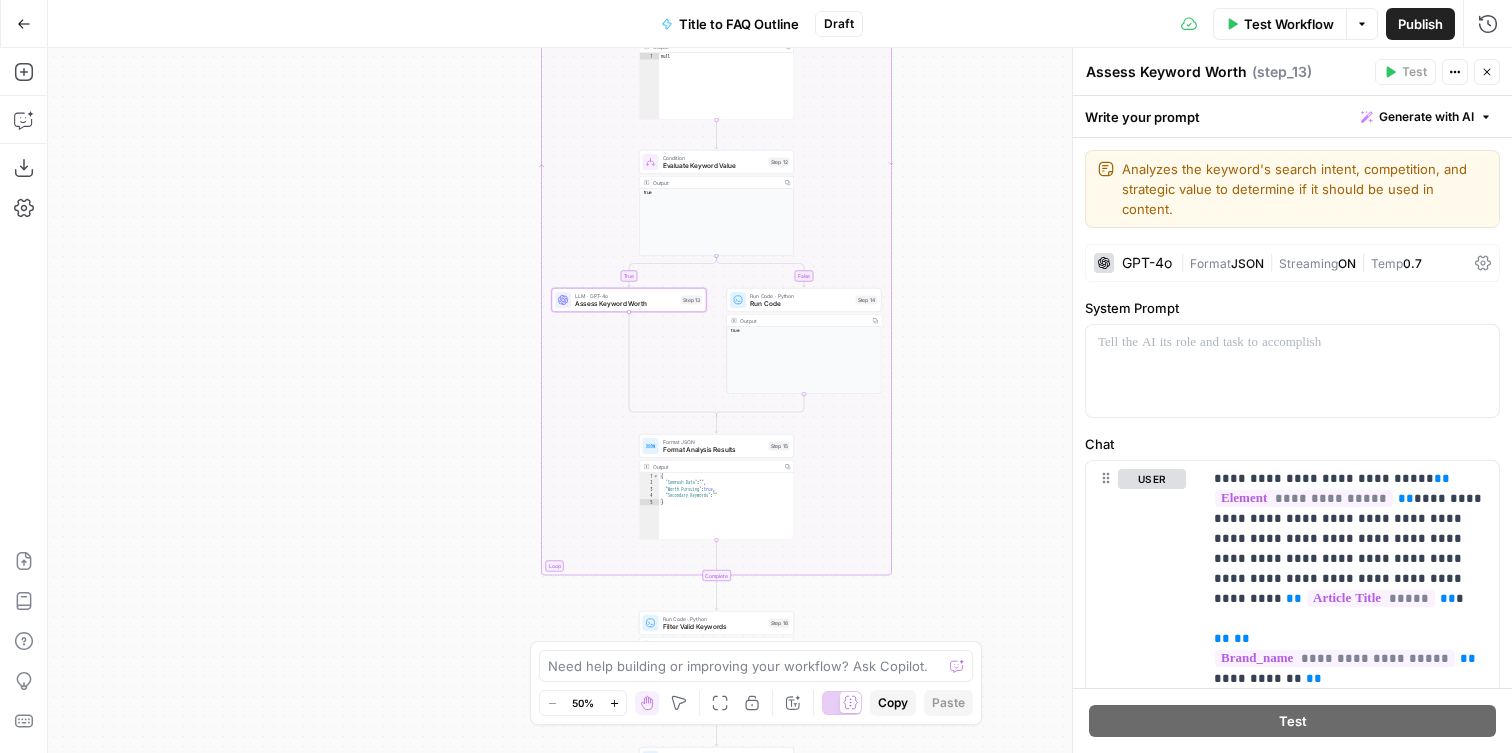scroll, scrollTop: 92, scrollLeft: 0, axis: vertical 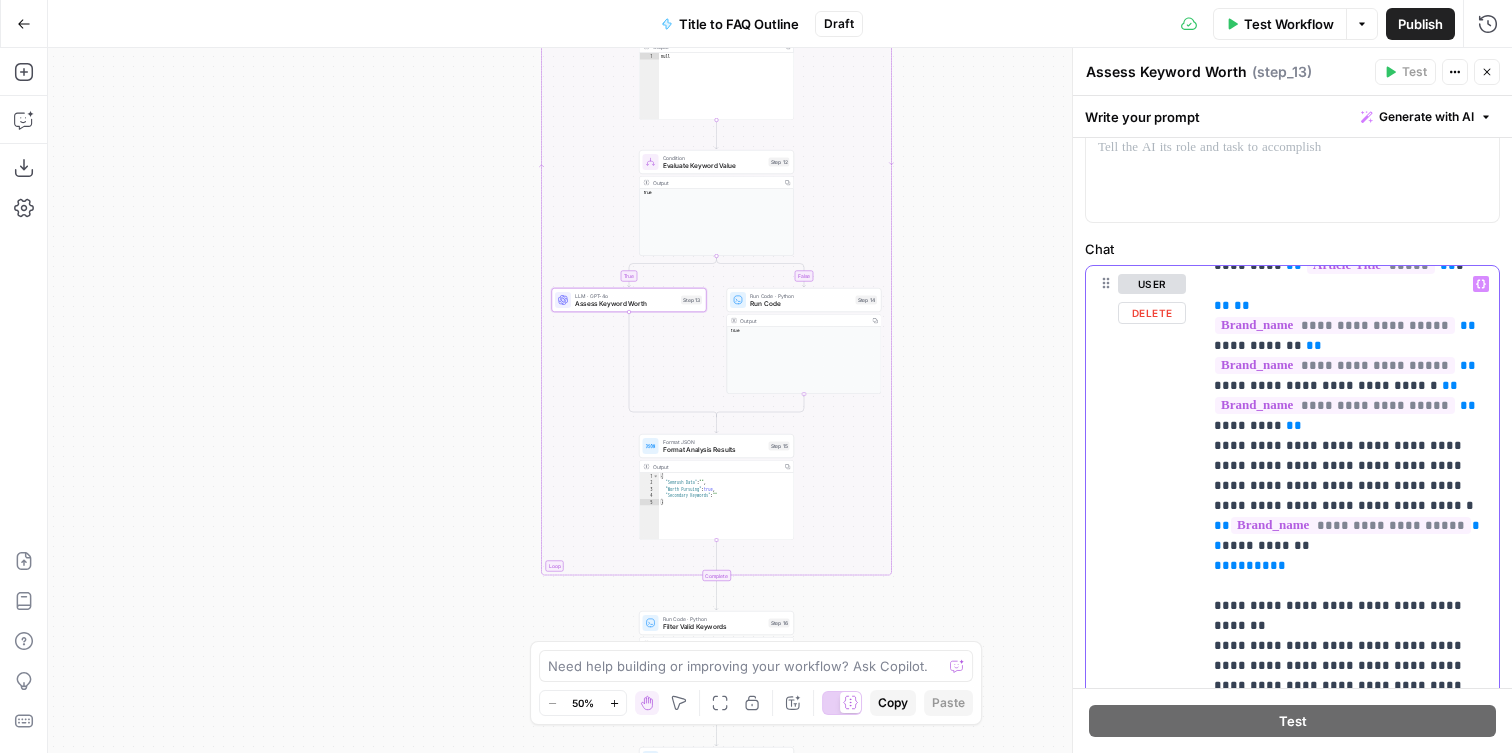click on "**********" at bounding box center (1350, 896) 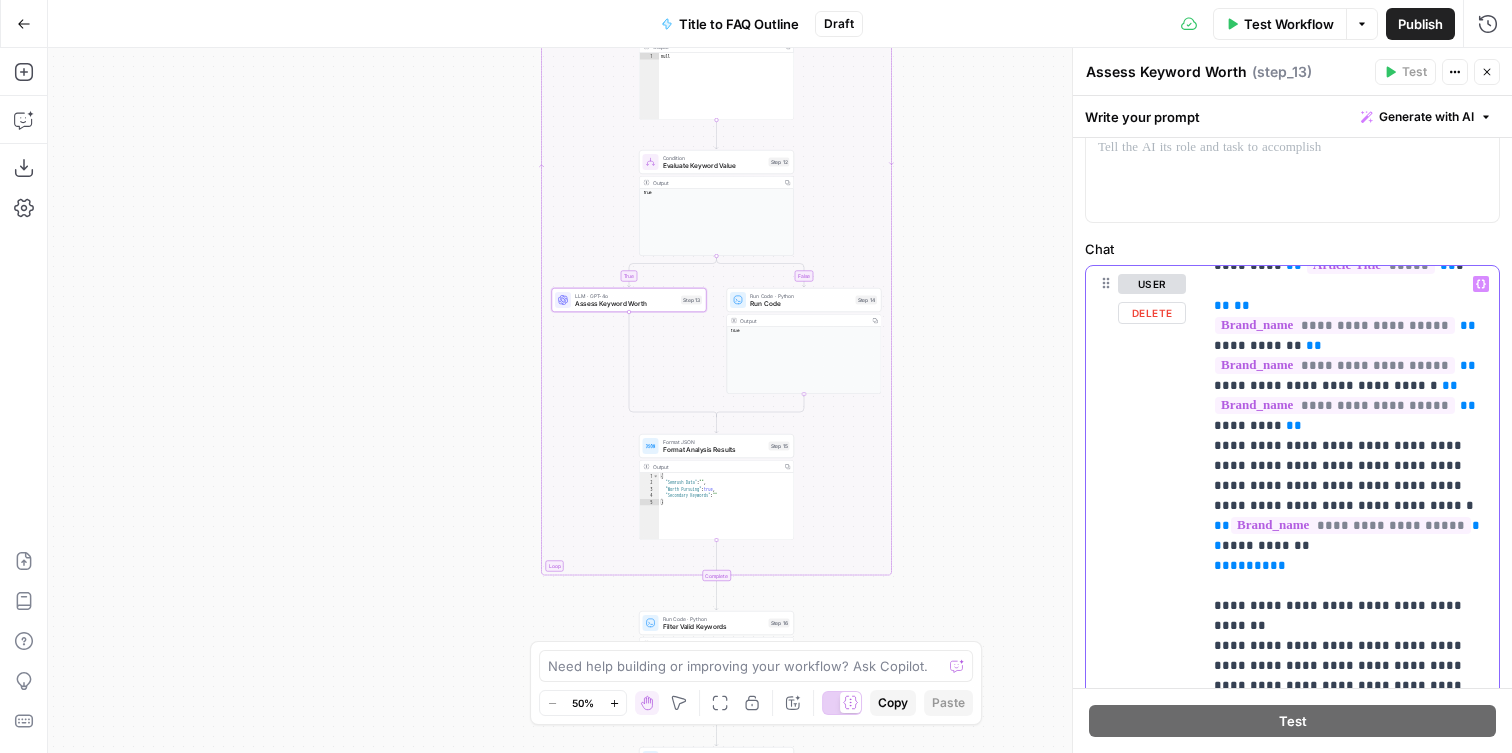 drag, startPoint x: 1334, startPoint y: 406, endPoint x: 1413, endPoint y: 416, distance: 79.630394 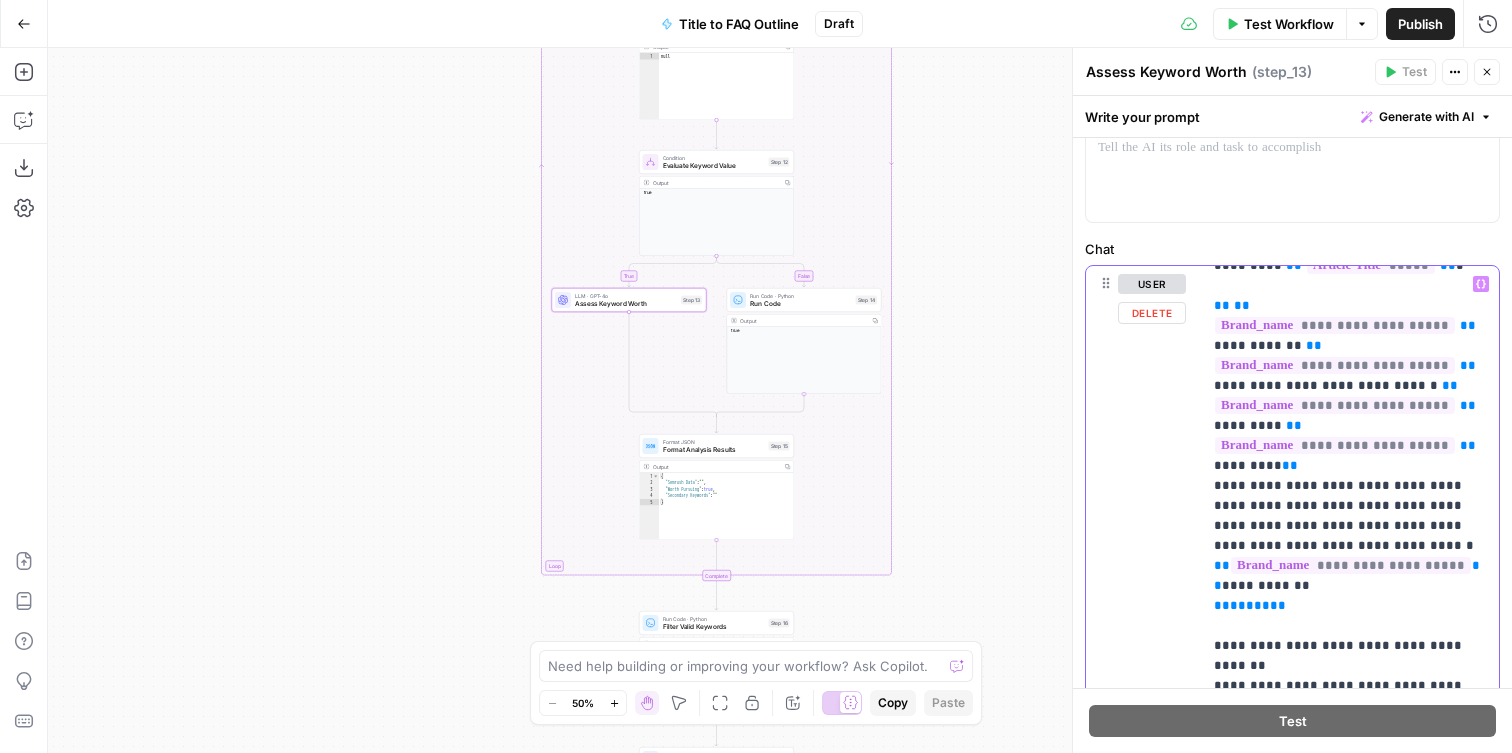 click on "*********" at bounding box center (1248, 465) 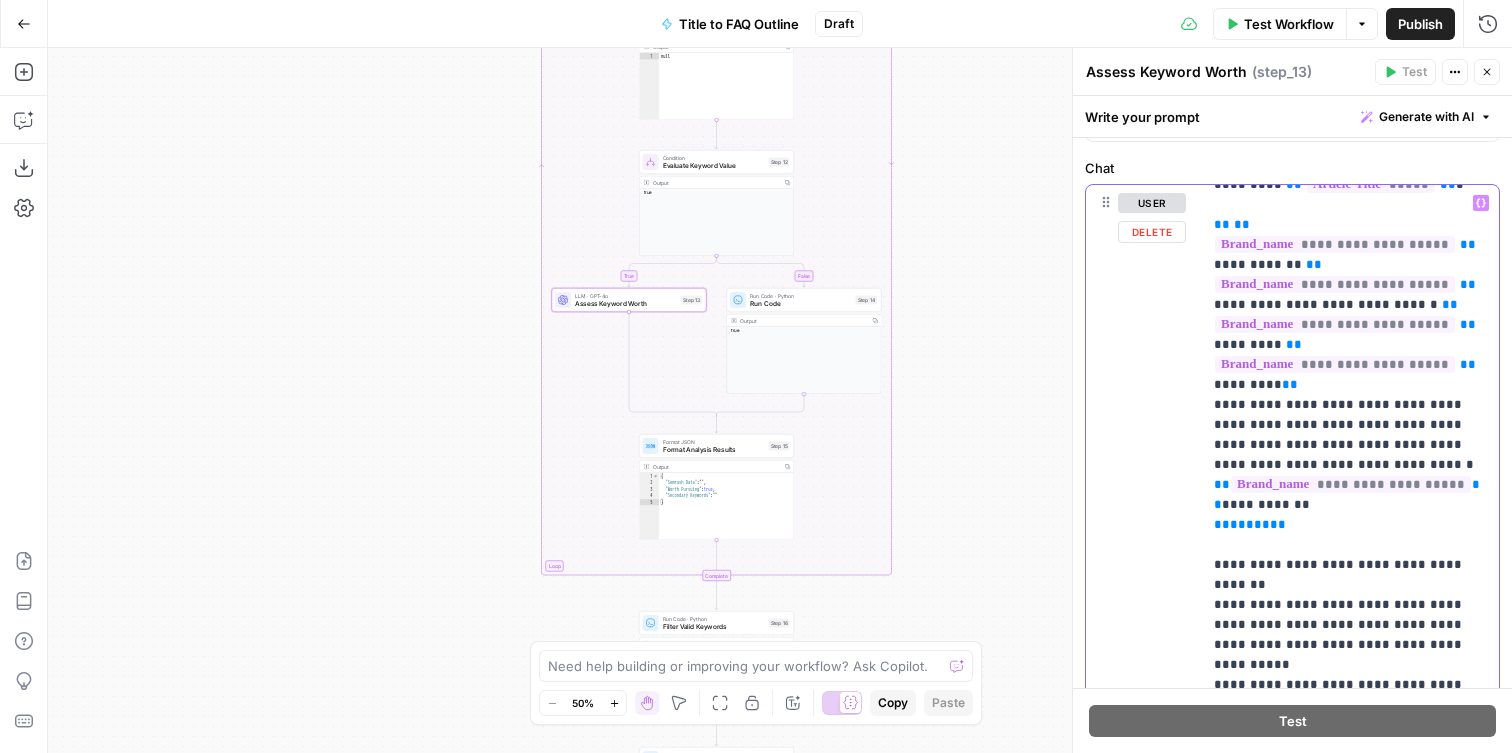 scroll, scrollTop: 275, scrollLeft: 0, axis: vertical 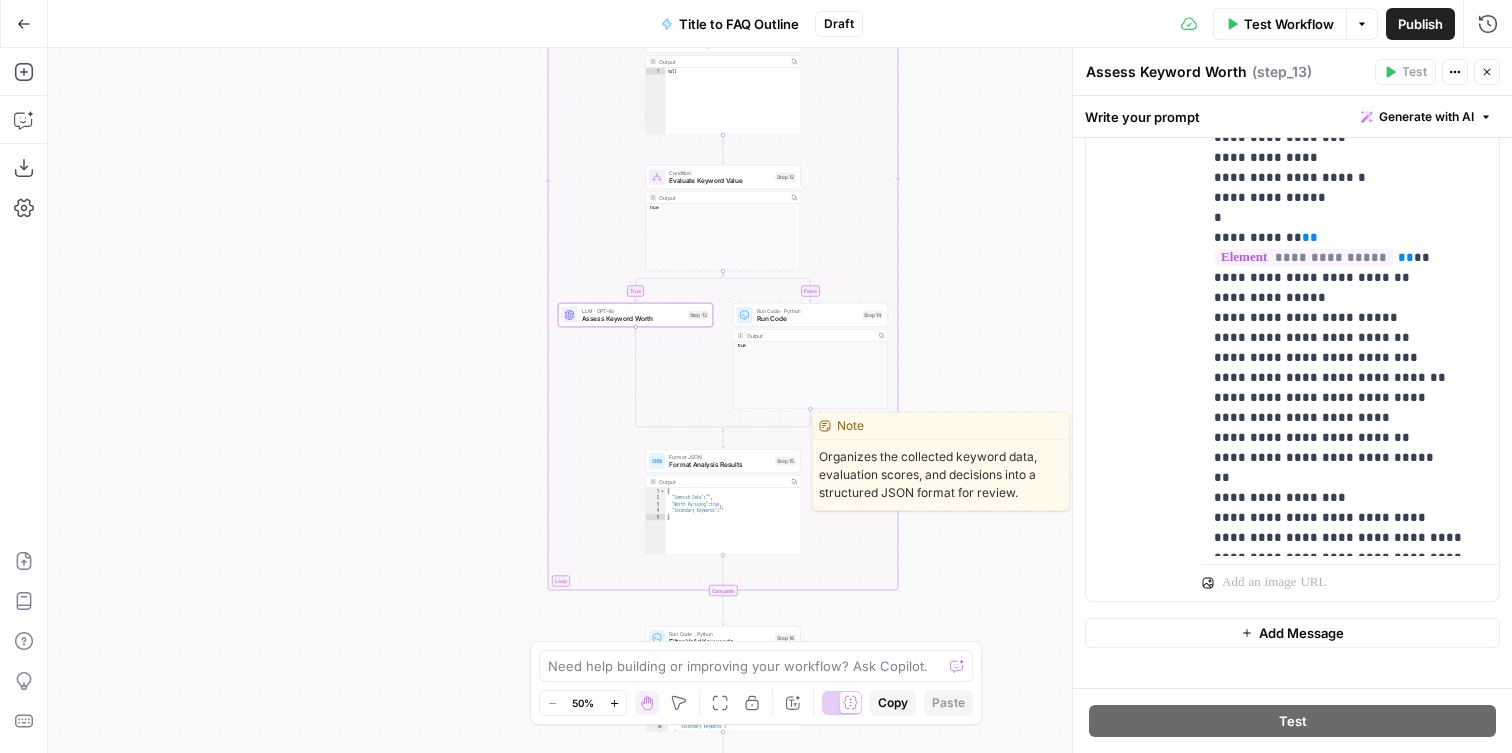click on "Format Analysis Results" at bounding box center (720, 465) 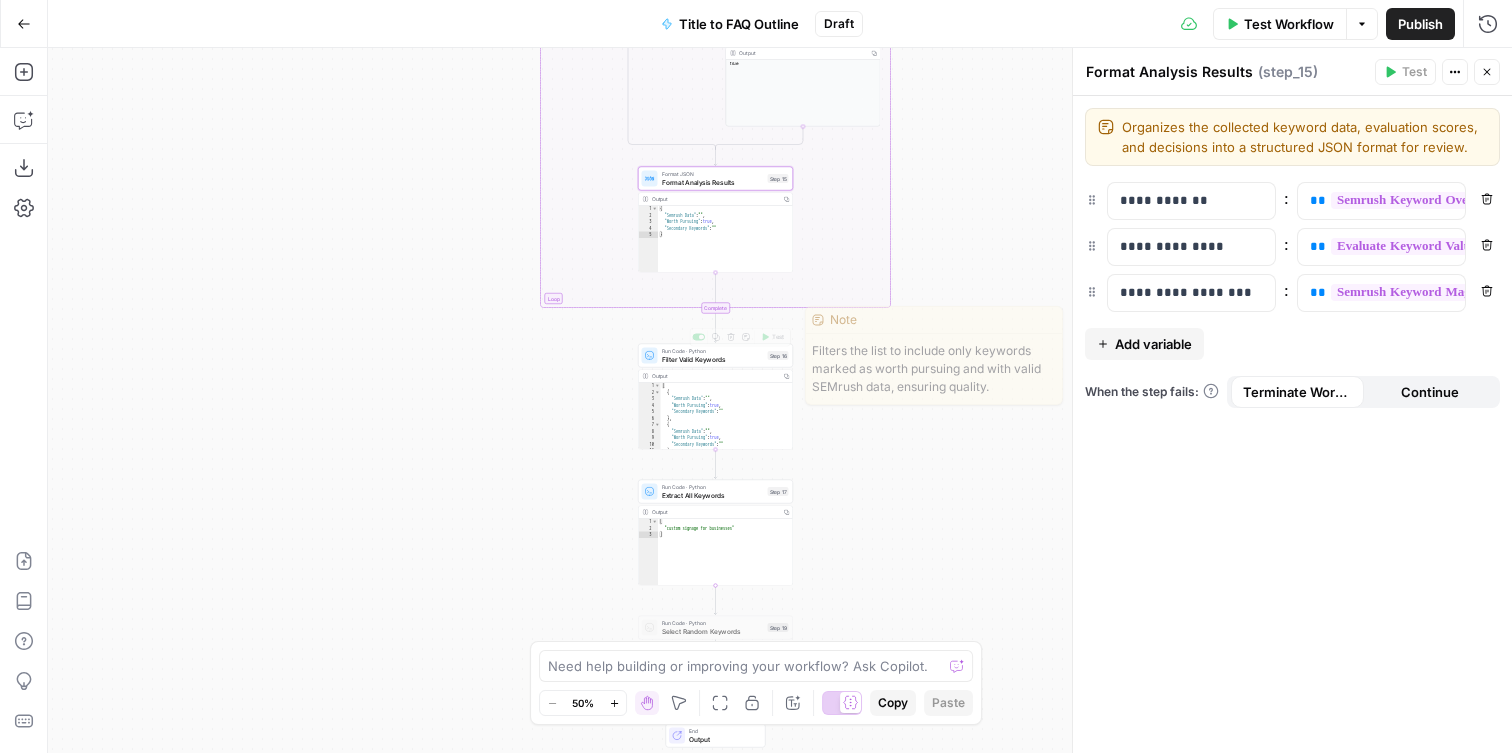 click on "Run Code · Python Filter Valid Keywords Step 16 Copy step Delete step Edit Note Test" at bounding box center [715, 356] 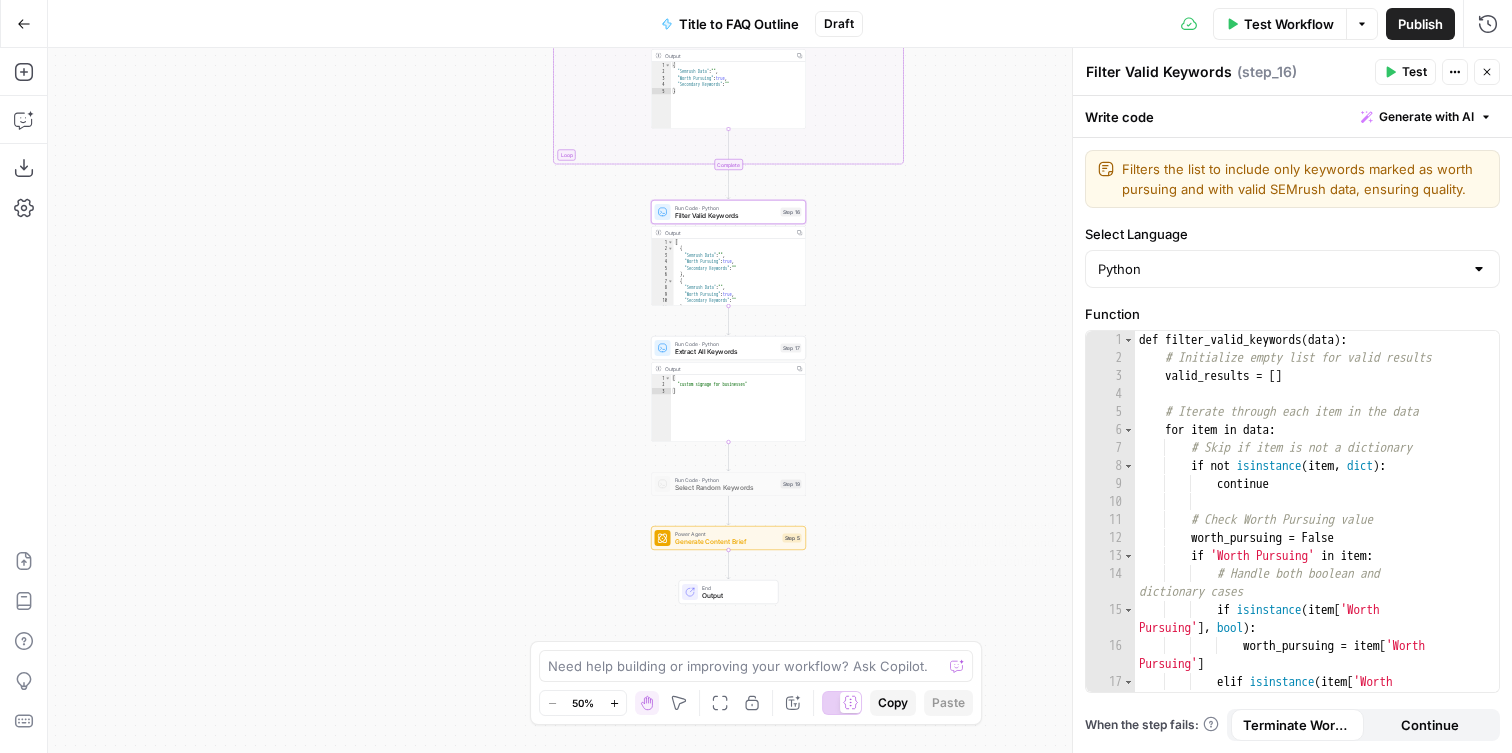 click on "Power Agent Generate Content Brief Step 5 Copy step Delete step Edit Note Edit Agent Test" at bounding box center [728, 538] 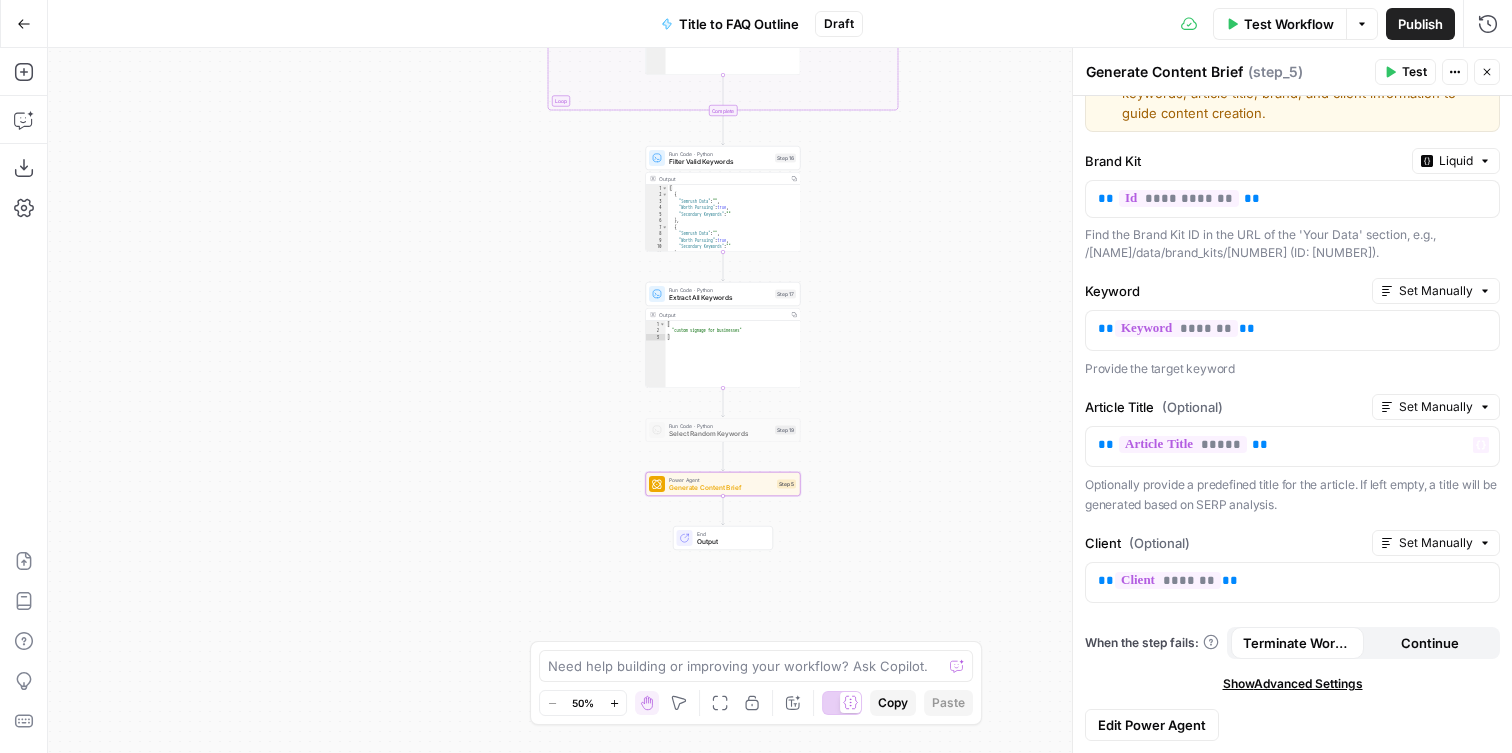 scroll, scrollTop: 48, scrollLeft: 0, axis: vertical 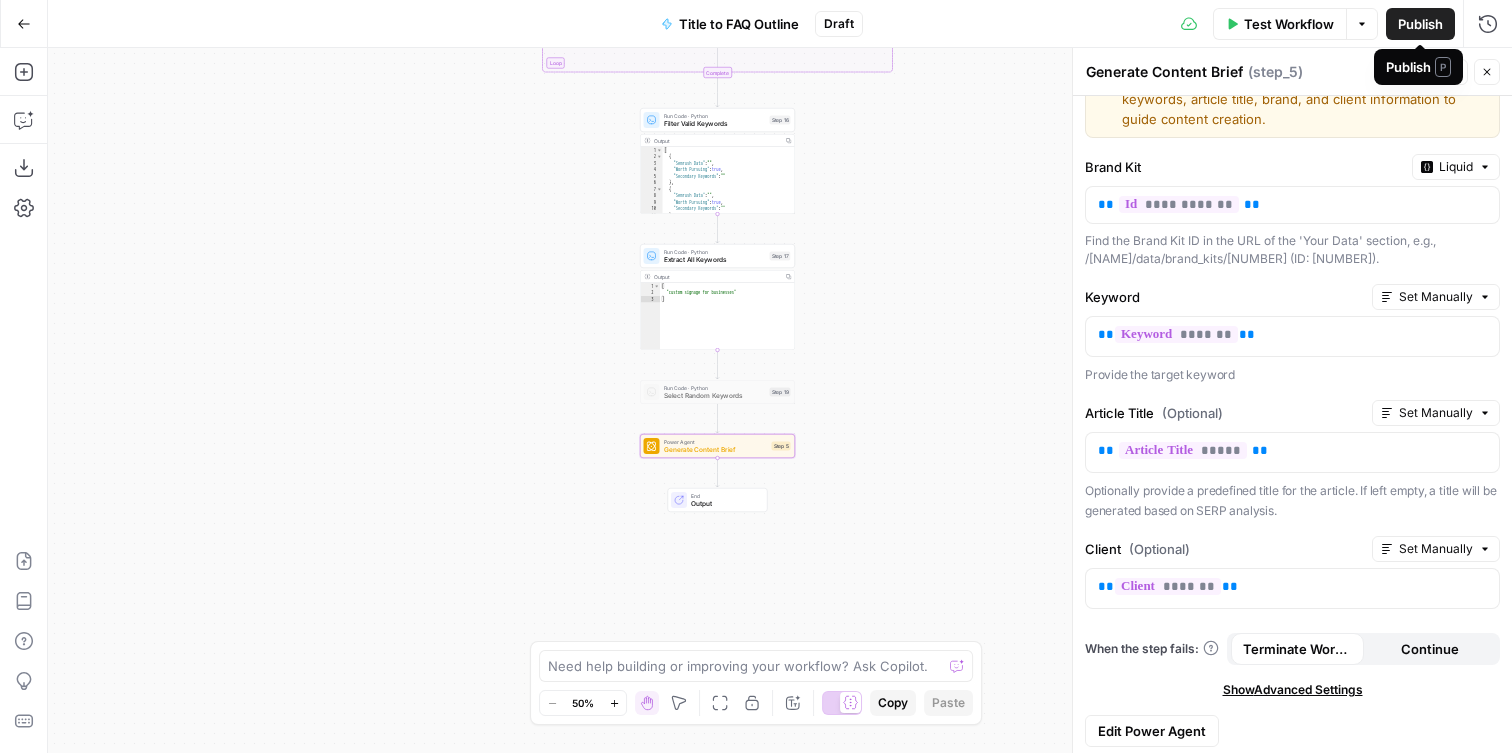 click on "Publish" at bounding box center [1420, 24] 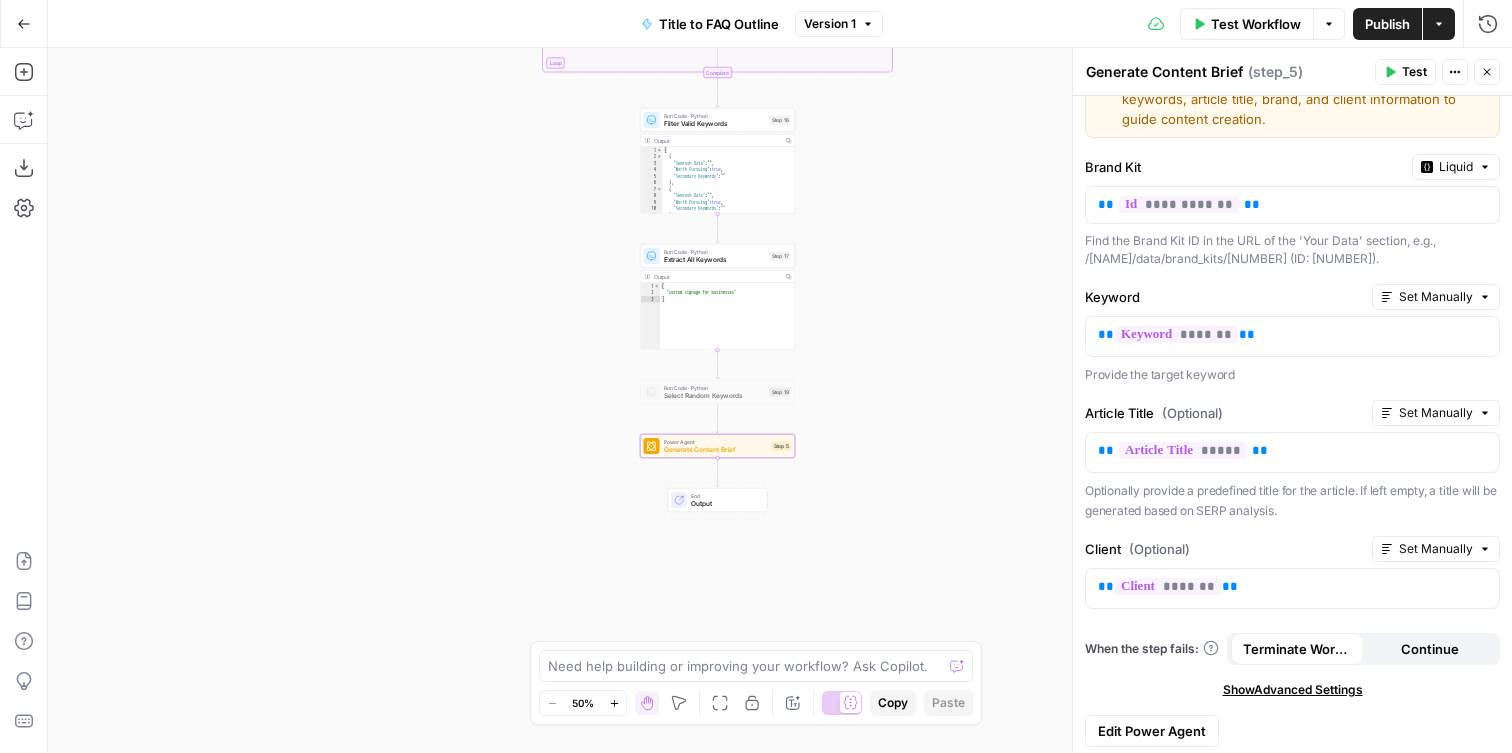 click on "Go Back Title to FAQ Outline Version 1 Test Workflow Options Publish Actions Run History" at bounding box center (756, 23) 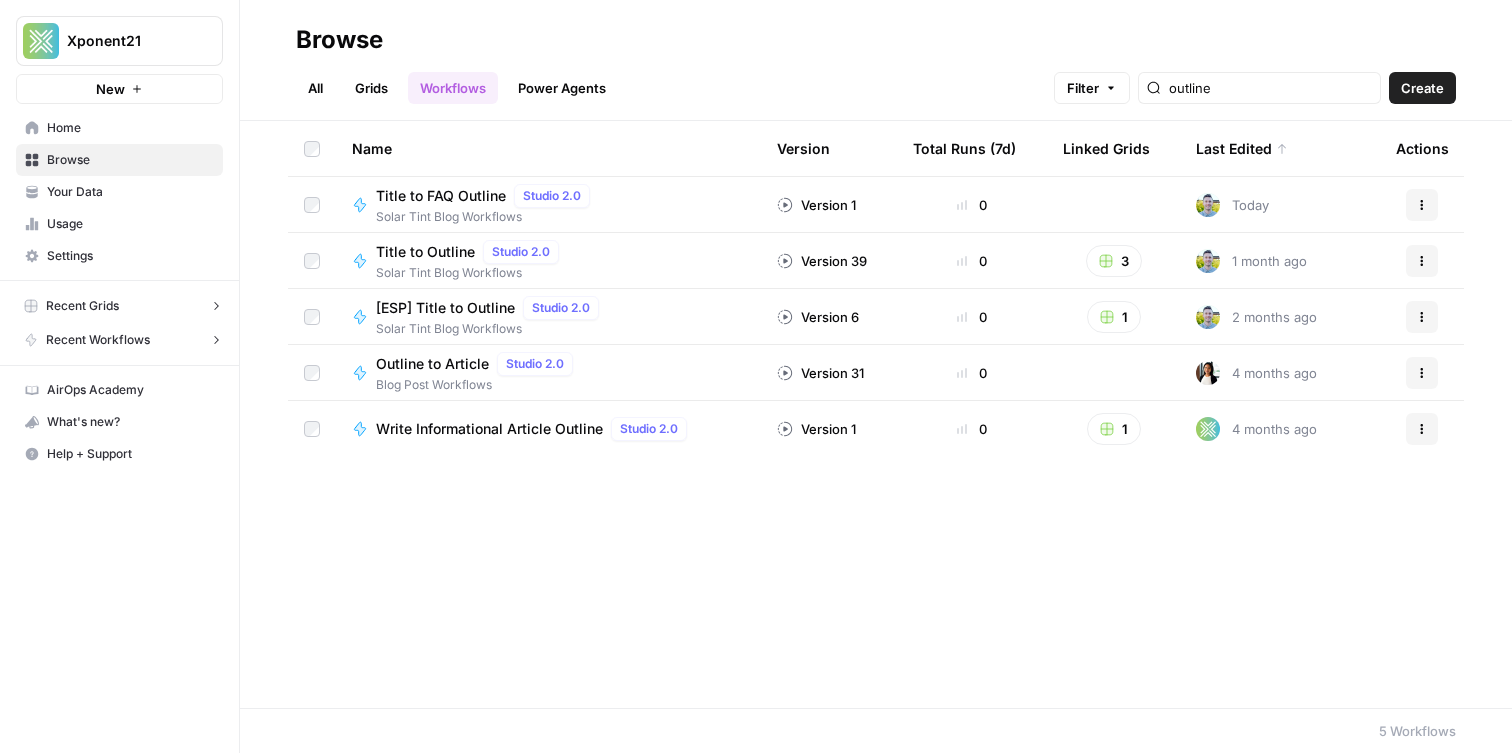 click on "Your Data" at bounding box center [130, 192] 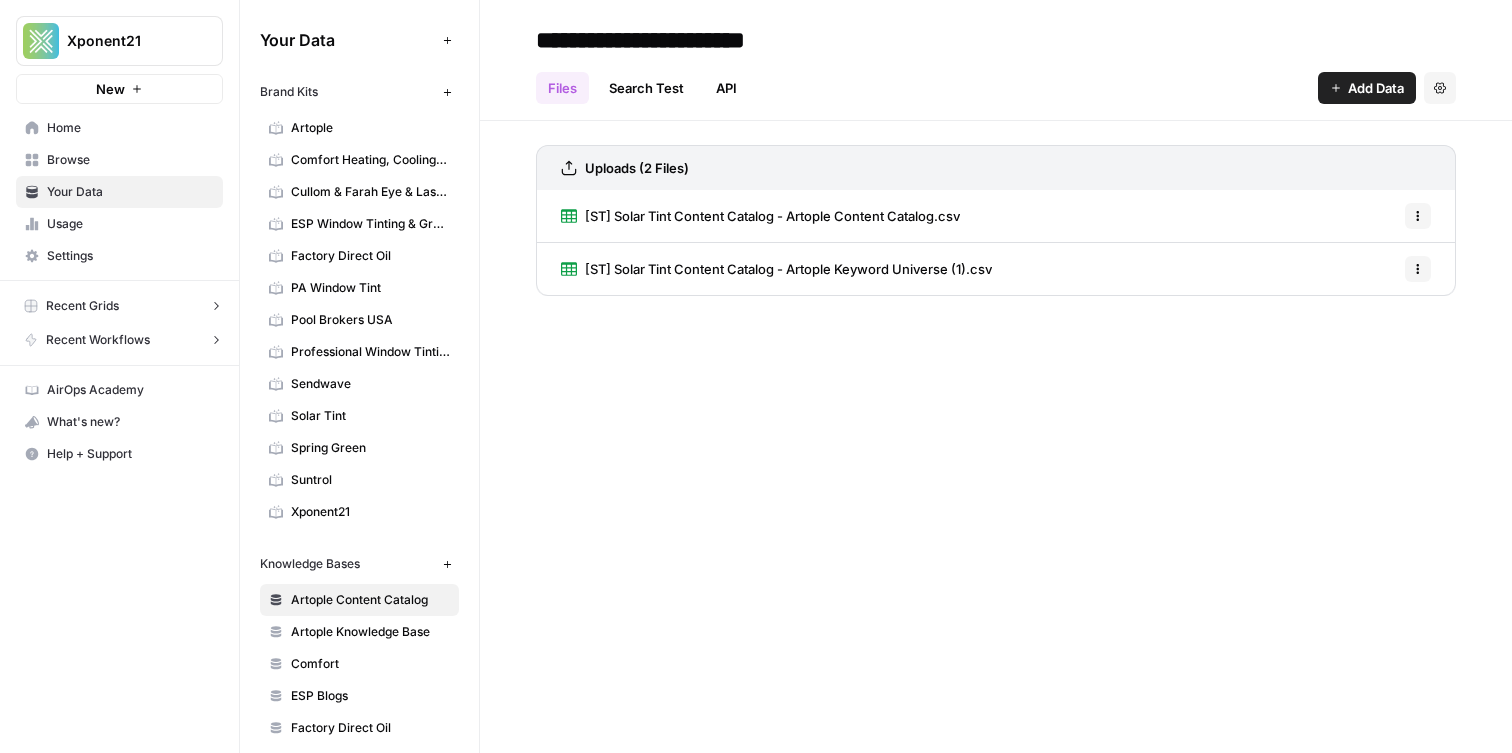 click on "Artople" at bounding box center [370, 128] 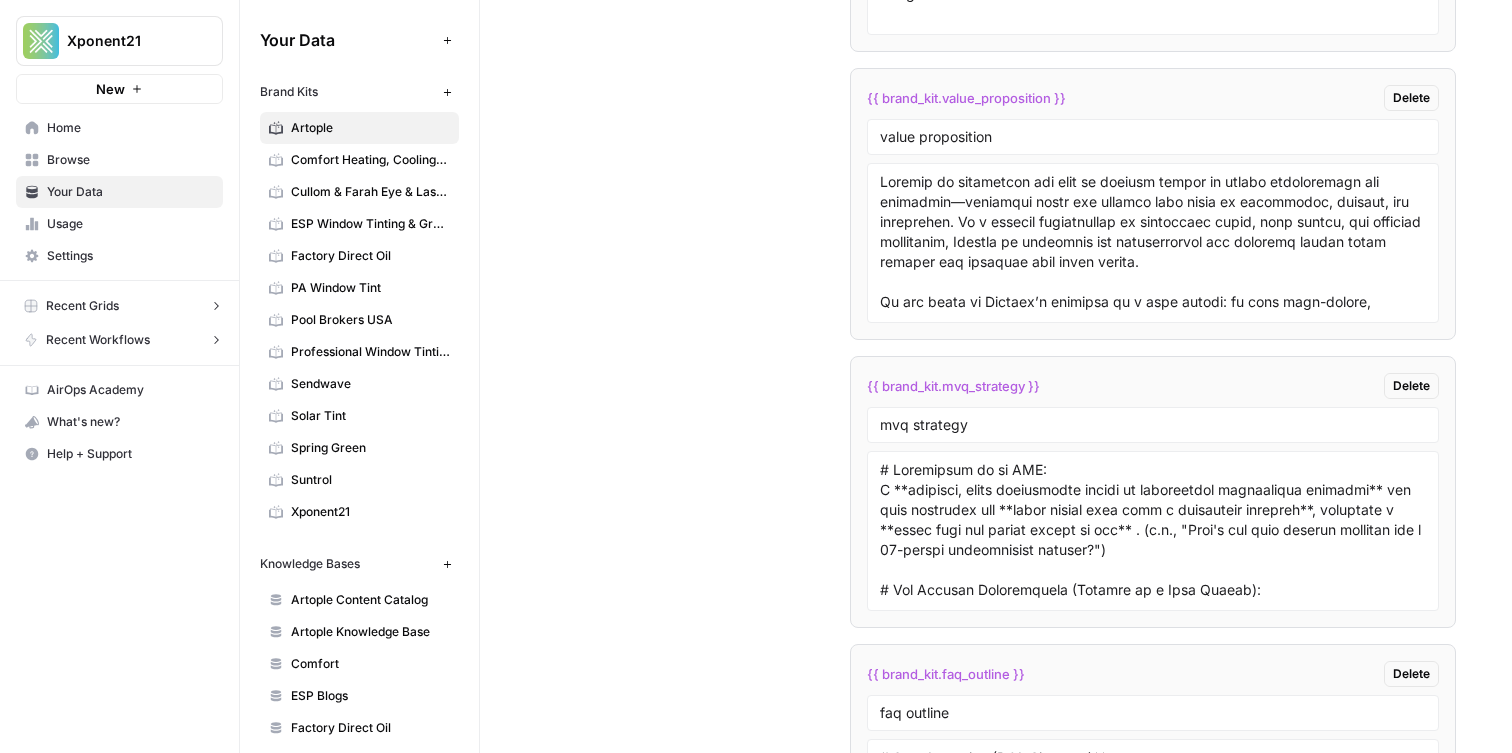 scroll, scrollTop: 4665, scrollLeft: 0, axis: vertical 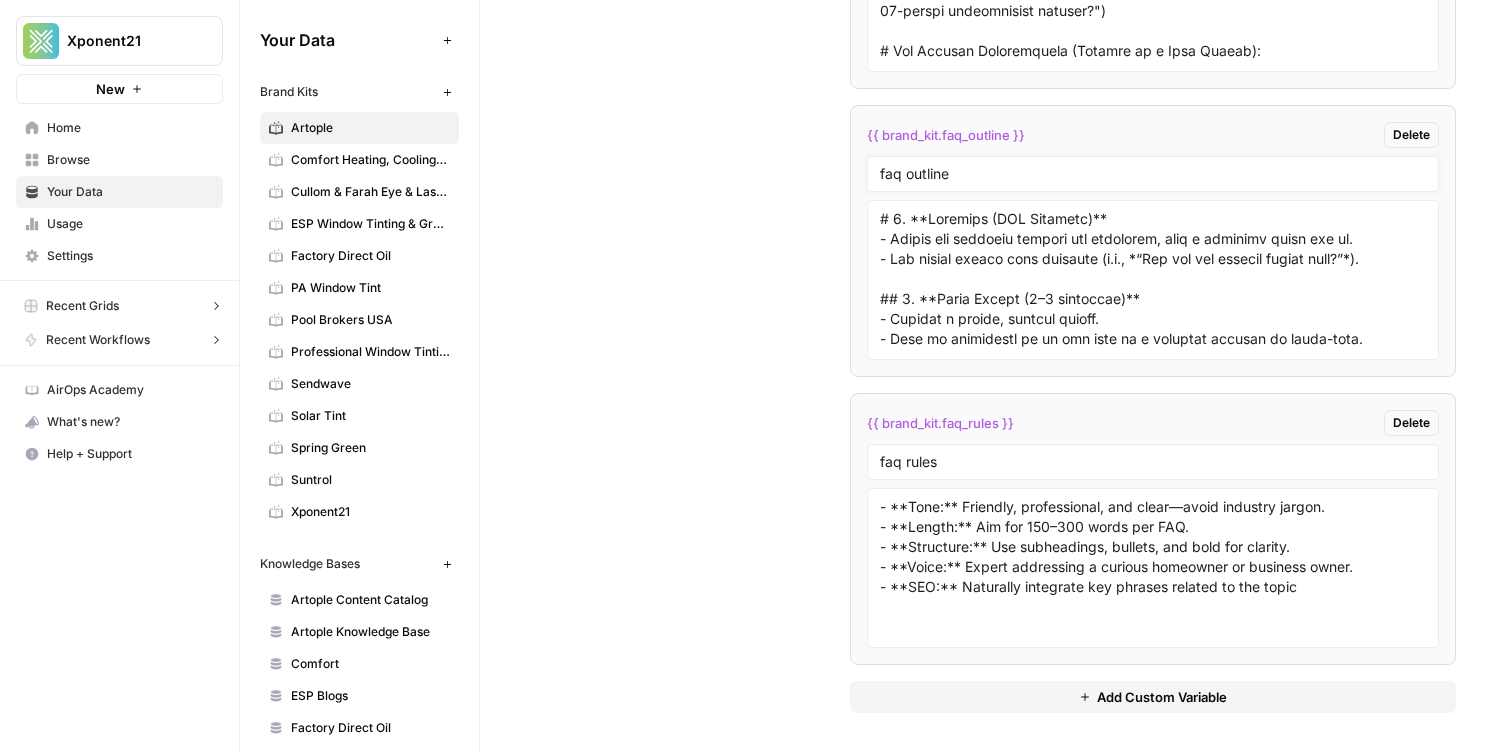 click on "faq outline" at bounding box center [1153, 174] 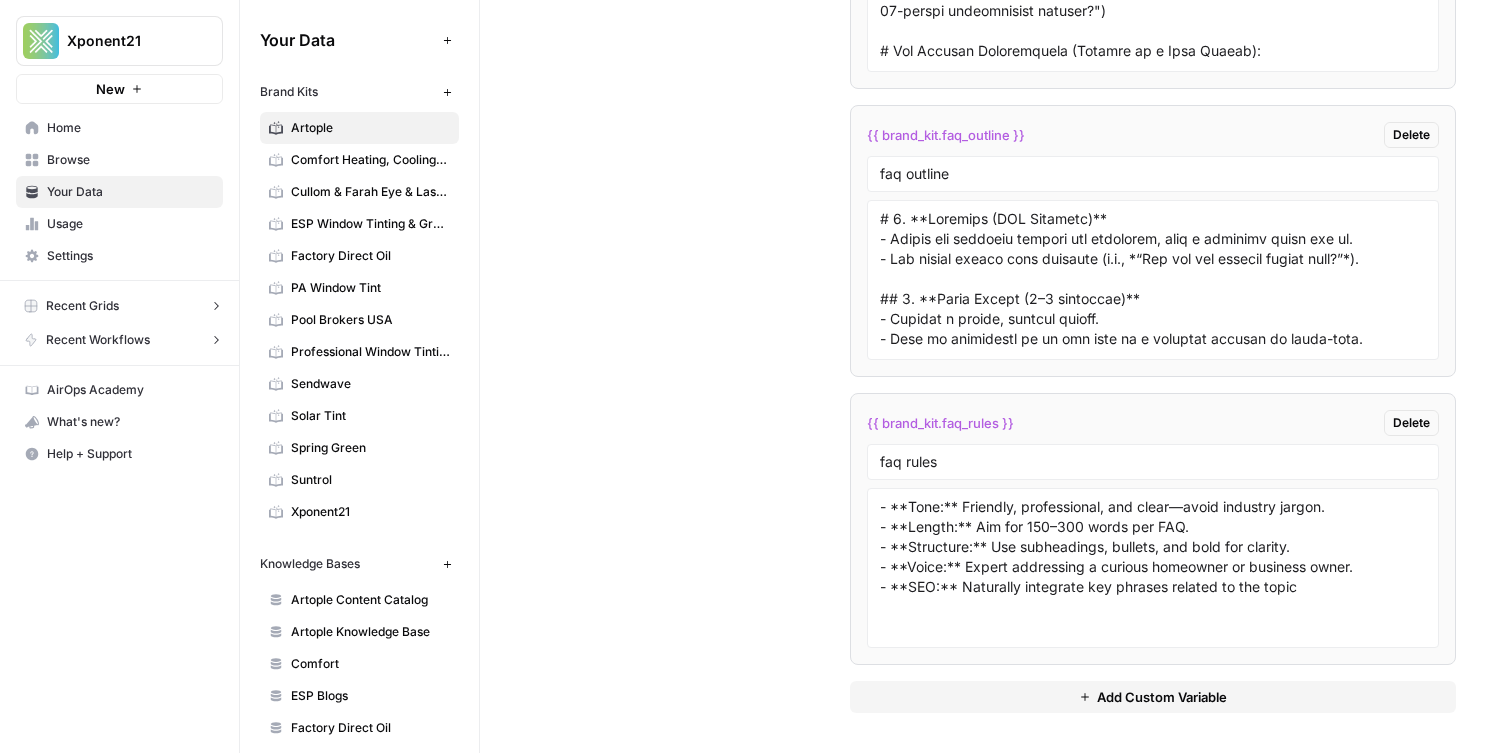 click on "{{ brand_kit.faq_outline }}" at bounding box center [946, 135] 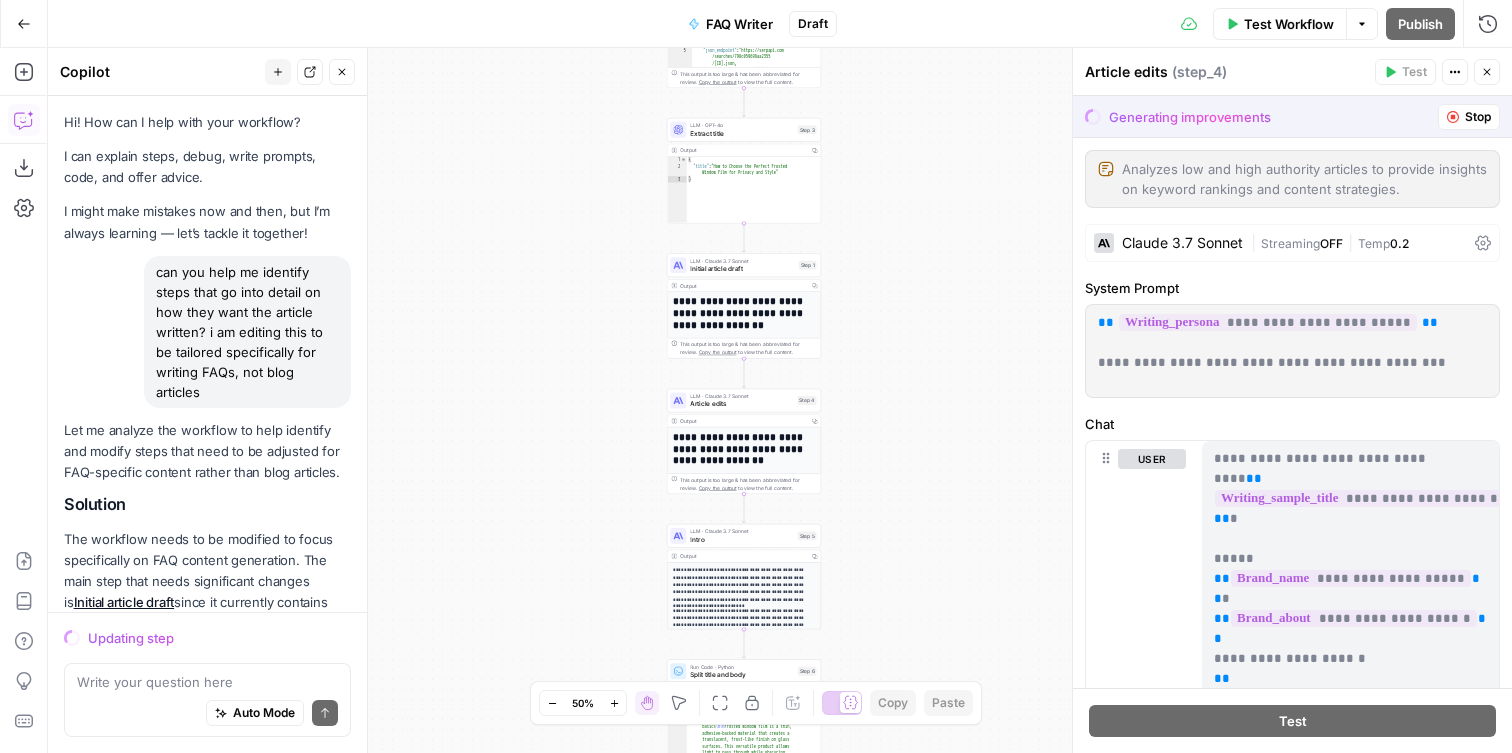 scroll, scrollTop: 0, scrollLeft: 0, axis: both 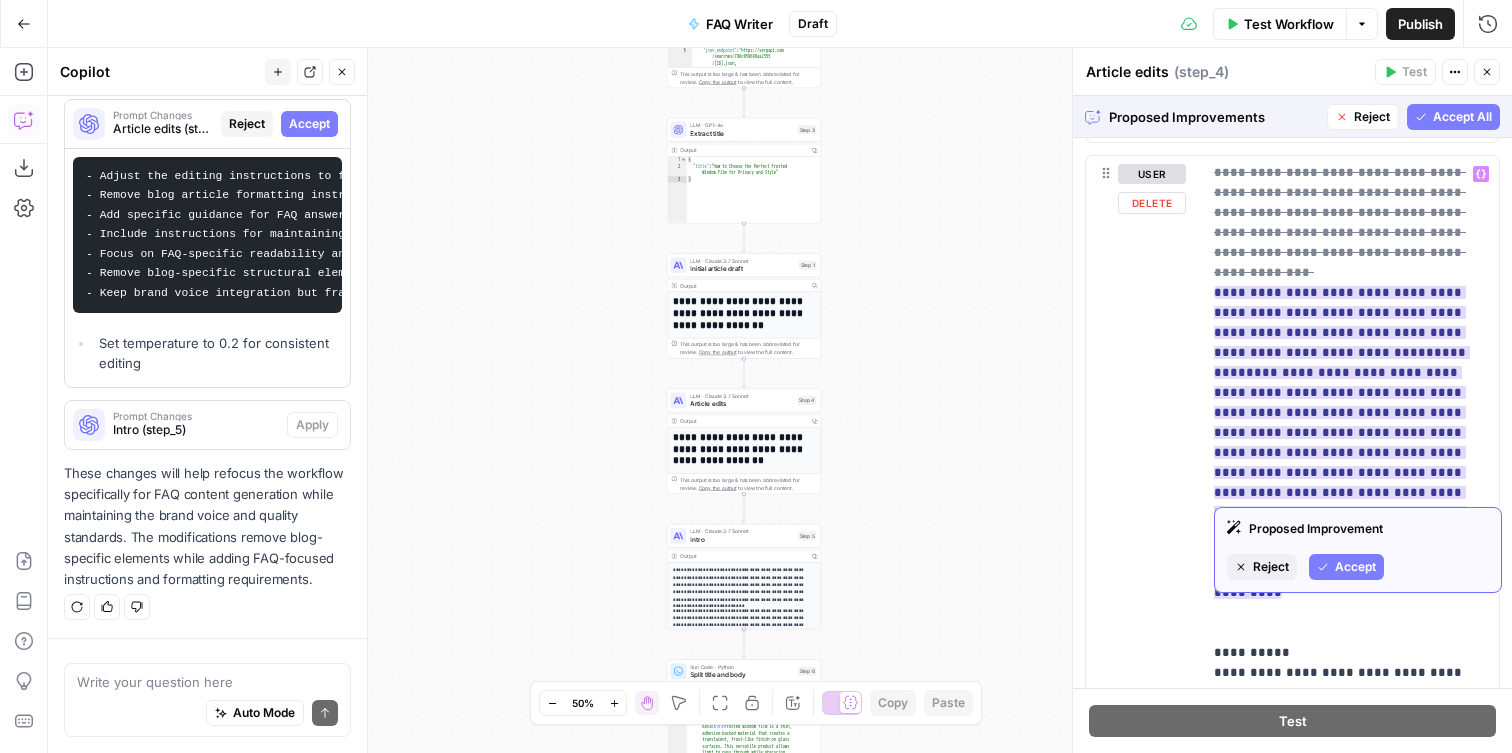 click on "Accept" at bounding box center (1355, 567) 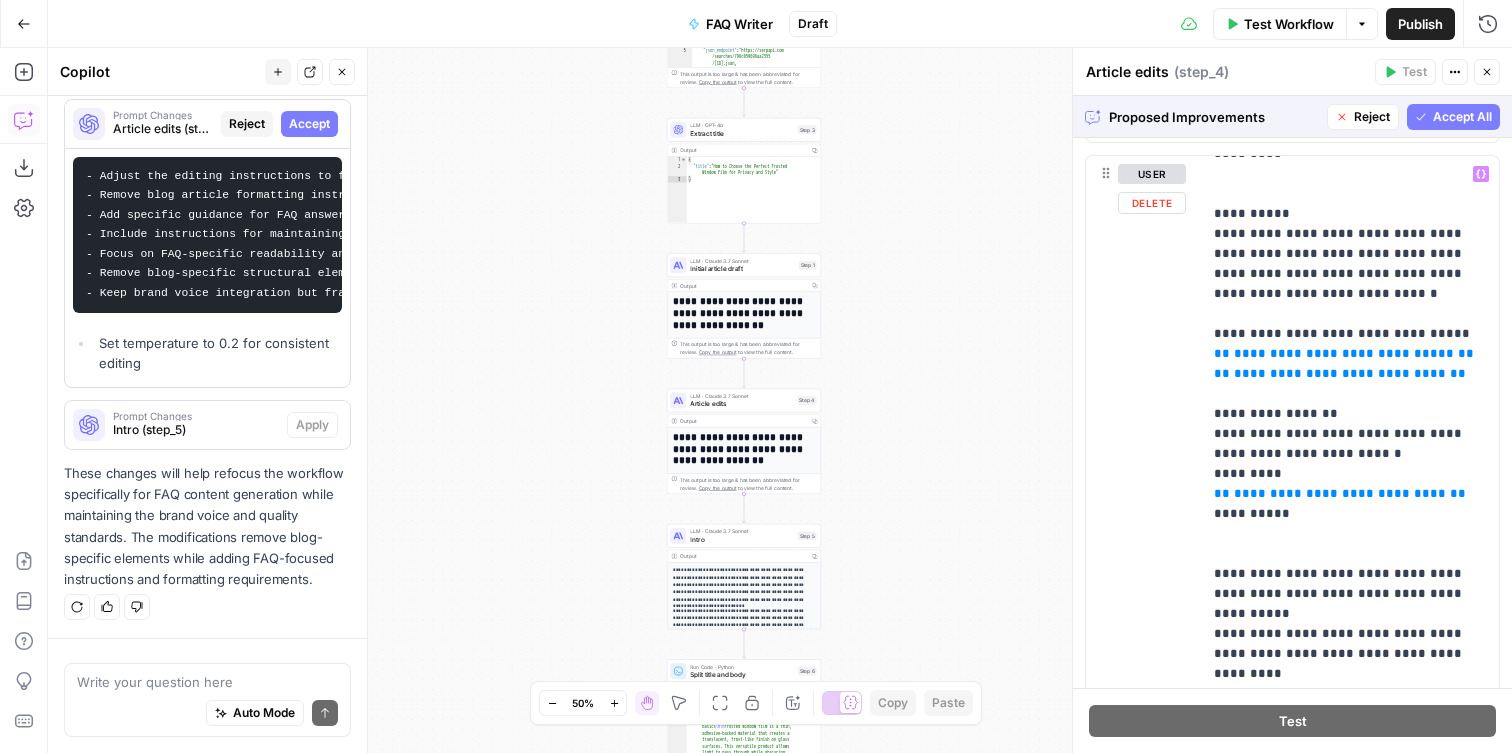 scroll, scrollTop: 321, scrollLeft: 0, axis: vertical 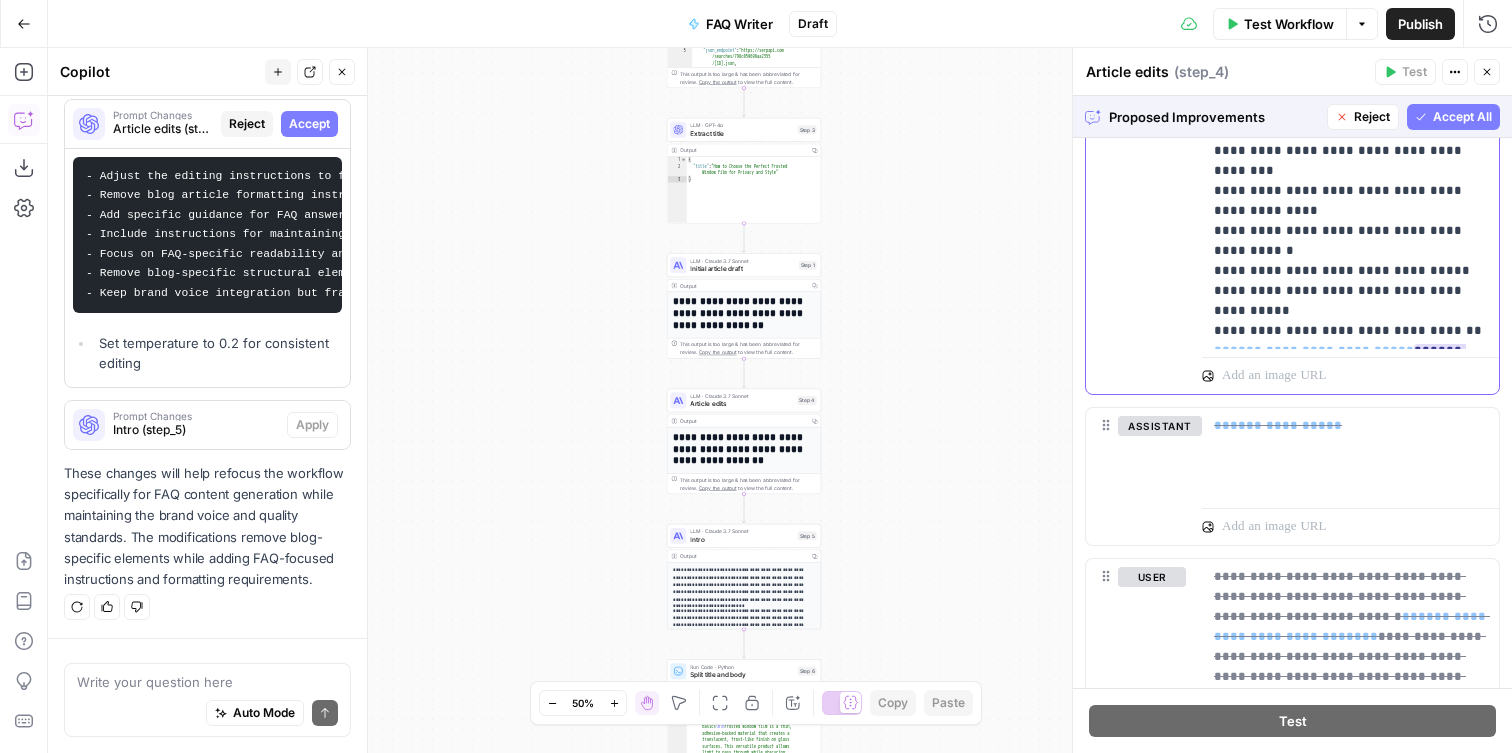 click on "**********" at bounding box center [1340, 410] 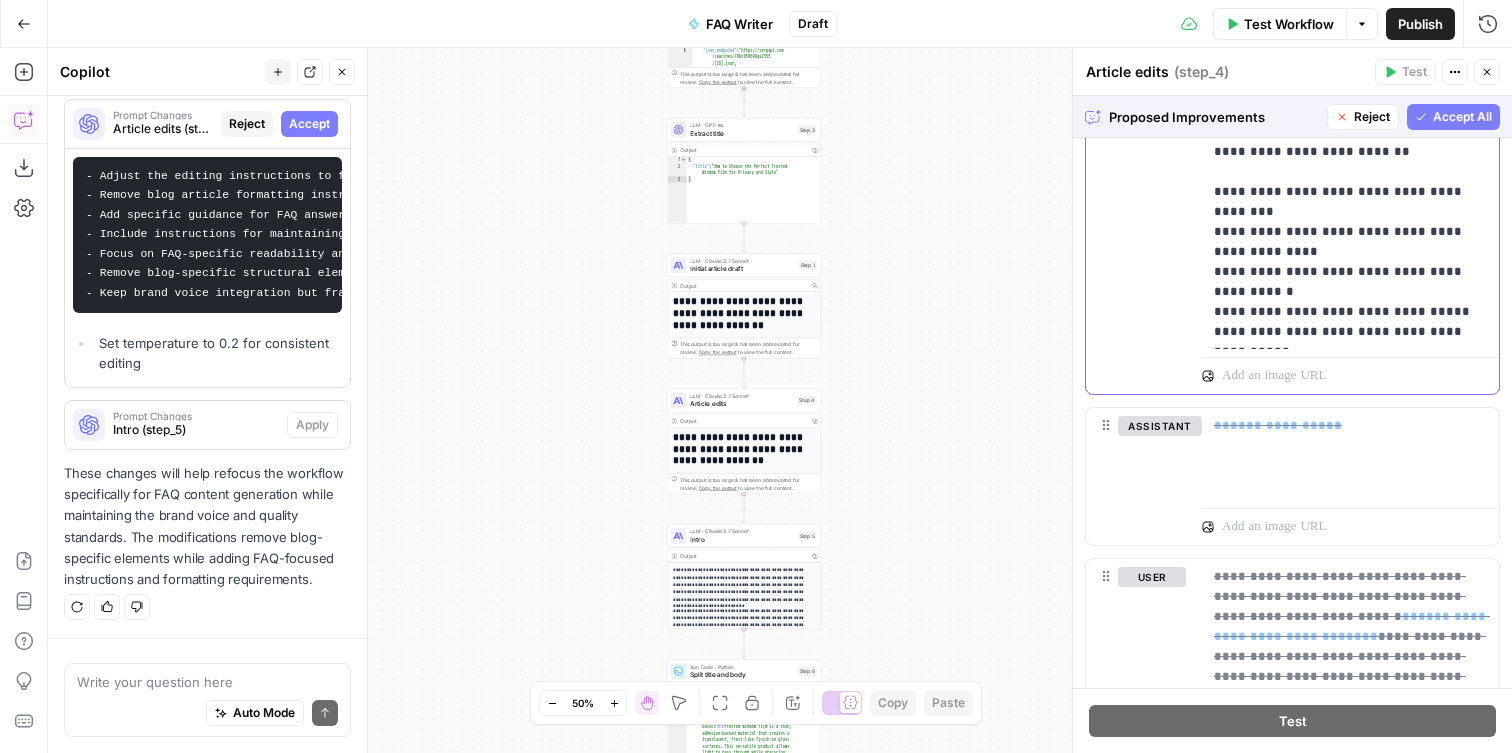 scroll, scrollTop: 321, scrollLeft: 0, axis: vertical 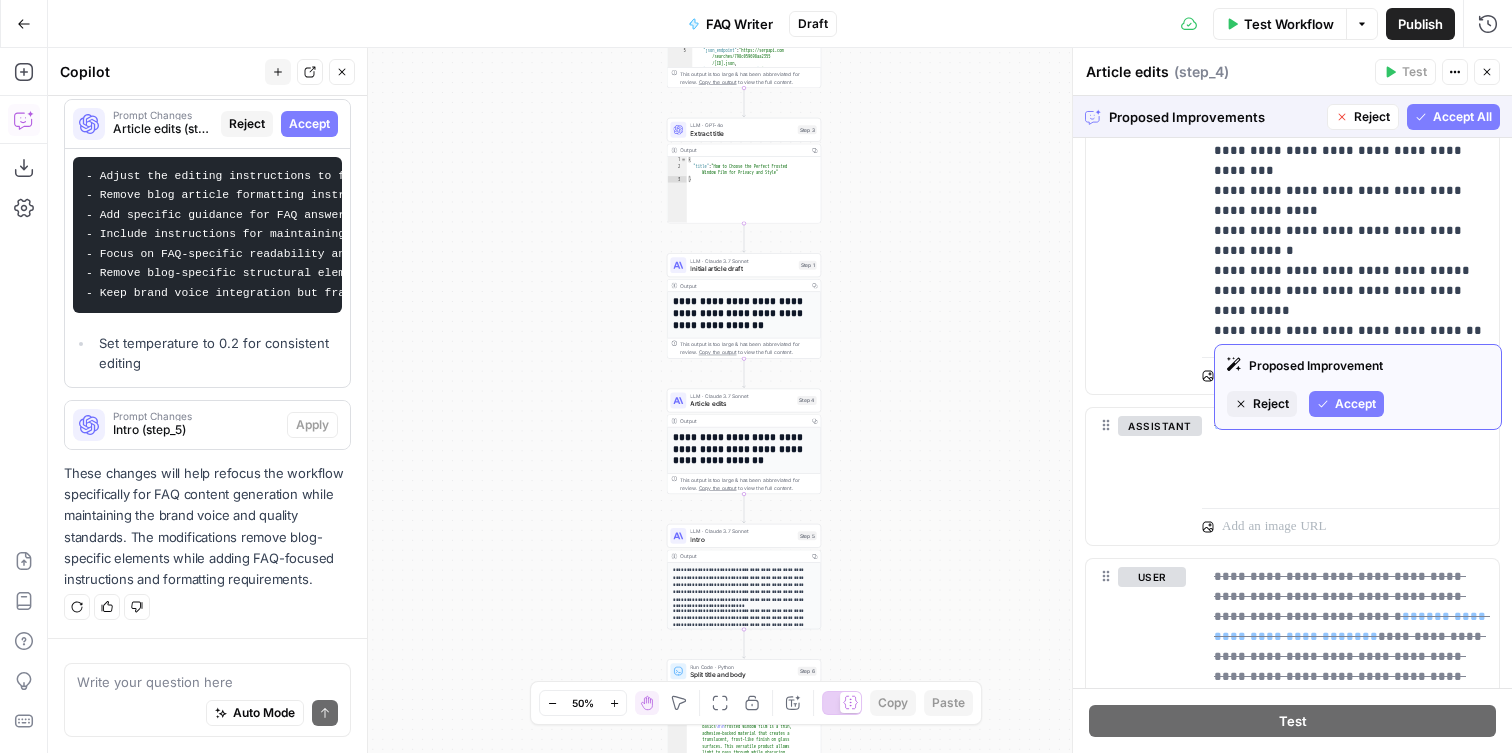 click on "Reject" at bounding box center (1271, 404) 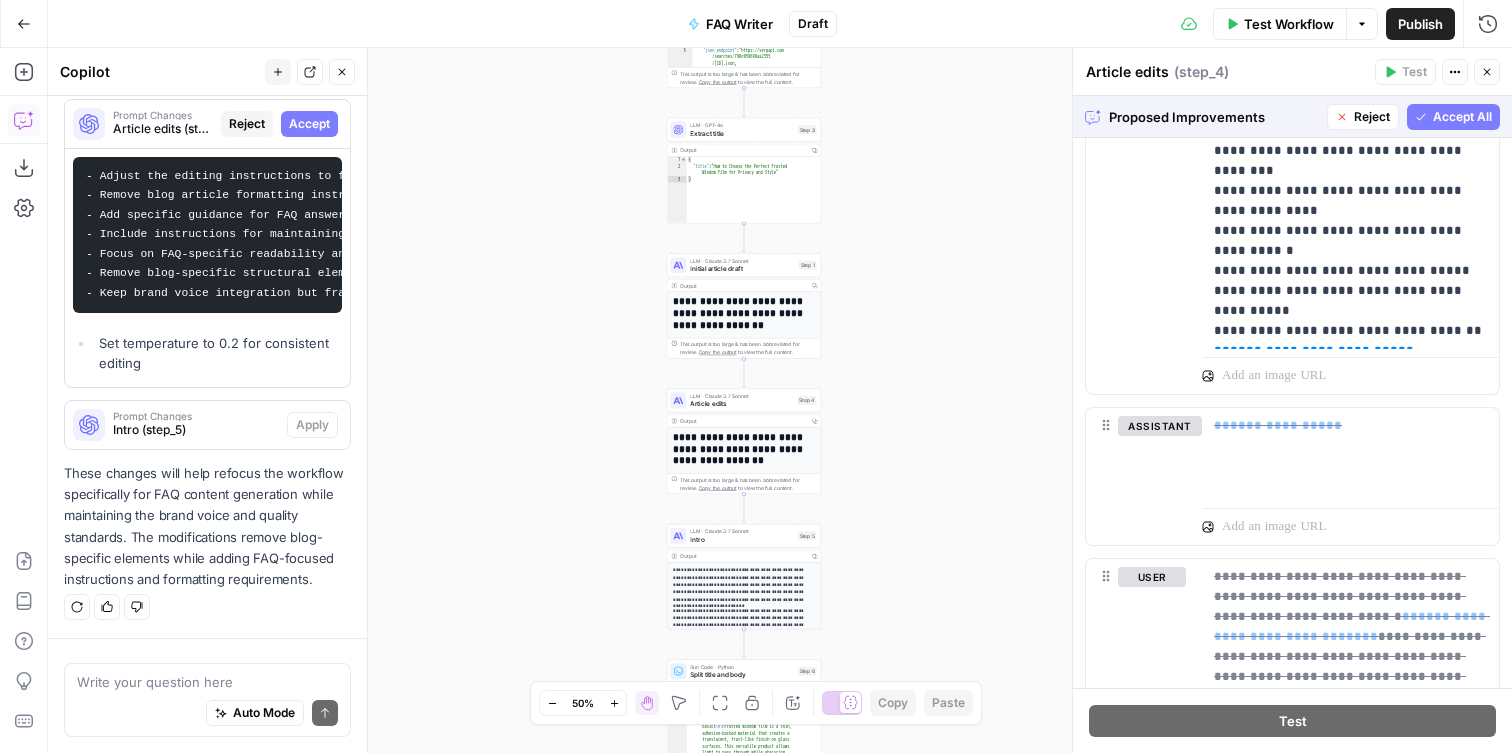 scroll, scrollTop: 221, scrollLeft: 0, axis: vertical 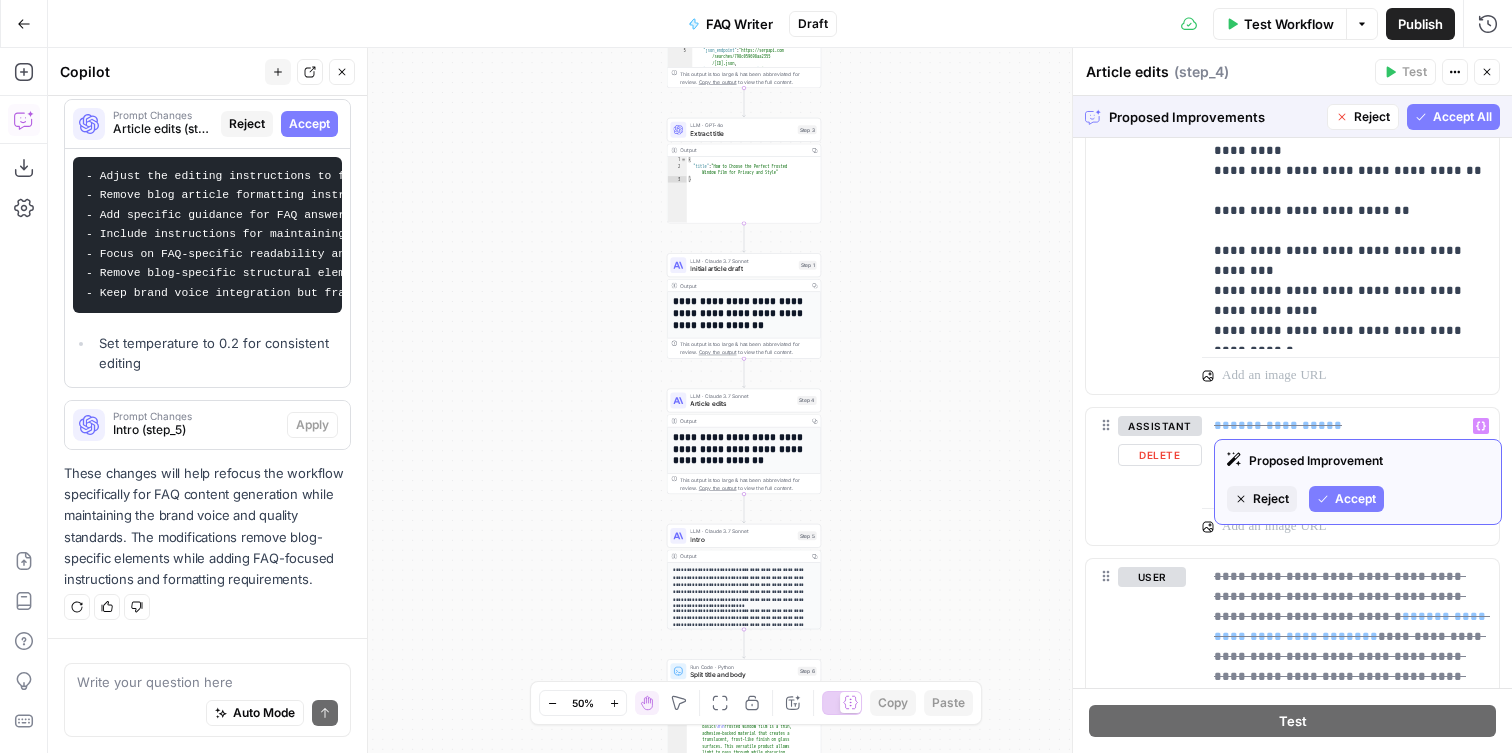 click on "Reject" at bounding box center [1271, 499] 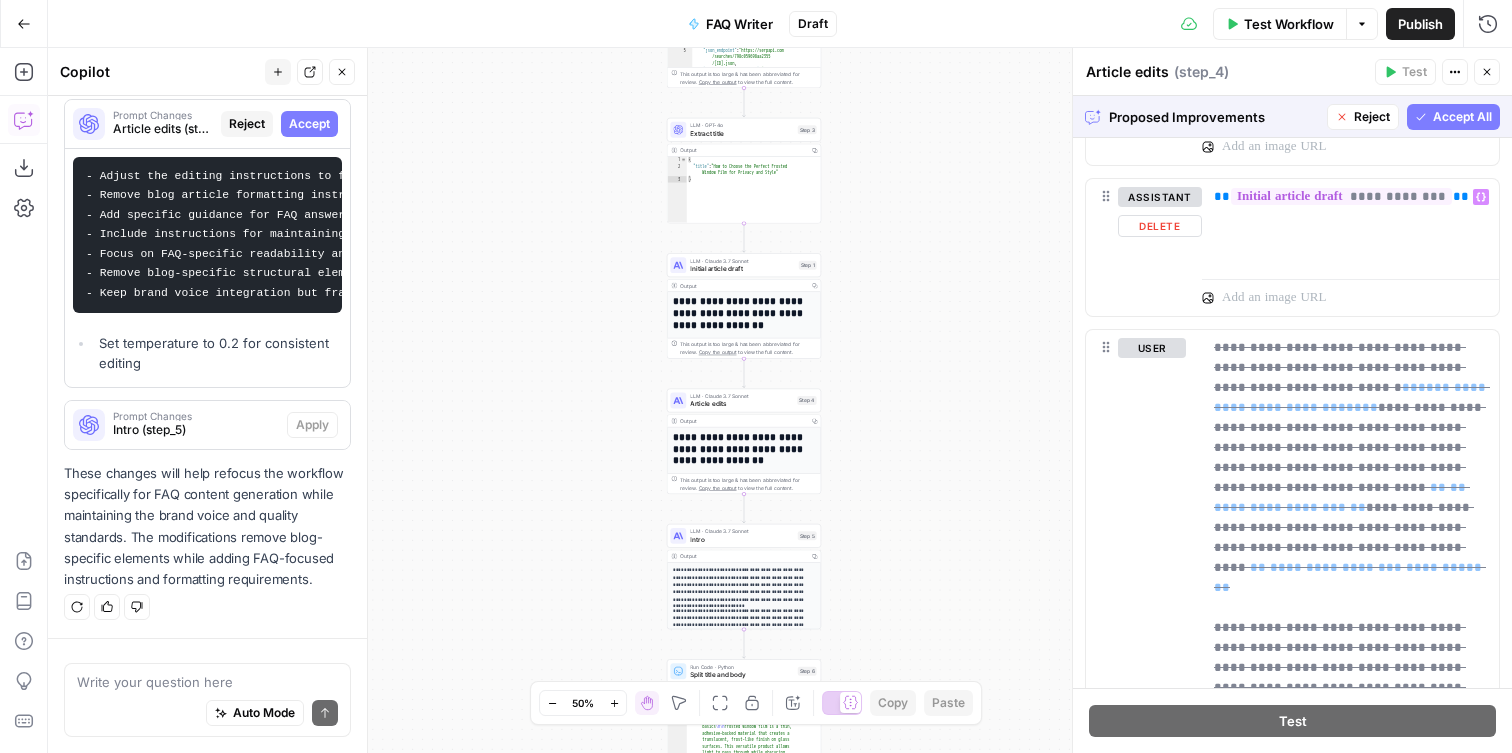 scroll, scrollTop: 2968, scrollLeft: 0, axis: vertical 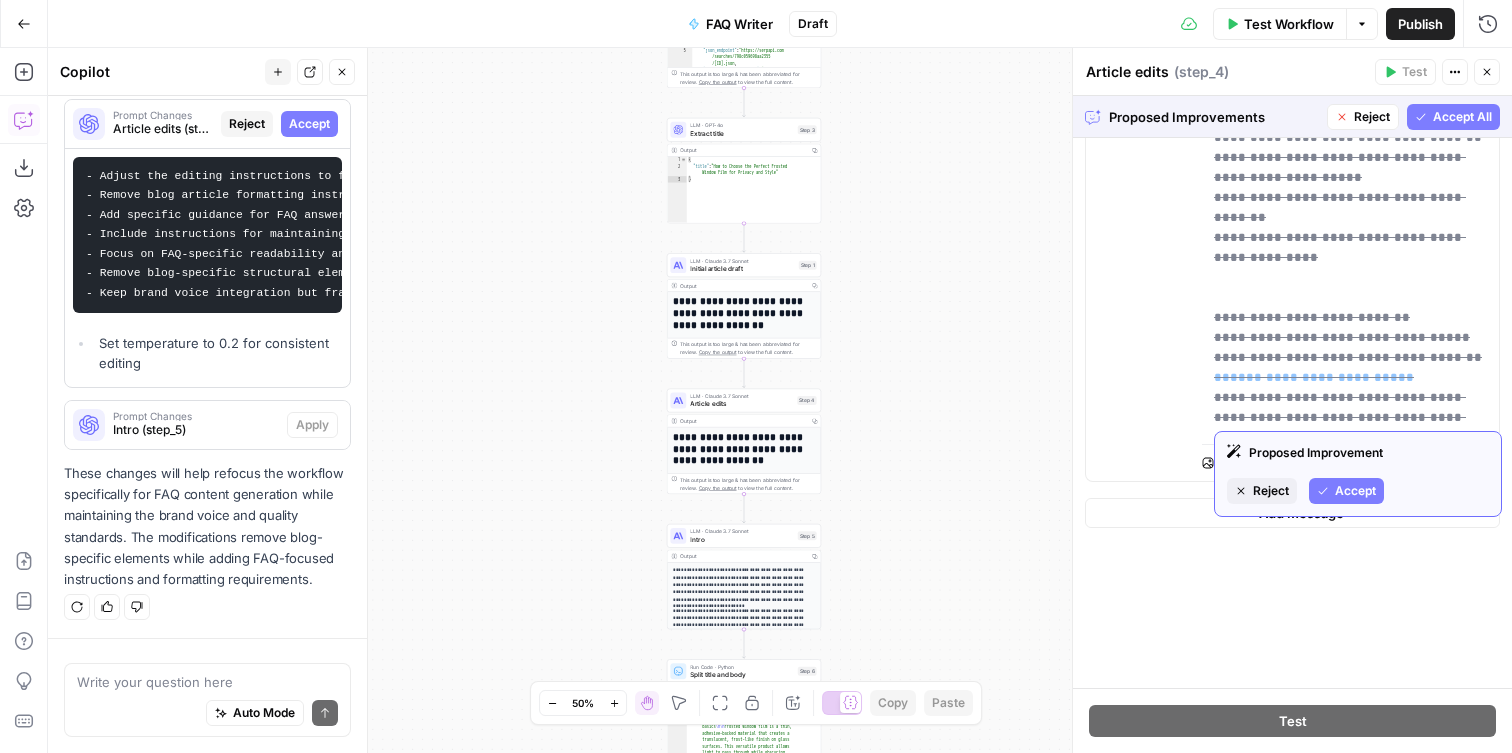 click on "Reject" at bounding box center (1271, 491) 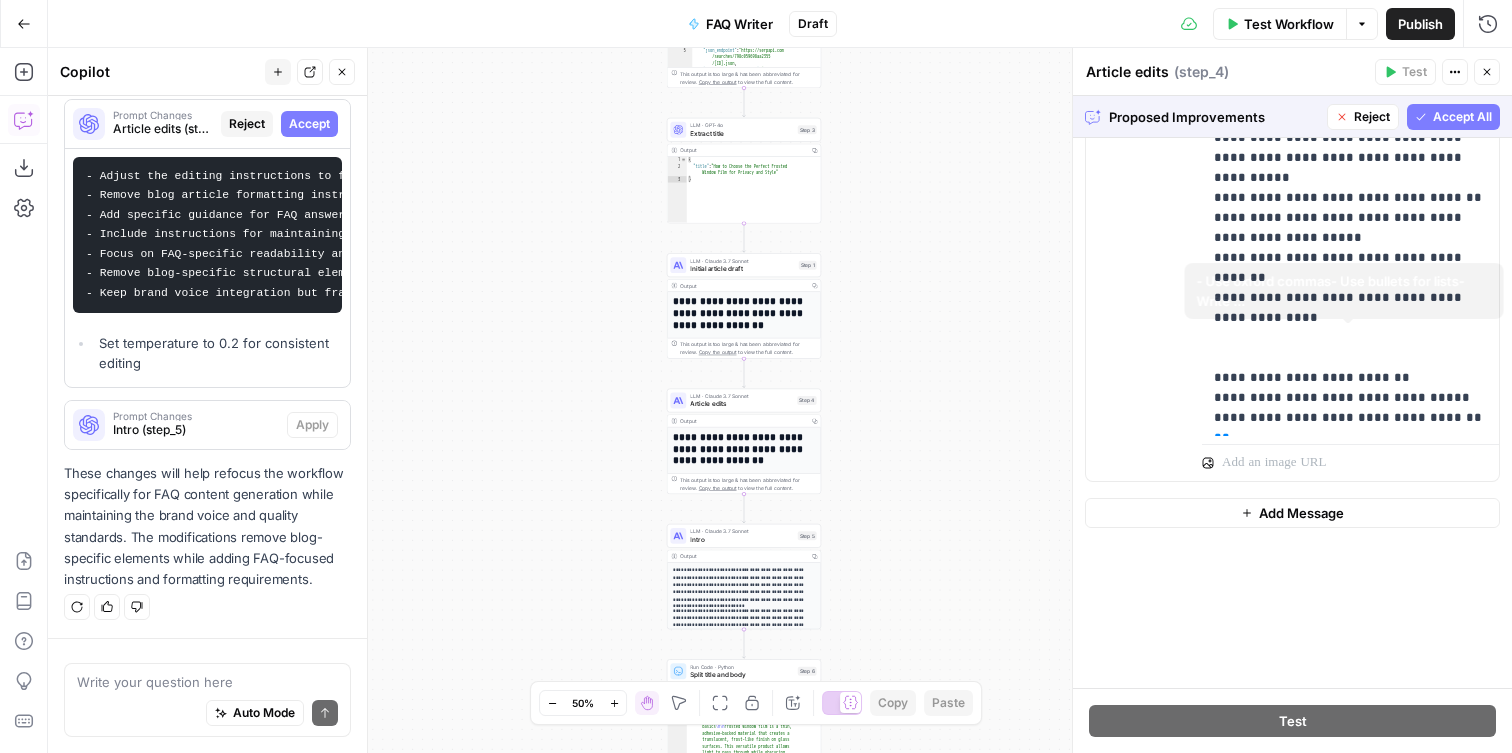scroll, scrollTop: 0, scrollLeft: 0, axis: both 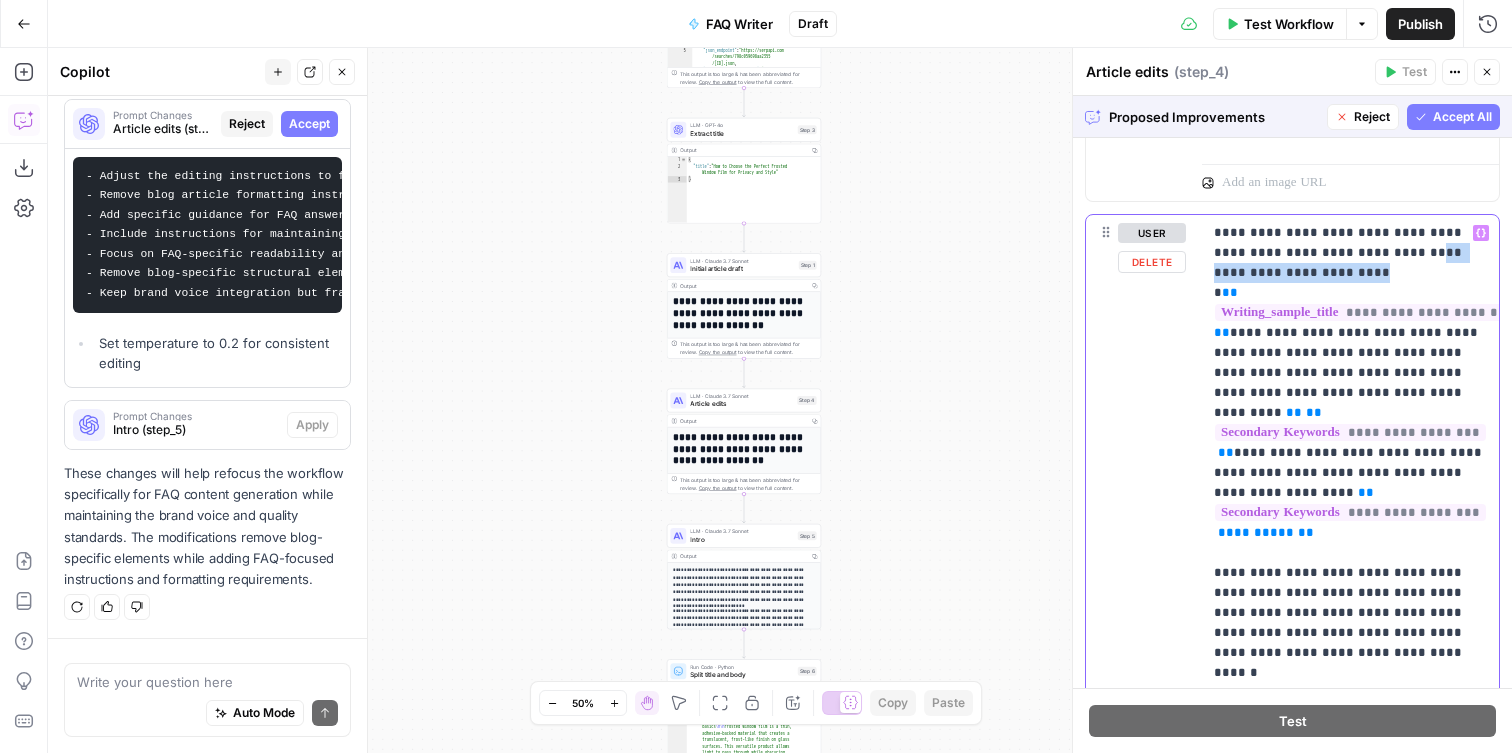 drag, startPoint x: 1351, startPoint y: 253, endPoint x: 1272, endPoint y: 263, distance: 79.630394 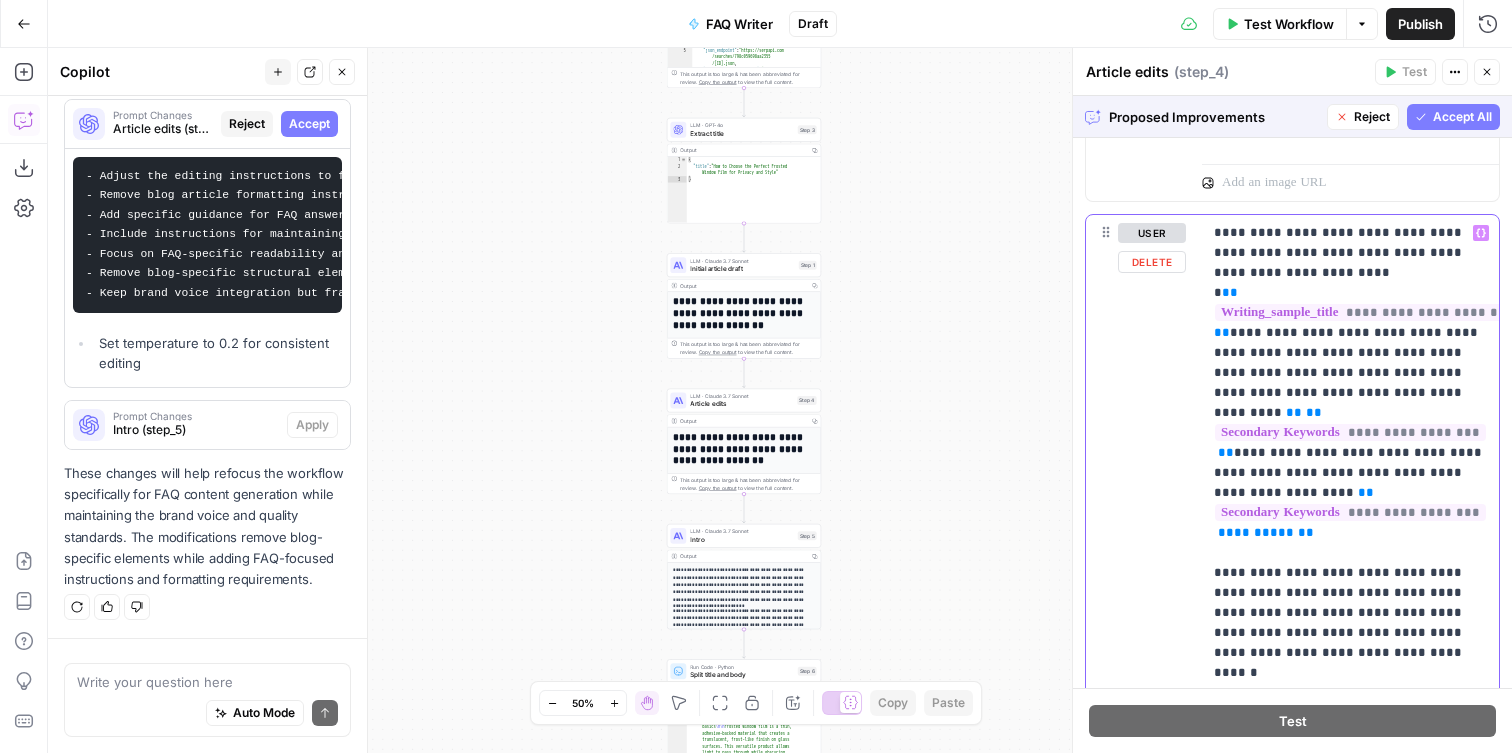 click on "**********" at bounding box center (1350, 763) 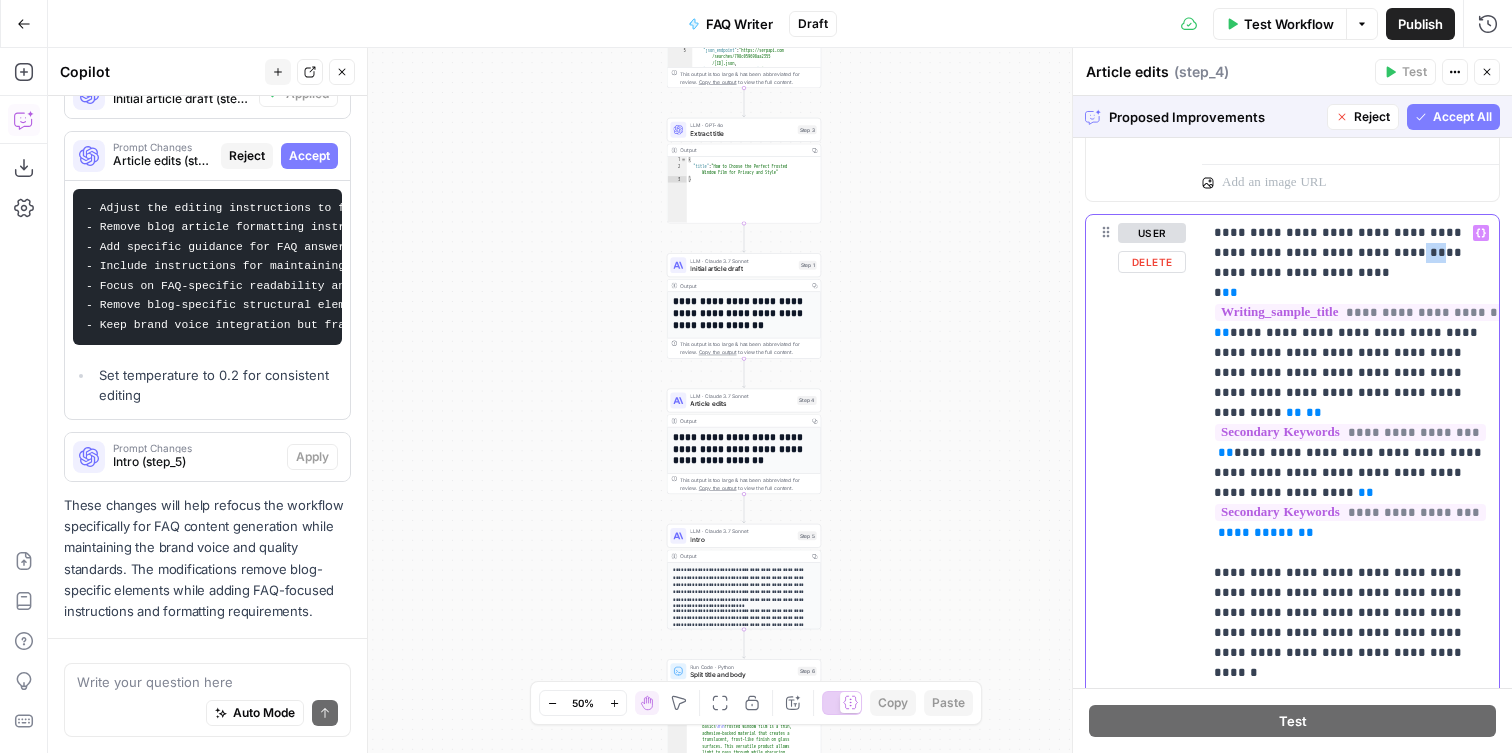 scroll, scrollTop: 609, scrollLeft: 0, axis: vertical 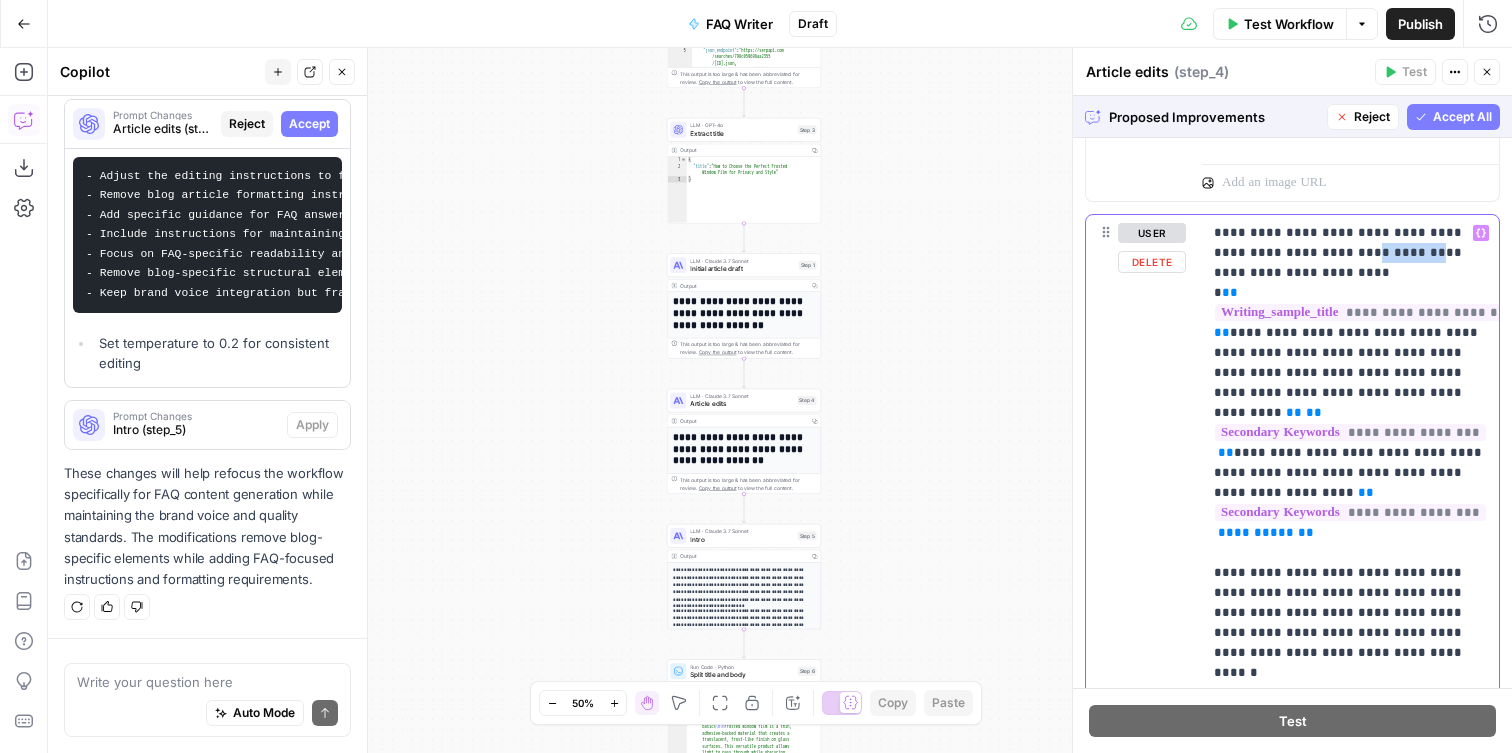 drag, startPoint x: 1352, startPoint y: 257, endPoint x: 1291, endPoint y: 259, distance: 61.03278 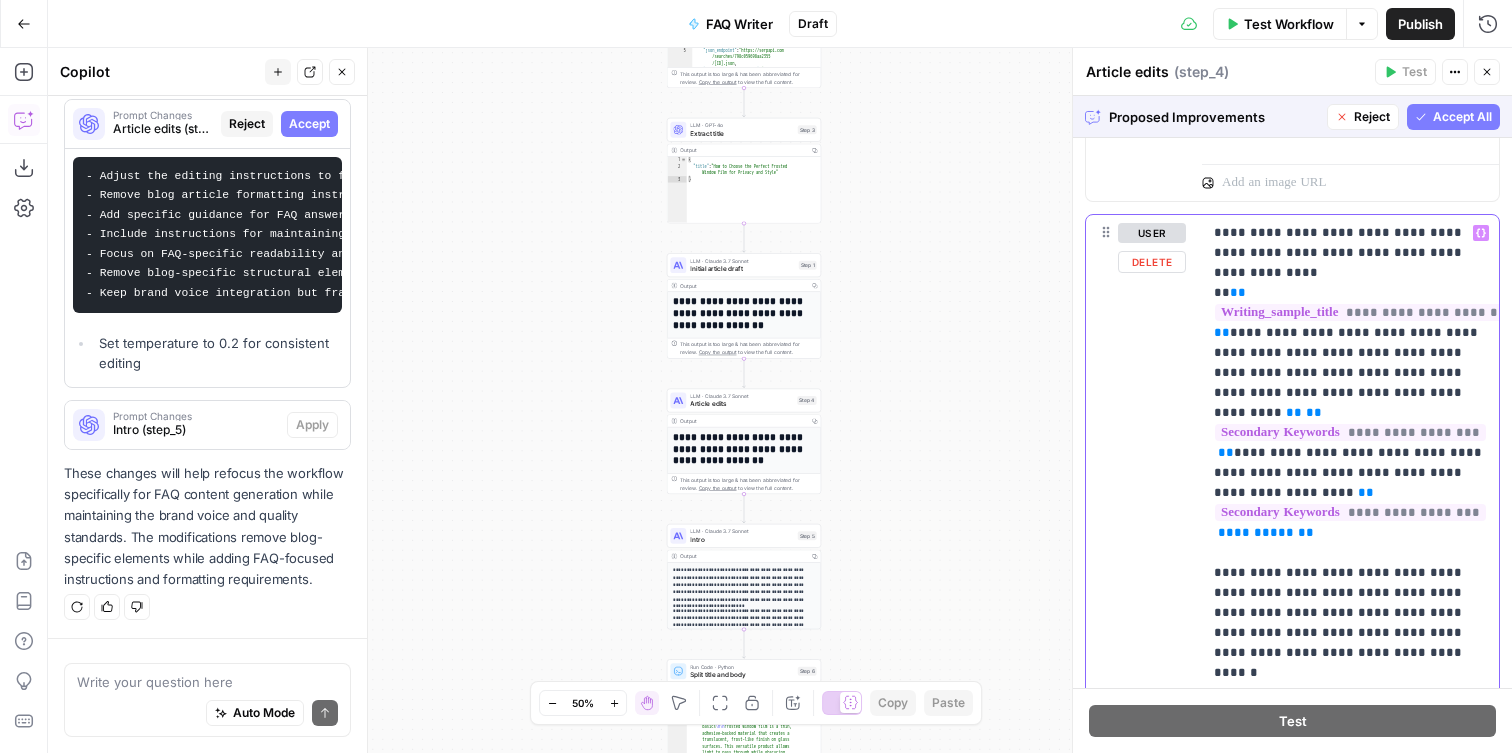 type 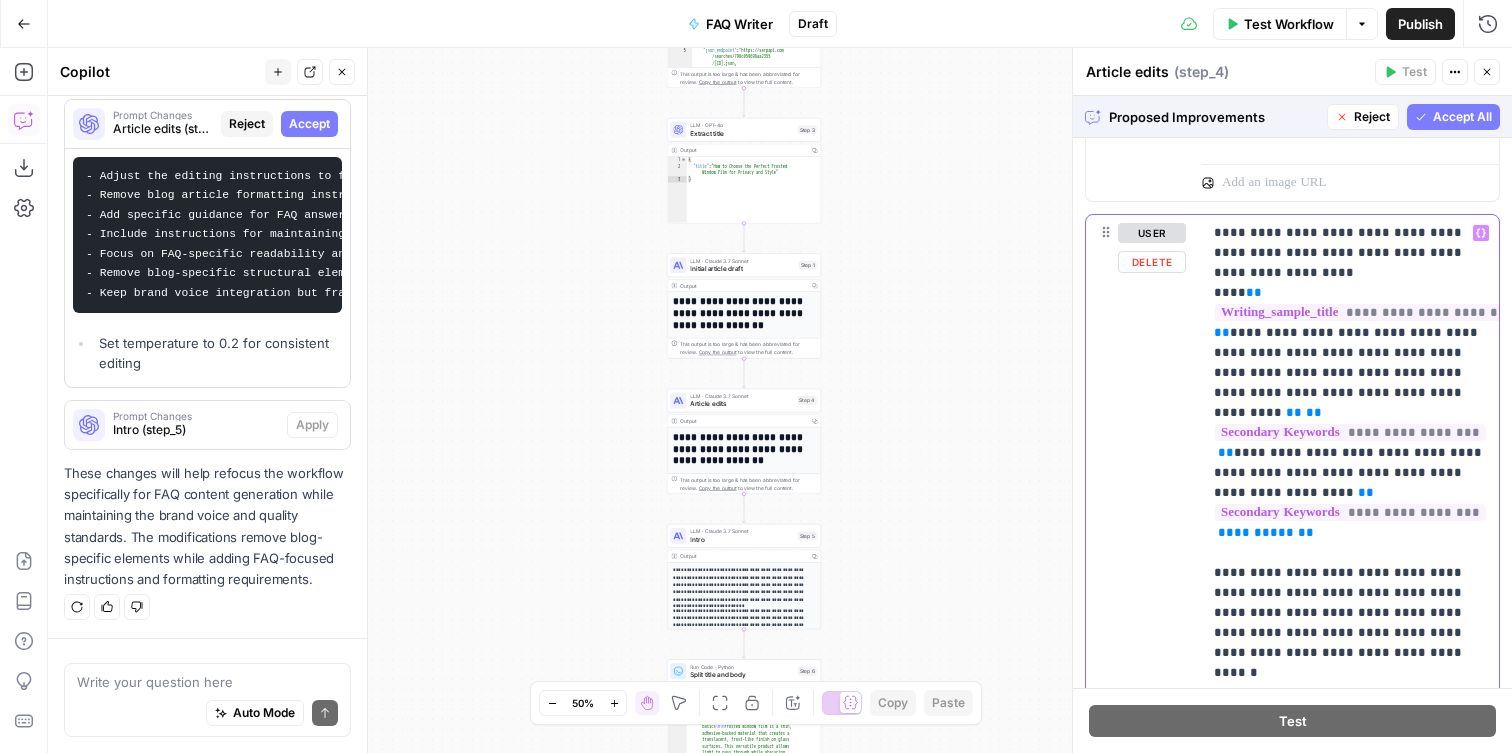 click on "**********" at bounding box center [1350, 763] 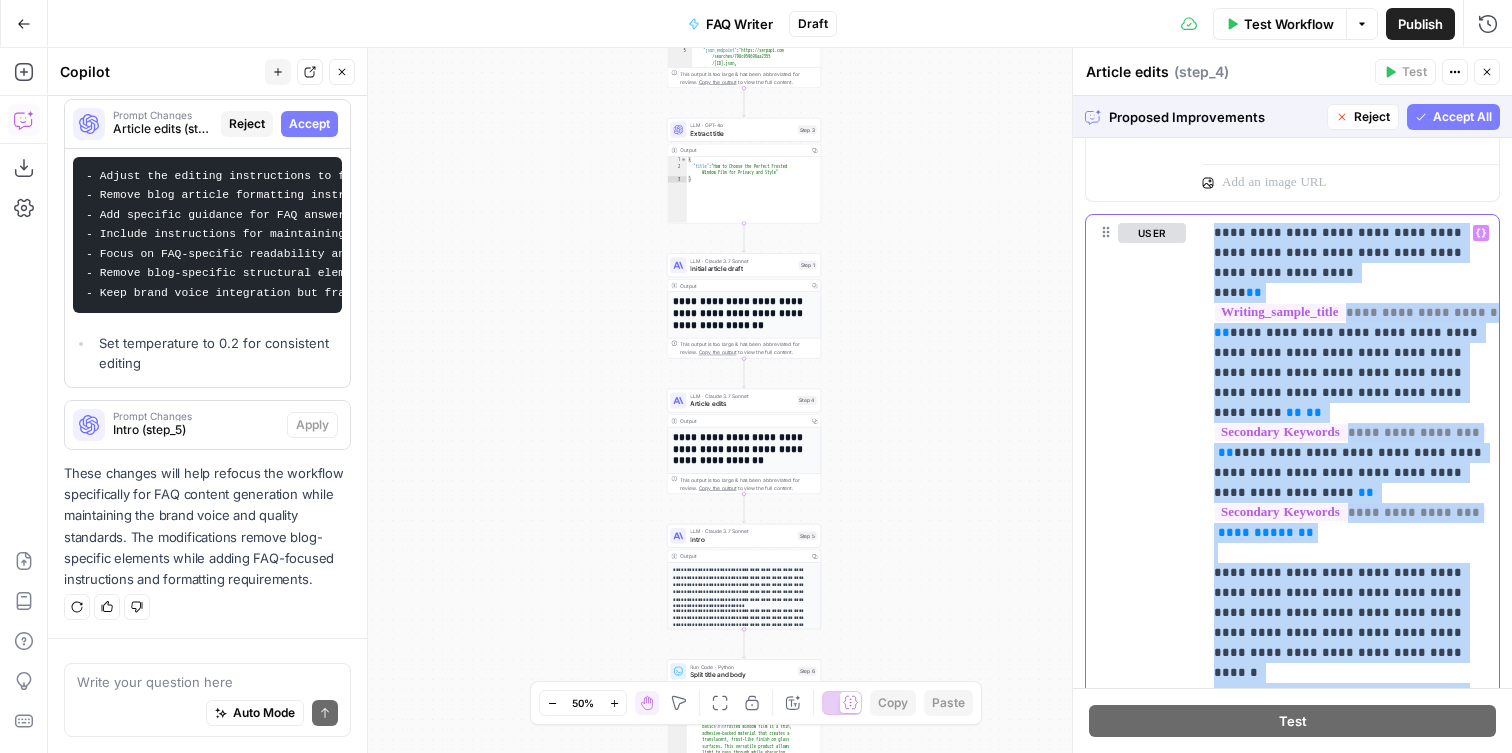 scroll, scrollTop: 3431, scrollLeft: 0, axis: vertical 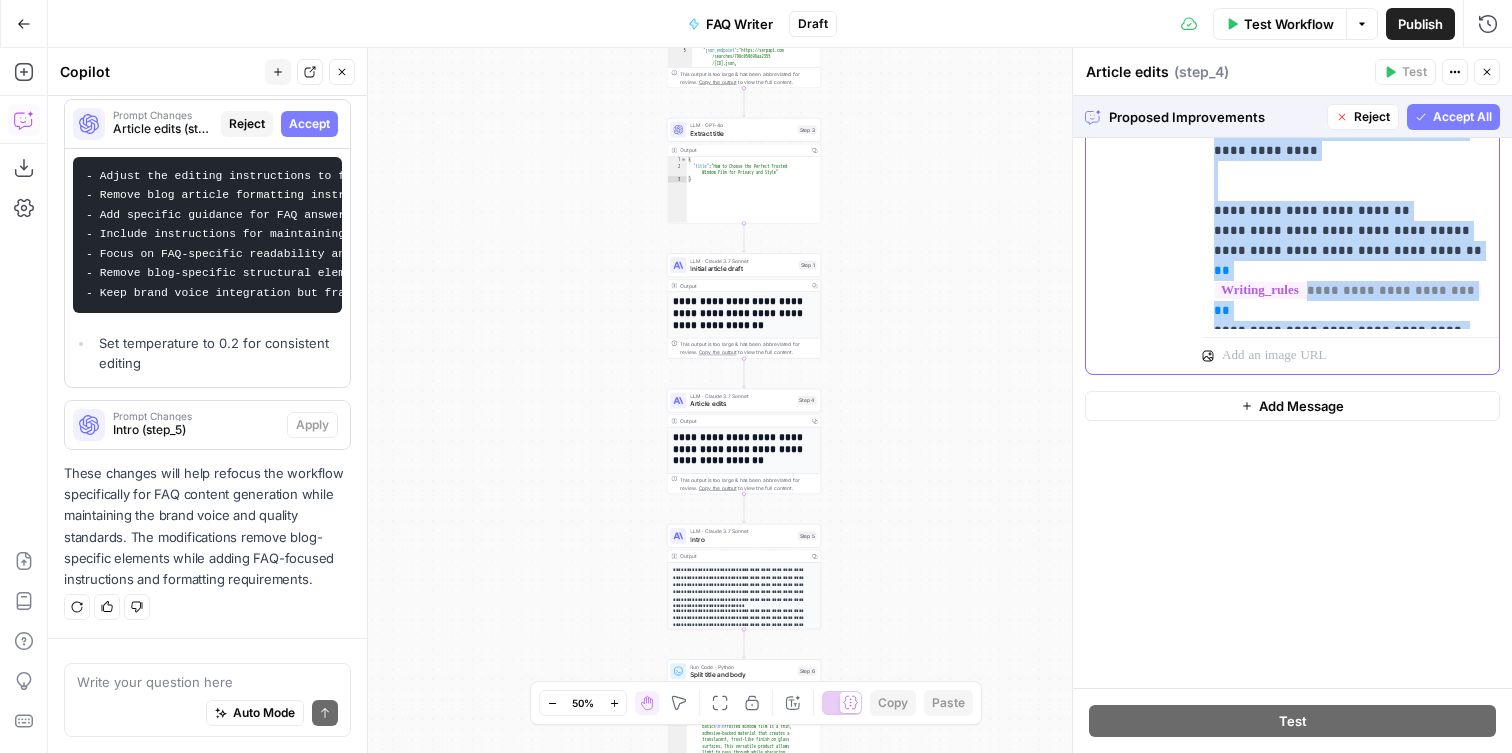 drag, startPoint x: 1215, startPoint y: 231, endPoint x: 1463, endPoint y: 317, distance: 262.4881 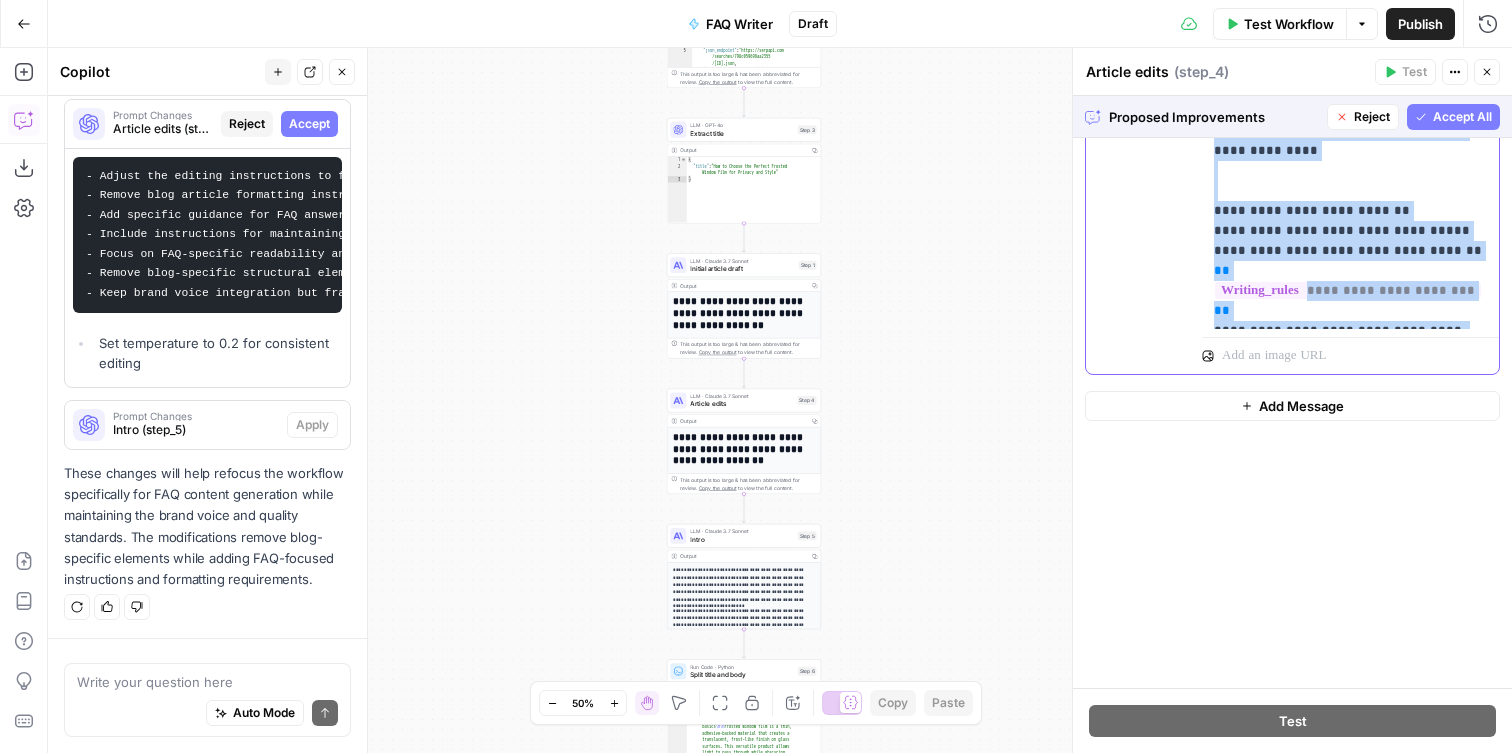 click on "**********" at bounding box center [1350, -219] 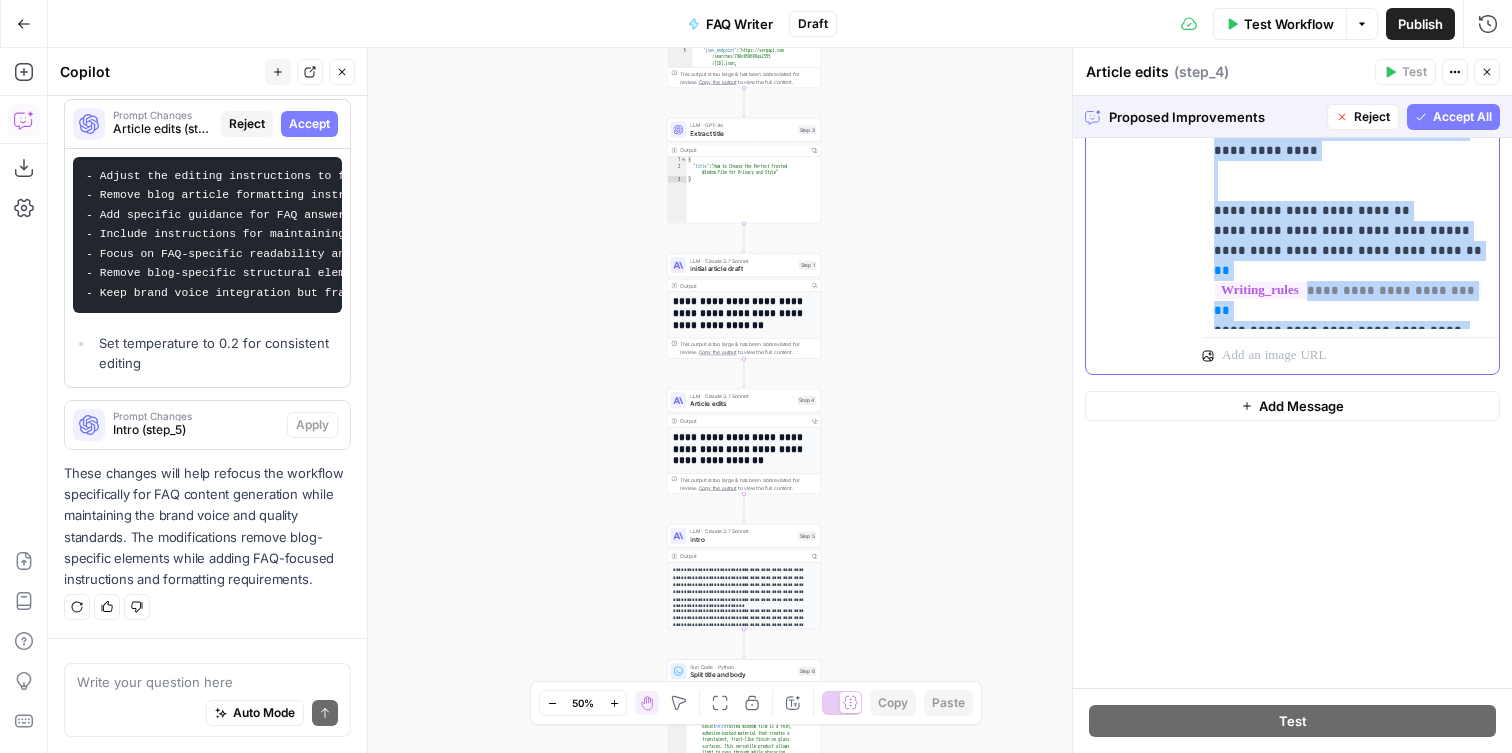 copy on "**********" 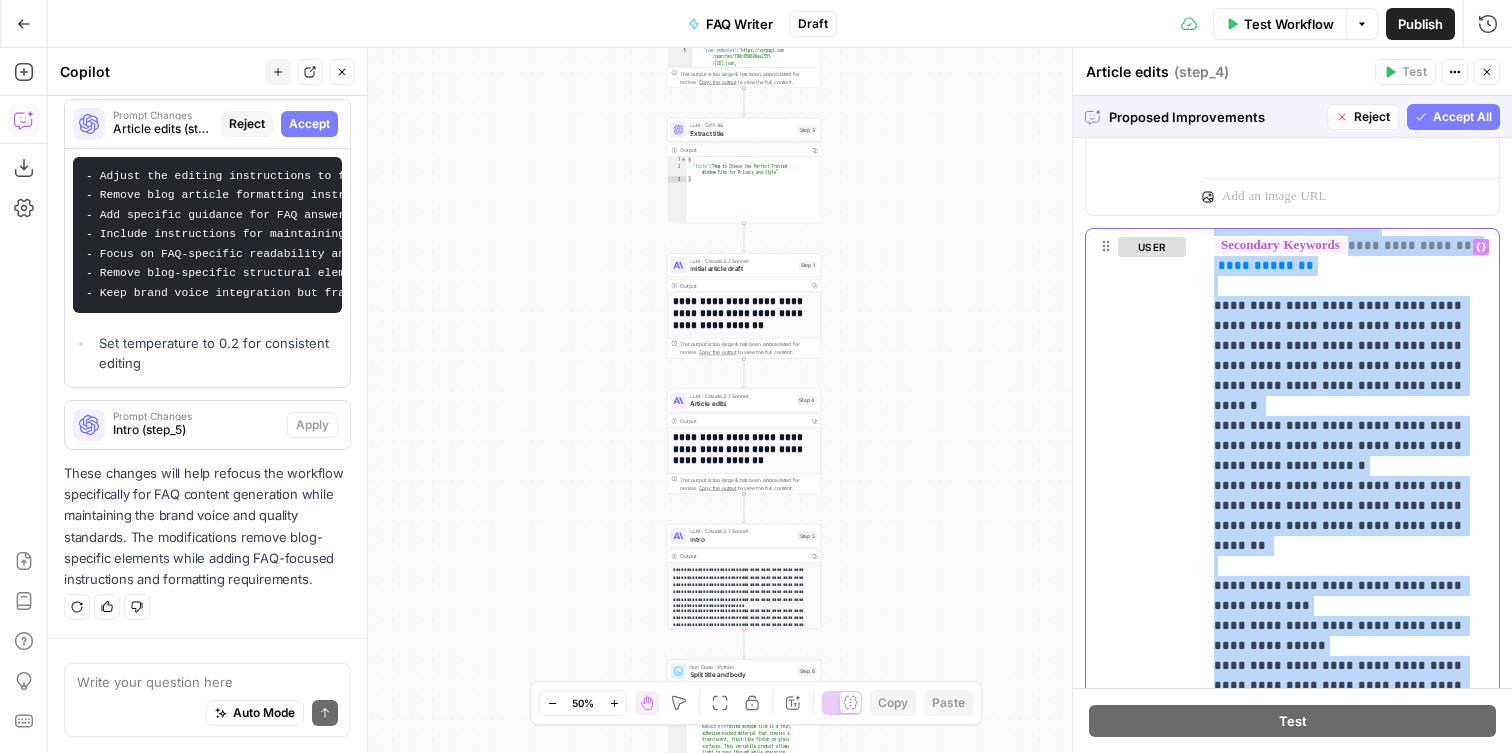scroll, scrollTop: 3057, scrollLeft: 0, axis: vertical 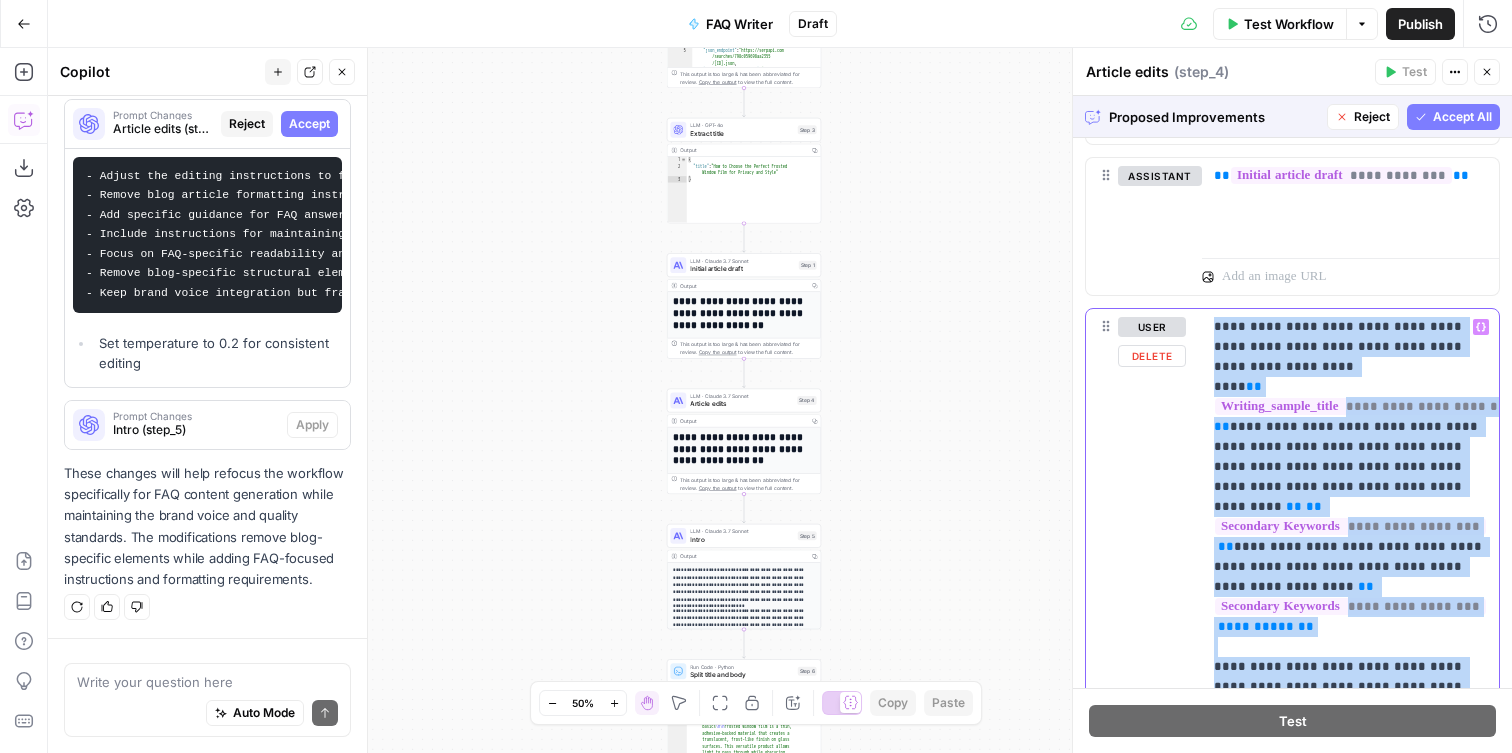click on "**********" at bounding box center (1350, 857) 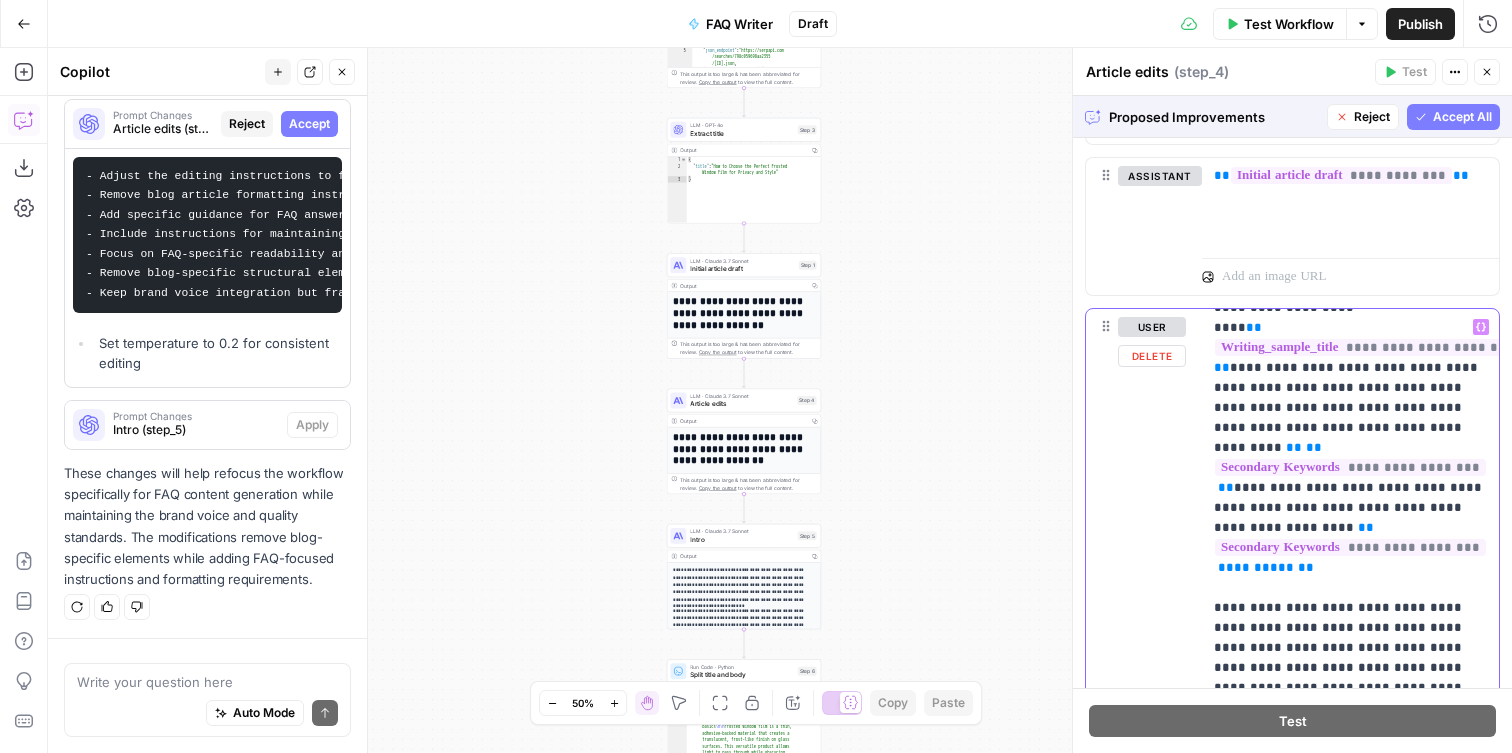 scroll, scrollTop: 59, scrollLeft: 0, axis: vertical 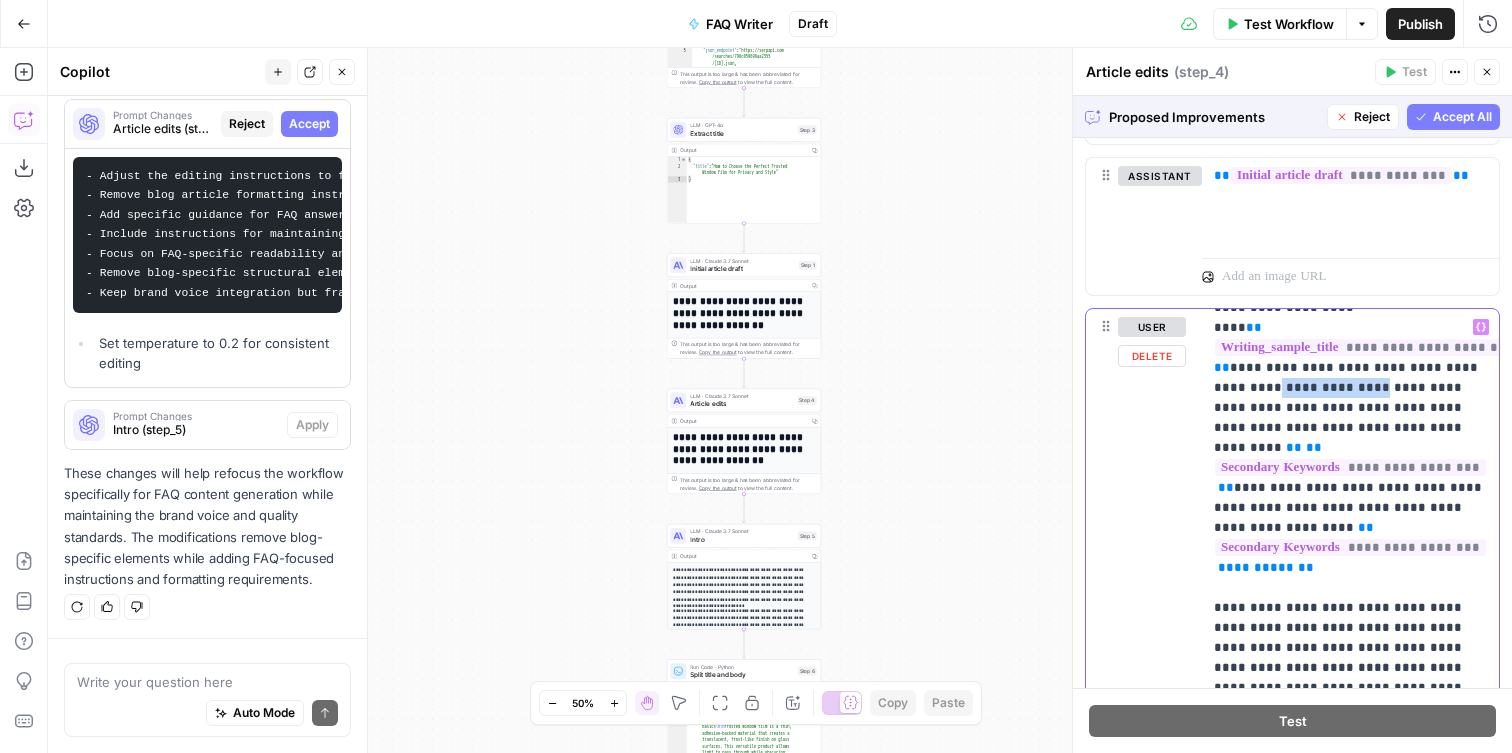 drag, startPoint x: 1352, startPoint y: 386, endPoint x: 1256, endPoint y: 388, distance: 96.02083 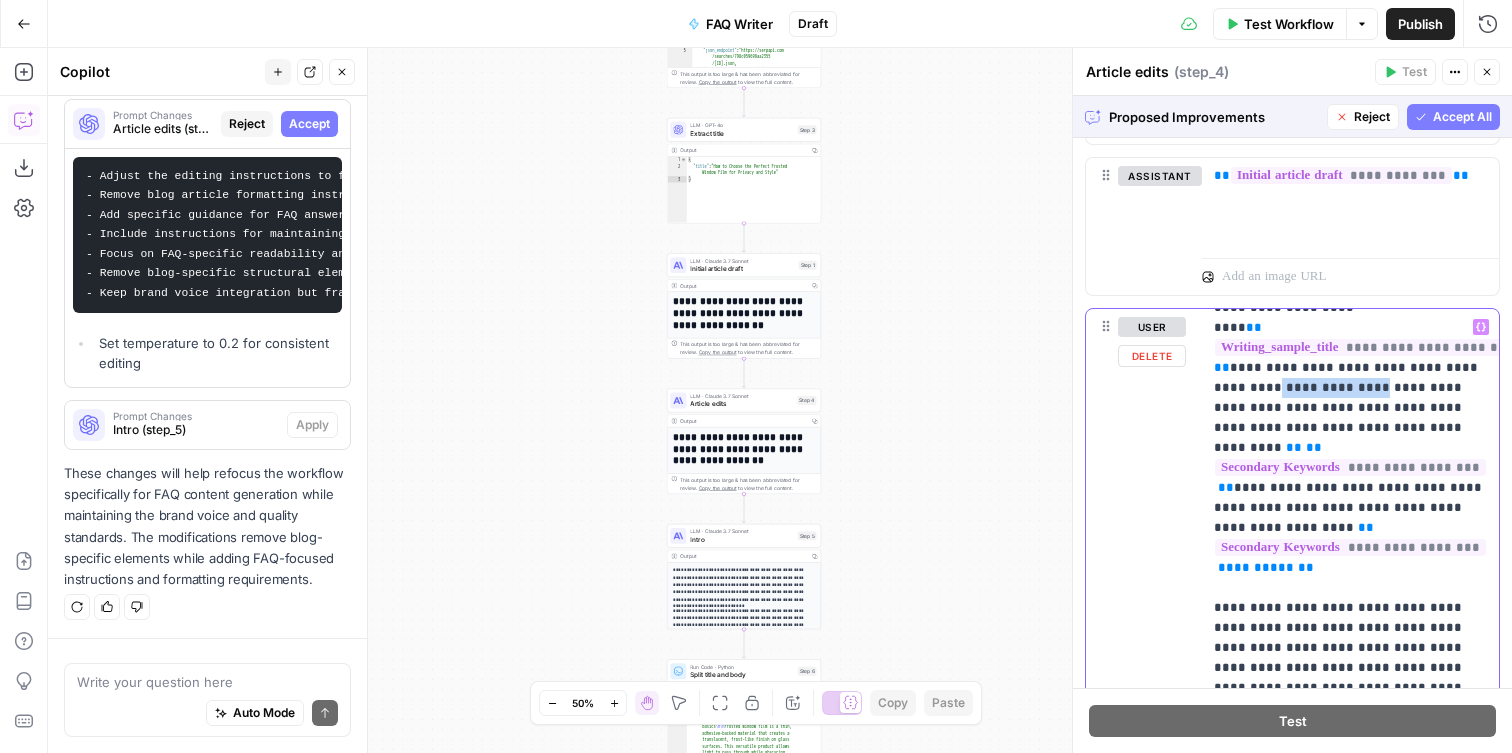 click on "**********" at bounding box center (1350, 798) 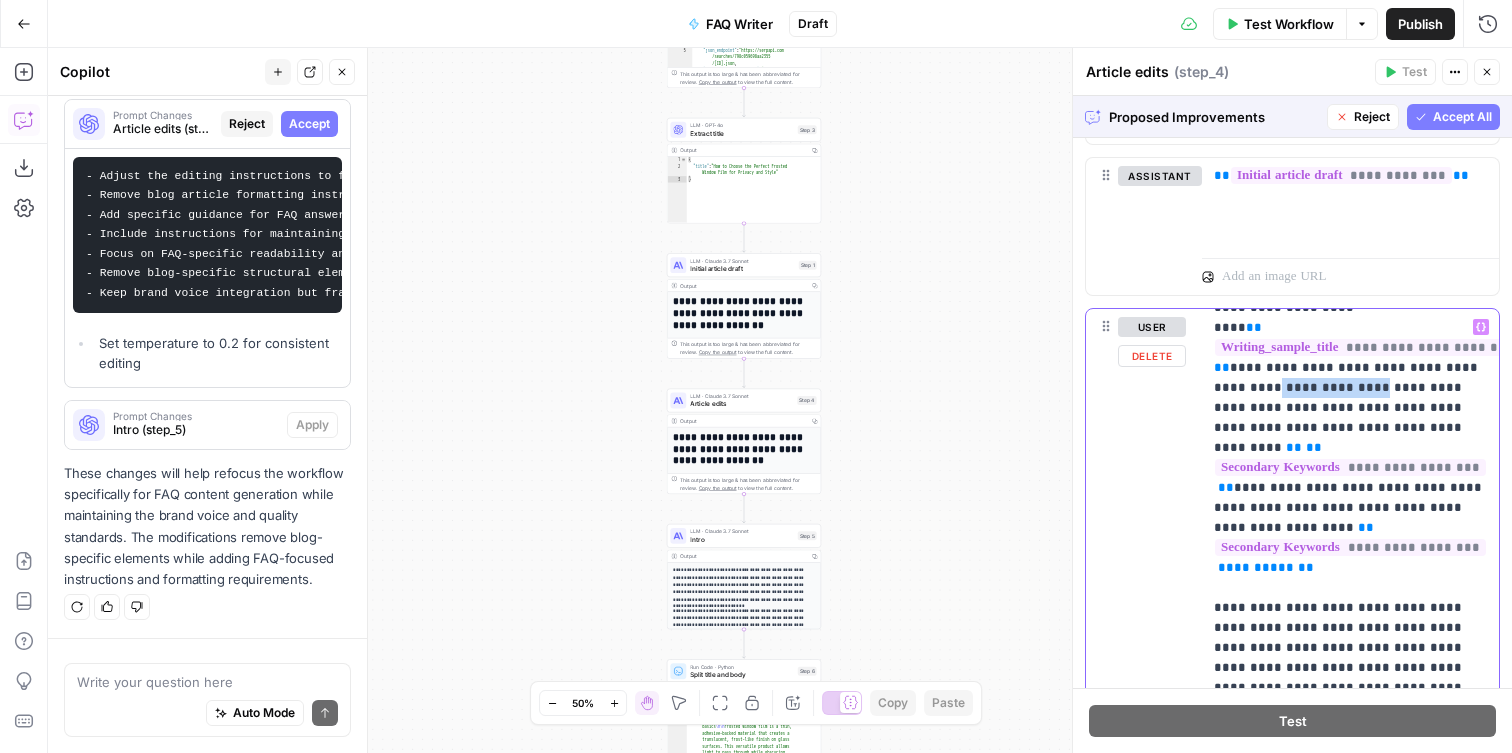 click on "**********" at bounding box center [1350, 798] 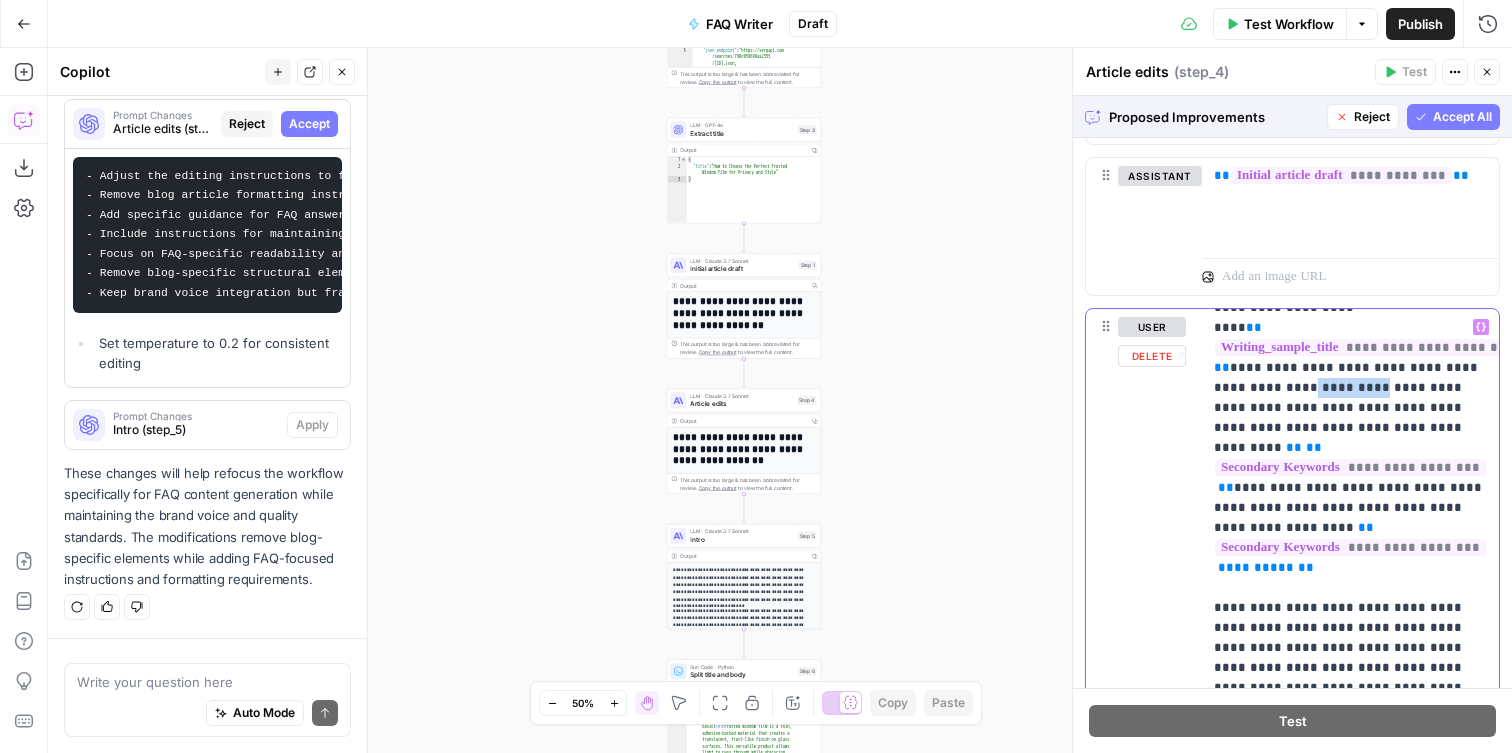 drag, startPoint x: 1347, startPoint y: 389, endPoint x: 1284, endPoint y: 391, distance: 63.03174 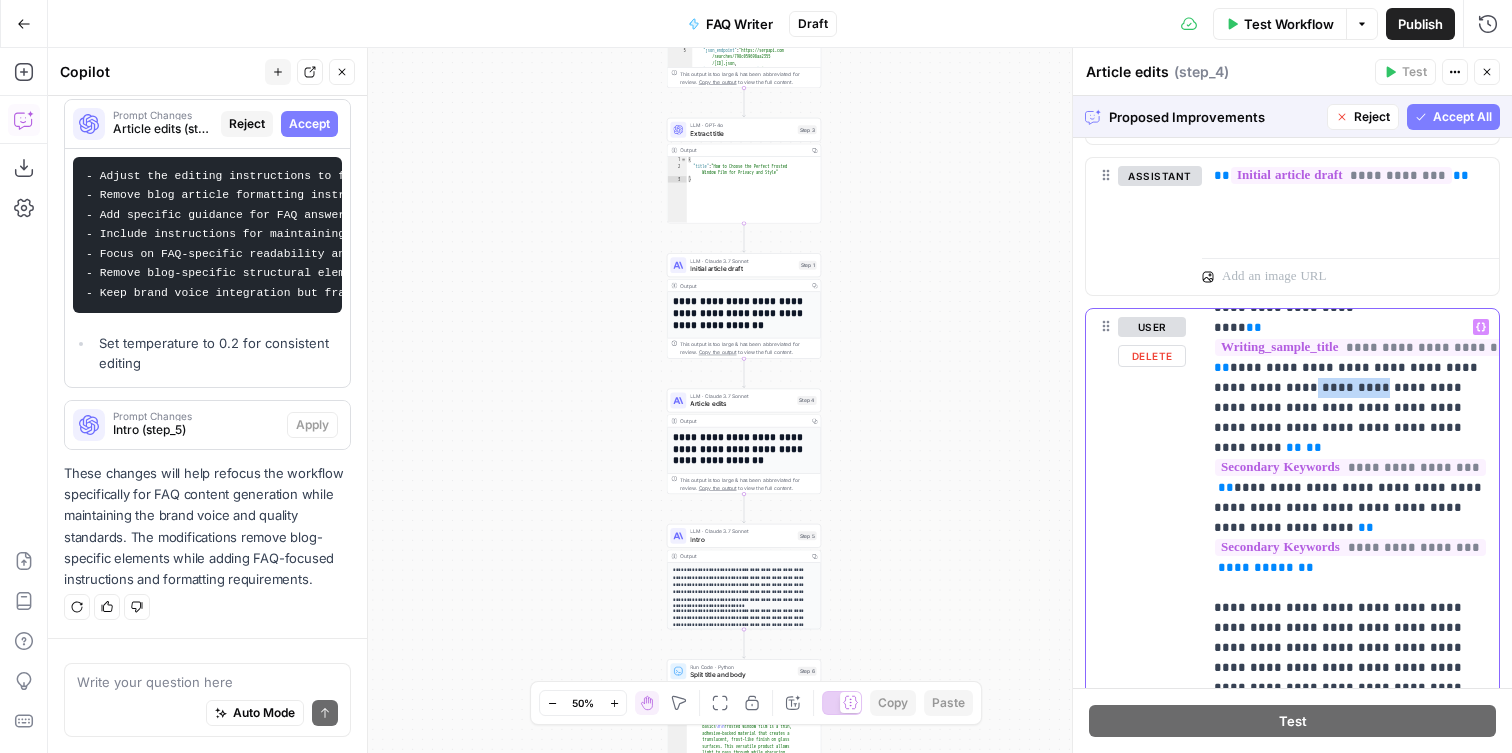 click on "**********" at bounding box center [1350, 798] 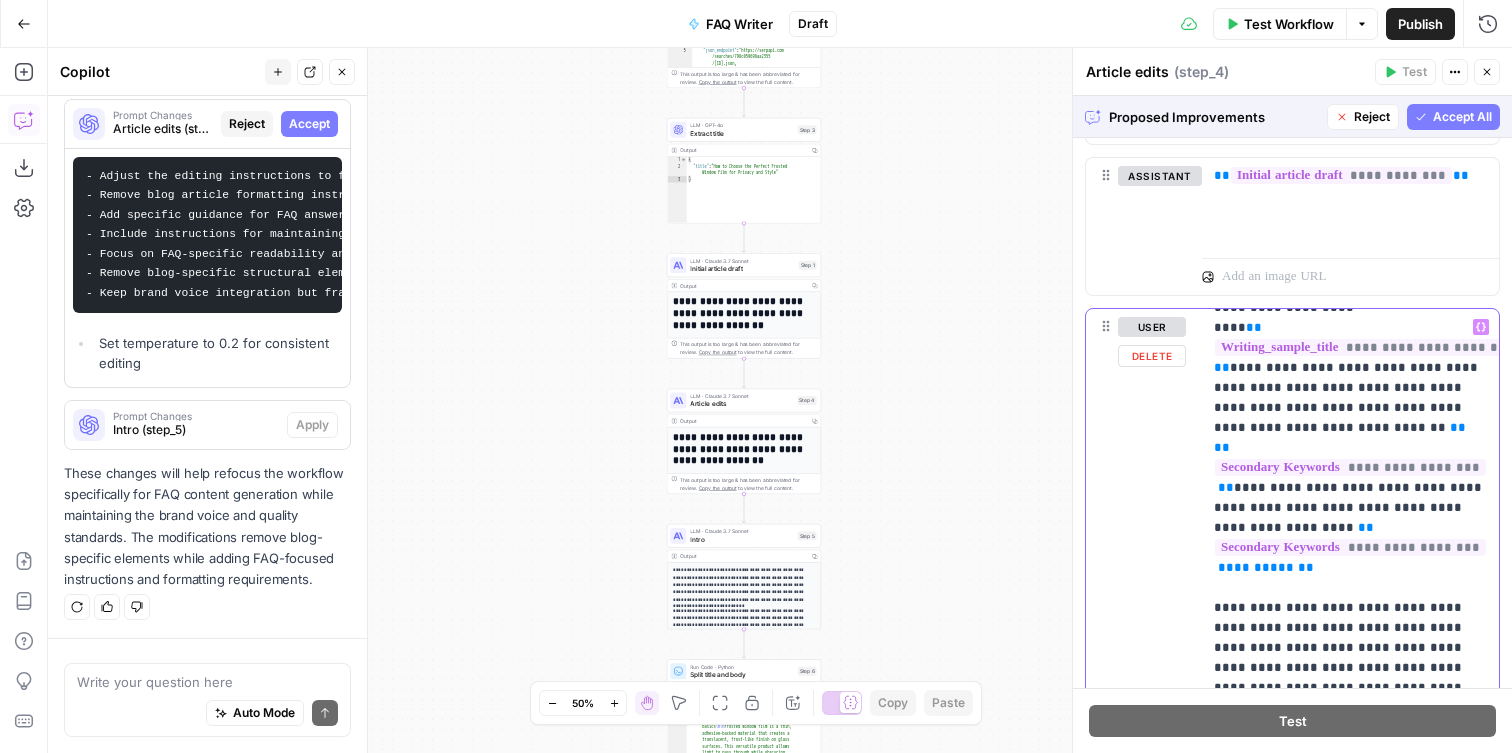 click on "**********" at bounding box center (1350, 798) 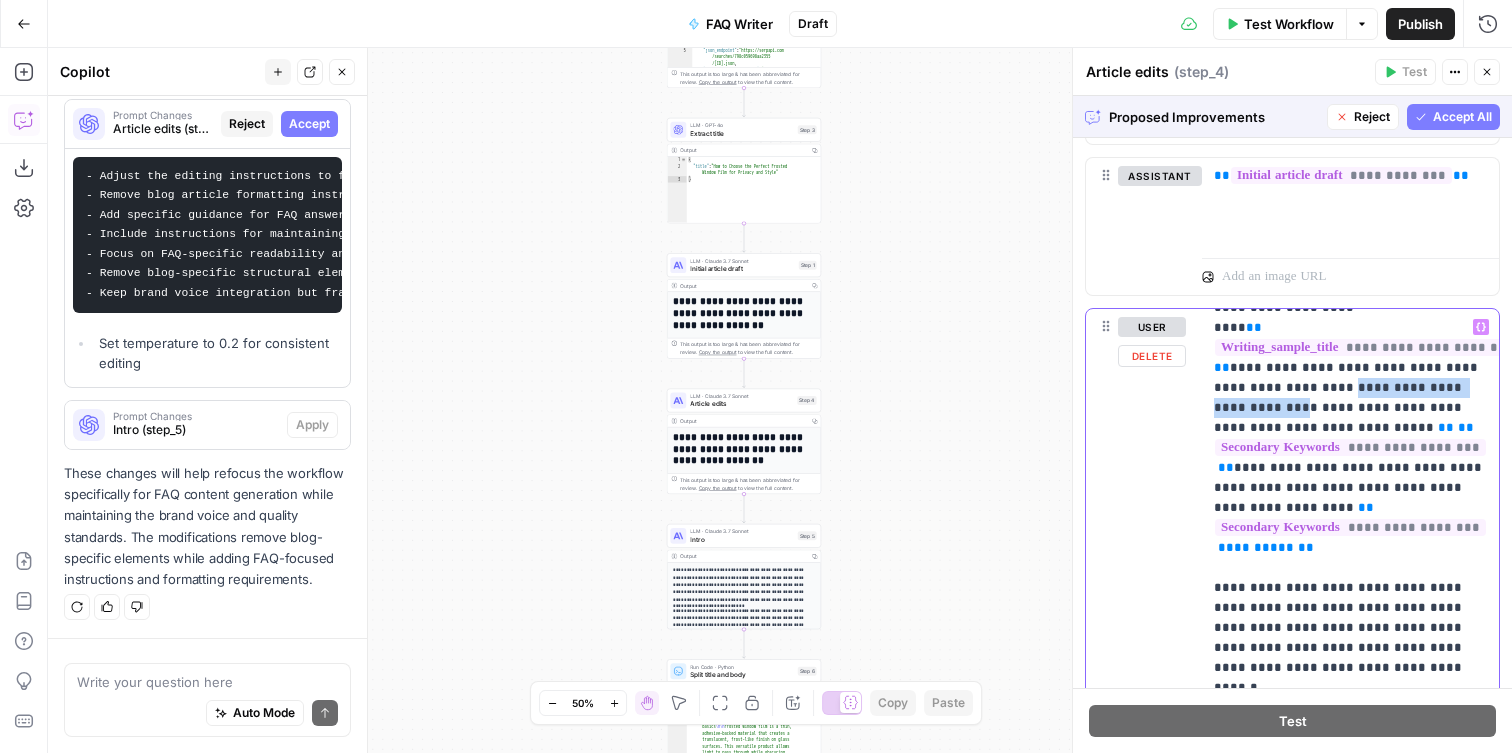 drag, startPoint x: 1209, startPoint y: 409, endPoint x: 1321, endPoint y: 389, distance: 113.7717 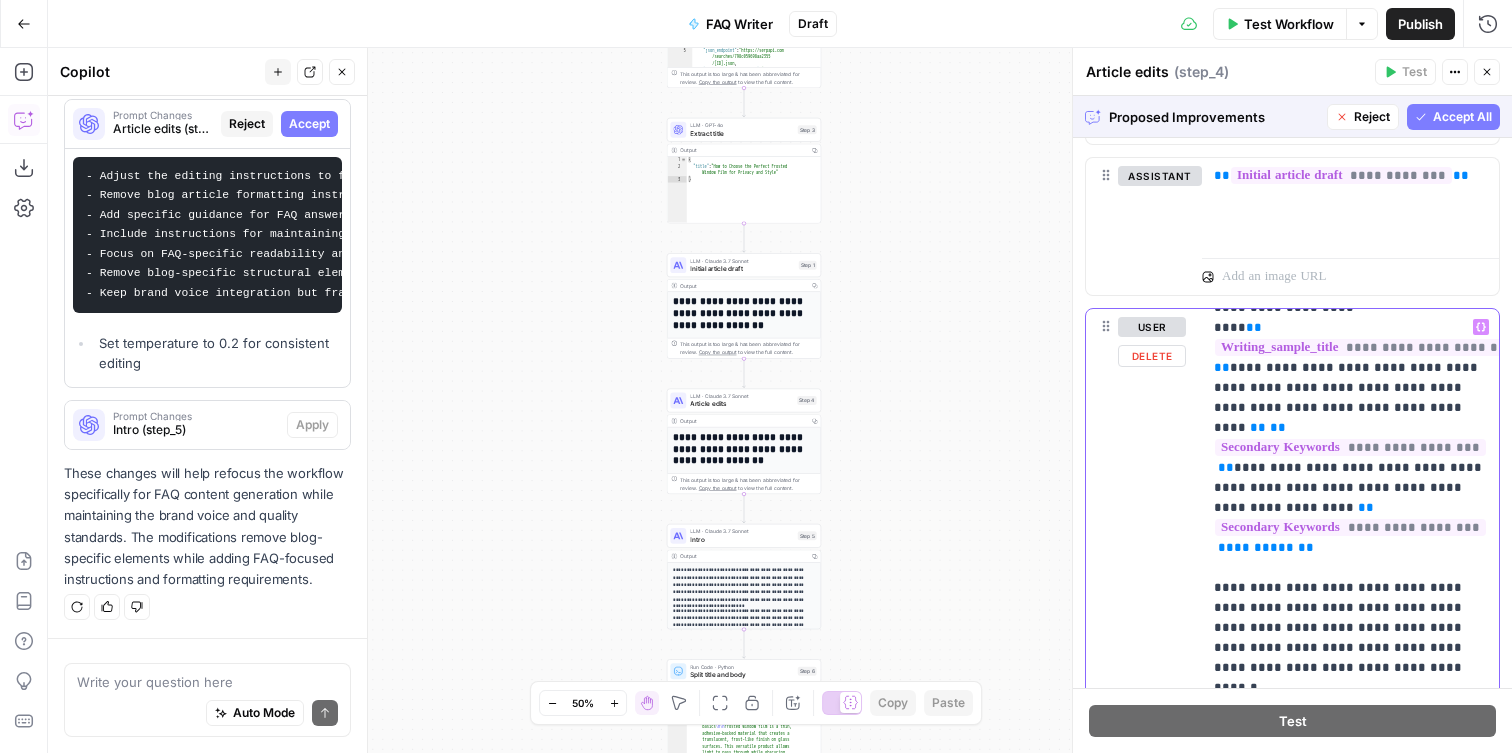 click on "**********" at bounding box center (1350, 788) 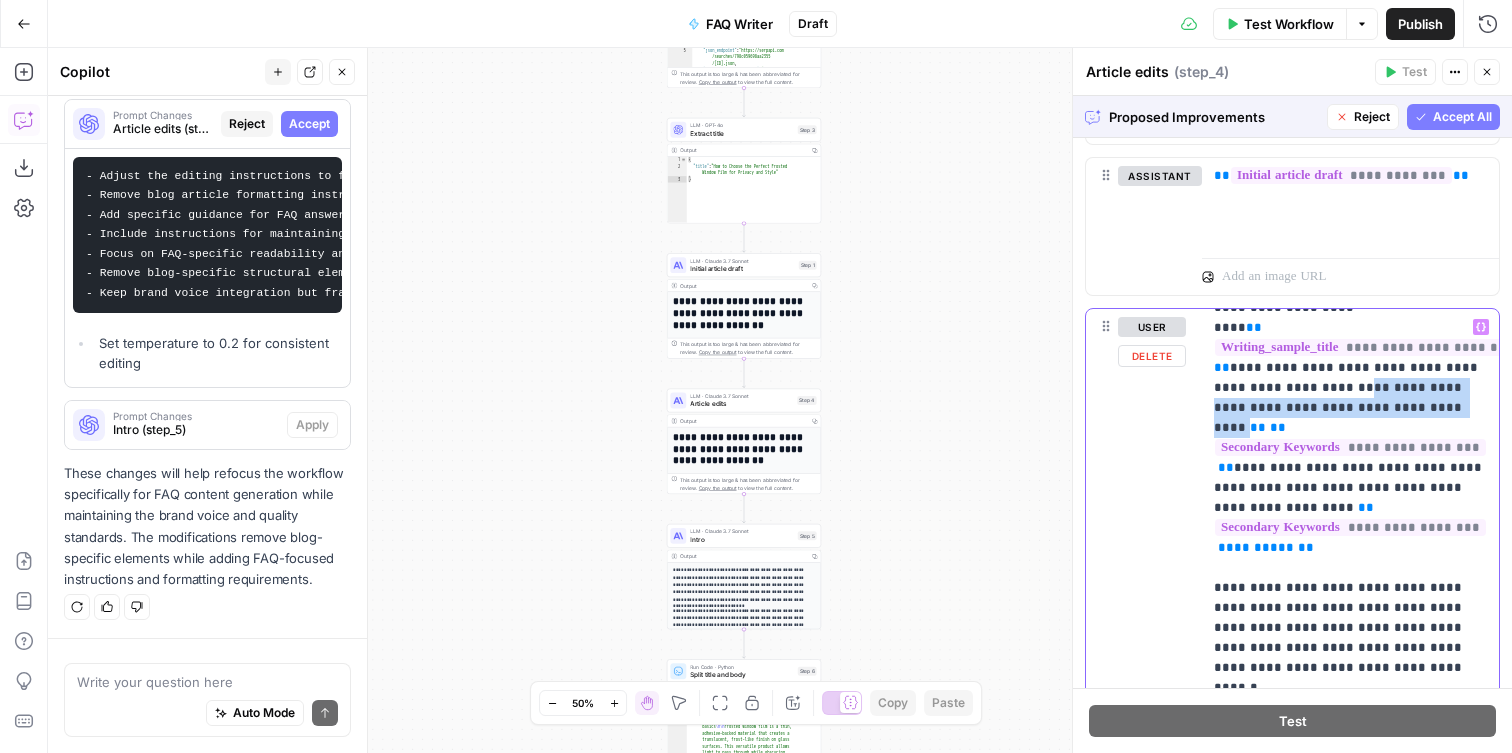drag, startPoint x: 1386, startPoint y: 409, endPoint x: 1329, endPoint y: 388, distance: 60.74537 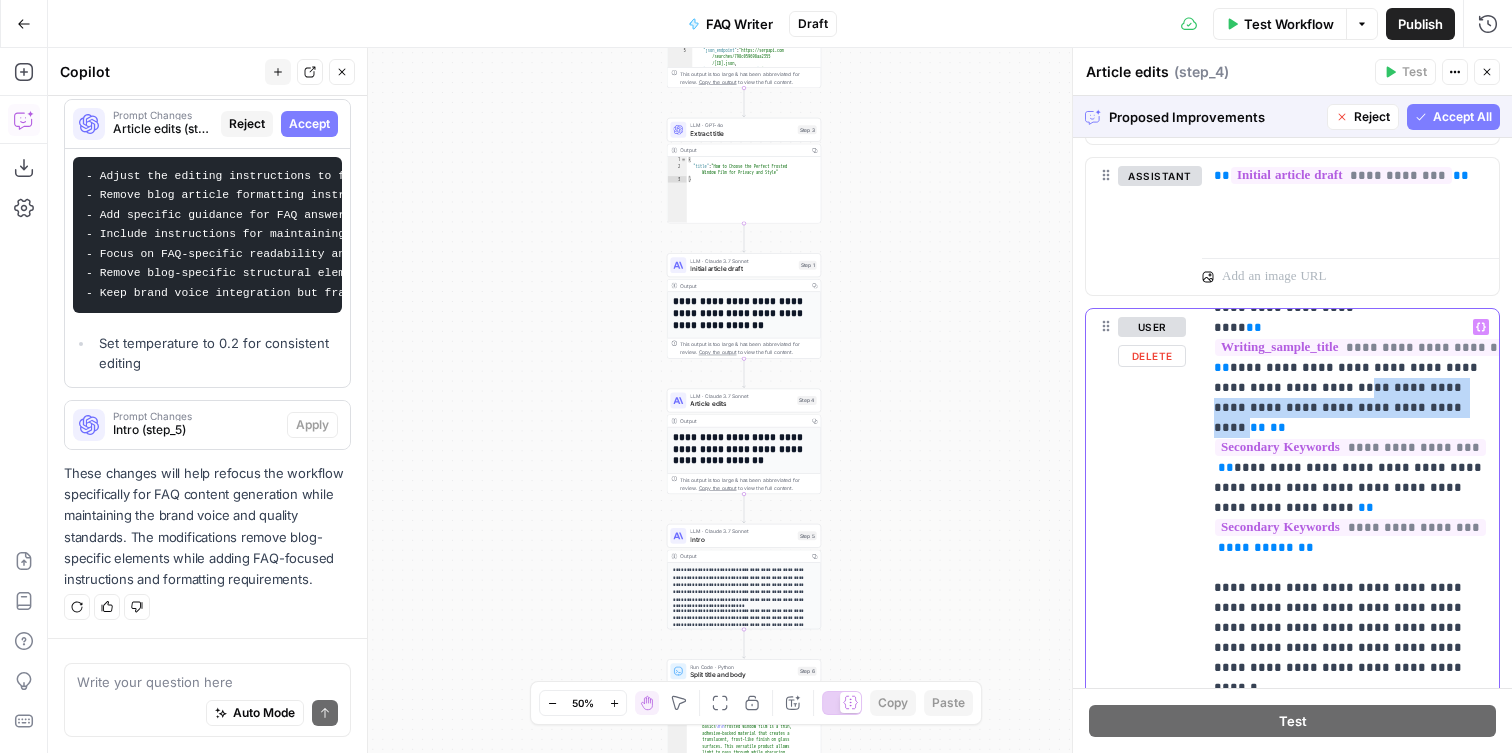click on "**********" at bounding box center (1350, 788) 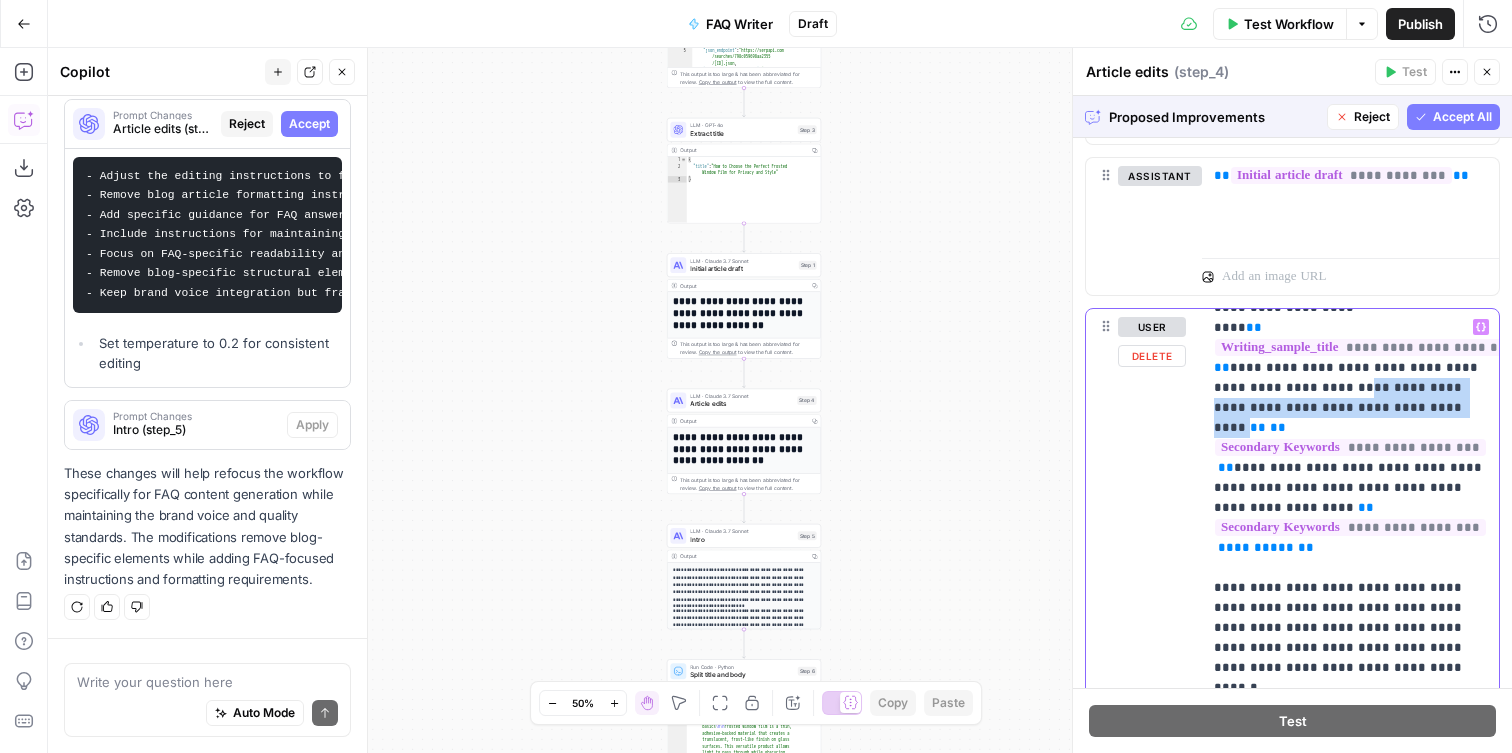 click on "**********" at bounding box center (1350, 788) 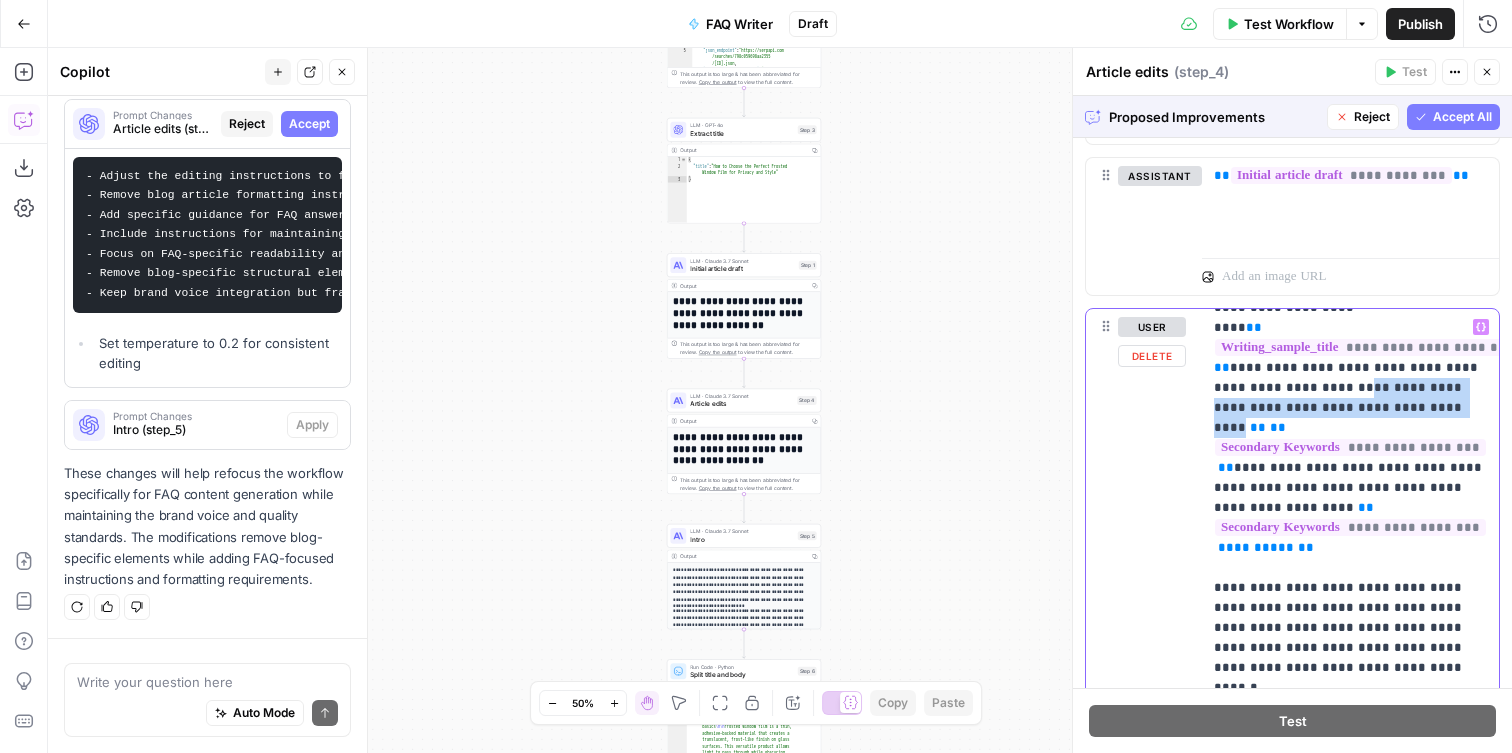 drag, startPoint x: 1328, startPoint y: 386, endPoint x: 1381, endPoint y: 411, distance: 58.60034 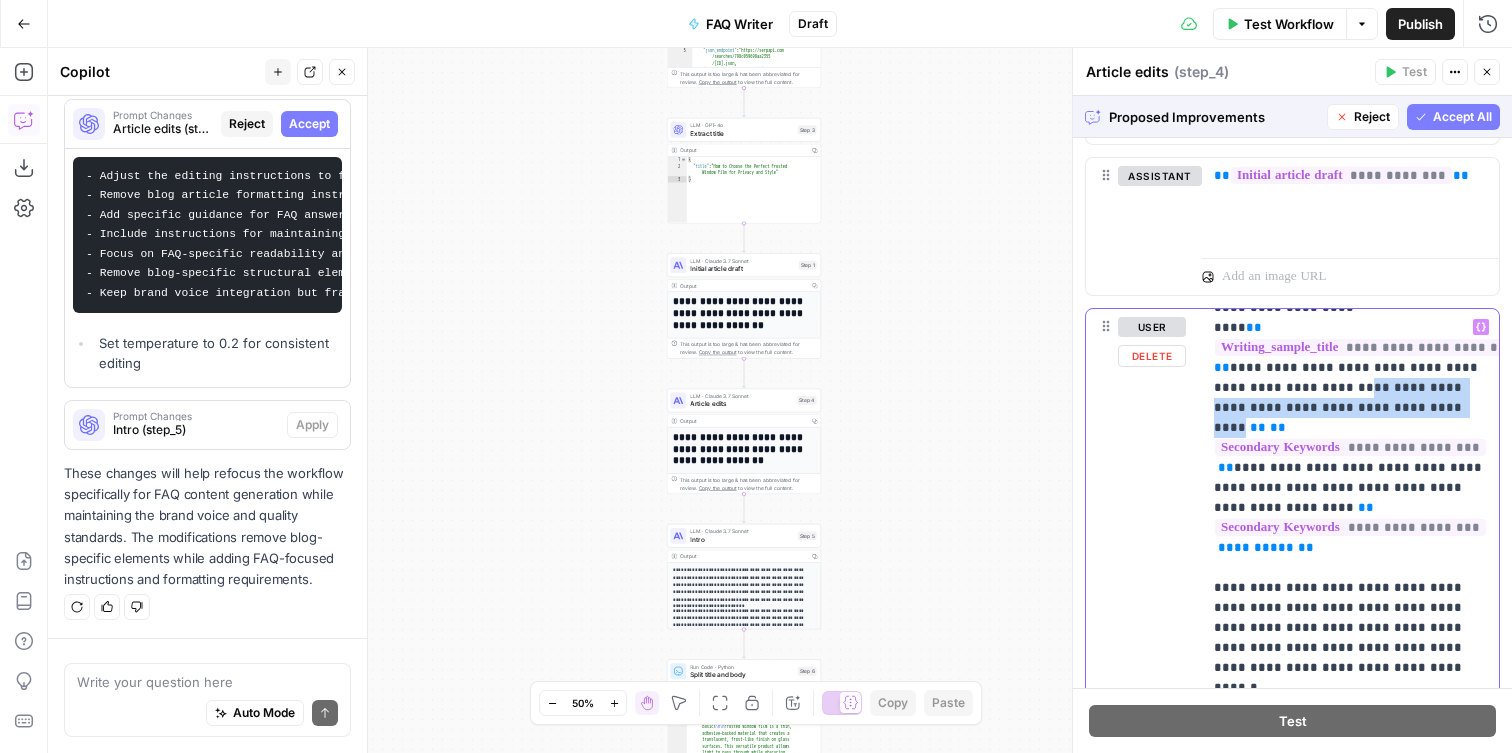 click on "**********" at bounding box center (1350, 788) 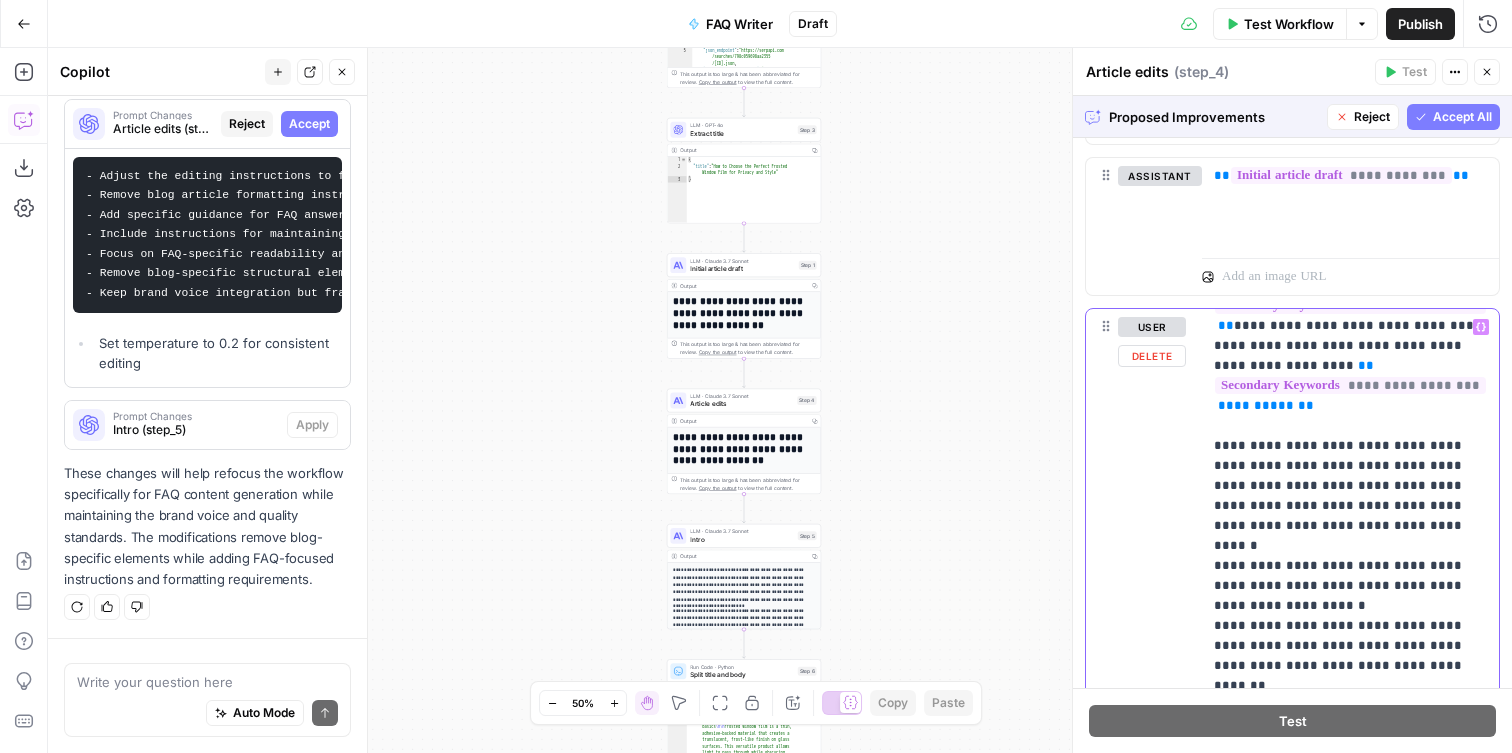 scroll, scrollTop: 191, scrollLeft: 0, axis: vertical 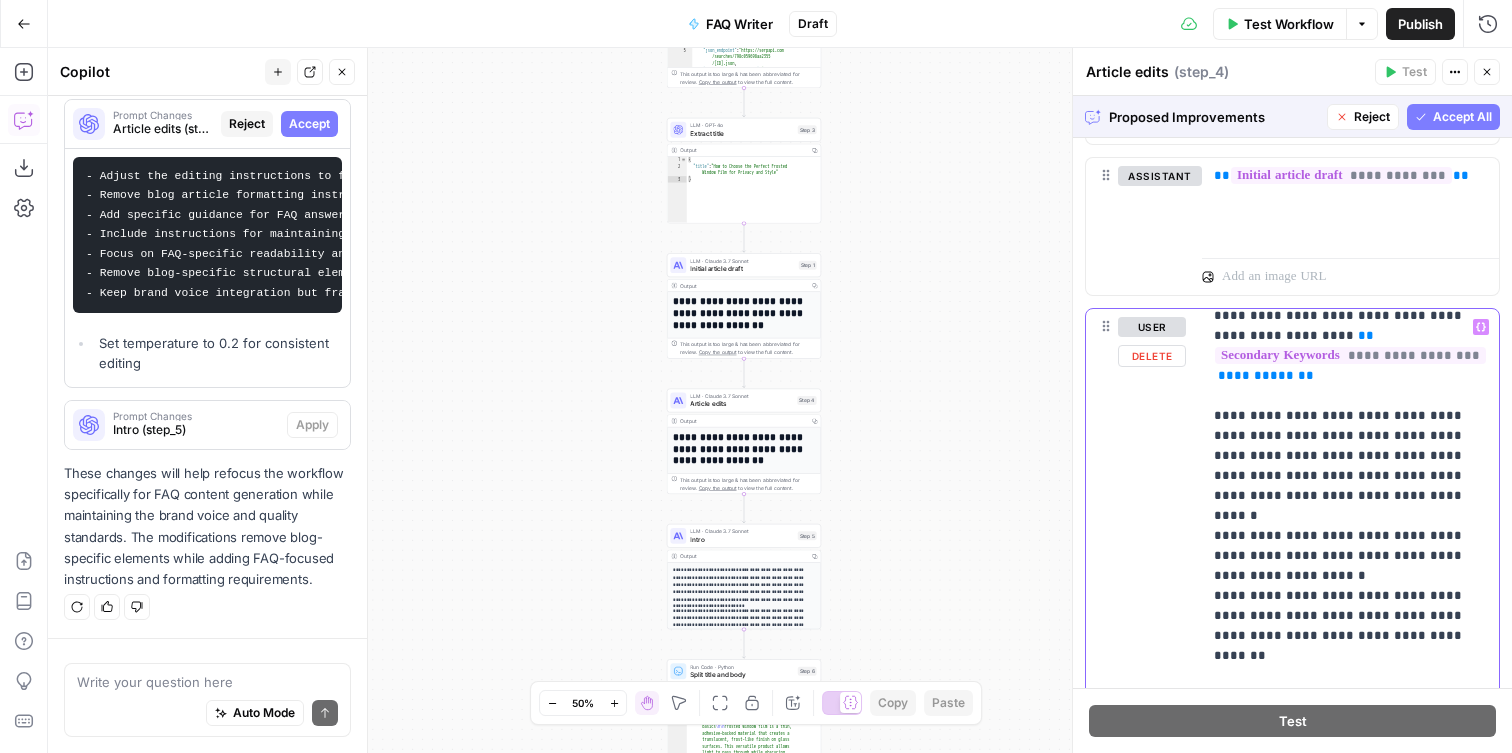 click on "**********" at bounding box center [1350, 646] 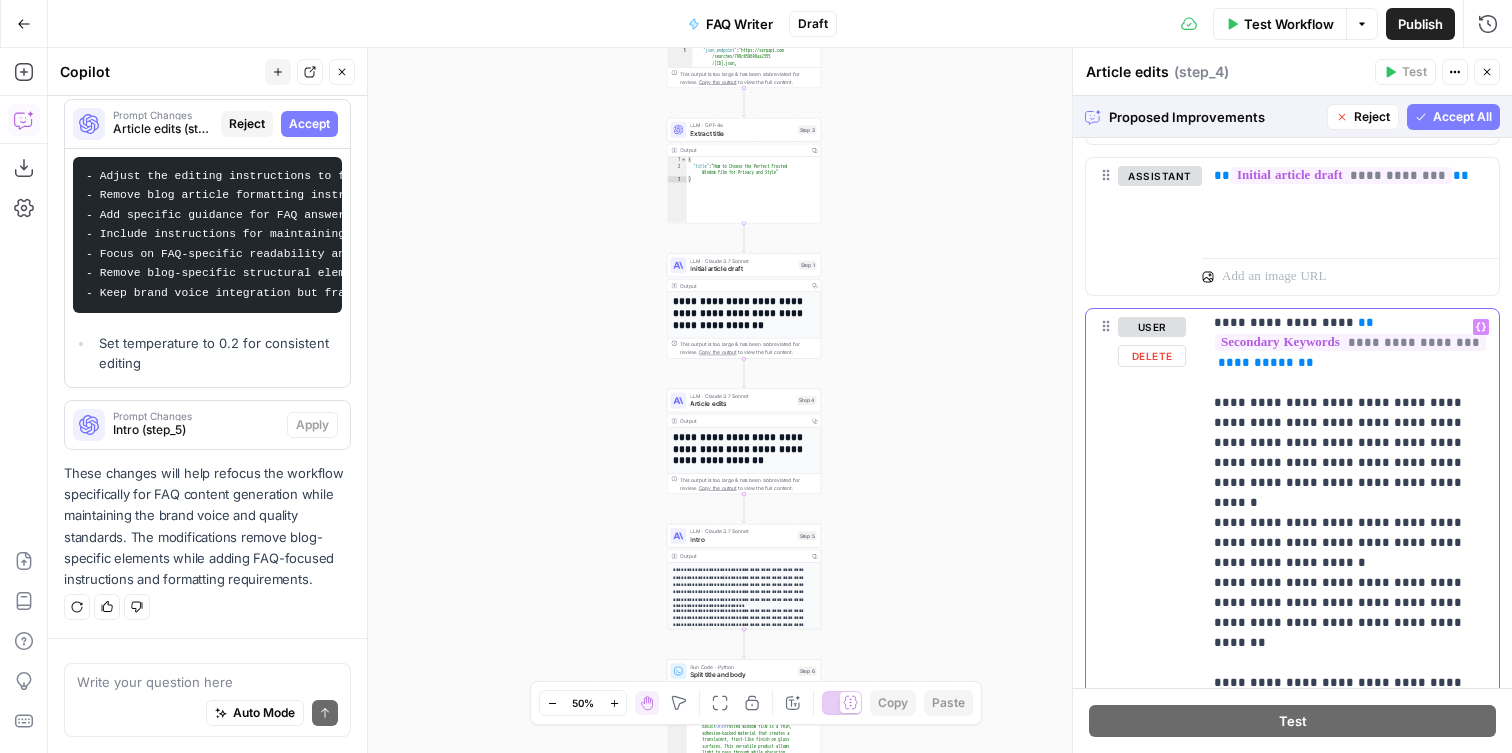 scroll, scrollTop: 202, scrollLeft: 0, axis: vertical 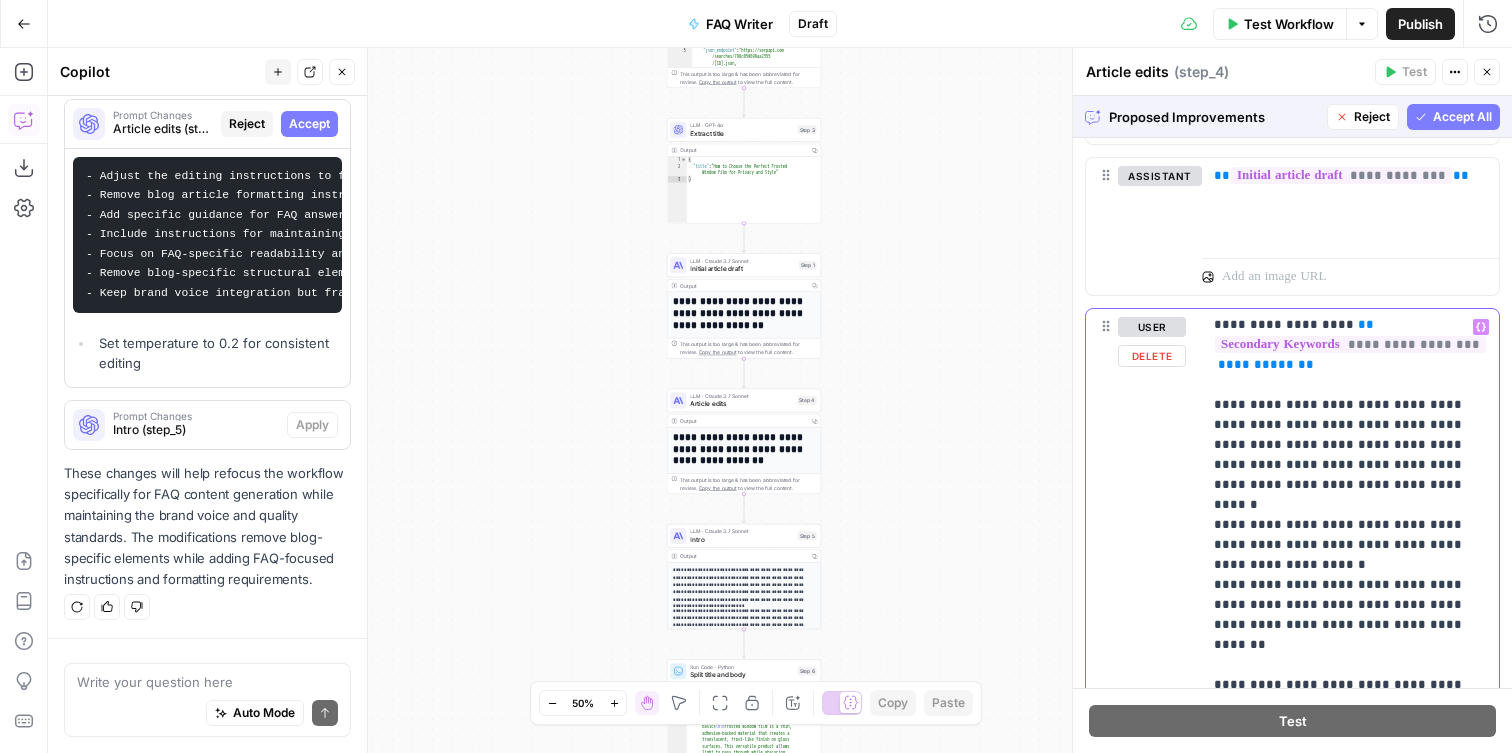 click on "**********" at bounding box center (1350, 635) 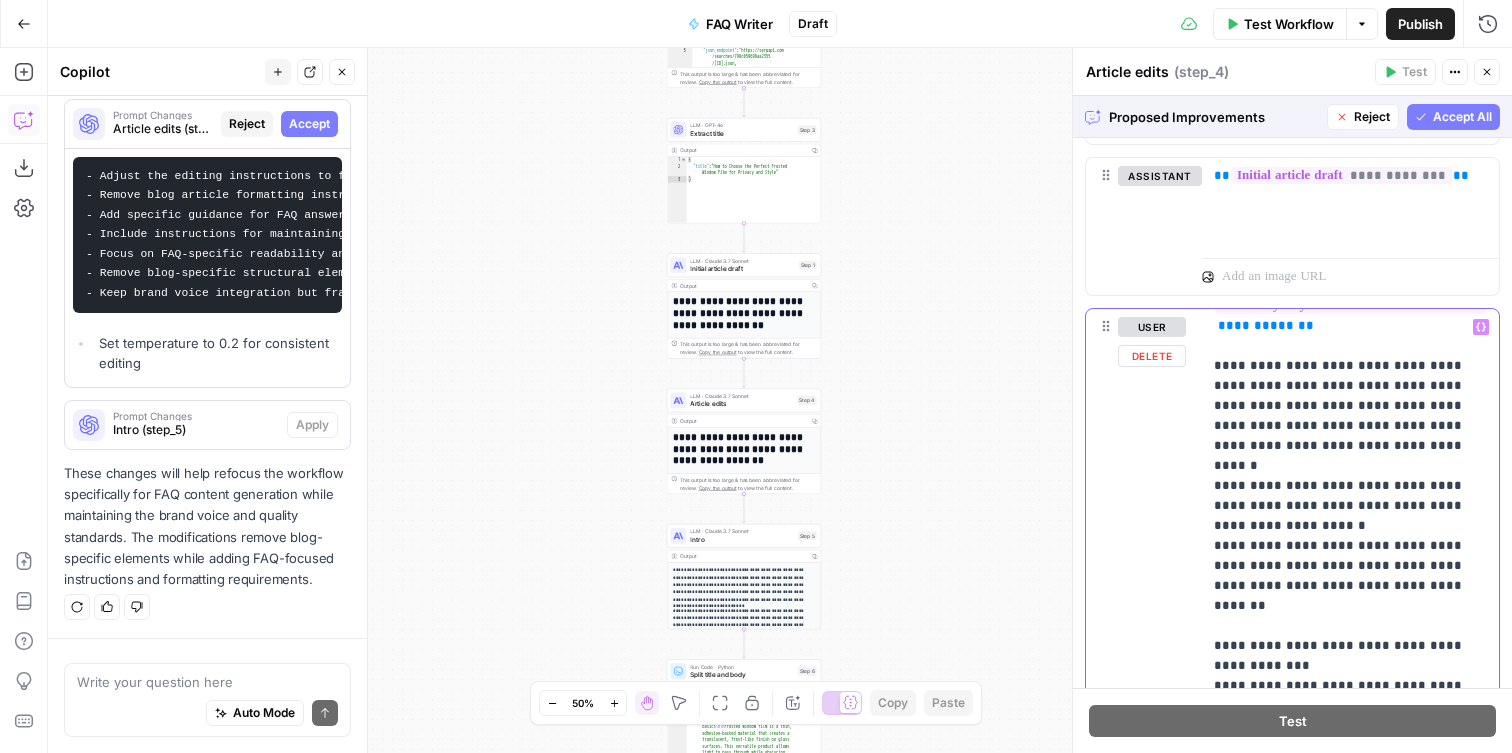 scroll, scrollTop: 239, scrollLeft: 0, axis: vertical 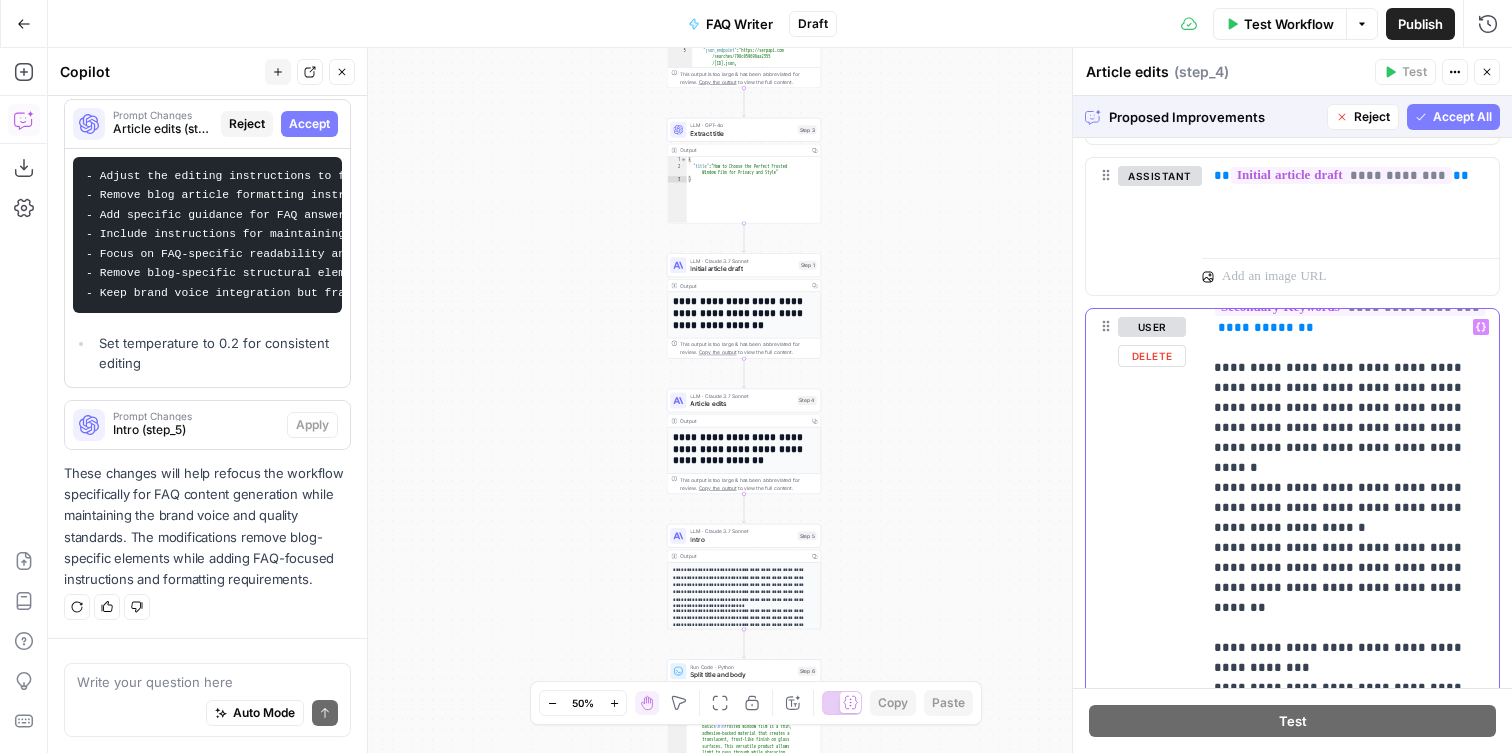 click on "**********" at bounding box center (1350, 598) 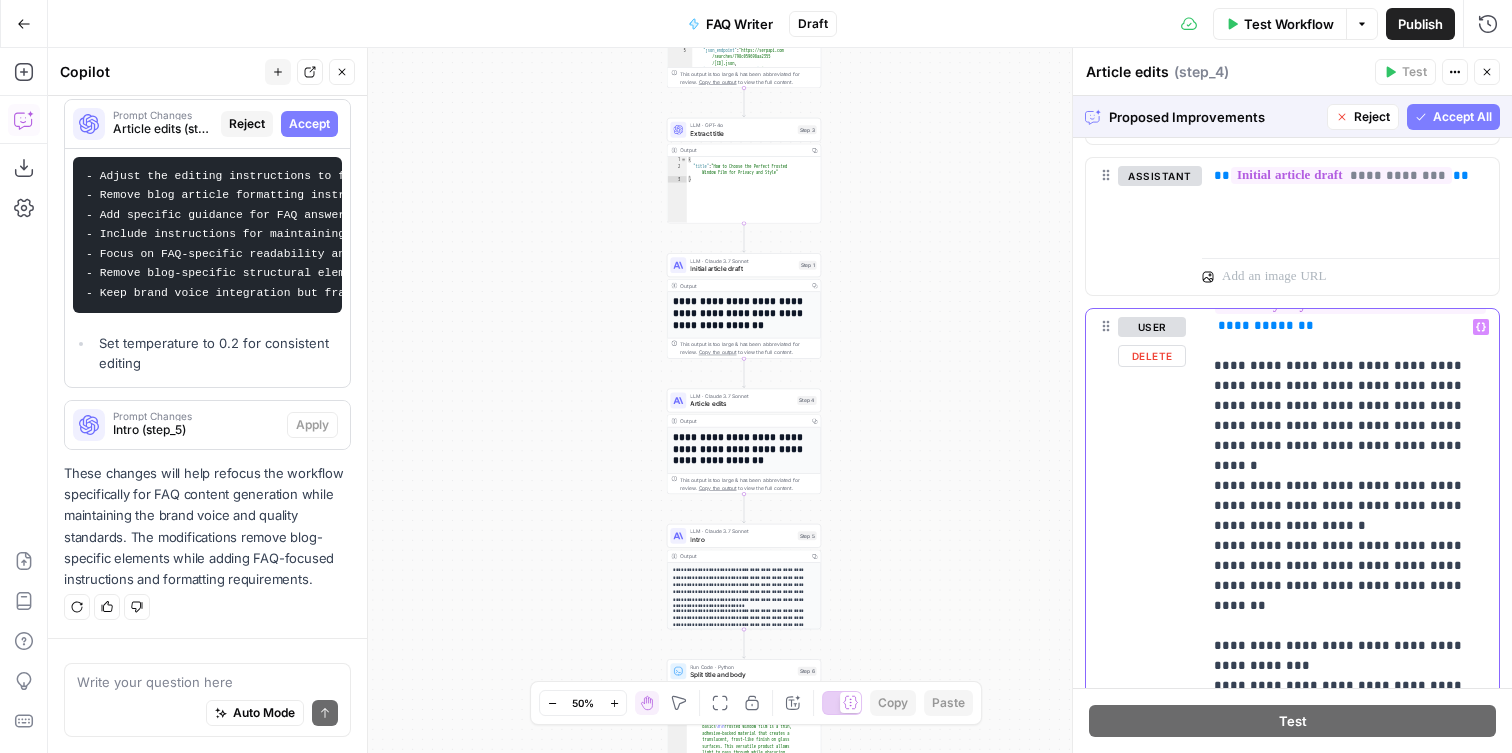 scroll, scrollTop: 235, scrollLeft: 0, axis: vertical 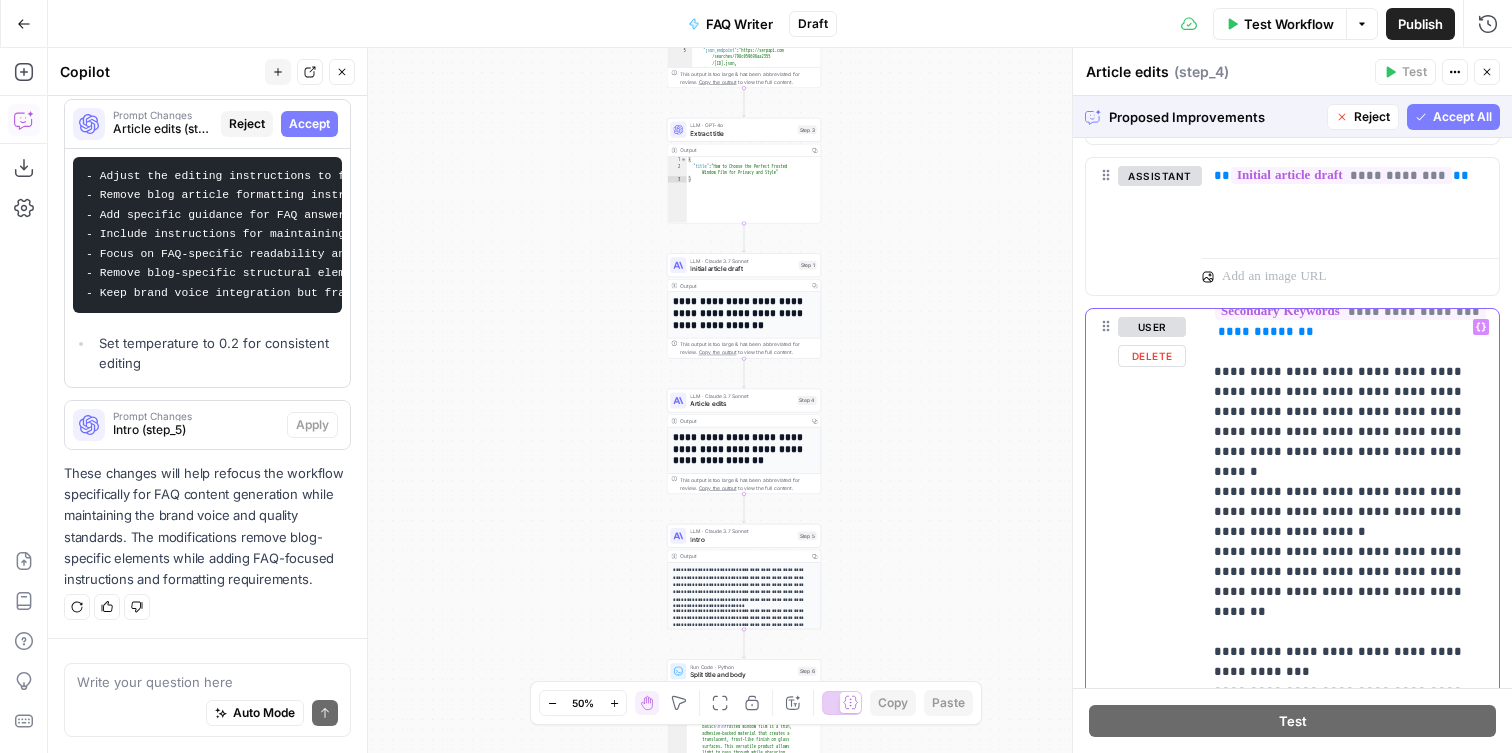 click on "**********" at bounding box center (1350, 602) 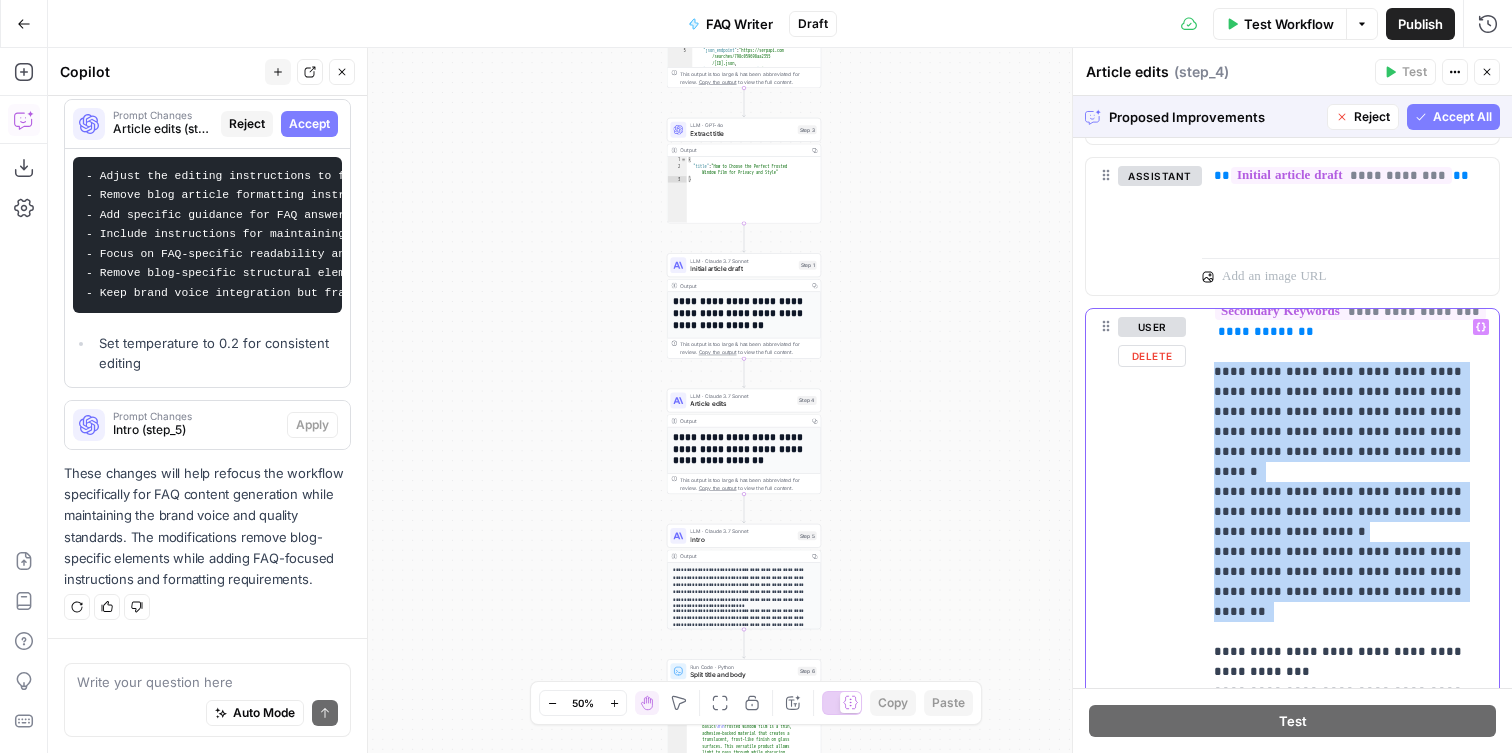 drag, startPoint x: 1216, startPoint y: 376, endPoint x: 1419, endPoint y: 595, distance: 298.61346 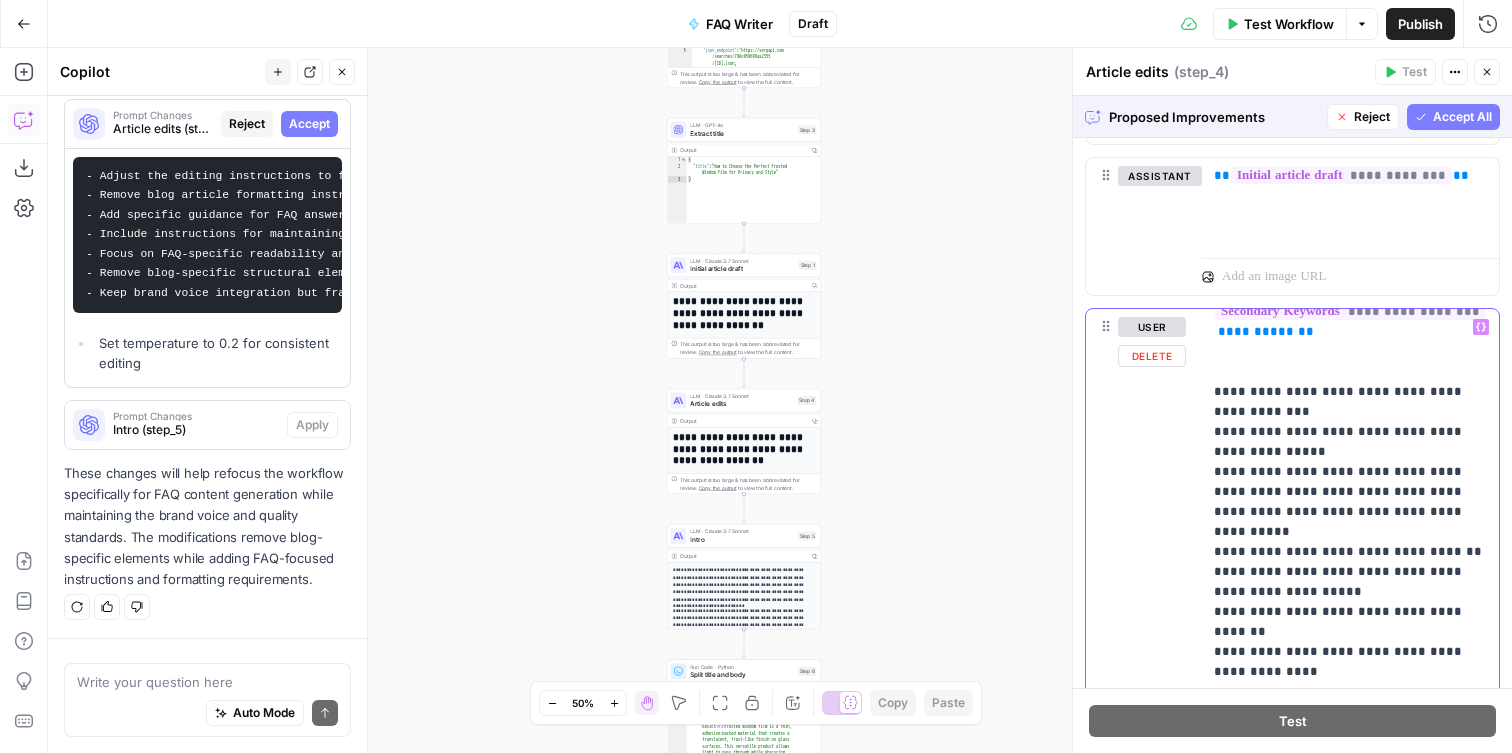 scroll, scrollTop: 21, scrollLeft: 0, axis: vertical 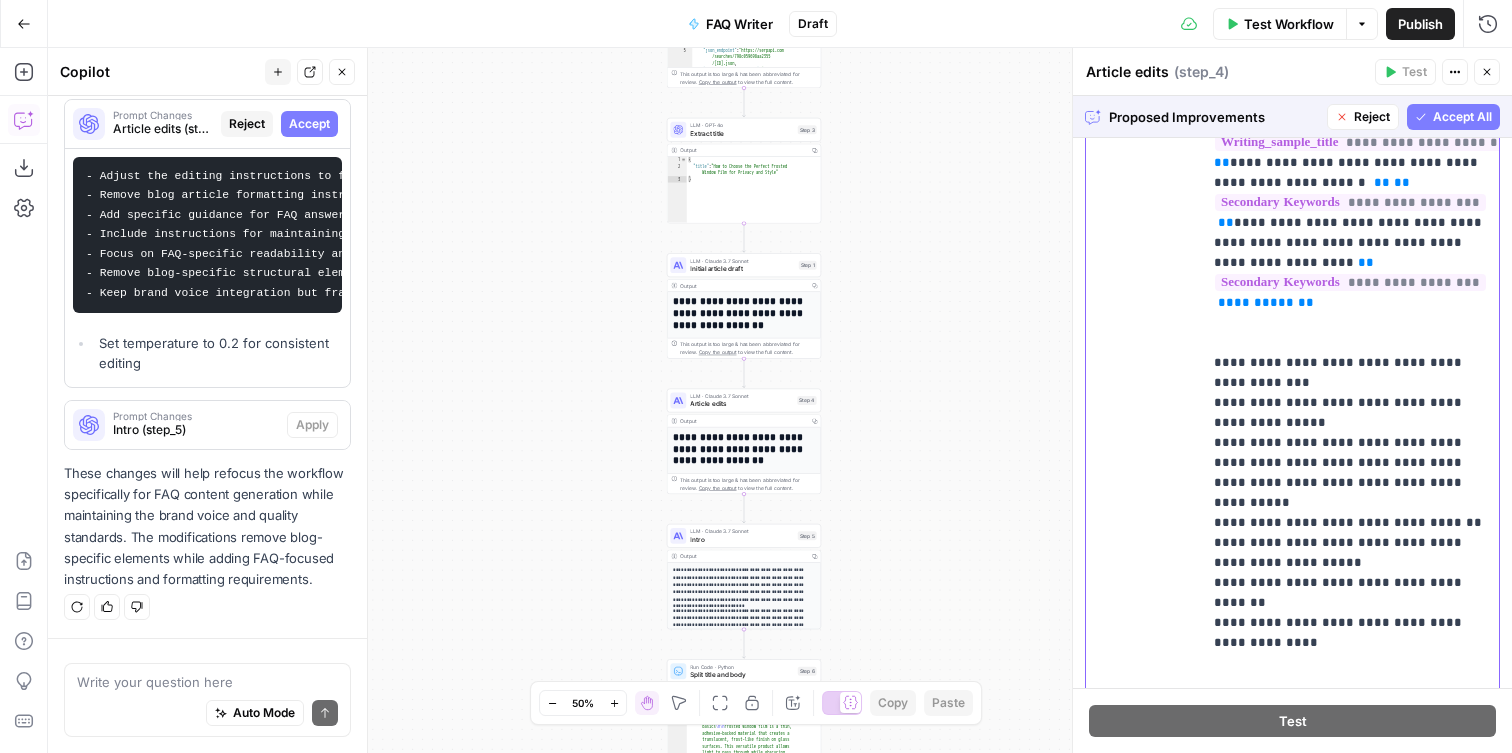 click on "**********" at bounding box center (1350, 463) 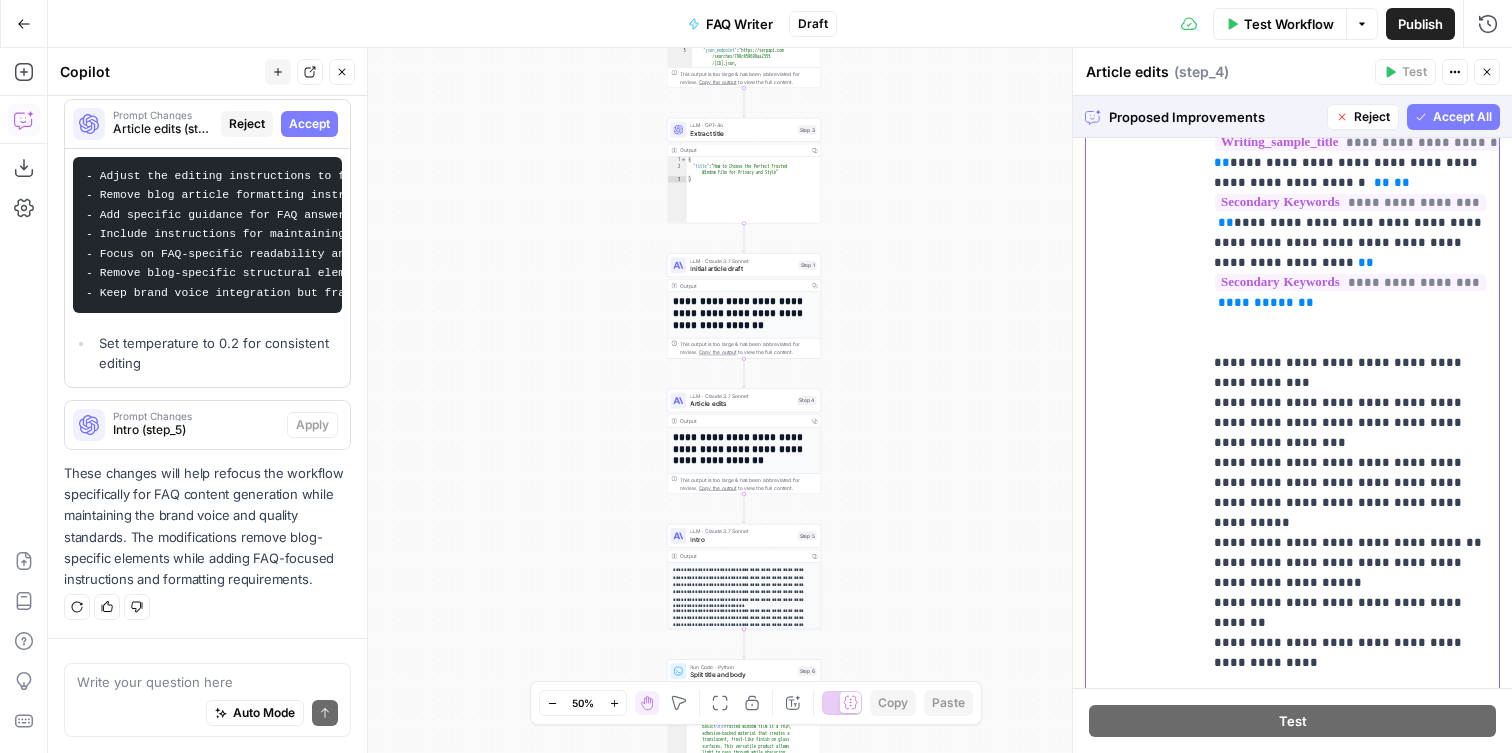 scroll, scrollTop: 41, scrollLeft: 0, axis: vertical 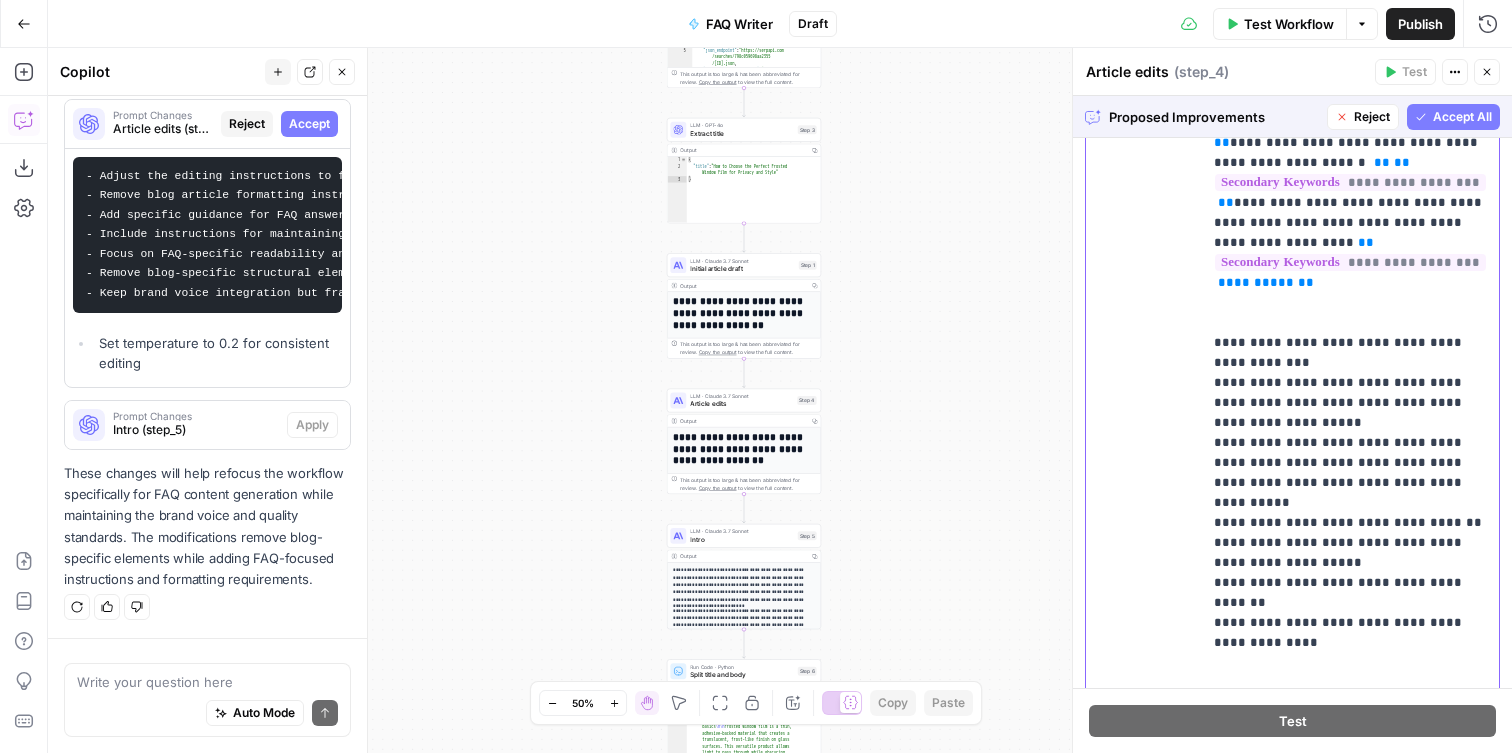 click on "**********" at bounding box center [1350, 453] 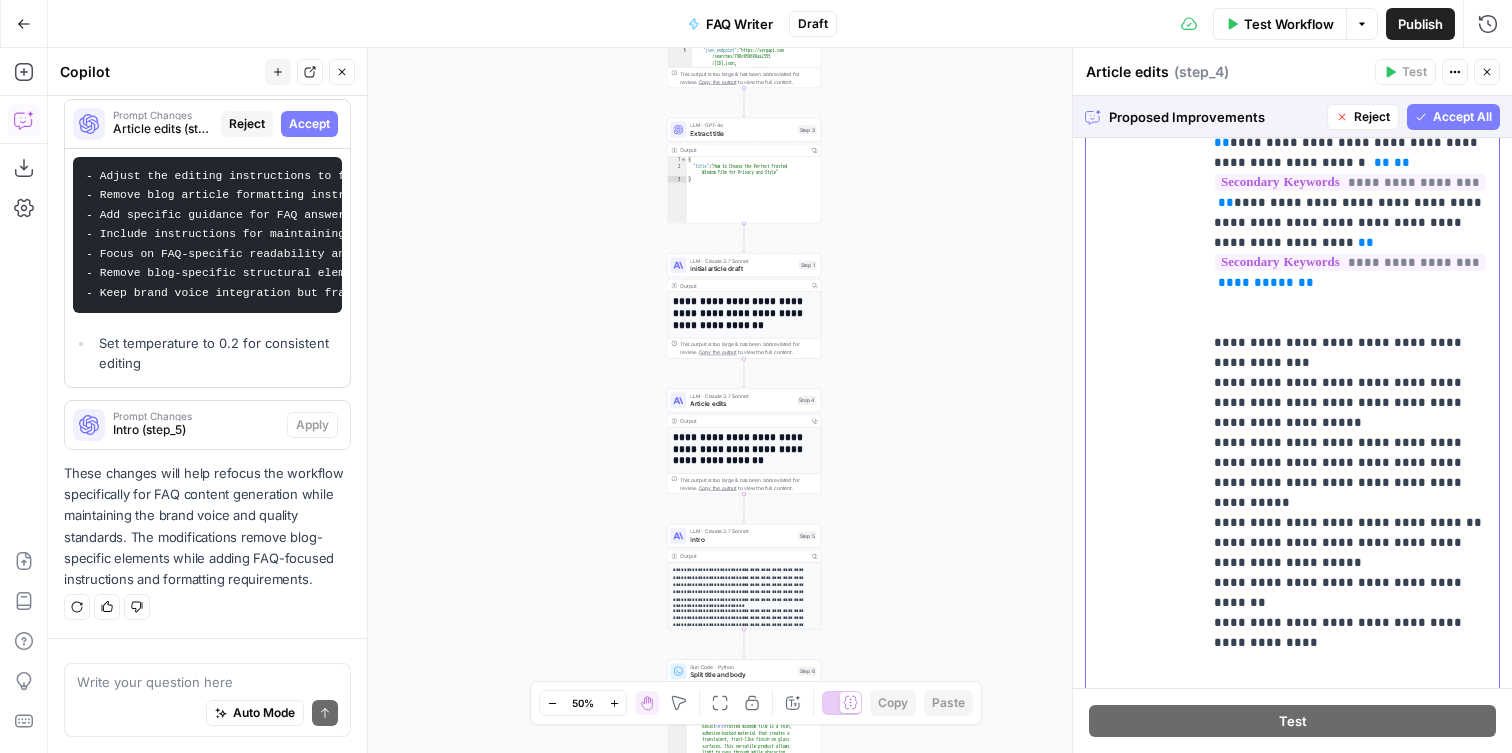 click on "**********" at bounding box center [1350, 453] 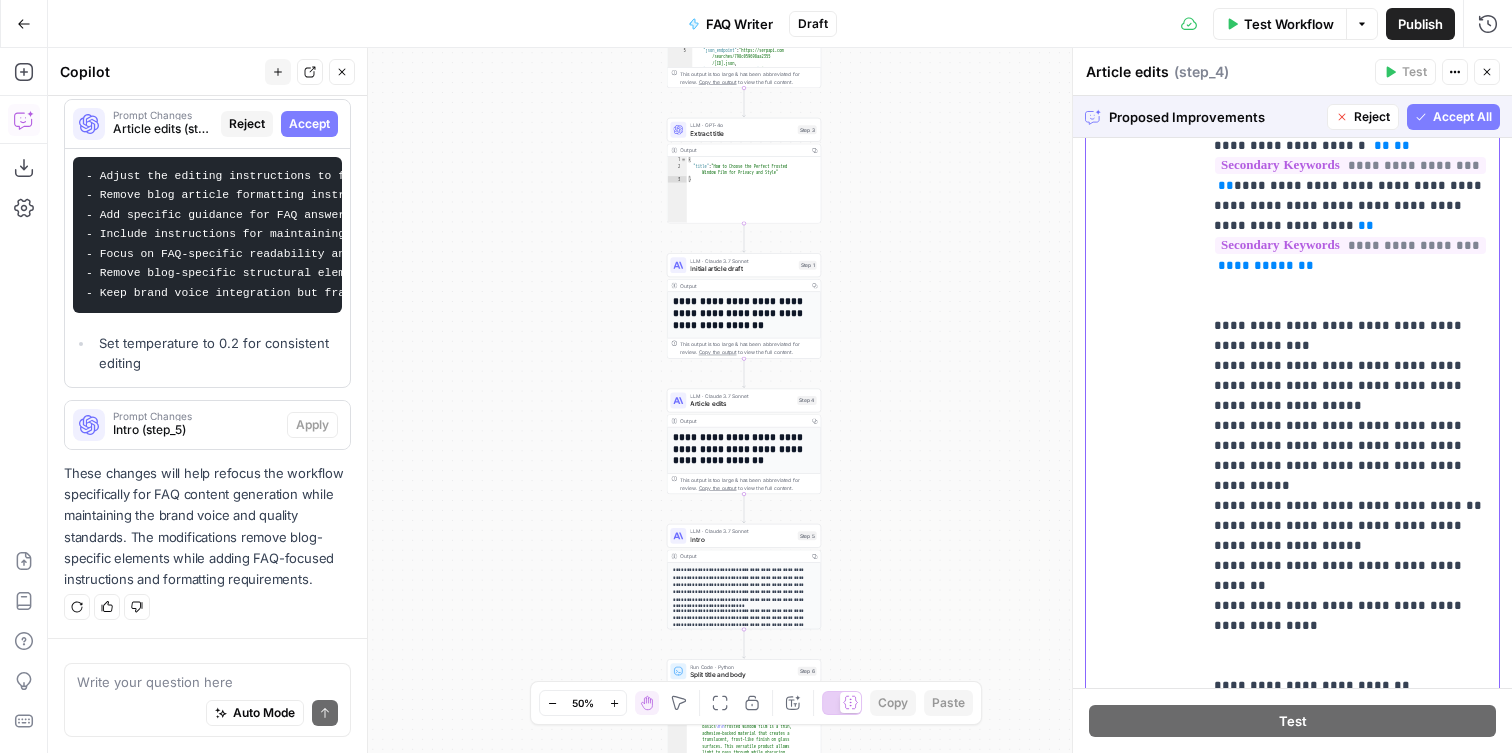 scroll, scrollTop: 3279, scrollLeft: 0, axis: vertical 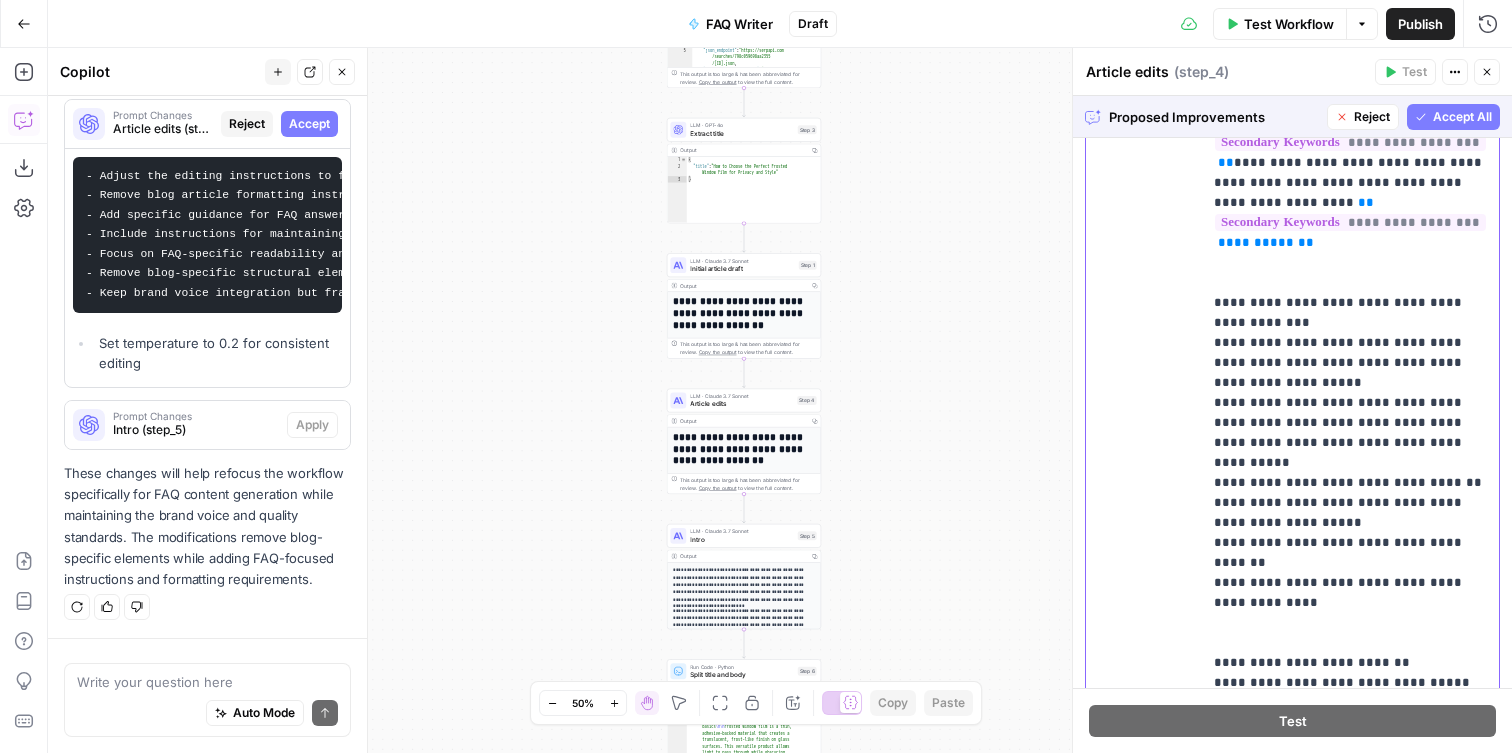 click on "**********" at bounding box center [1350, 413] 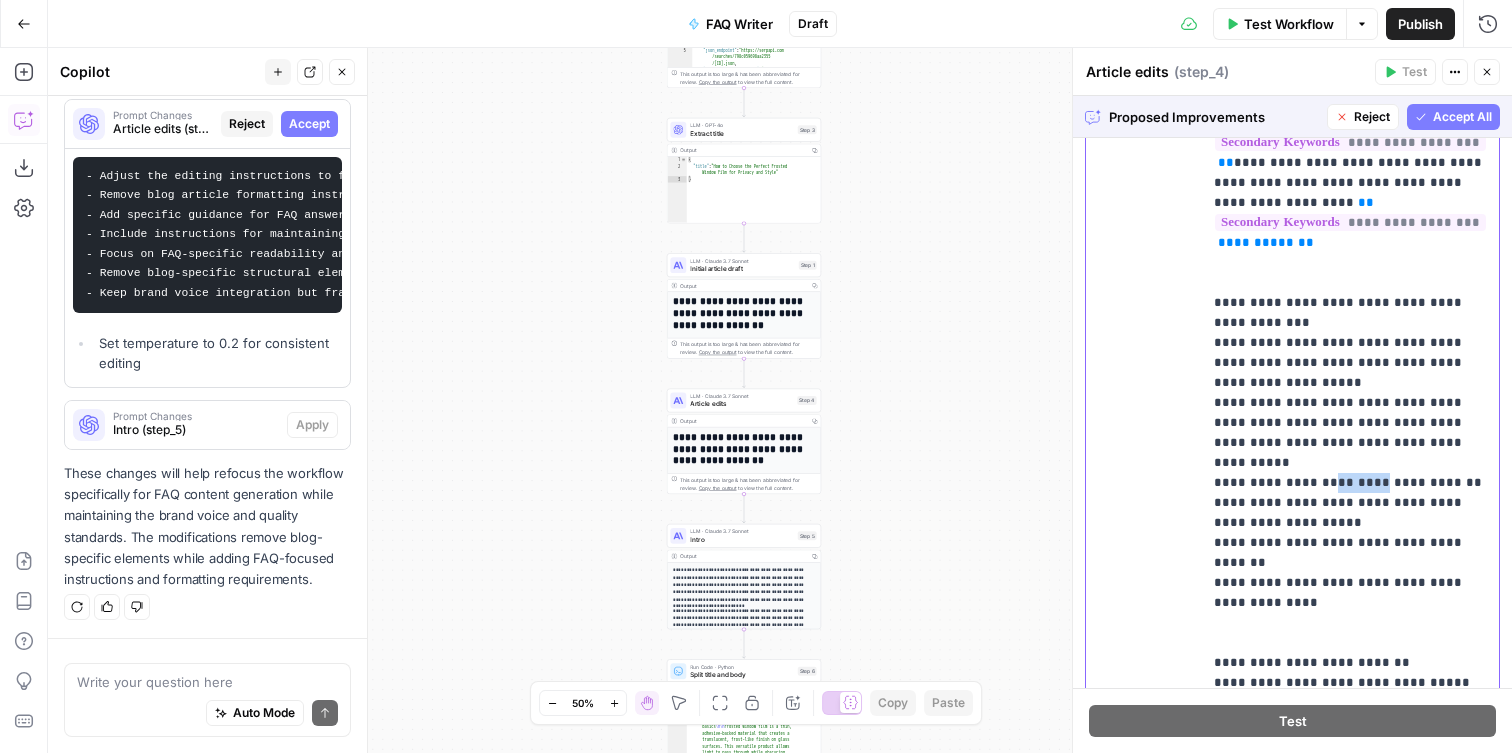 click on "**********" at bounding box center (1350, 413) 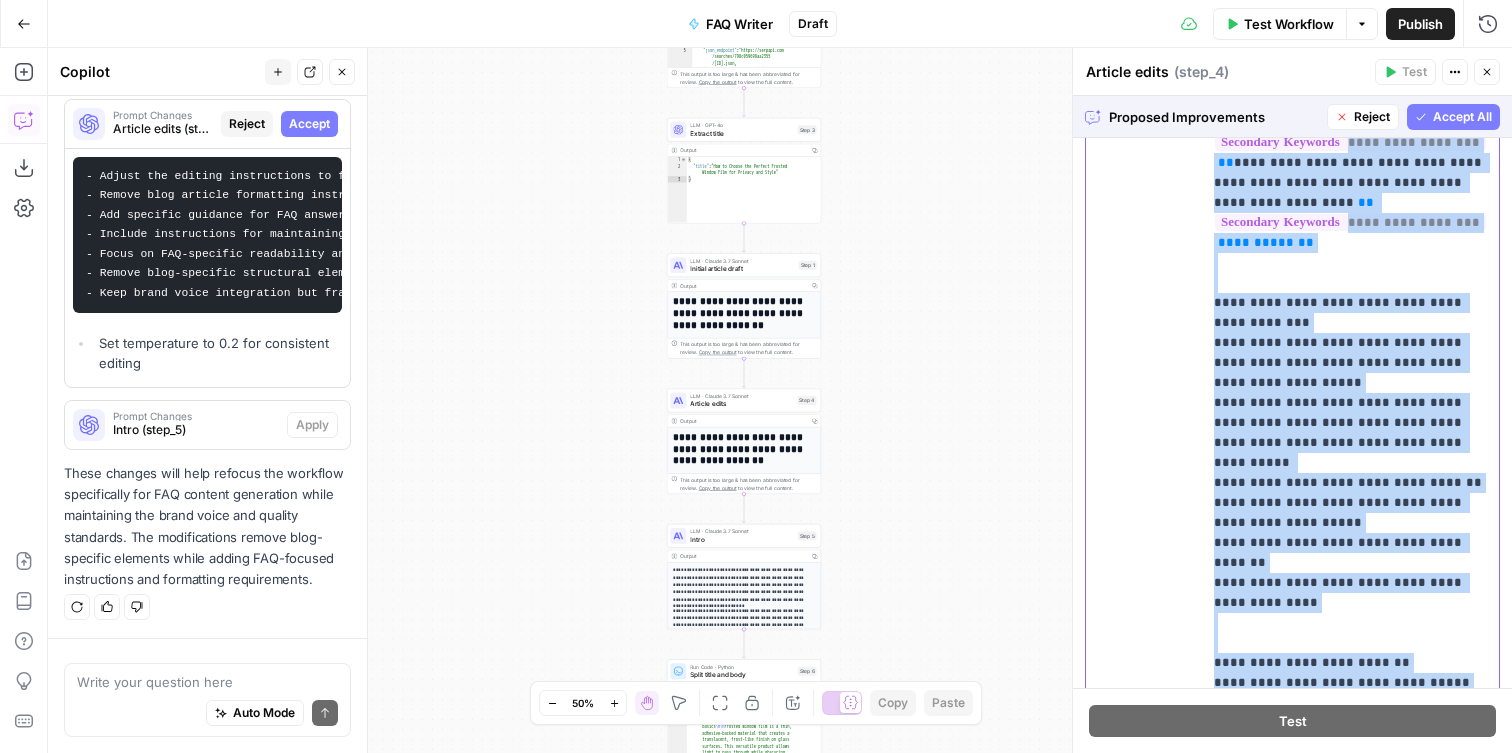 click on "**********" at bounding box center (1350, 413) 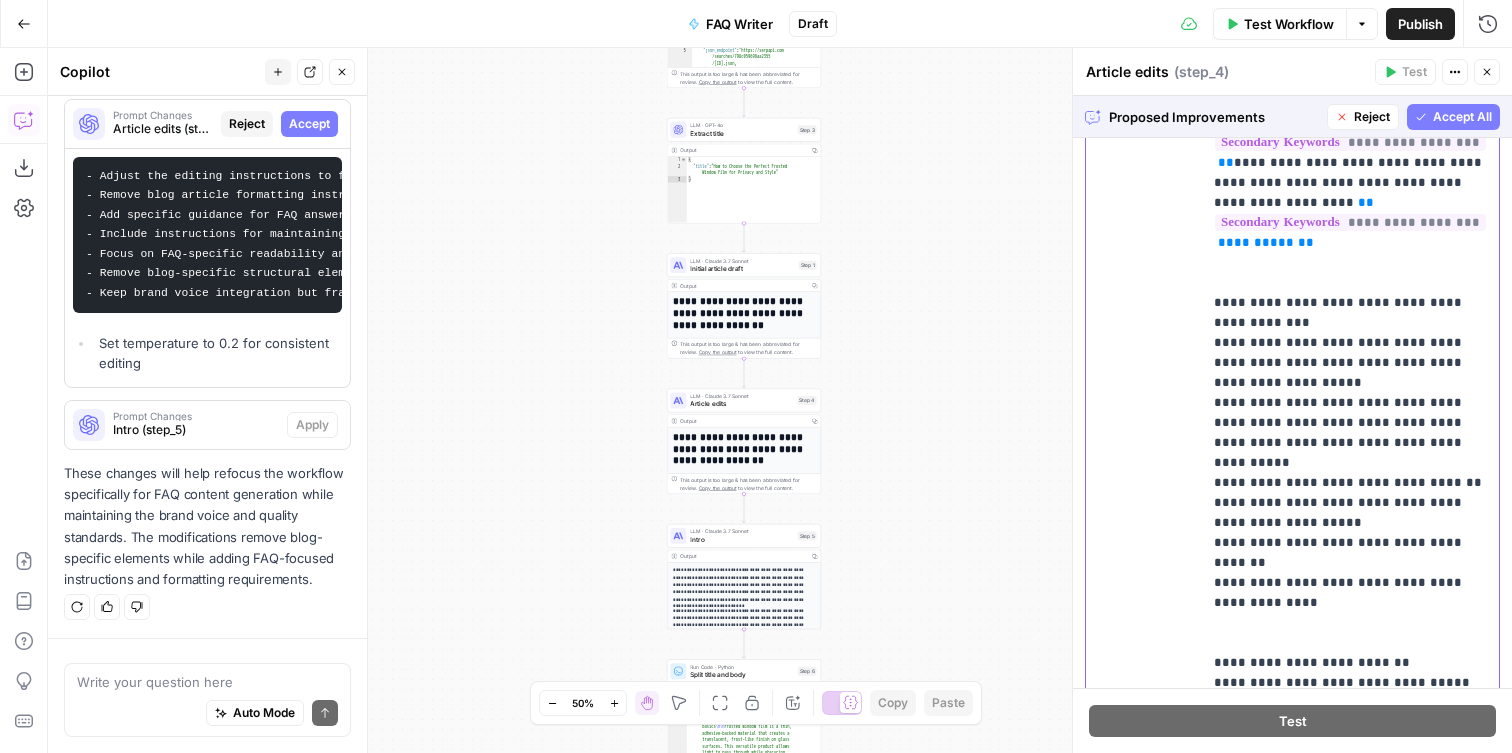 click on "**********" at bounding box center [1350, 413] 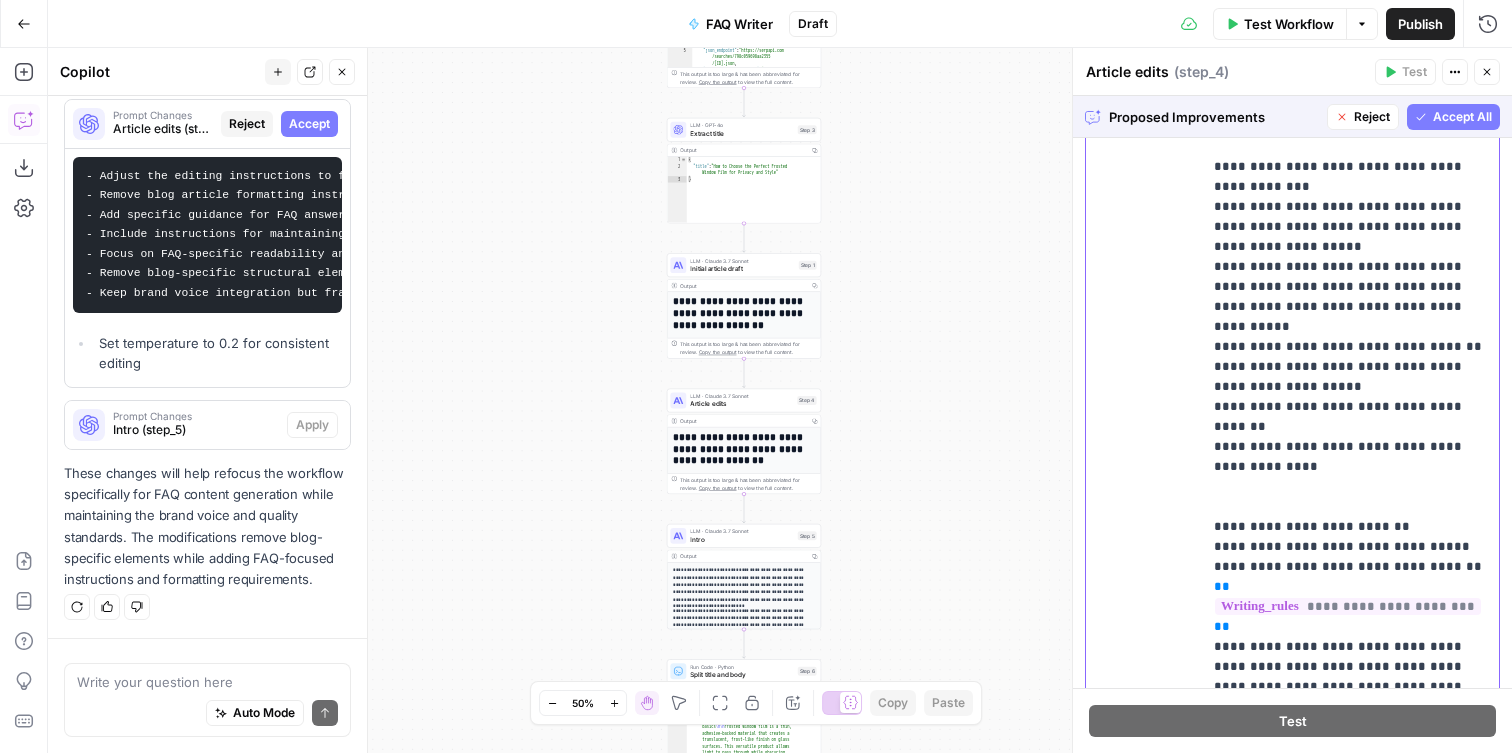 scroll, scrollTop: 3412, scrollLeft: 0, axis: vertical 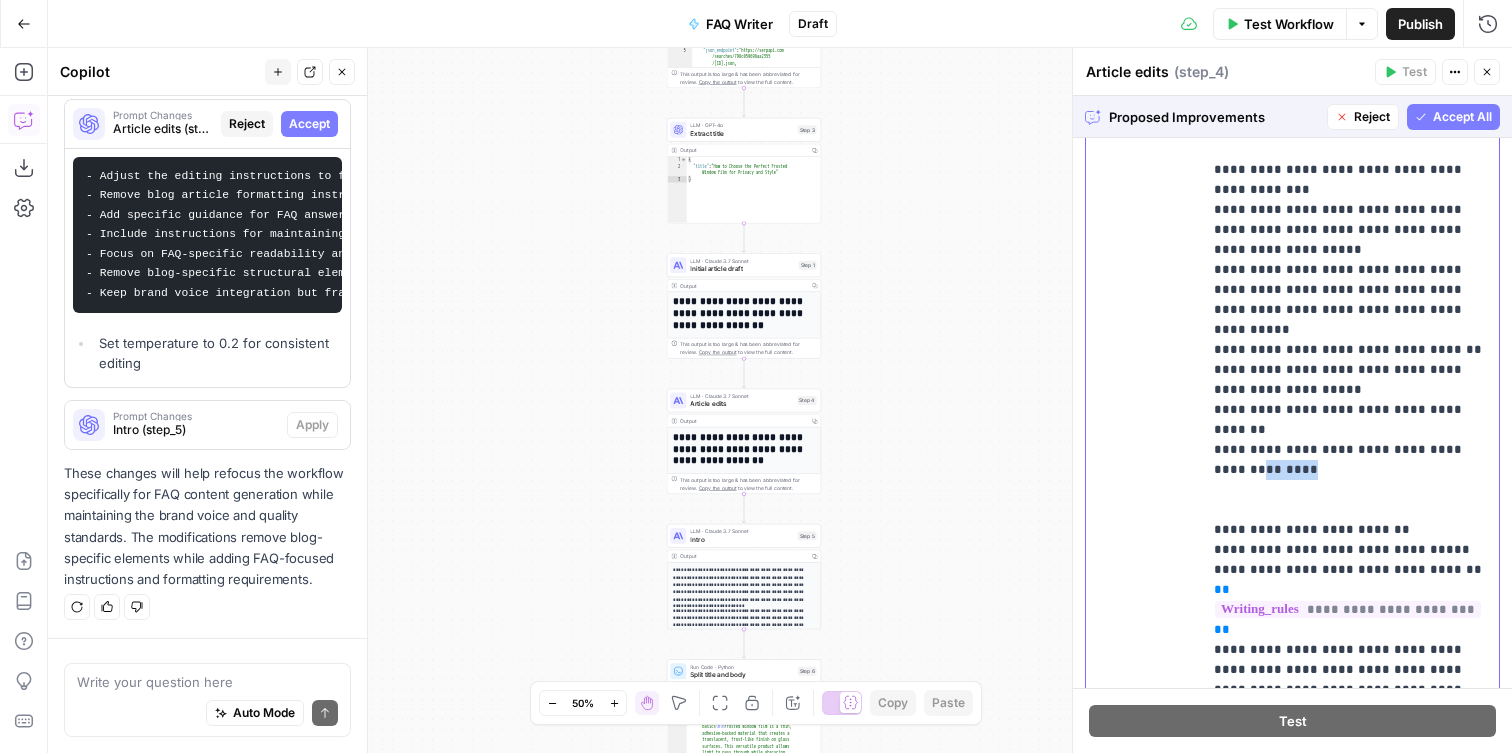 drag, startPoint x: 1300, startPoint y: 435, endPoint x: 1212, endPoint y: 420, distance: 89.26926 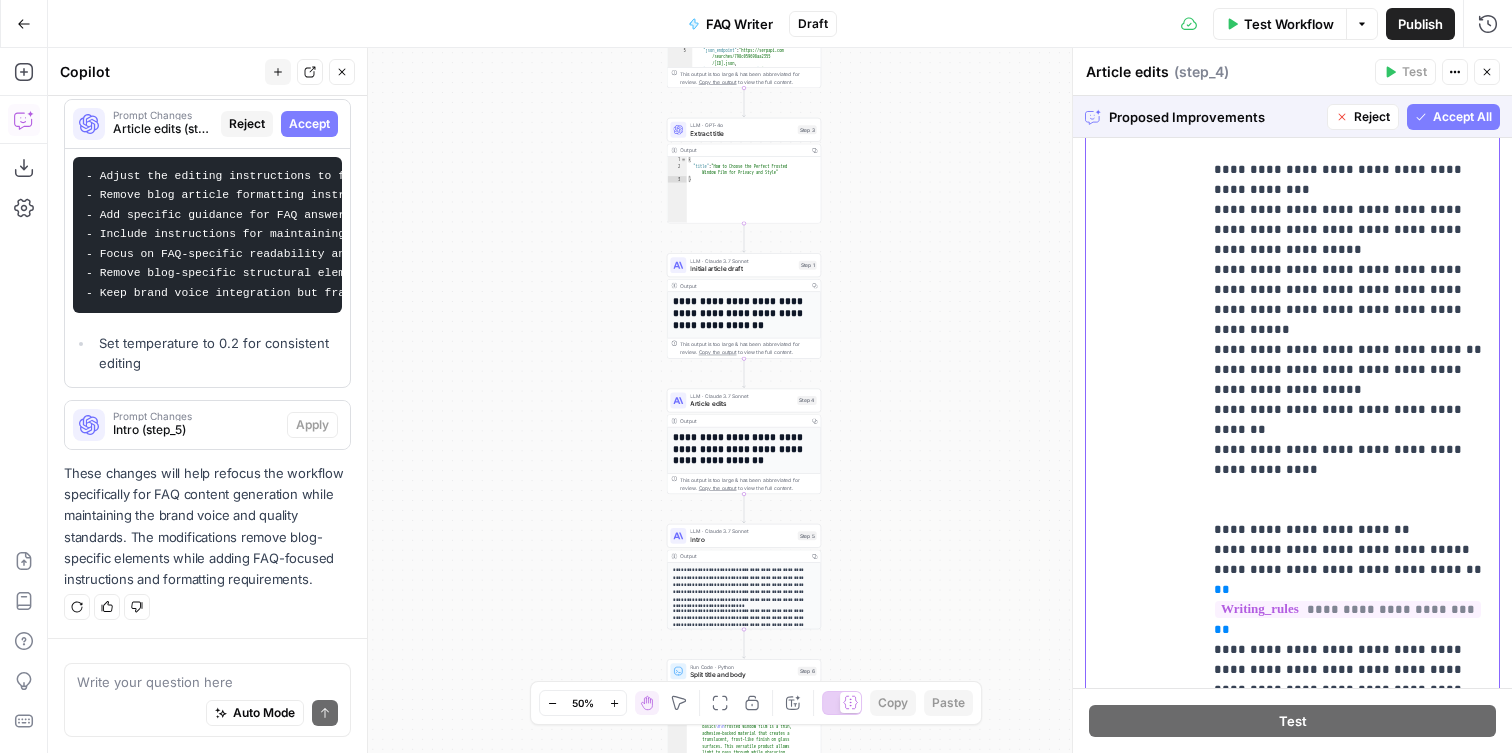 click on "**********" at bounding box center [1350, 280] 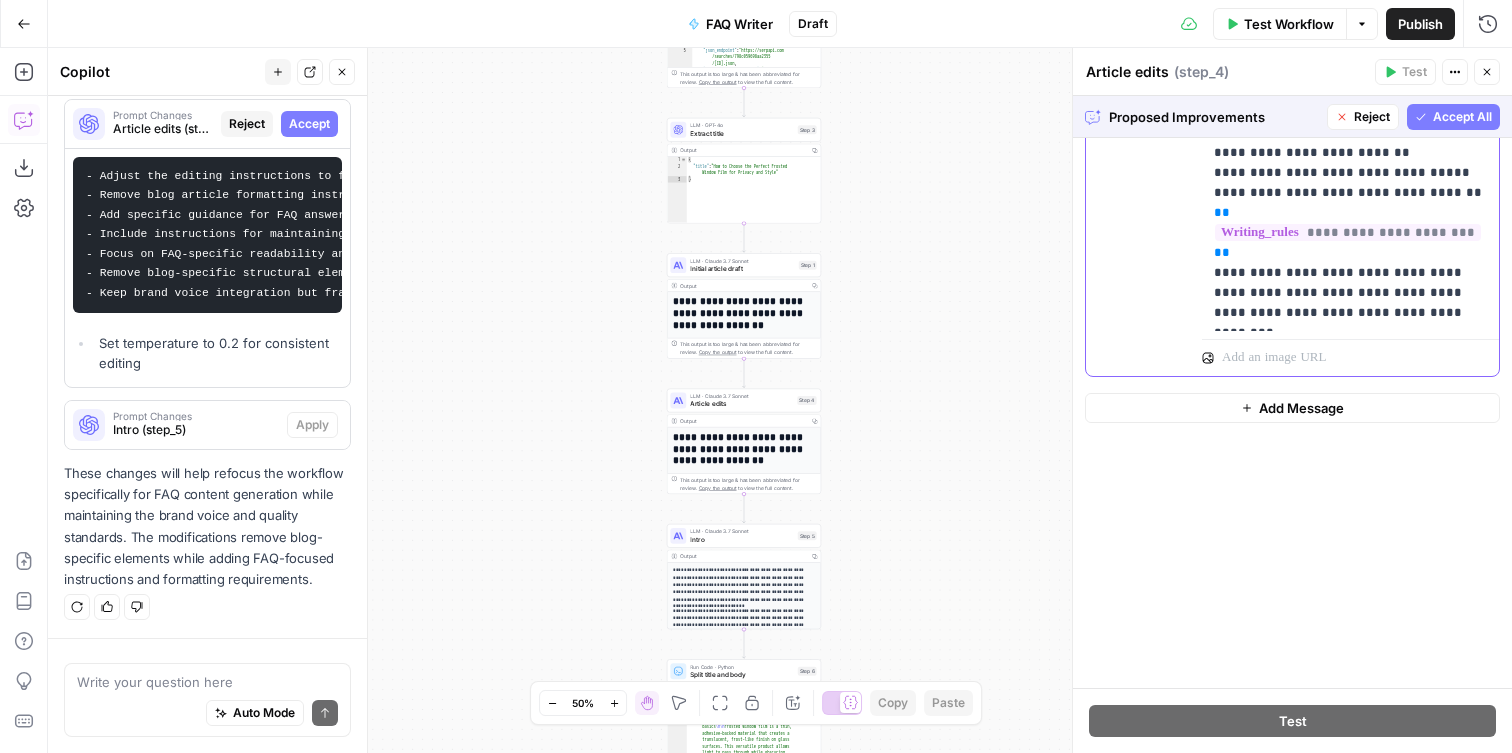 scroll, scrollTop: 3791, scrollLeft: 0, axis: vertical 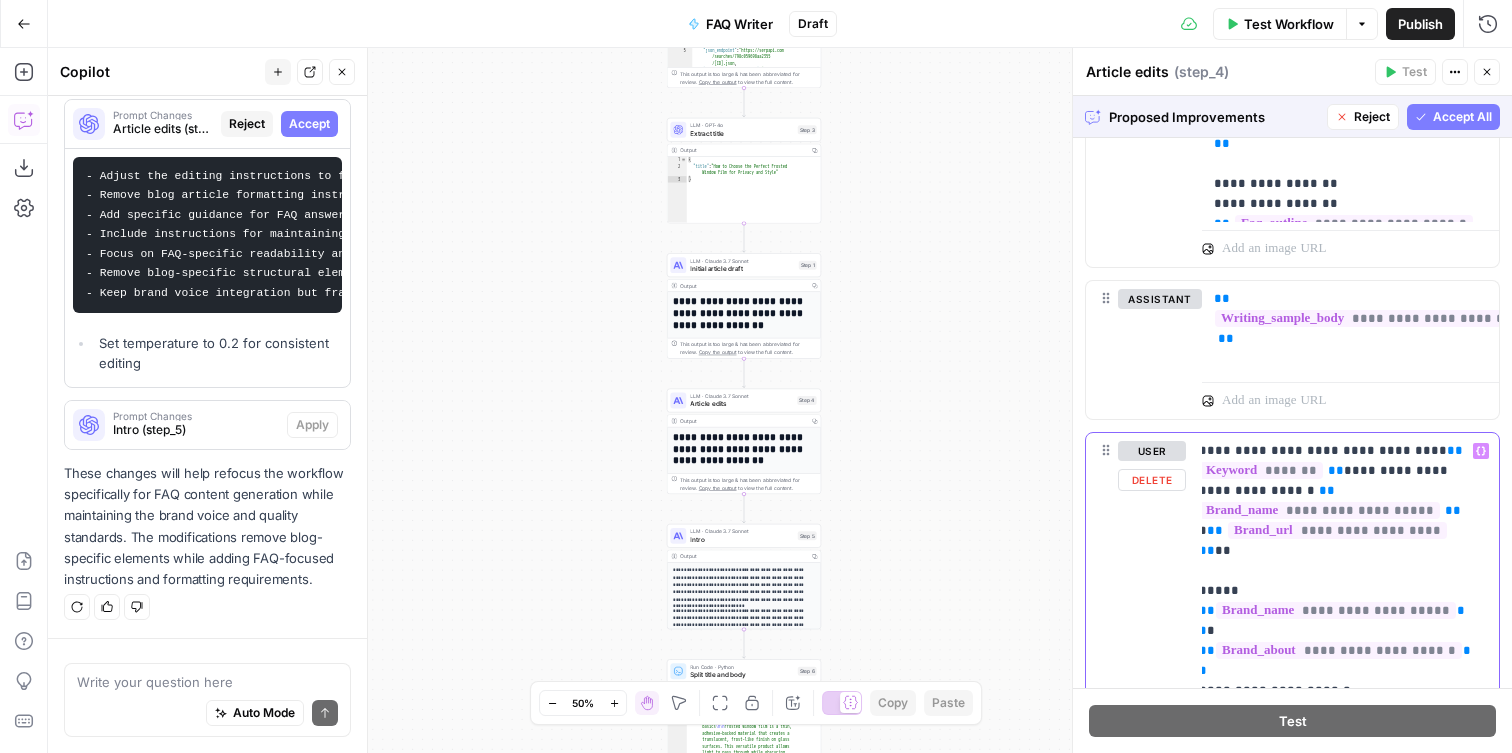 click on "**********" at bounding box center (1335, 3361) 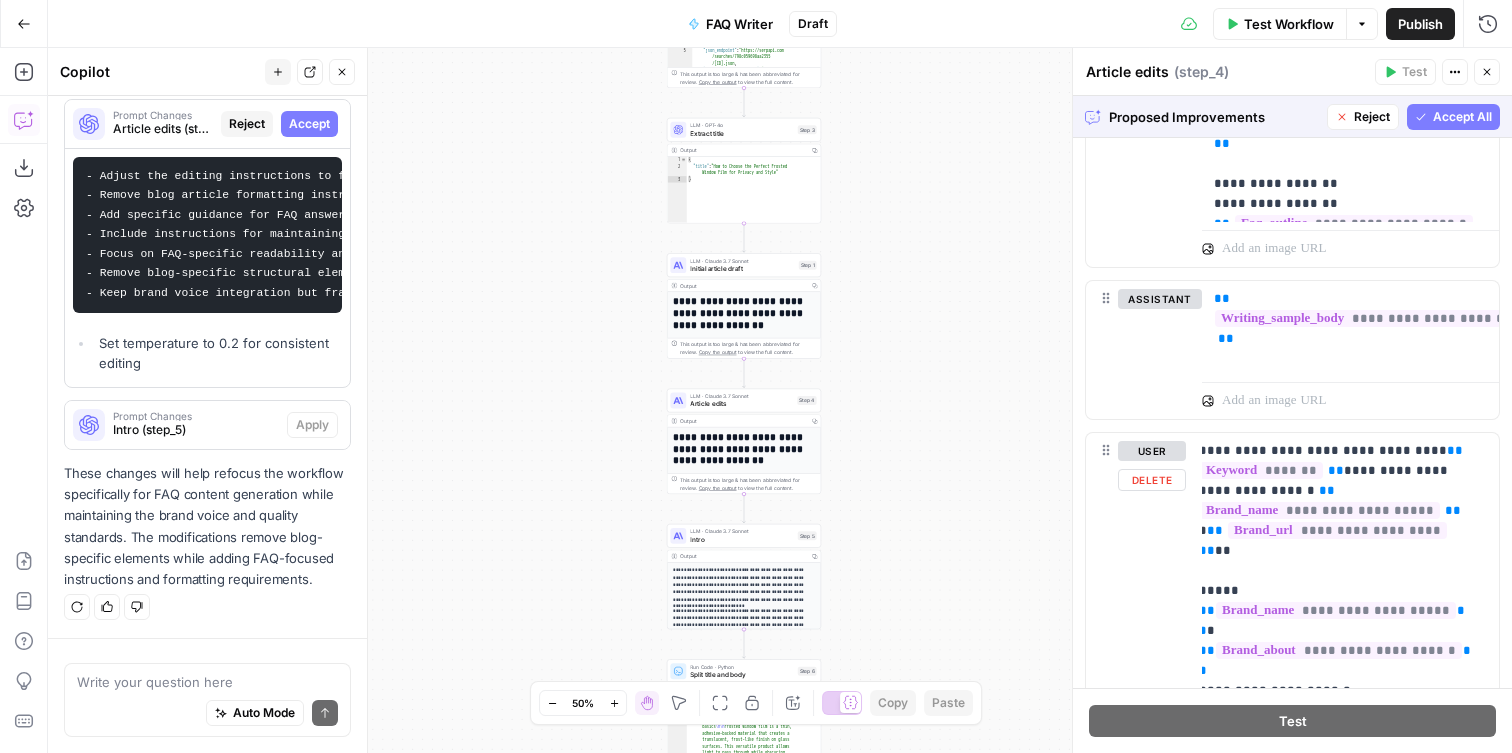 click on "**********" at bounding box center [1292, 877] 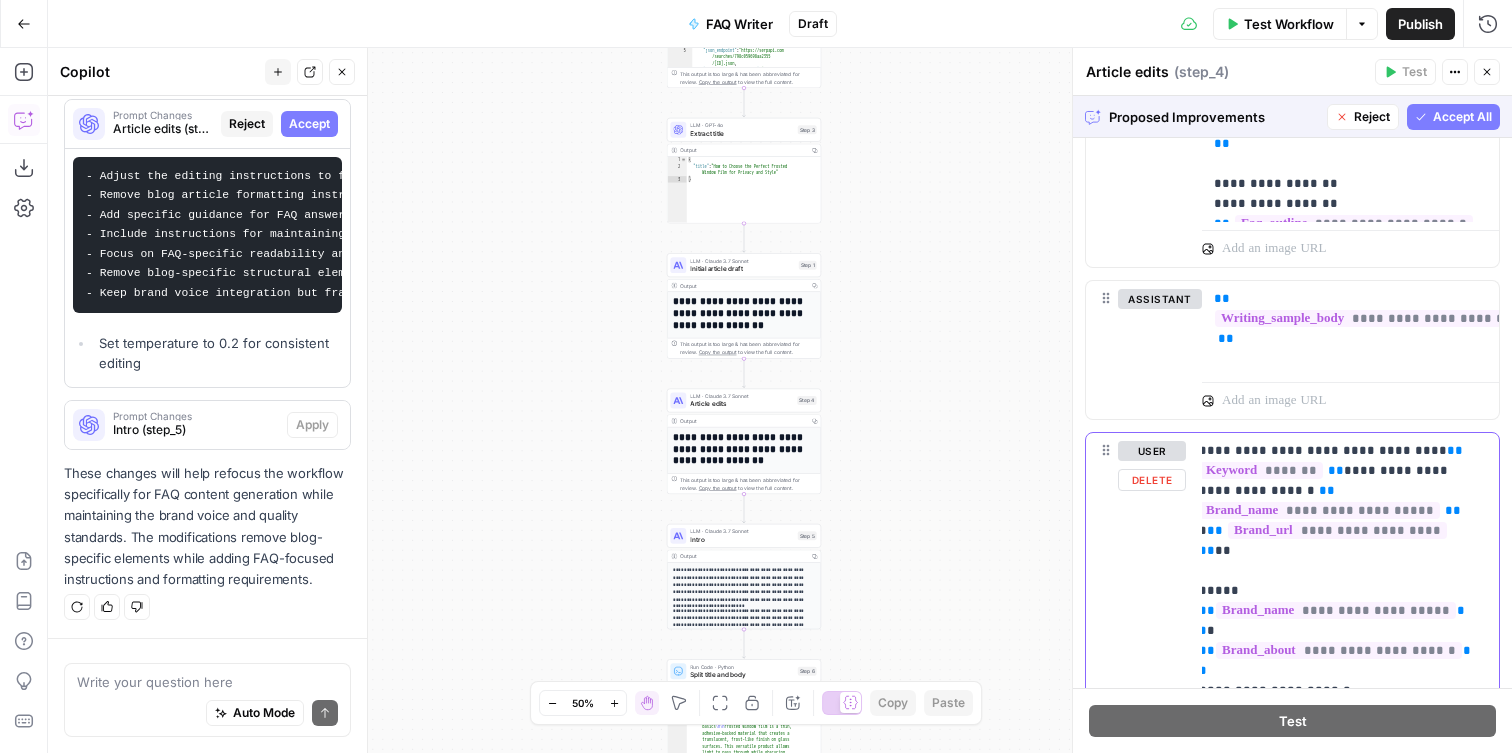 click on "**********" at bounding box center [1335, 3361] 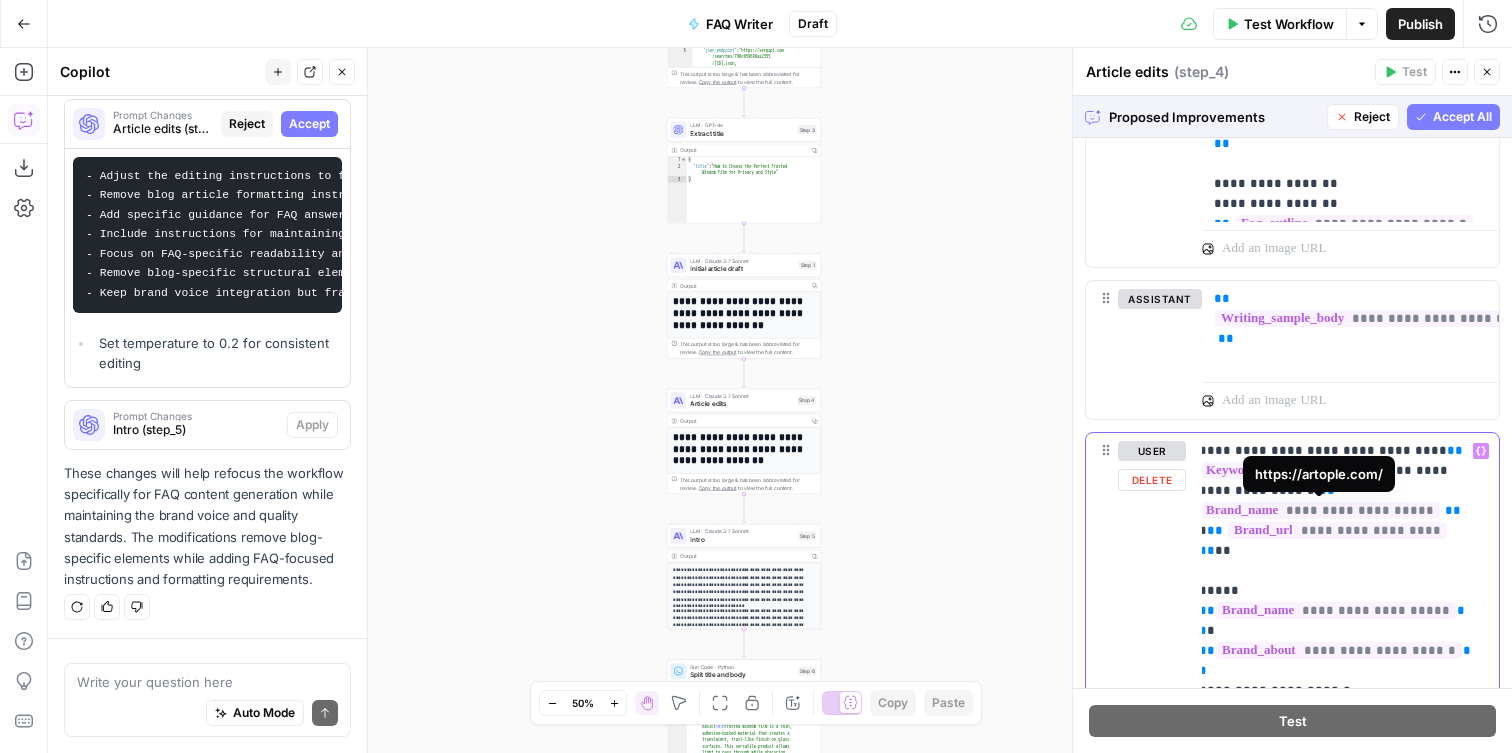 type 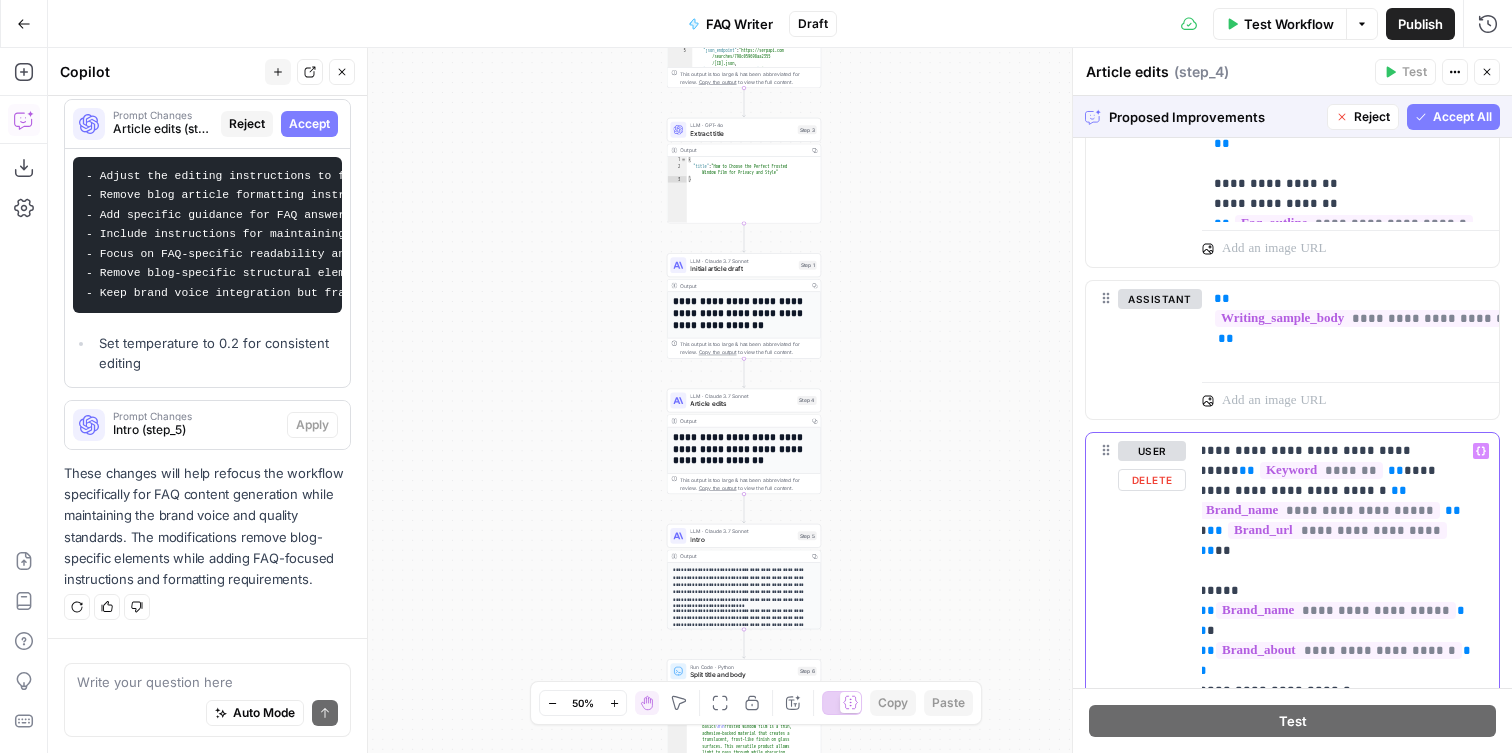 scroll, scrollTop: 5031, scrollLeft: 15, axis: both 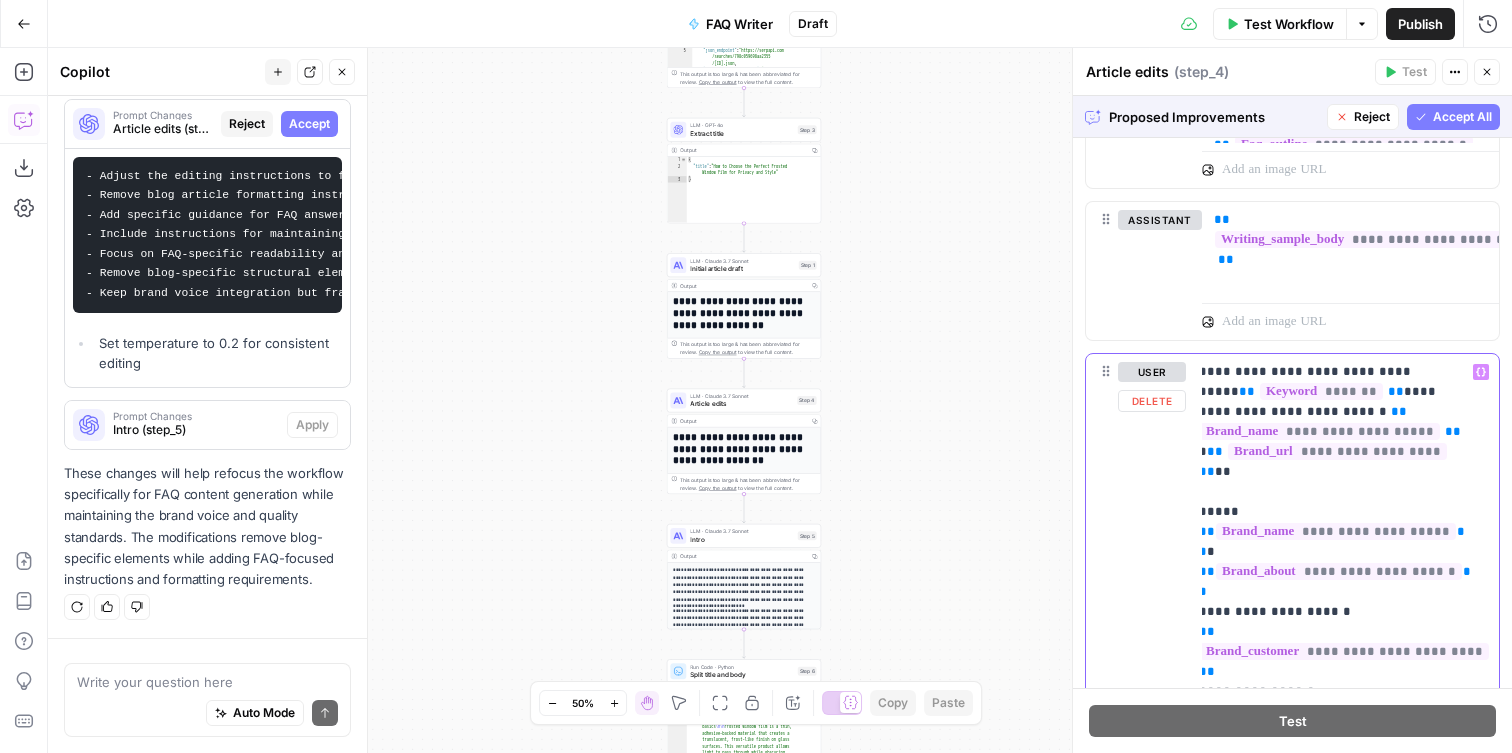 click on "*******" at bounding box center [1321, 391] 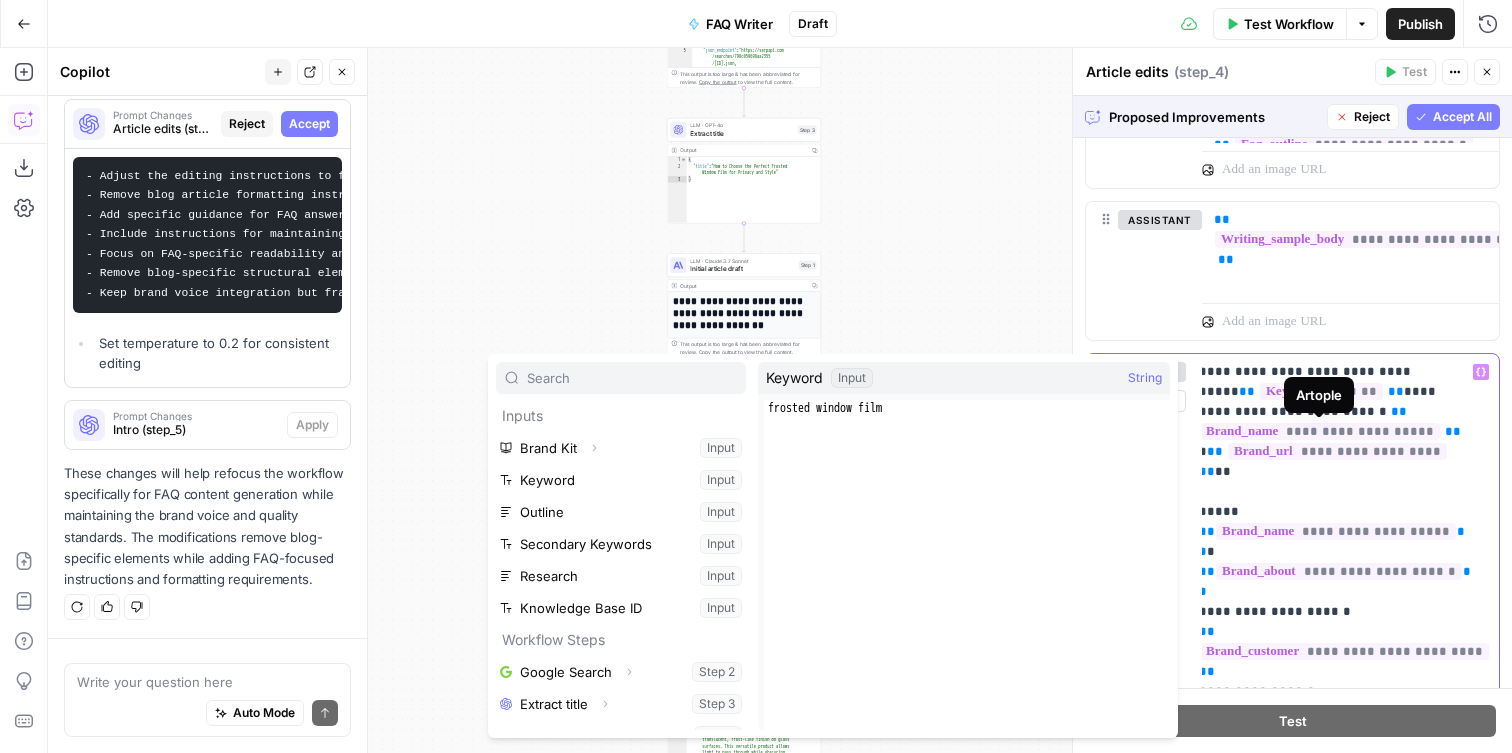 click on "**********" at bounding box center (1335, 3282) 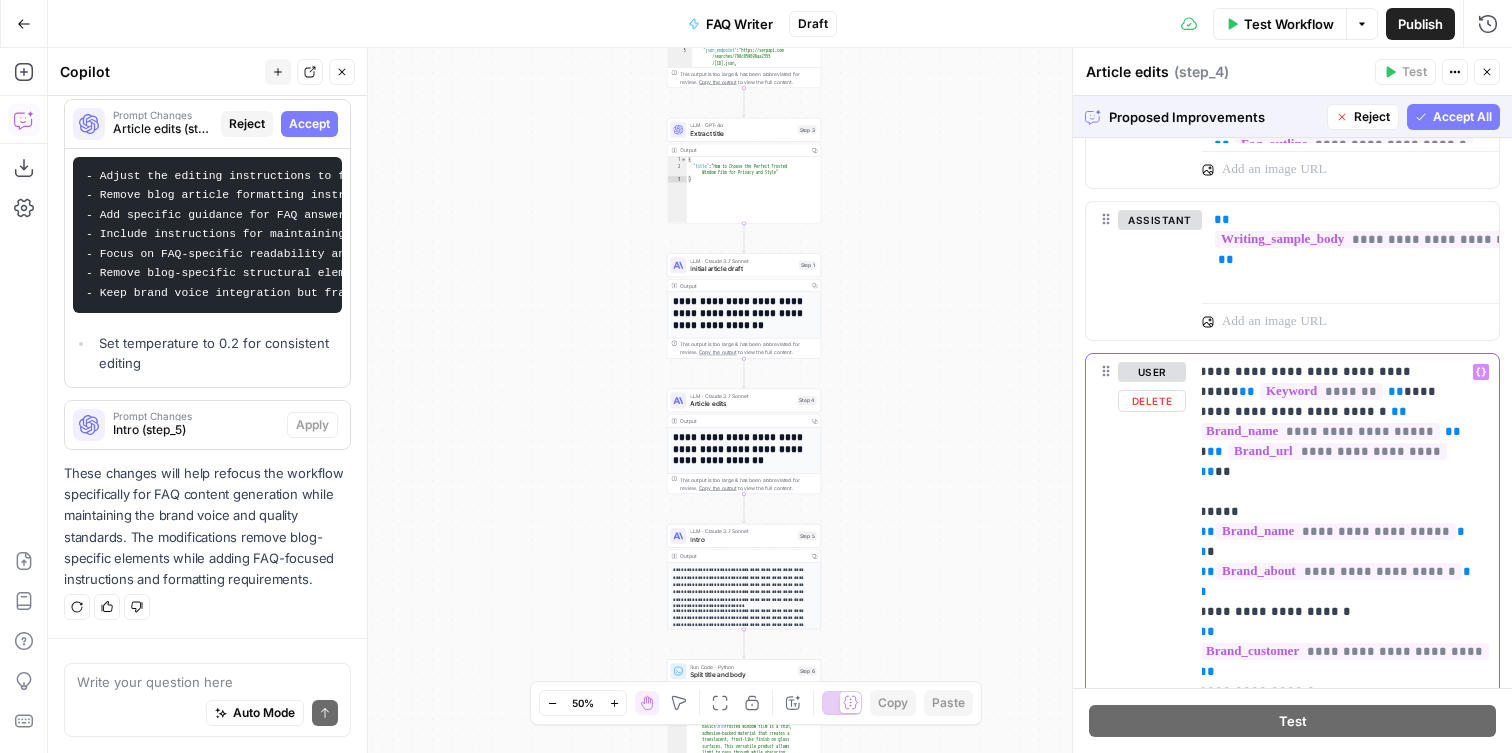 scroll, scrollTop: 1, scrollLeft: 0, axis: vertical 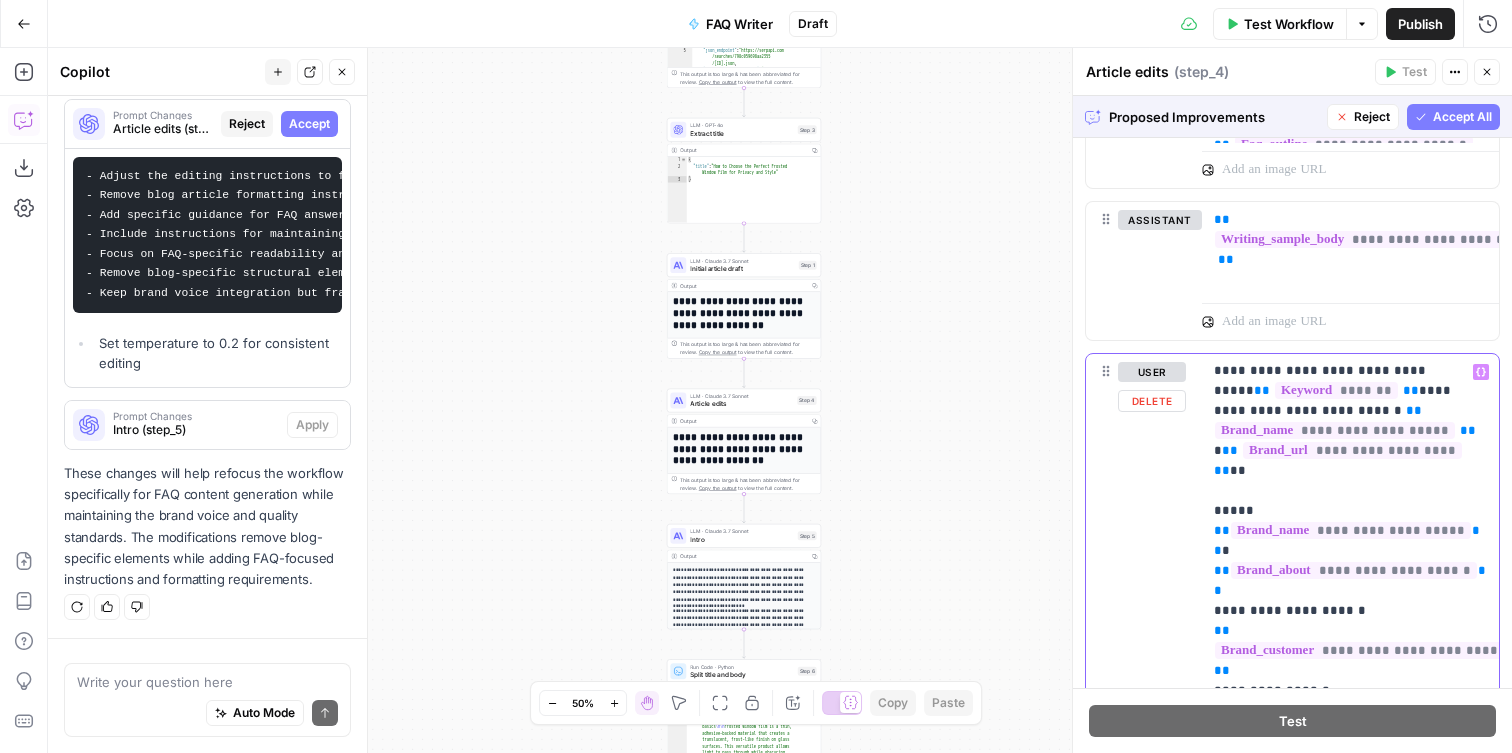 click on "**********" at bounding box center (1350, 3281) 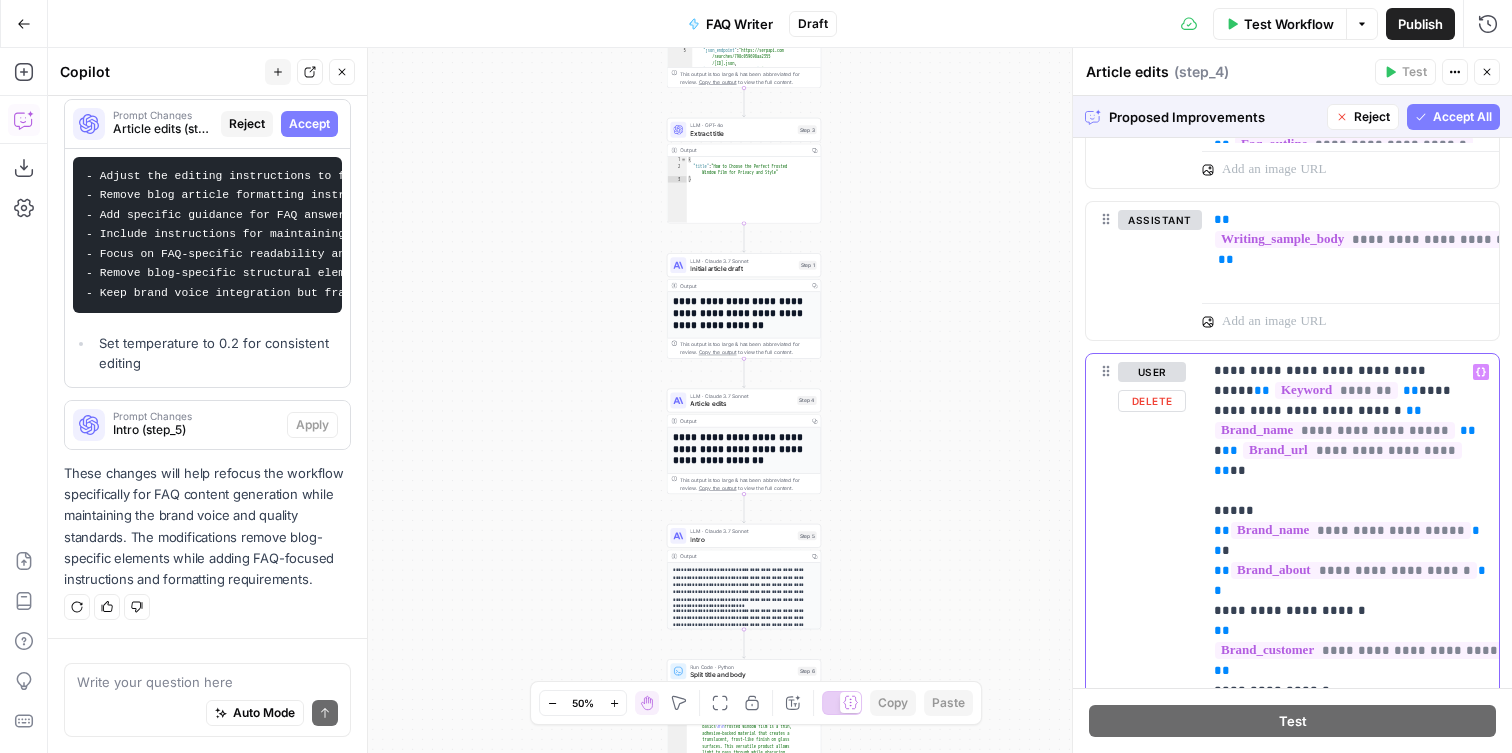 scroll, scrollTop: 5031, scrollLeft: 0, axis: vertical 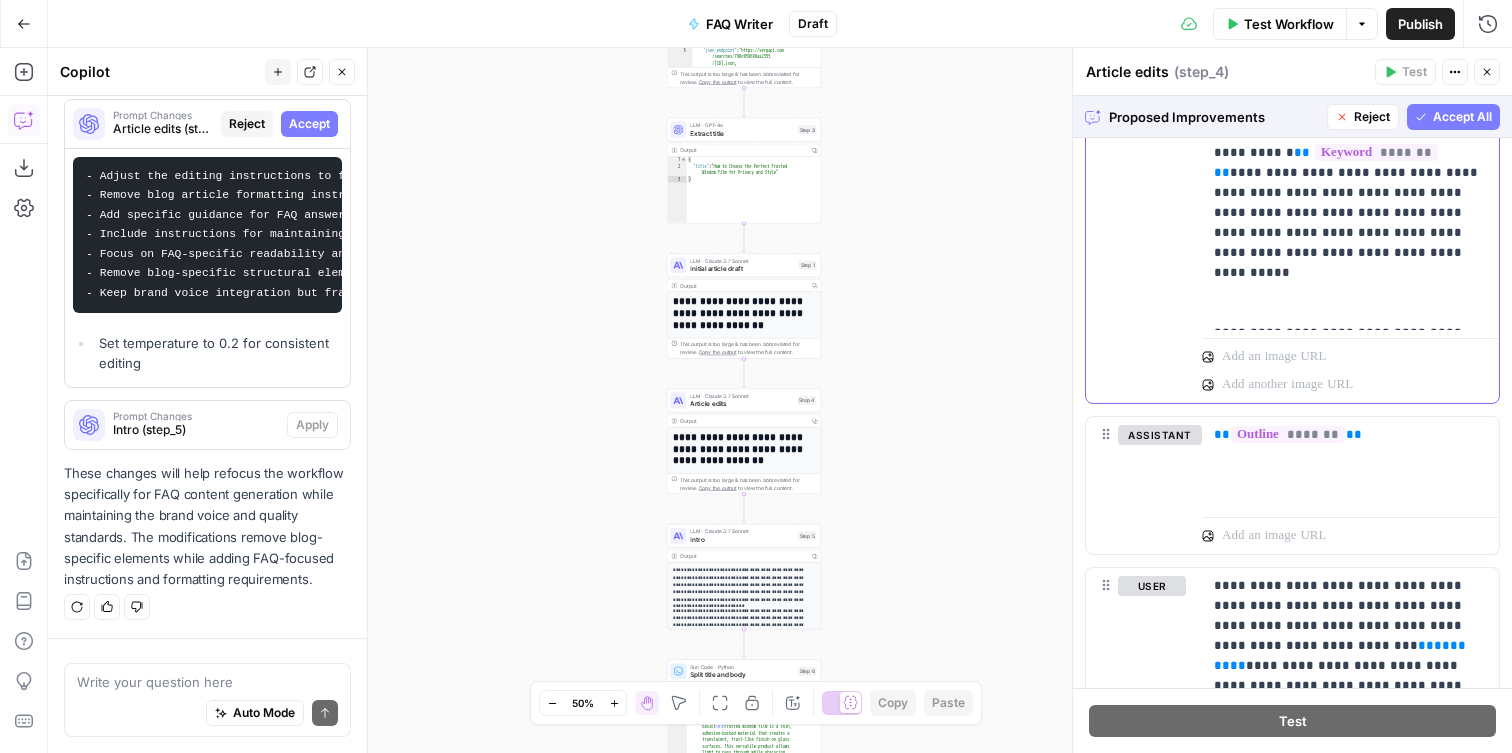 click on "**********" at bounding box center [1350, -2597] 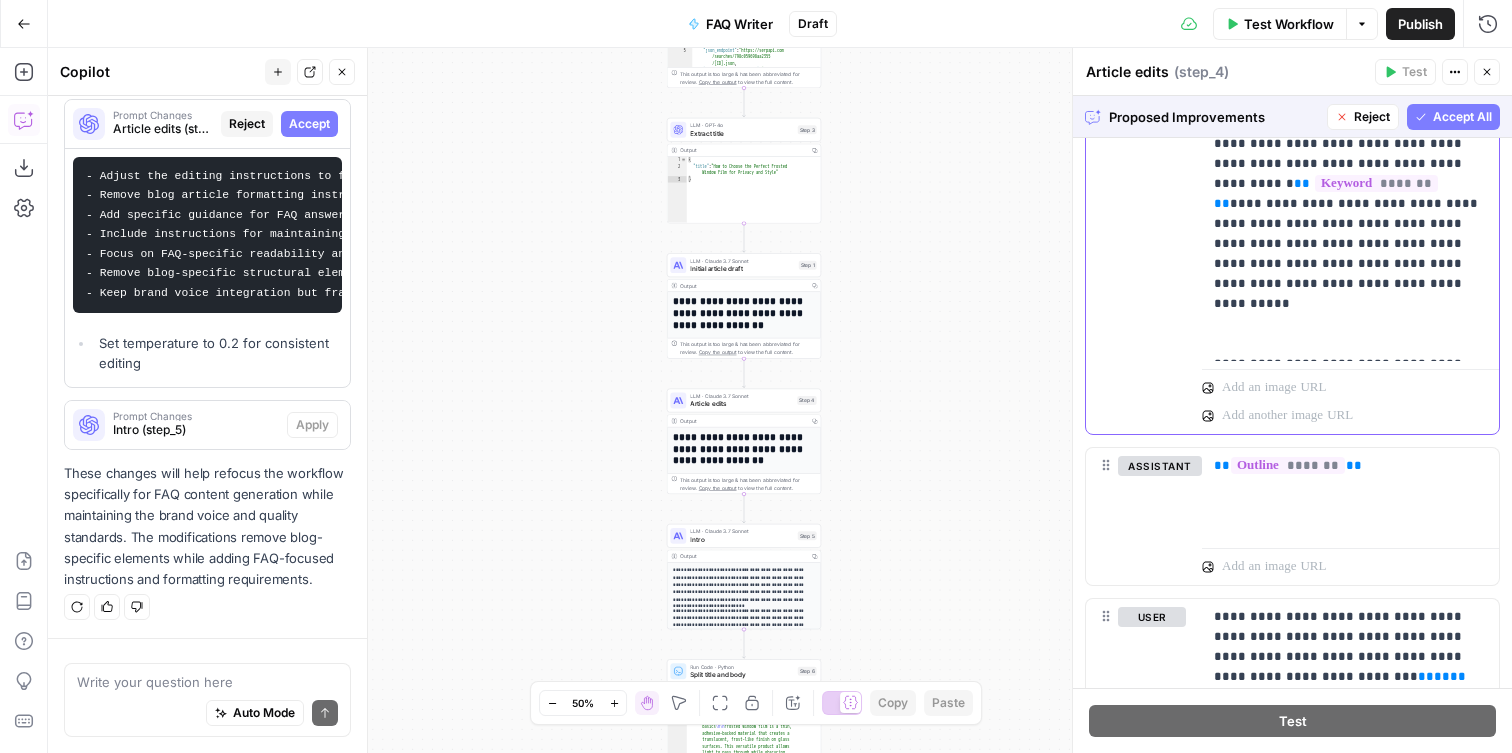drag, startPoint x: 1446, startPoint y: 344, endPoint x: 1153, endPoint y: 322, distance: 293.82477 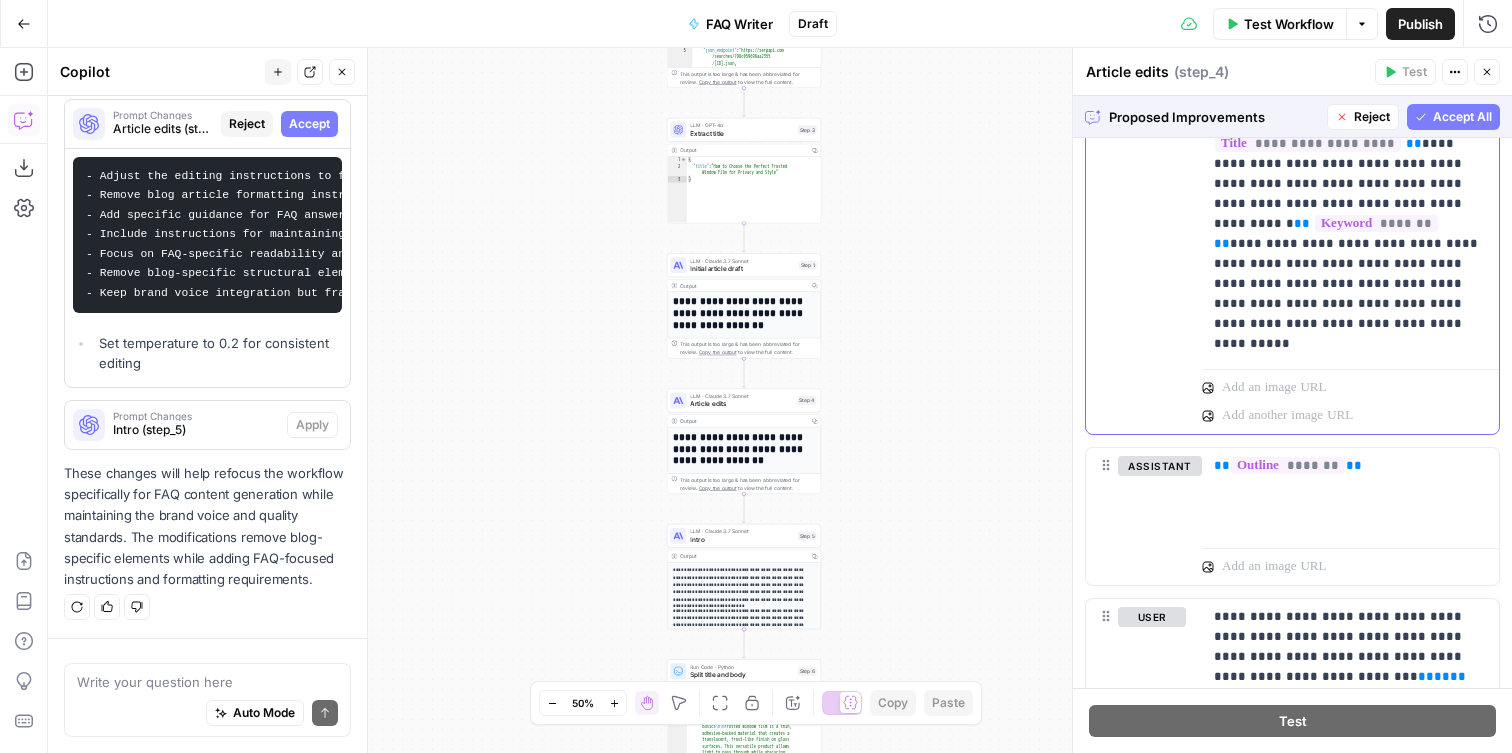 click on "**********" at bounding box center (1350, -2546) 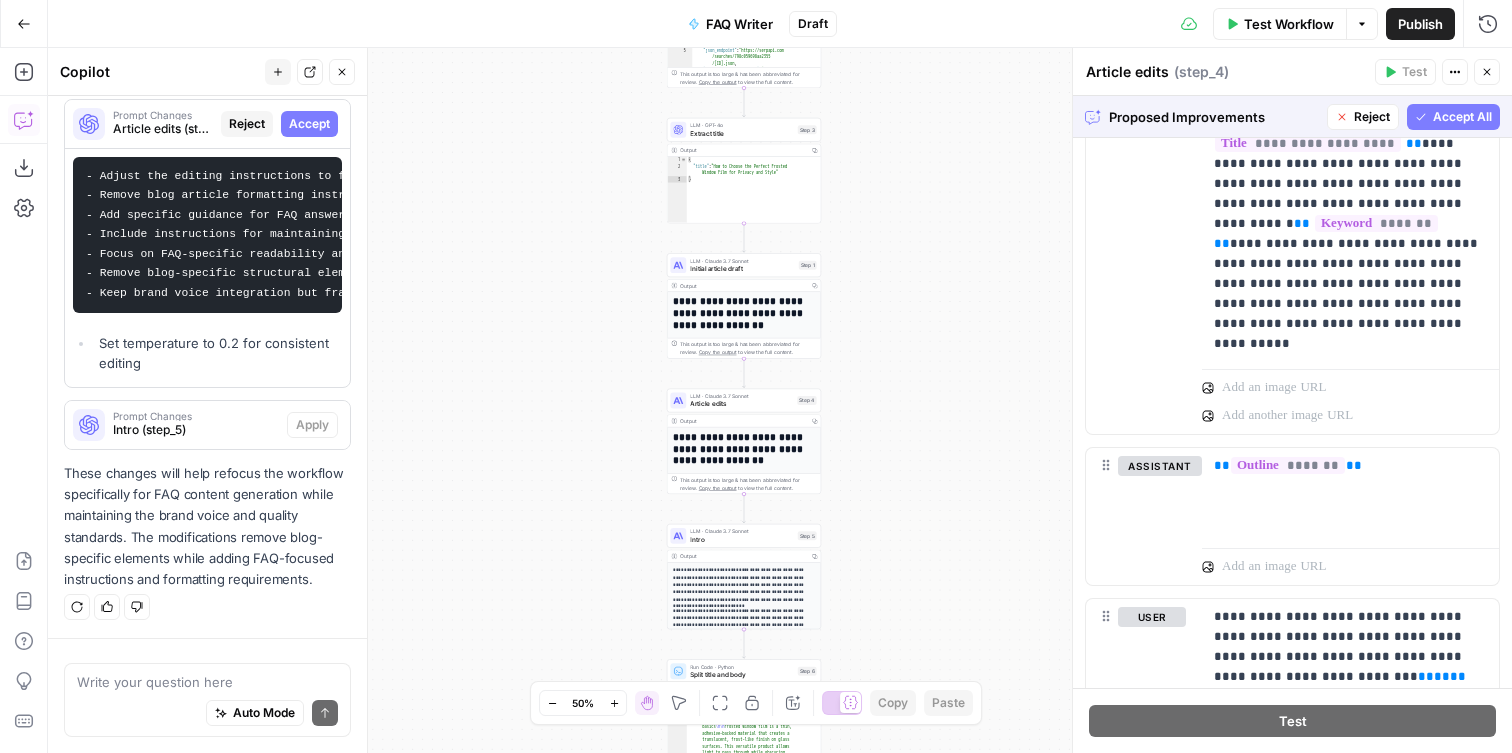 click on "Accept All" at bounding box center [1462, 117] 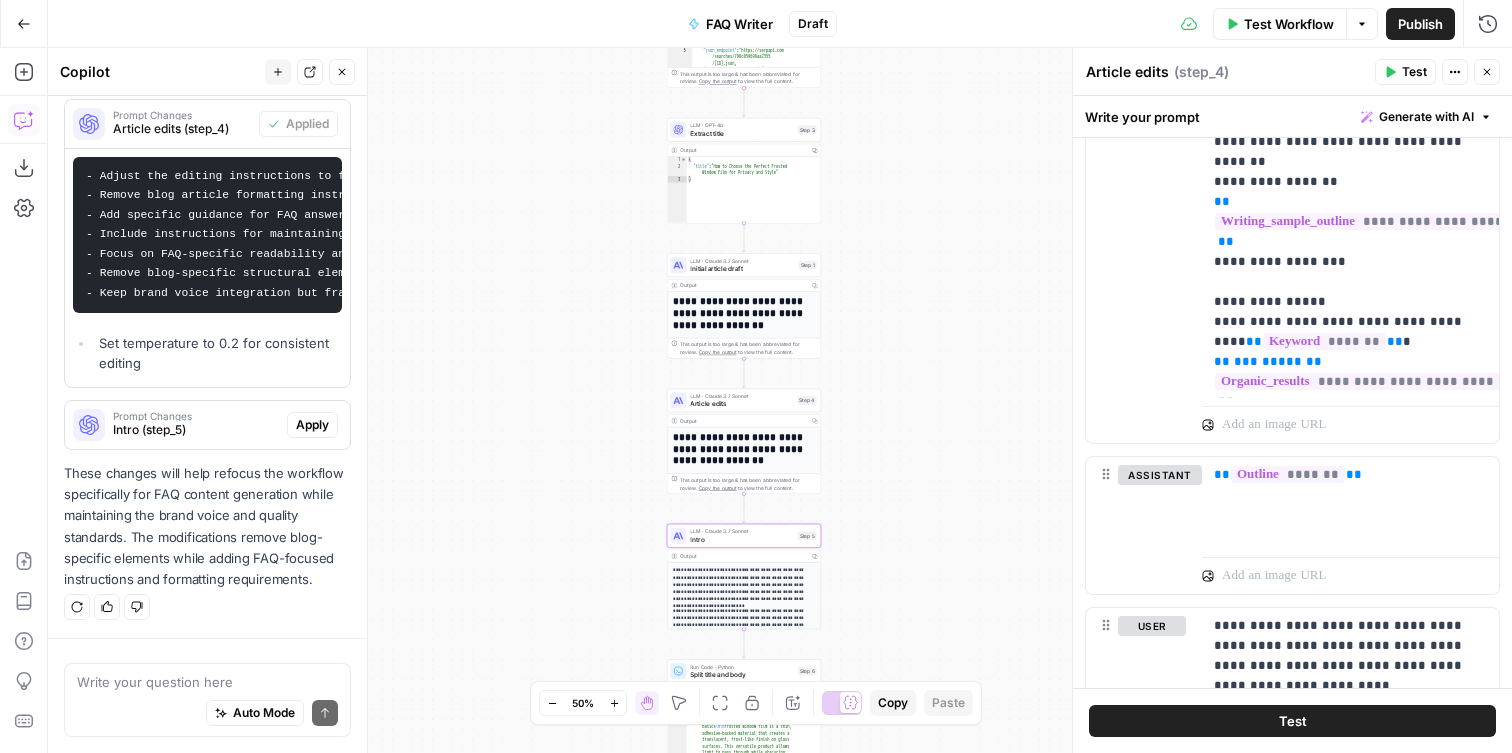 click on "Prompt Changes" at bounding box center [196, 416] 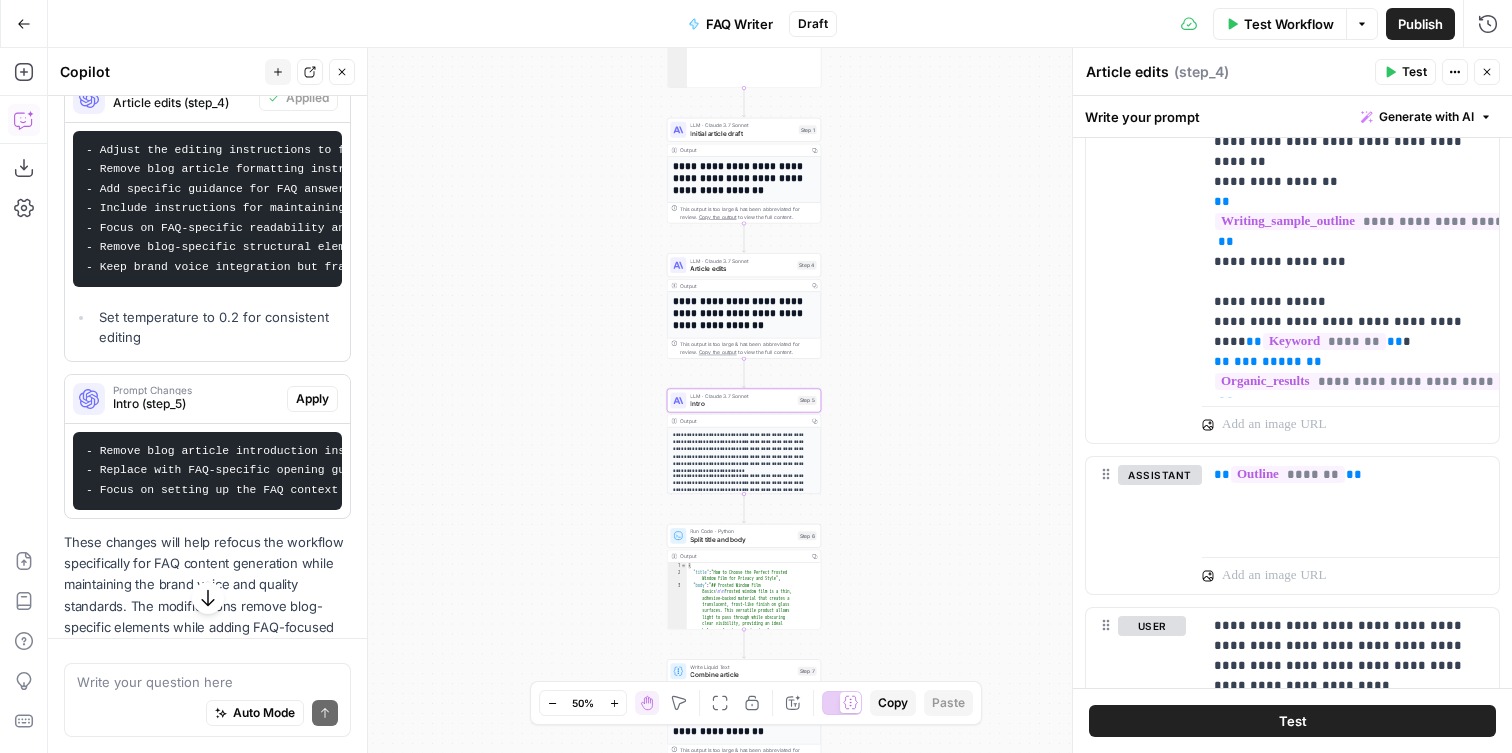 click on "Apply" at bounding box center [312, 399] 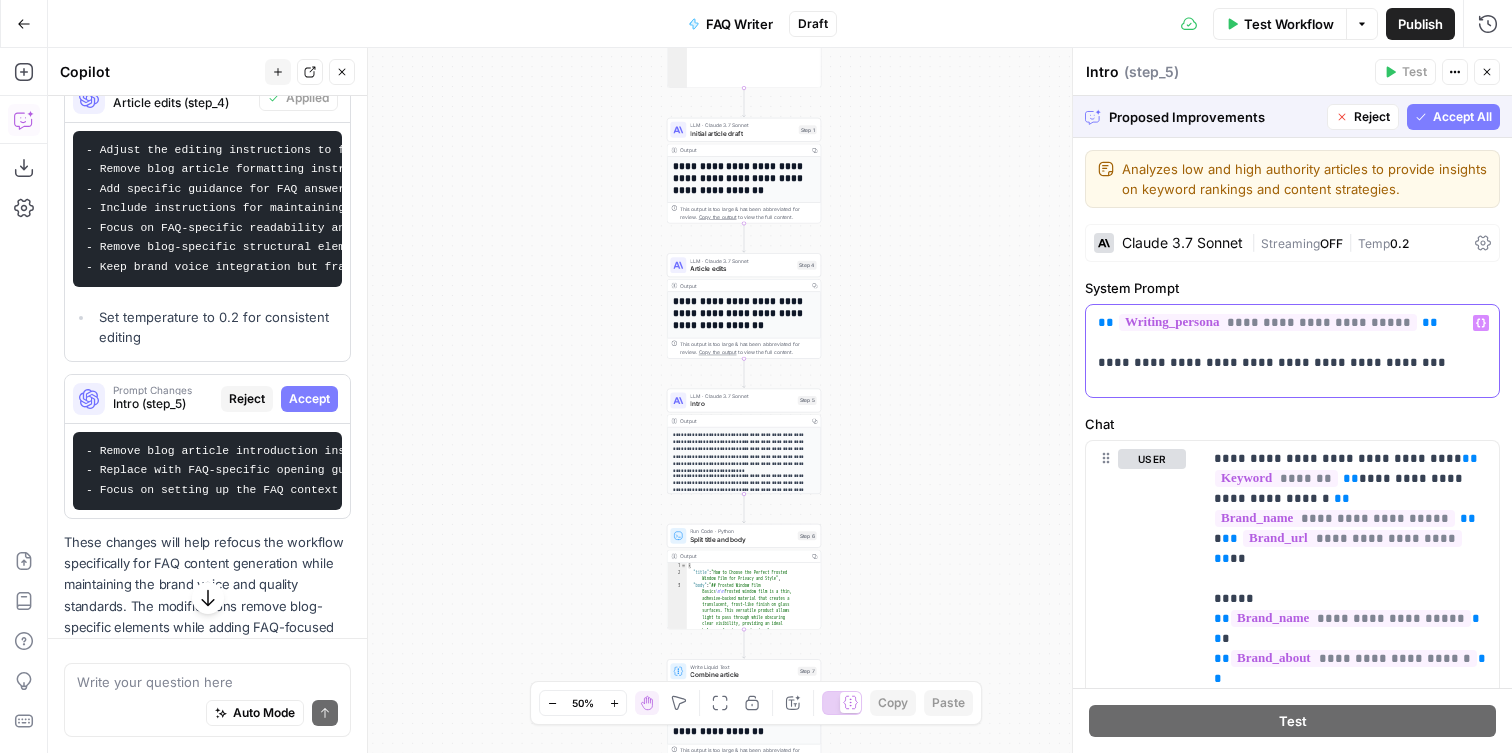 click on "**********" at bounding box center [1292, 343] 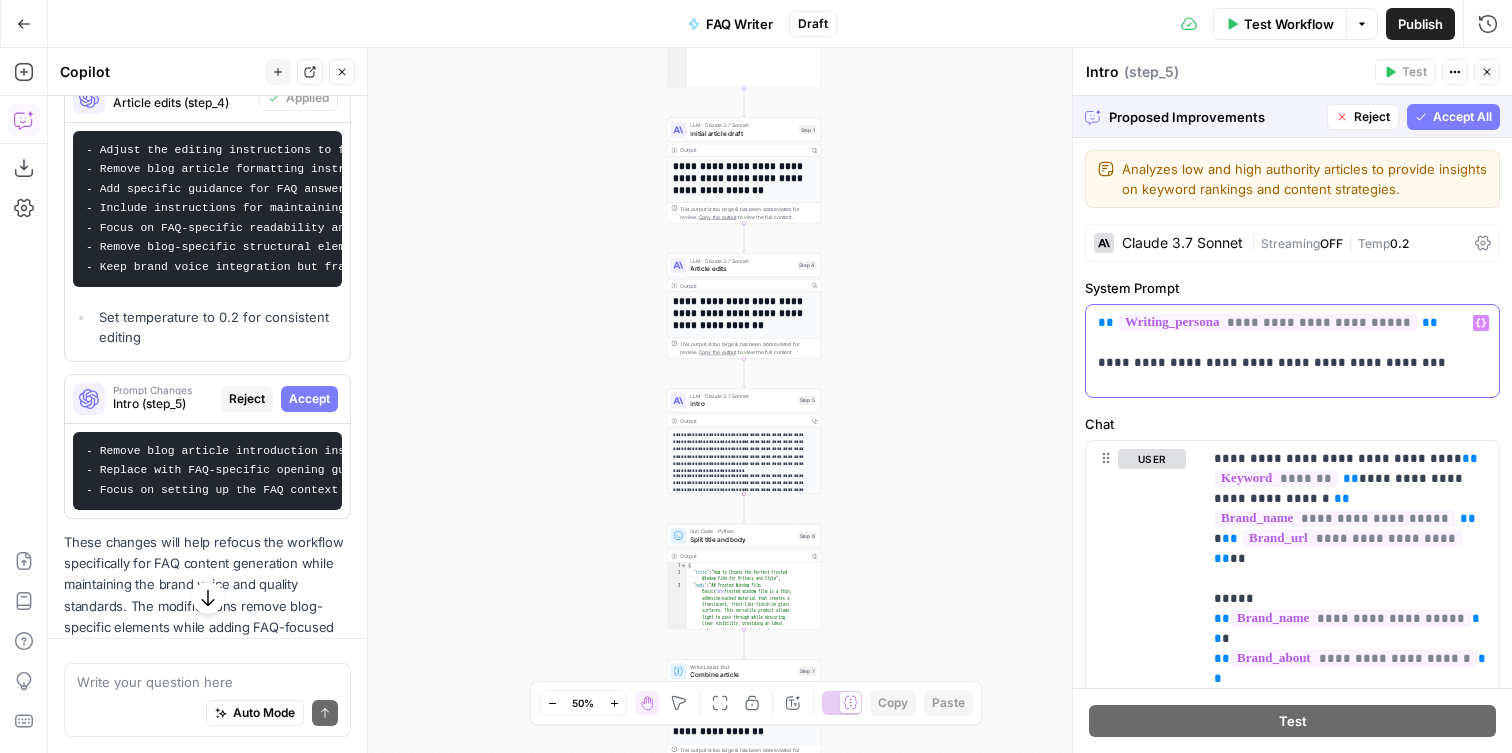 click on "**********" at bounding box center [1292, 343] 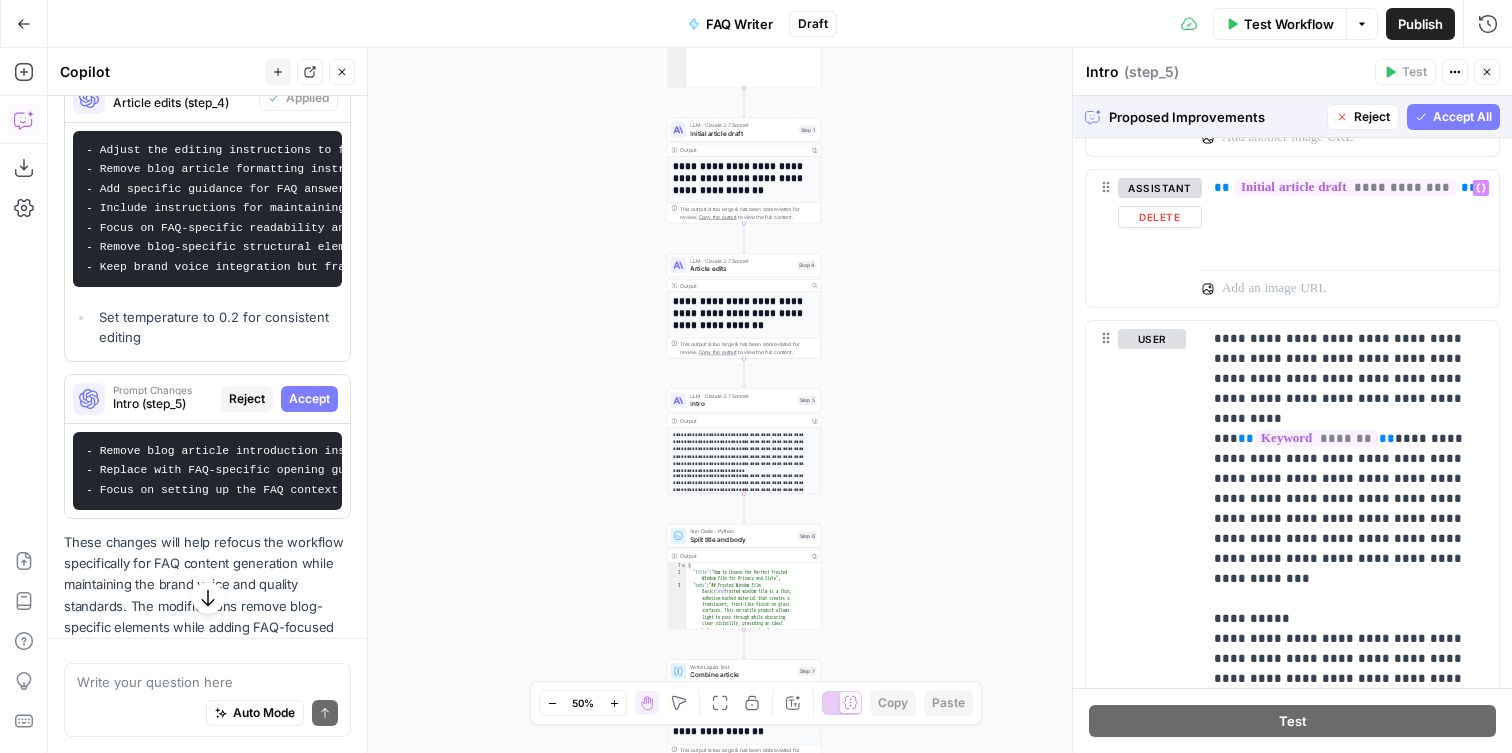 scroll, scrollTop: 1181, scrollLeft: 0, axis: vertical 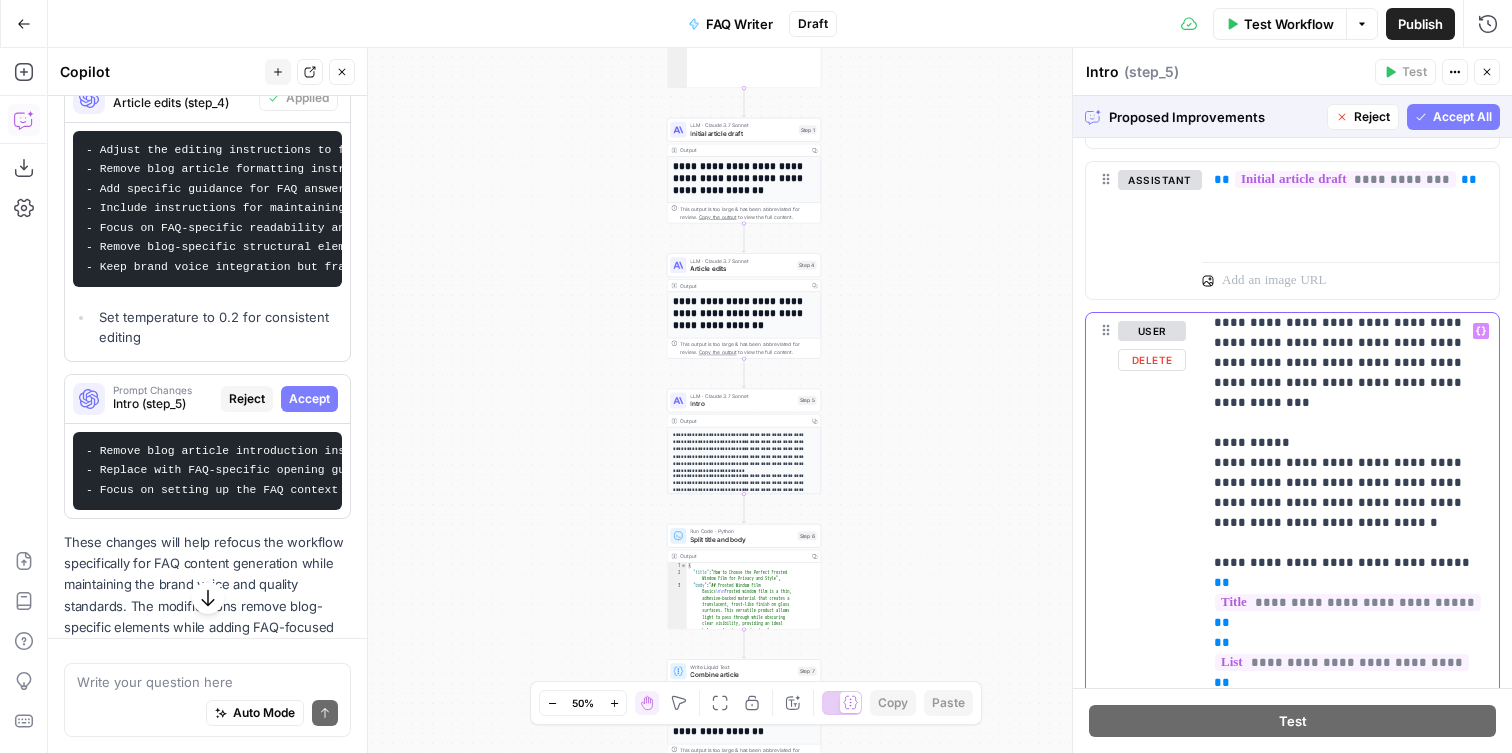 click on "**********" at bounding box center [1350, 953] 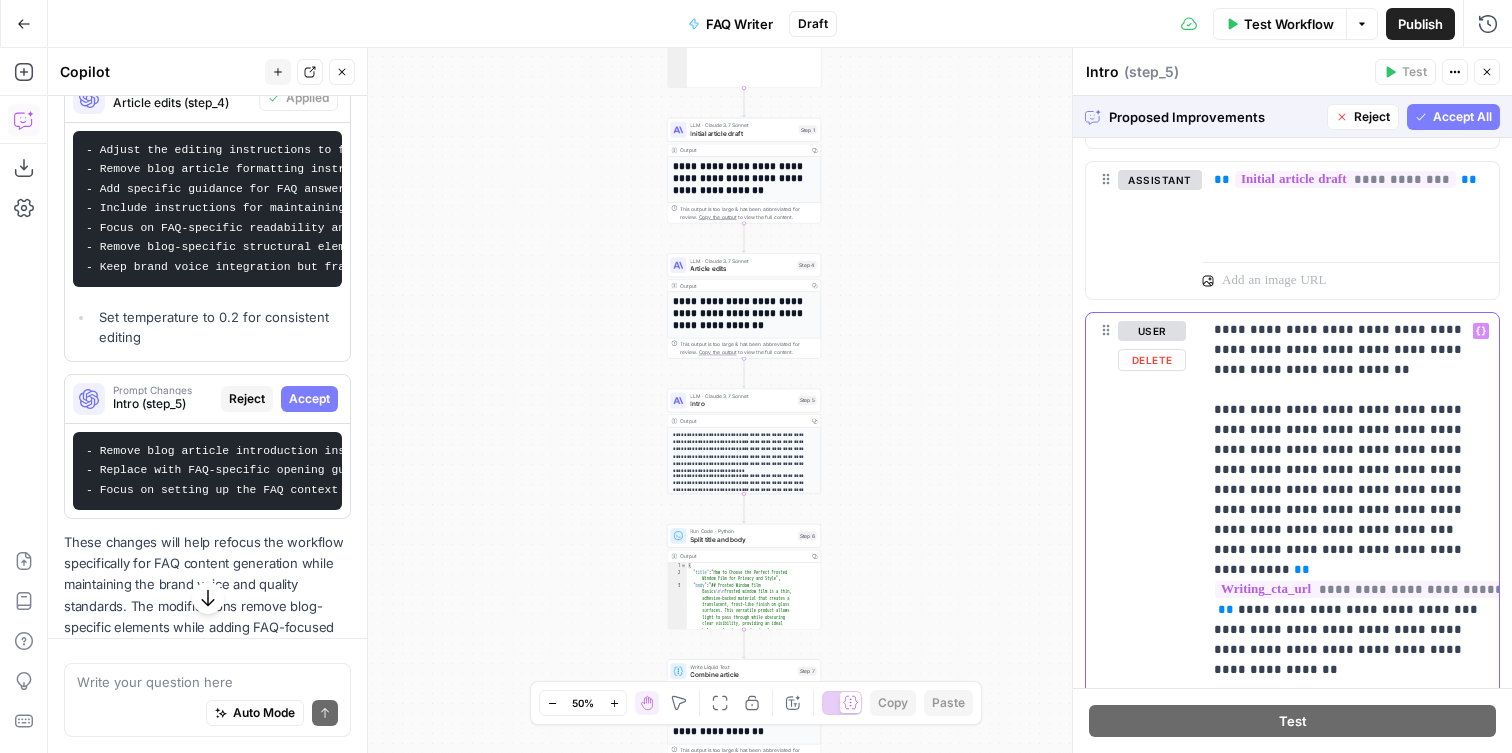 scroll, scrollTop: 801, scrollLeft: 0, axis: vertical 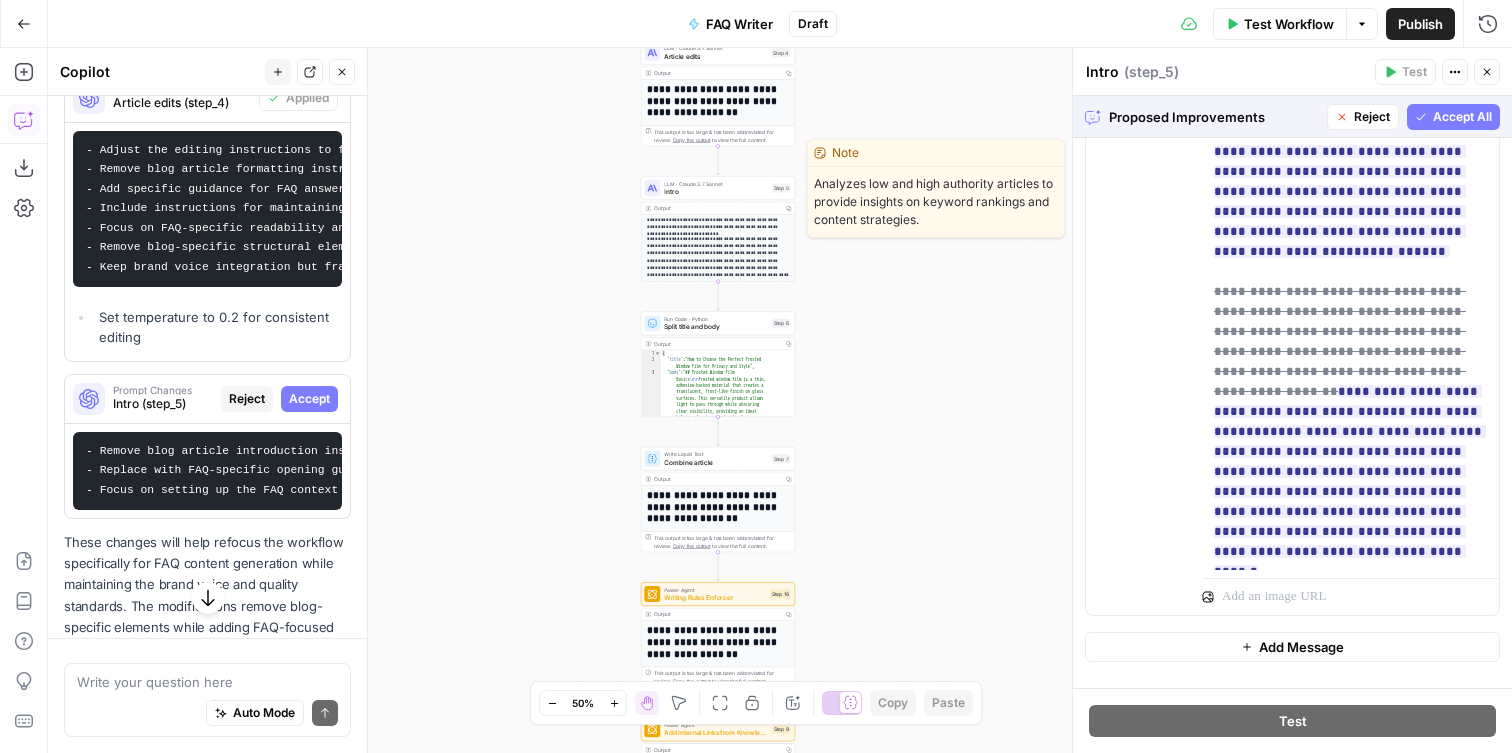 click on "Intro" at bounding box center [715, 192] 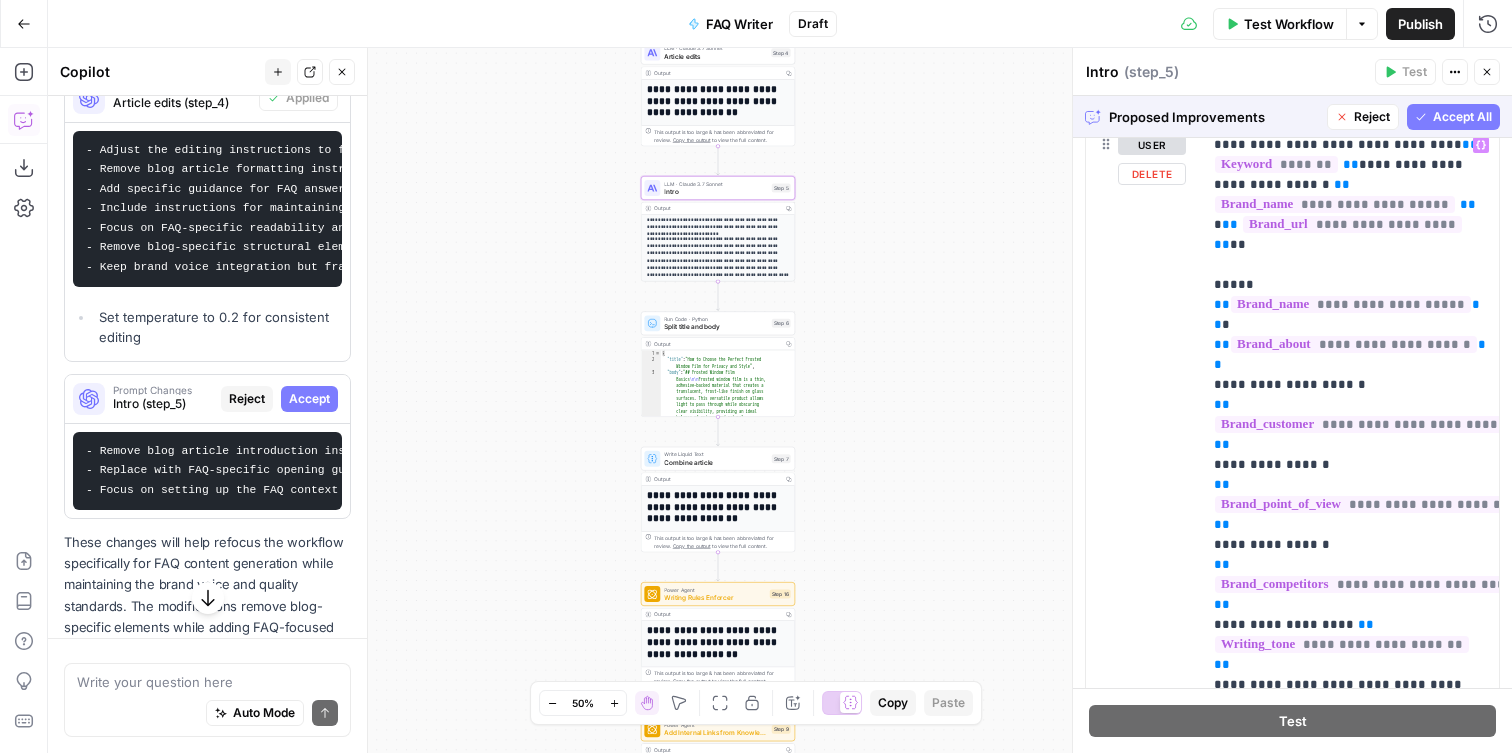 scroll, scrollTop: 0, scrollLeft: 0, axis: both 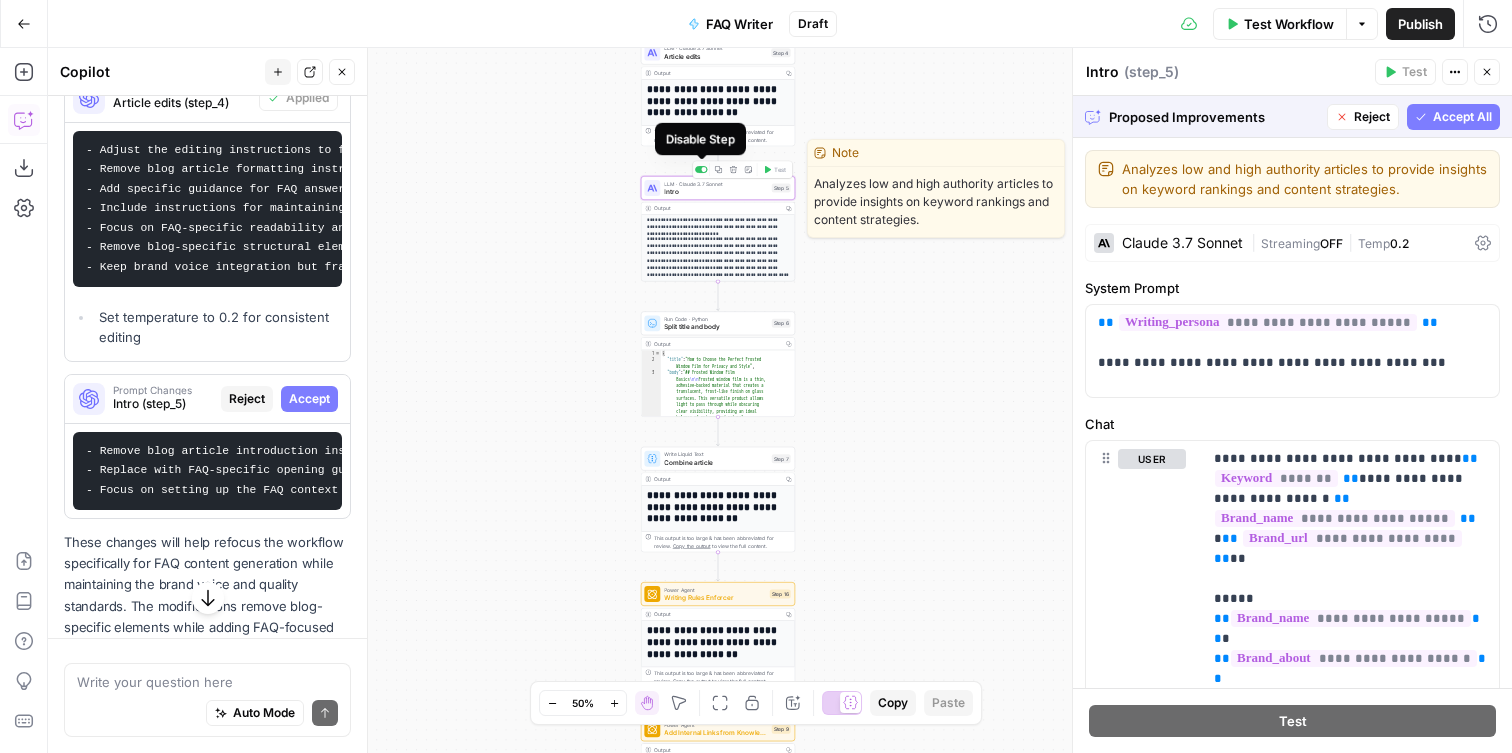 click on "Copy step Delete step Edit Note Test" at bounding box center (743, 170) 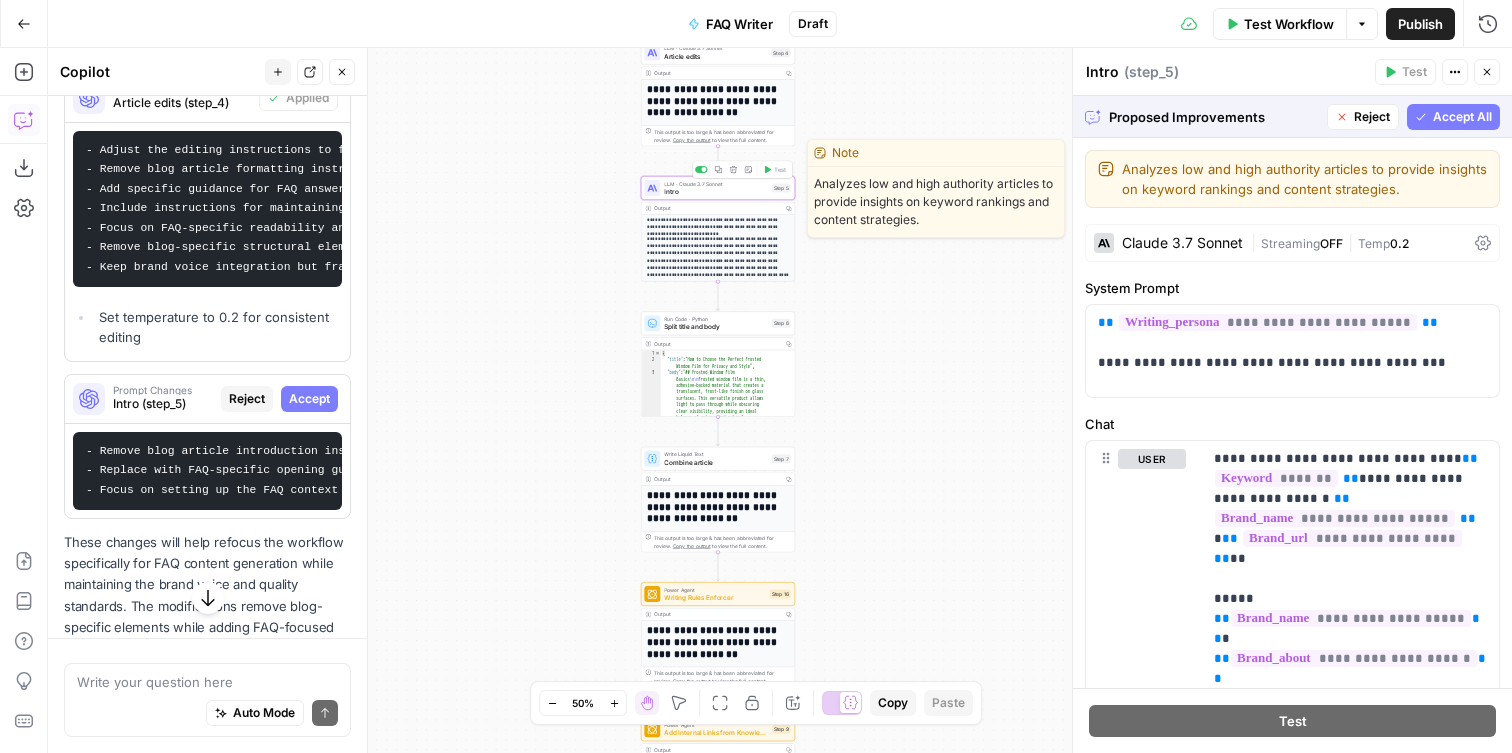 click on "Copy step Delete step Edit Note Test" at bounding box center (743, 170) 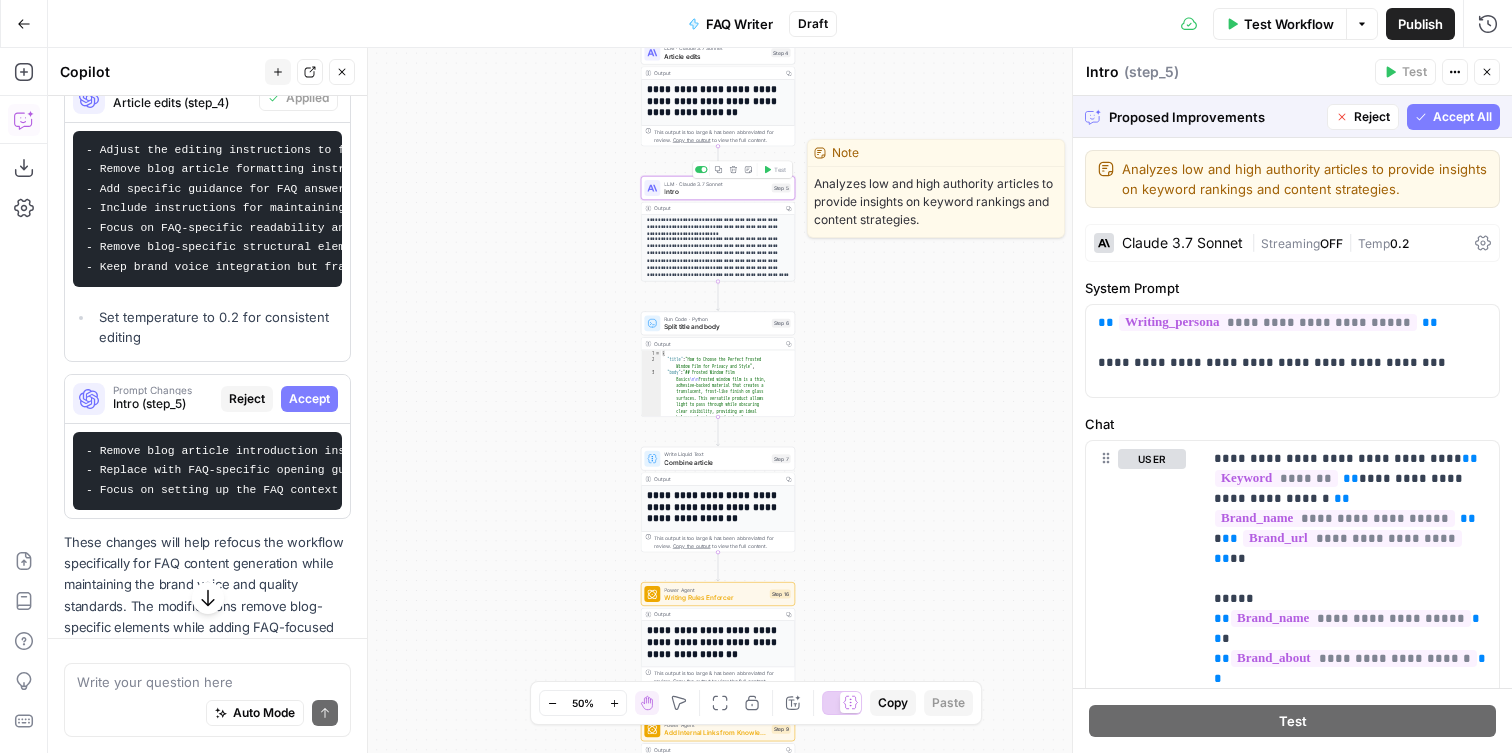 click on "**********" at bounding box center [780, 400] 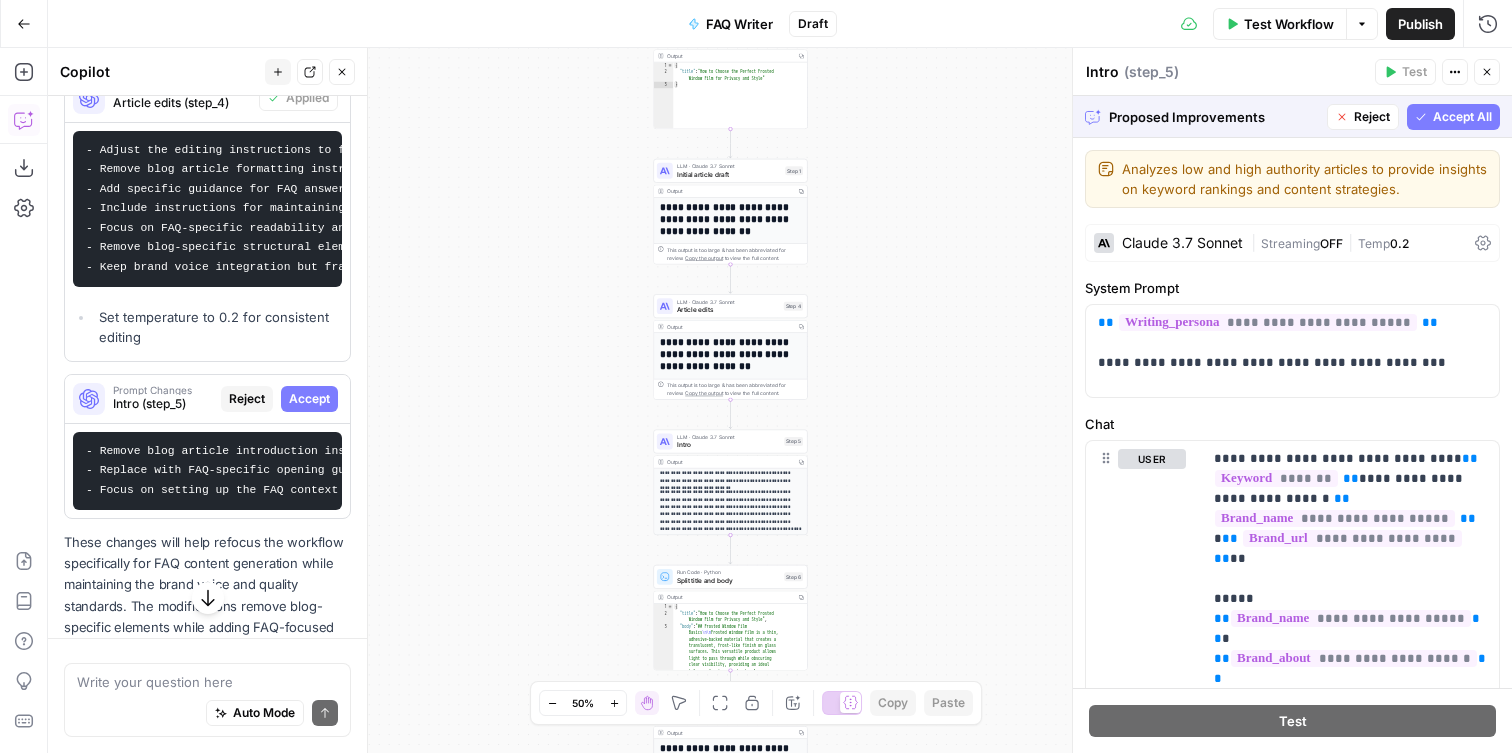 click on "Reject" at bounding box center [1372, 117] 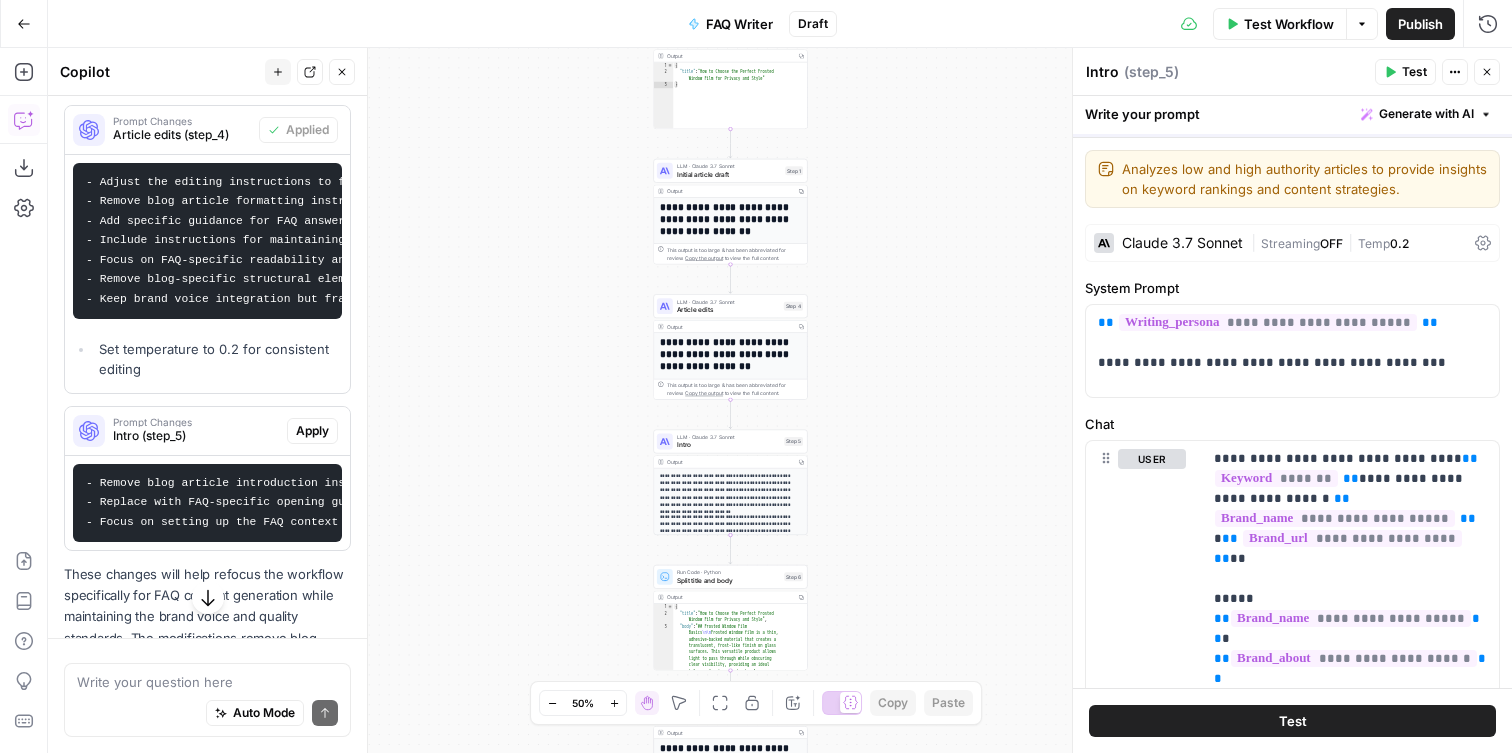 scroll, scrollTop: 667, scrollLeft: 0, axis: vertical 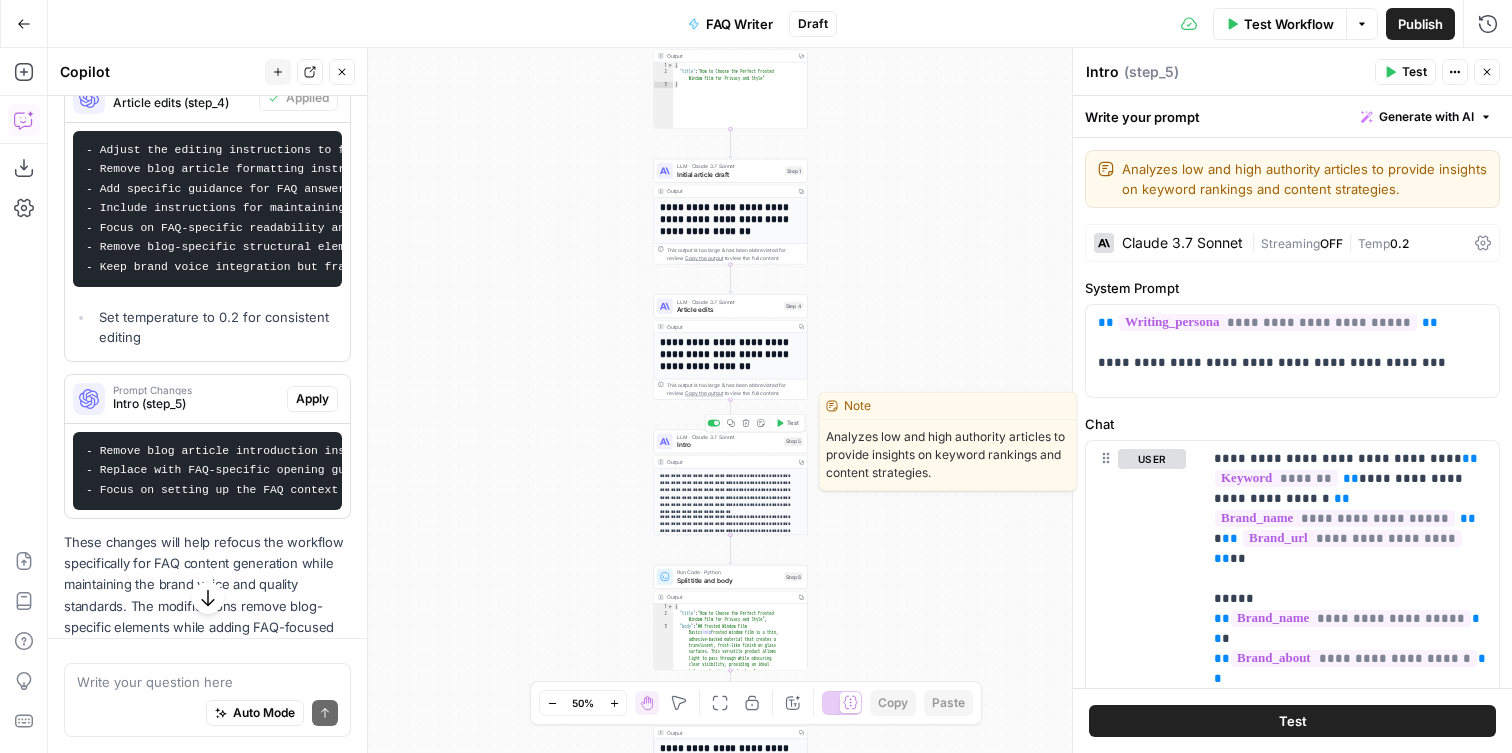 click at bounding box center (716, 423) 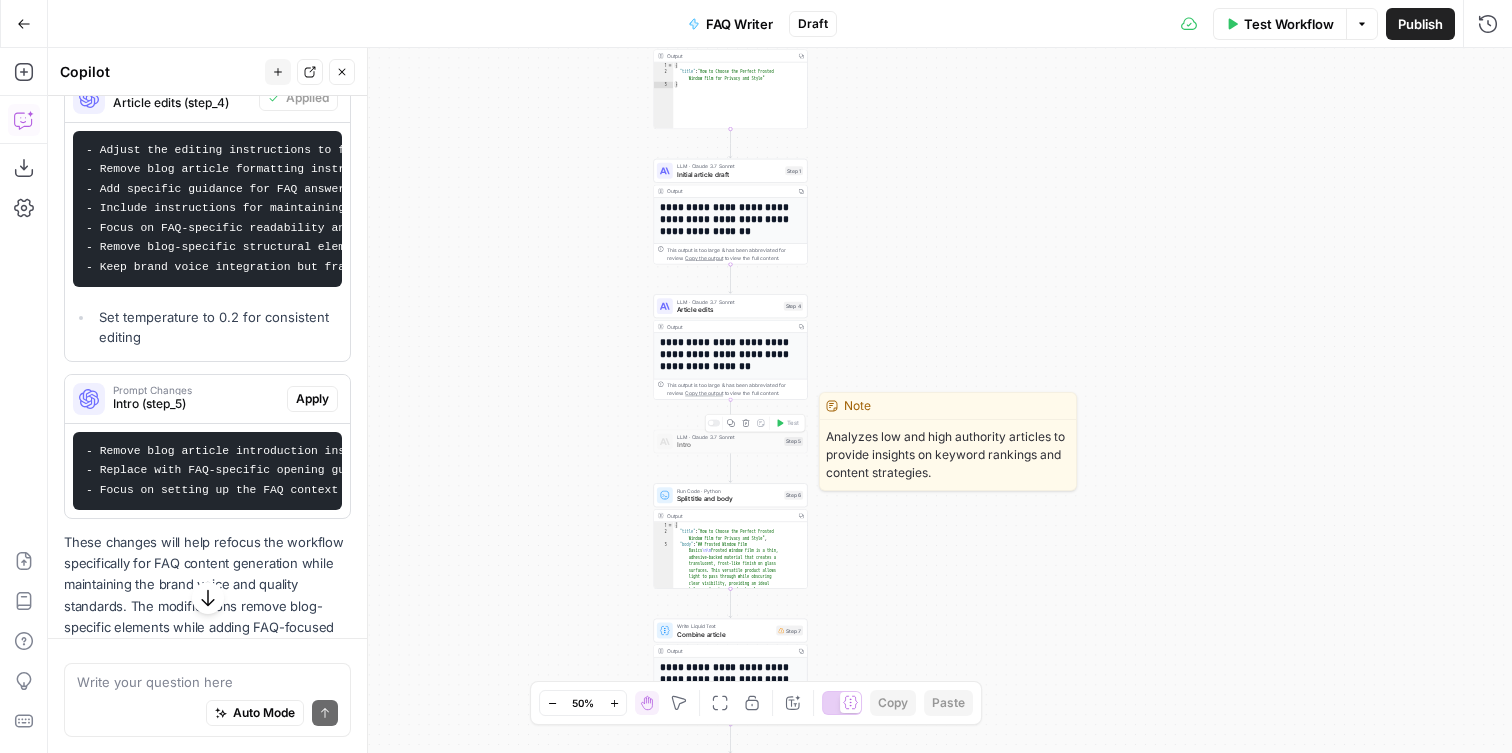 click on "**********" at bounding box center [780, 400] 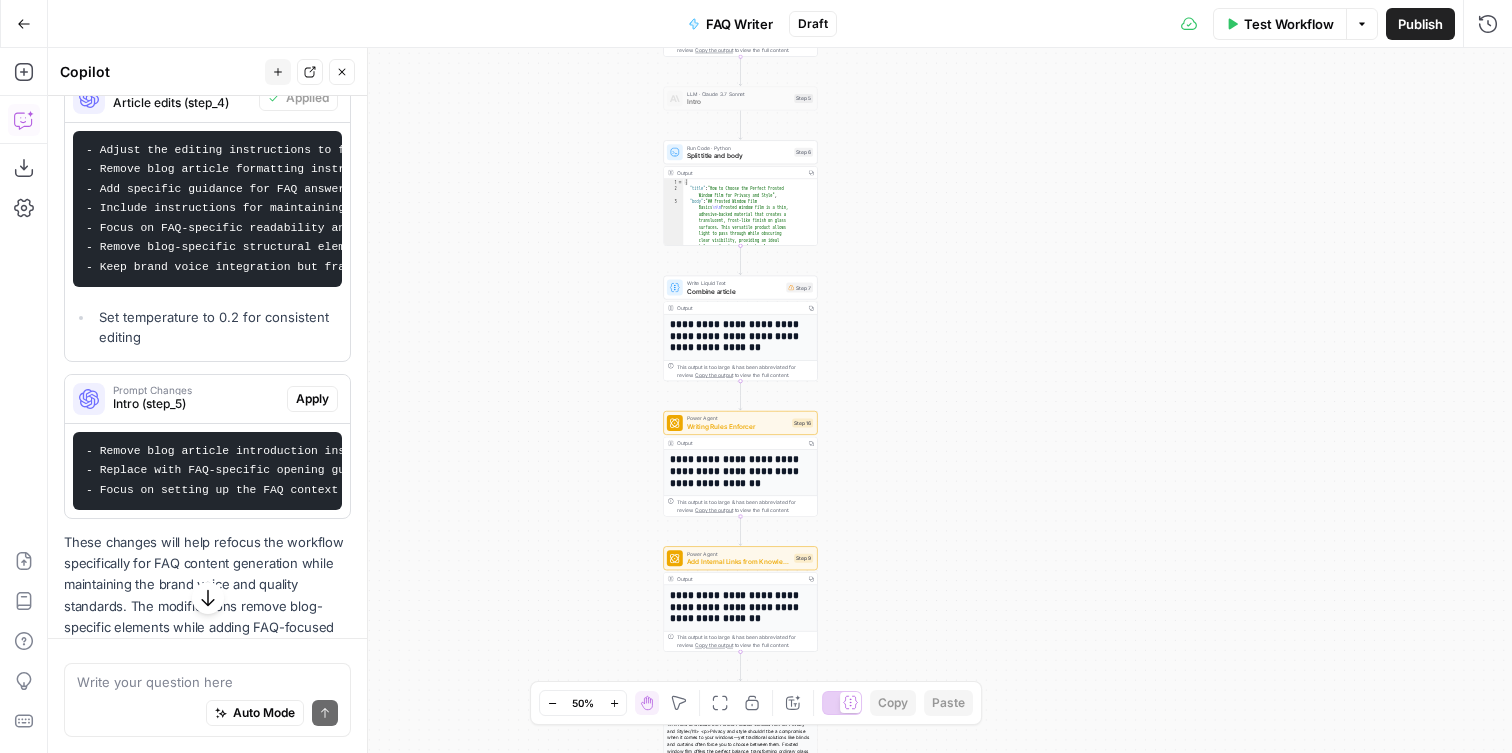 click on "Writing Rules Enforcer" at bounding box center [738, 426] 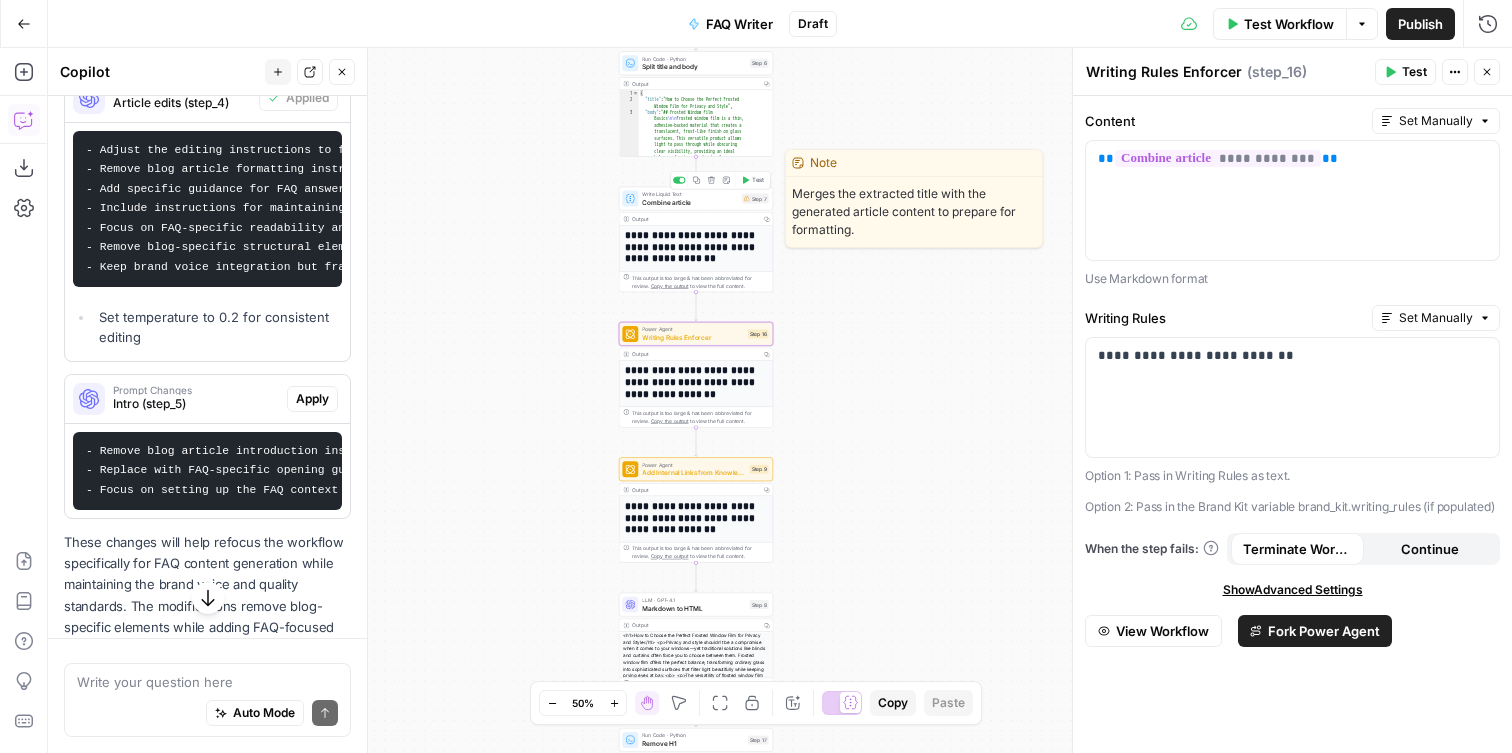 click on "Combine article" at bounding box center (690, 202) 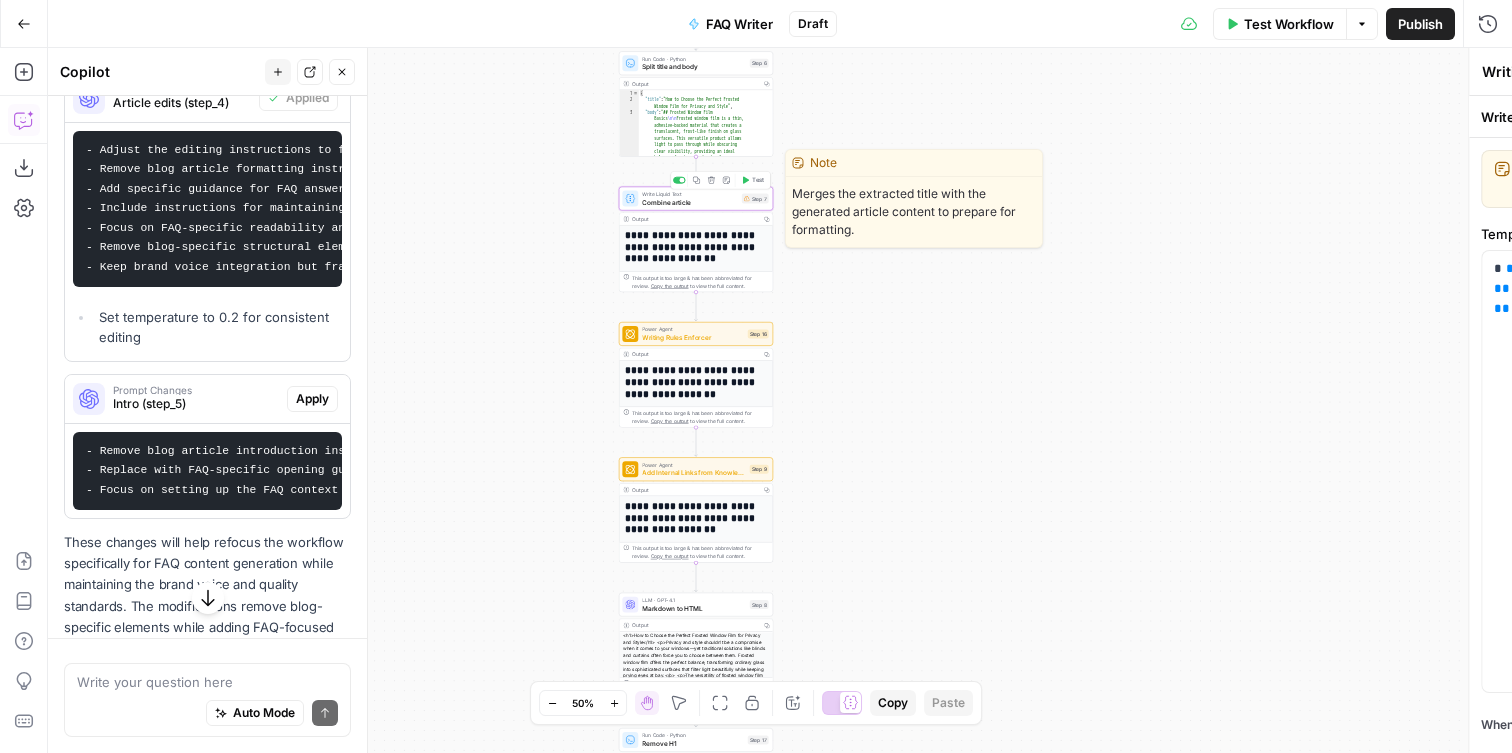 type on "Combine article" 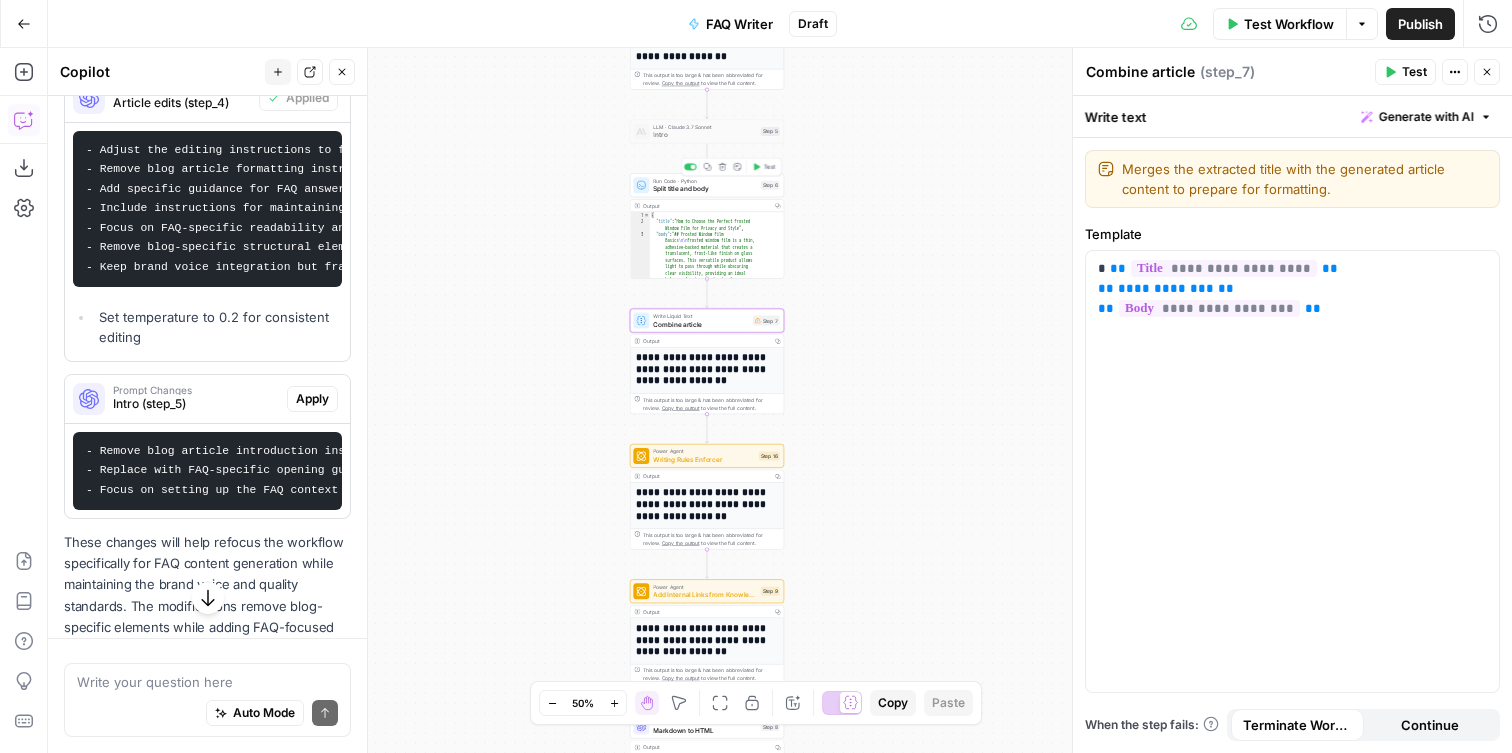 click on "Split title and body" at bounding box center (704, 189) 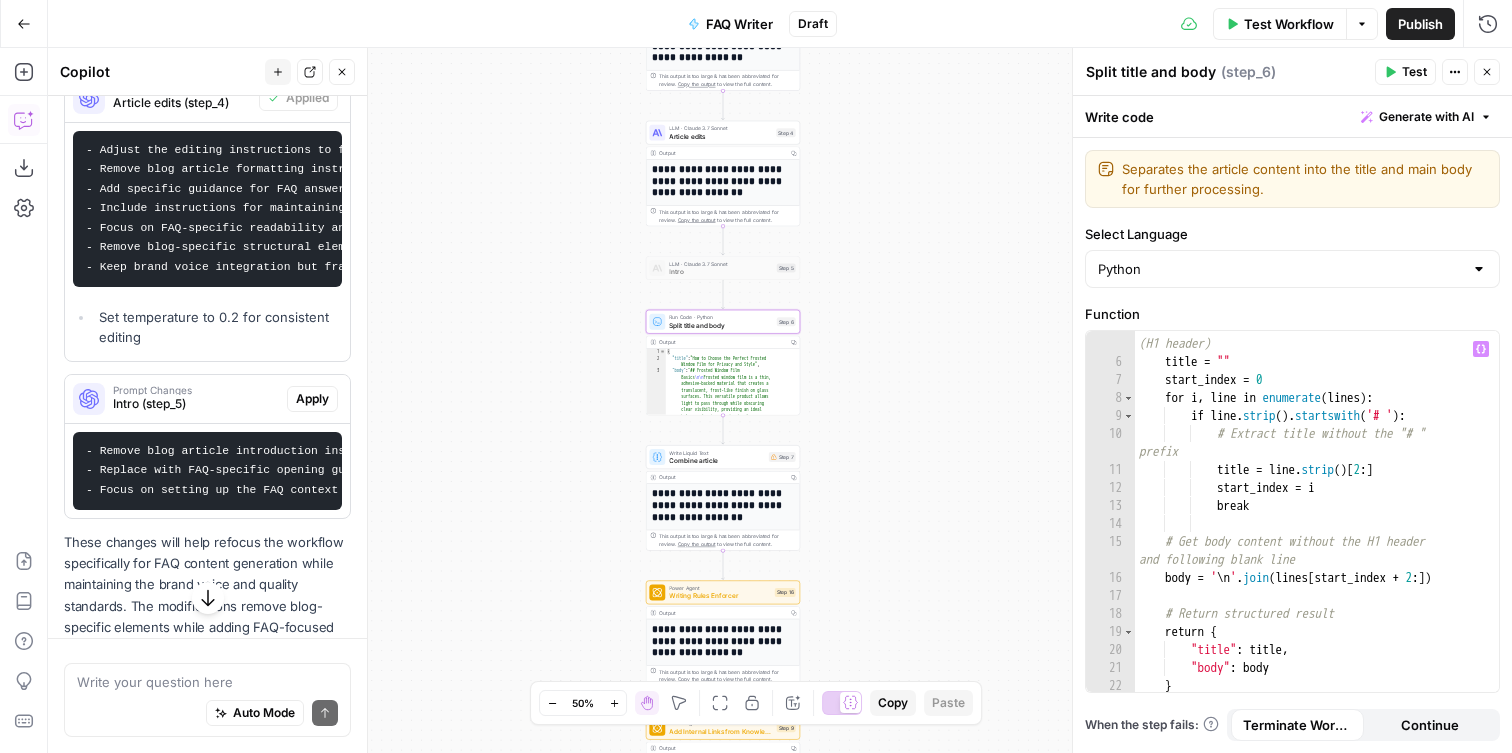 scroll, scrollTop: 166, scrollLeft: 0, axis: vertical 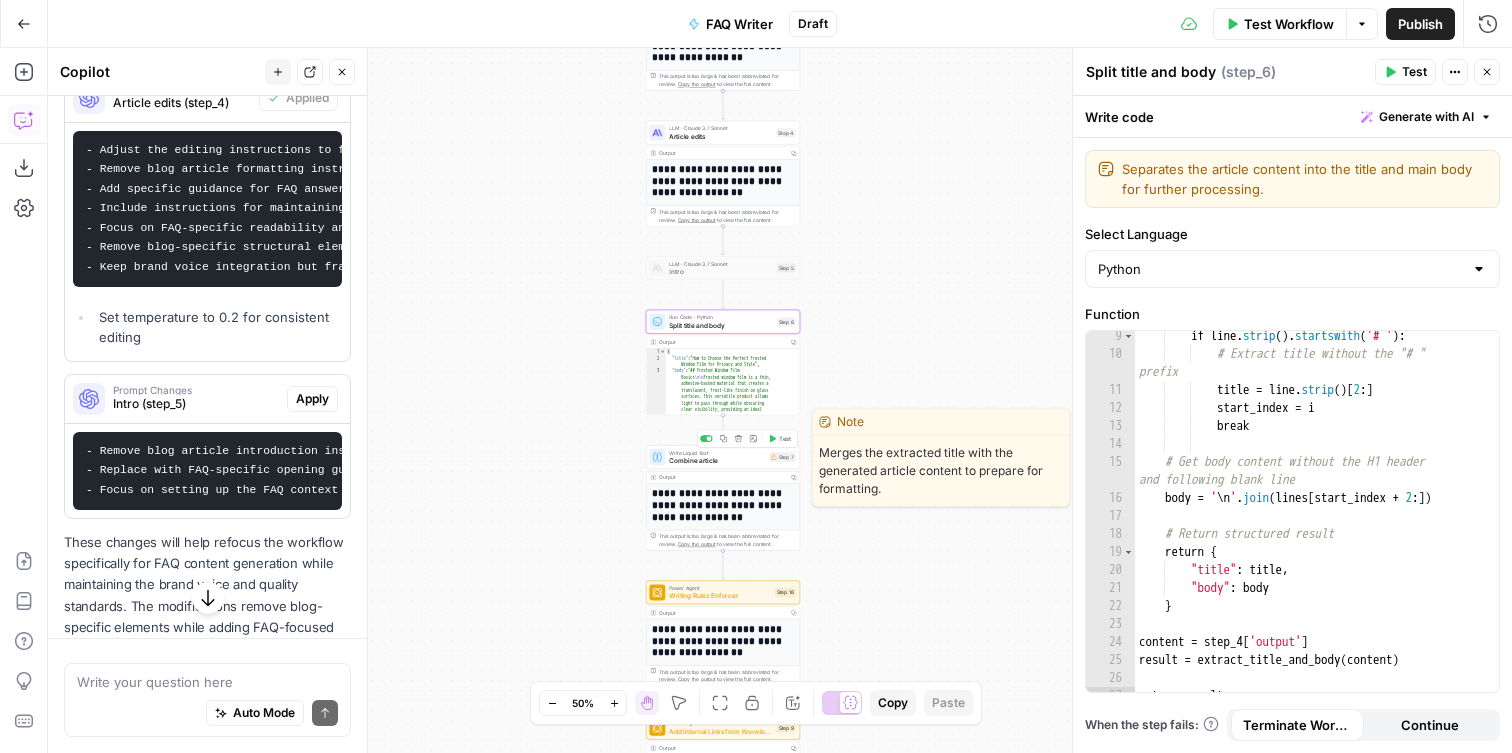 click 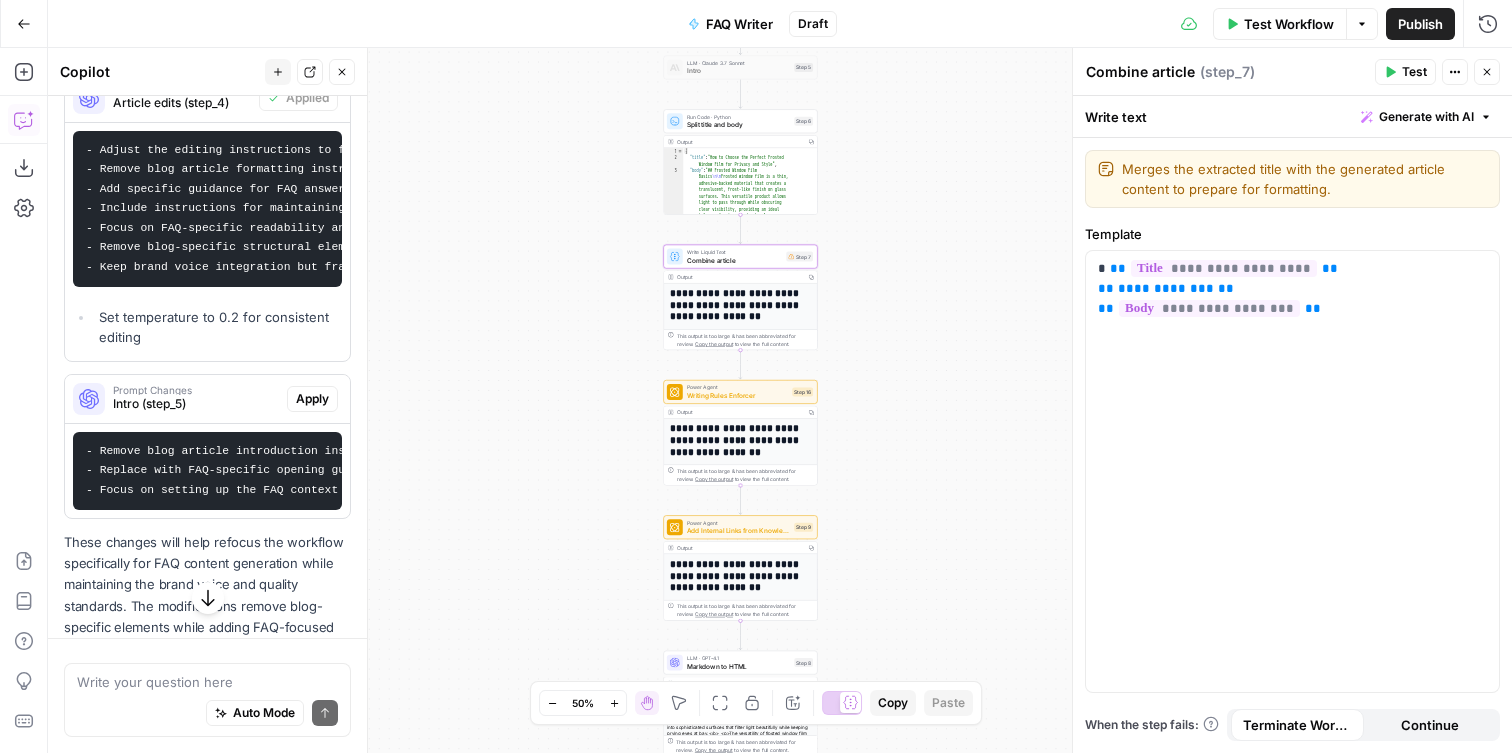 click on "Writing Rules Enforcer" at bounding box center (738, 395) 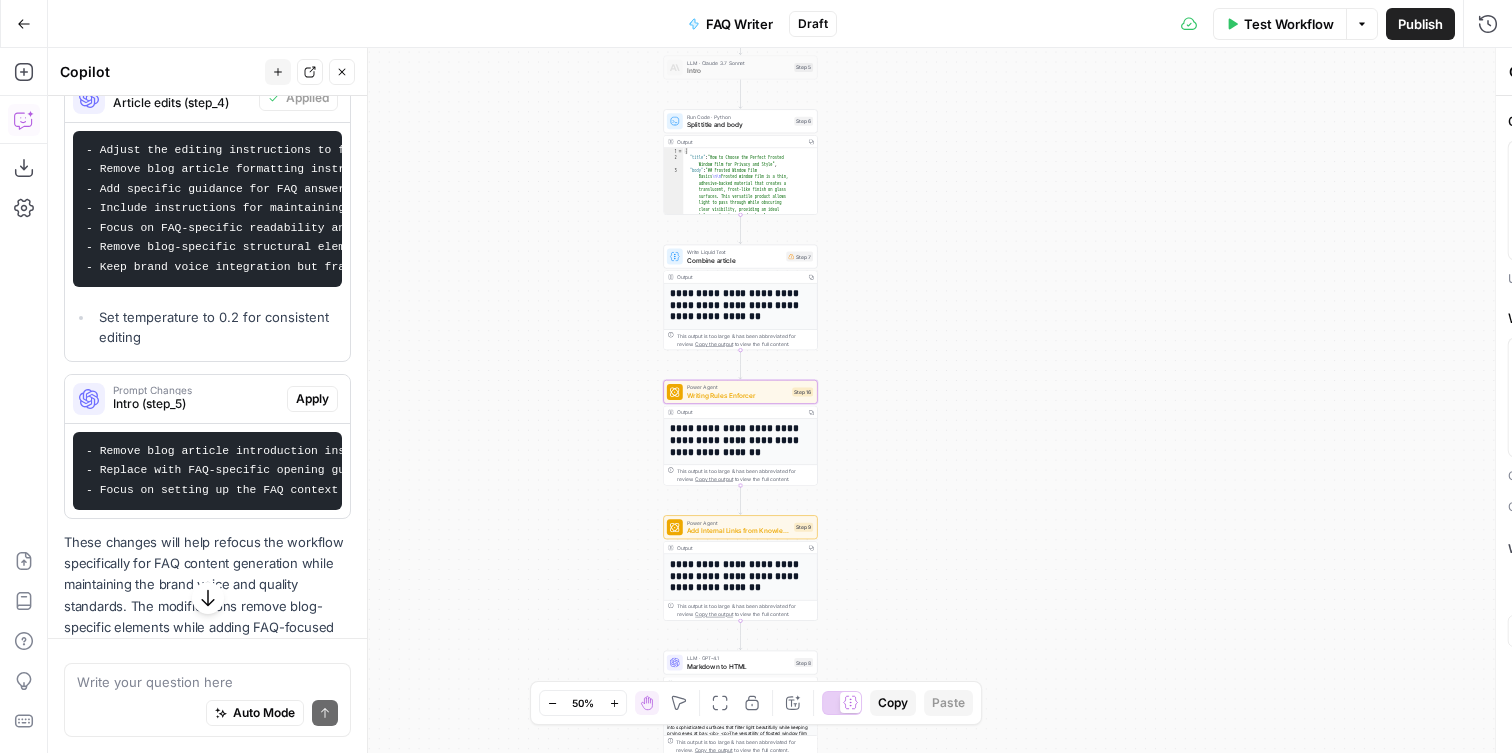 type on "Writing Rules Enforcer" 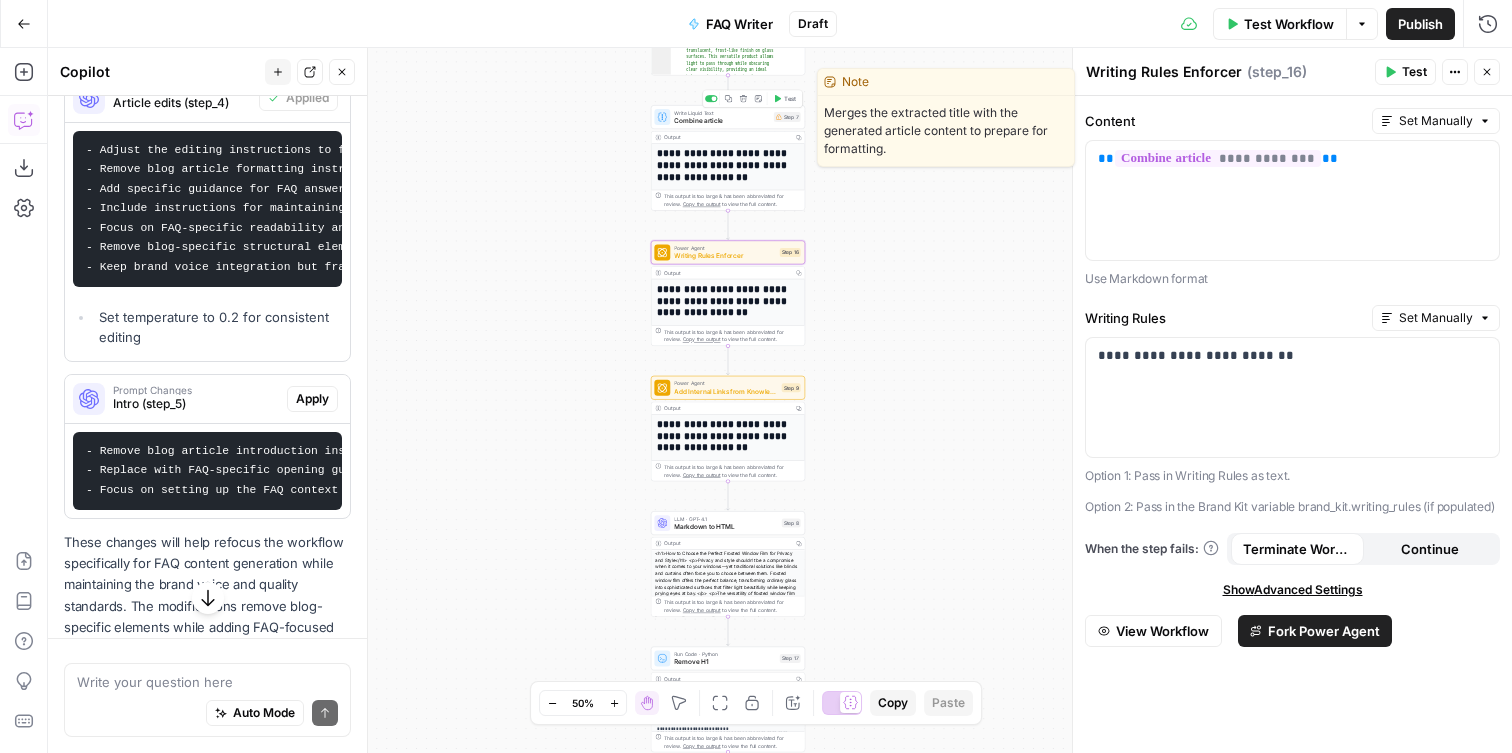 click on "Combine article" at bounding box center (722, 121) 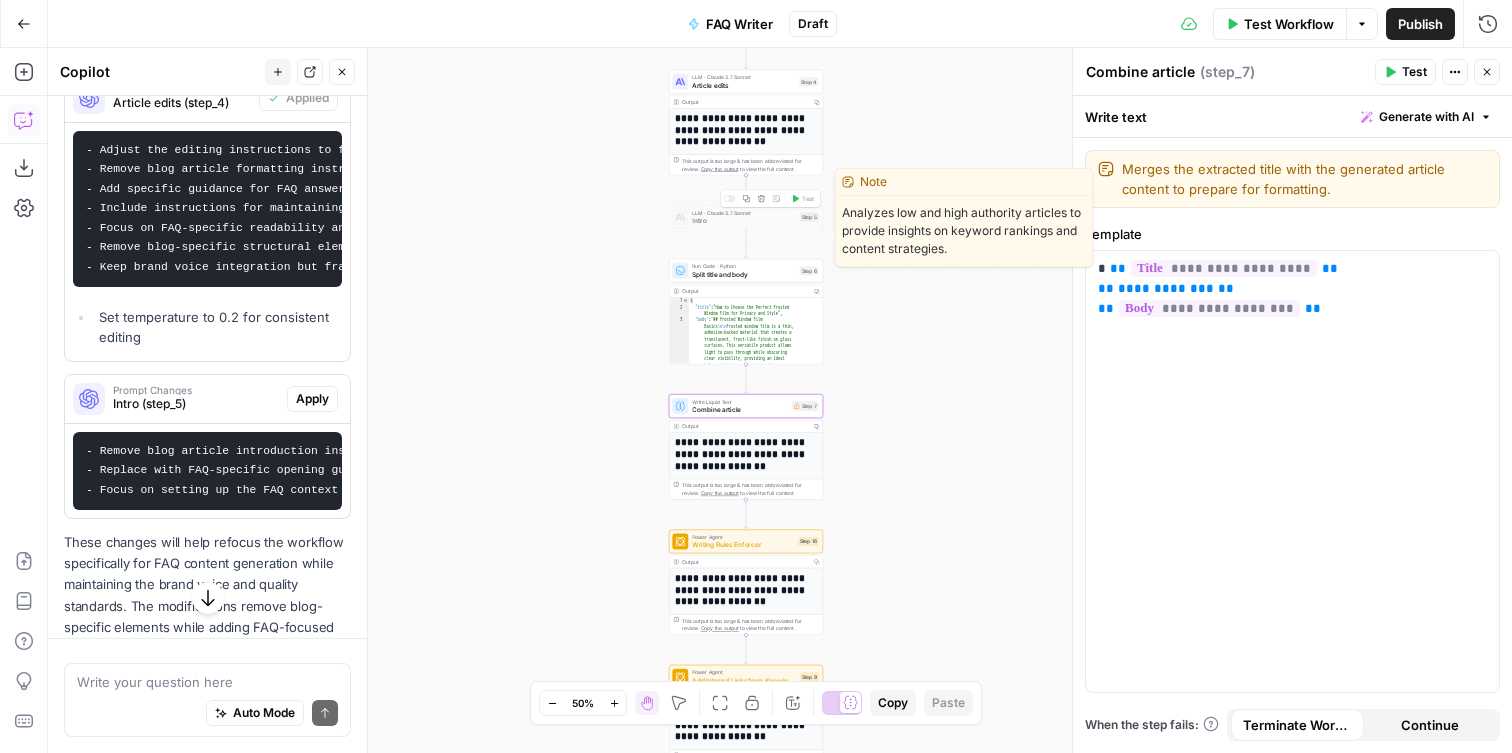 click on "LLM · Claude 3.7 Sonnet" at bounding box center [743, 213] 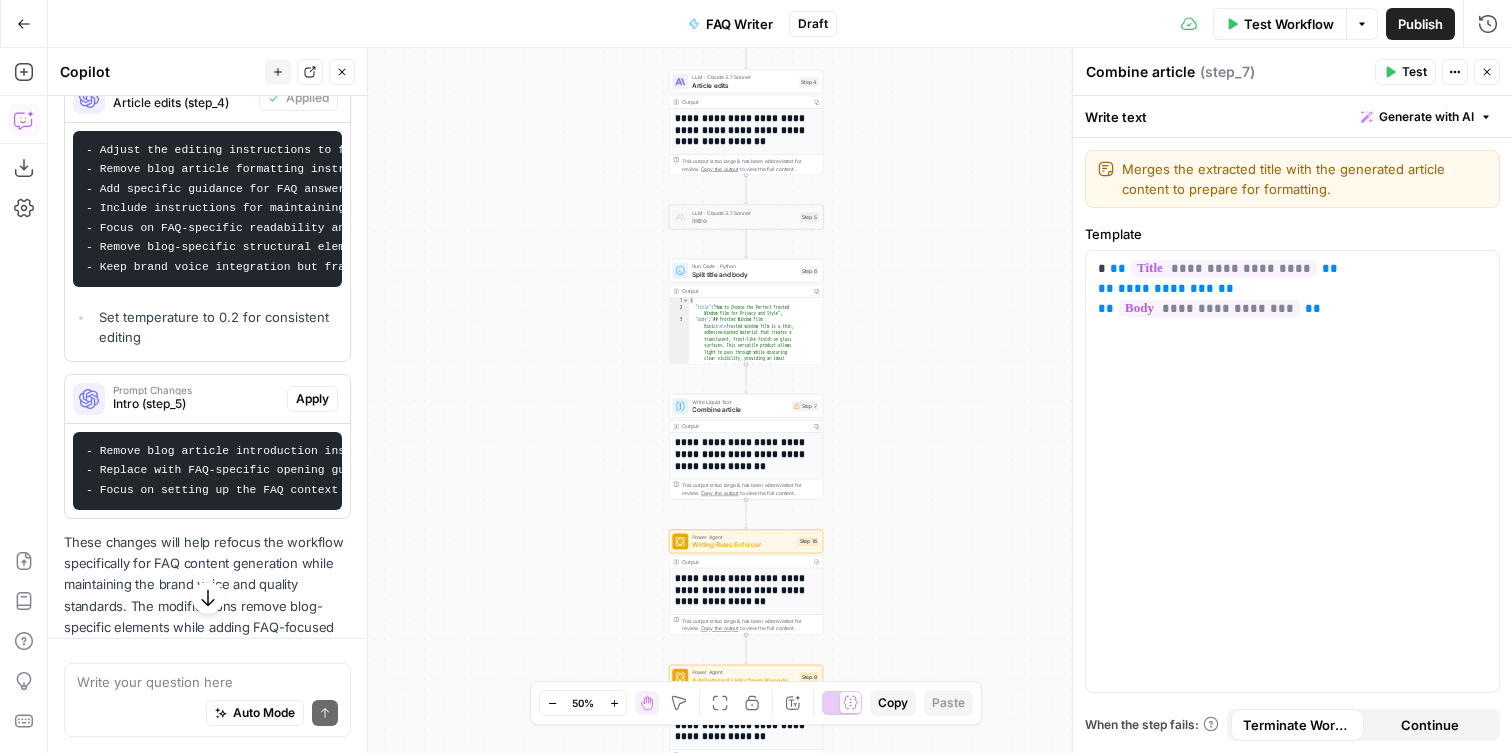 click on "Intro" at bounding box center (743, 221) 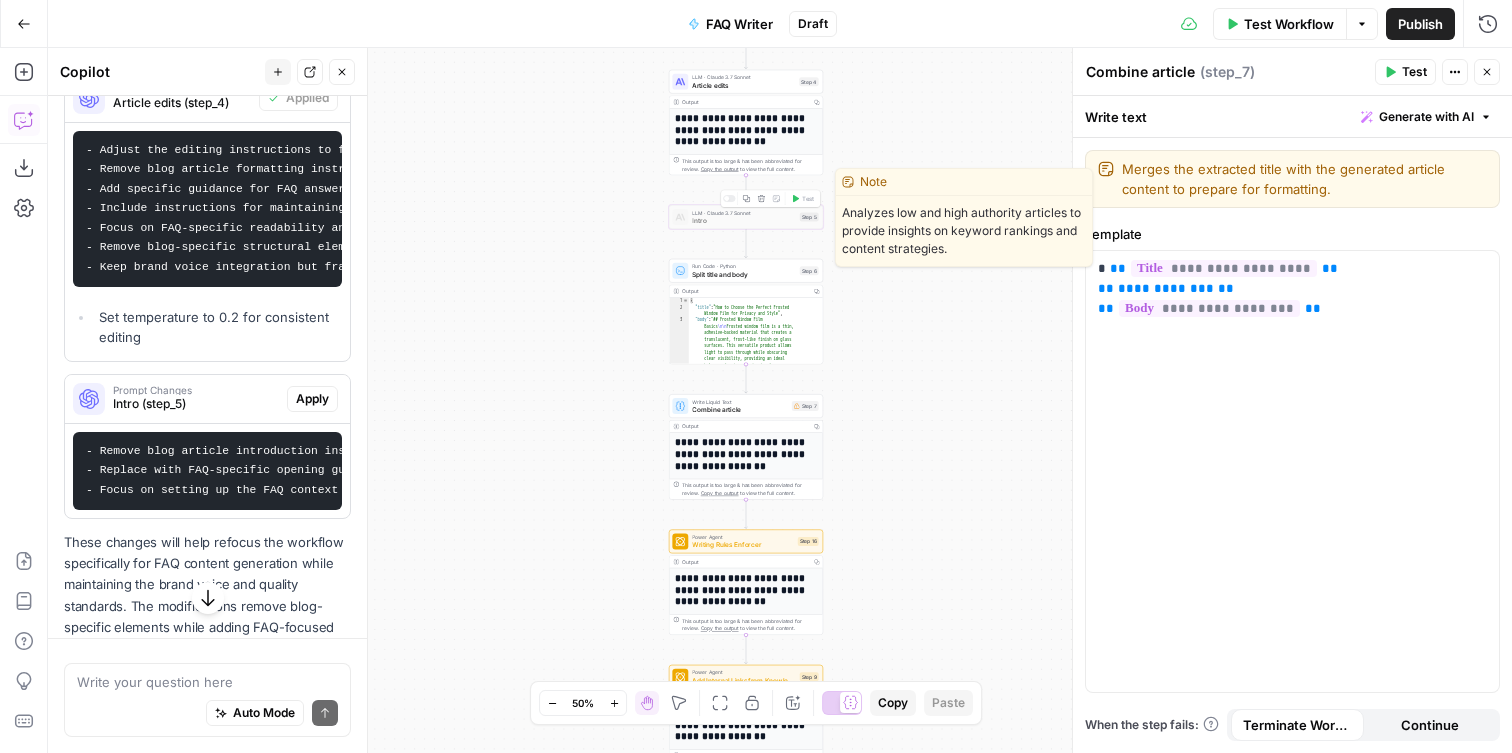 click on "Intro" at bounding box center (743, 221) 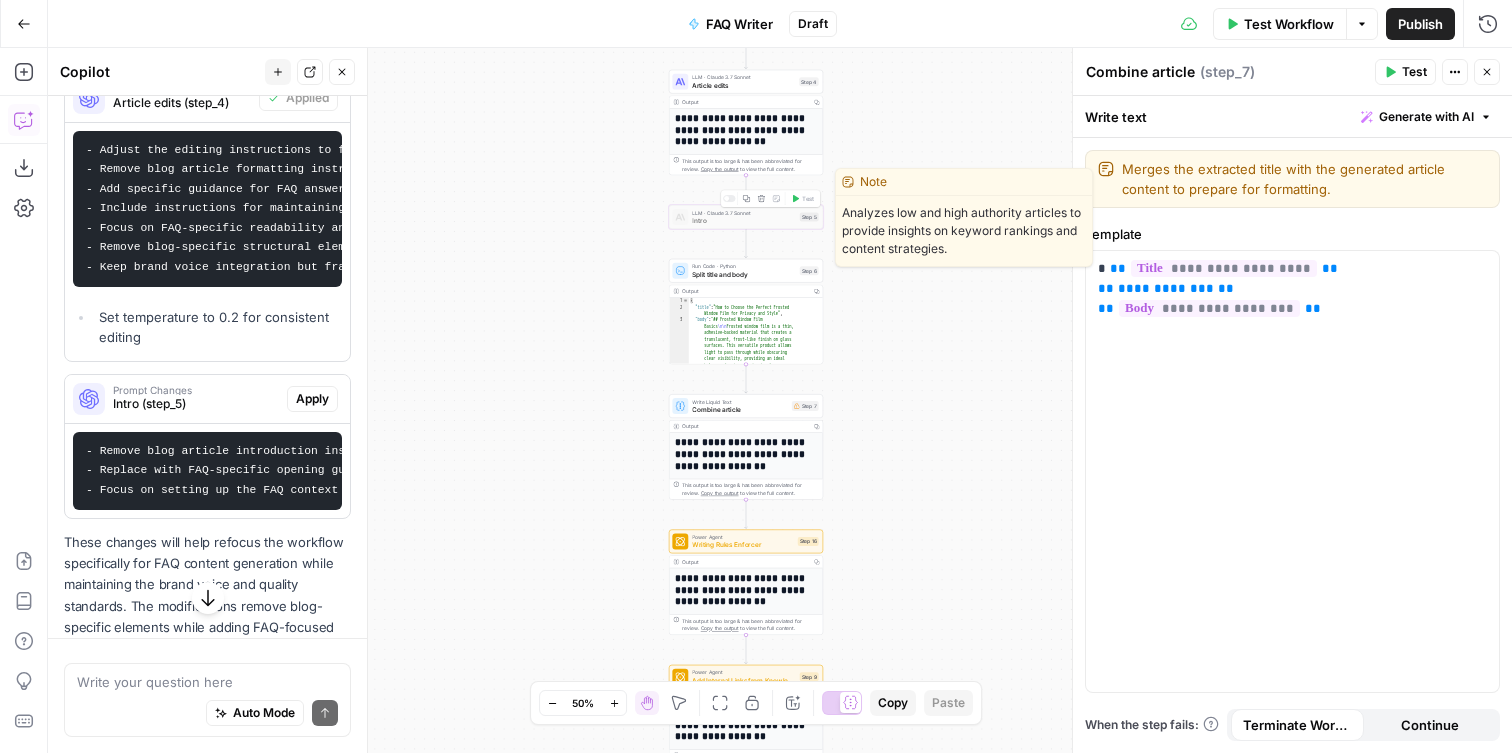 click on "Copy step Delete step Edit Note Test" at bounding box center [771, 199] 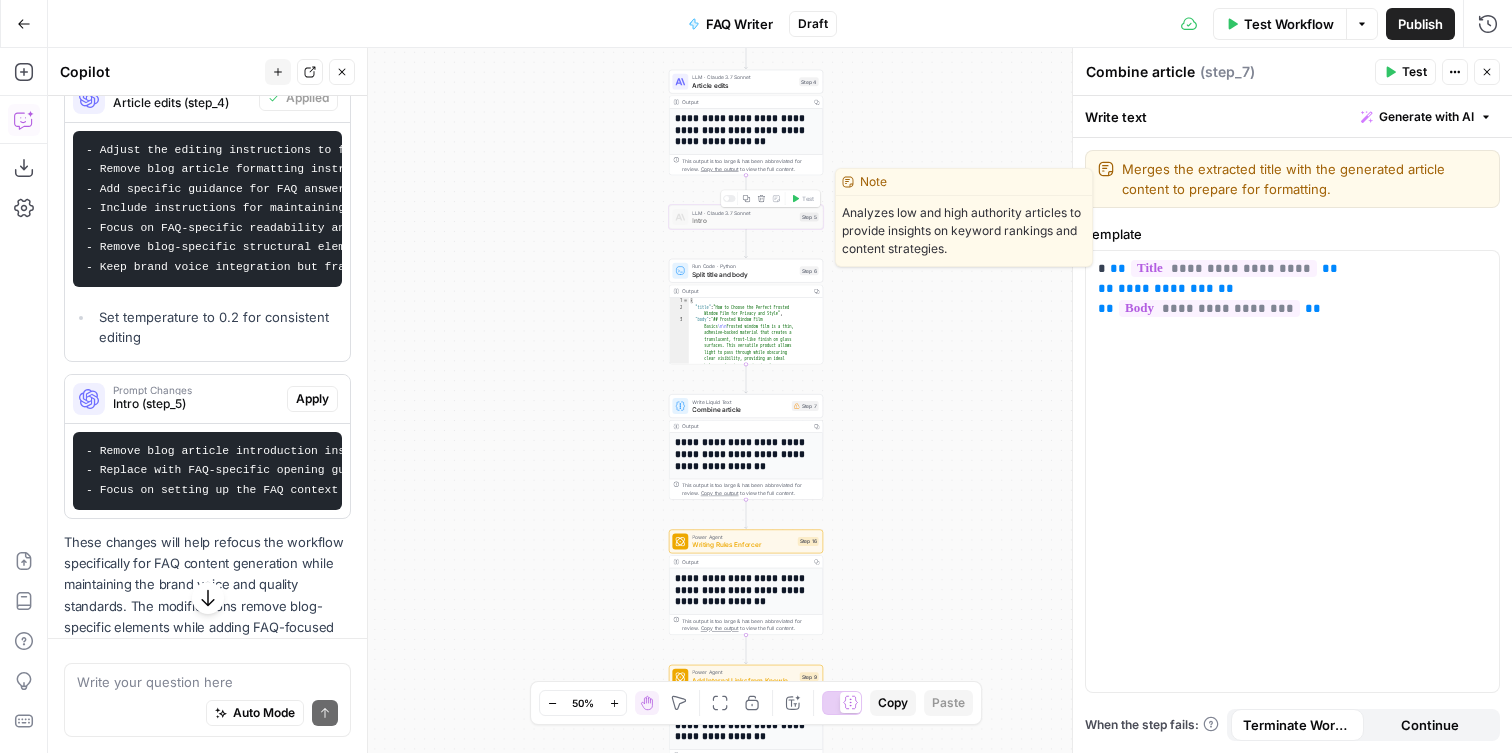 click at bounding box center (729, 198) 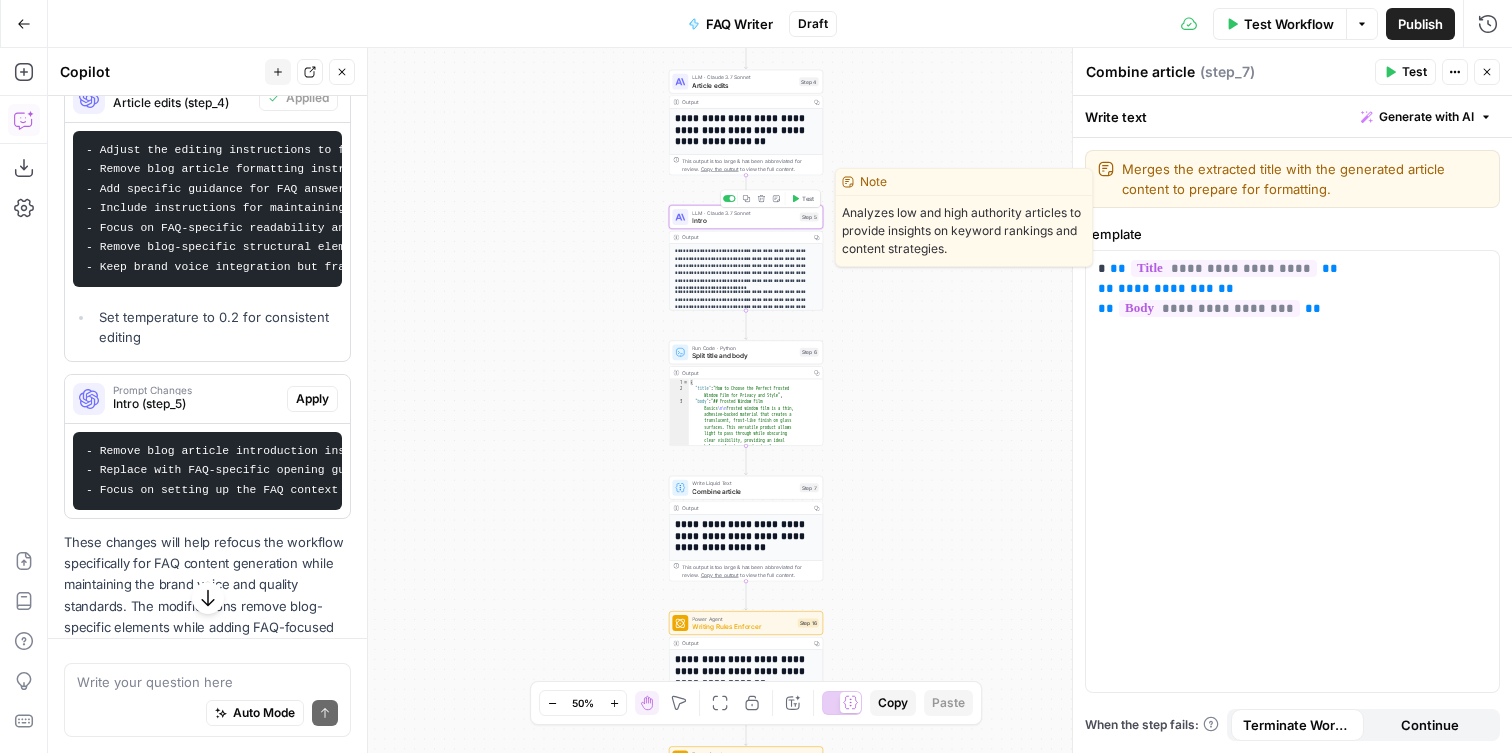 click on "Intro" at bounding box center (743, 221) 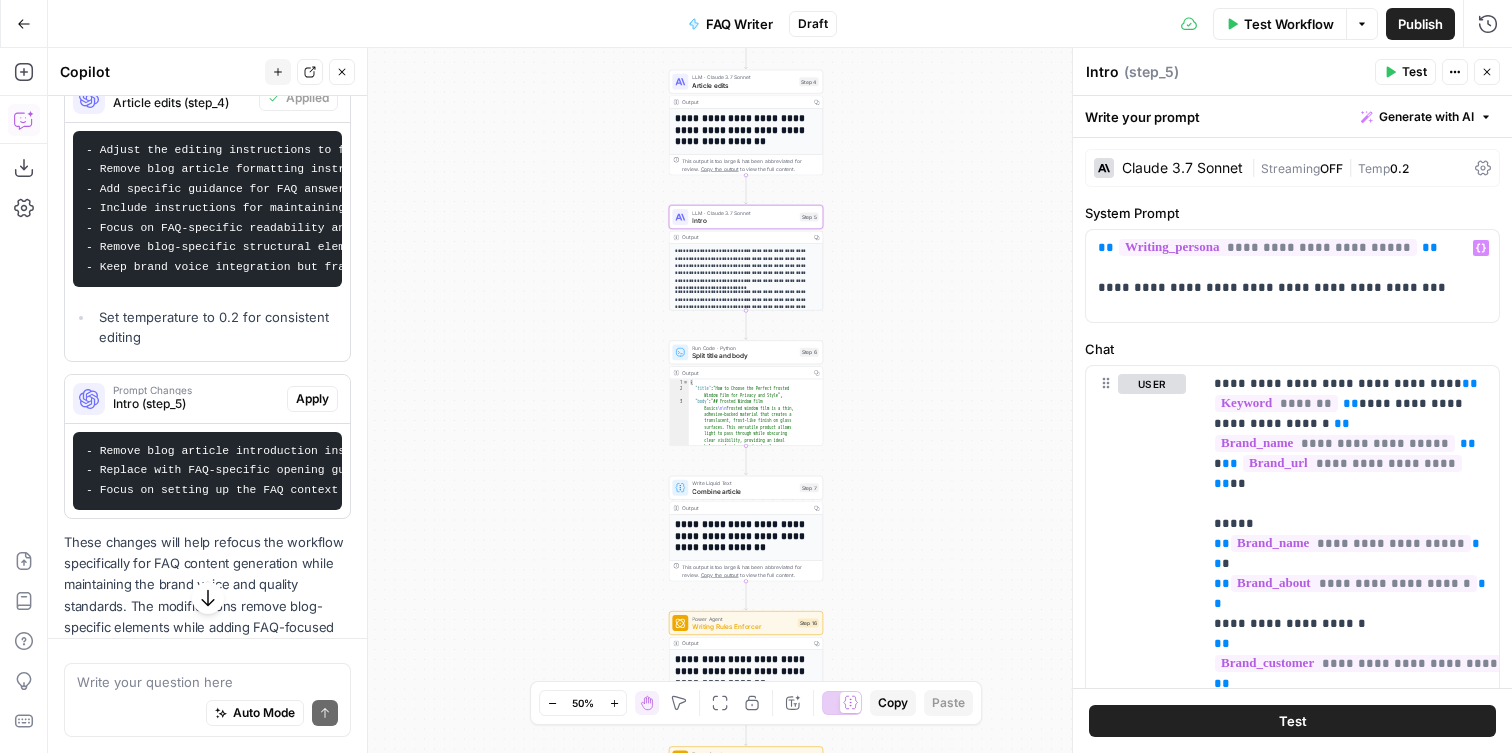 scroll, scrollTop: 71, scrollLeft: 0, axis: vertical 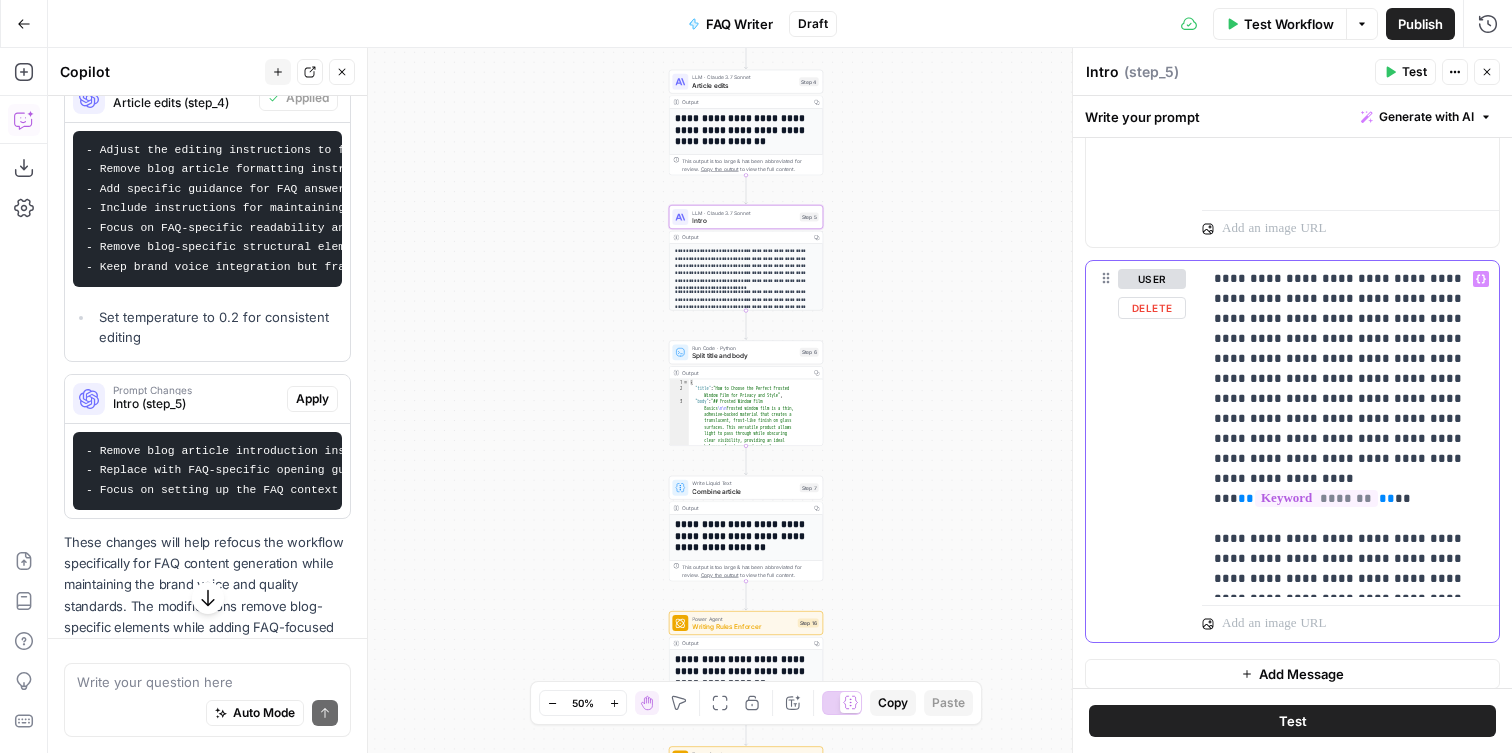 drag, startPoint x: 1412, startPoint y: 583, endPoint x: 1350, endPoint y: 378, distance: 214.17049 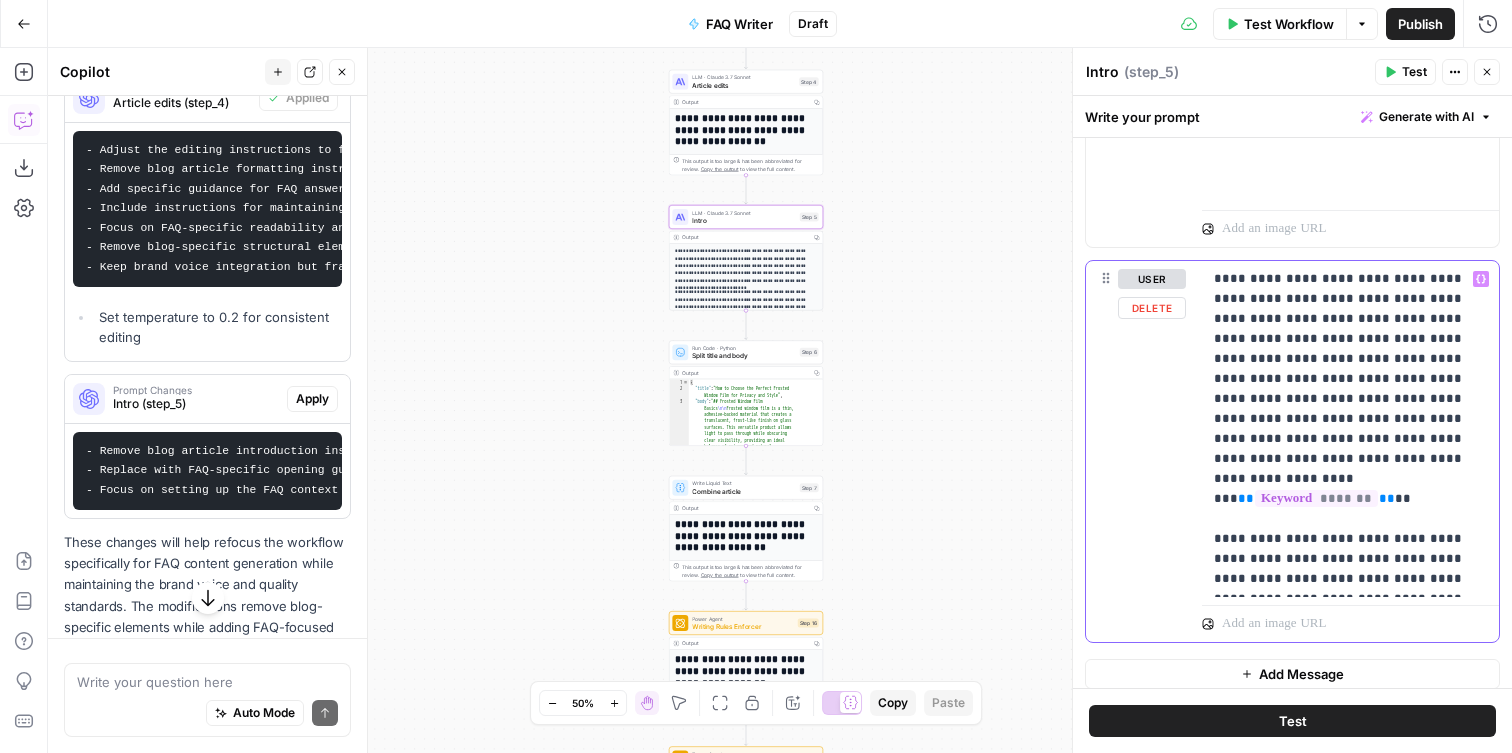 click on "**********" at bounding box center (1350, 429) 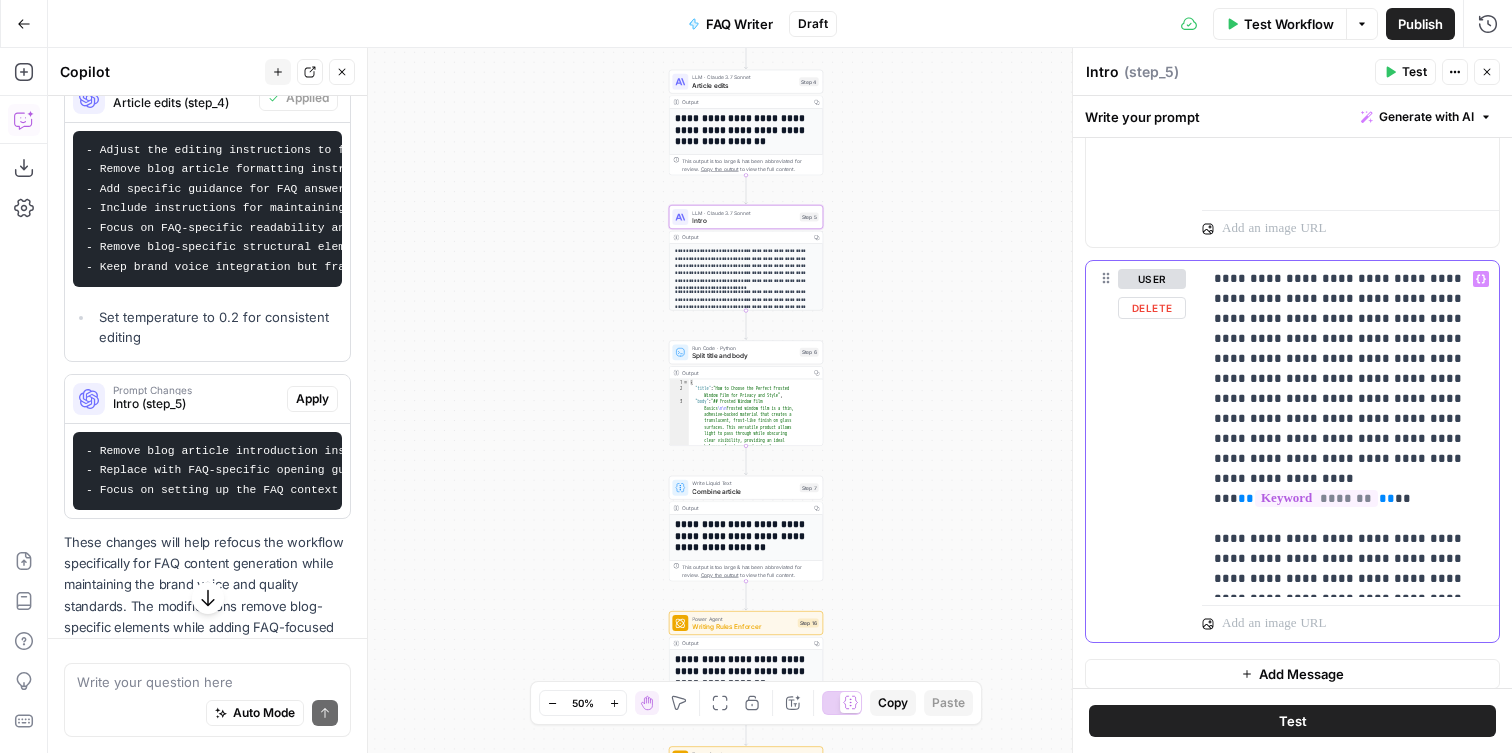 drag, startPoint x: 1215, startPoint y: 281, endPoint x: 1400, endPoint y: 567, distance: 340.61856 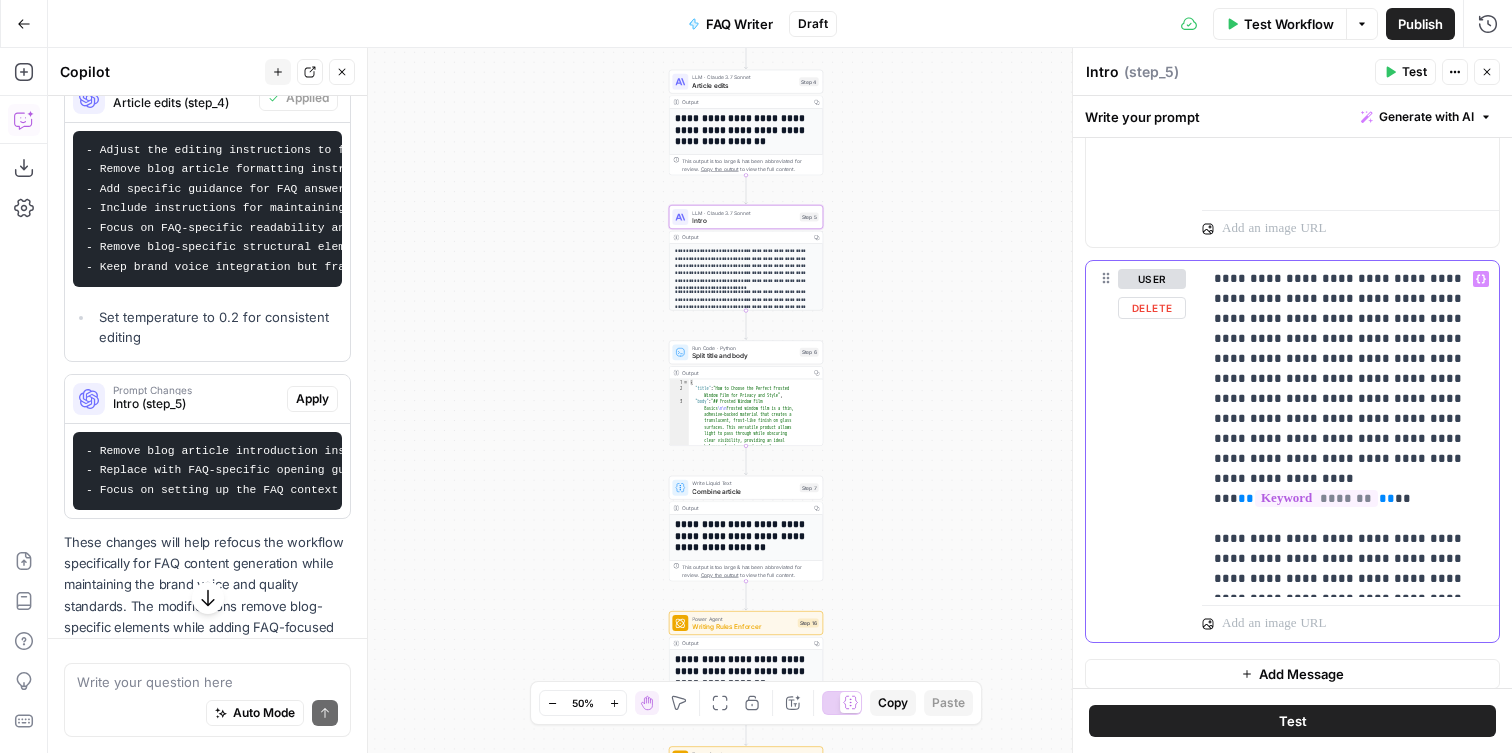 click on "**********" at bounding box center [1350, 429] 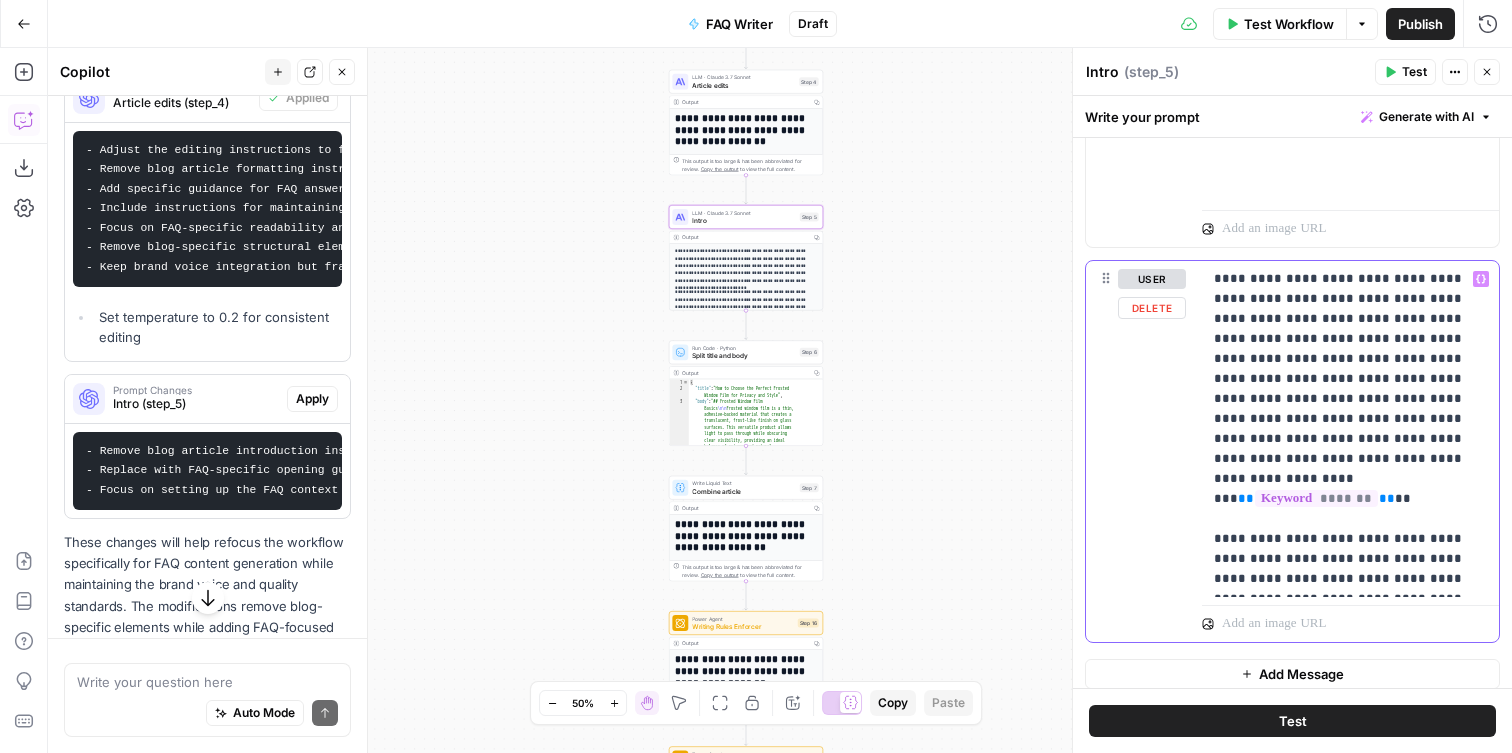 click on "**********" at bounding box center (1350, 429) 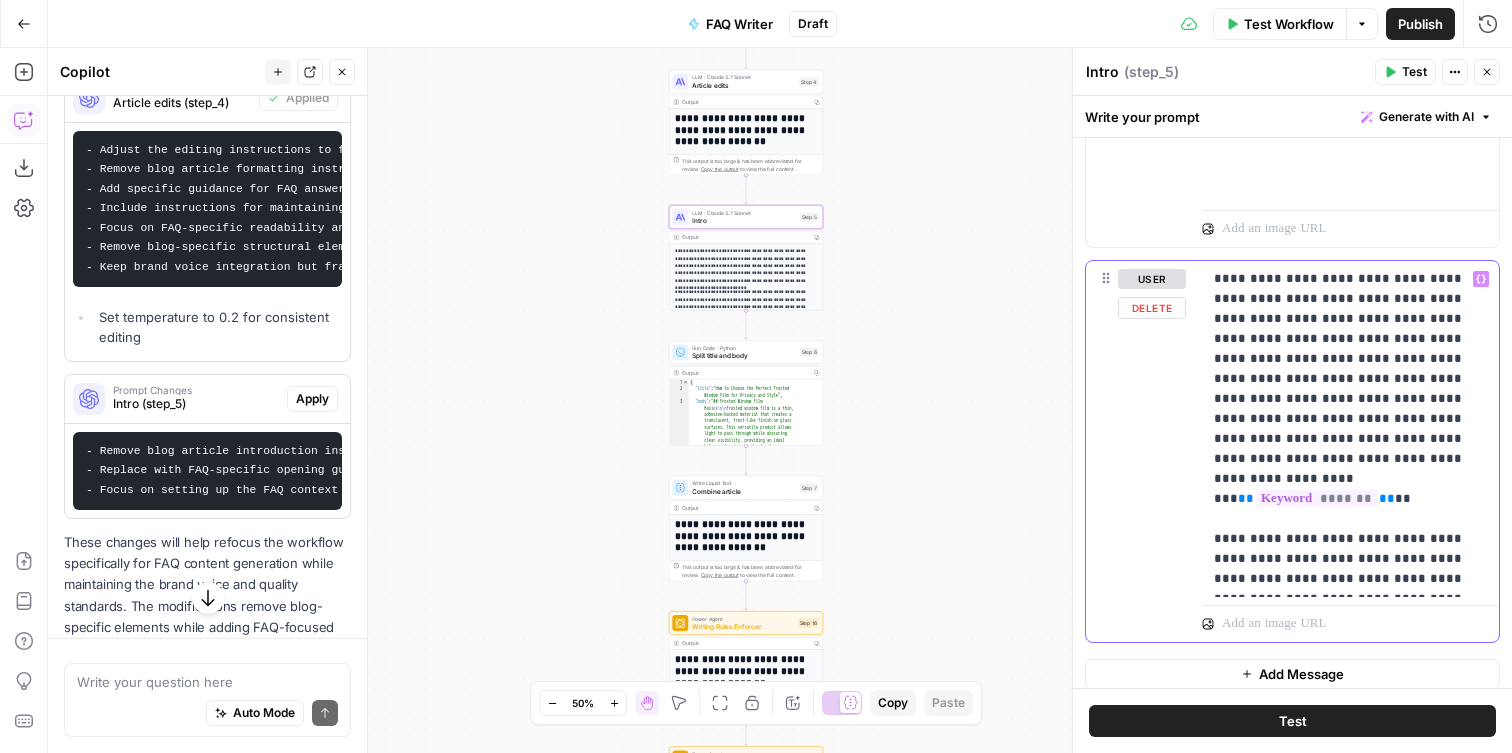 click on "**********" at bounding box center (1350, 429) 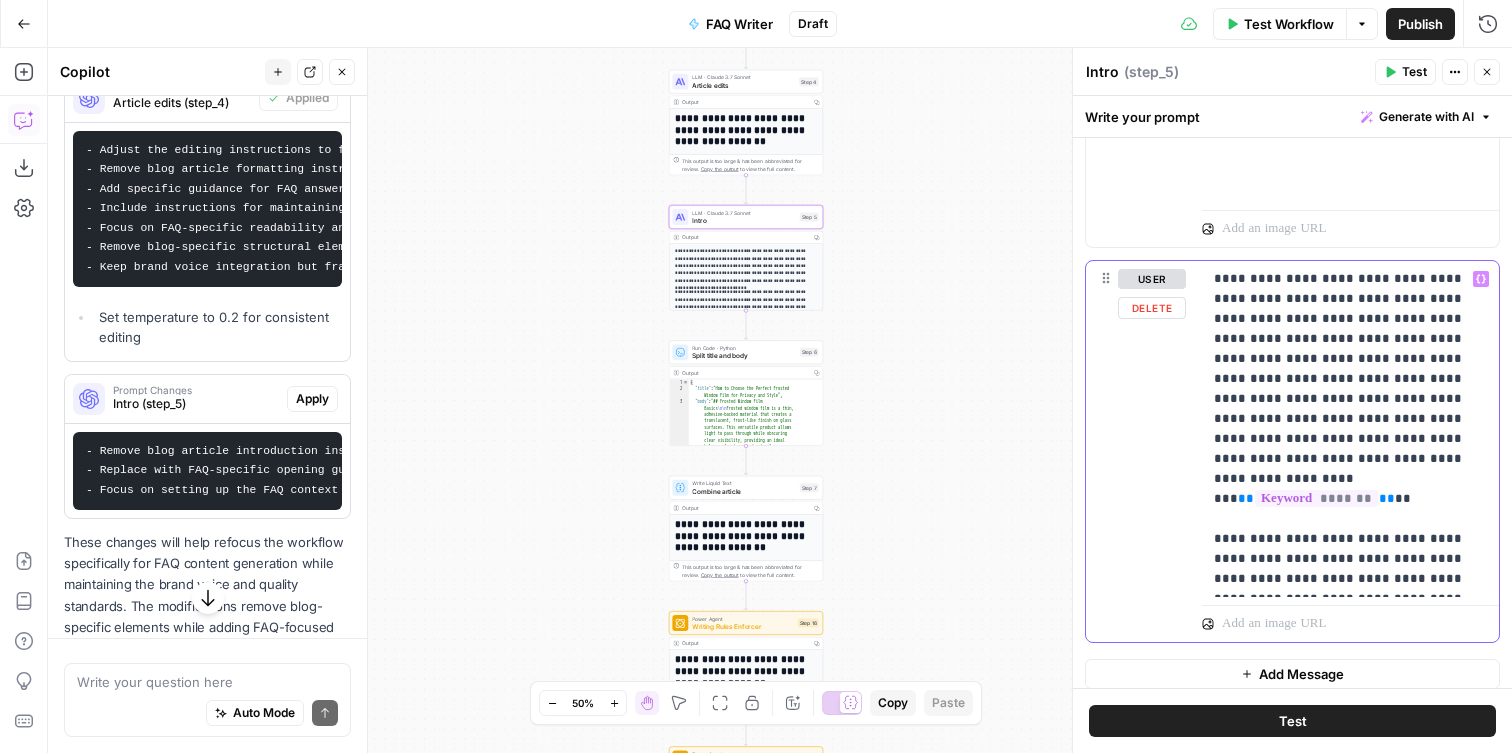 type 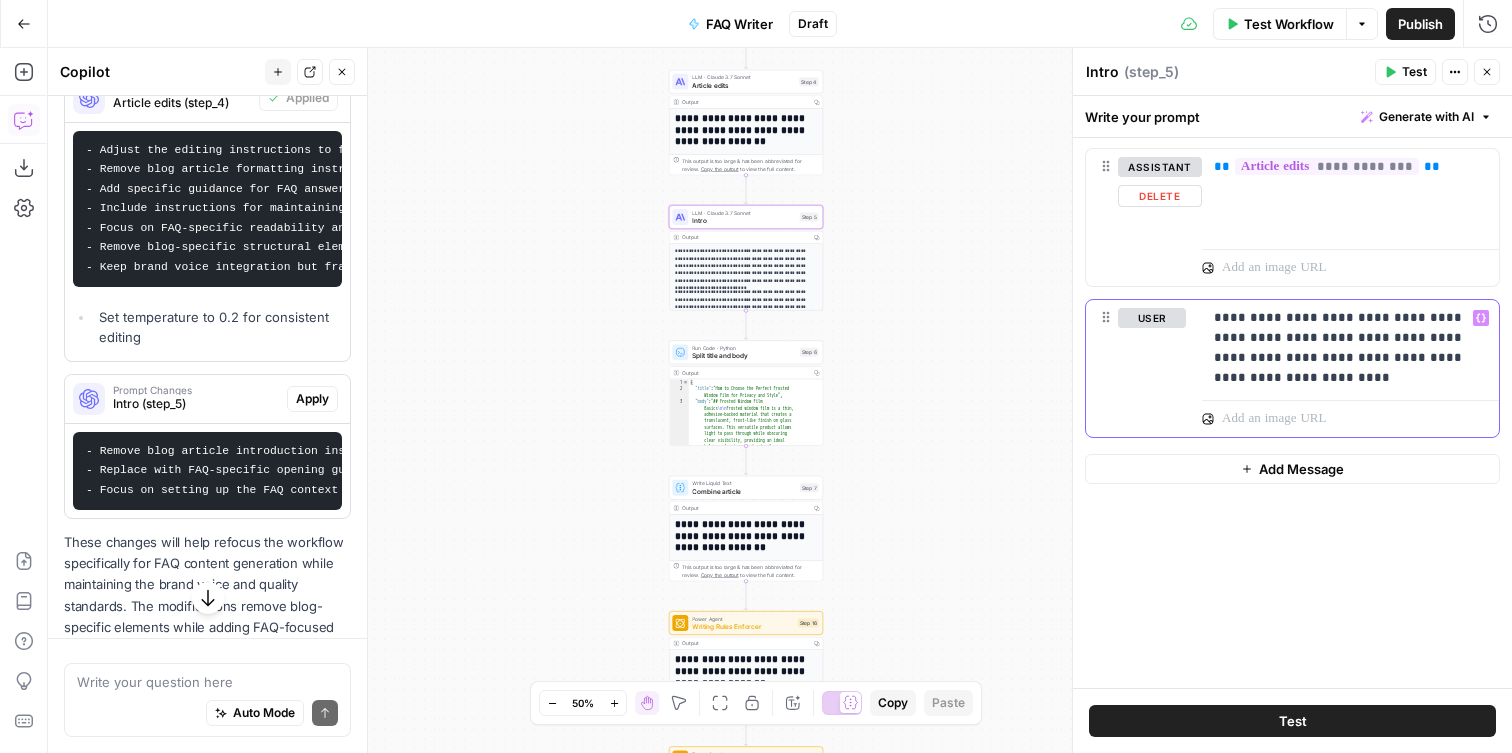 scroll, scrollTop: 2223, scrollLeft: 0, axis: vertical 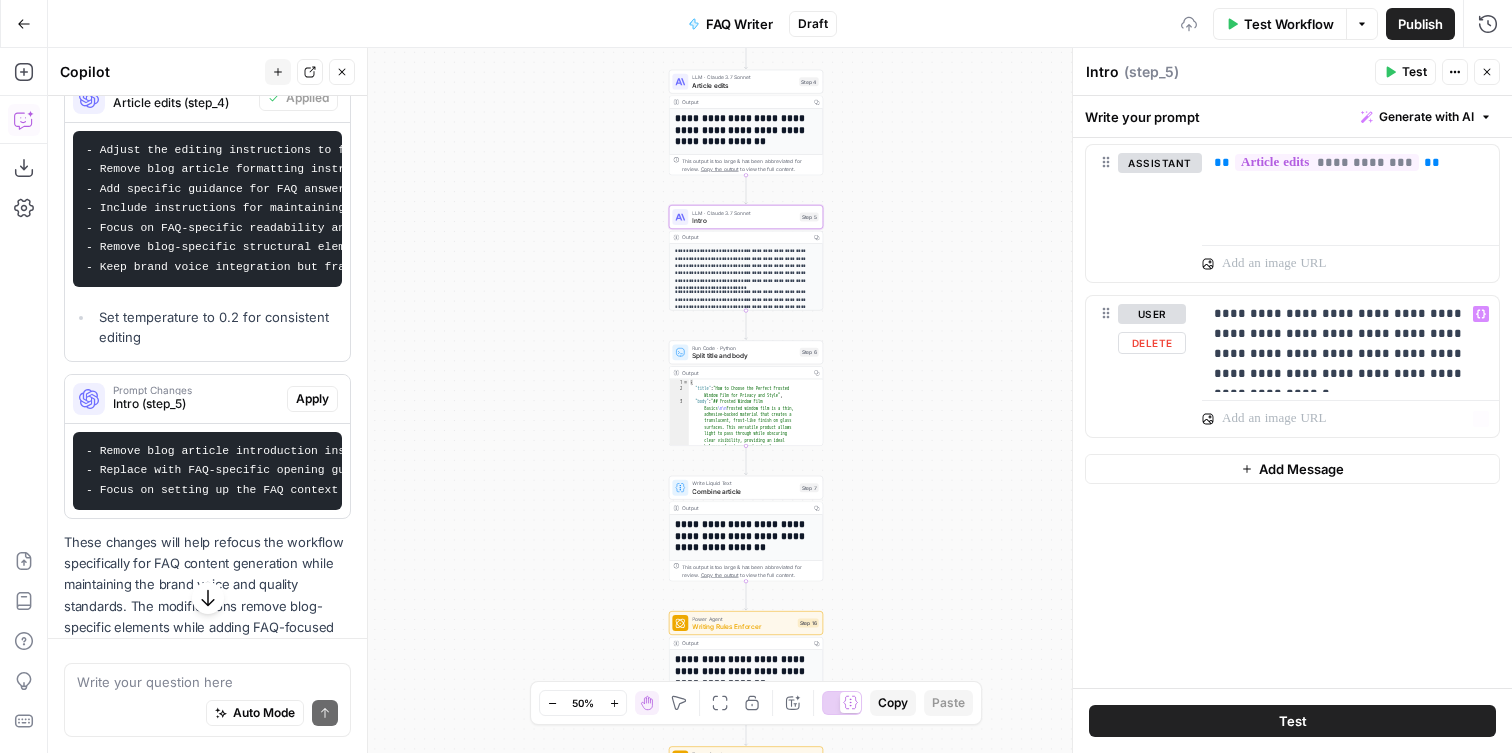 click on "**********" at bounding box center (1292, 413) 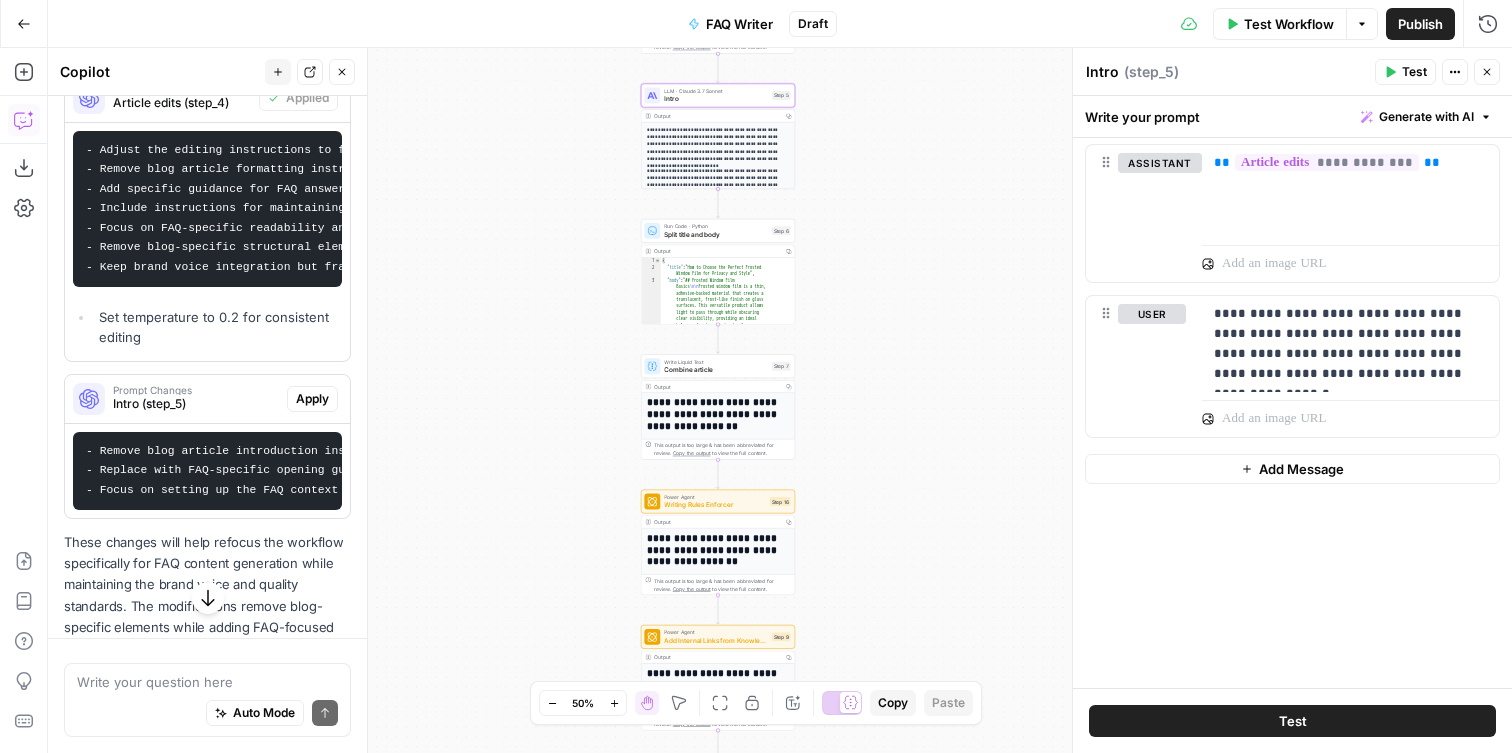 click on "Power Agent" at bounding box center [715, 497] 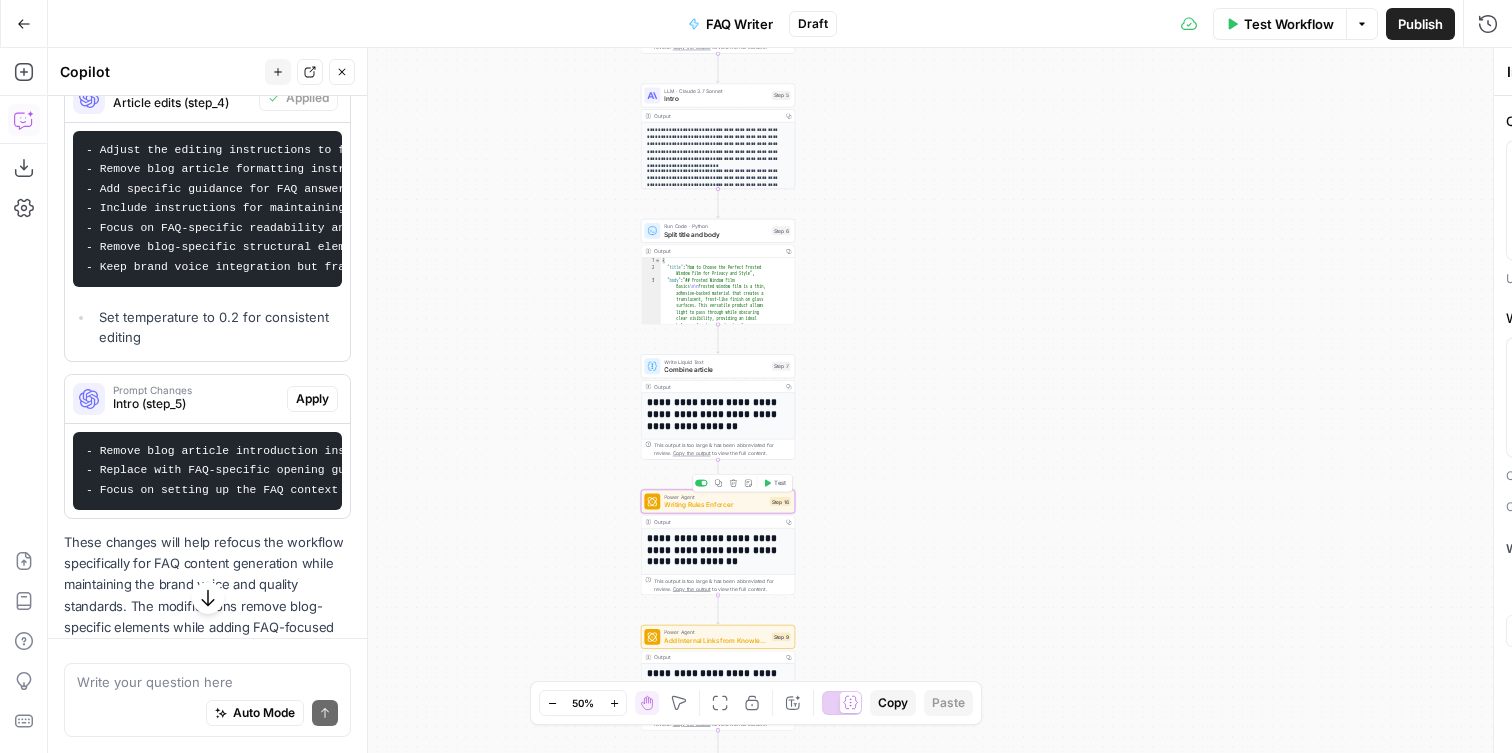 type on "Writing Rules Enforcer" 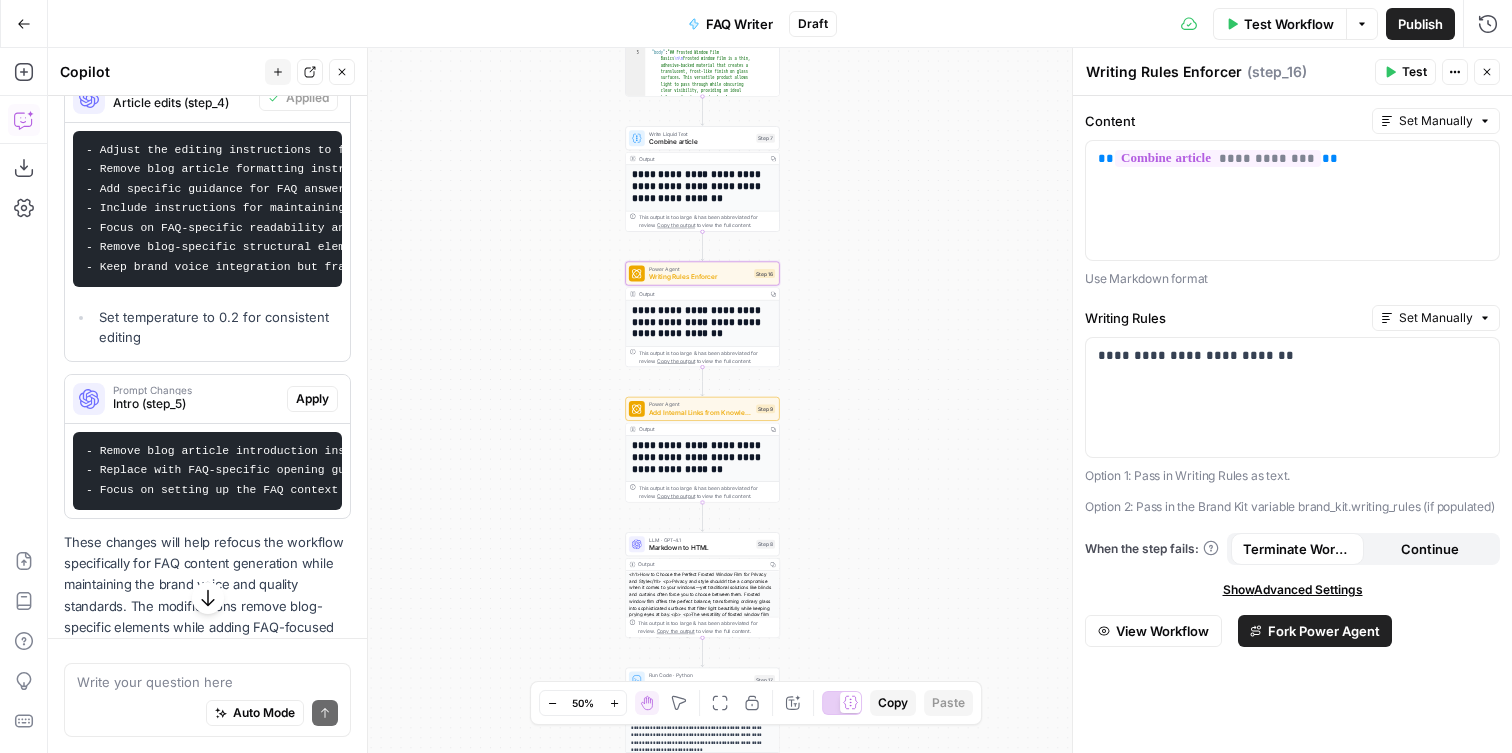 click on "Add Internal Links from Knowledge Base - Fork" at bounding box center [700, 412] 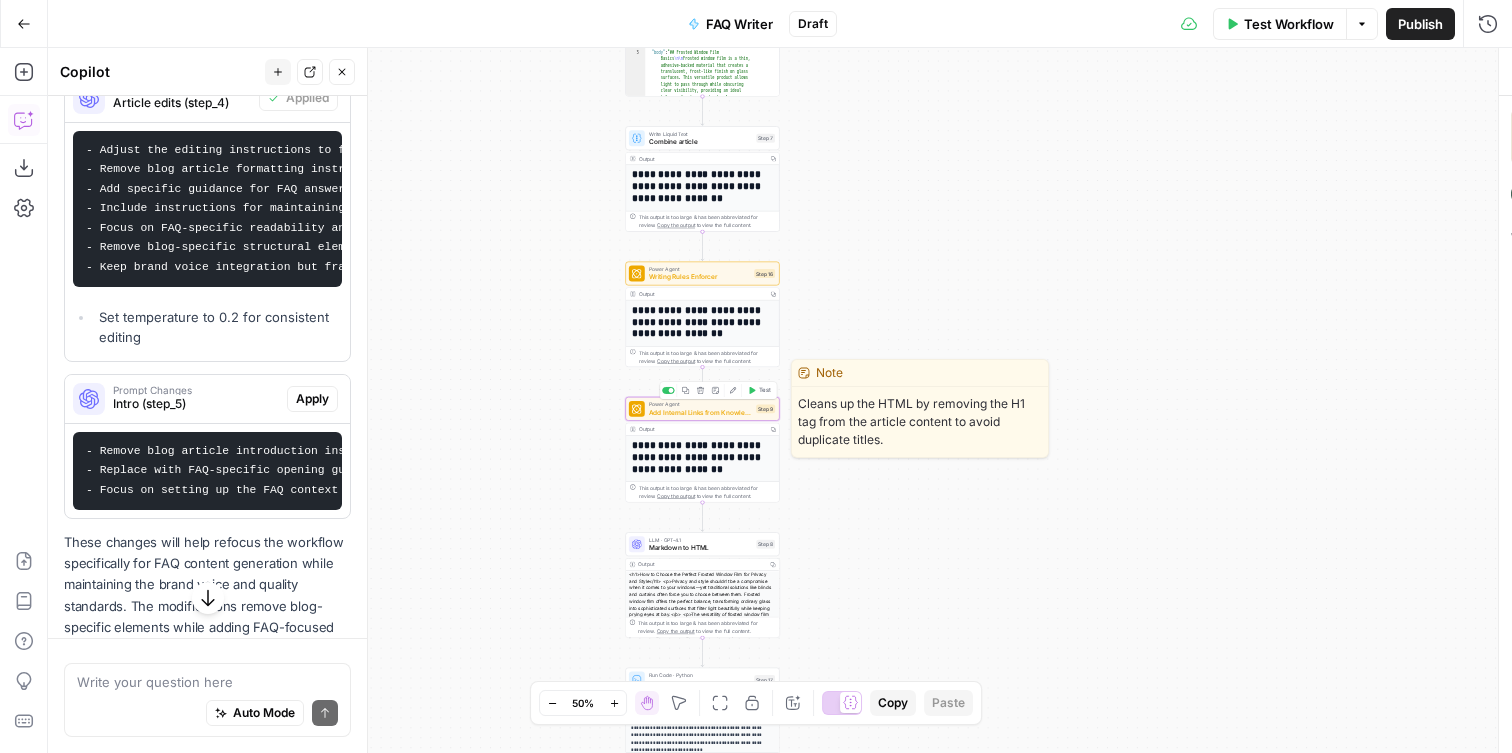 type on "Add Internal Links from Knowledge Base - Fork" 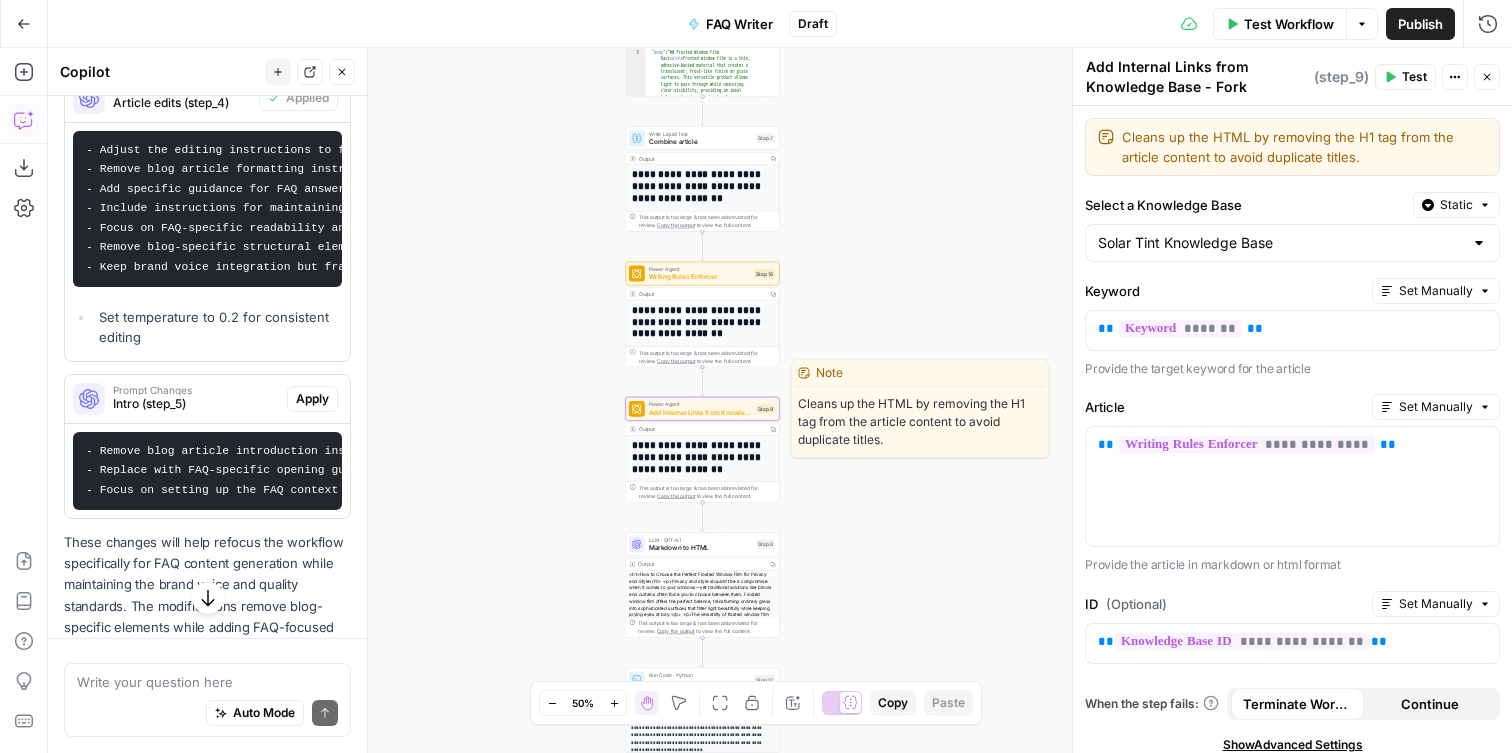 click on "Add Internal Links from Knowledge Base - Fork" at bounding box center [700, 412] 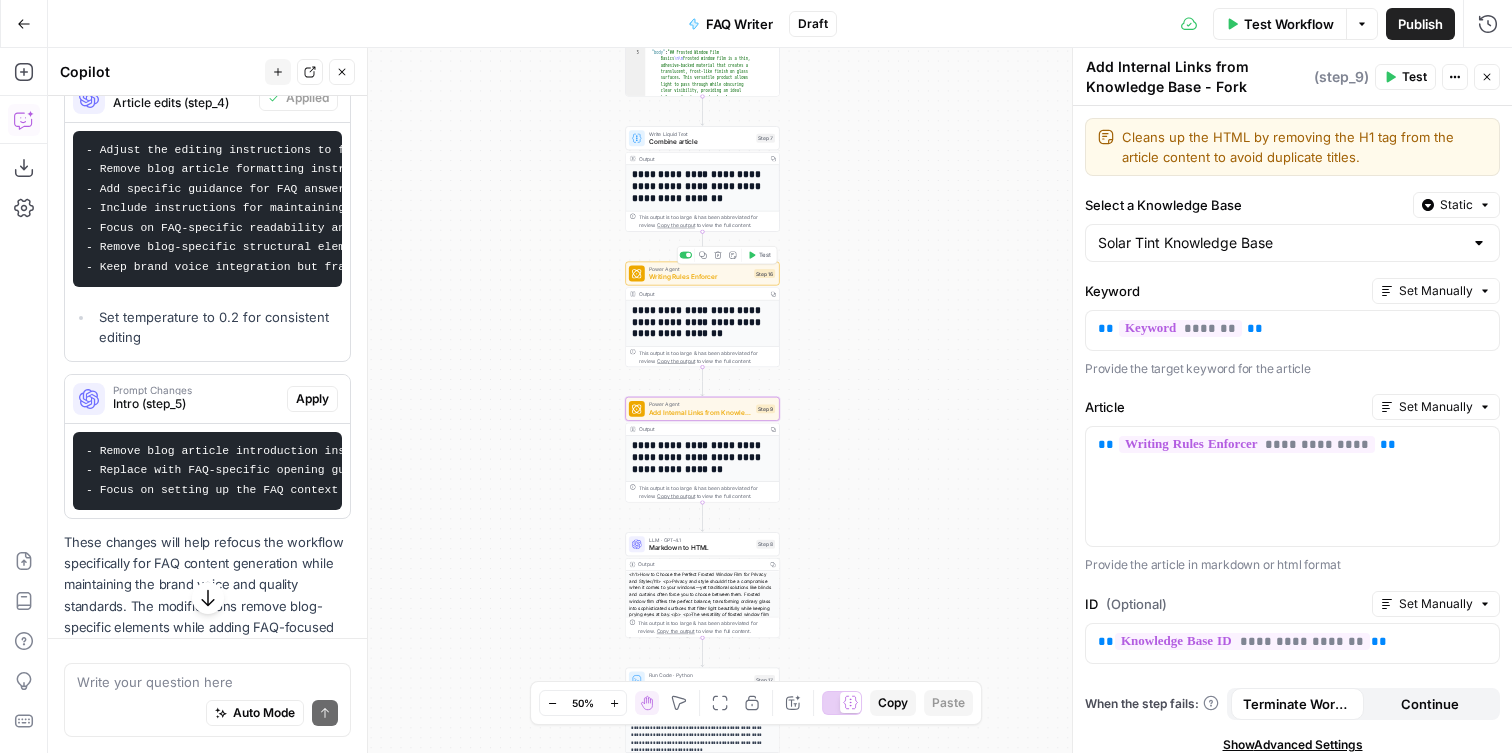 click on "Power Agent Writing Rules Enforcer Step 16 Copy step Delete step Add Note Test" at bounding box center (702, 273) 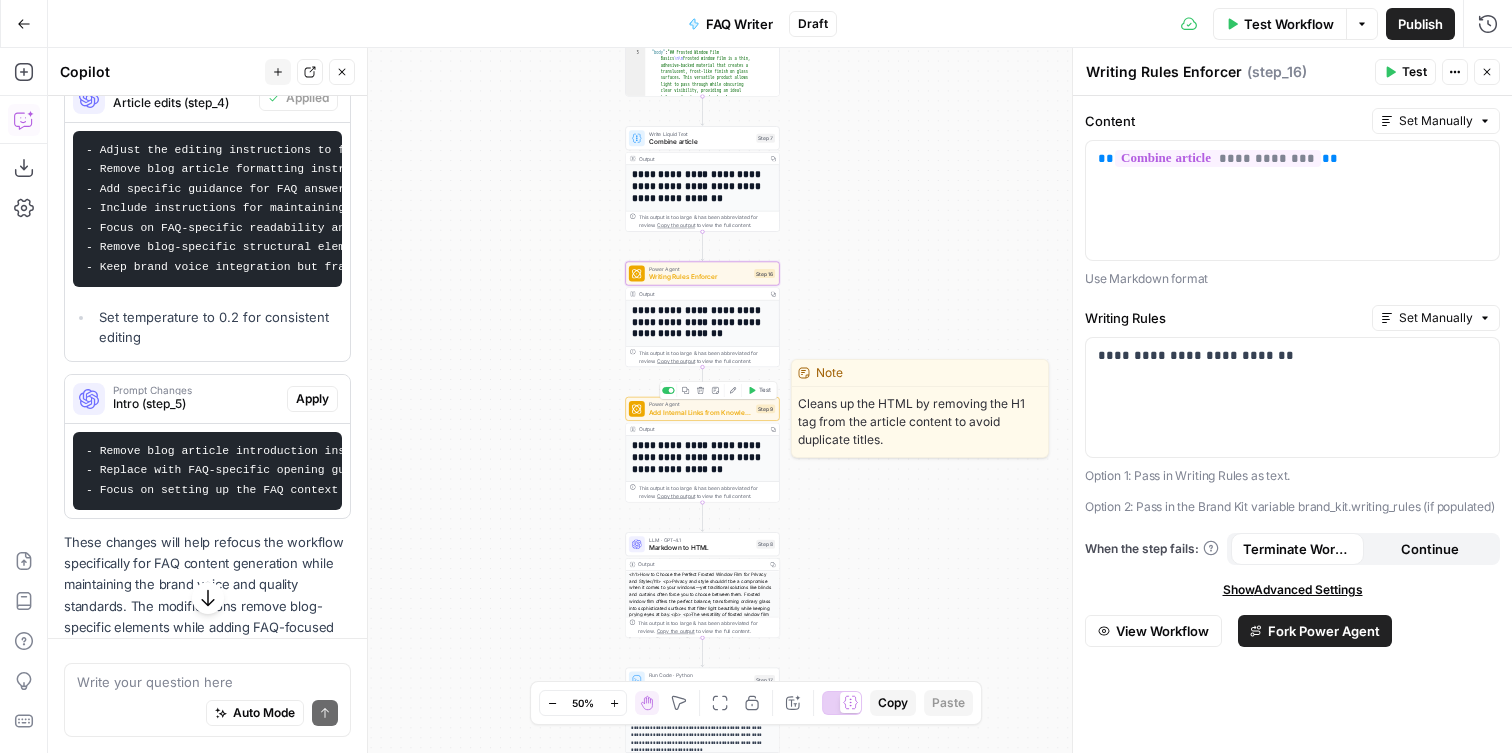 click on "Copy step Delete step Edit Note Edit Agent Test" at bounding box center (719, 390) 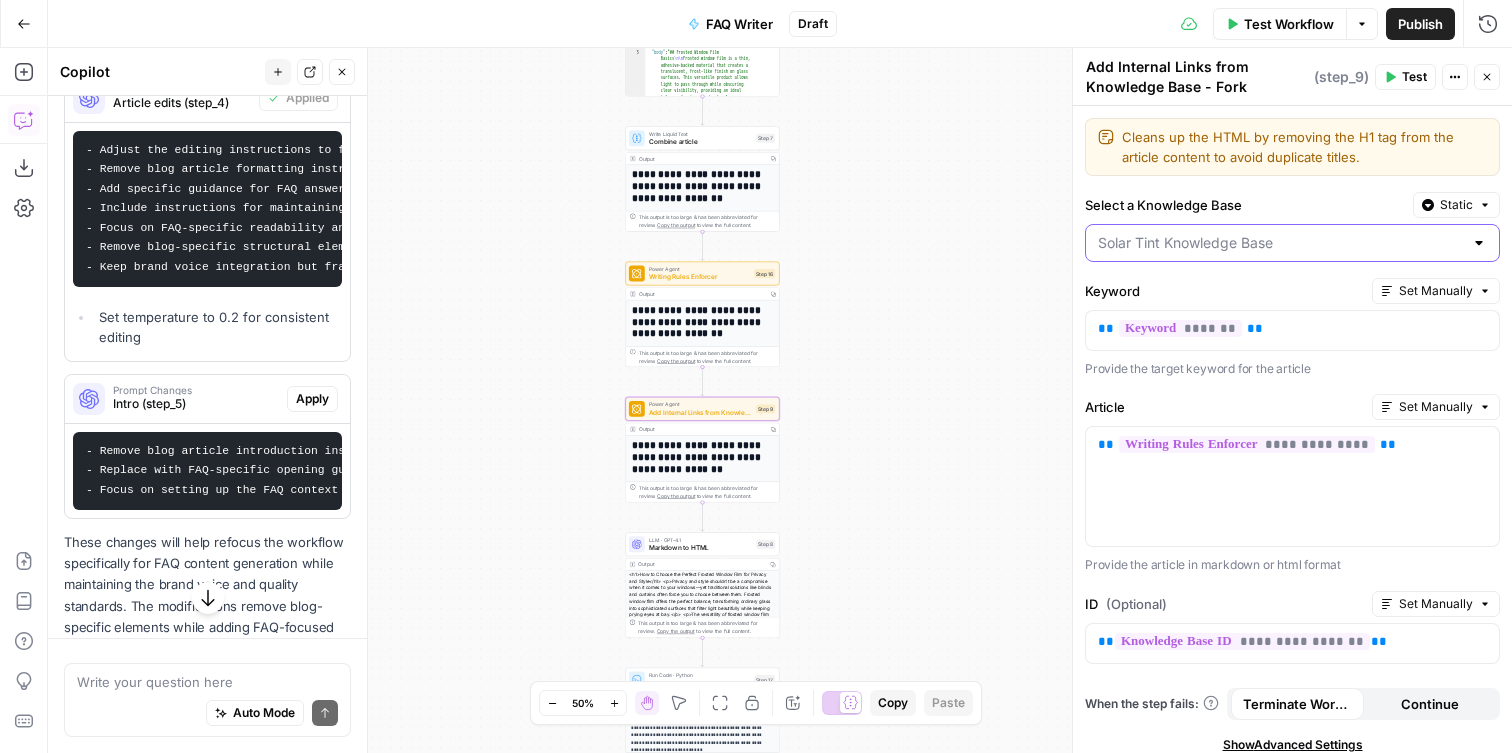 click on "Select a Knowledge Base" at bounding box center [1280, 243] 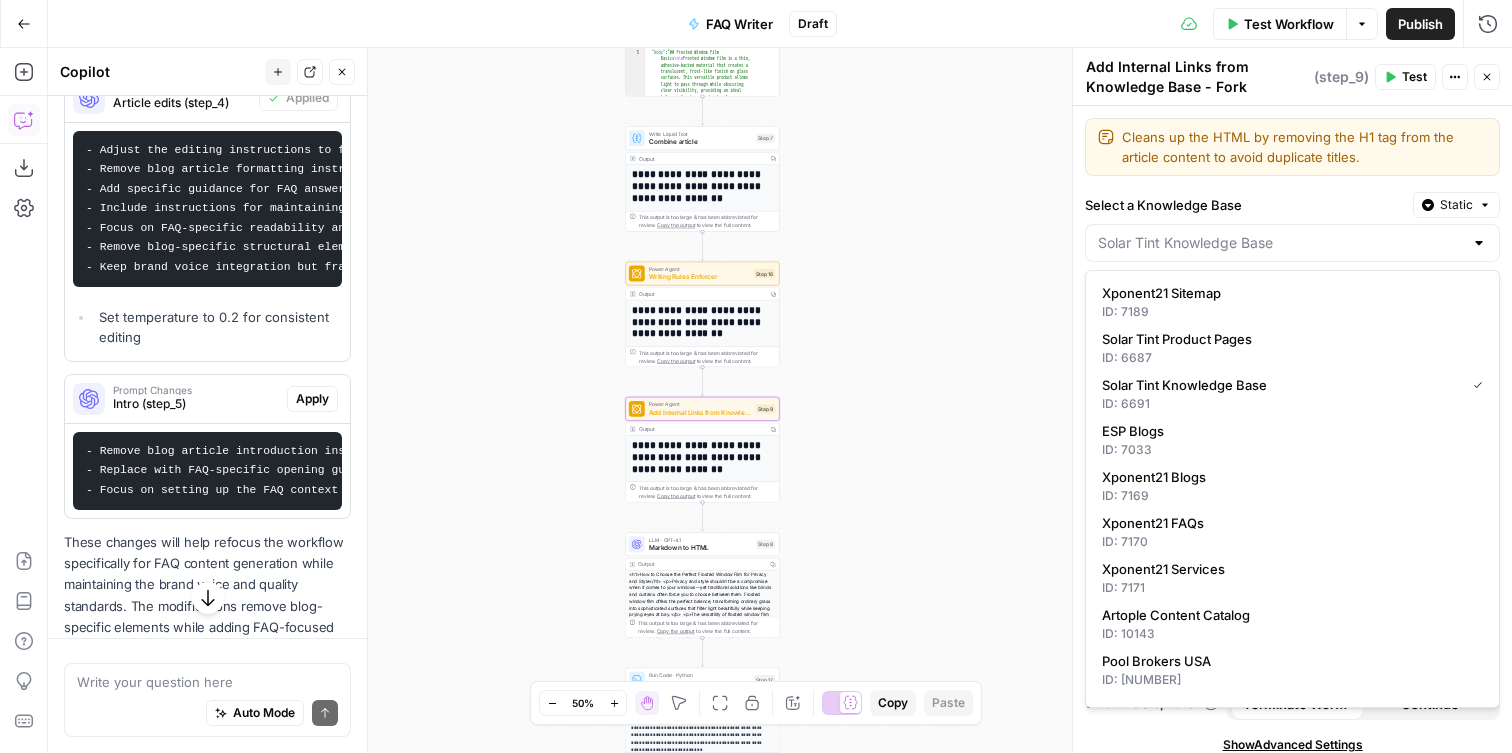type on "Solar Tint Knowledge Base" 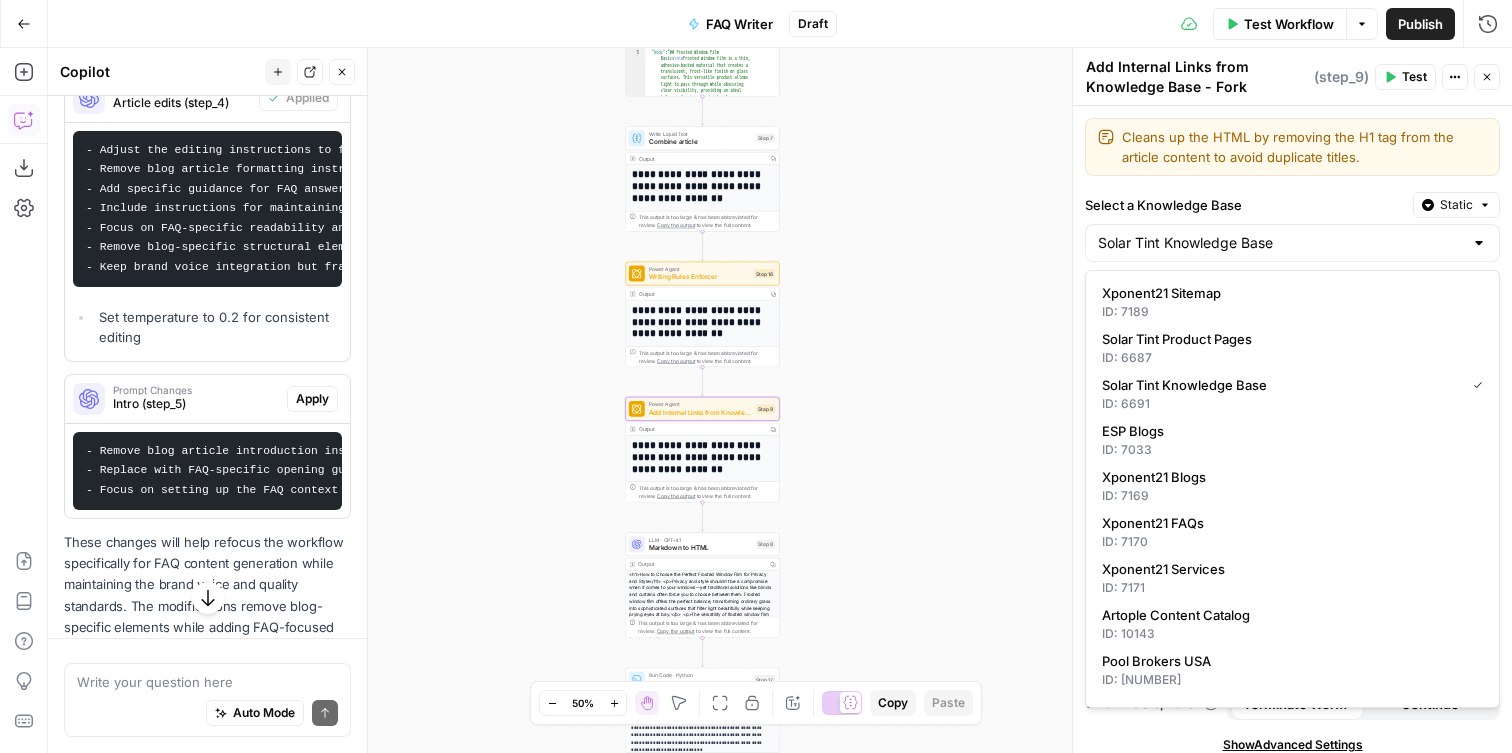 click on "**********" at bounding box center [780, 400] 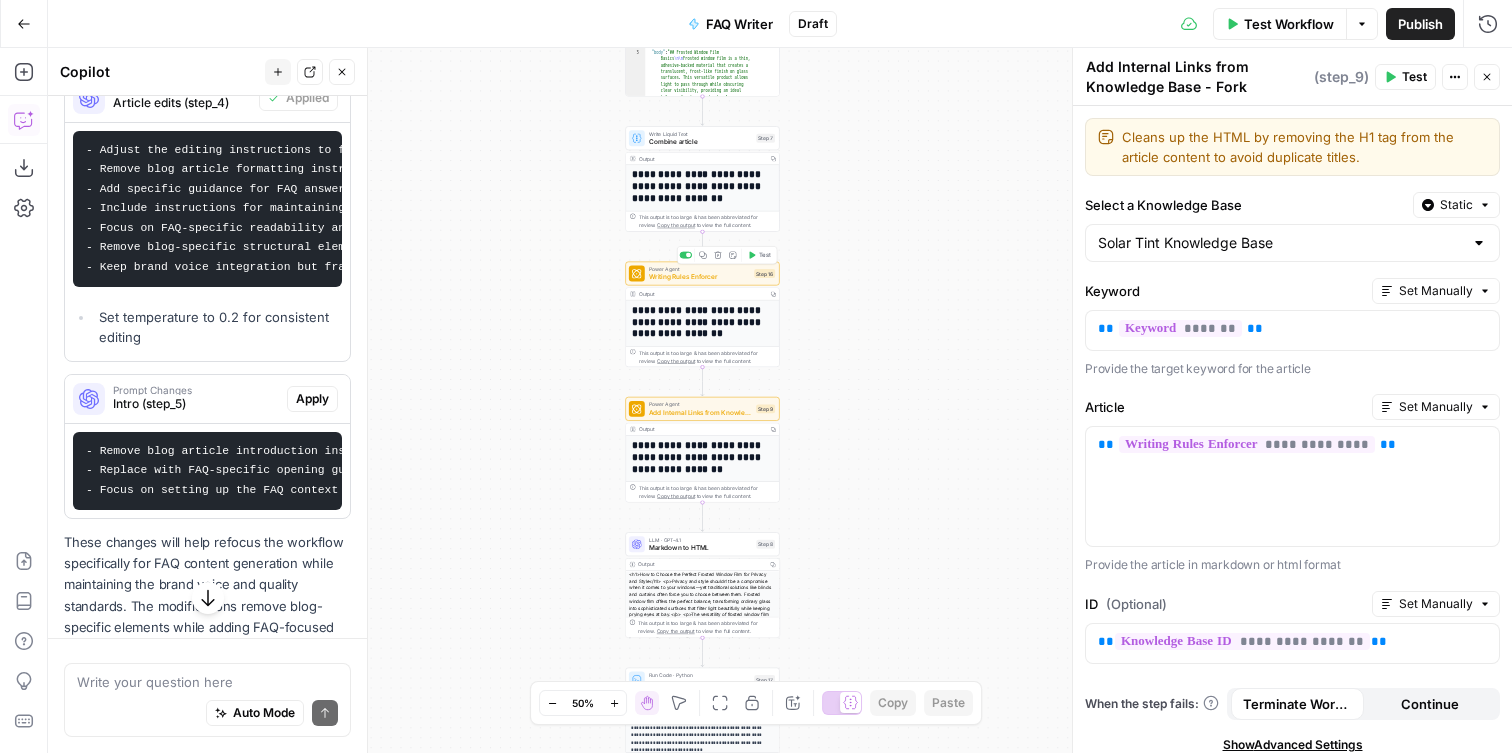scroll, scrollTop: 667, scrollLeft: 0, axis: vertical 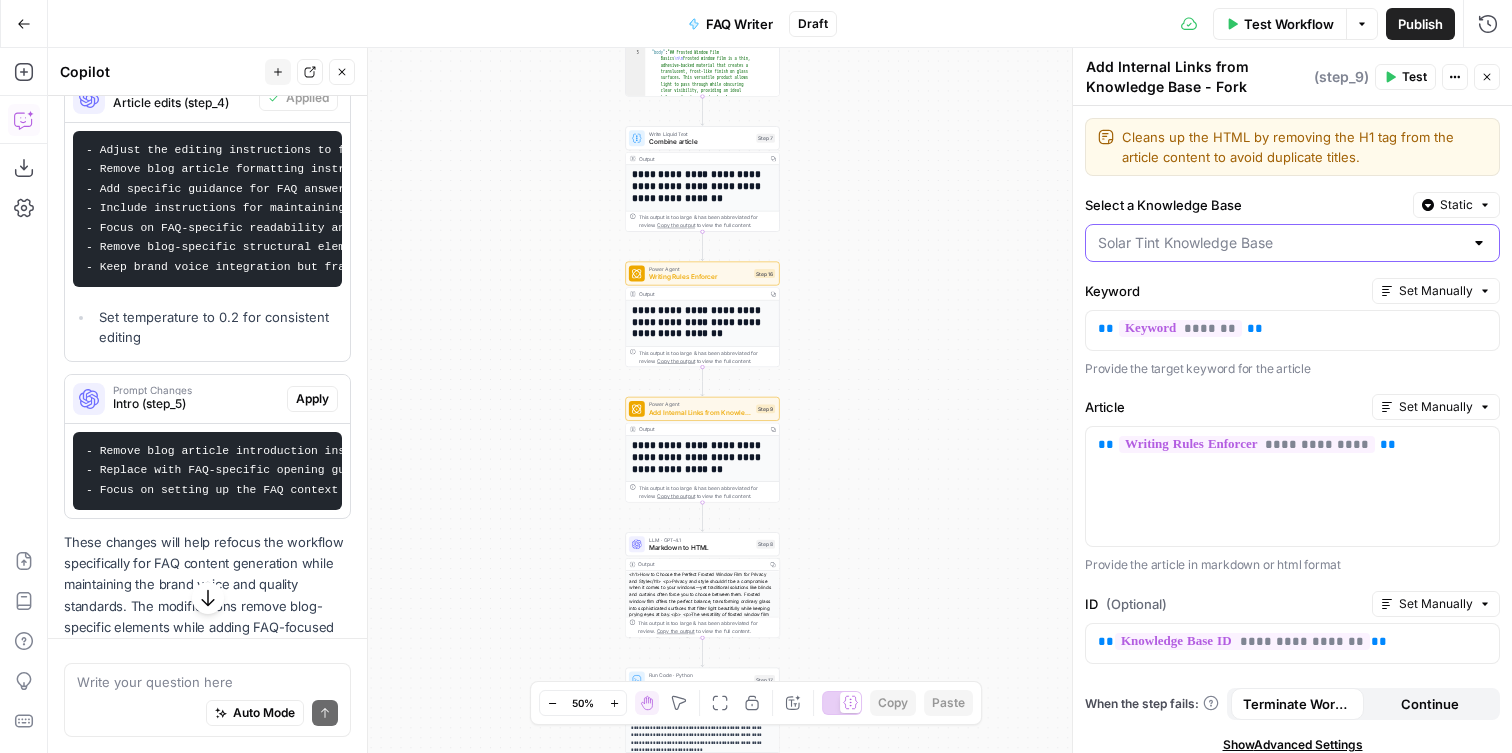 click on "Select a Knowledge Base" at bounding box center [1280, 243] 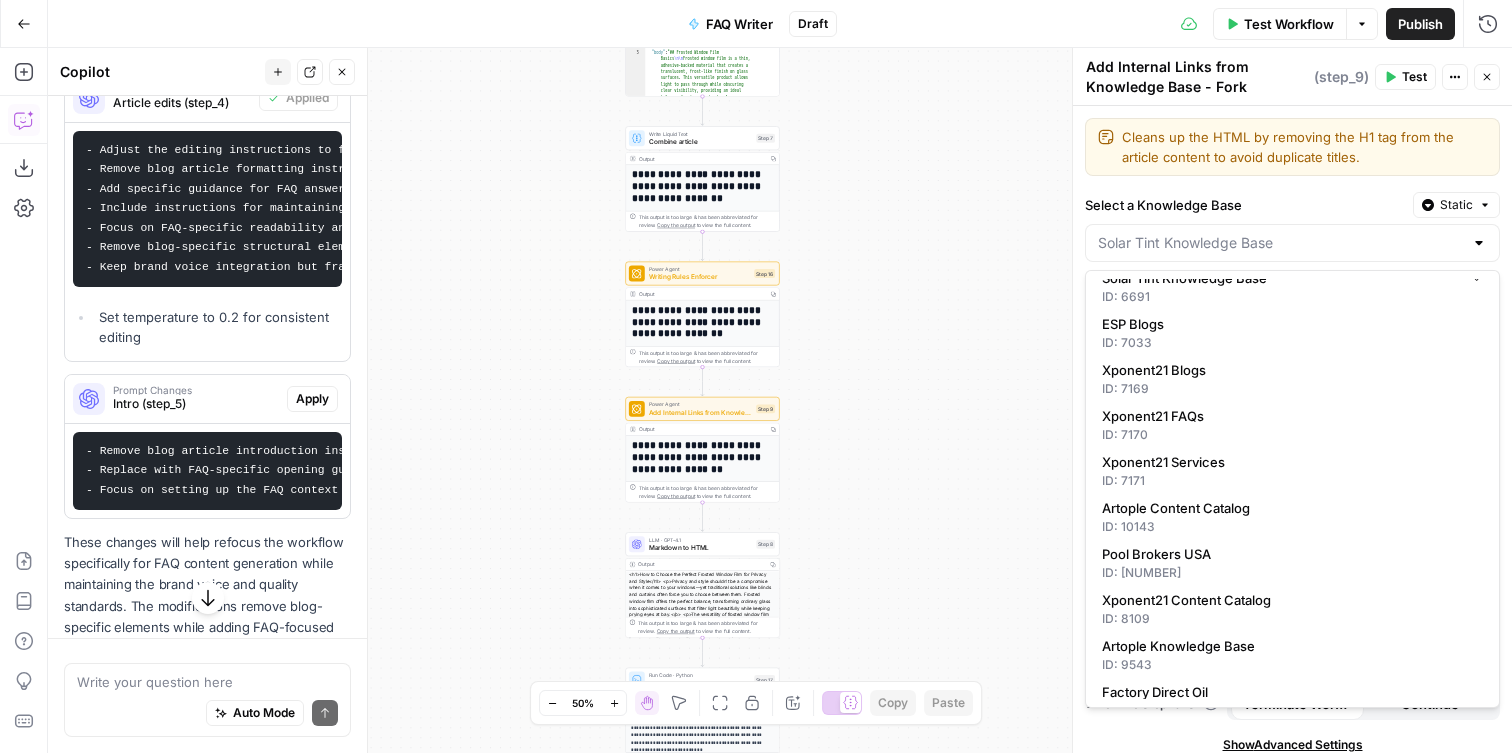 scroll, scrollTop: 104, scrollLeft: 0, axis: vertical 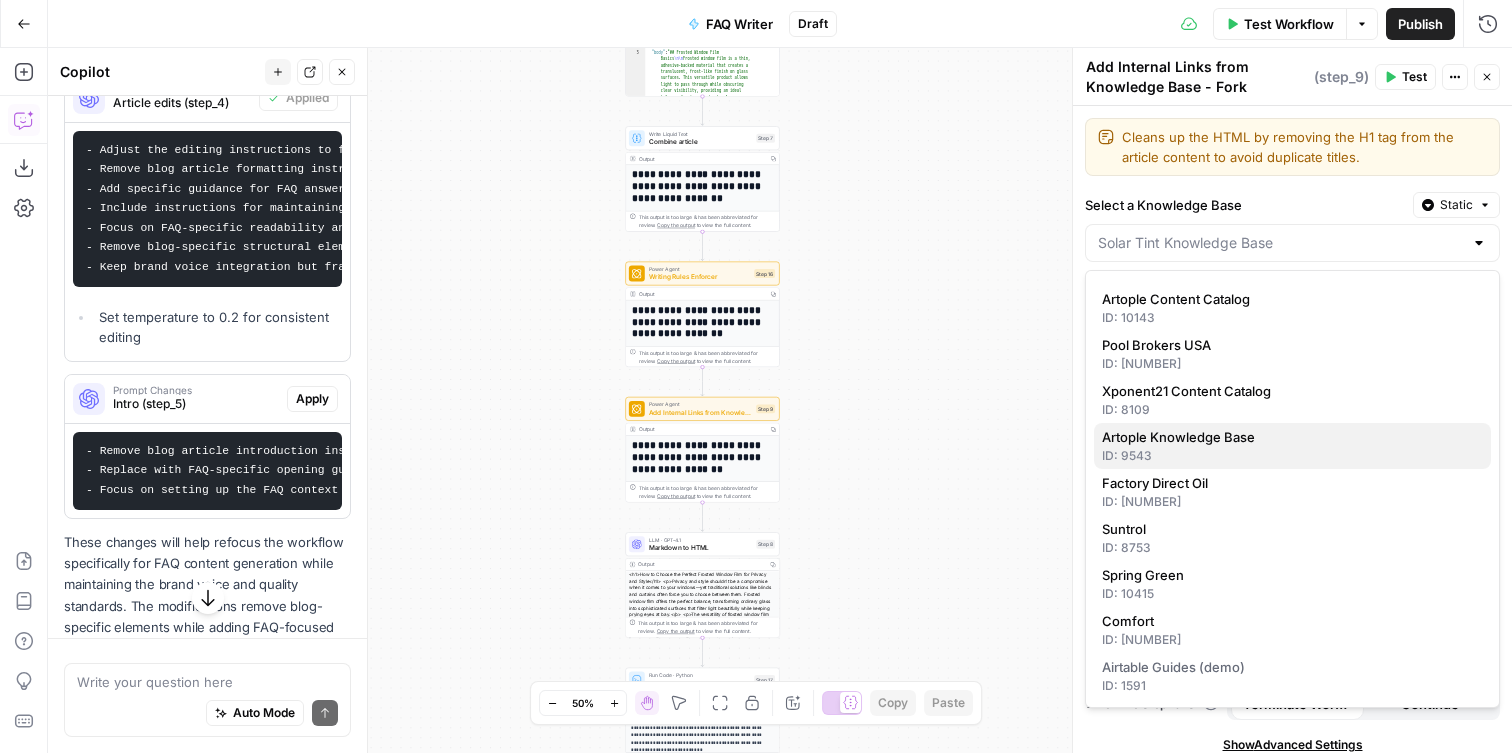 click on "ID: 9543" at bounding box center (1292, 456) 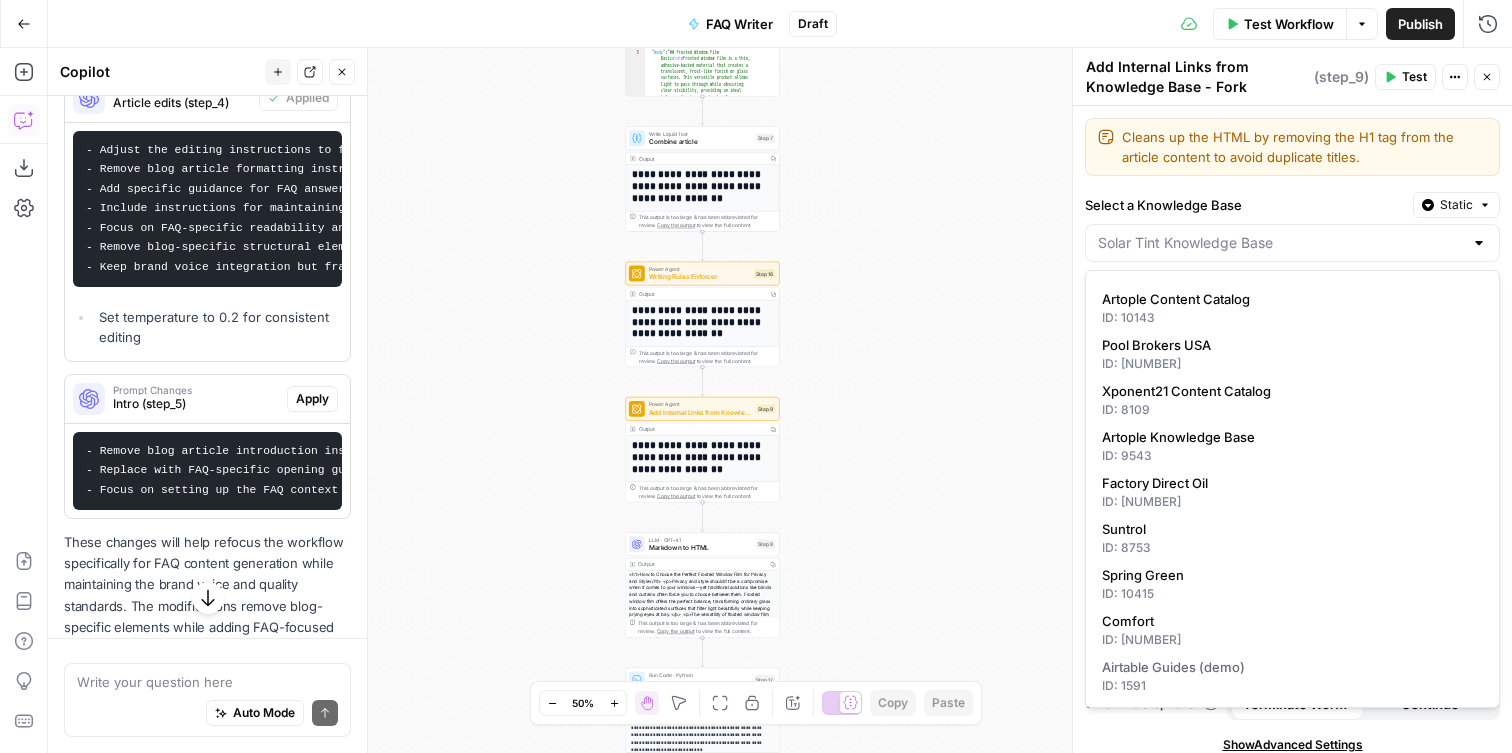 type on "Artople Knowledge Base" 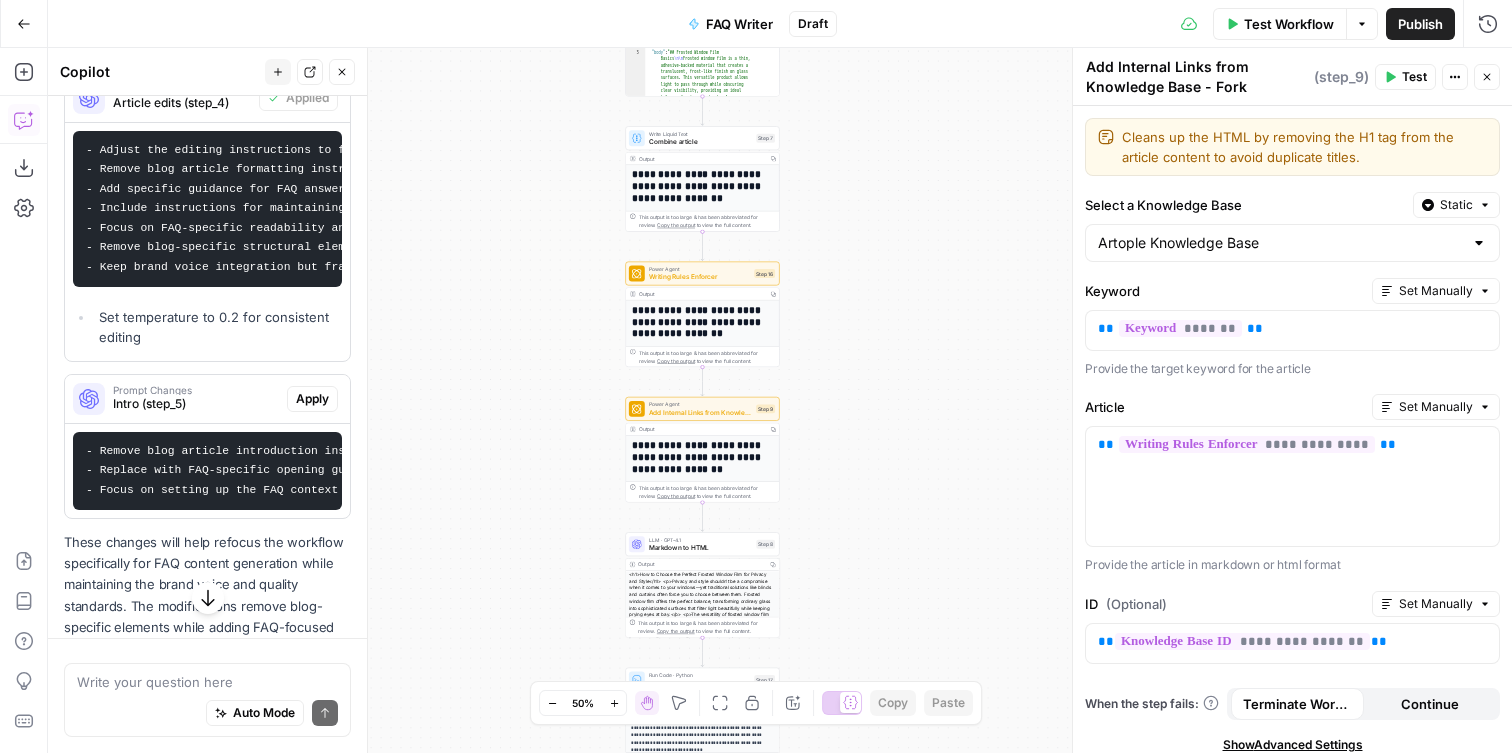 click on "**********" at bounding box center (780, 400) 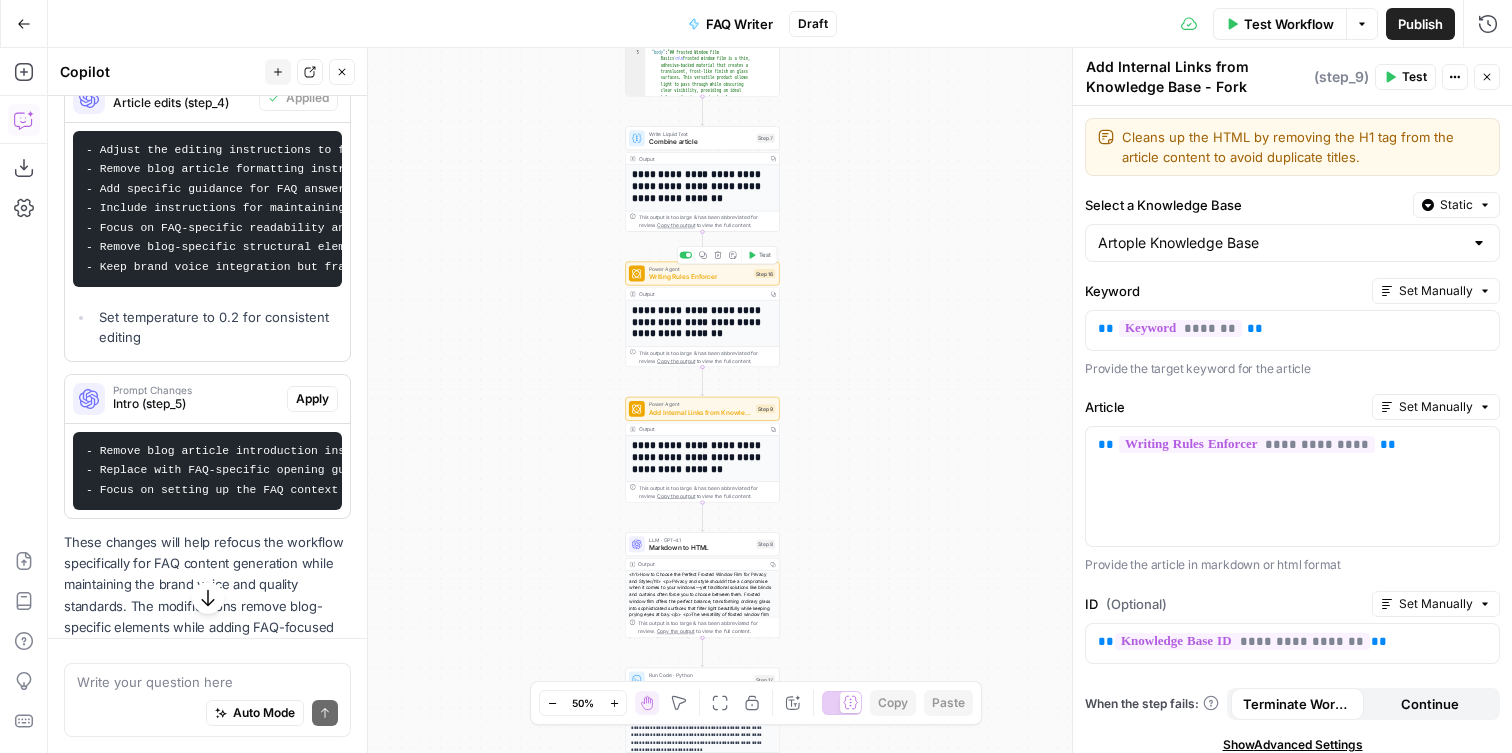 click on "Writing Rules Enforcer" at bounding box center (700, 277) 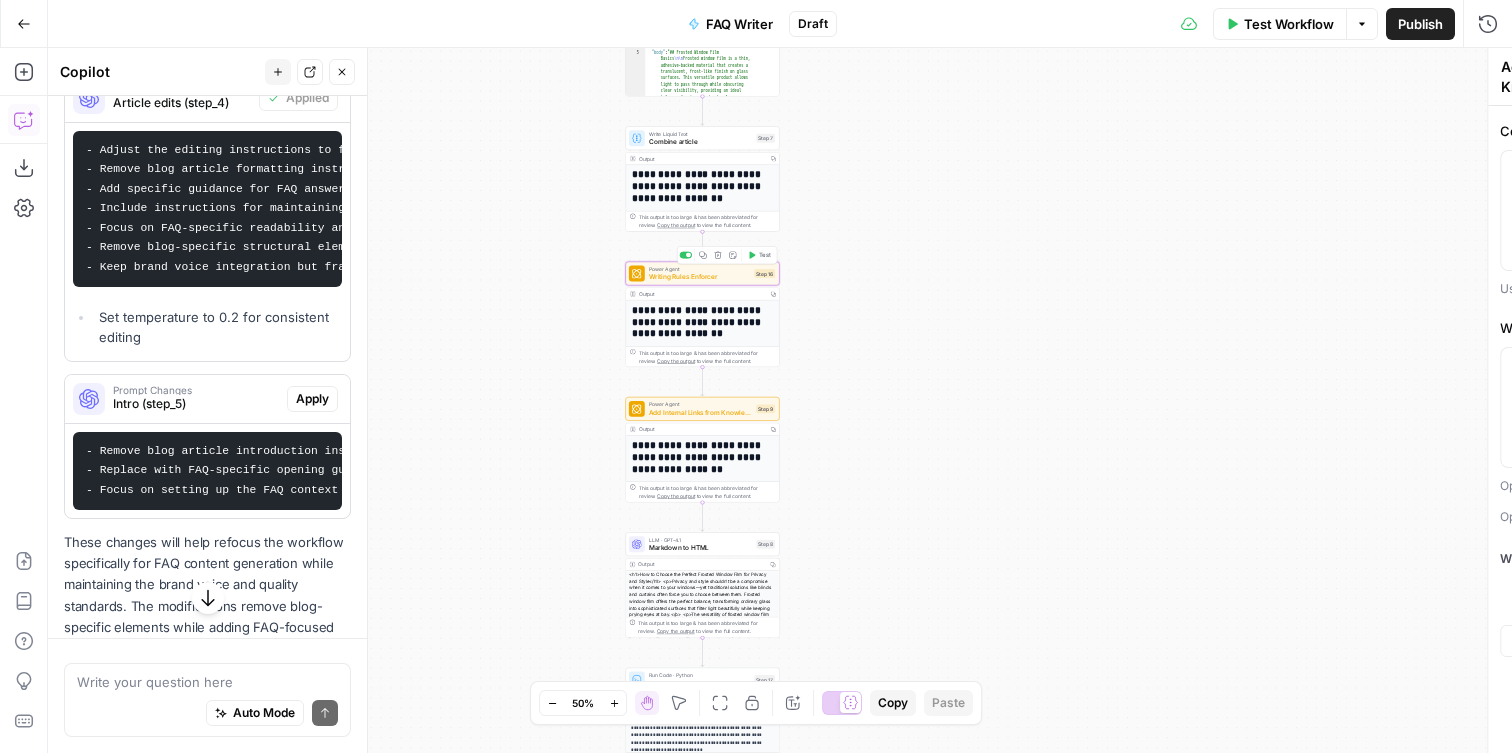 type on "Writing Rules Enforcer" 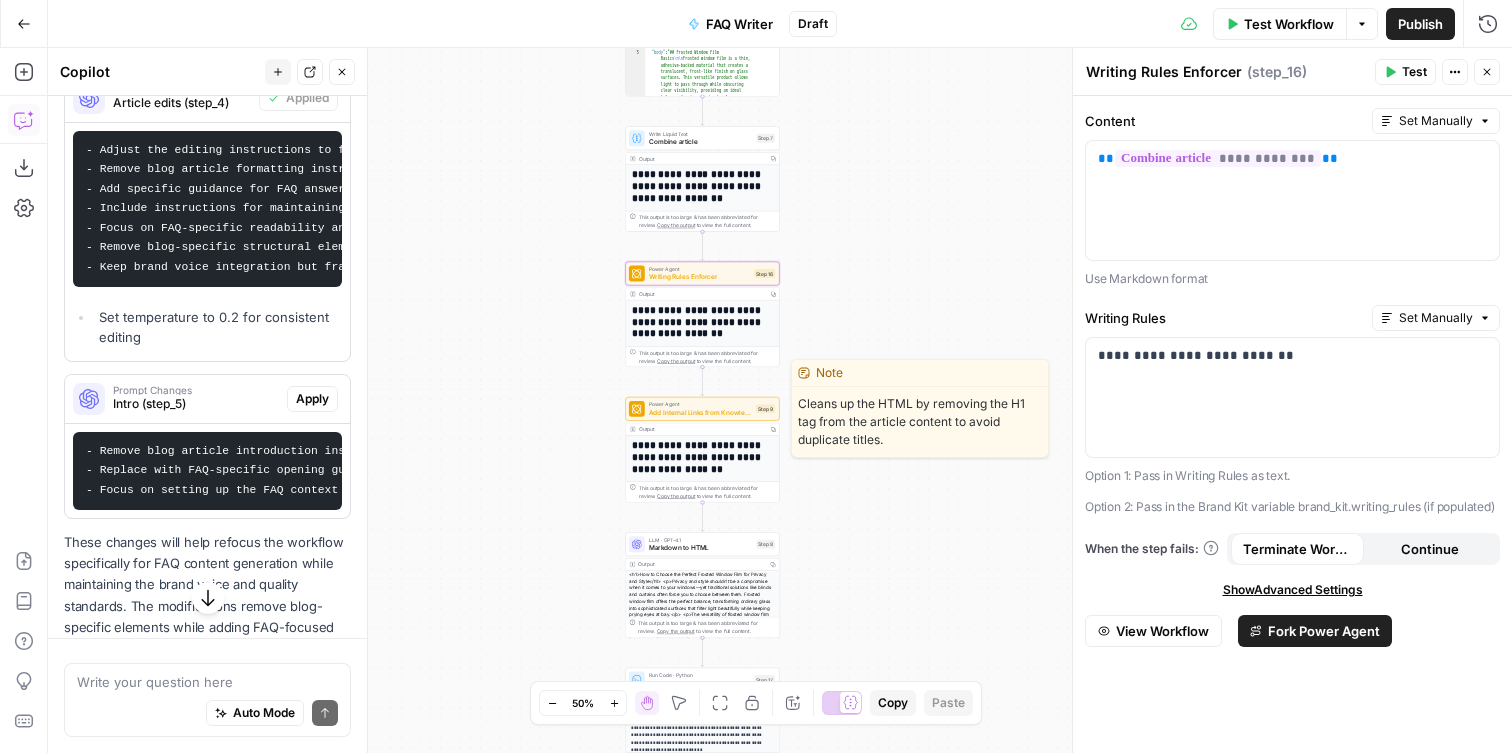 click on "Add Internal Links from Knowledge Base - Fork" at bounding box center (700, 412) 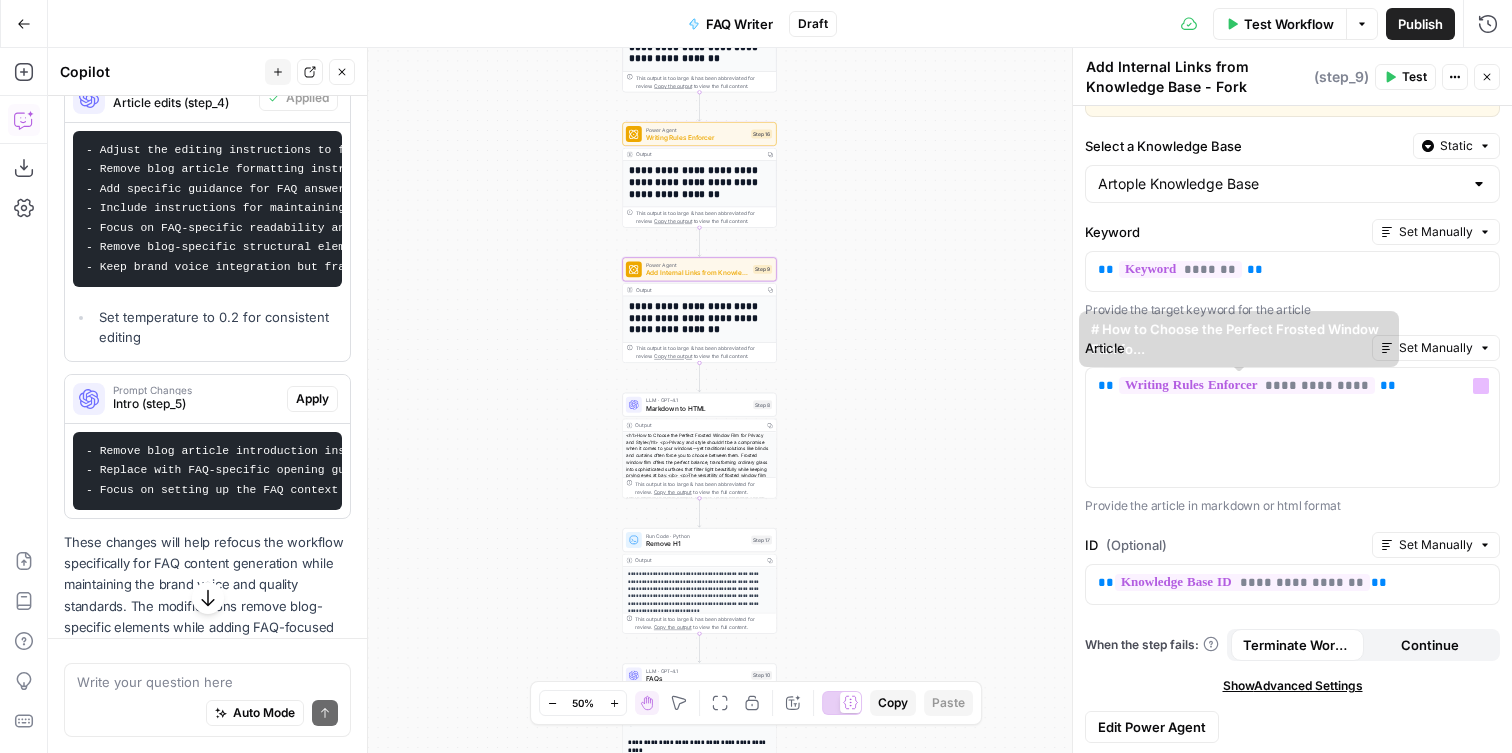 scroll, scrollTop: 60, scrollLeft: 0, axis: vertical 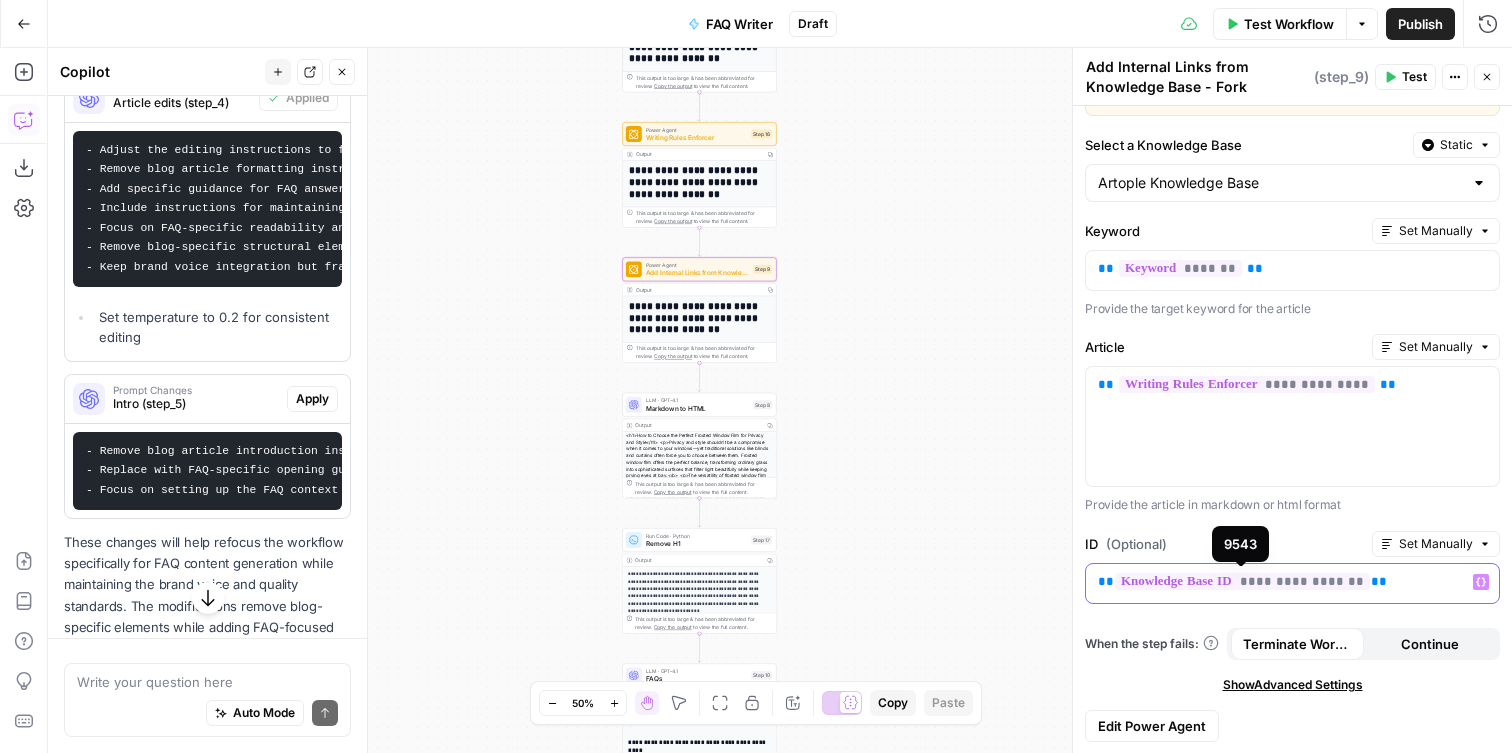 click on "**********" at bounding box center [1242, 581] 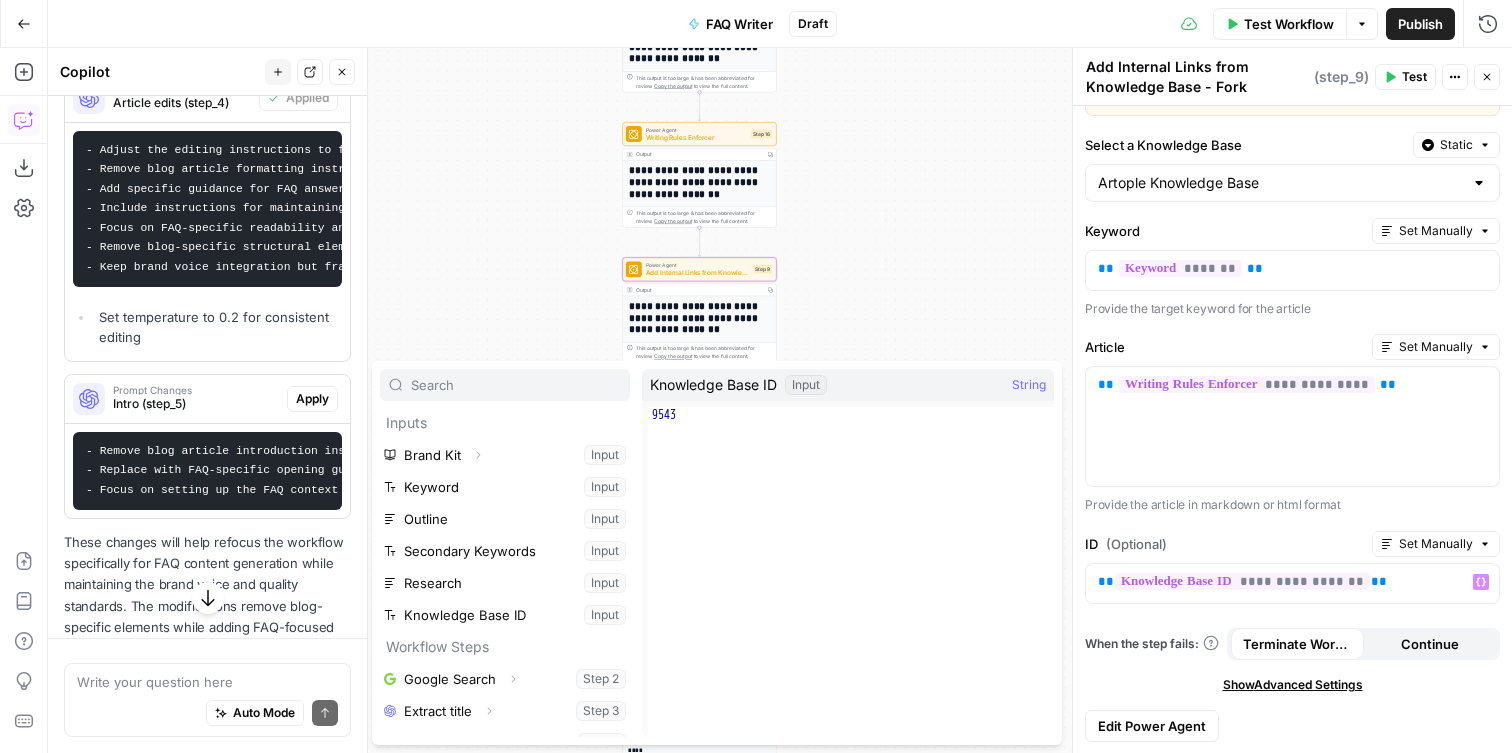 click on "**********" at bounding box center (780, 400) 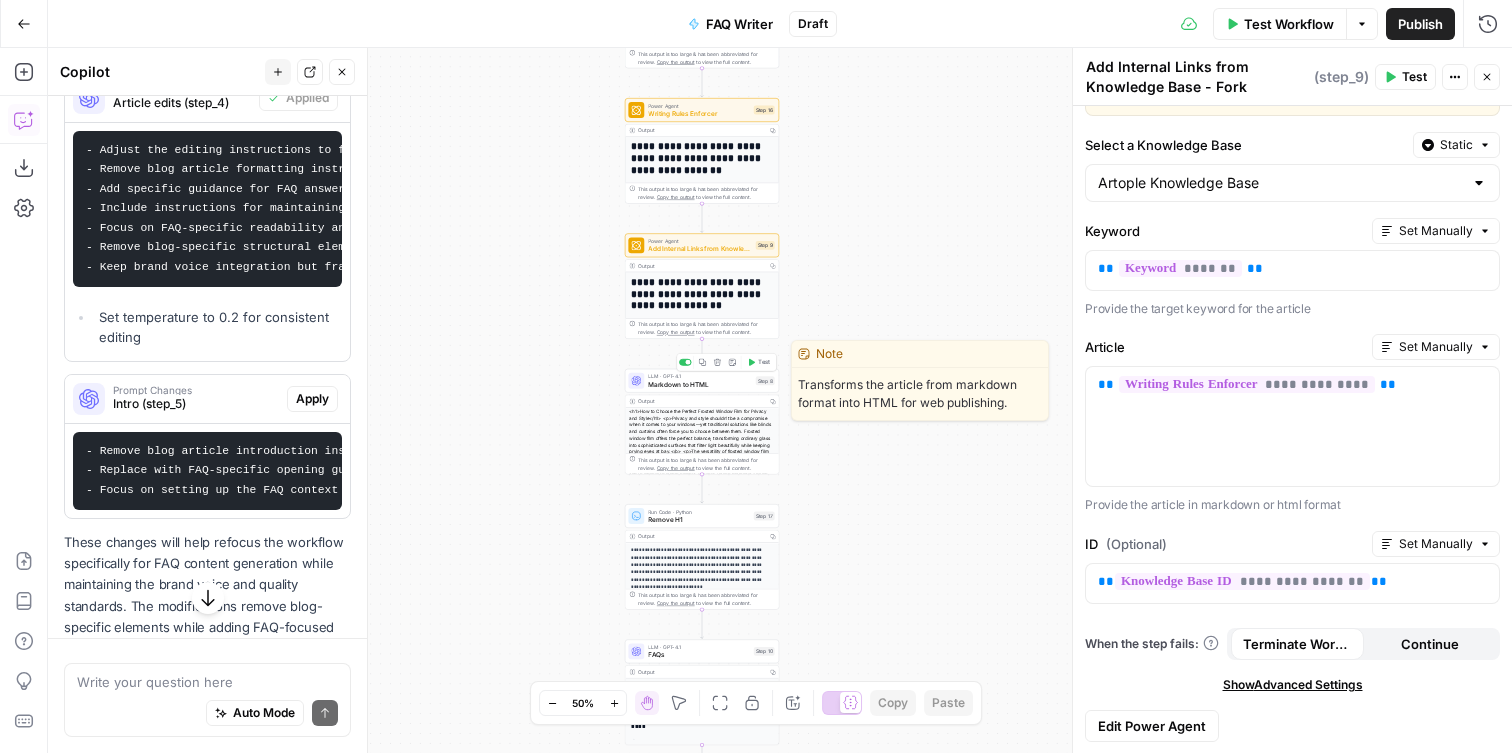 click on "LLM · GPT-4.1 Markdown to HTML Step 8 Copy step Delete step Edit Note Test" at bounding box center [702, 381] 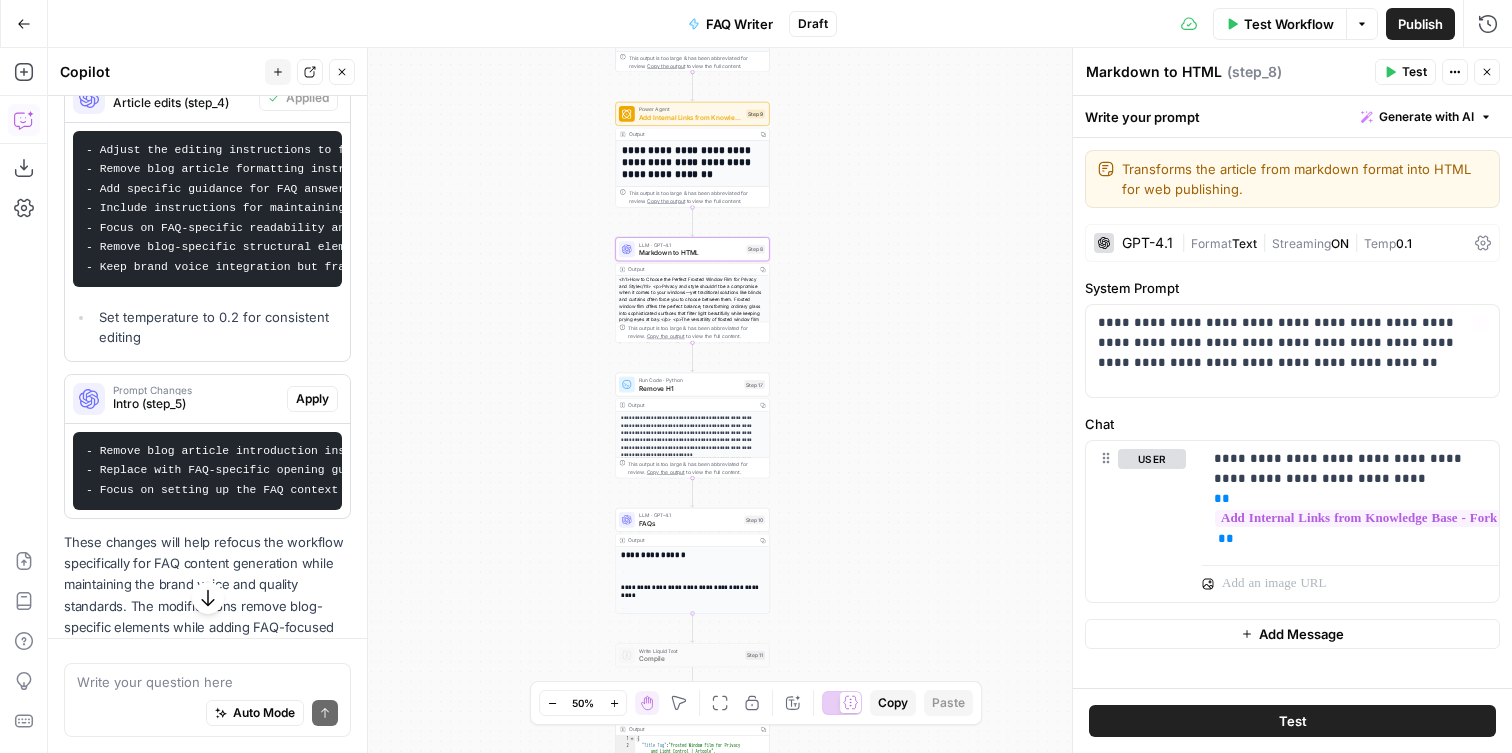 scroll, scrollTop: 21, scrollLeft: 0, axis: vertical 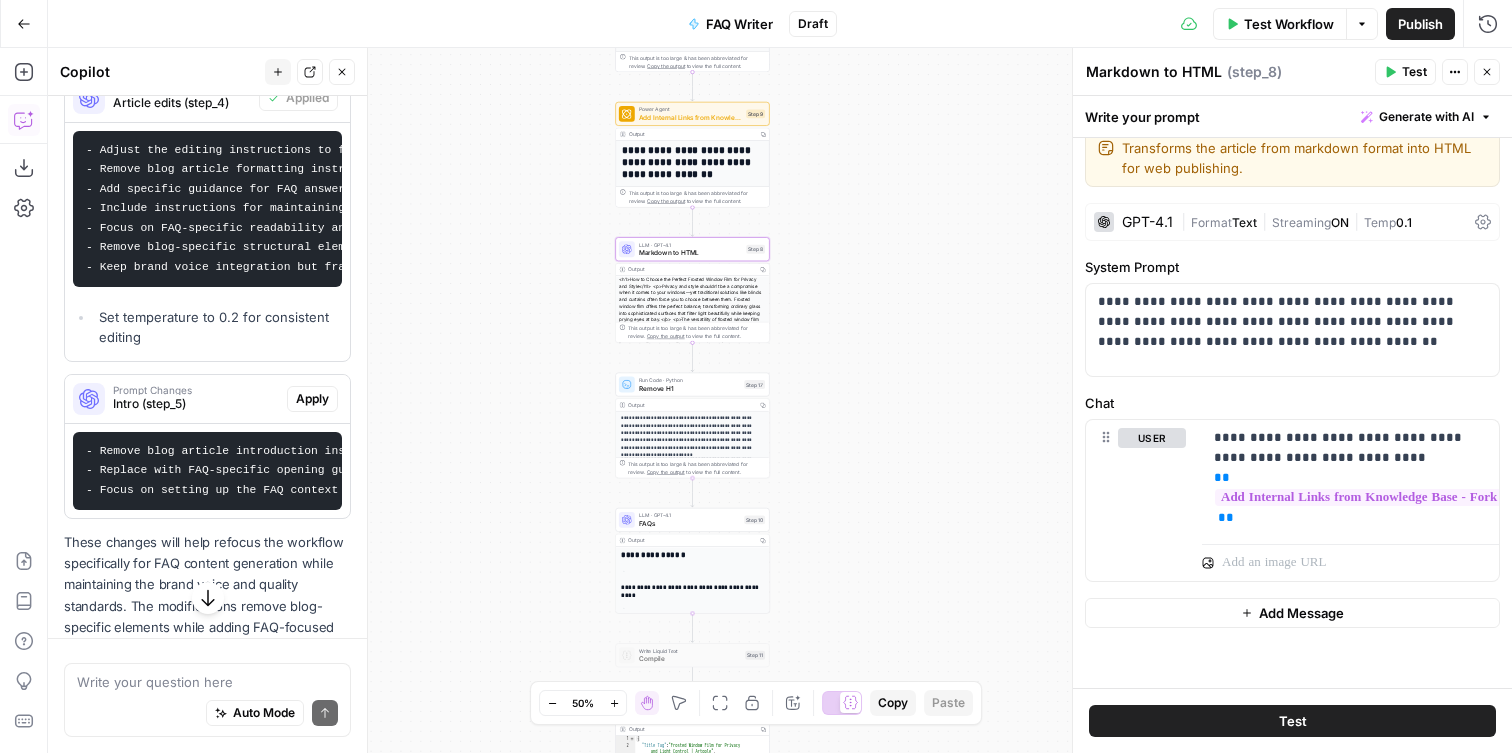 drag, startPoint x: 691, startPoint y: 387, endPoint x: 704, endPoint y: 387, distance: 13 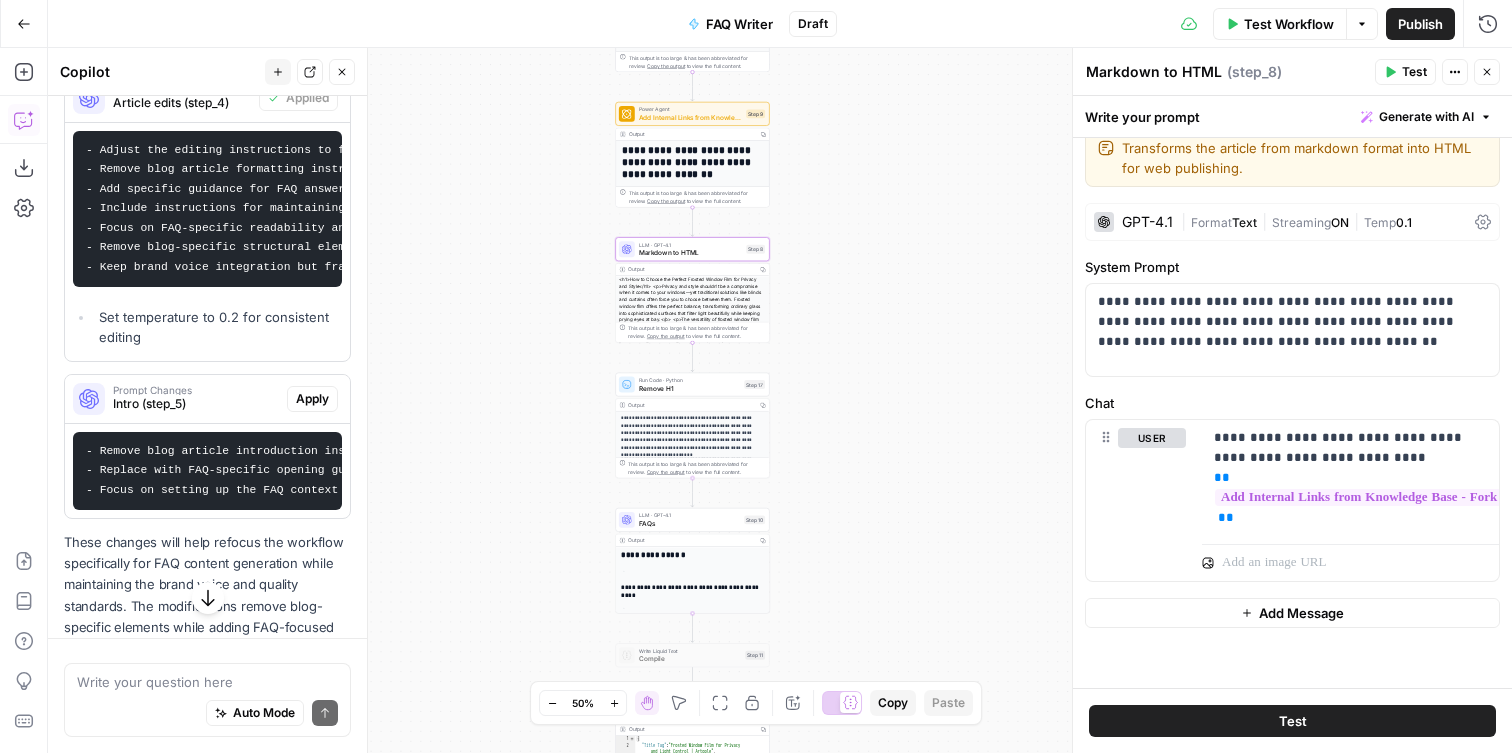 click on "Remove H1" at bounding box center [690, 388] 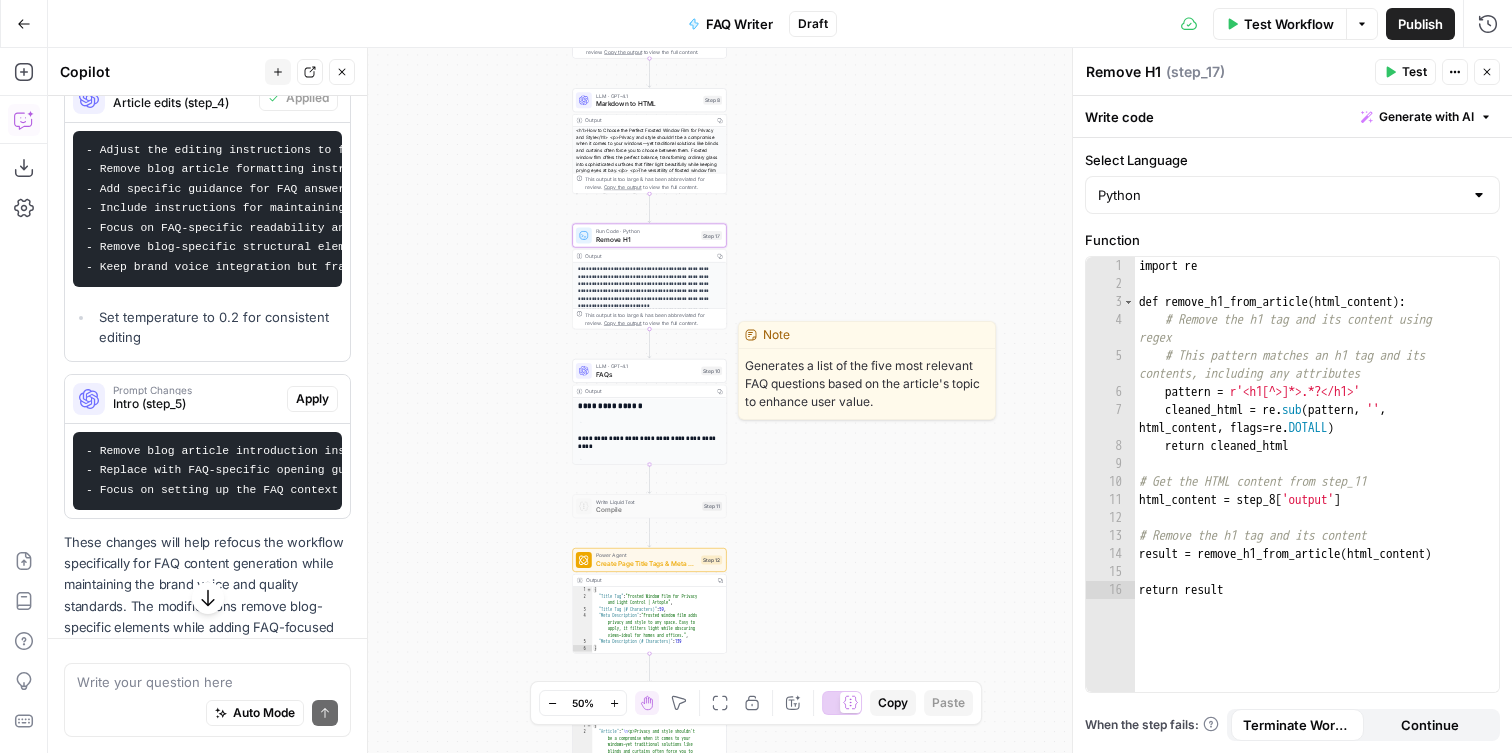 click on "FAQs" at bounding box center (647, 374) 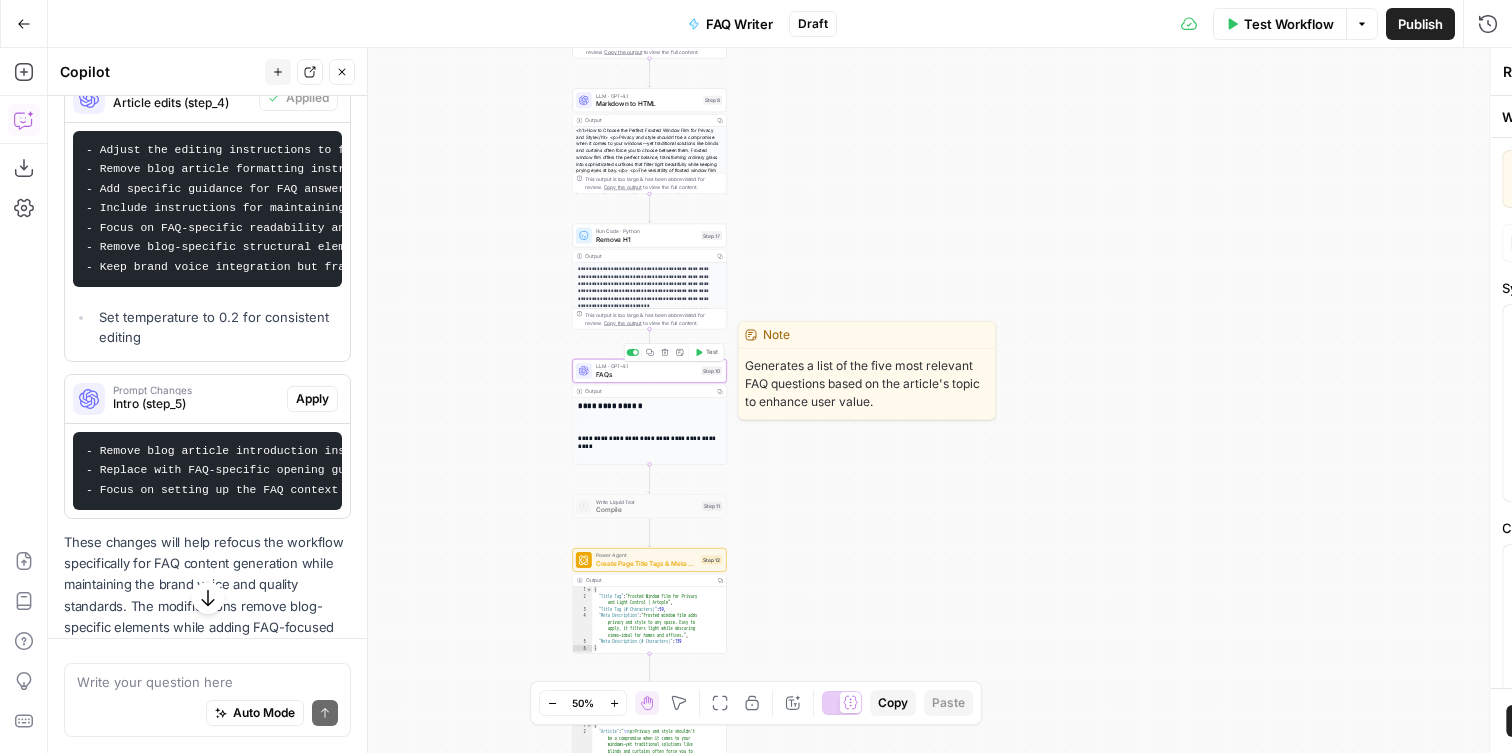 type on "FAQs" 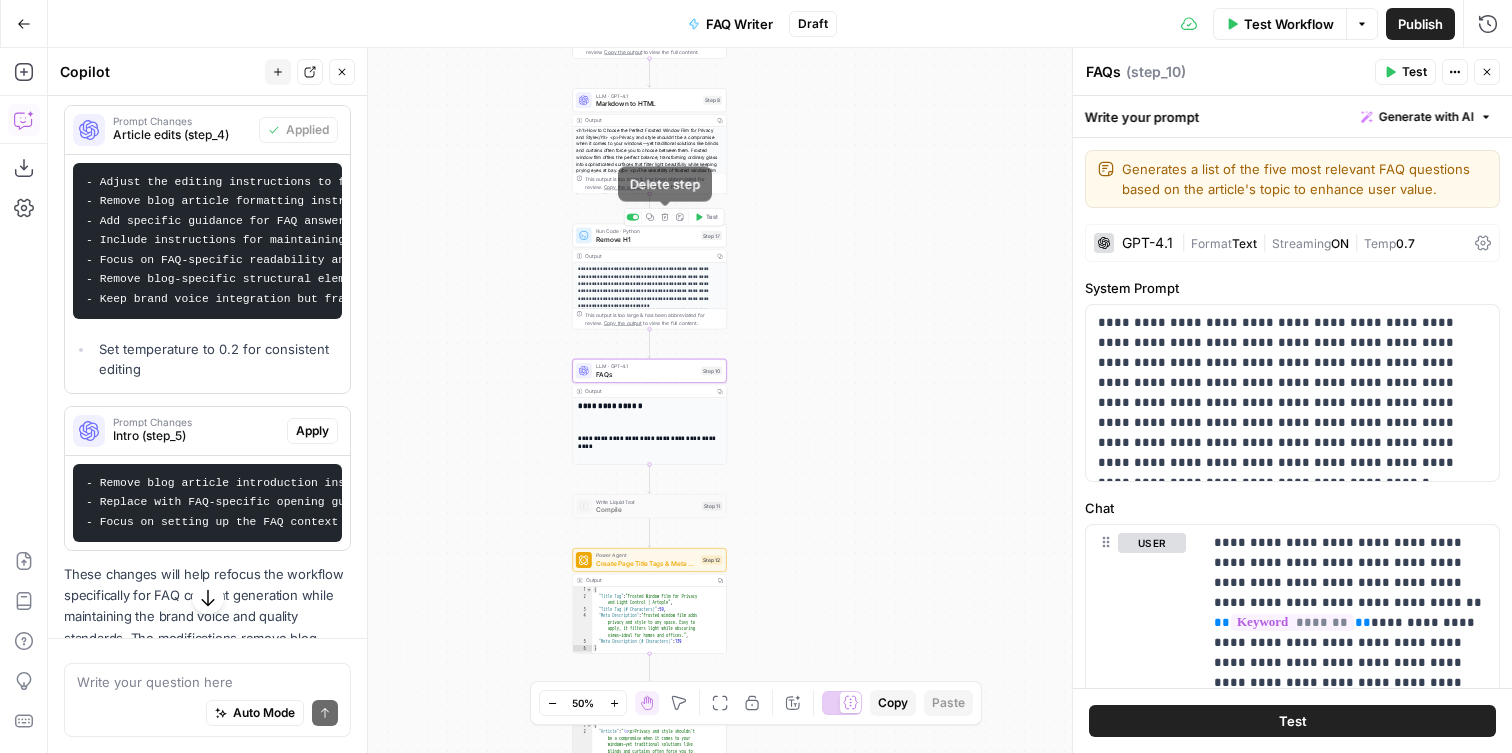 scroll, scrollTop: 667, scrollLeft: 0, axis: vertical 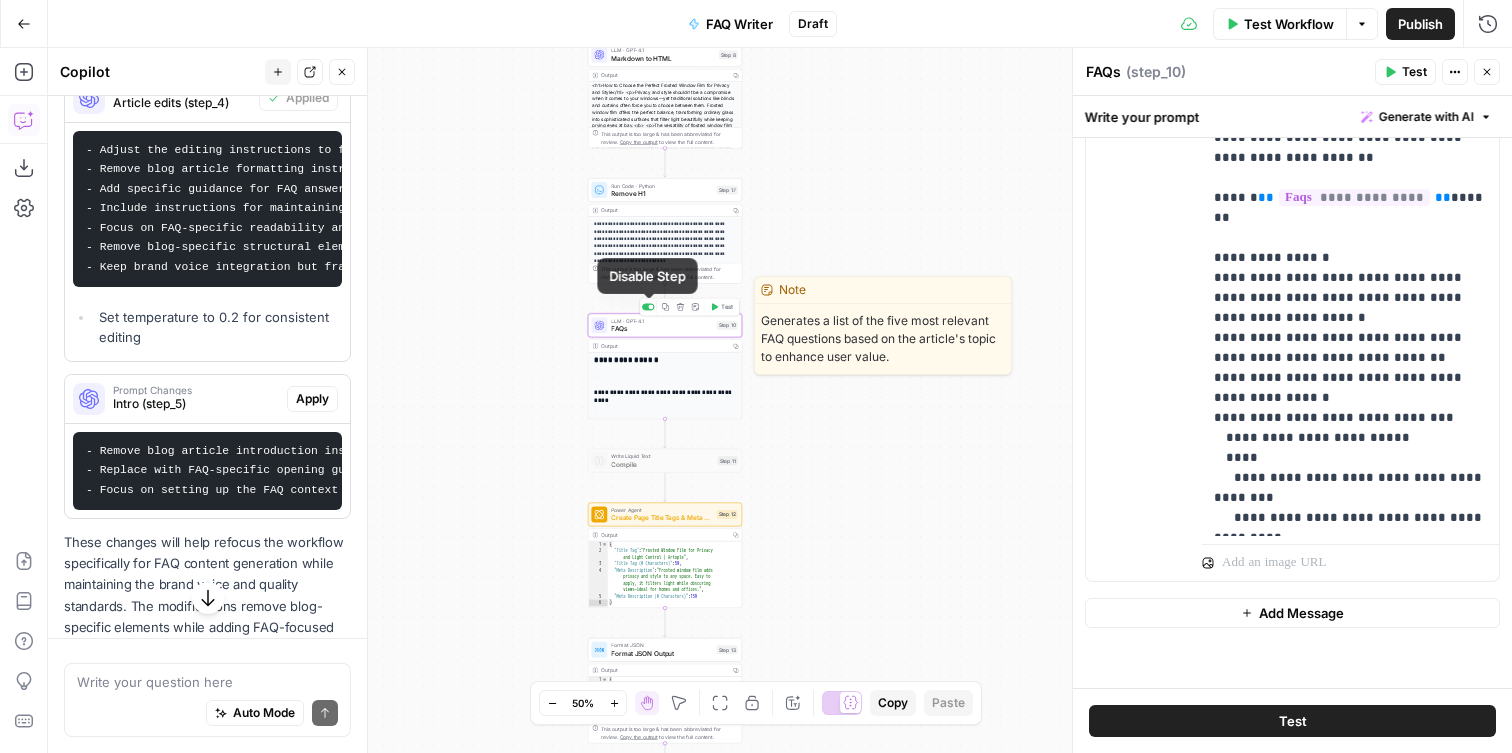 click at bounding box center (651, 306) 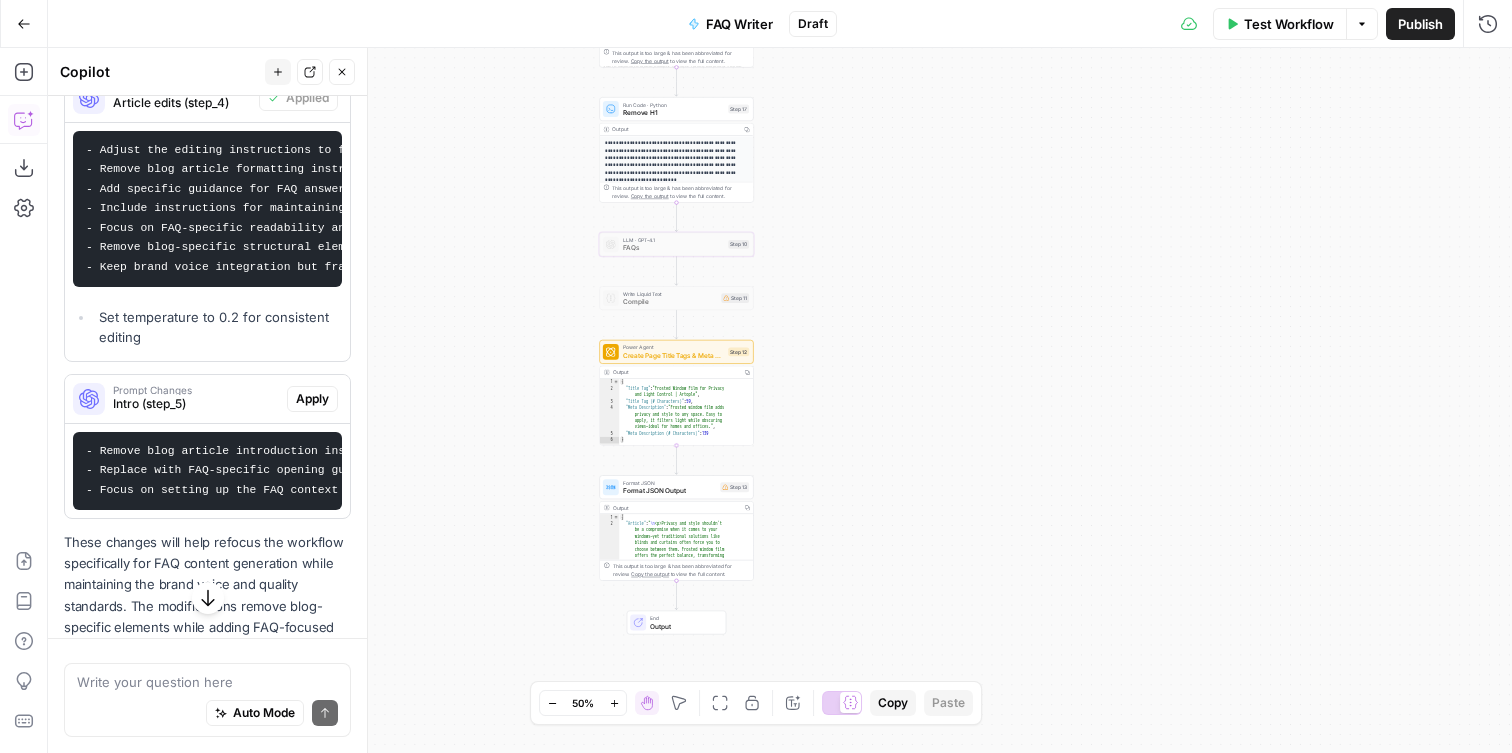 click on "Power Agent" at bounding box center (674, 347) 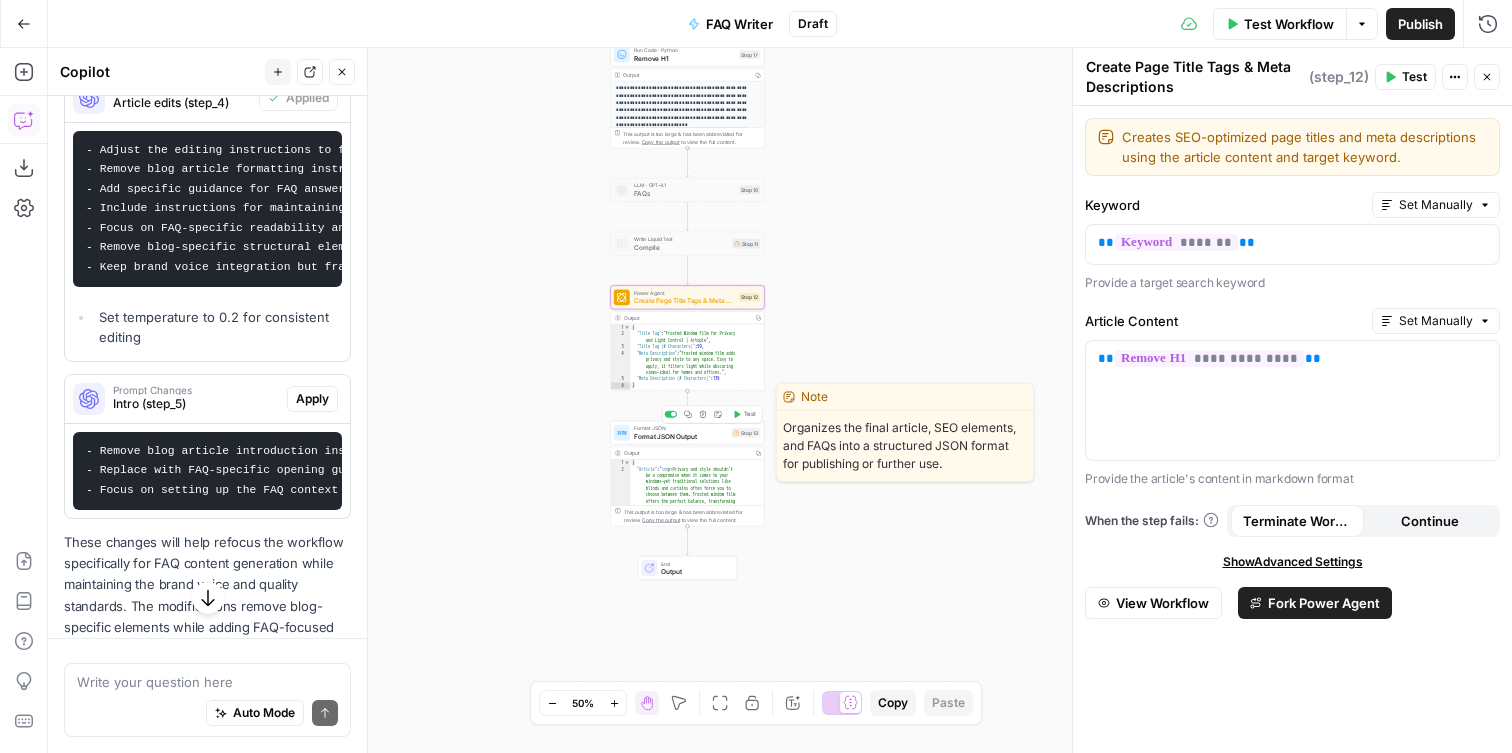 click on "Format JSON Format JSON Output Step 13 Copy step Delete step Edit Note Test" at bounding box center [687, 433] 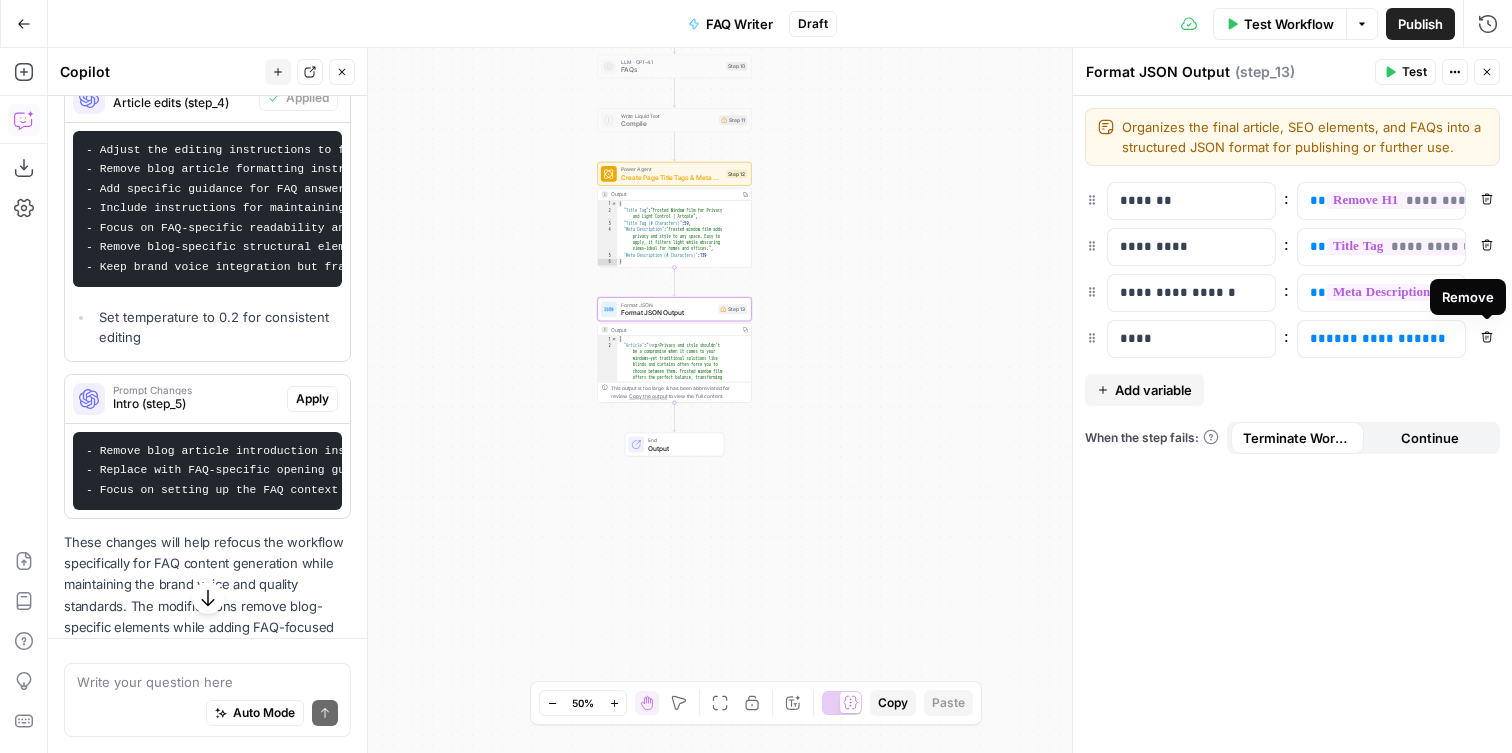 click on "Remove" at bounding box center (1487, 337) 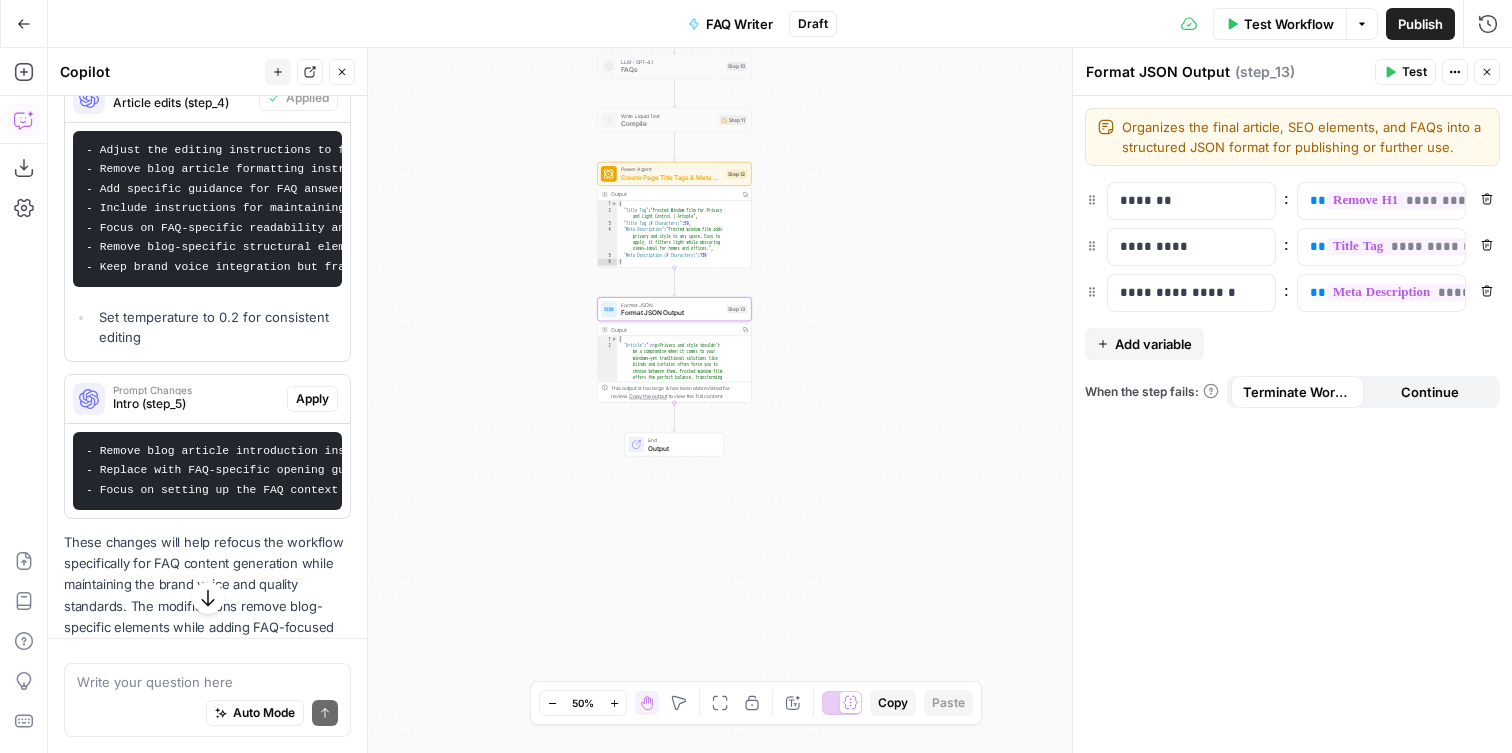 click on "Output" at bounding box center (682, 448) 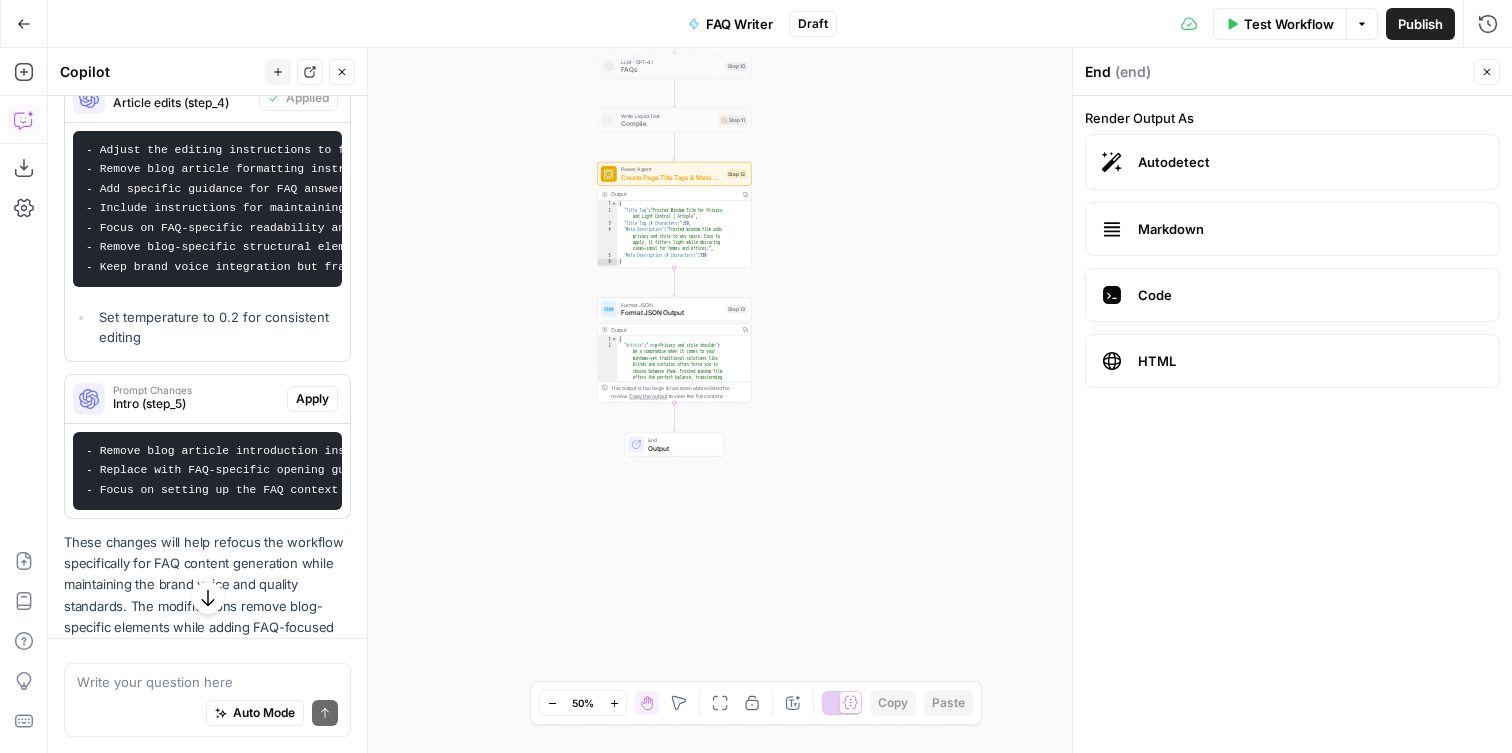 click on "Format JSON Format JSON Output Step 13 Copy step Delete step Edit Note Test" at bounding box center [674, 309] 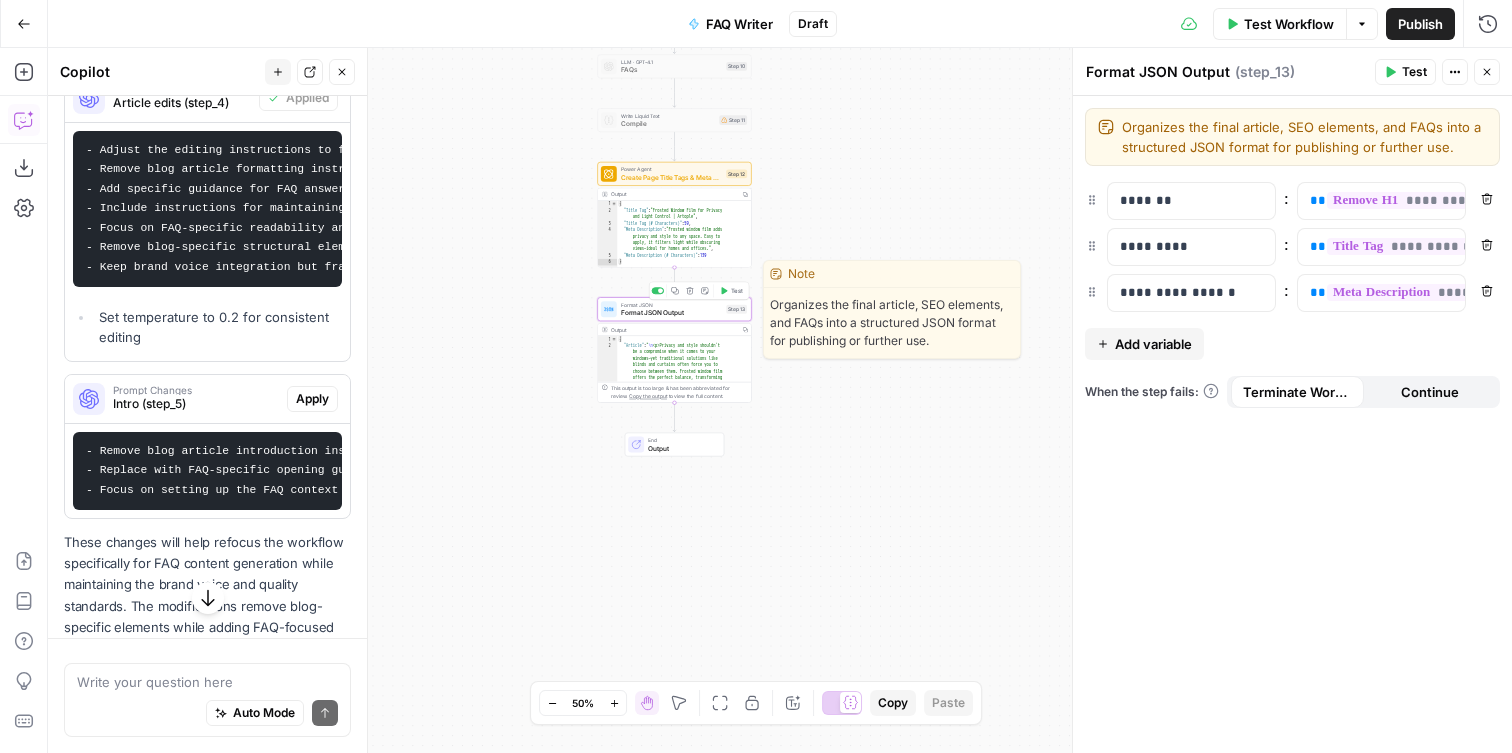 click on "**********" at bounding box center [780, 400] 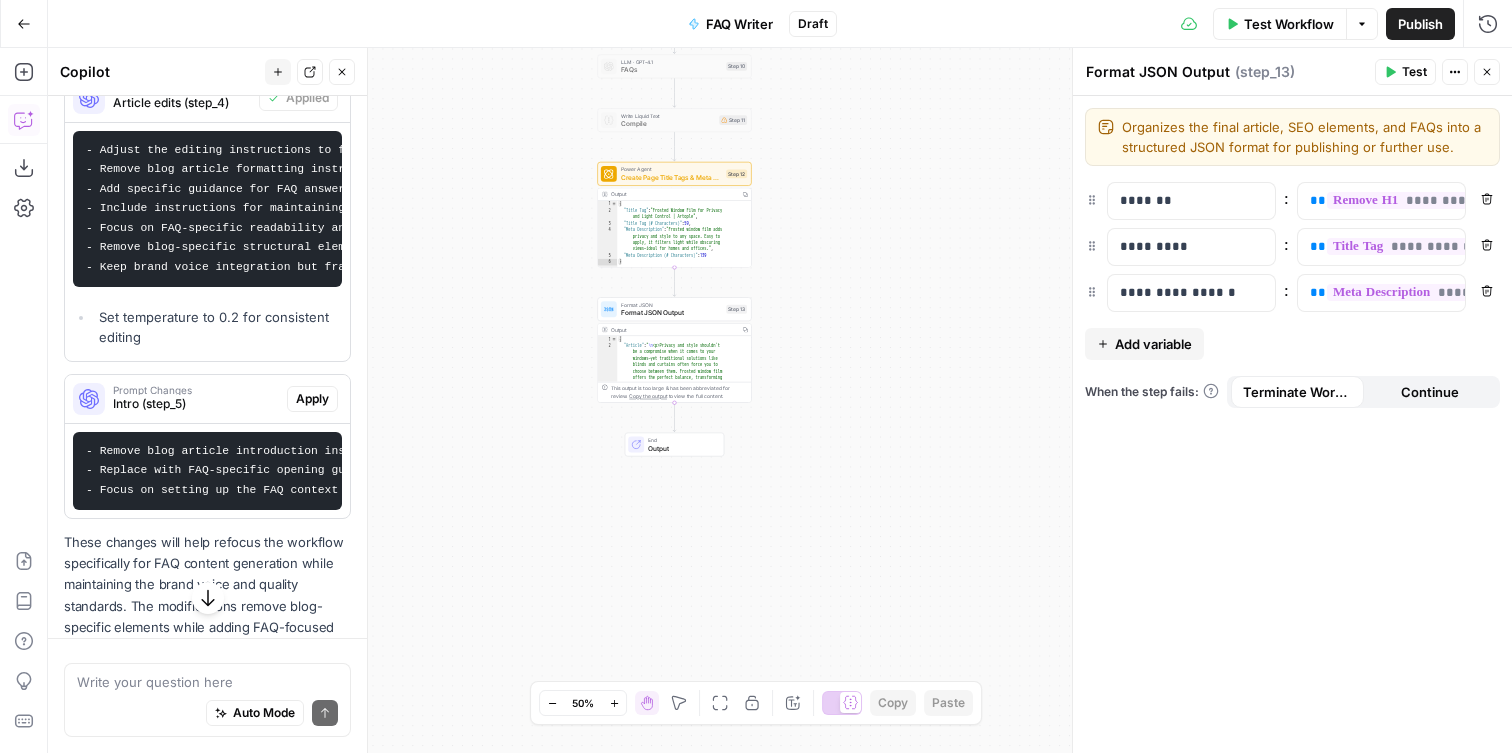 click on "Publish" at bounding box center (1420, 24) 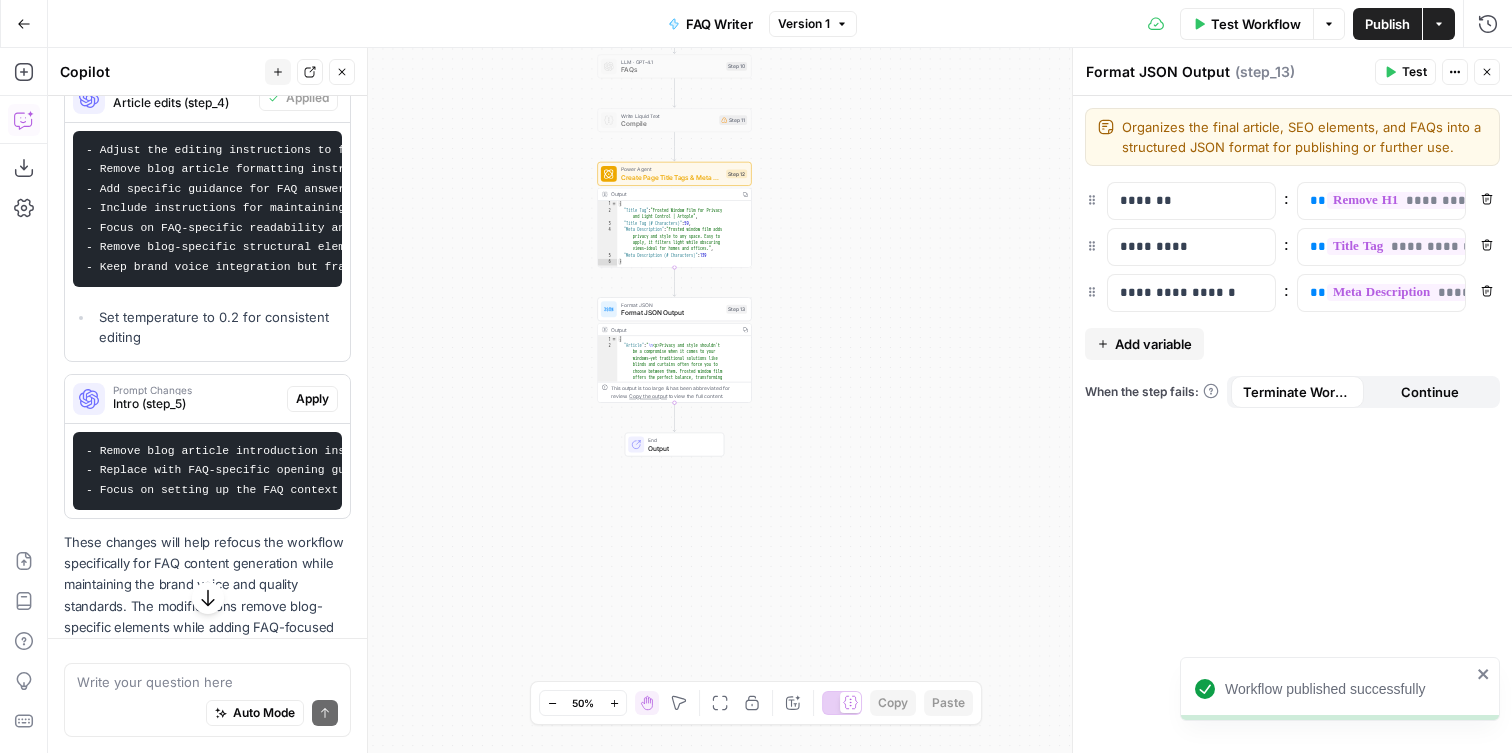 click on "Go Back" at bounding box center (24, 24) 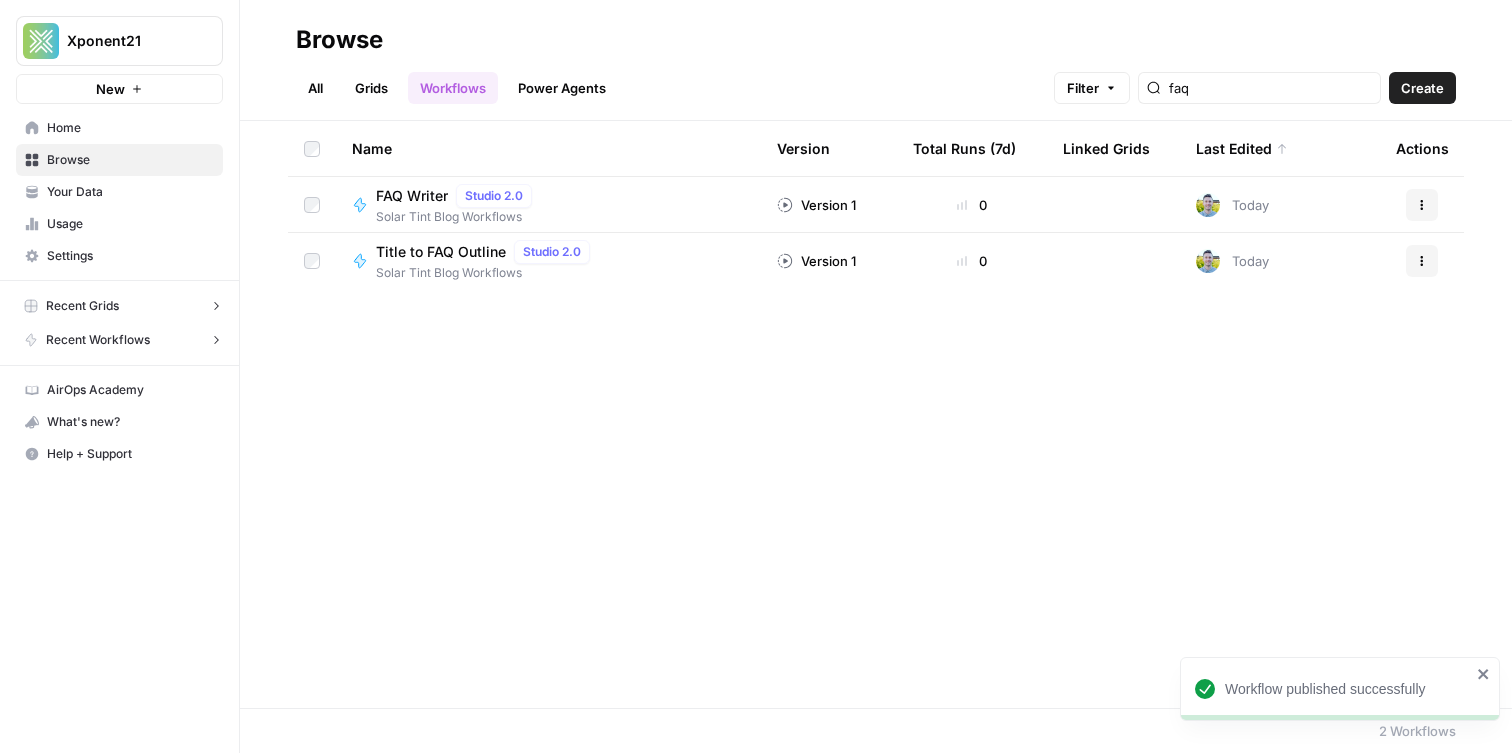click on "Your Data" at bounding box center (130, 192) 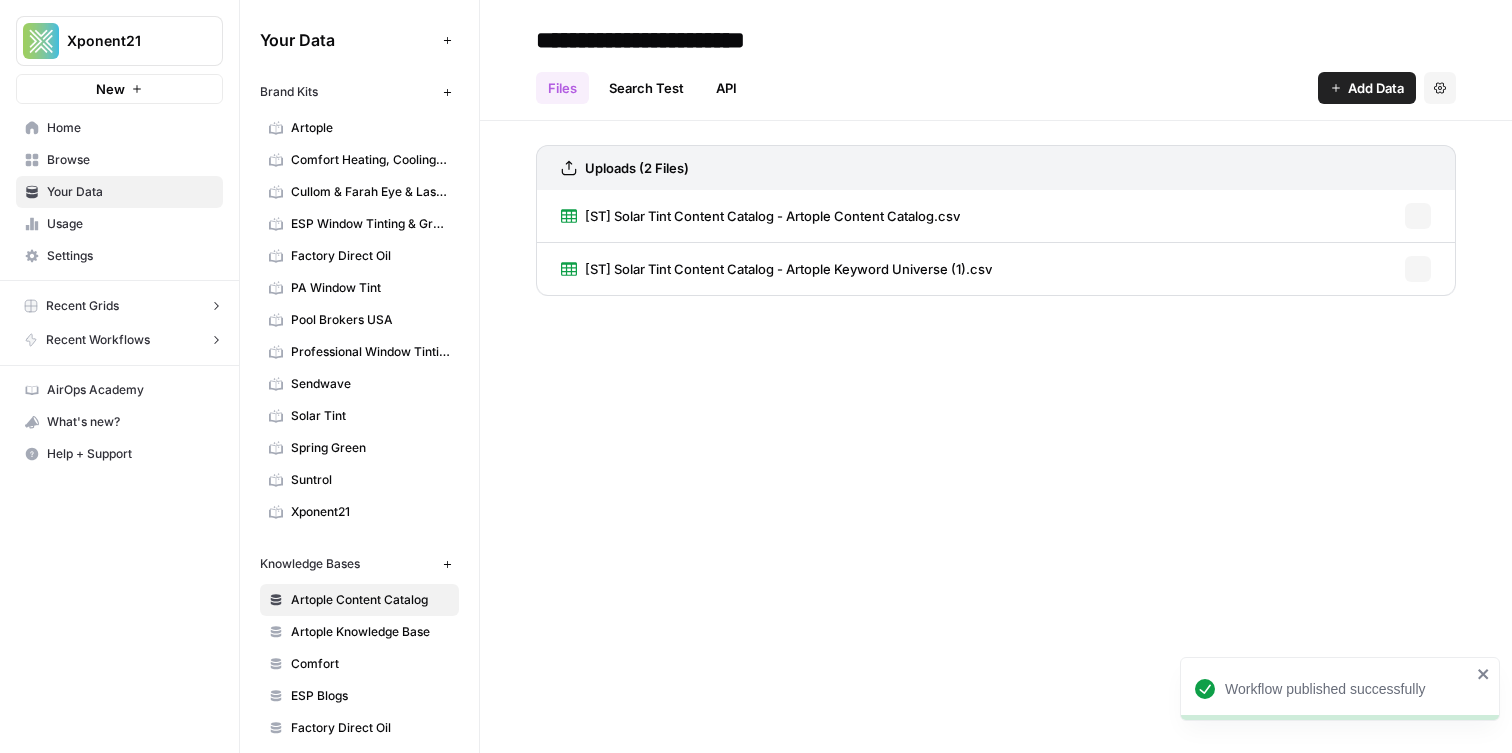 click on "Browse" at bounding box center (130, 160) 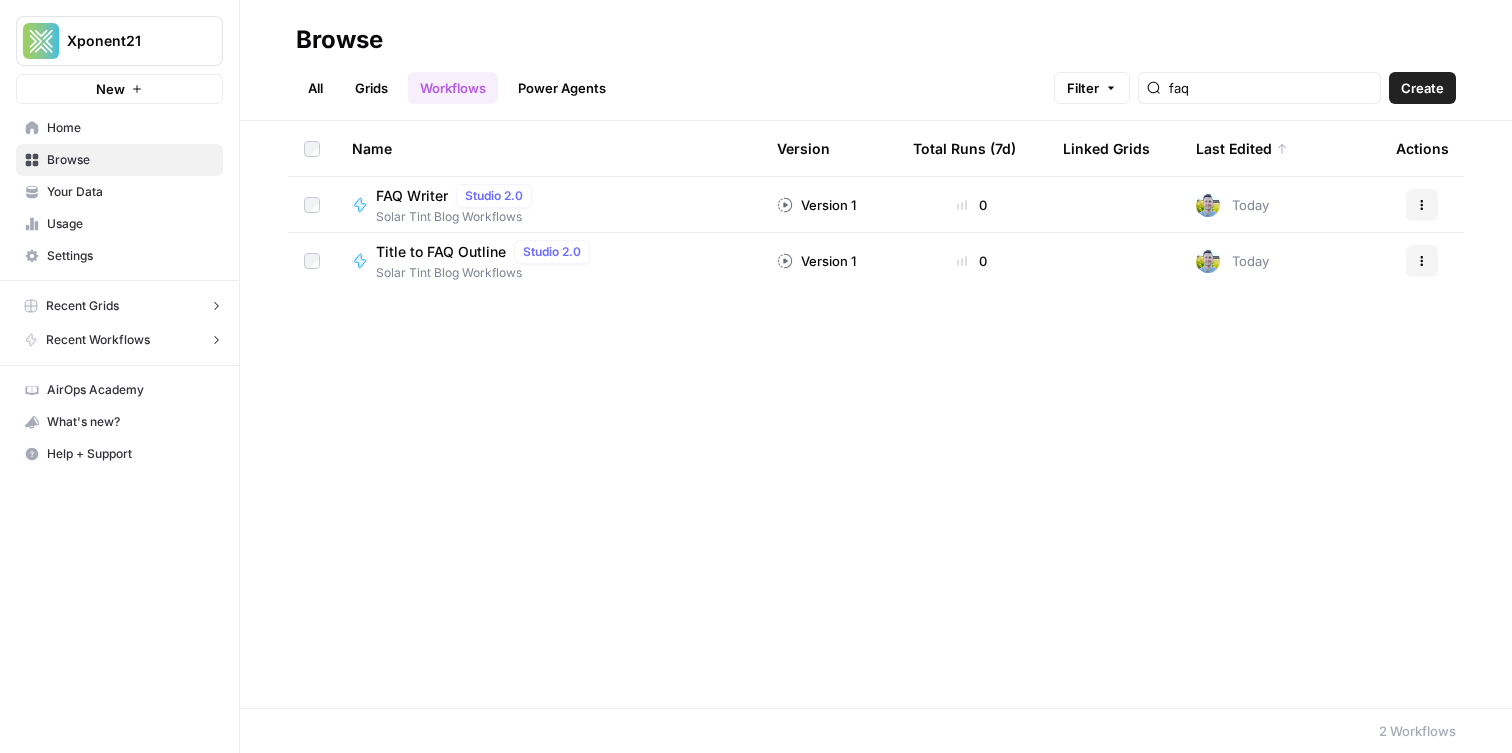 click on "Home" at bounding box center (119, 128) 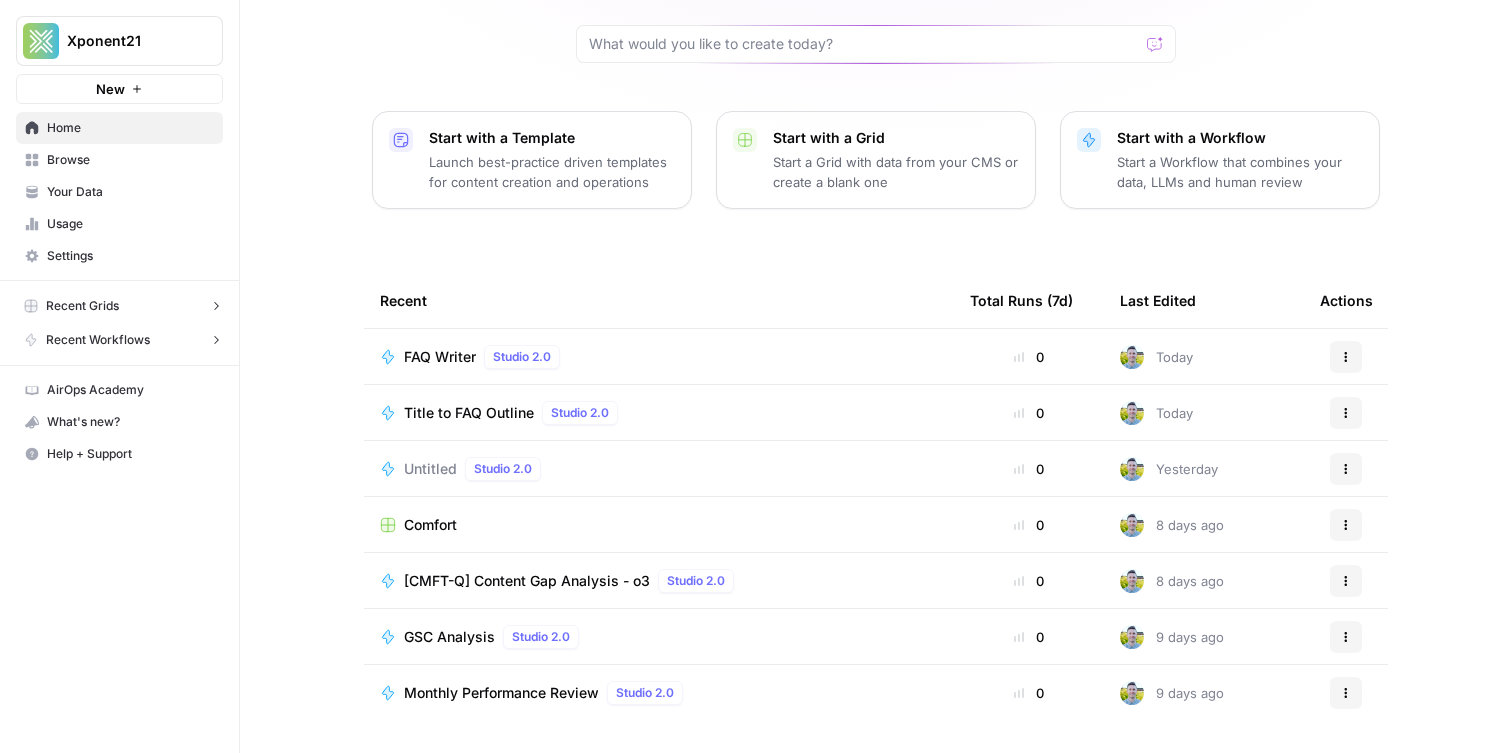 scroll, scrollTop: 0, scrollLeft: 0, axis: both 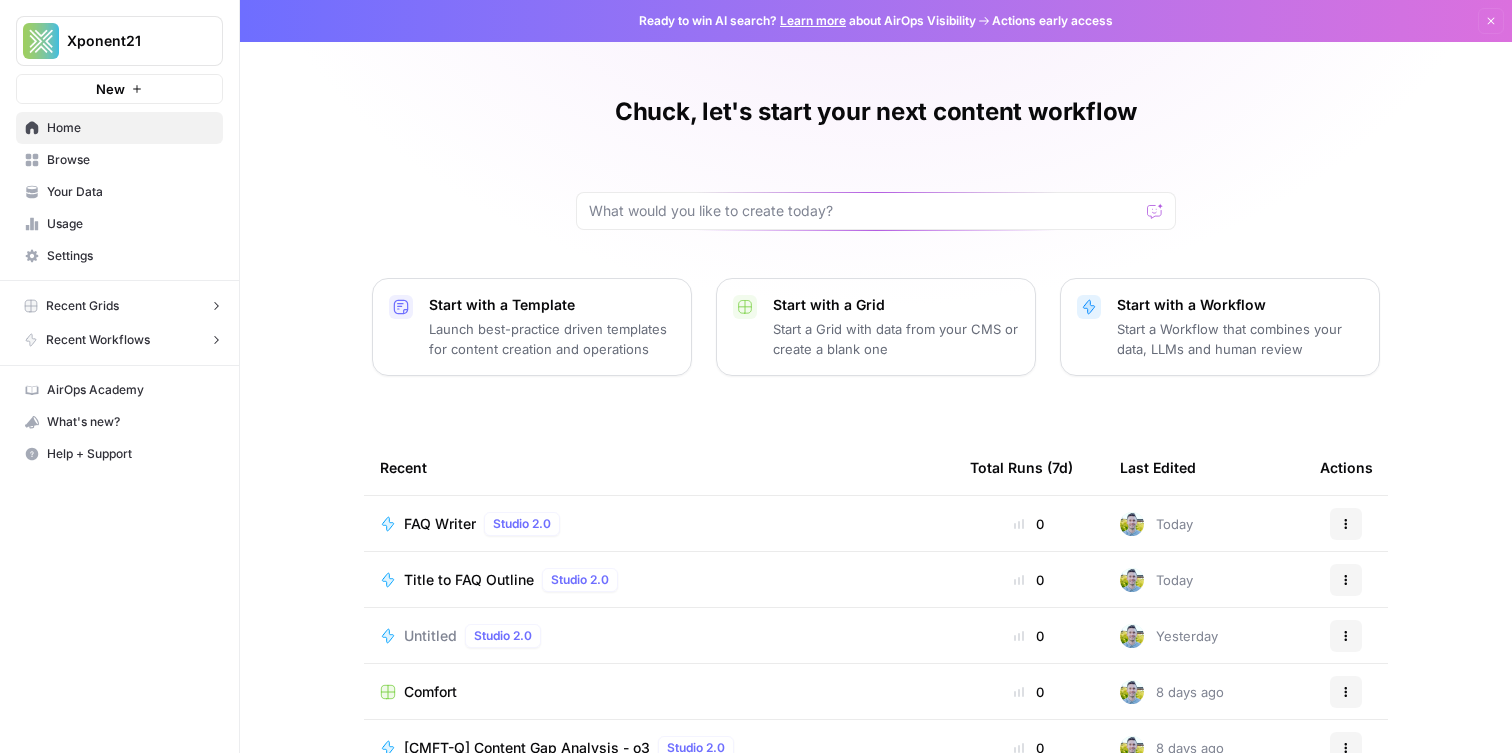 click on "Browse" at bounding box center [130, 160] 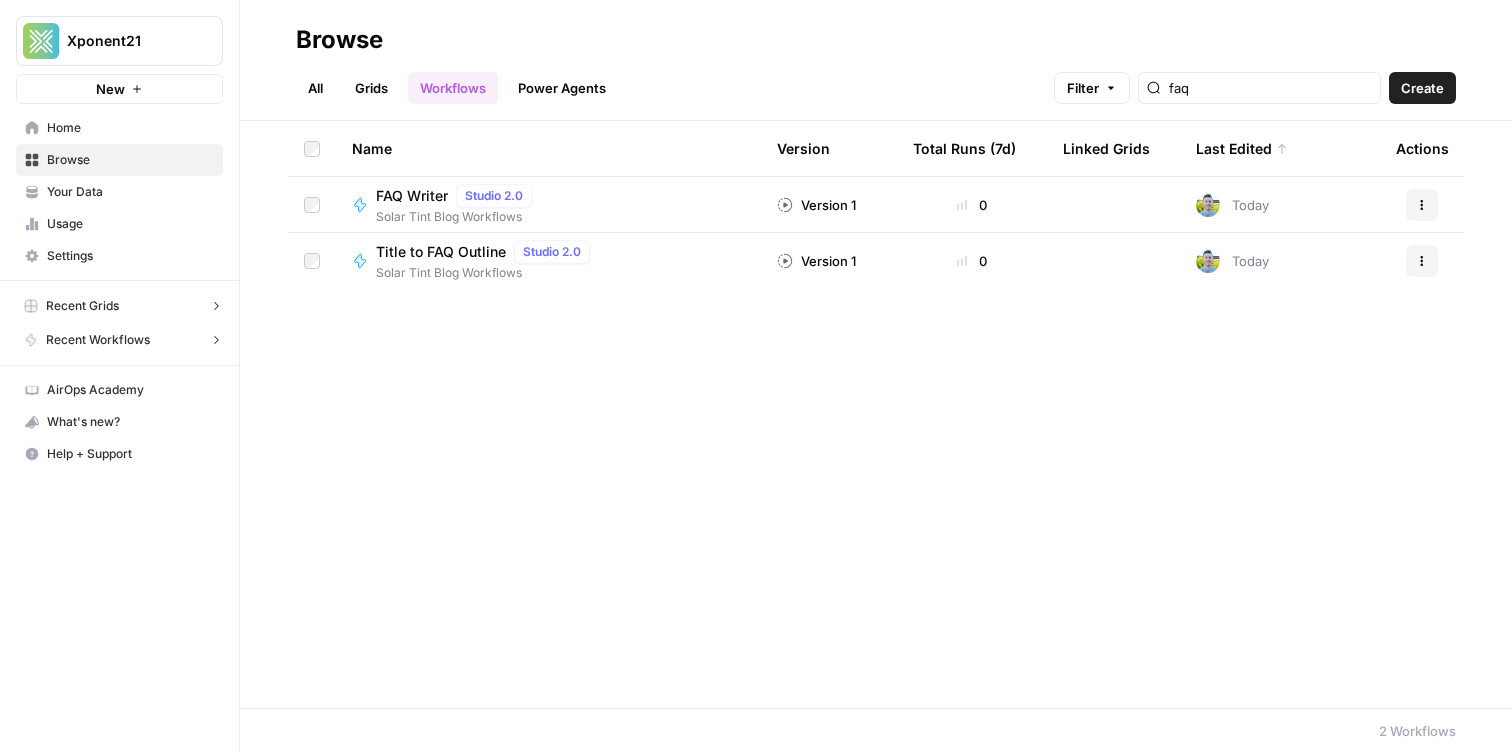 click on "Grids" at bounding box center (371, 88) 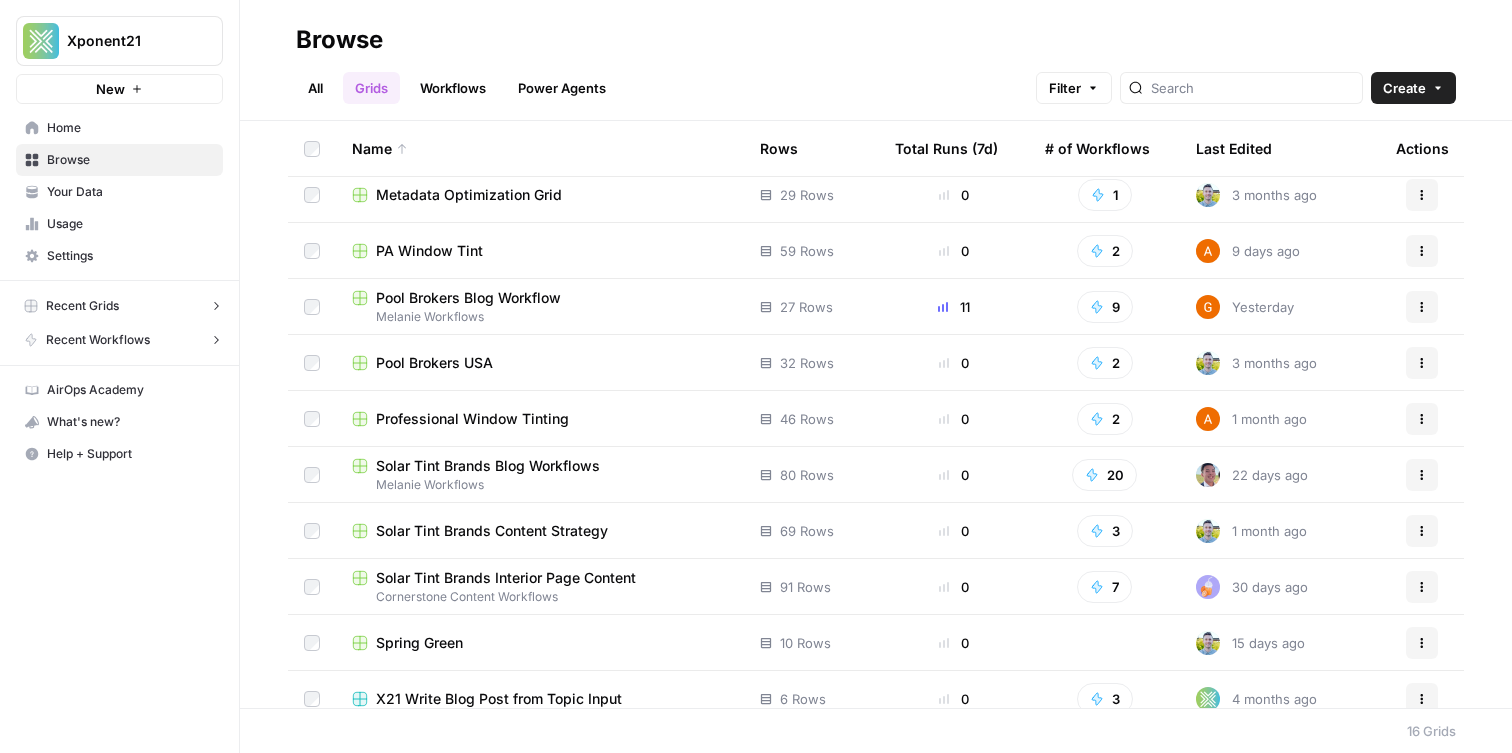 scroll, scrollTop: 231, scrollLeft: 0, axis: vertical 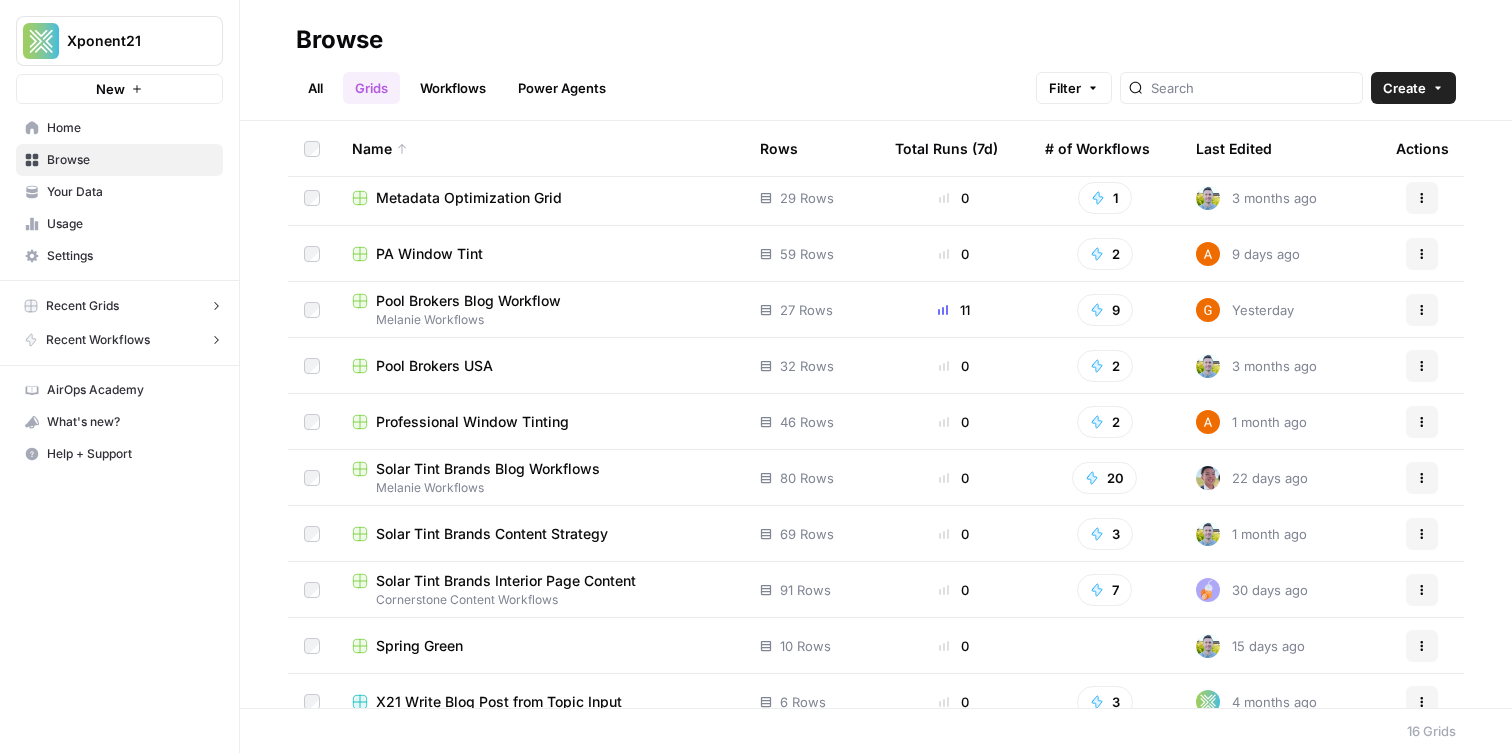click on "Actions" at bounding box center (1422, 478) 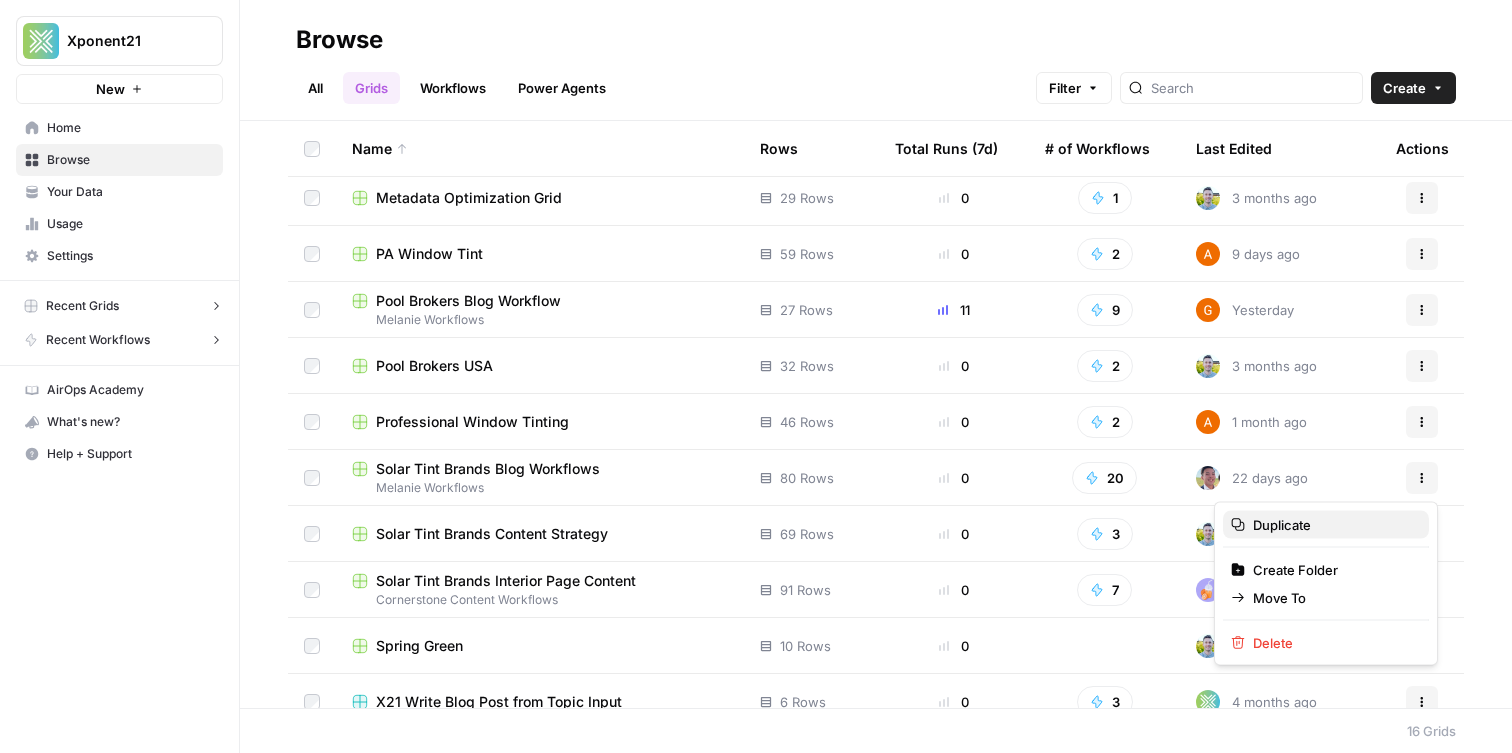 click on "Duplicate" at bounding box center (1333, 525) 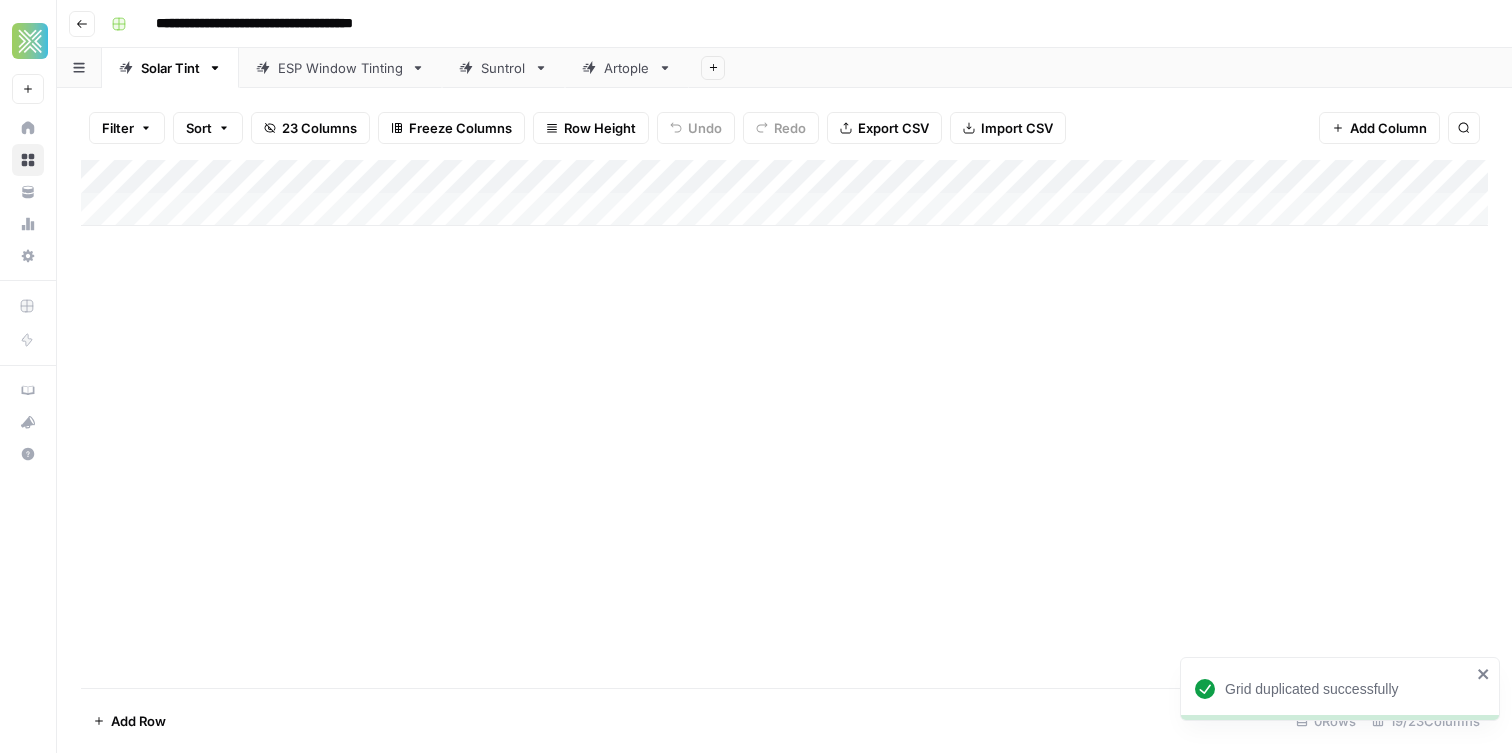click on "ESP Window Tinting" at bounding box center [340, 68] 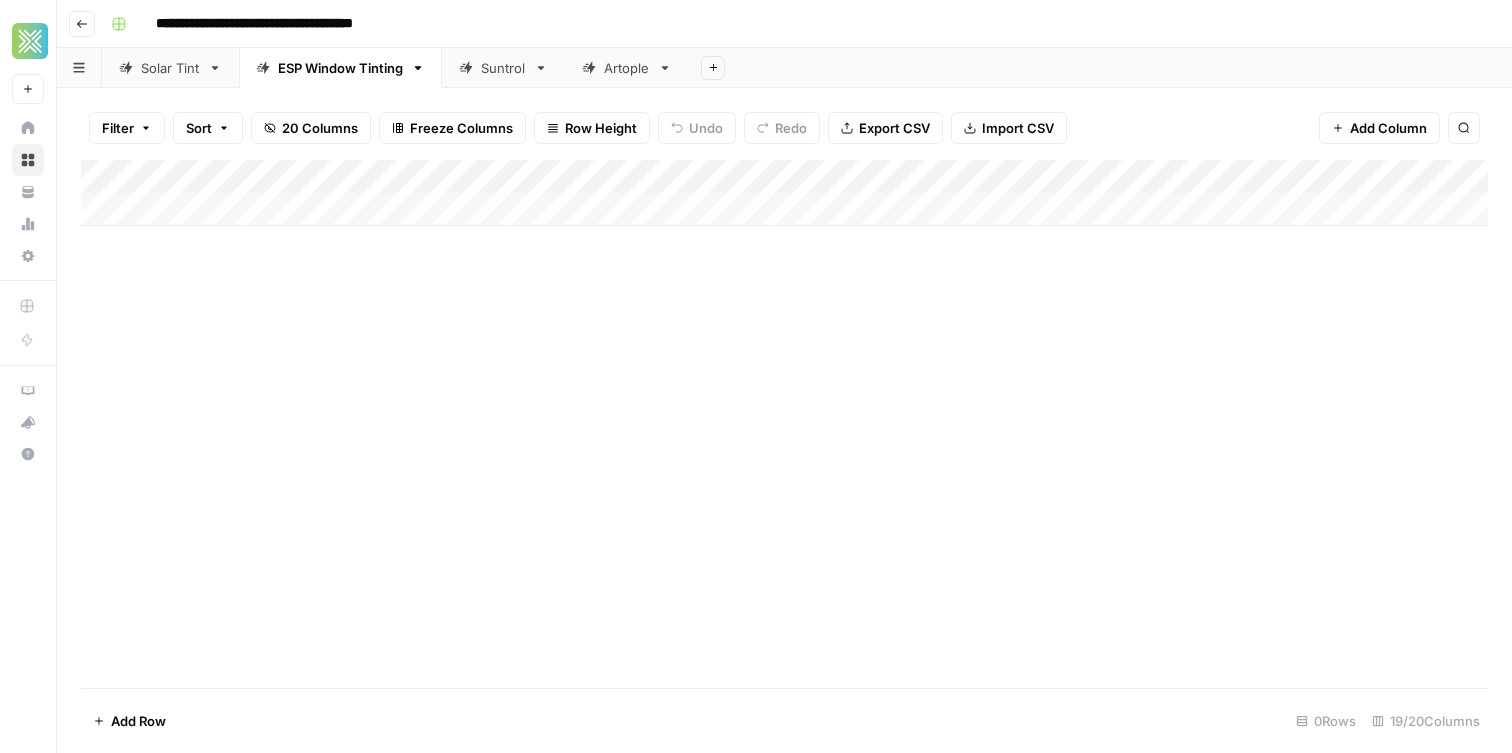 click on "Solar Tint" at bounding box center [170, 68] 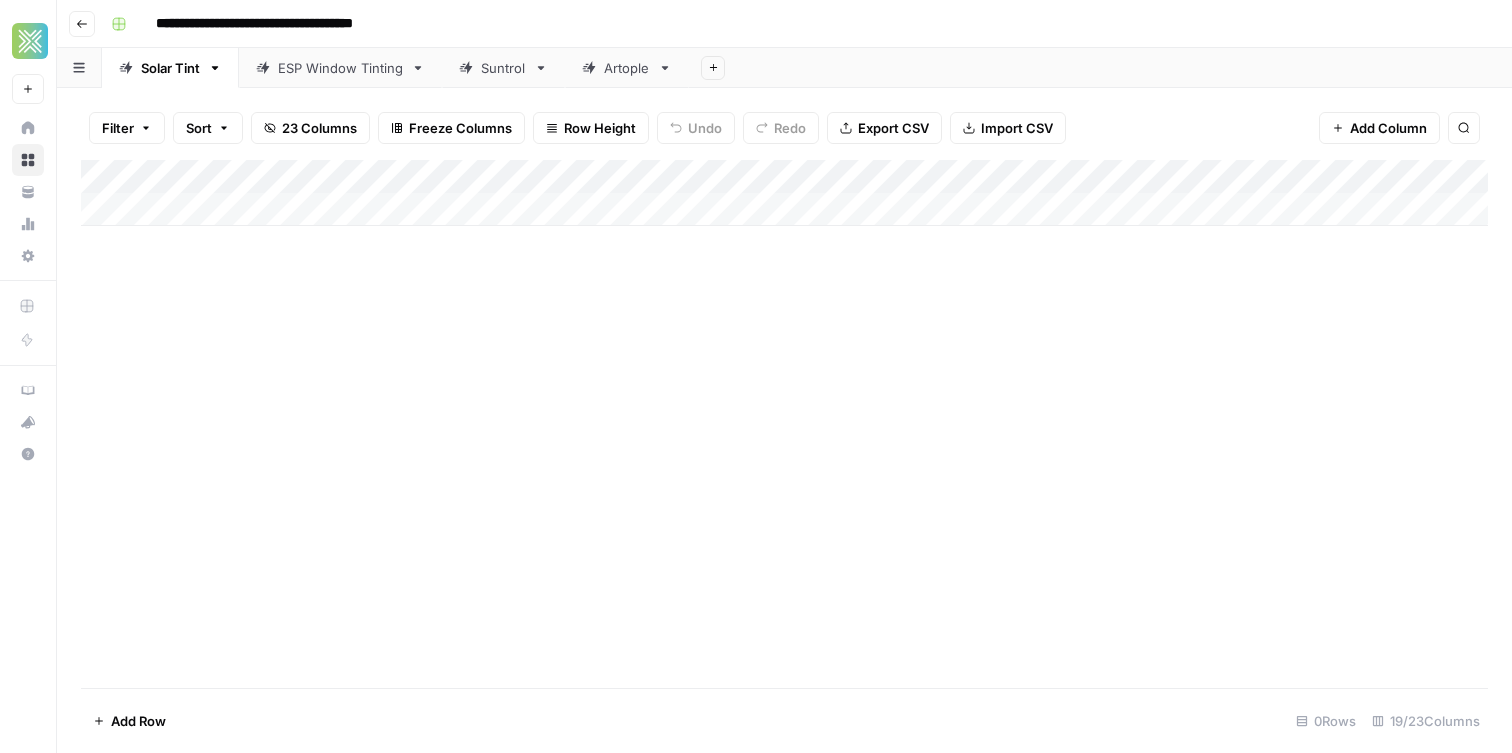 click on "**********" at bounding box center [294, 24] 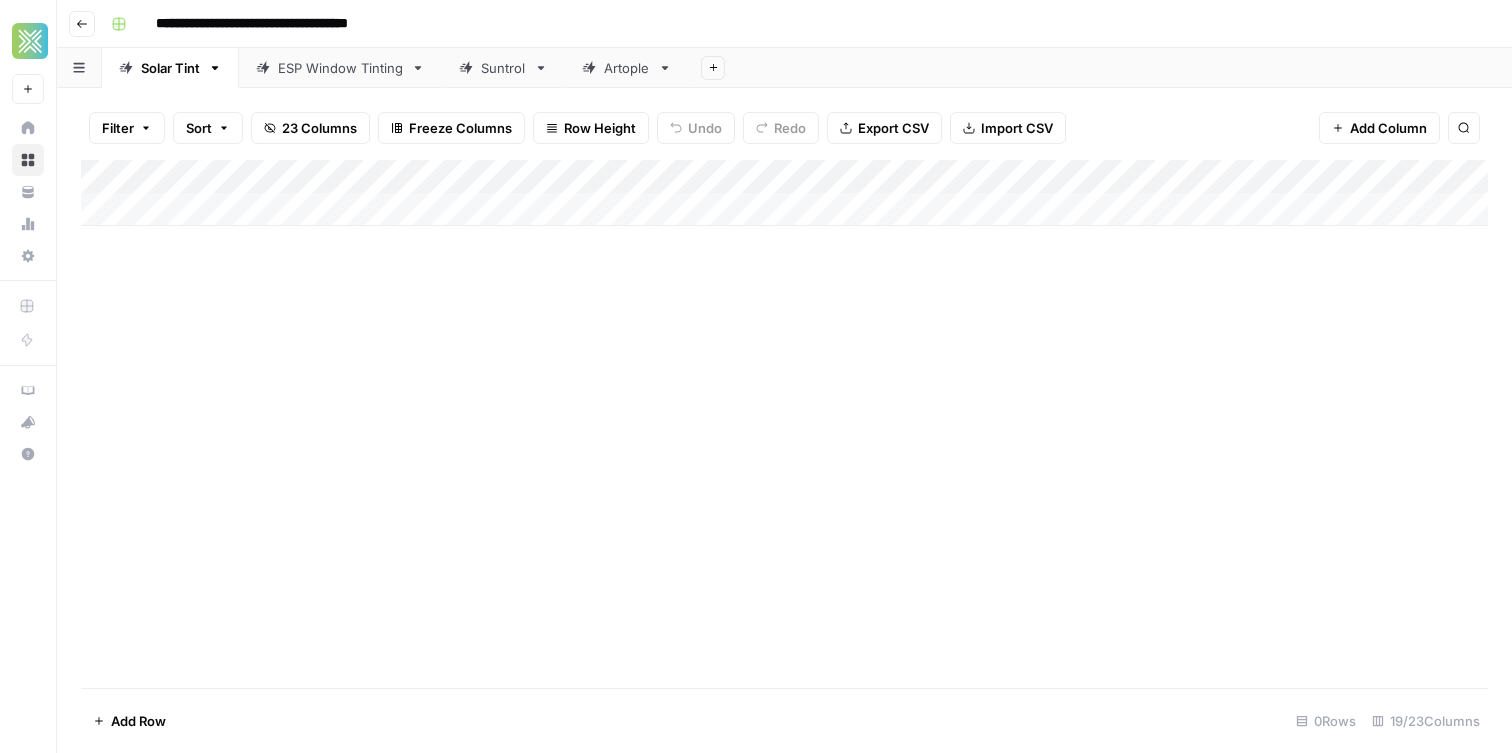 drag, startPoint x: 381, startPoint y: 26, endPoint x: 572, endPoint y: 26, distance: 191 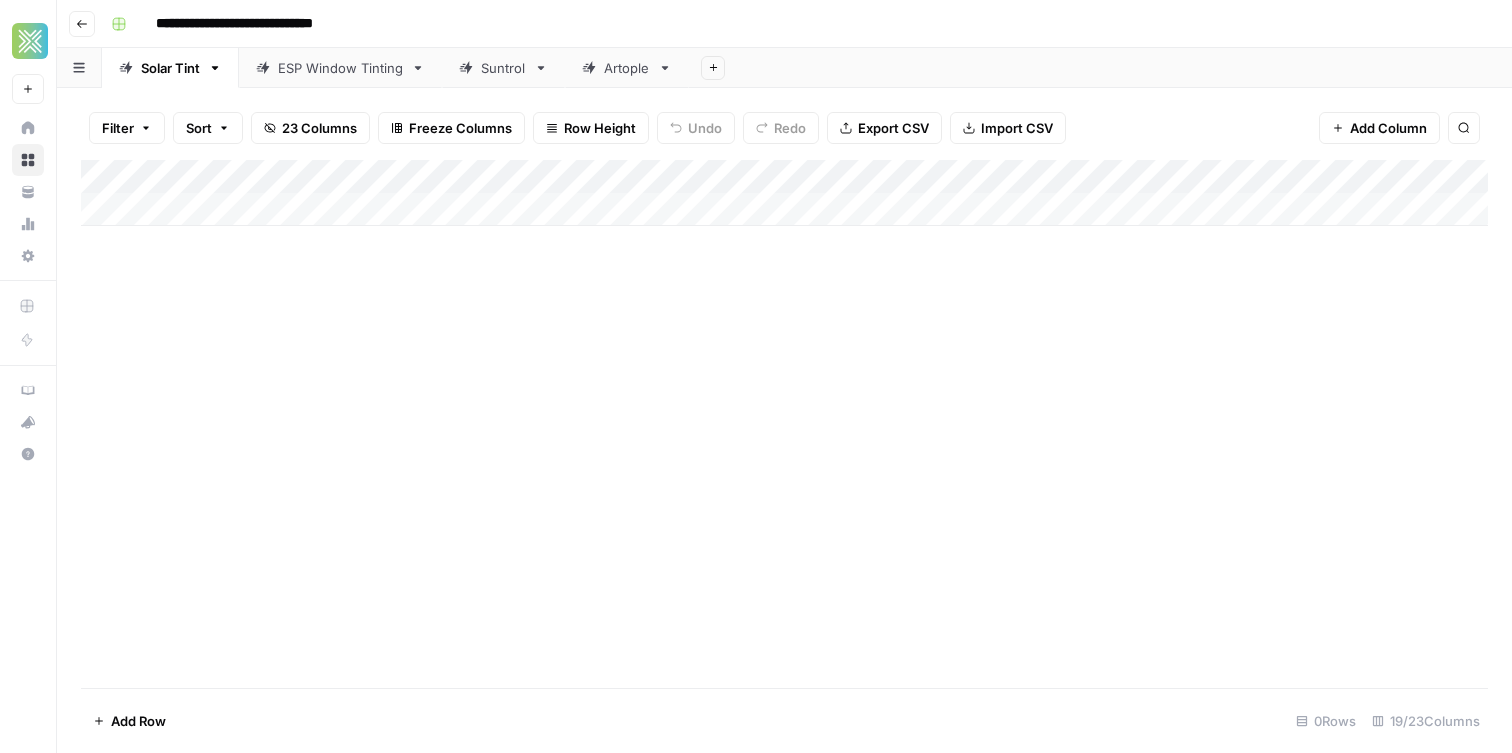 click on "**********" at bounding box center [268, 24] 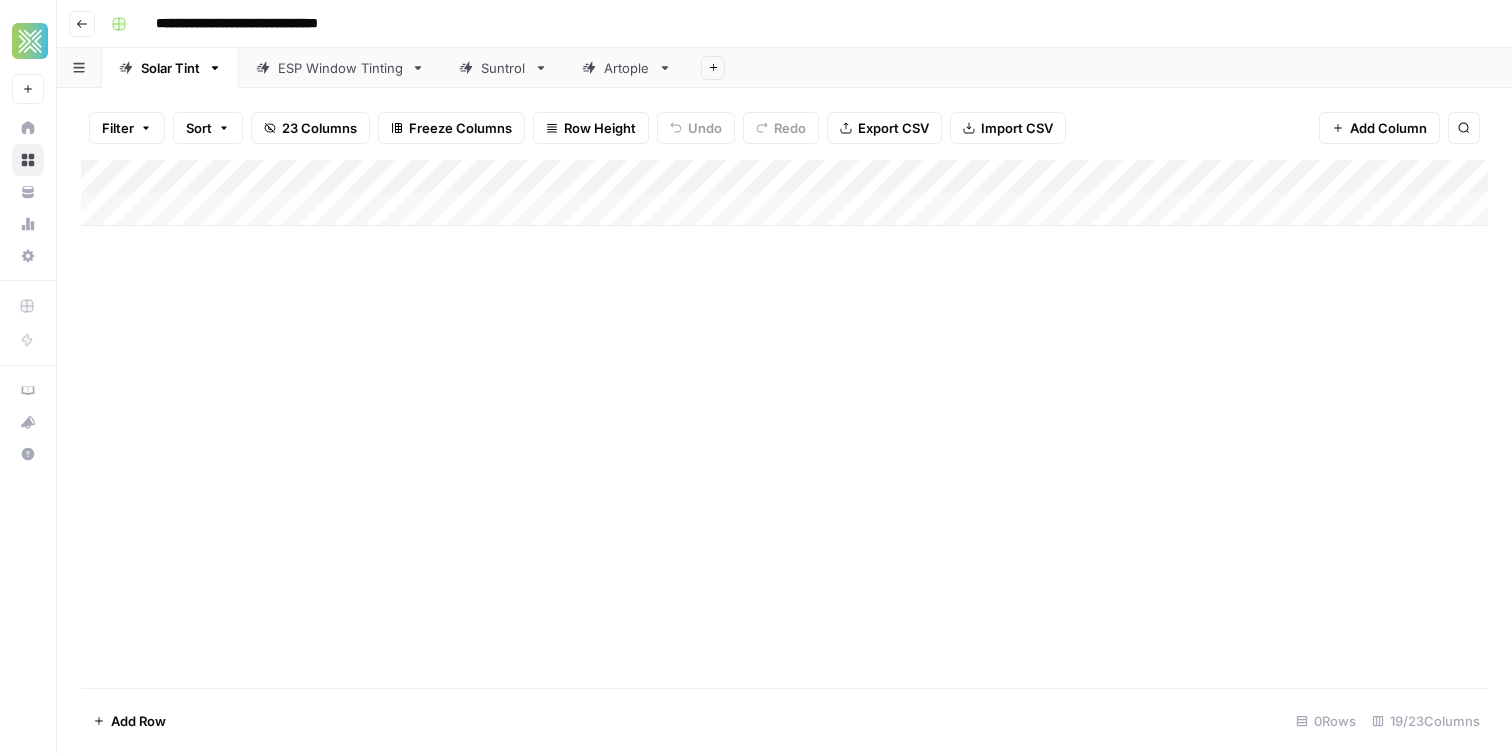 click on "ESP Window Tinting" at bounding box center [340, 68] 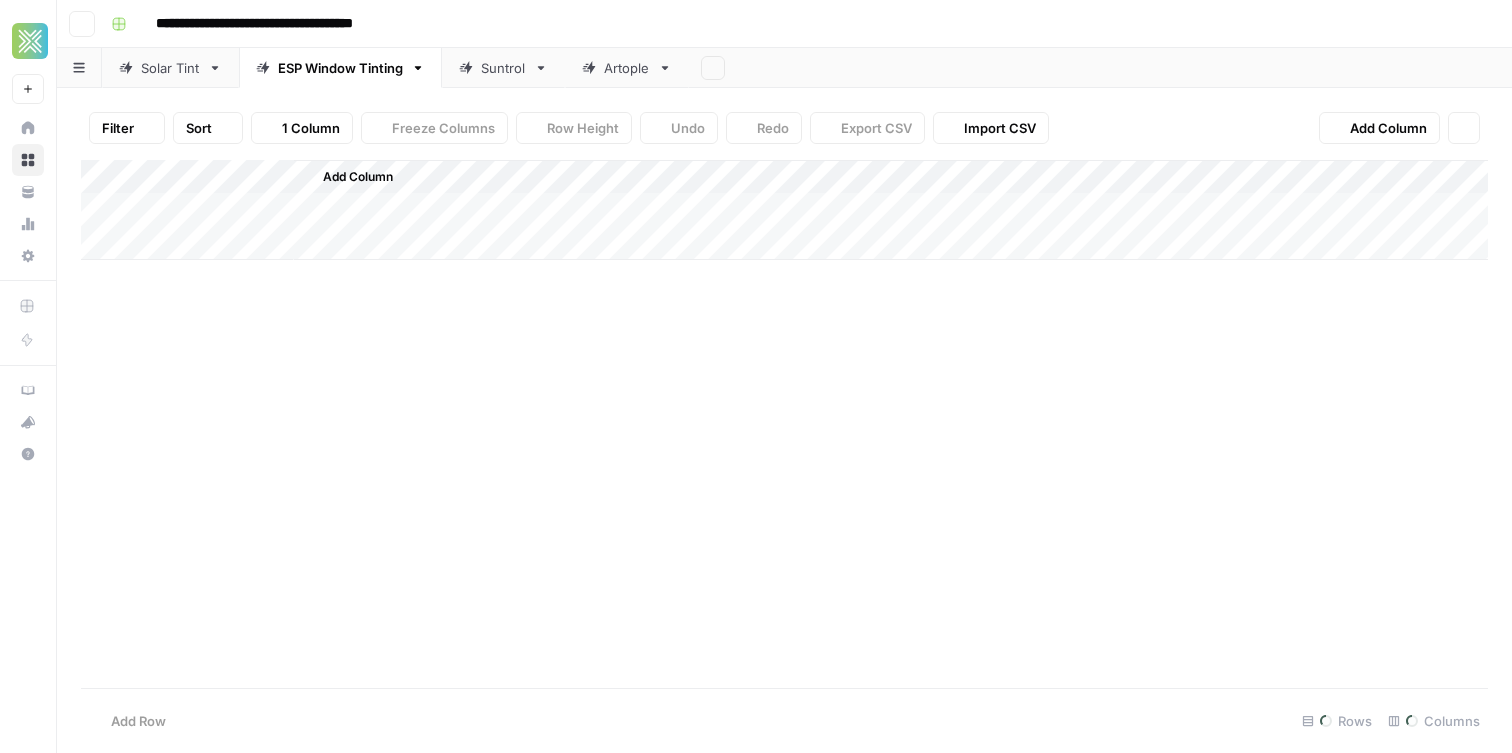 type on "**********" 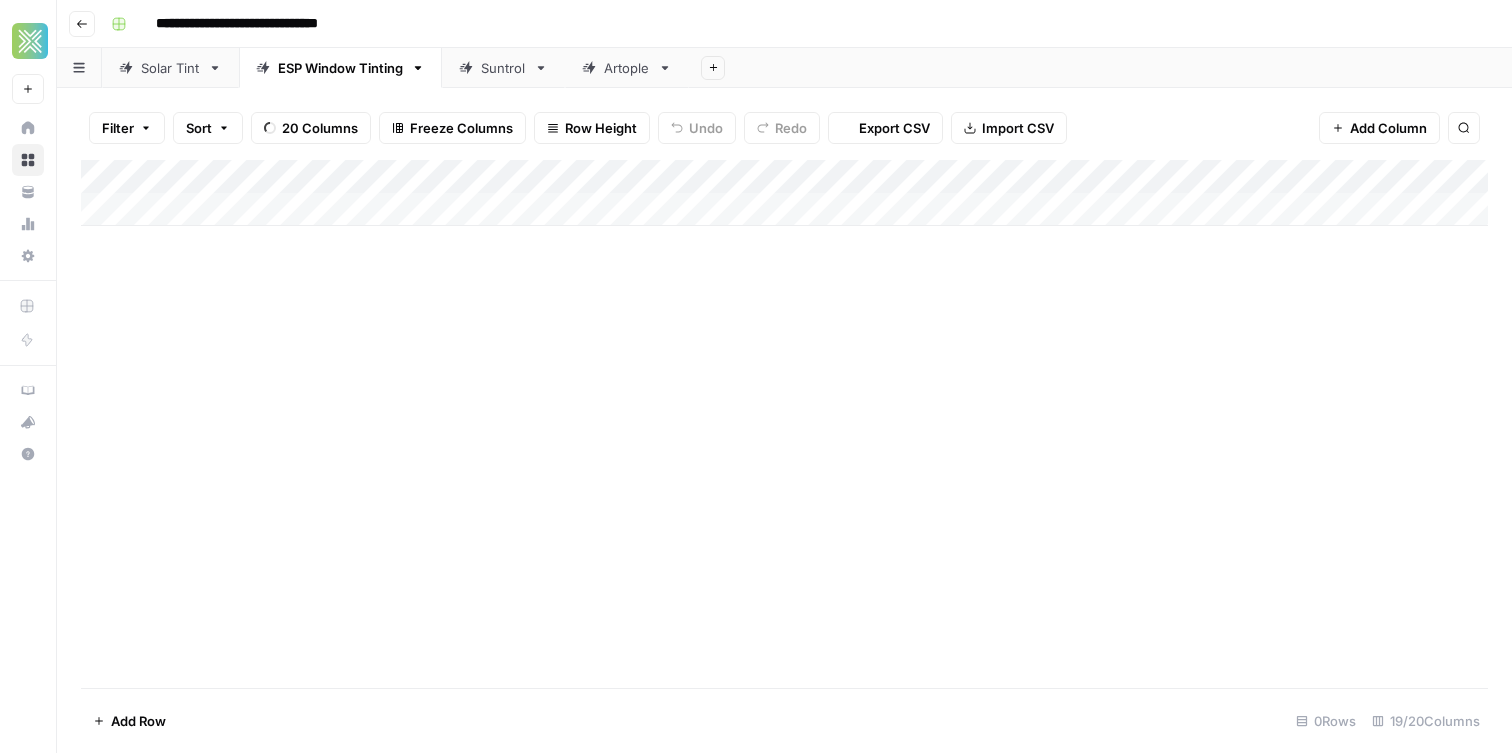 click on "ESP Window Tinting" at bounding box center (340, 68) 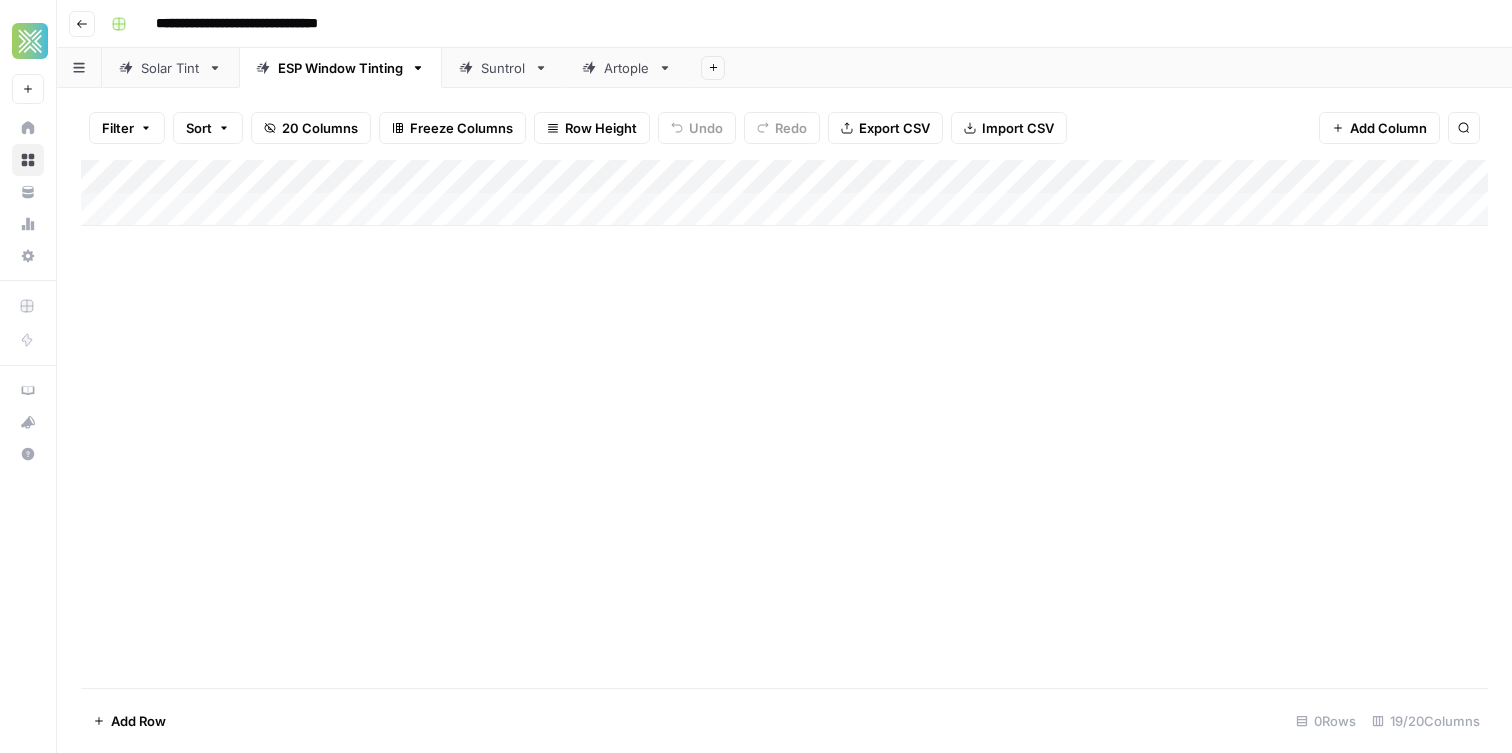 click 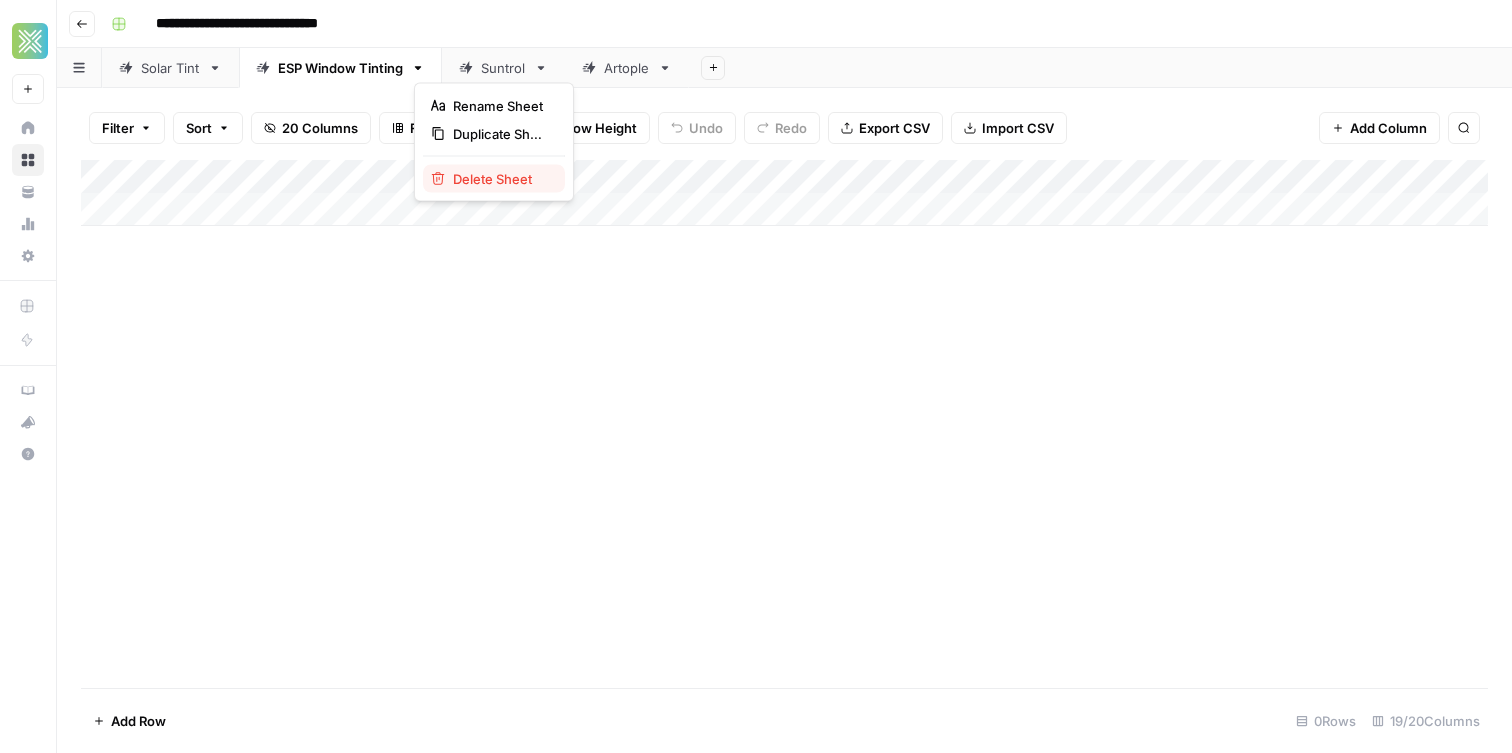 click on "Delete Sheet" at bounding box center (494, 179) 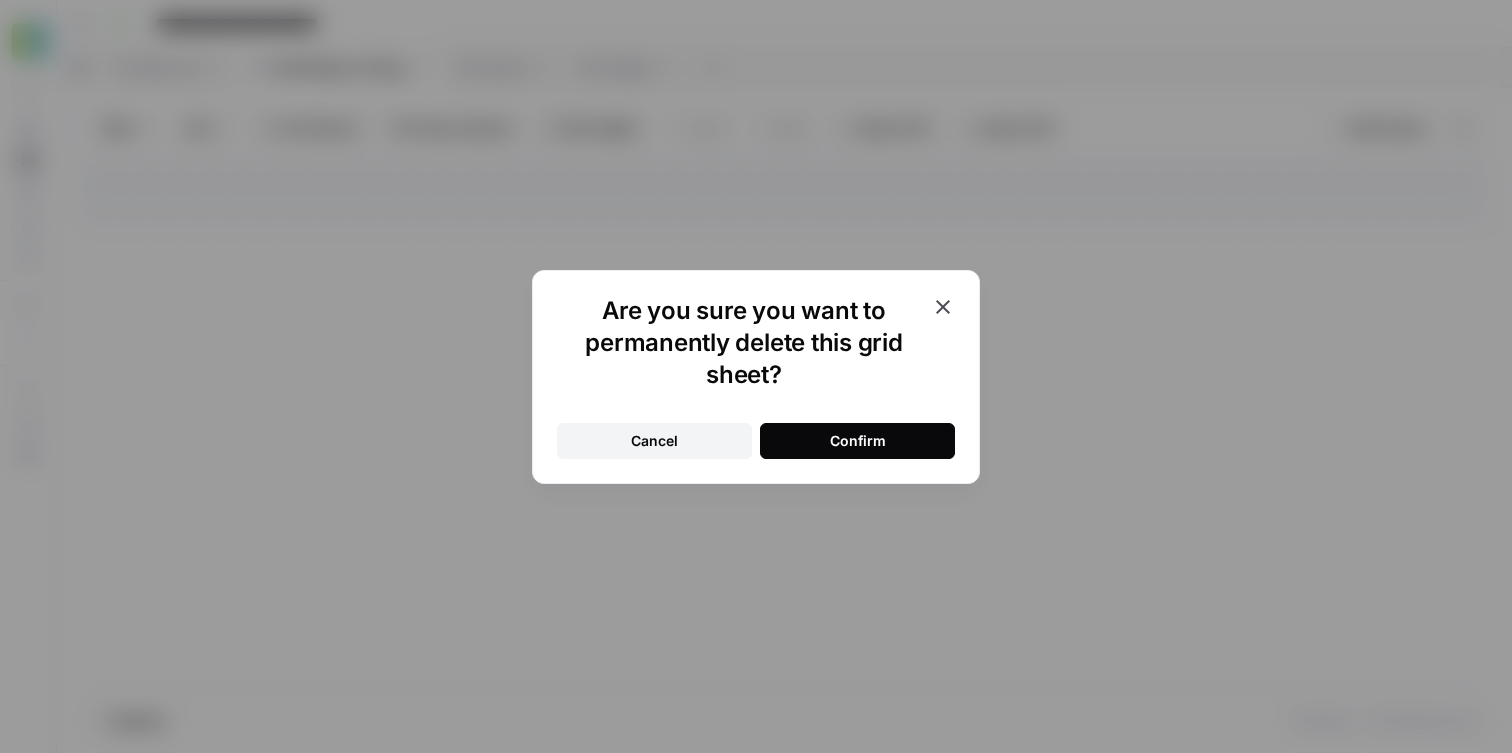 click on "Confirm" at bounding box center (857, 441) 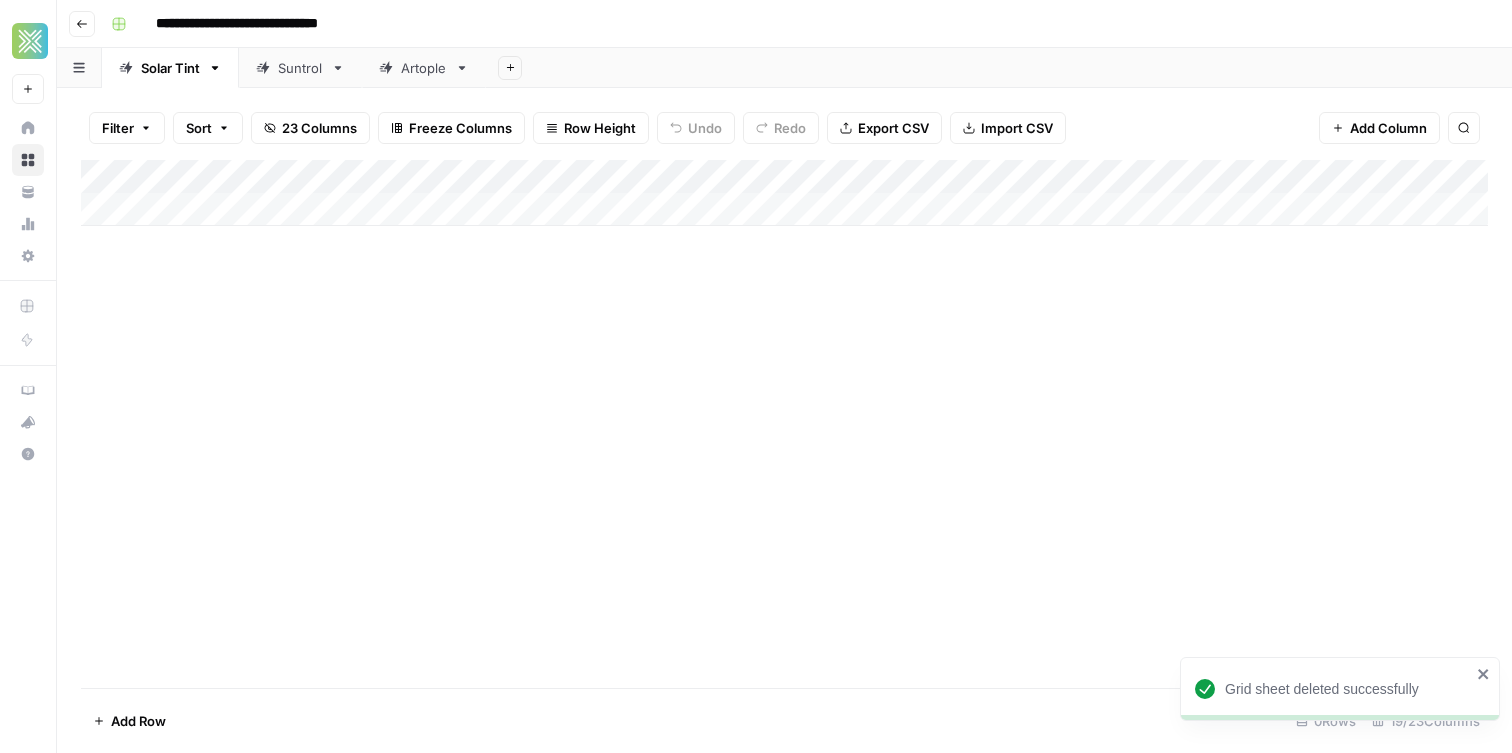 click 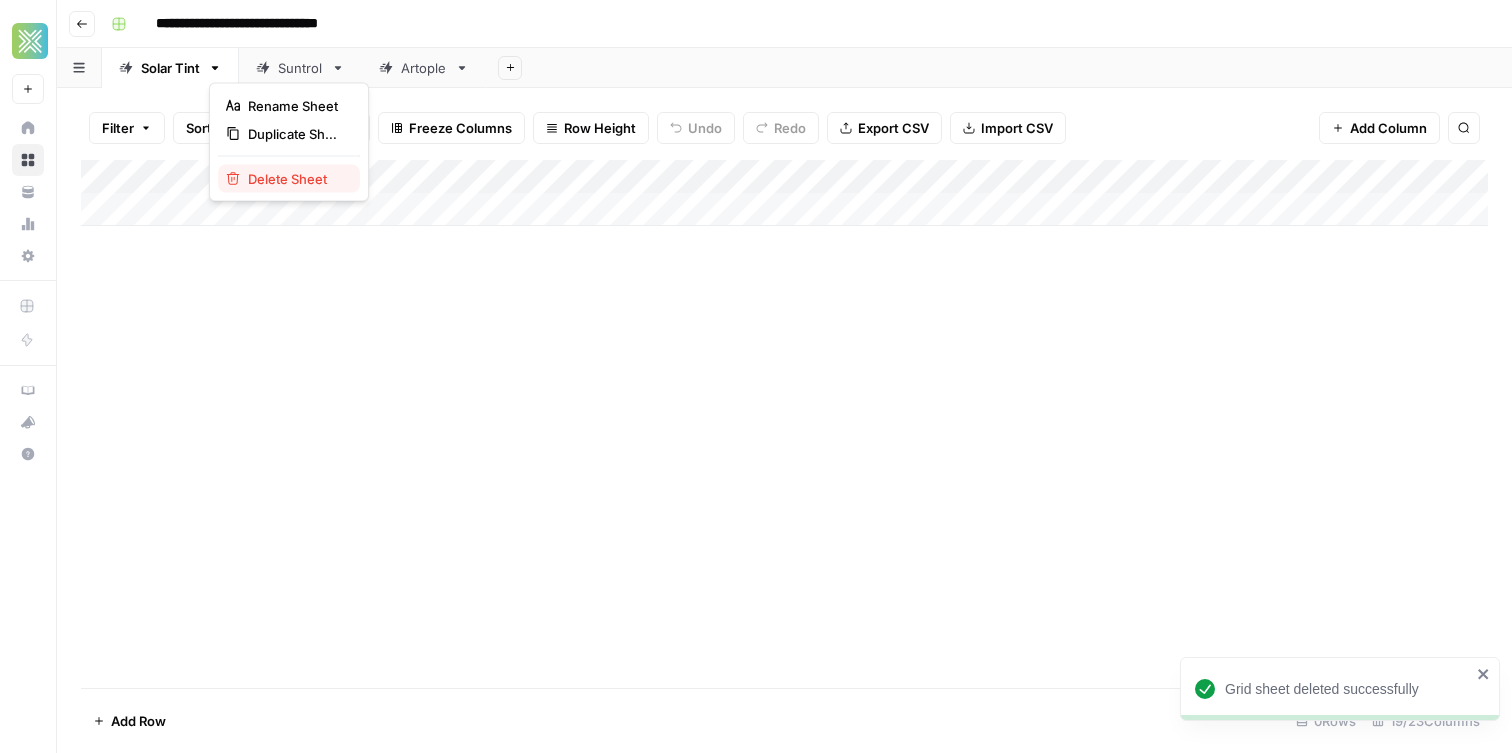 click 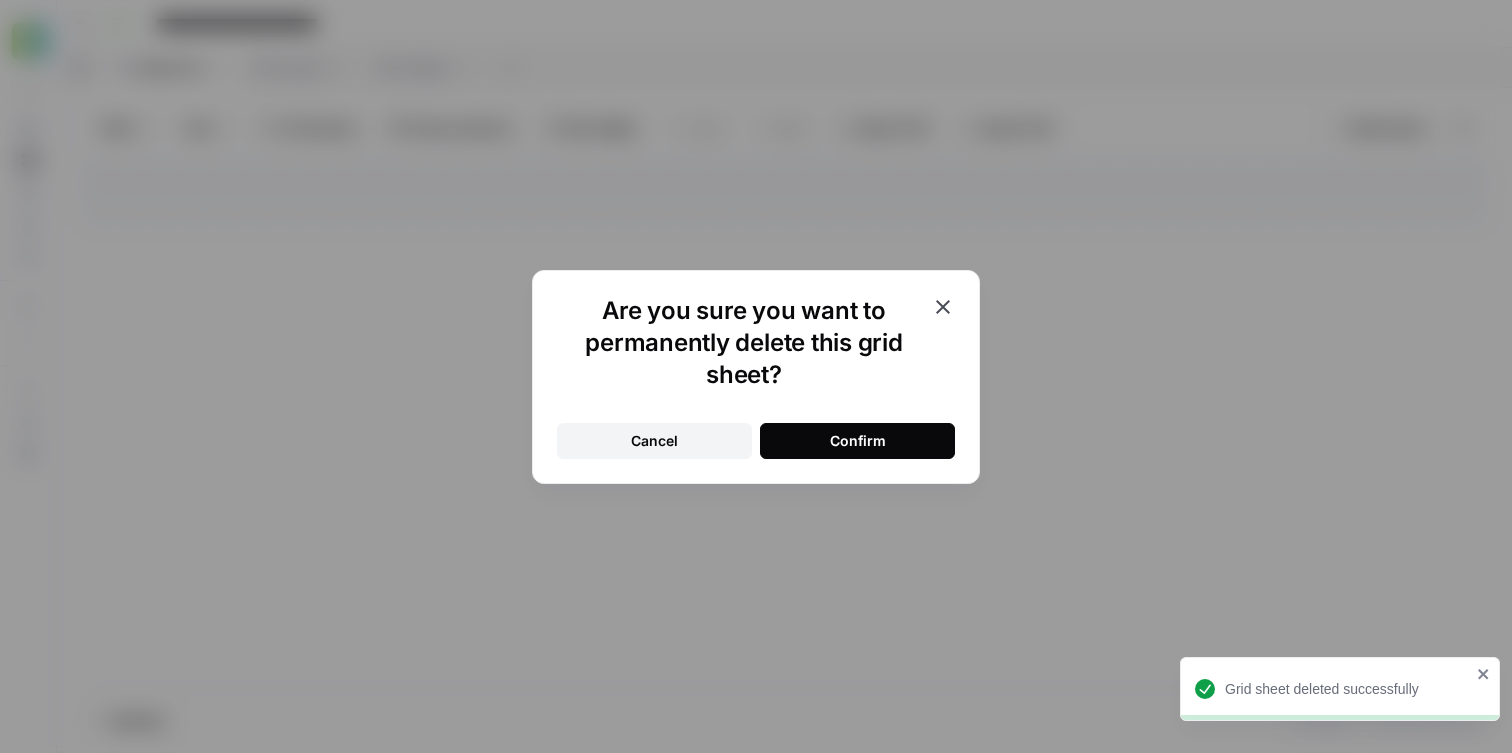 click on "Confirm" at bounding box center (857, 441) 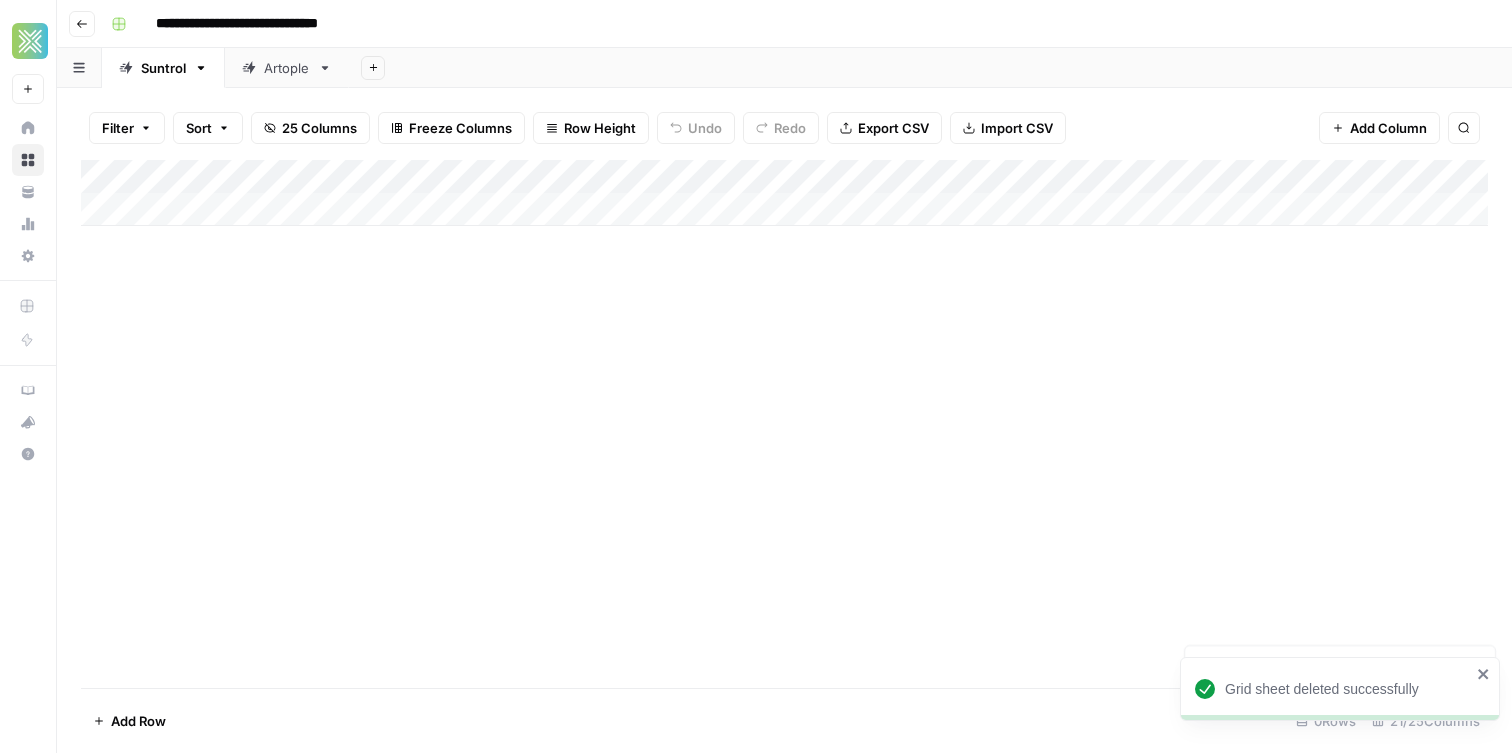 click 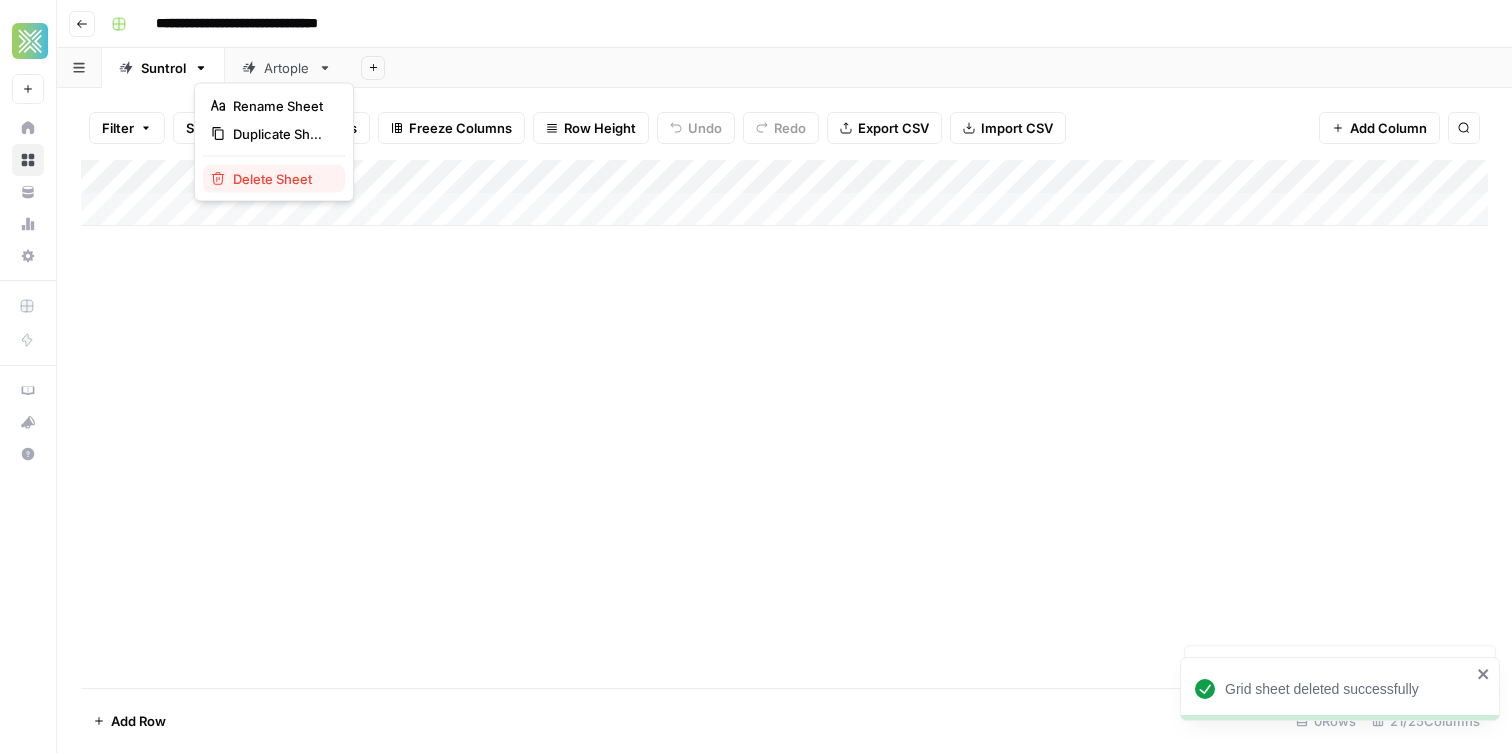 click 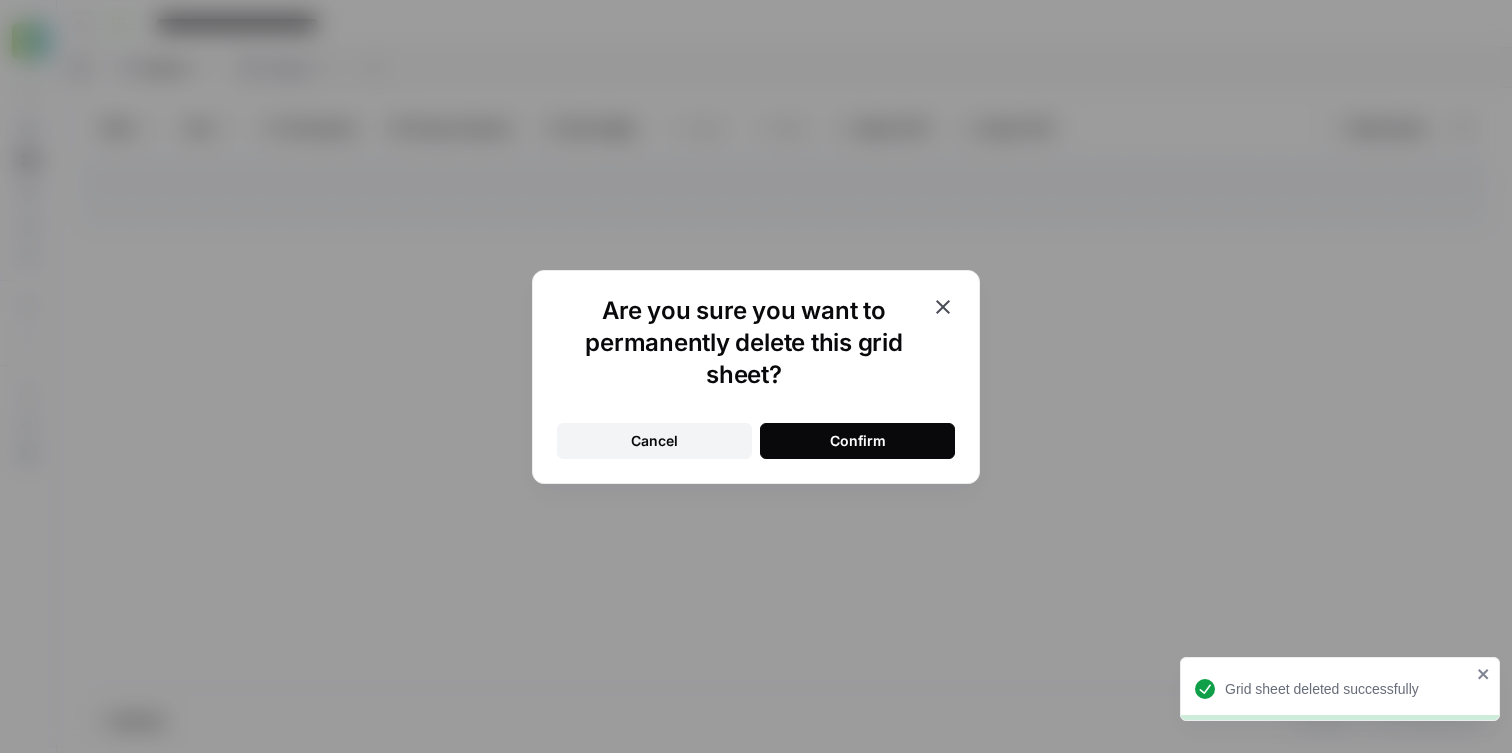 click on "Cancel Confirm" at bounding box center [756, 429] 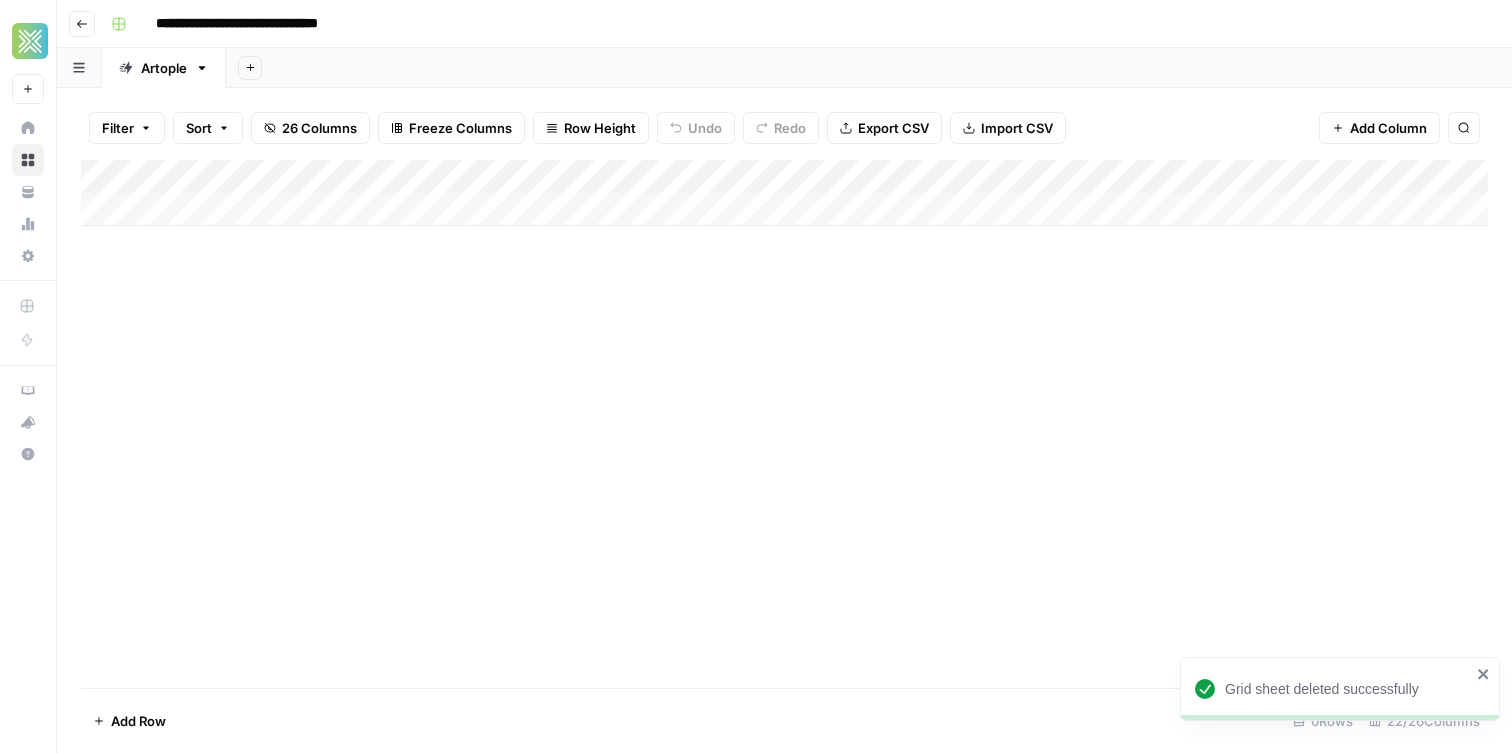 click on "Add Column" at bounding box center [784, 193] 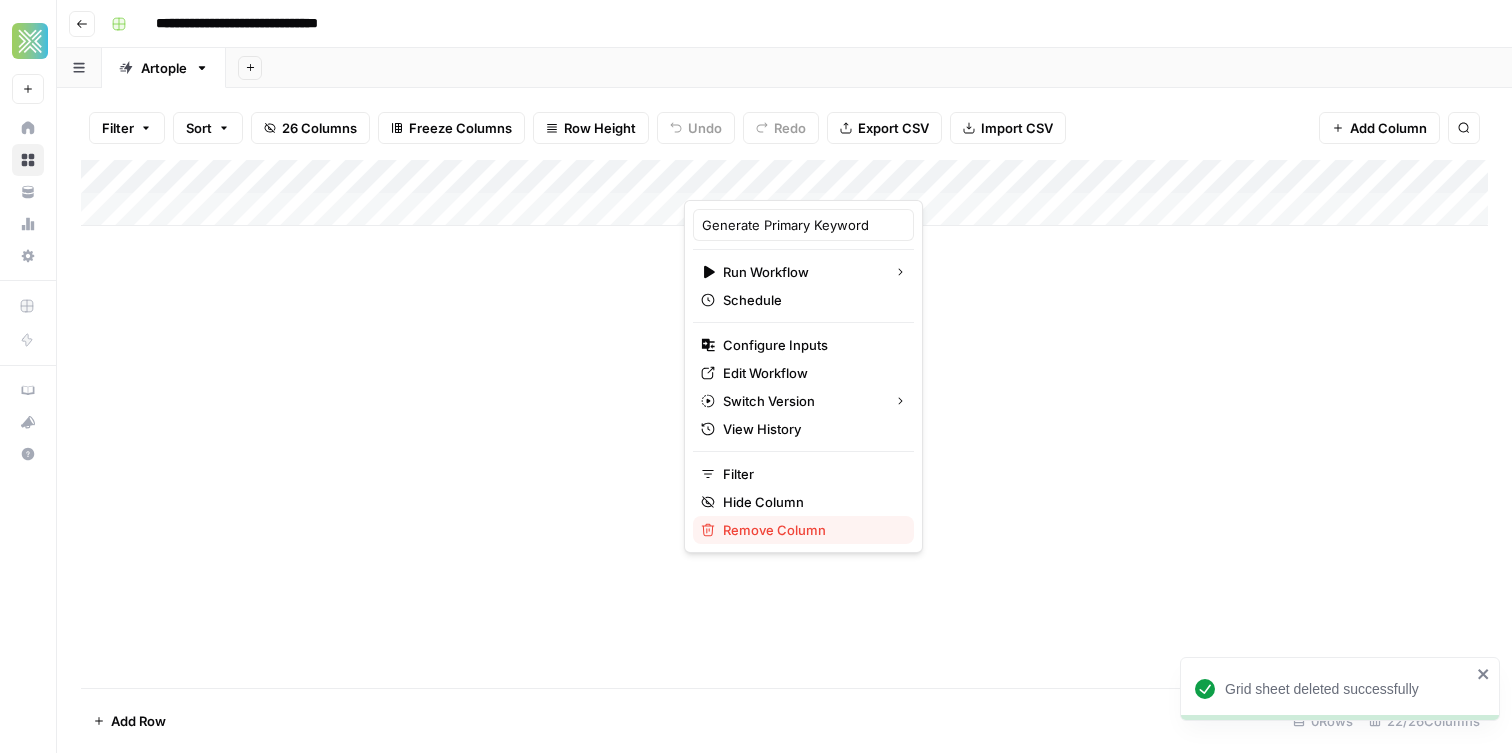 click on "Remove Column" at bounding box center (810, 530) 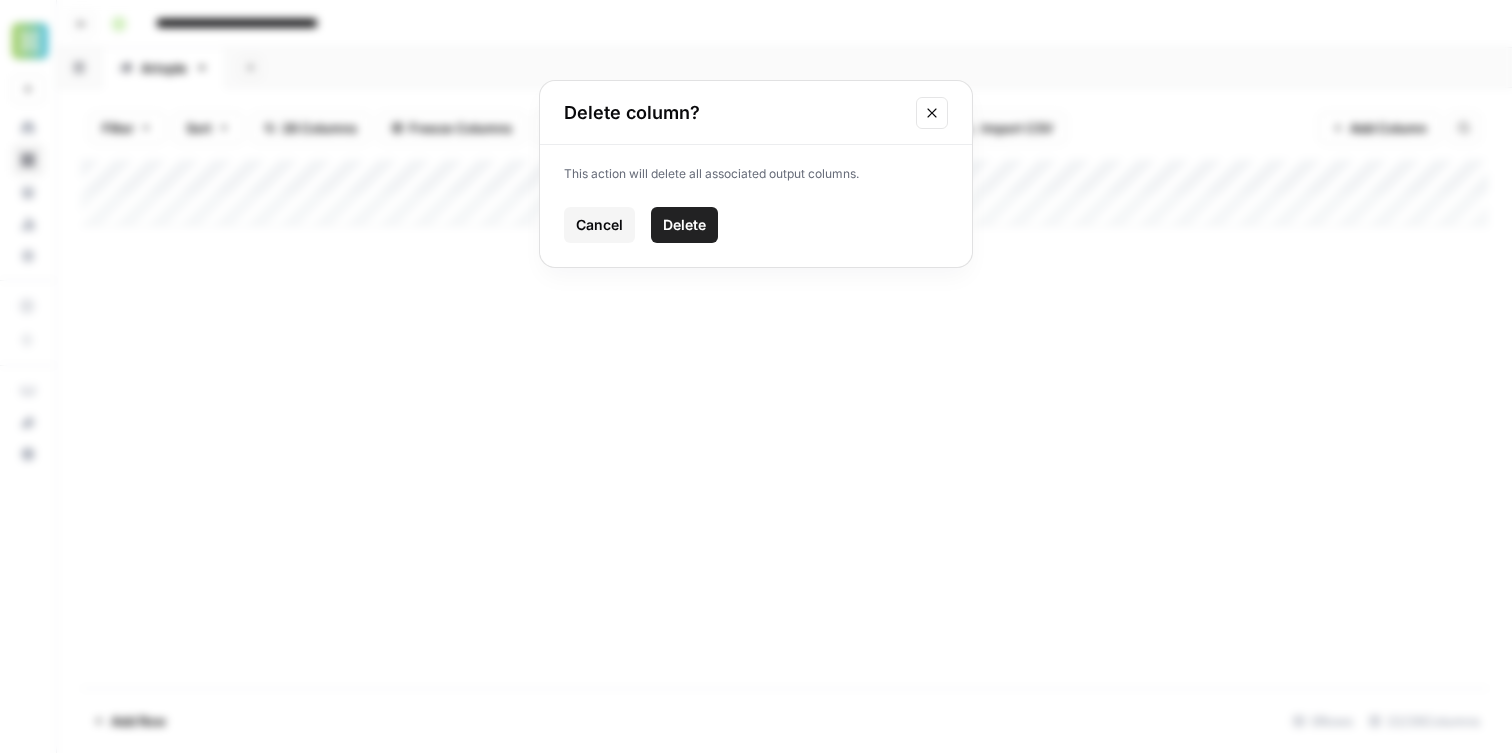 click on "This action will delete all associated output columns. Cancel Delete" at bounding box center [756, 206] 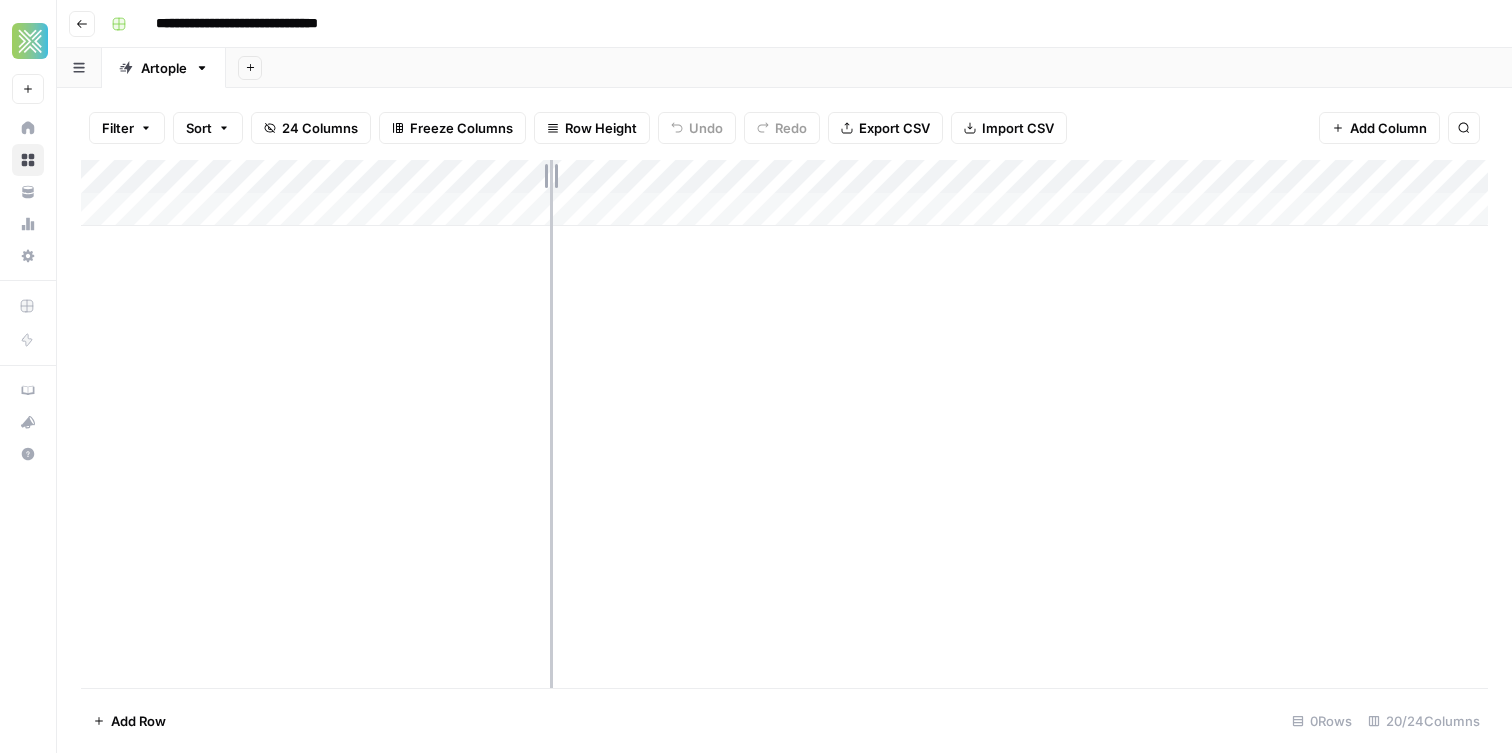 drag, startPoint x: 685, startPoint y: 174, endPoint x: 559, endPoint y: 183, distance: 126.32102 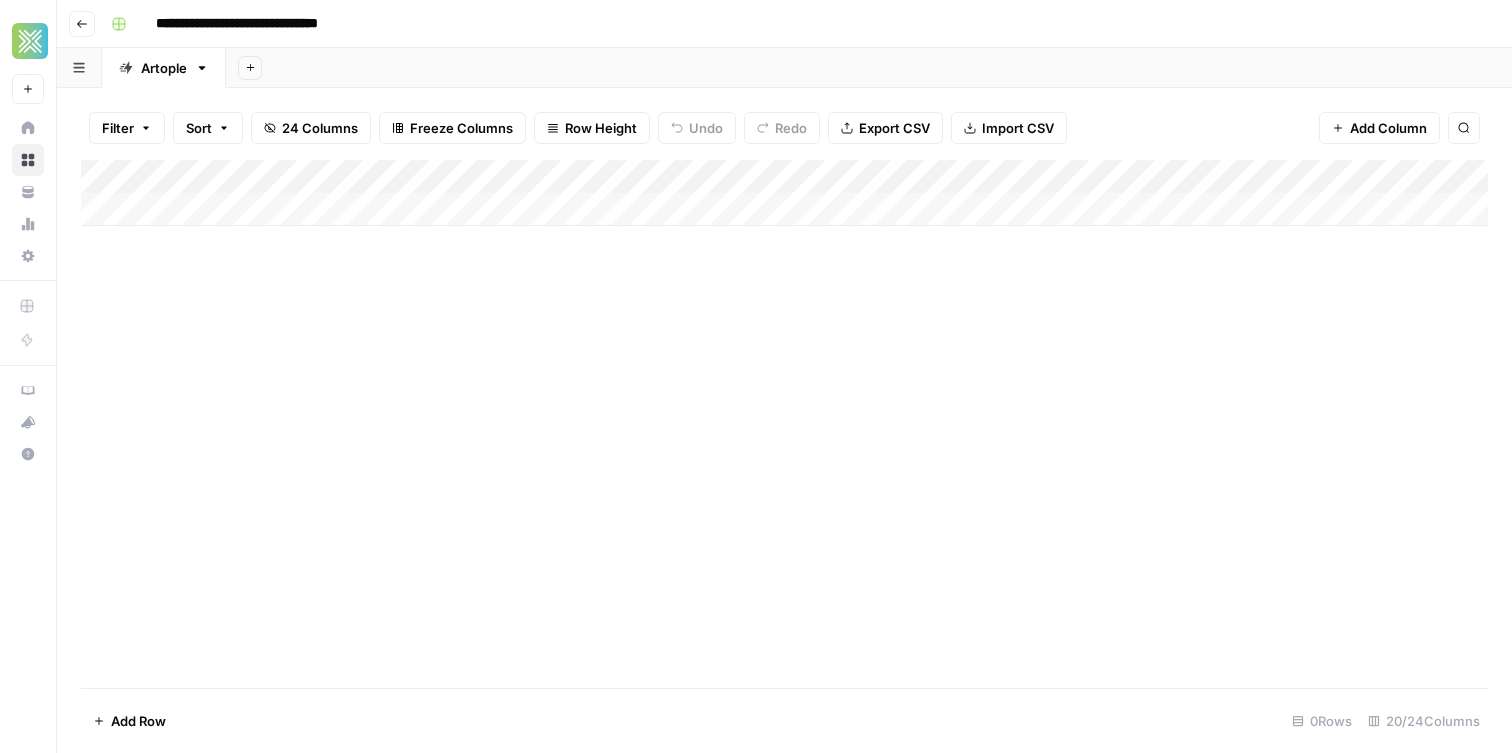 click on "Add Column" at bounding box center [784, 193] 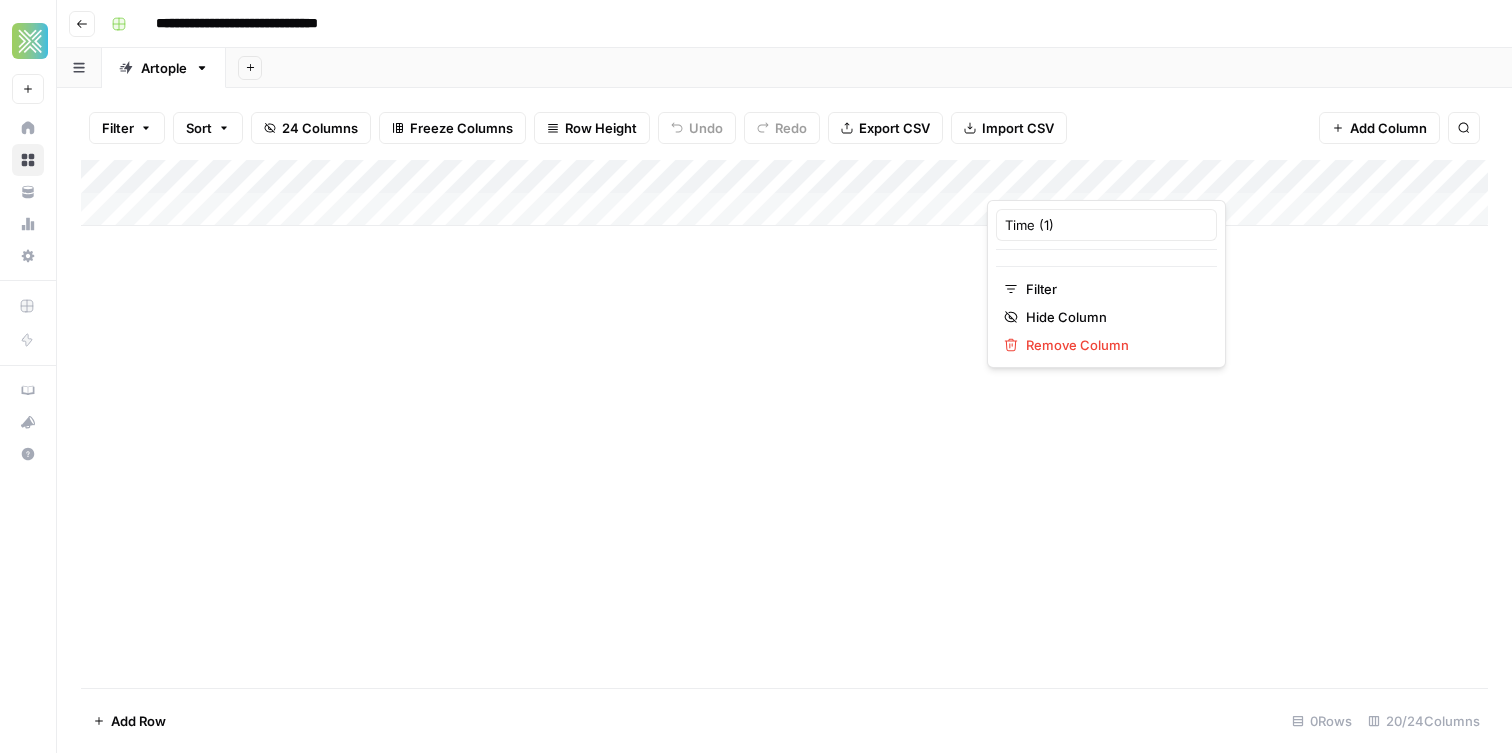 click at bounding box center (1077, 180) 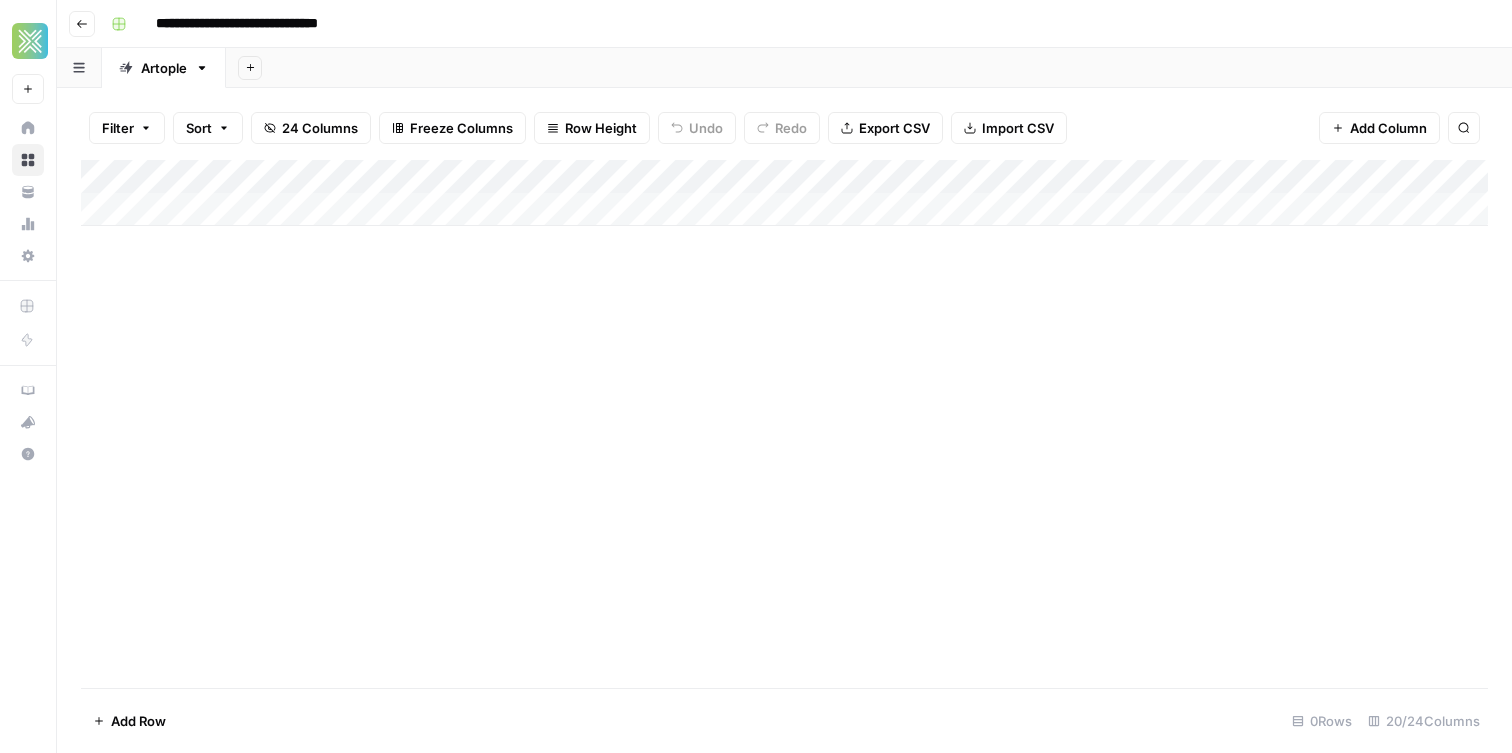 click on "Add Column" at bounding box center (784, 193) 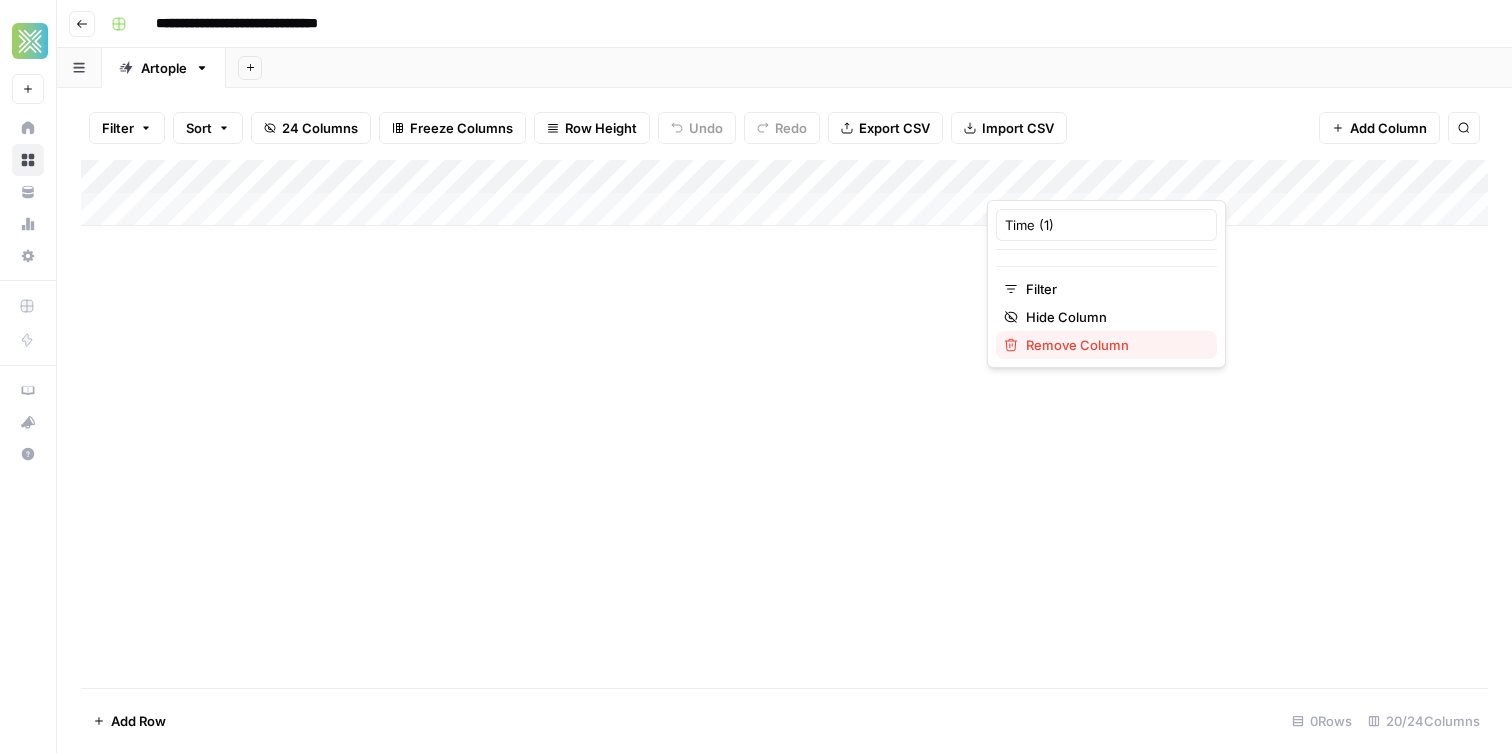 click on "Remove Column" at bounding box center (1113, 345) 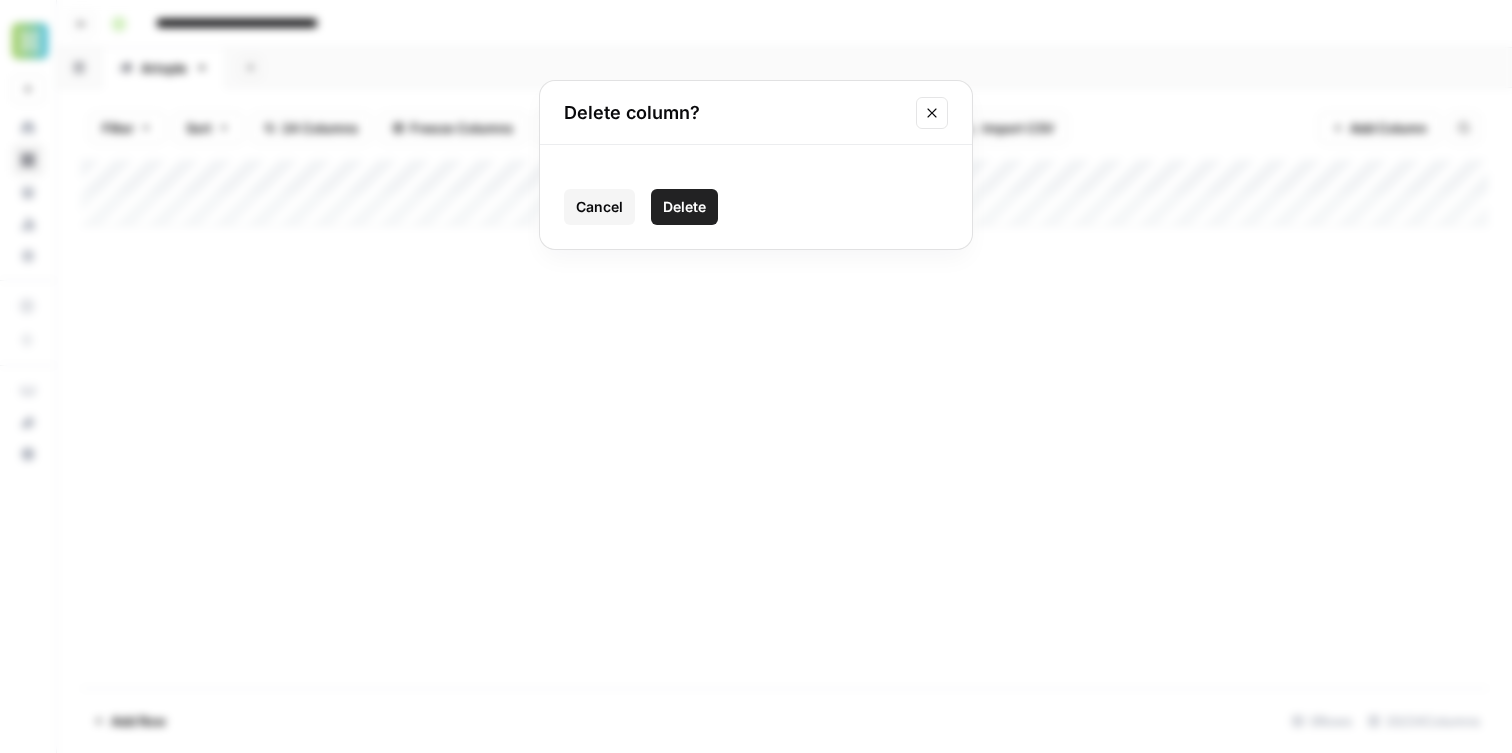 click on "Delete" at bounding box center (684, 207) 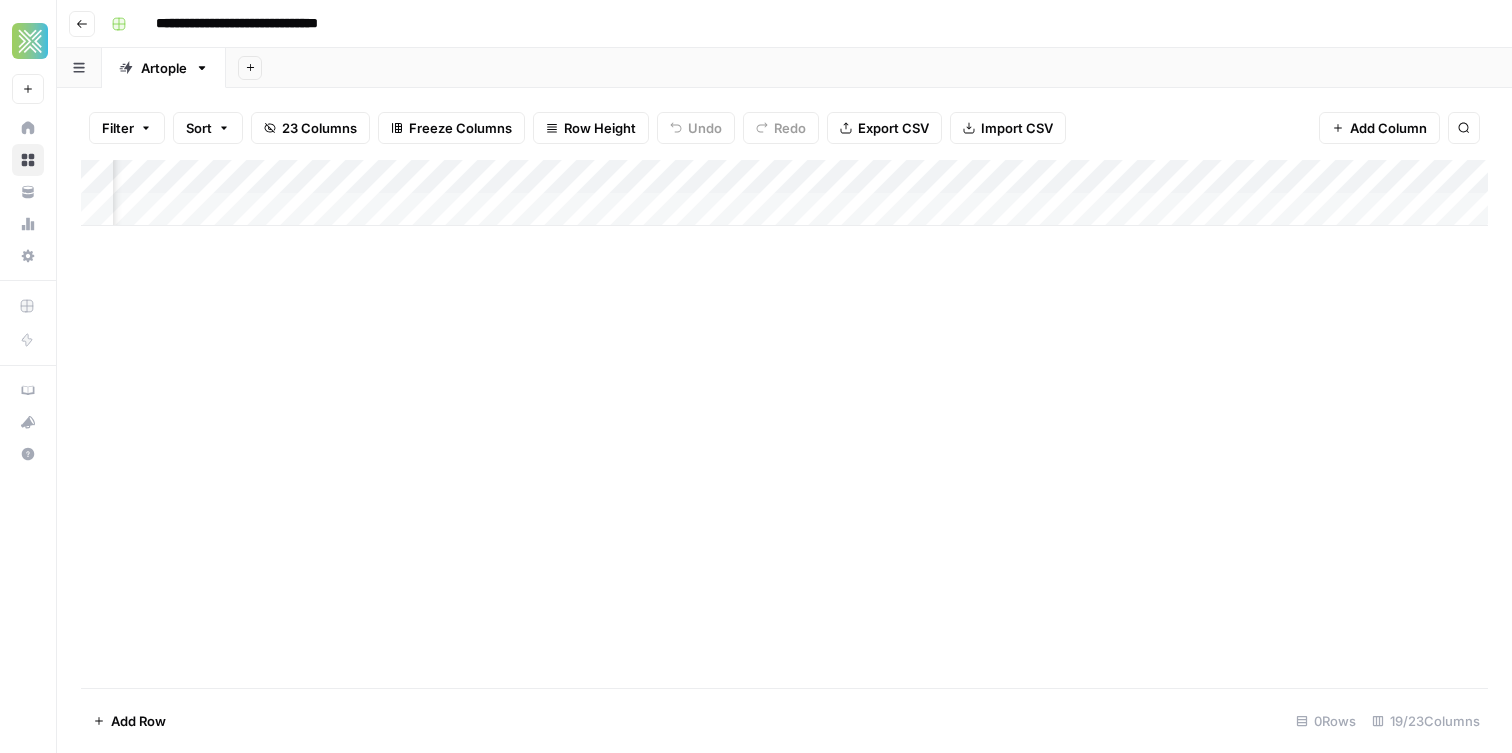 scroll, scrollTop: 0, scrollLeft: 3002, axis: horizontal 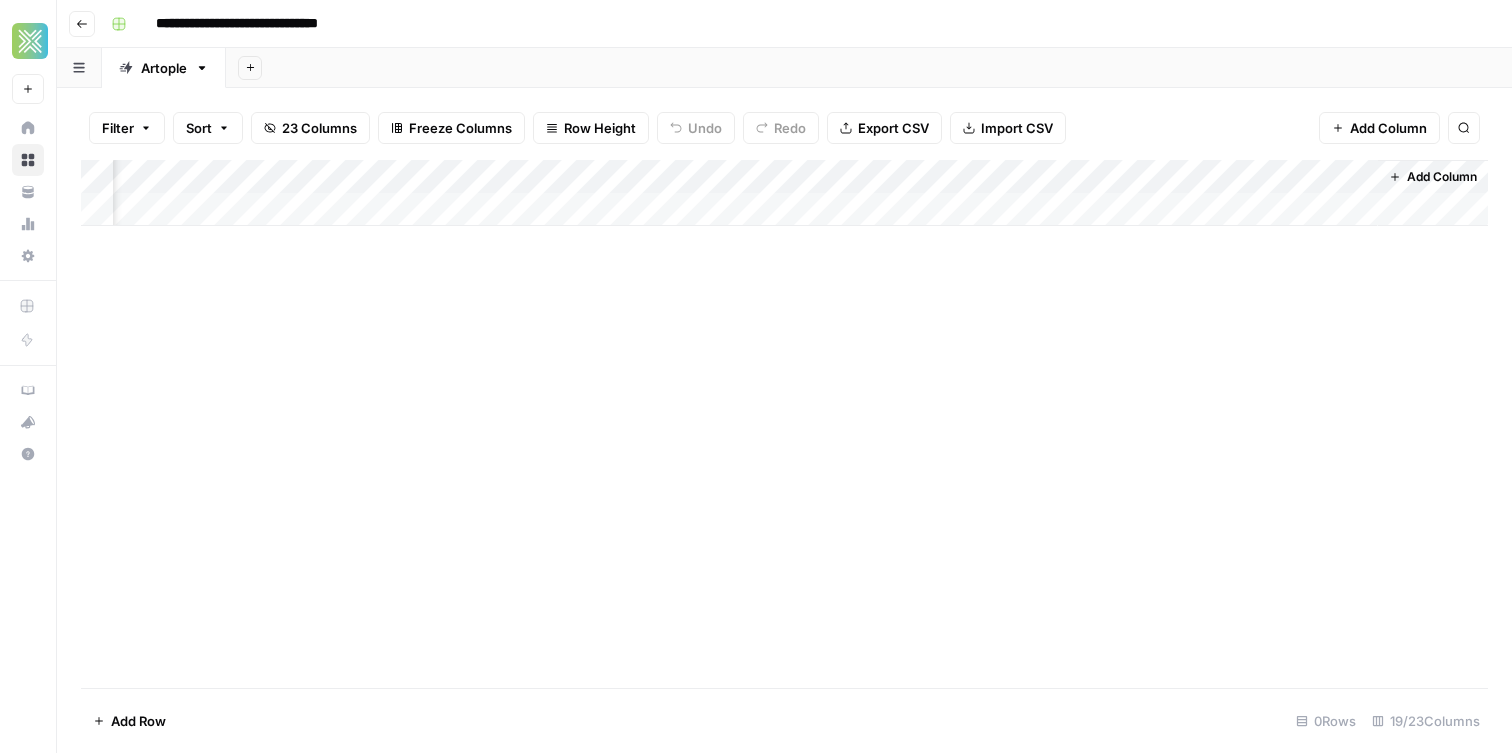 click on "Add Column" at bounding box center [784, 193] 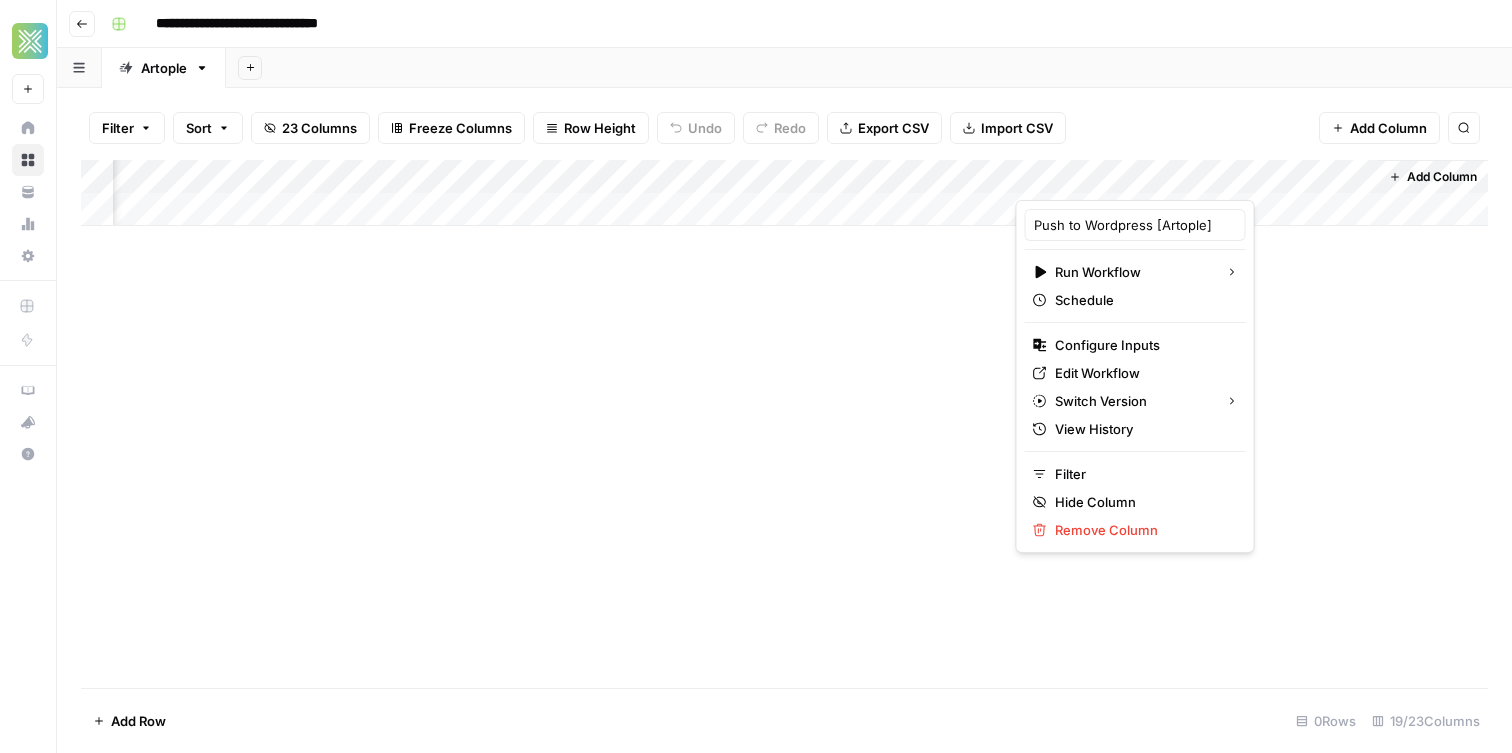 click on "Add Column" at bounding box center [1388, 128] 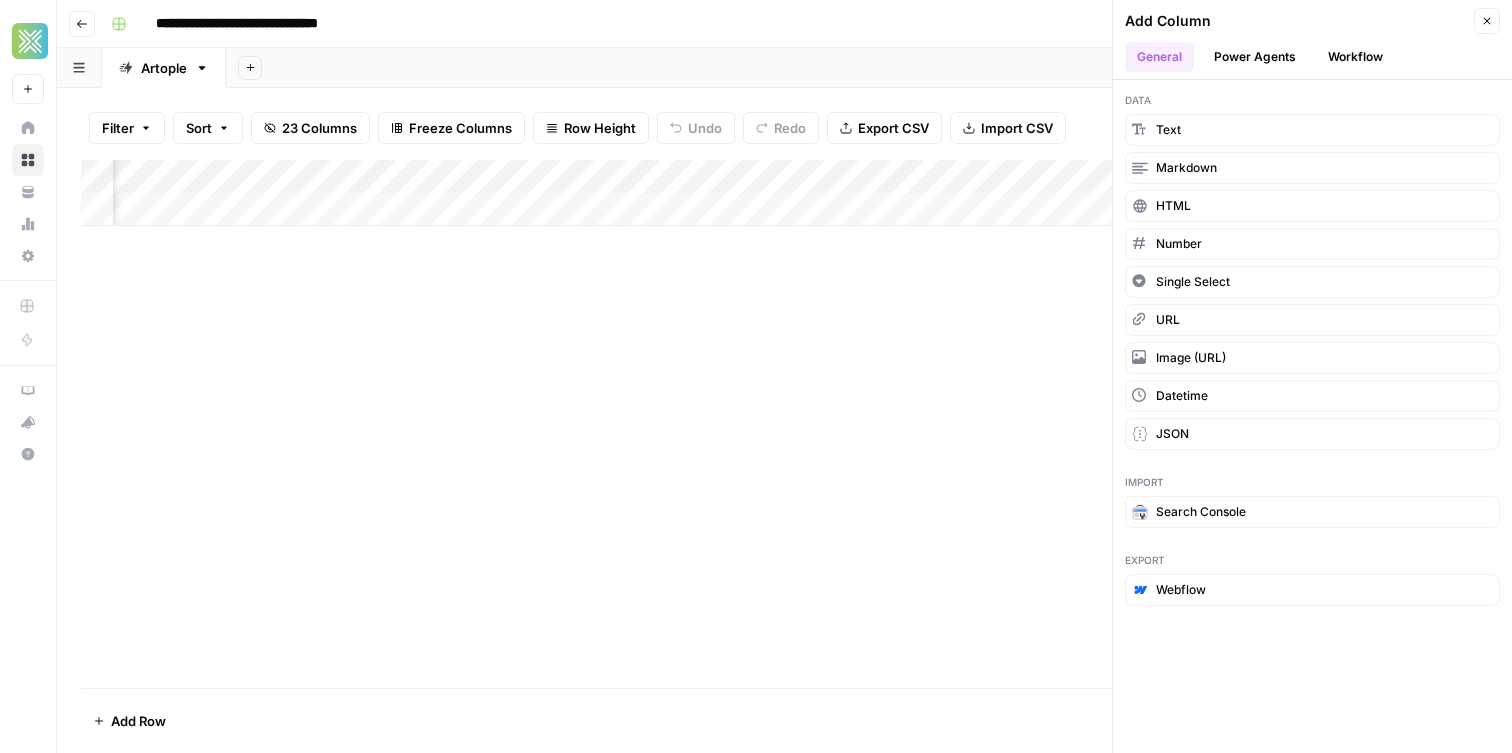 click on "Workflow" at bounding box center [1355, 57] 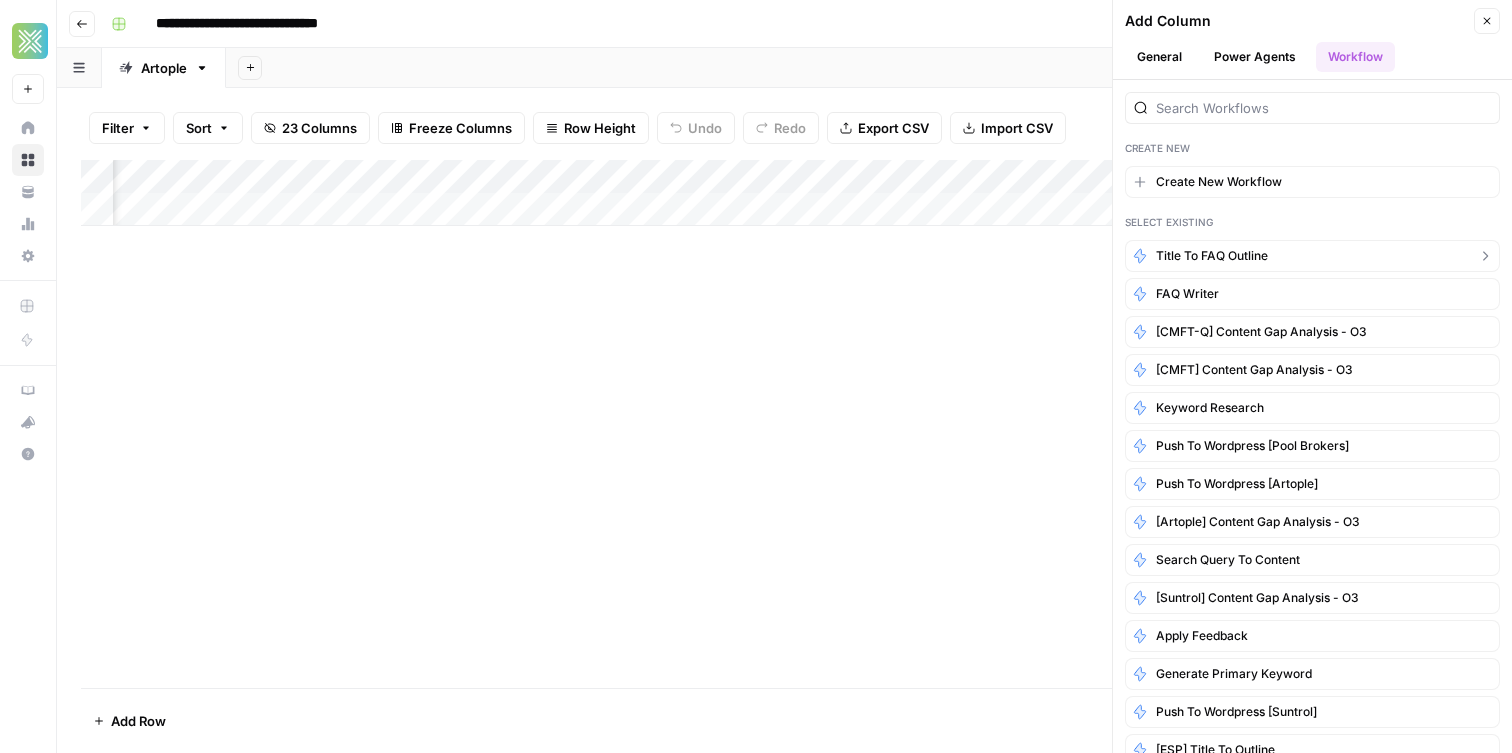 click on "Title to FAQ Outline" at bounding box center (1212, 256) 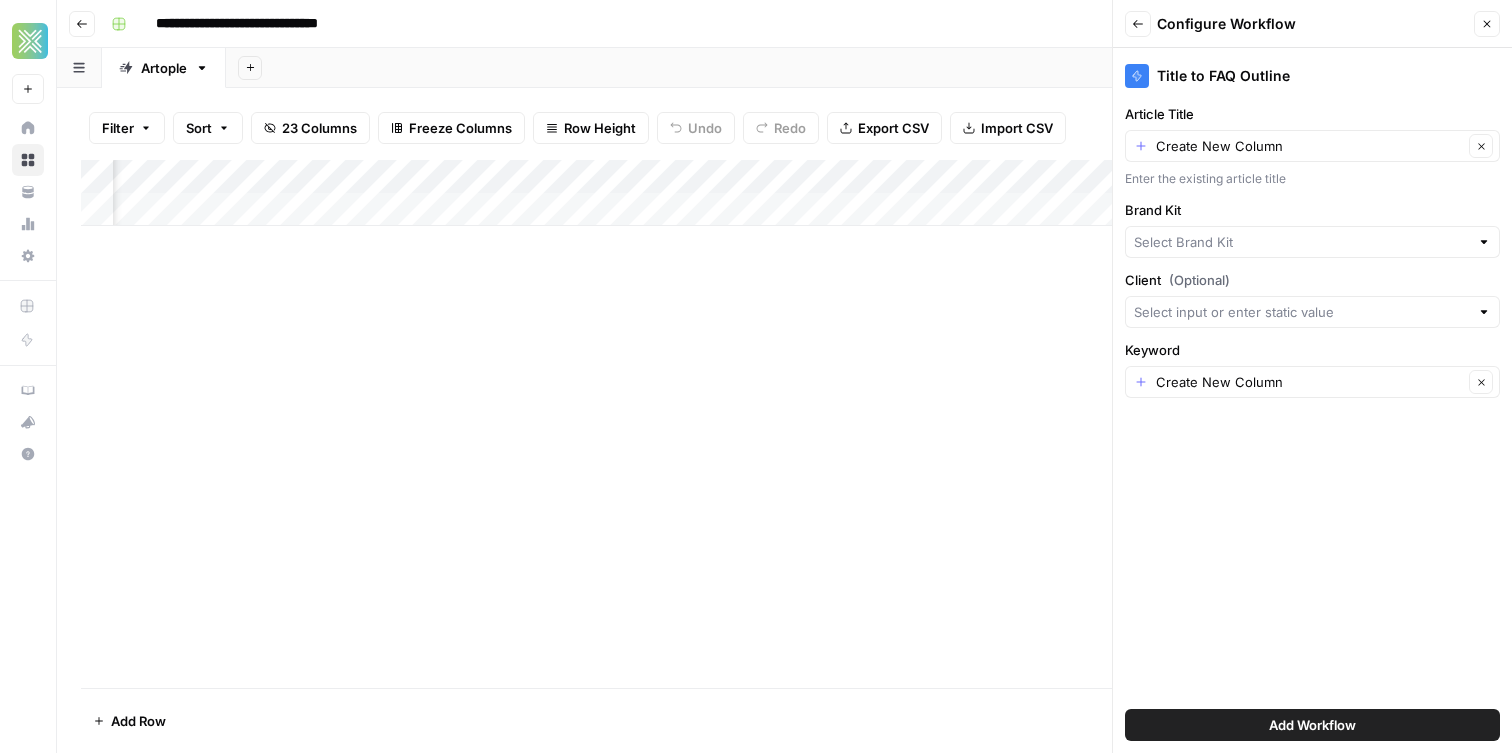 click on "Create New Column Clear" at bounding box center (1312, 146) 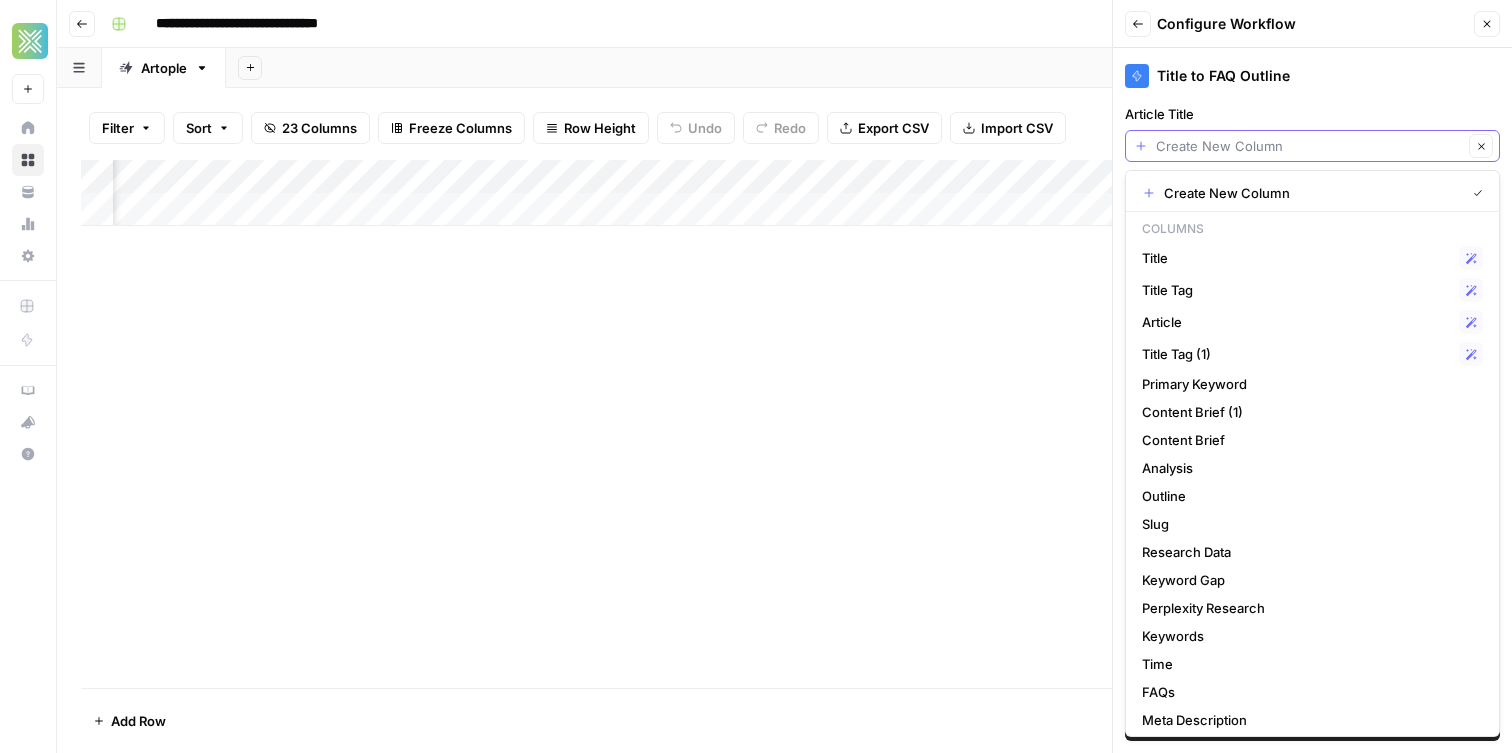 click on "Article Title" at bounding box center (1309, 146) 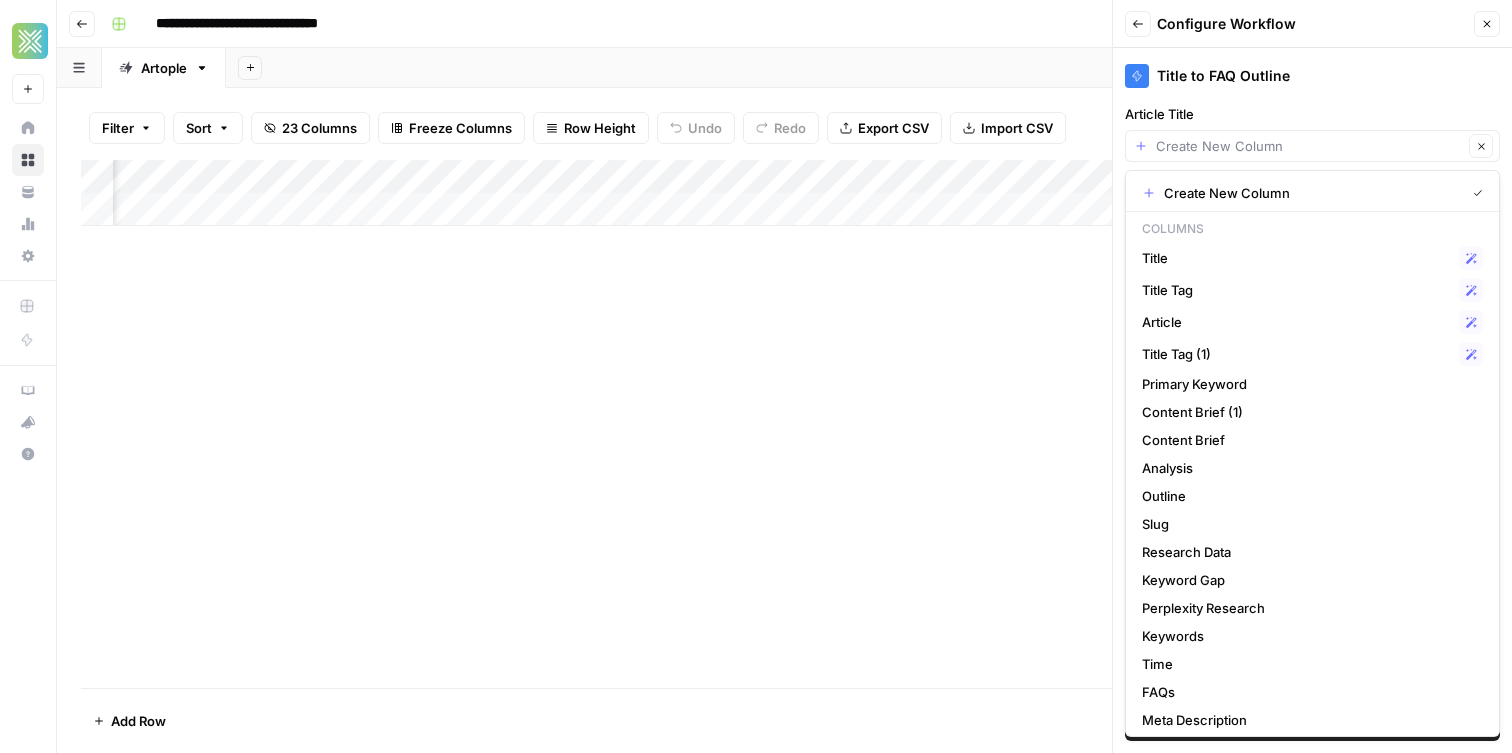 type on "Create New Column" 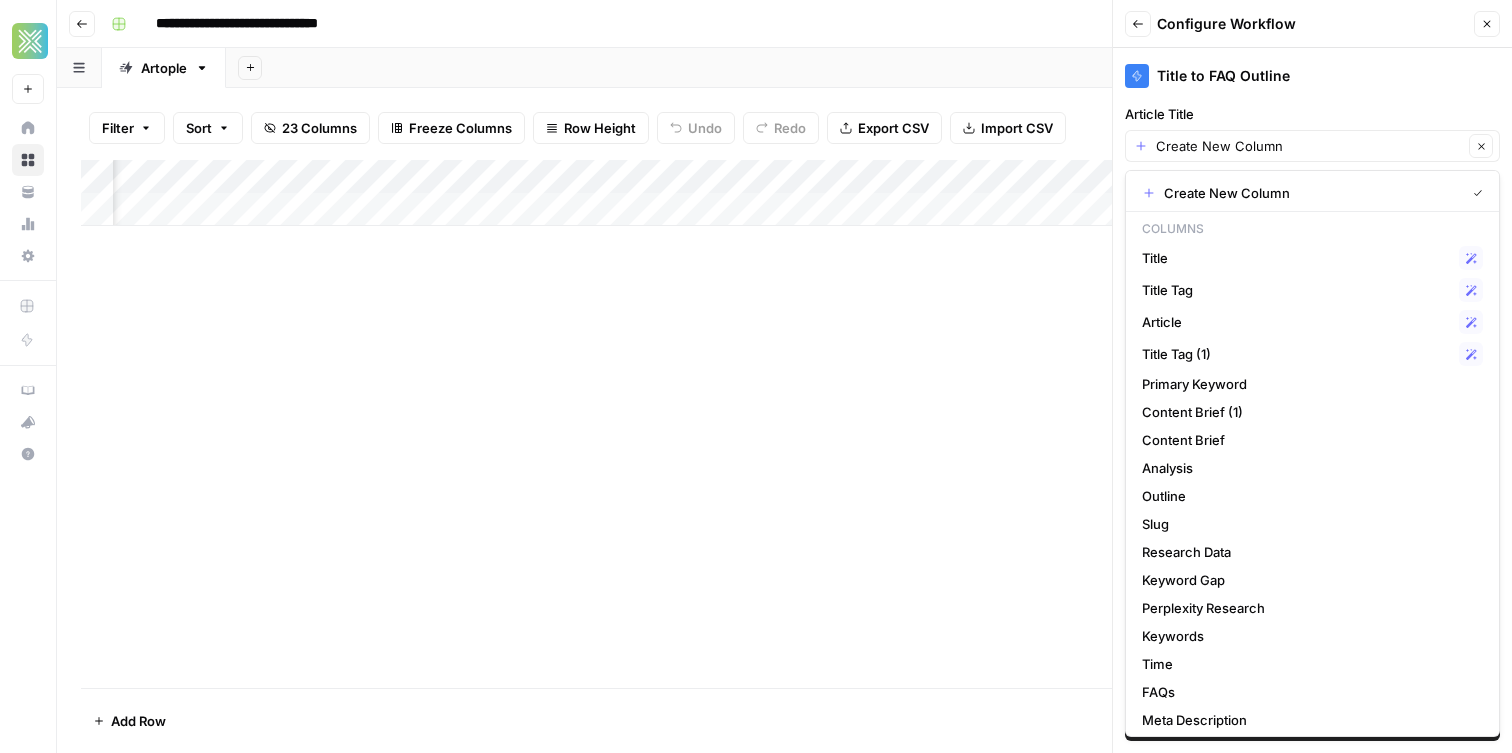 click on "Article Title" at bounding box center [1312, 114] 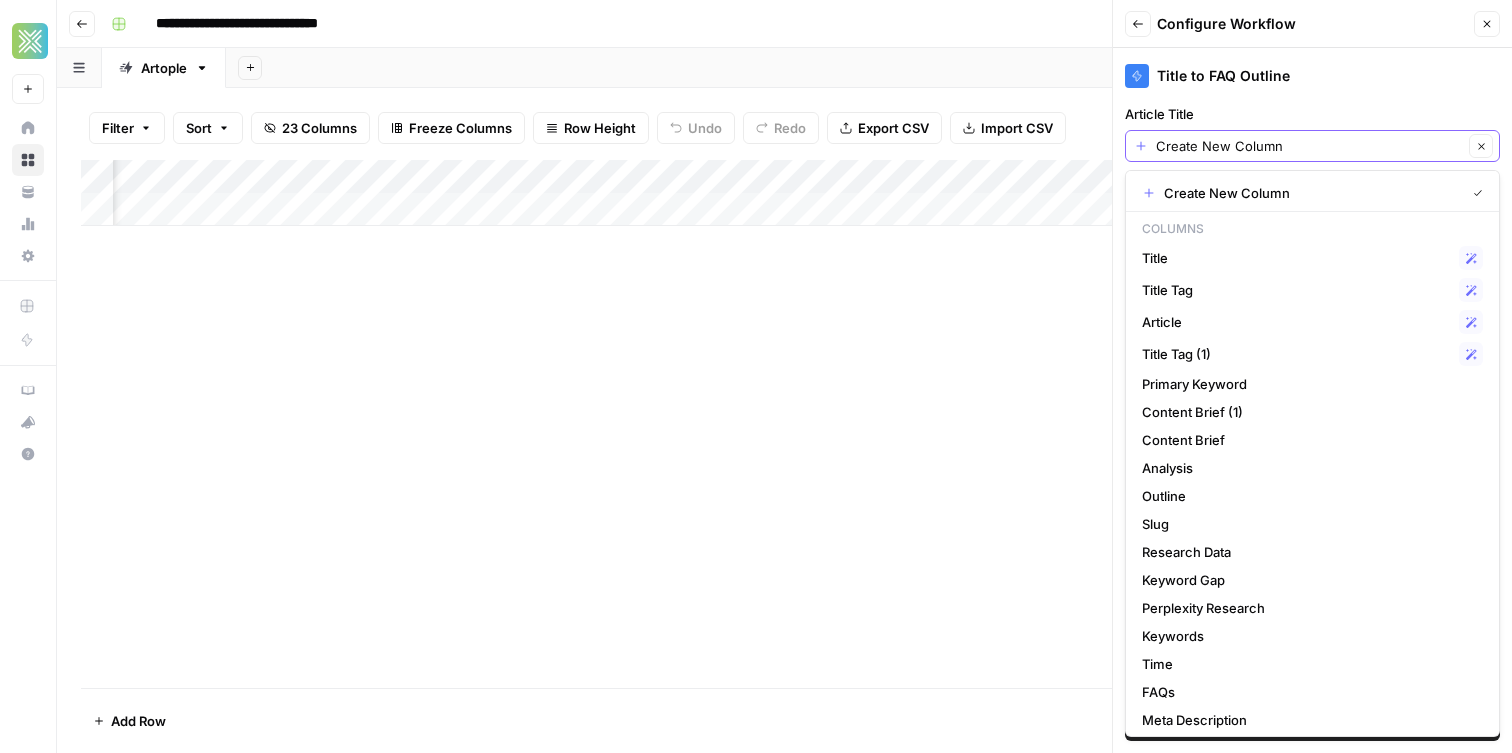 click on "Create New Column" at bounding box center [1309, 146] 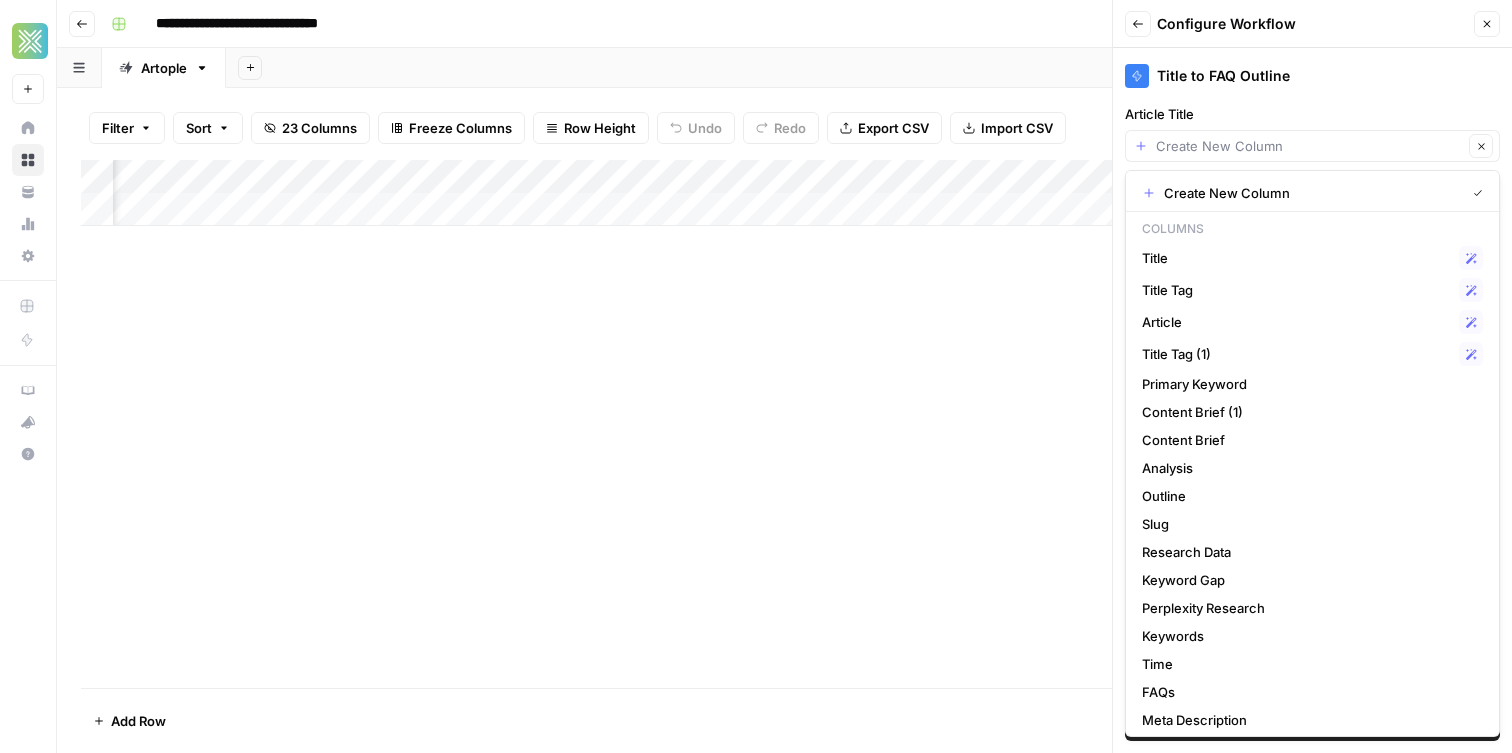 type on "Create New Column" 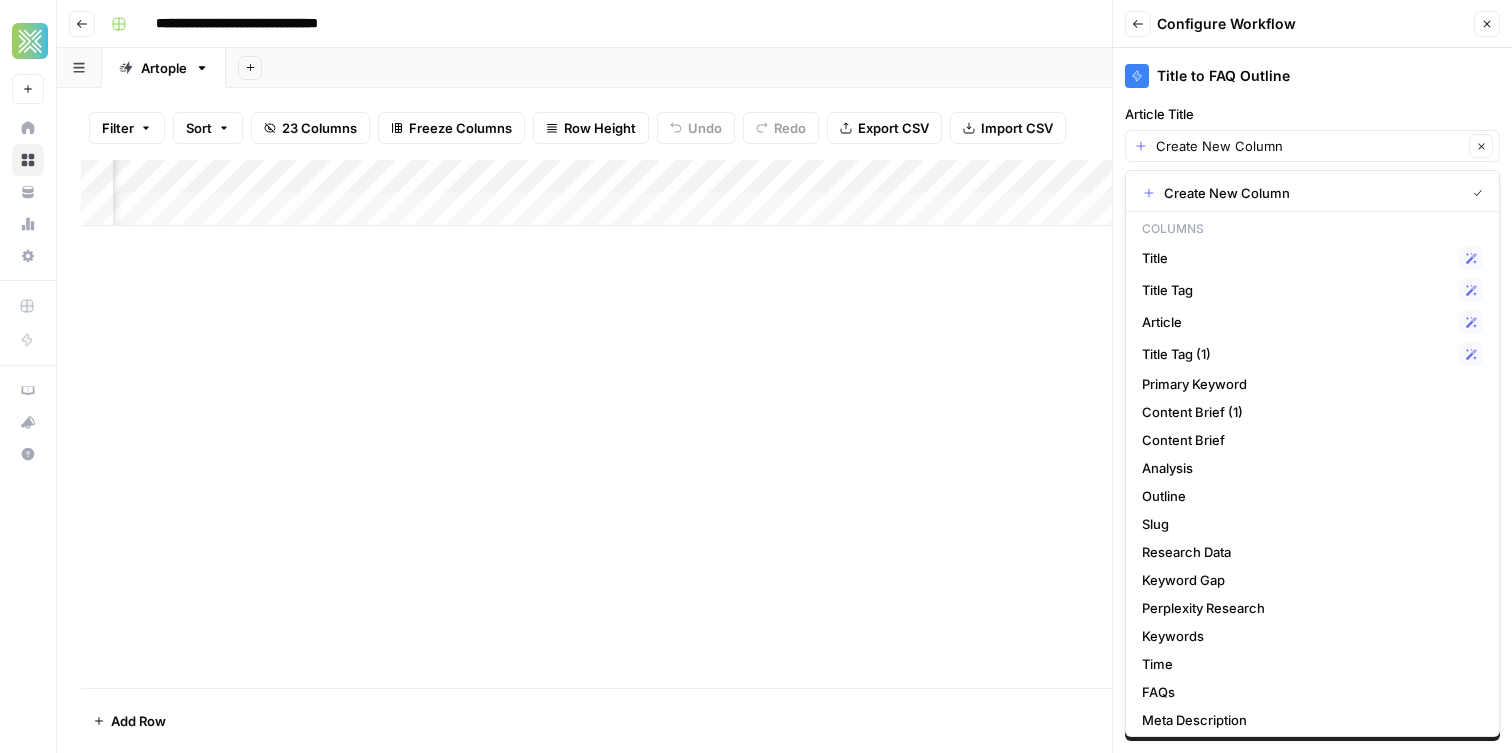 click on "**********" at bounding box center [797, 24] 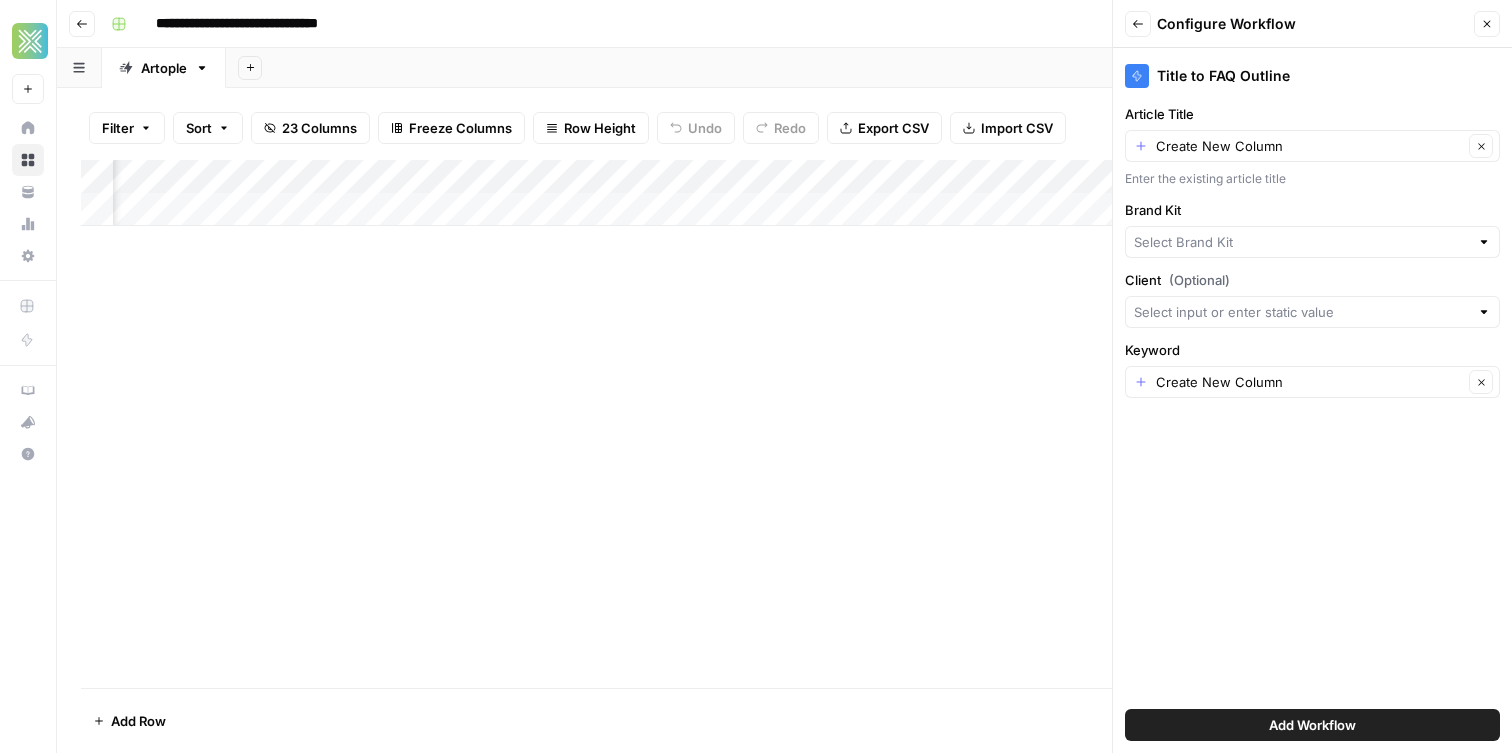 click on "Add Workflow" at bounding box center [1312, 725] 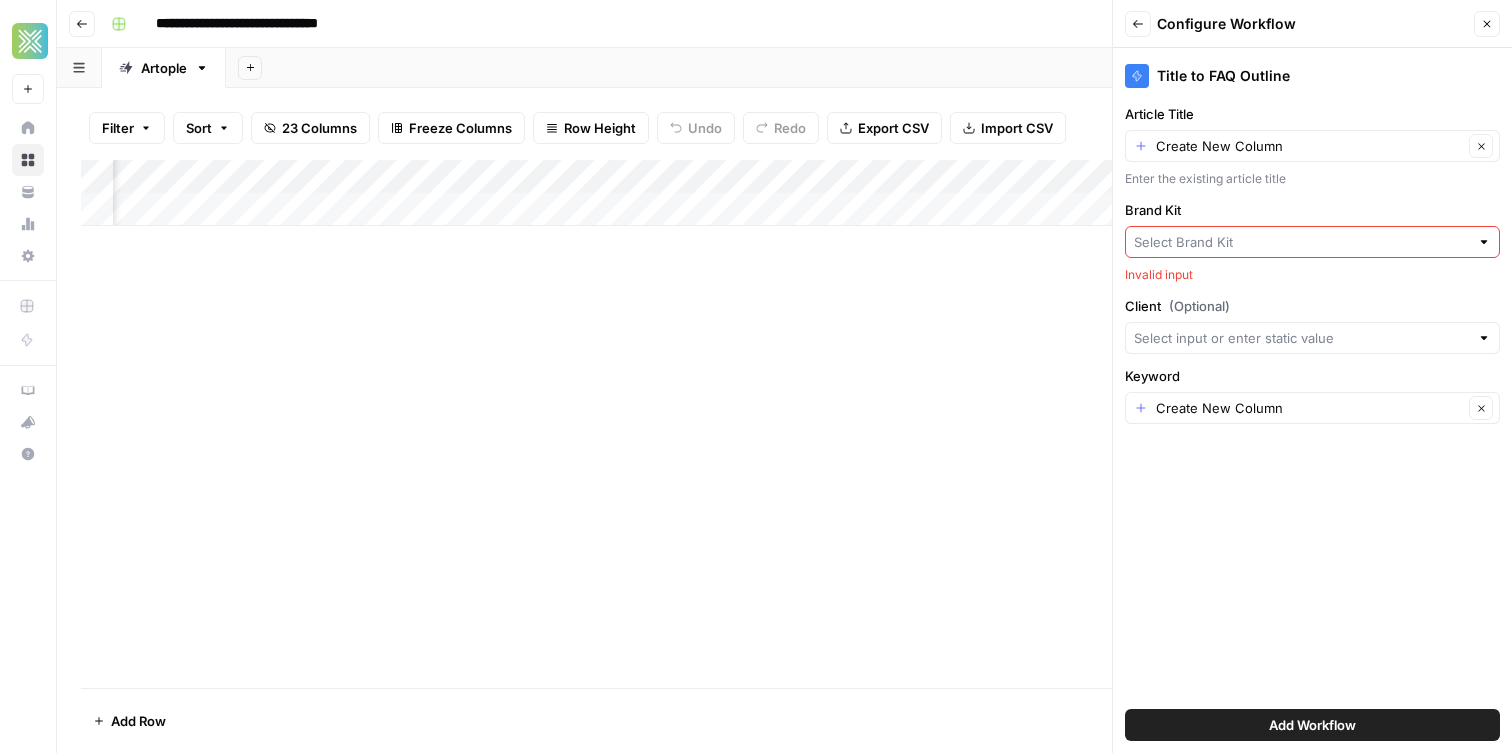 click on "Brand Kit" at bounding box center [1301, 242] 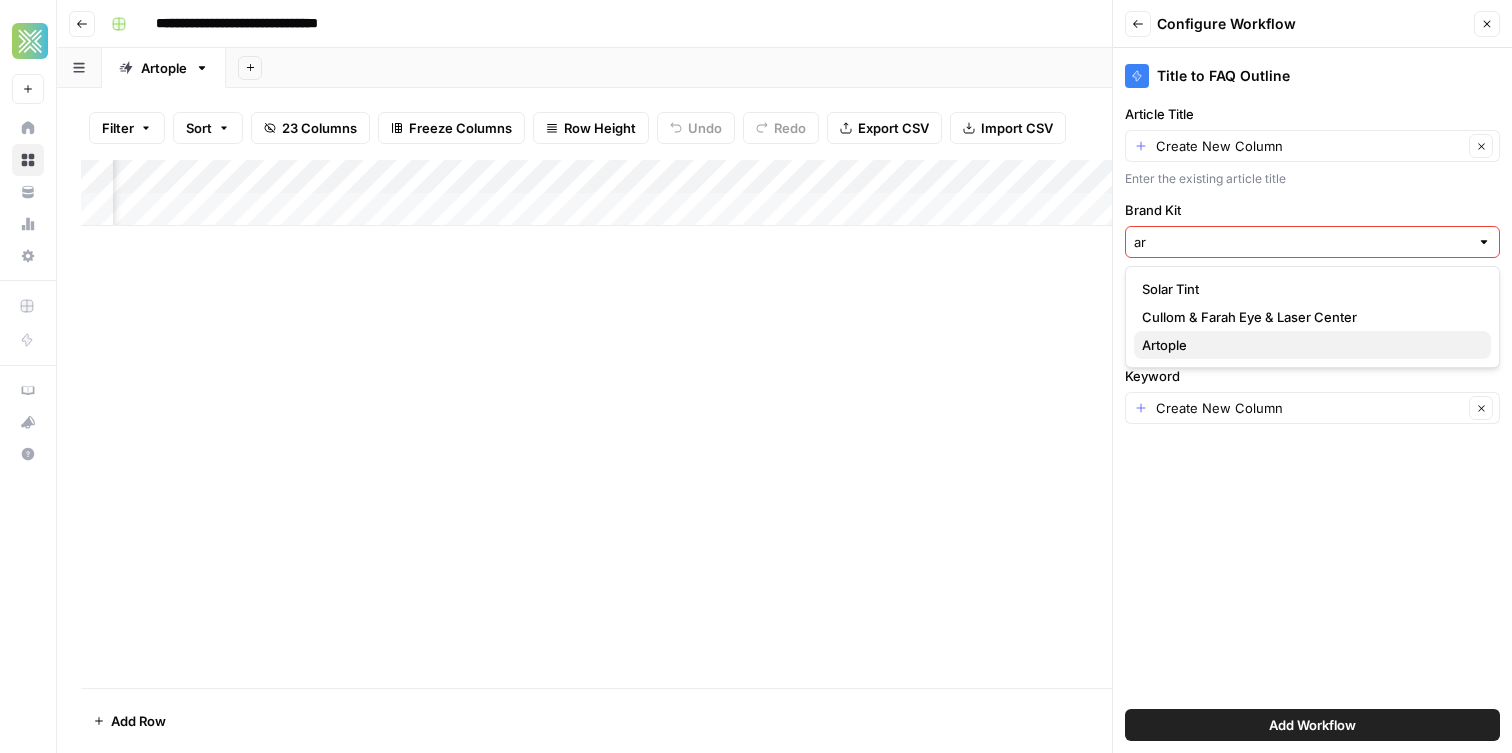 click on "Artople" at bounding box center [1308, 345] 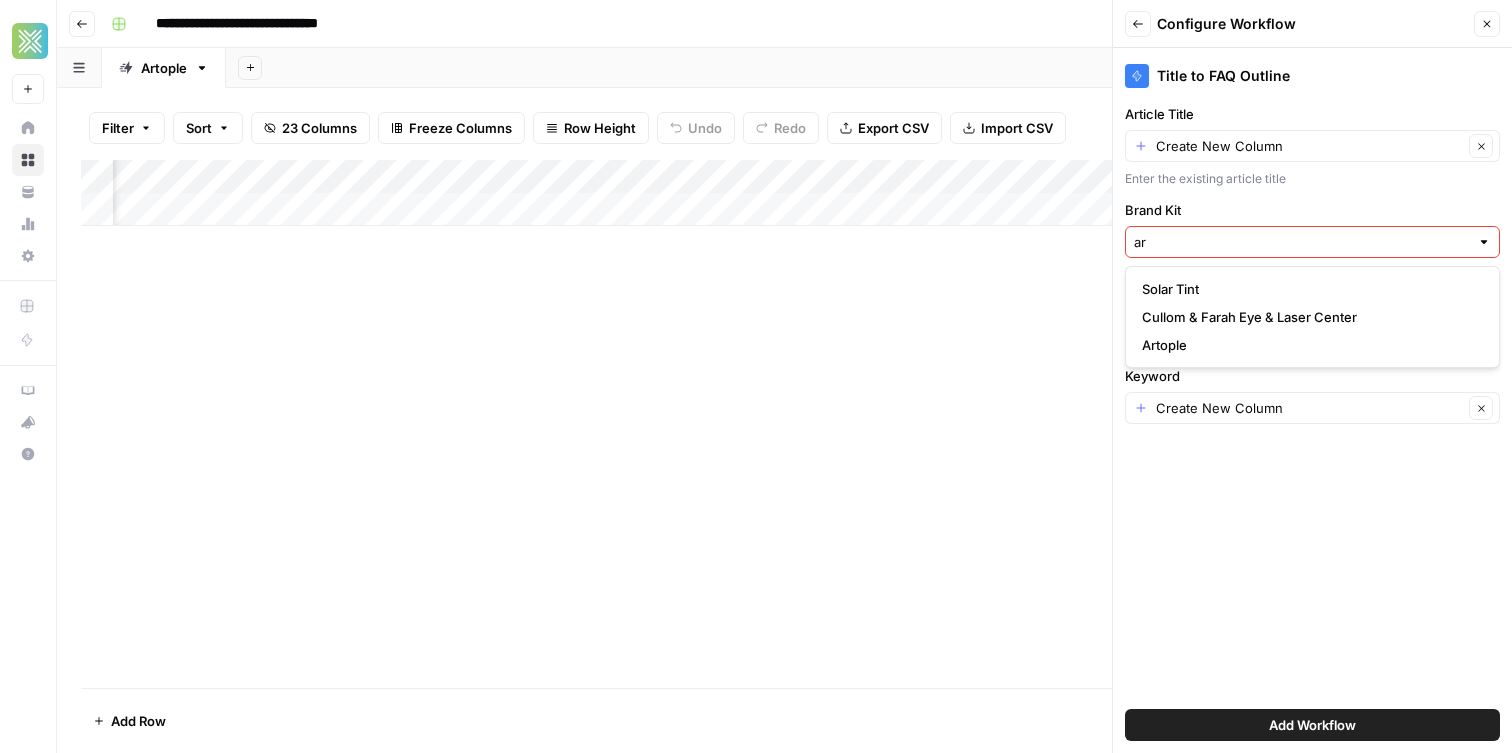 type on "Artople" 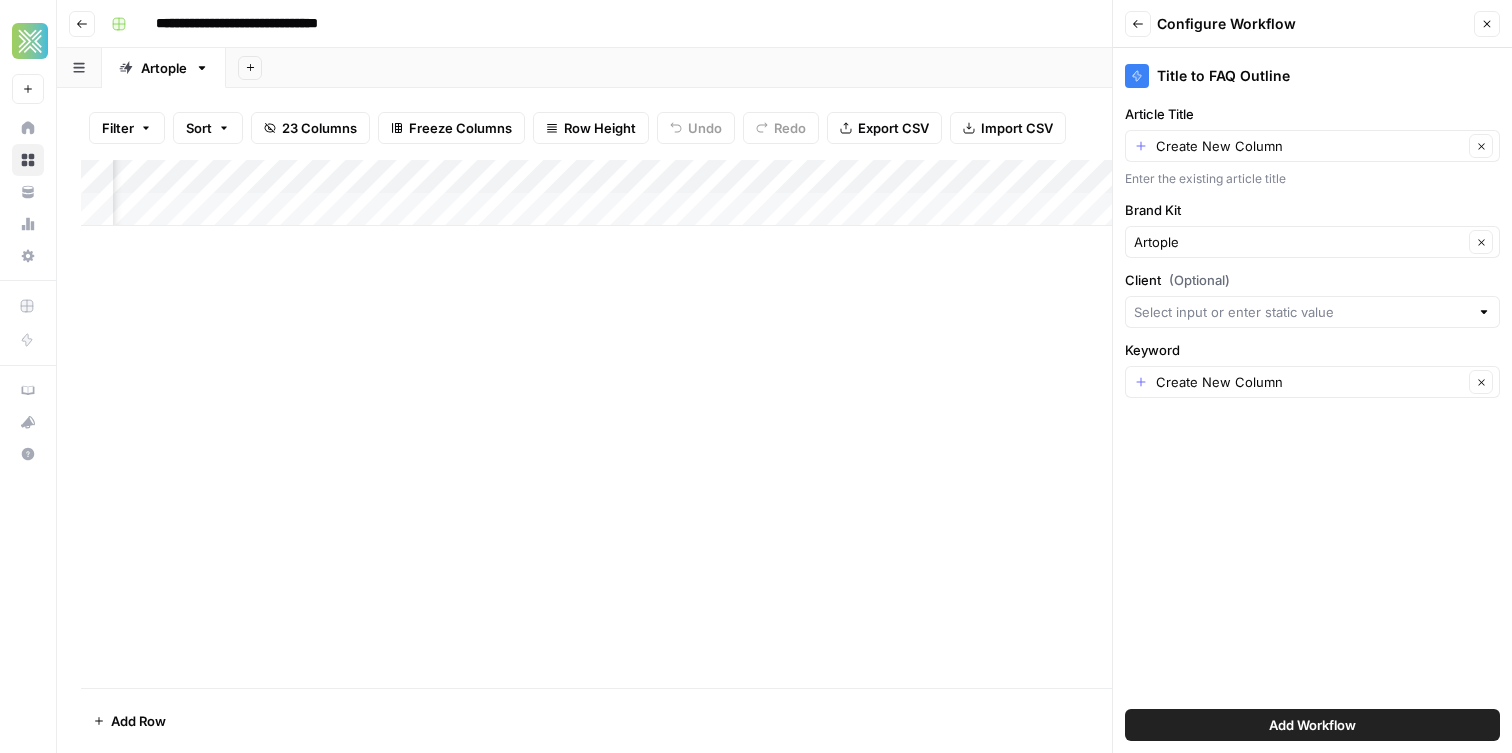 click on "Add Workflow" at bounding box center [1312, 725] 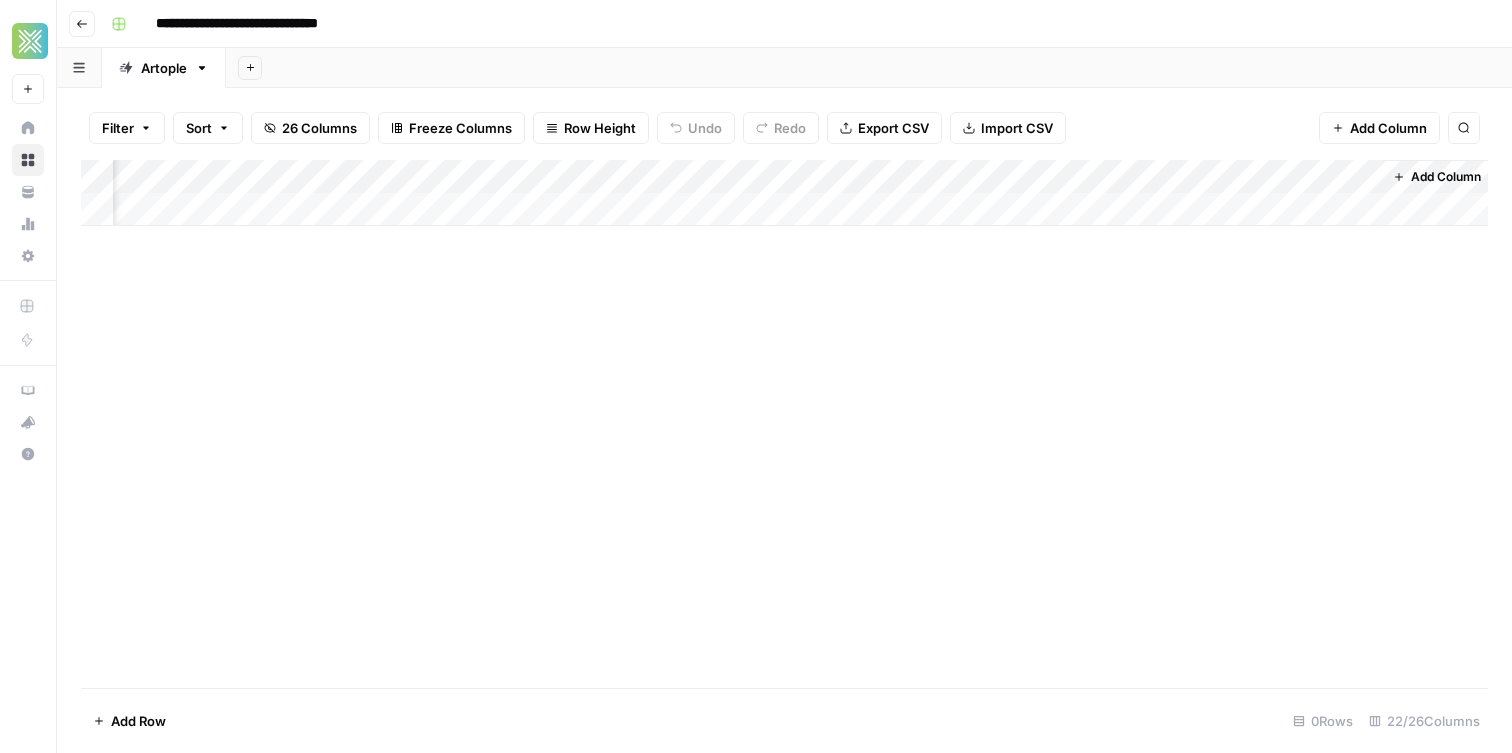 scroll, scrollTop: 0, scrollLeft: 3542, axis: horizontal 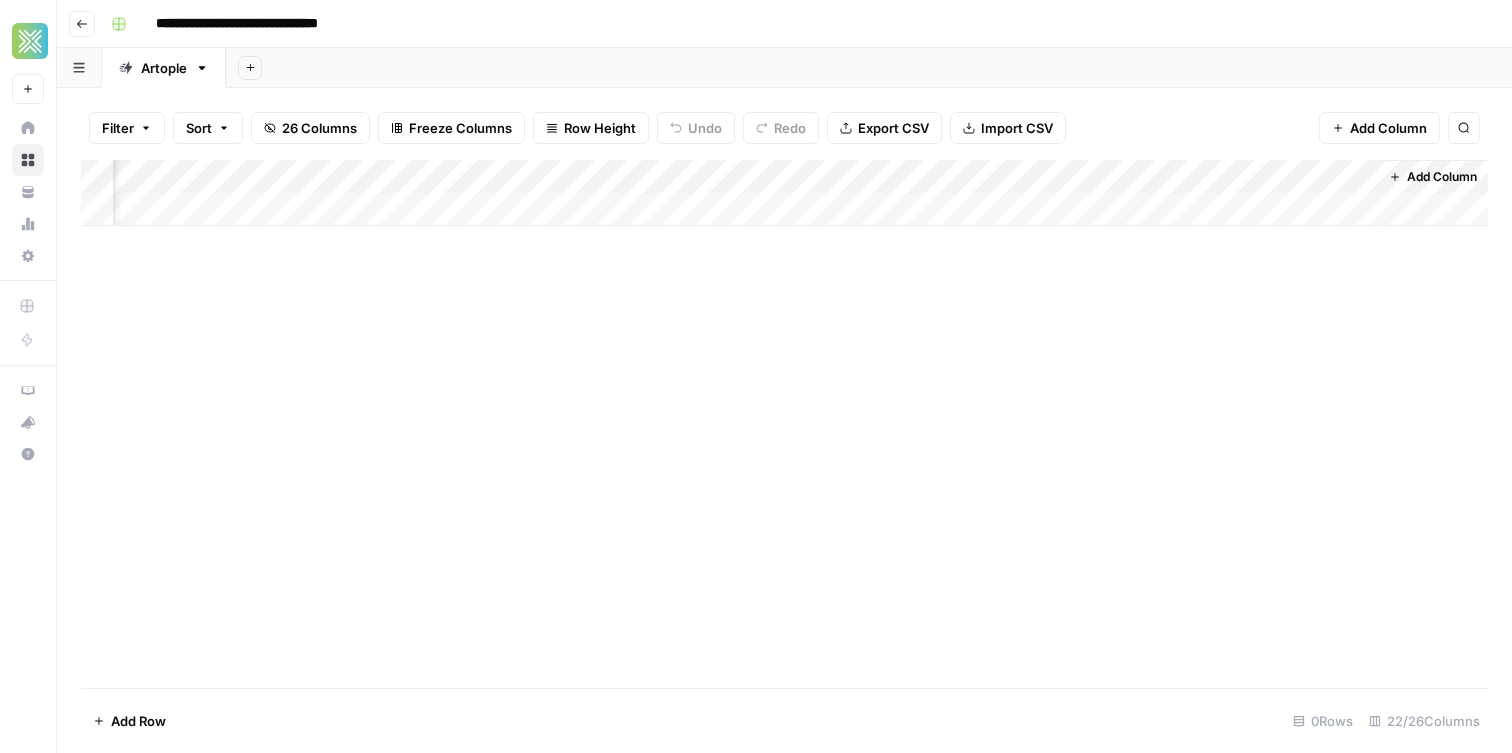 drag, startPoint x: 1294, startPoint y: 174, endPoint x: 273, endPoint y: 185, distance: 1021.05927 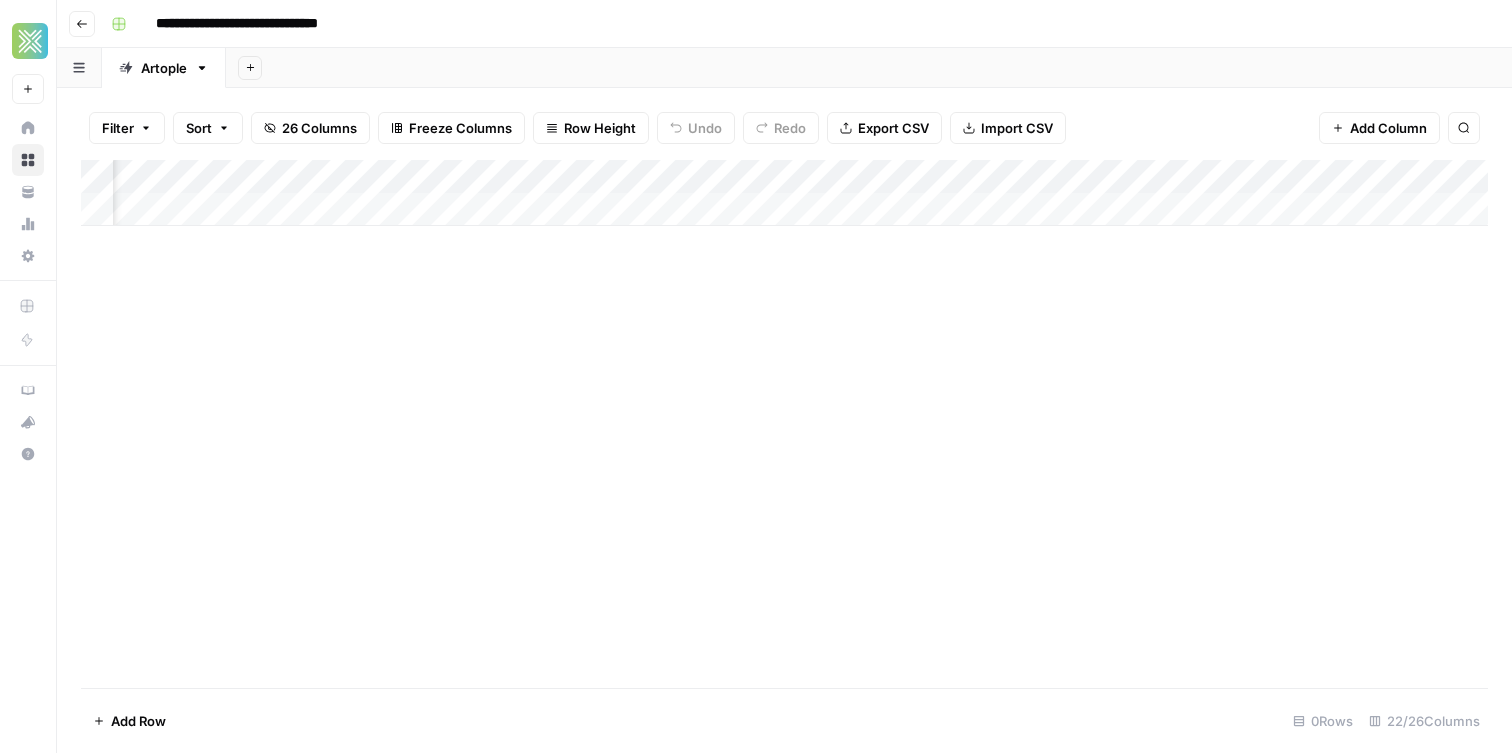 scroll, scrollTop: 0, scrollLeft: 2594, axis: horizontal 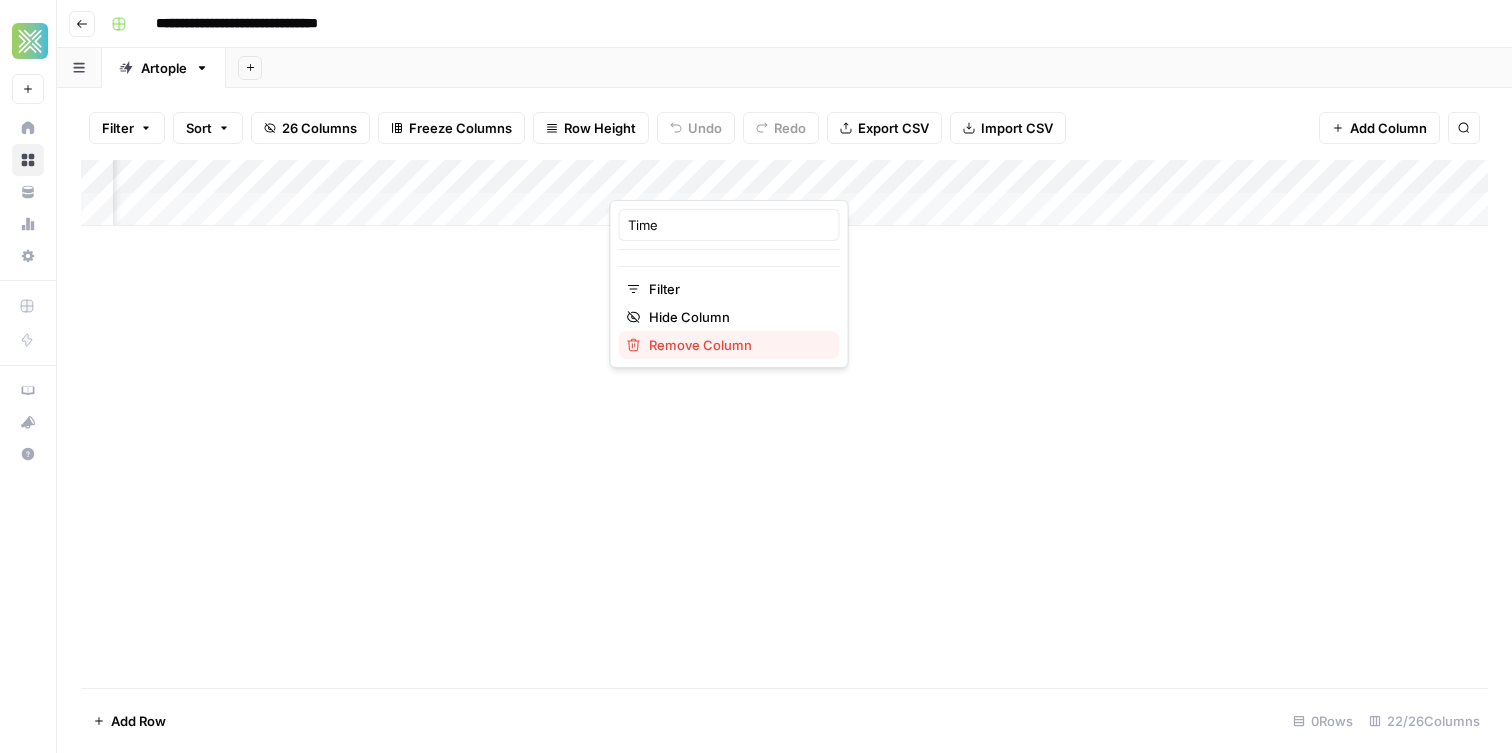 click on "Remove Column" at bounding box center [736, 345] 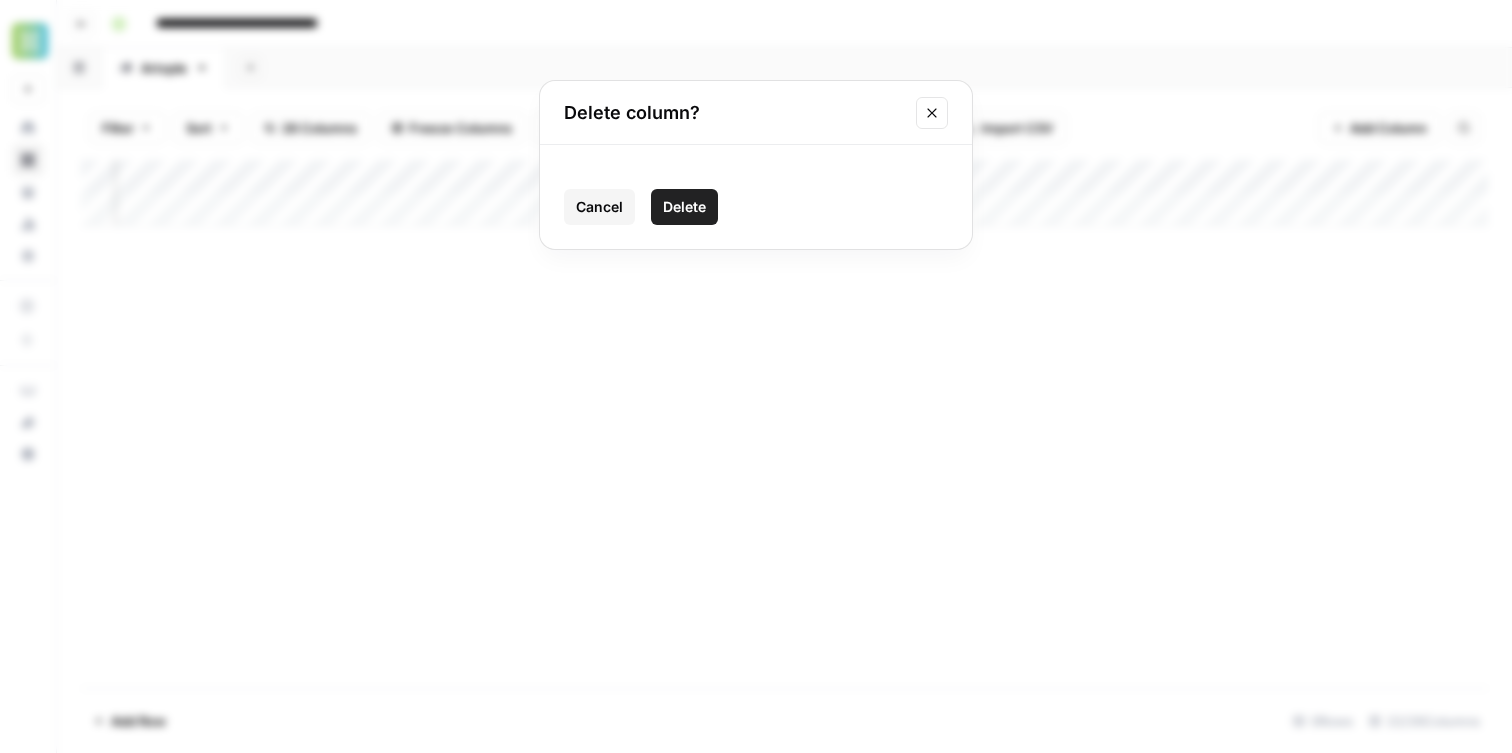 click on "Delete" at bounding box center (684, 207) 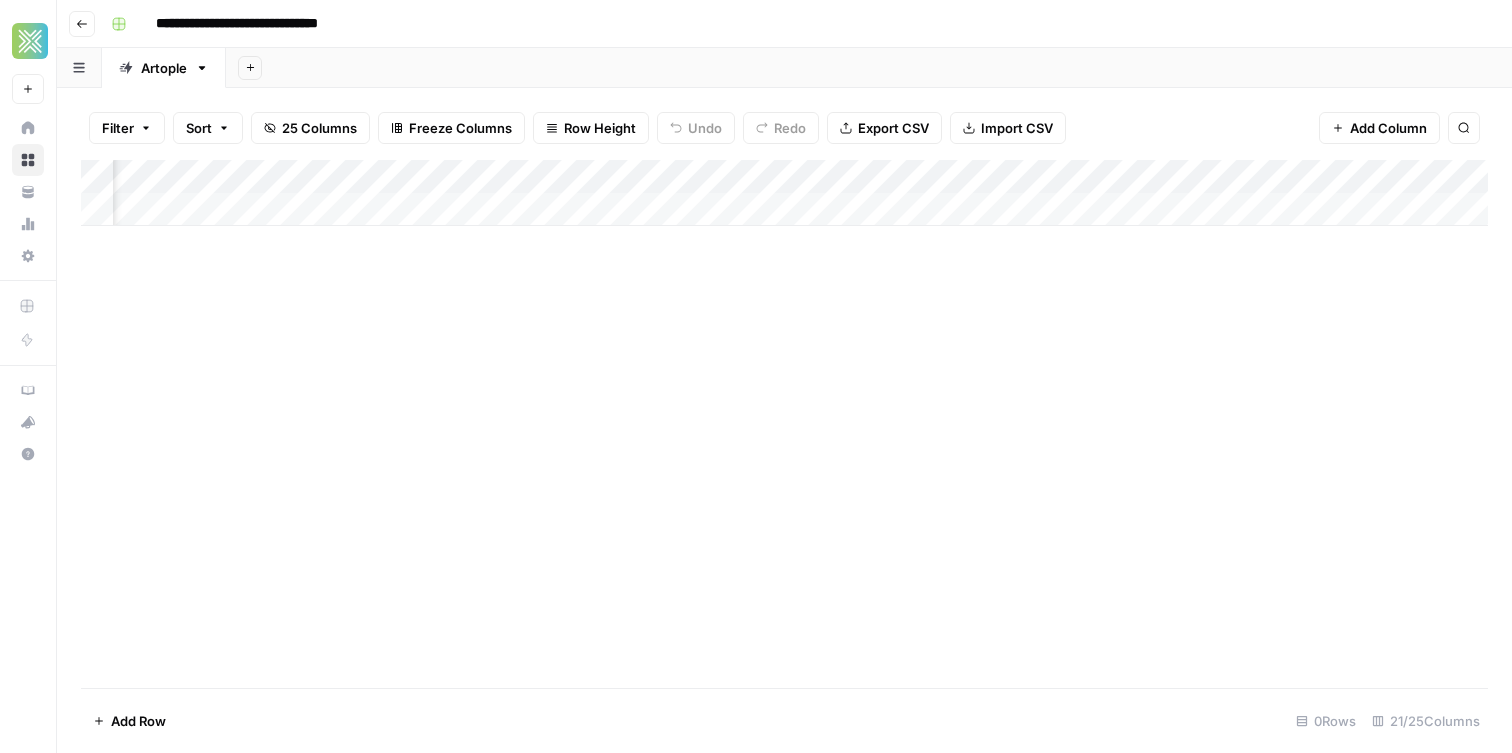 scroll, scrollTop: 0, scrollLeft: 1701, axis: horizontal 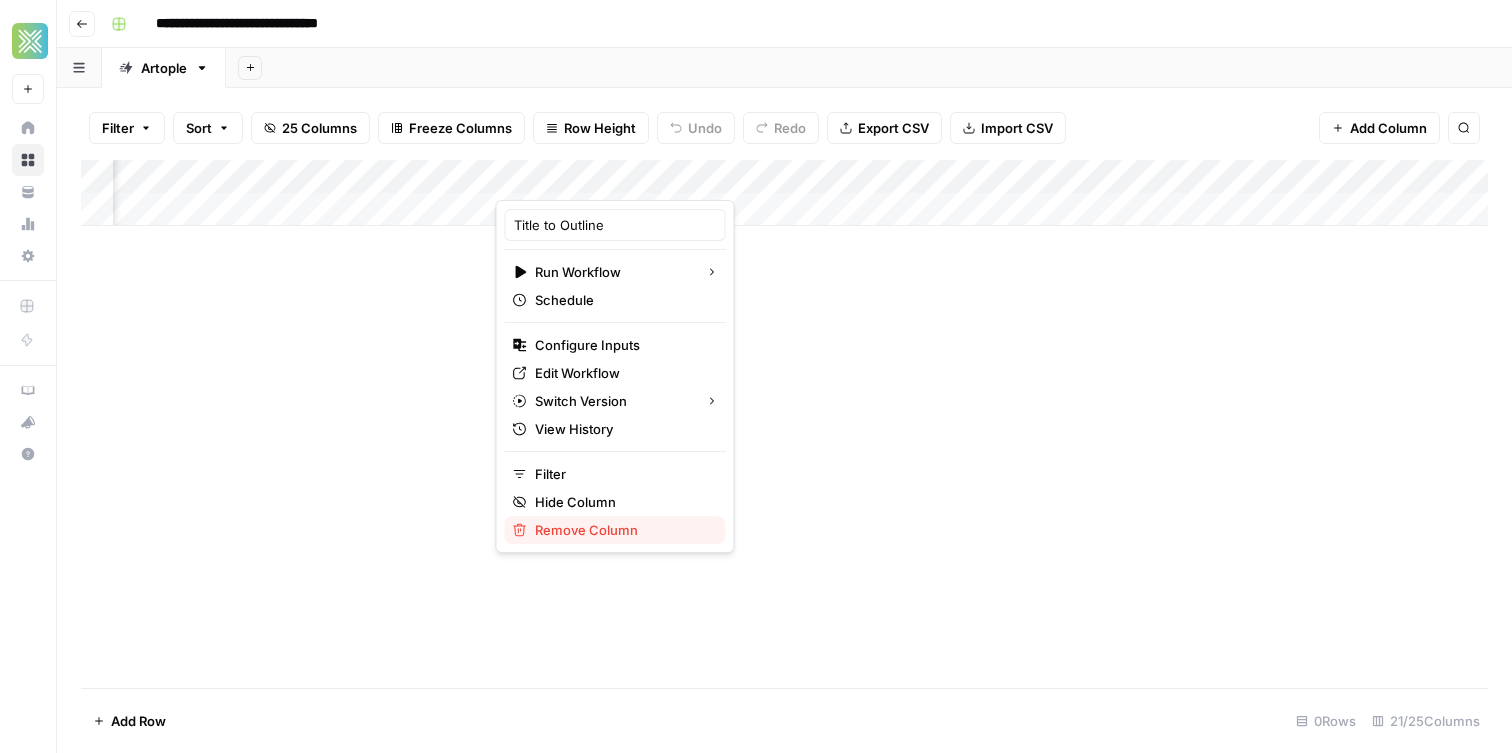 click on "Remove Column" at bounding box center (615, 530) 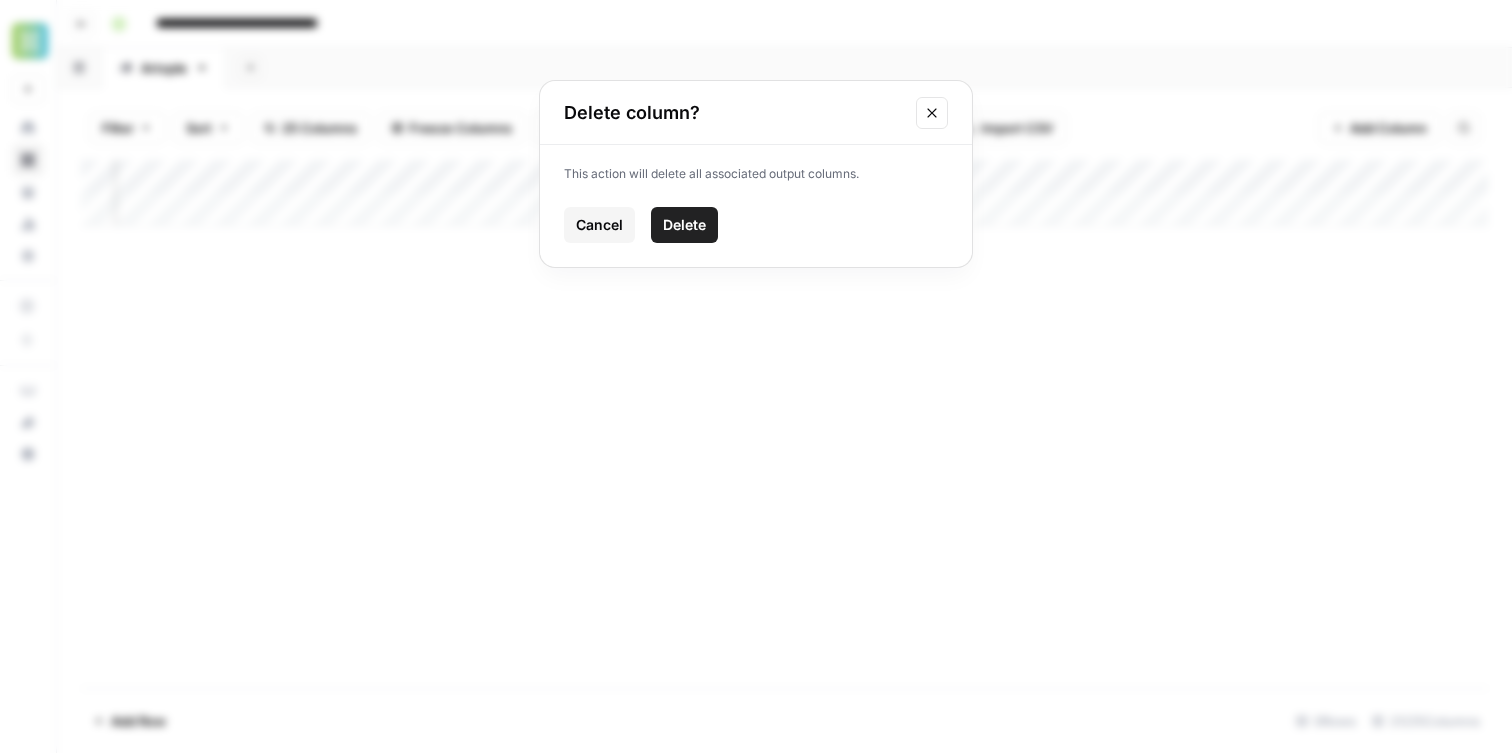 click on "Delete" at bounding box center [684, 225] 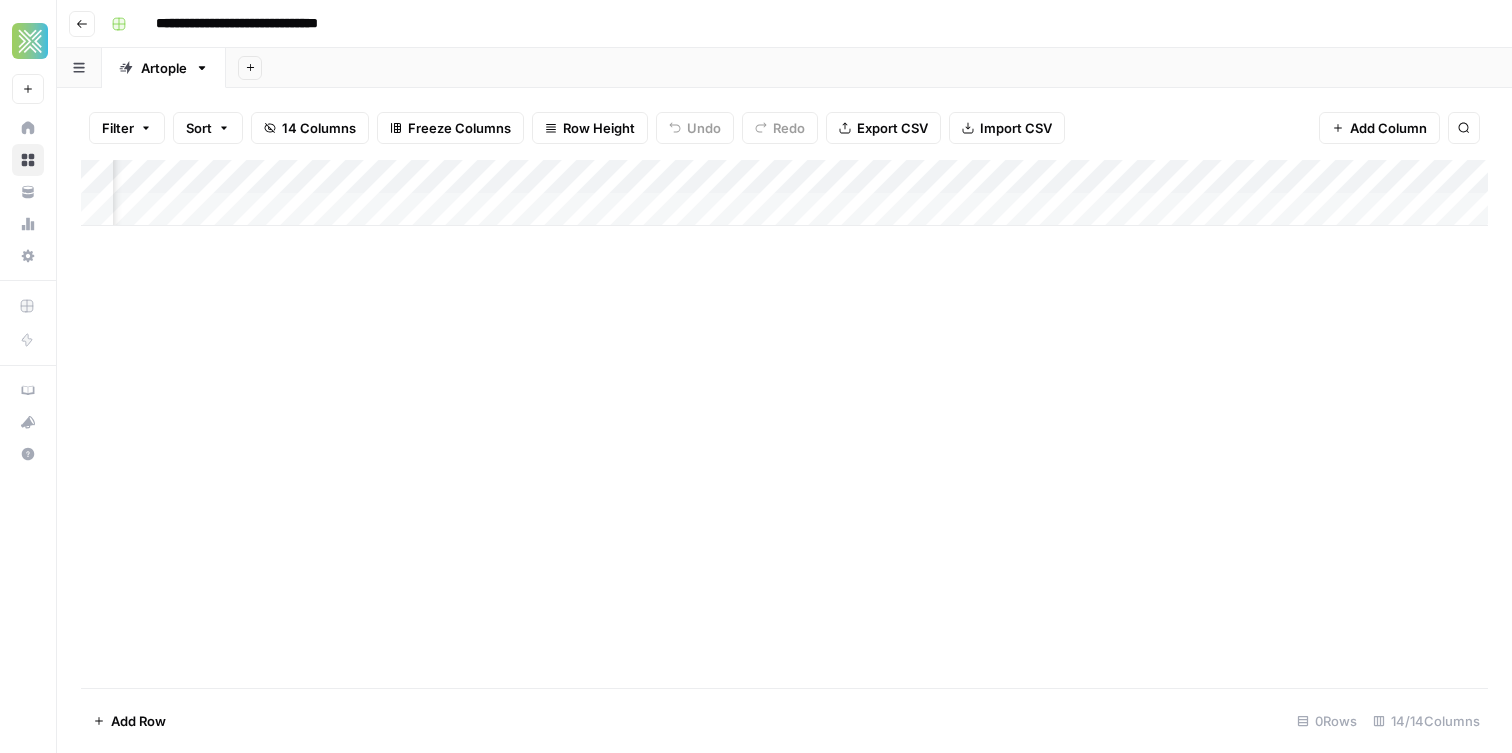 click on "Add Column" at bounding box center (784, 193) 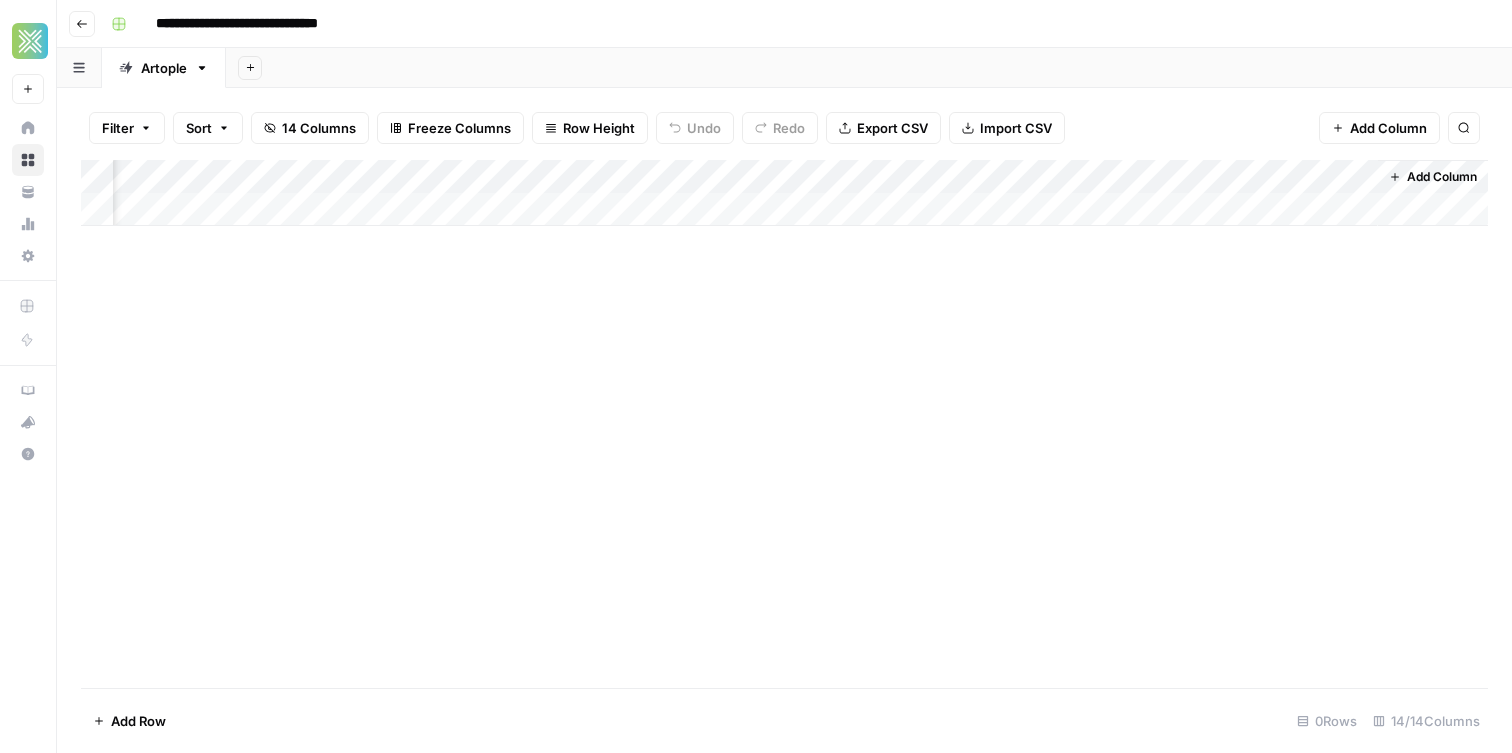 click on "Add Column" at bounding box center [1442, 177] 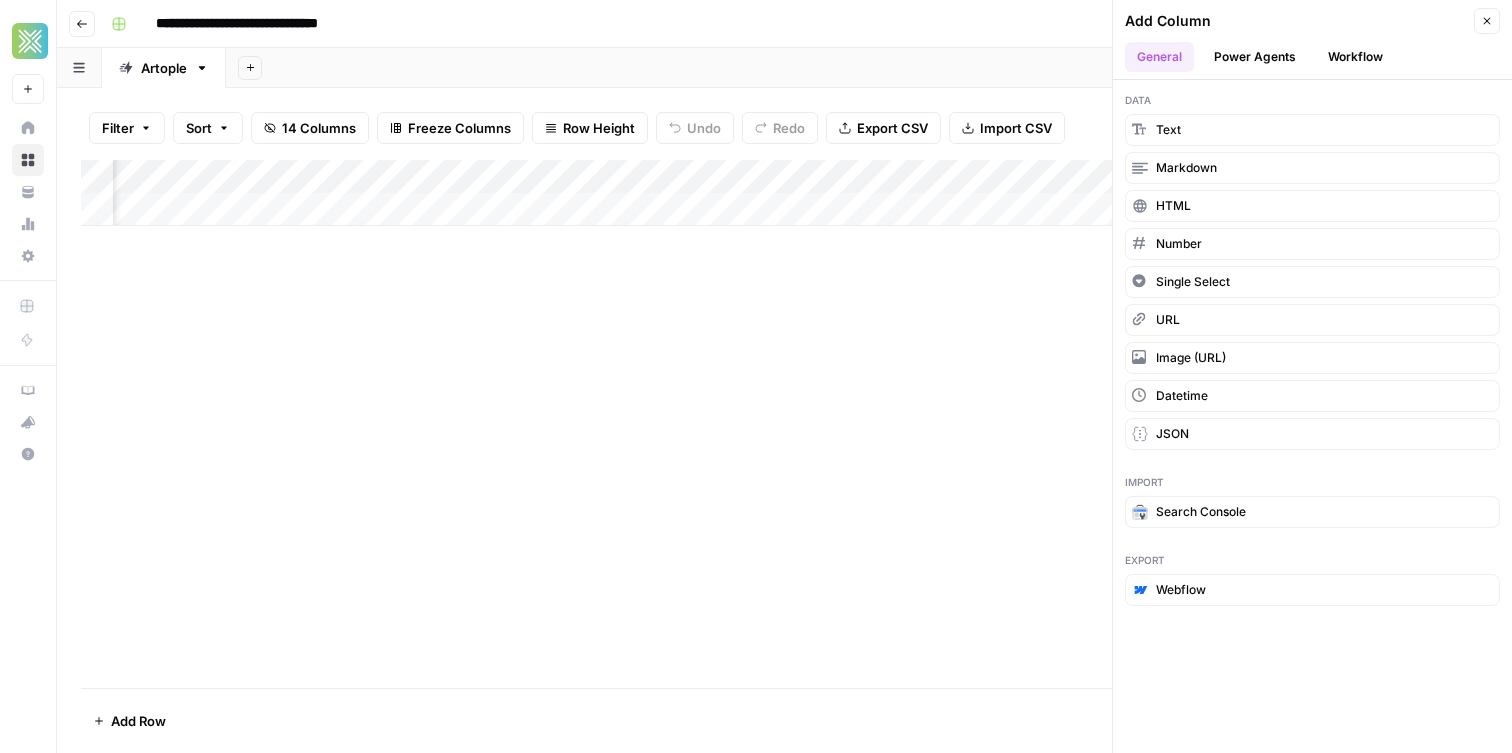 click on "Workflow" at bounding box center (1355, 57) 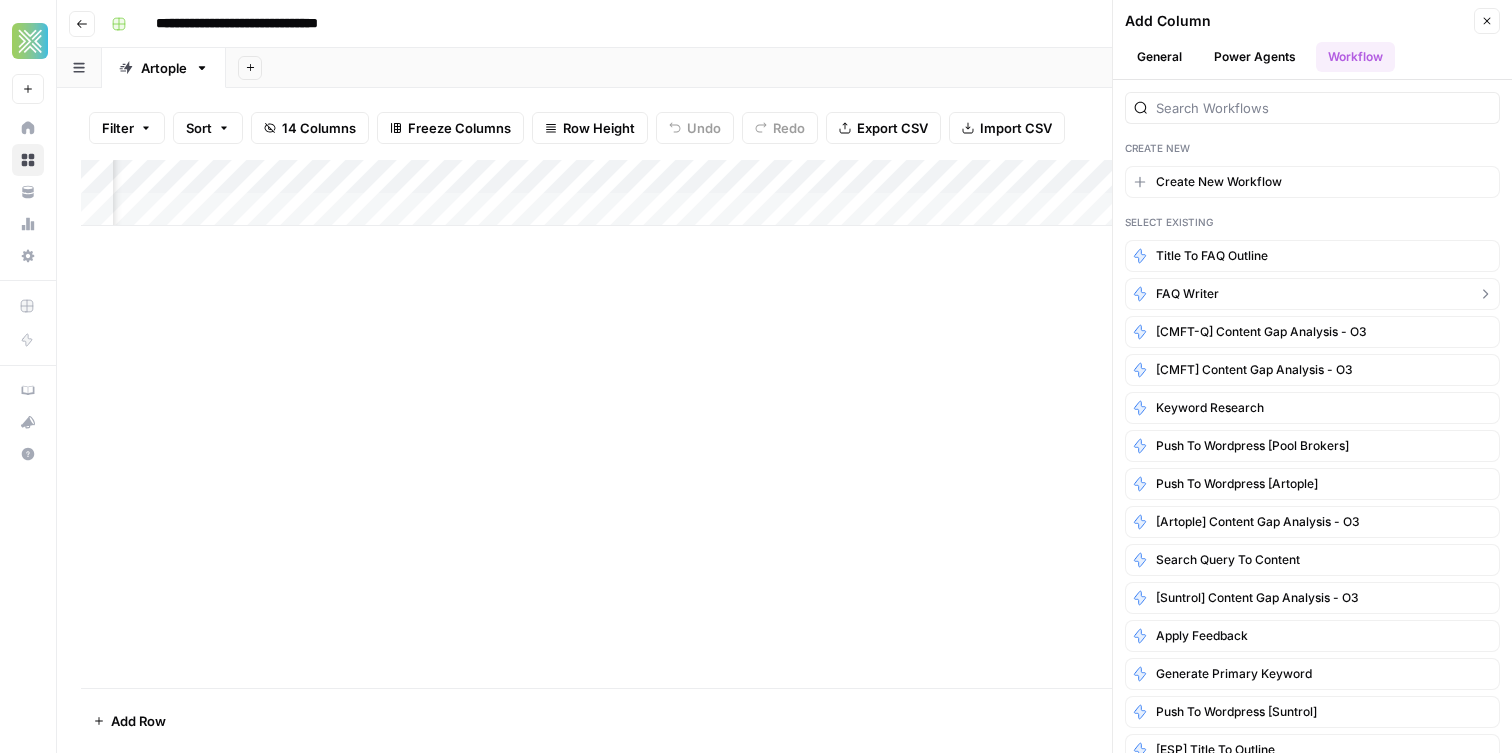 click on "FAQ Writer" at bounding box center (1312, 294) 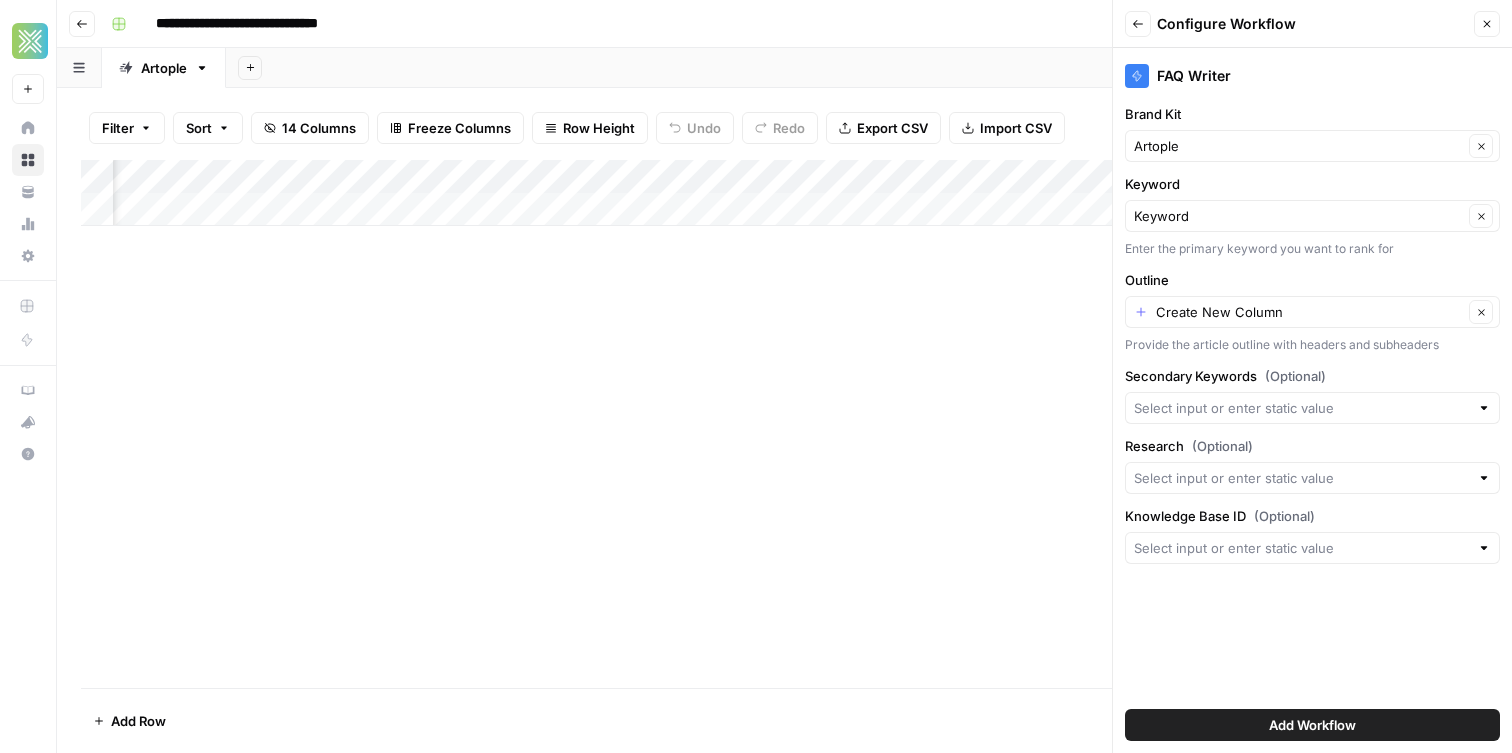click on "Add Workflow" at bounding box center (1312, 725) 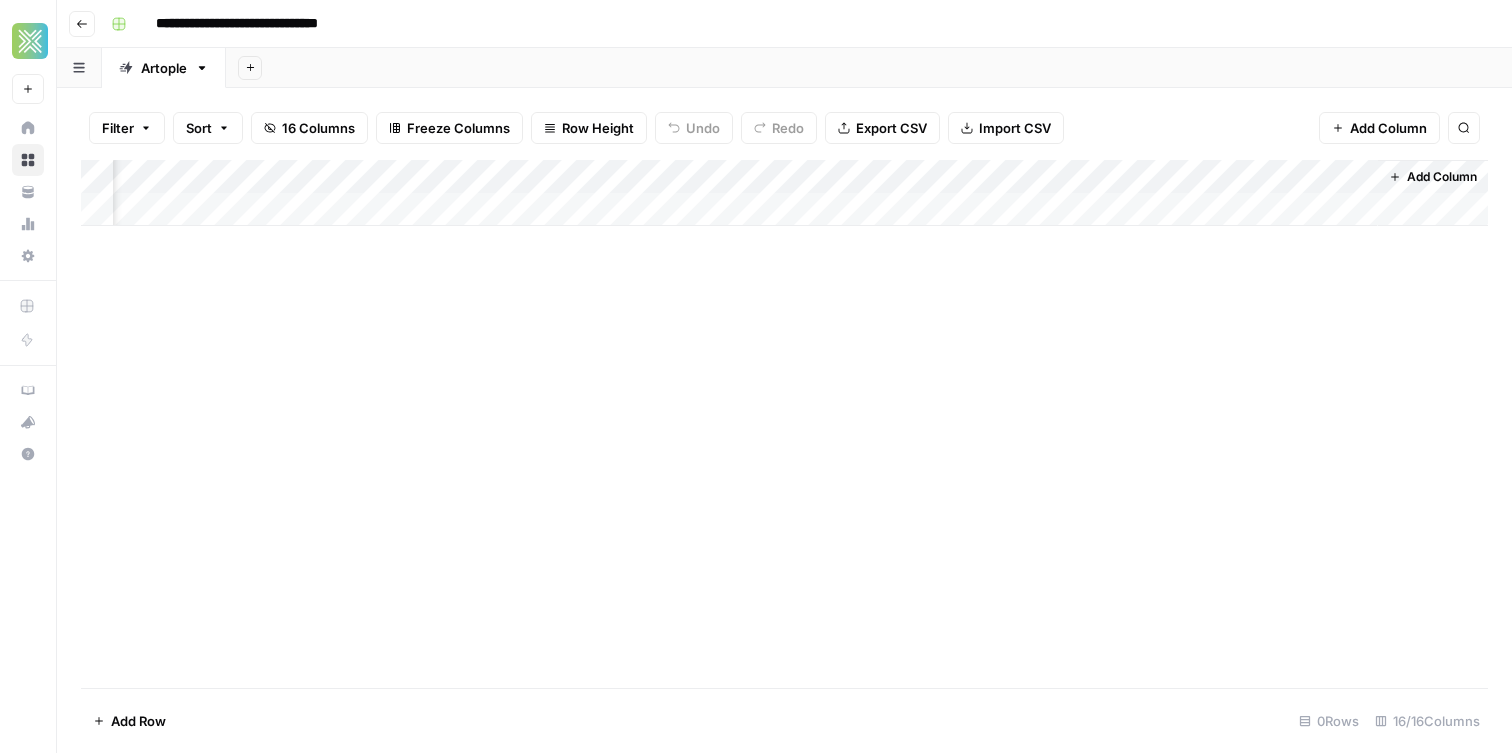 scroll, scrollTop: 0, scrollLeft: 1951, axis: horizontal 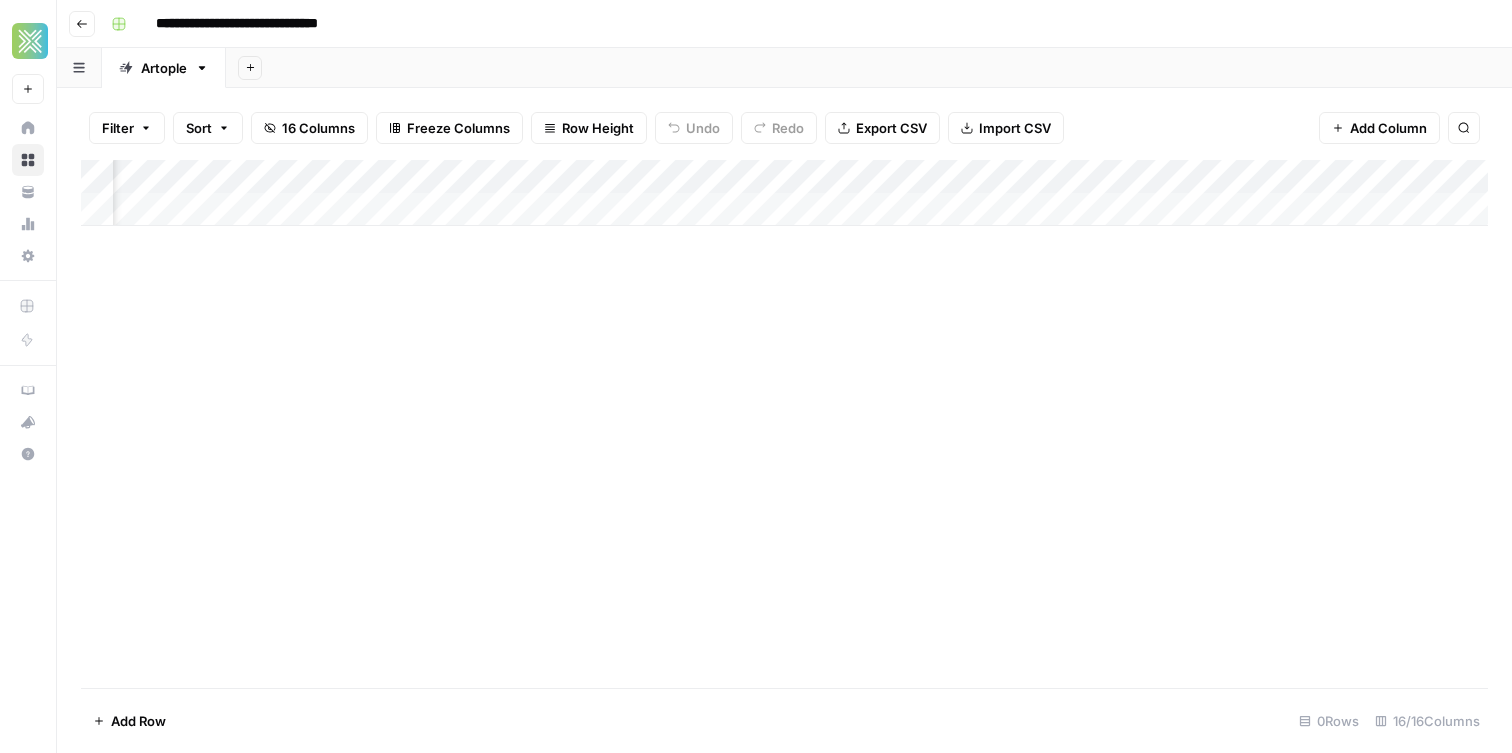 drag, startPoint x: 1068, startPoint y: 176, endPoint x: 355, endPoint y: 206, distance: 713.63086 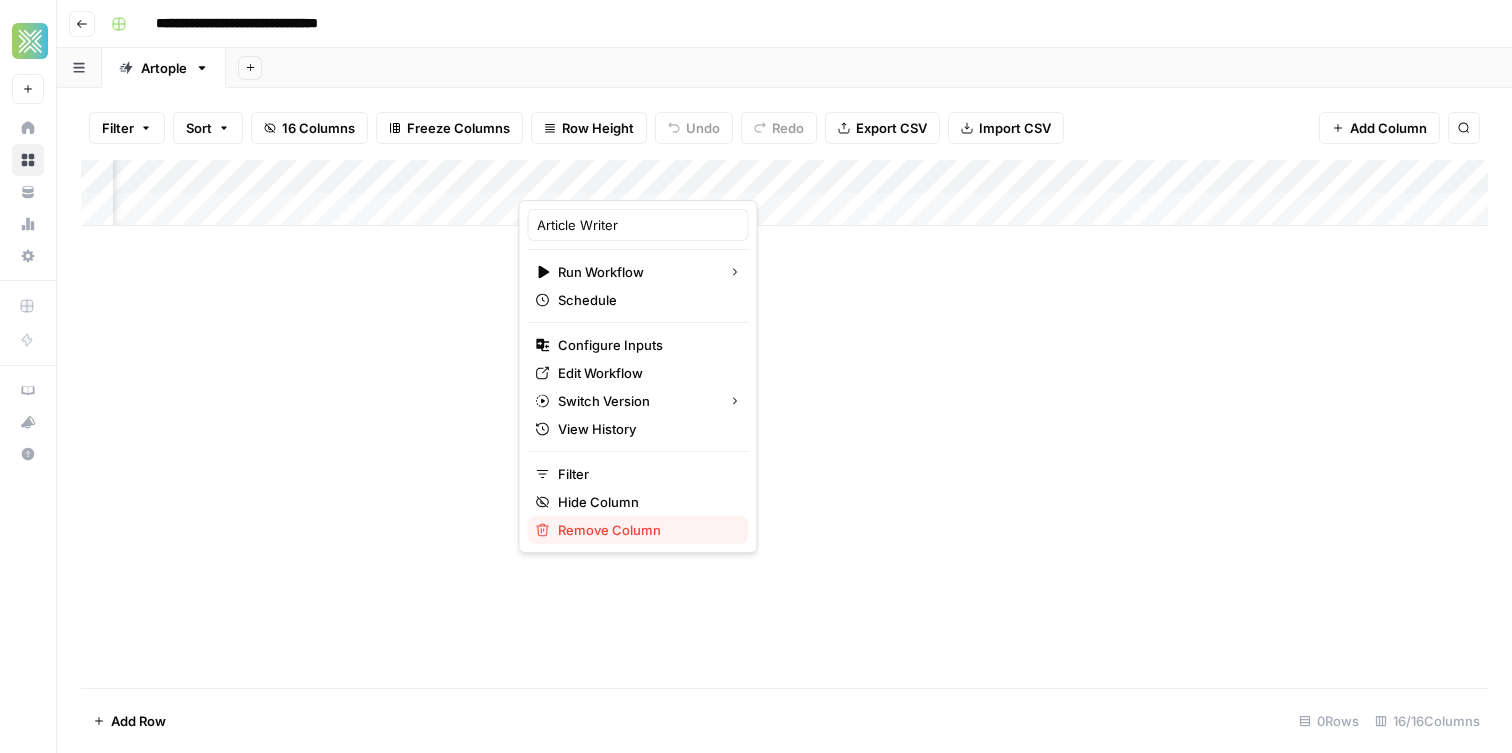 click on "Remove Column" at bounding box center [645, 530] 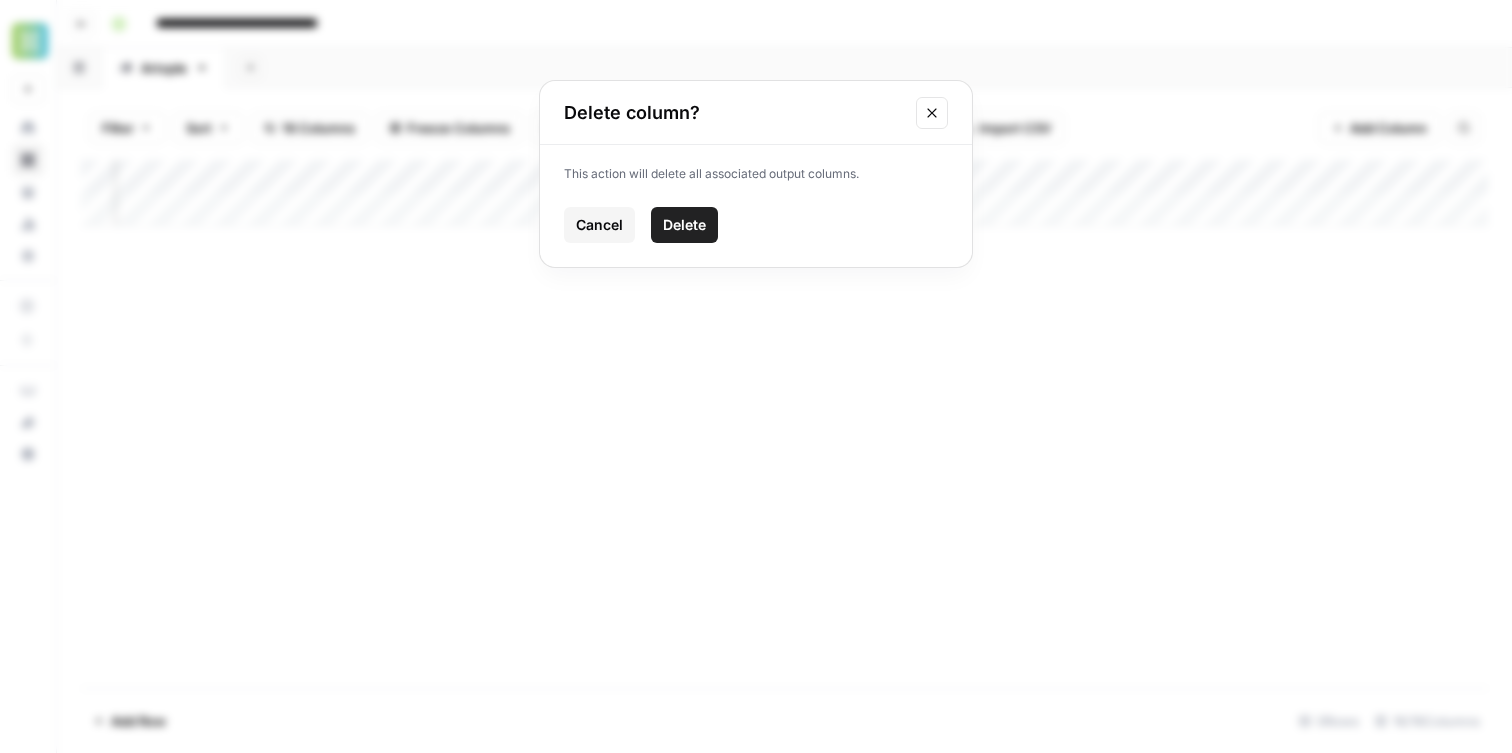 click on "Delete" at bounding box center [684, 225] 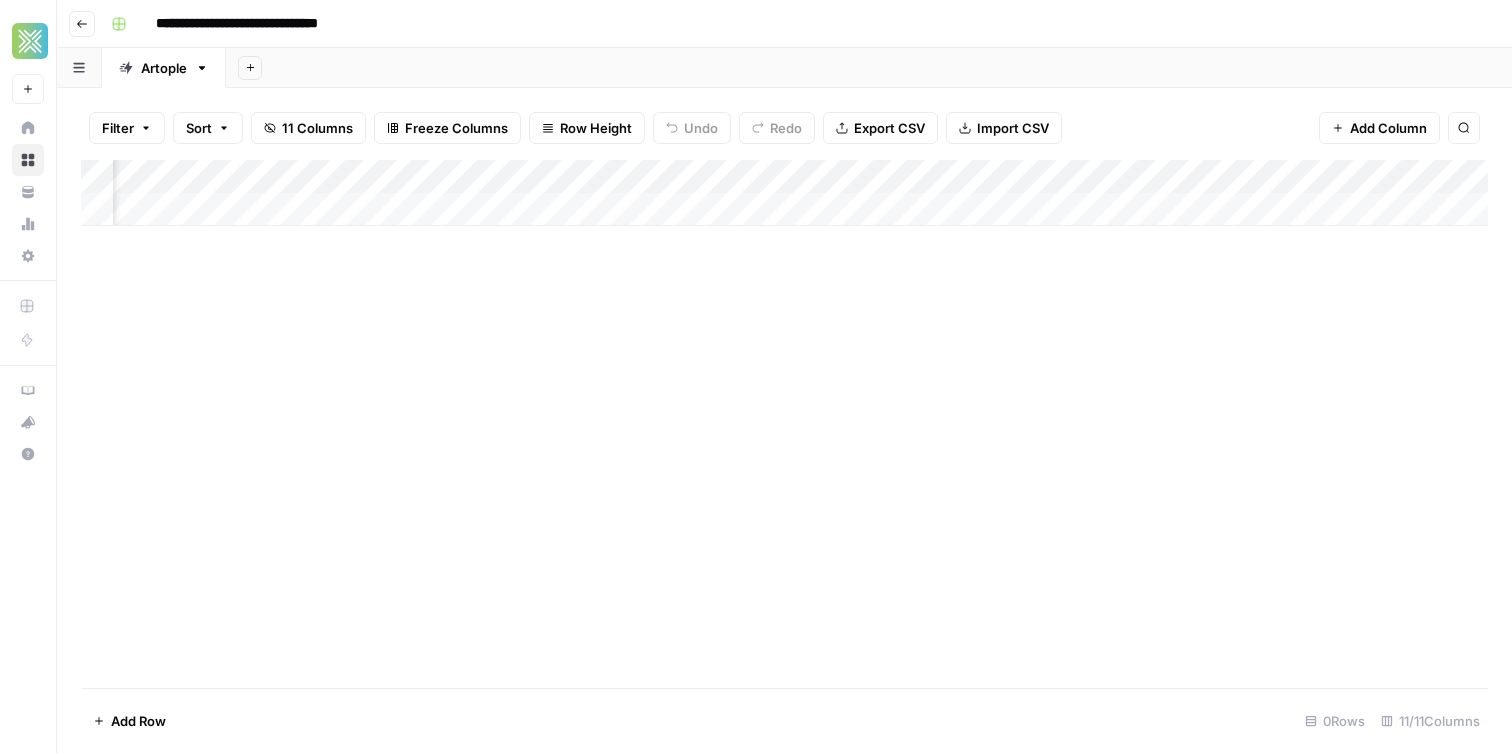 scroll, scrollTop: 0, scrollLeft: 987, axis: horizontal 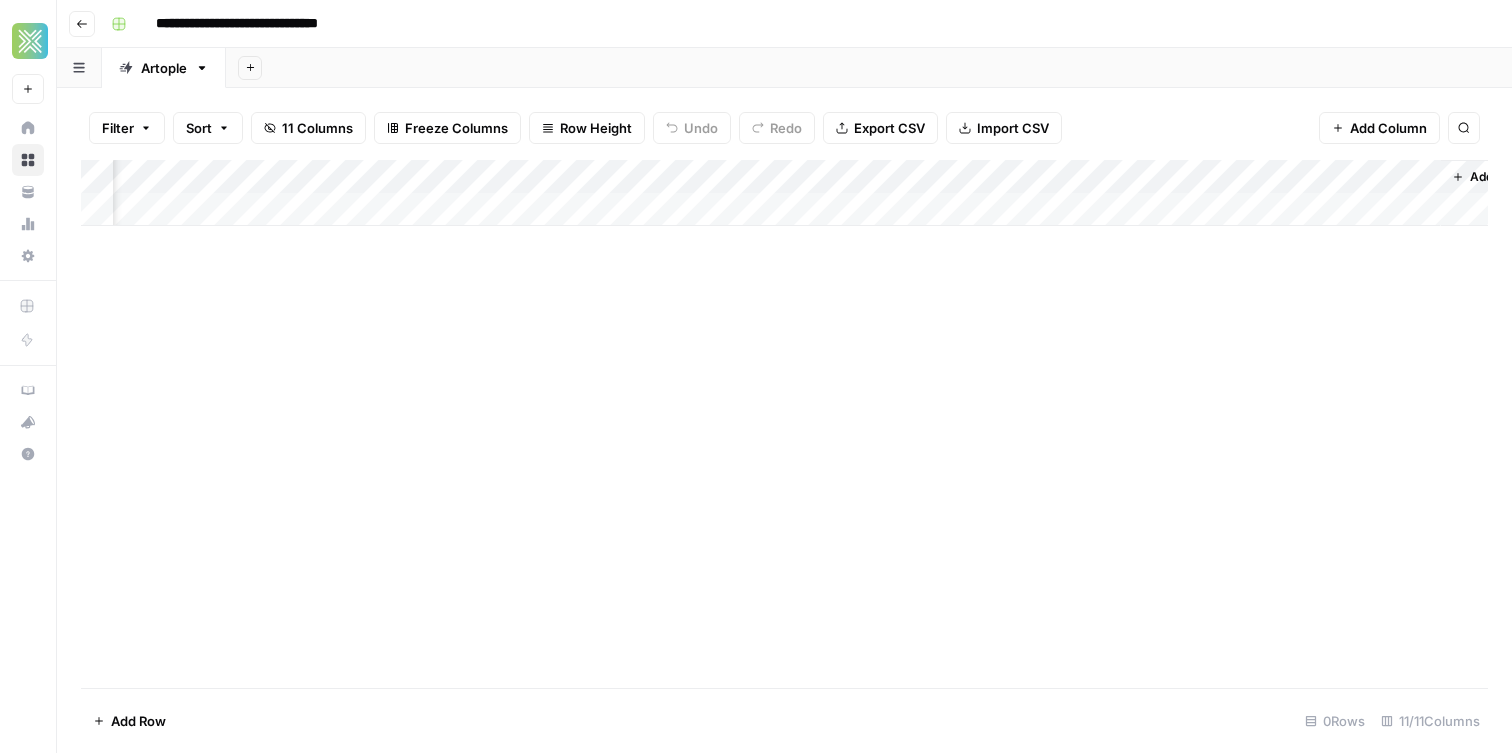 click on "Add Column" at bounding box center [784, 193] 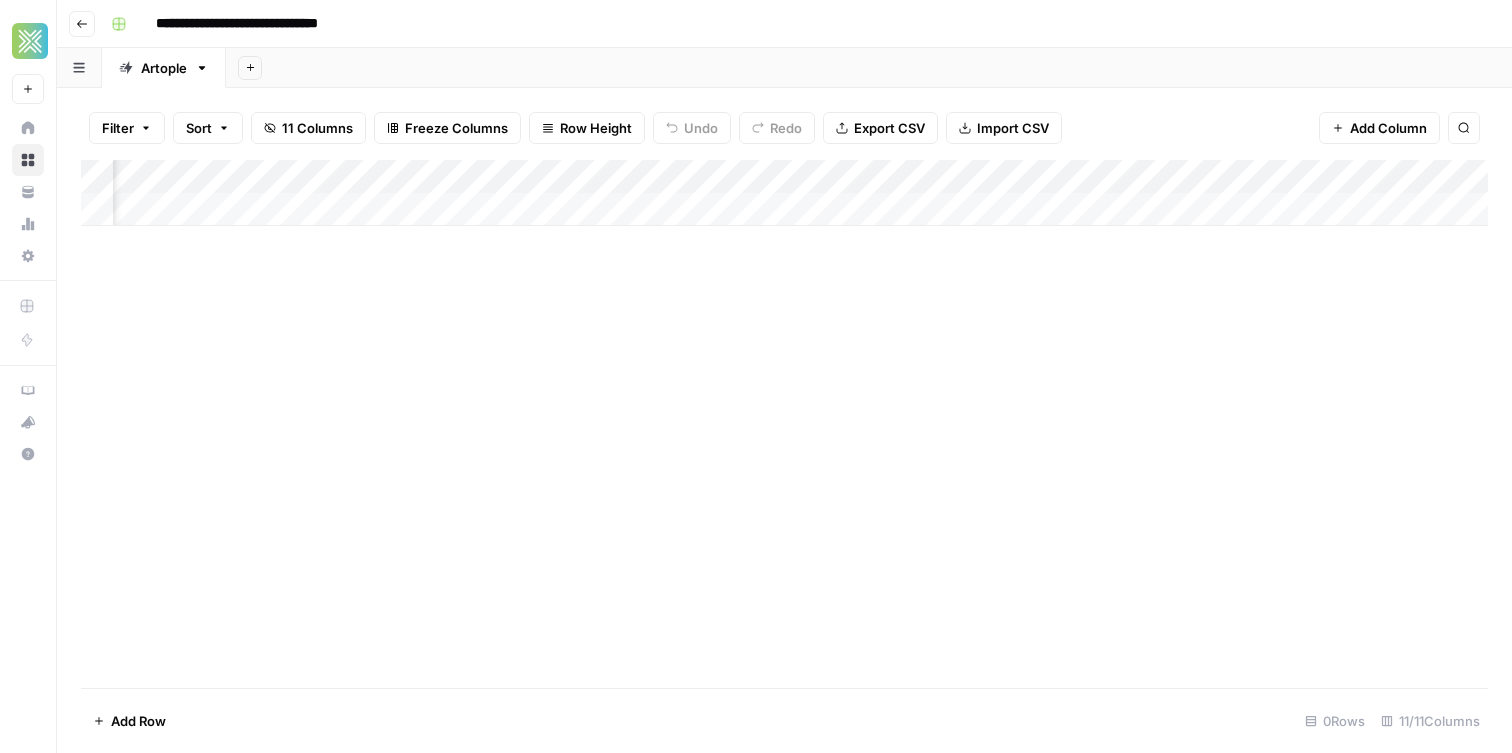 scroll, scrollTop: 0, scrollLeft: 1051, axis: horizontal 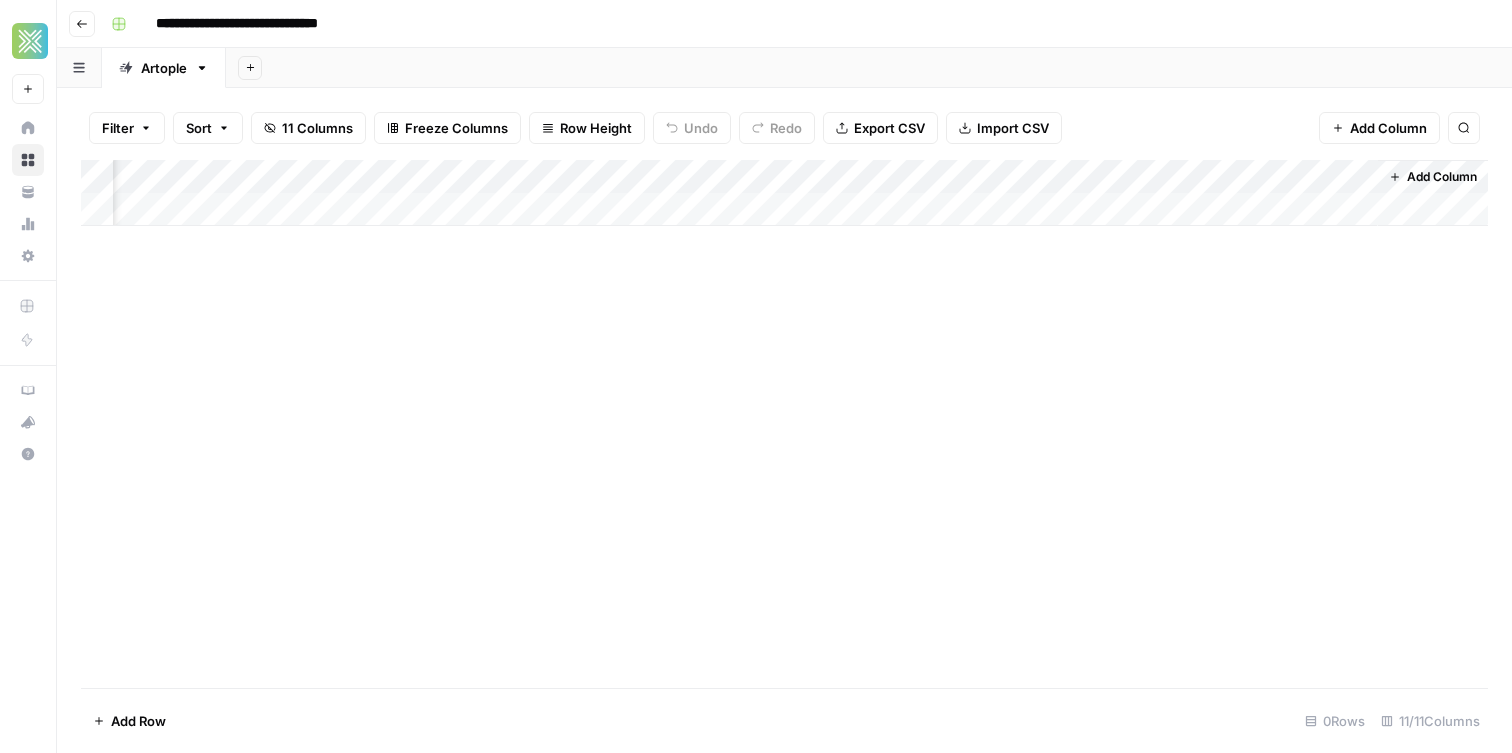 click on "Add Column" at bounding box center [784, 193] 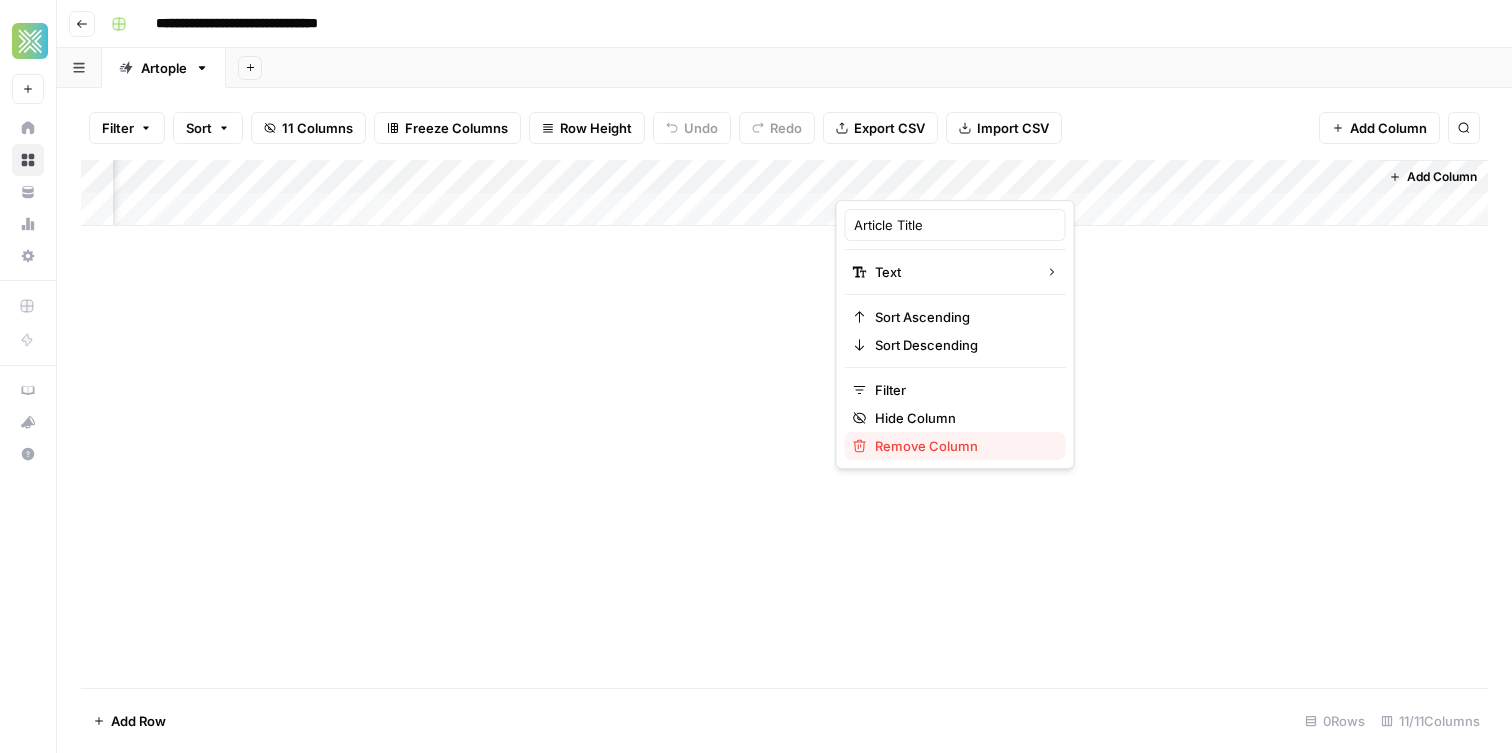 click on "Remove Column" at bounding box center (962, 446) 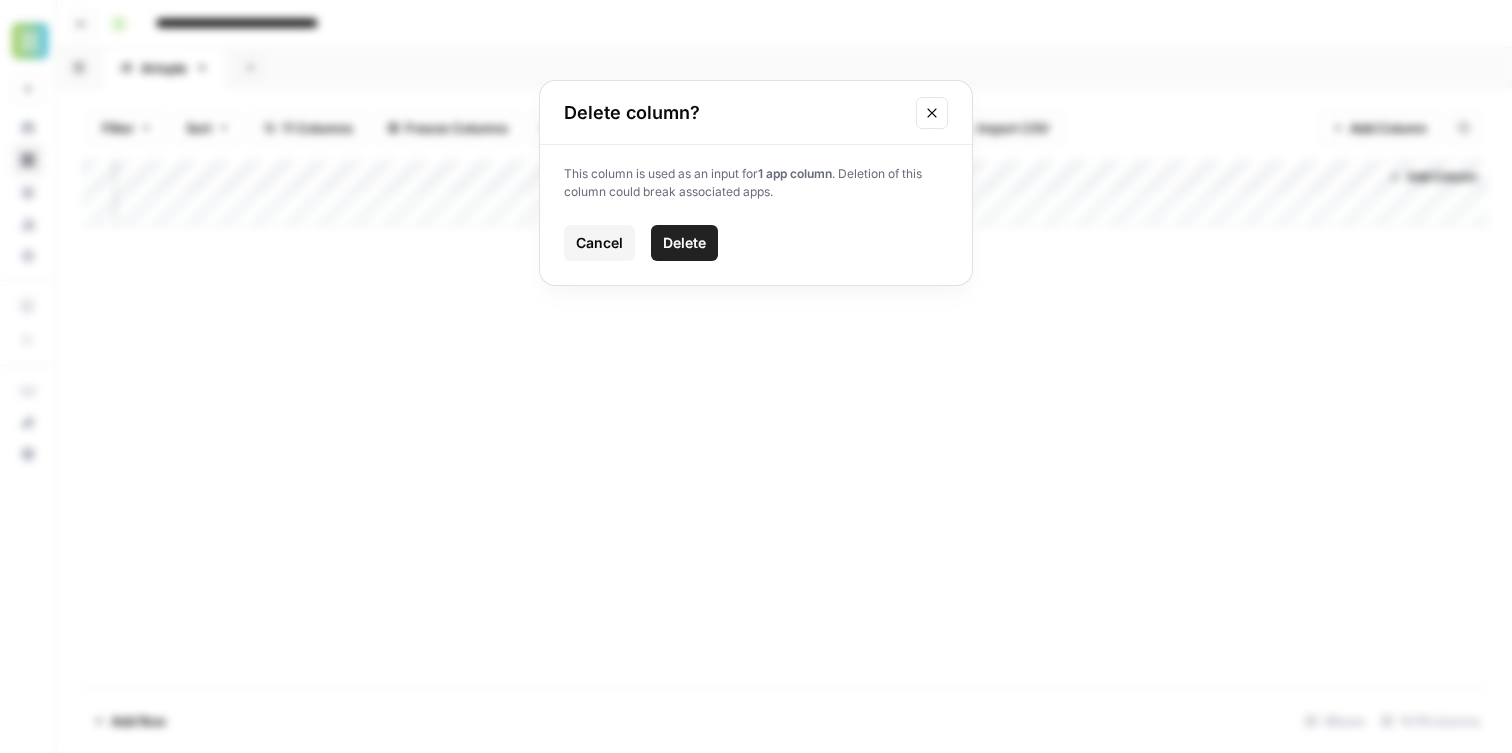 click 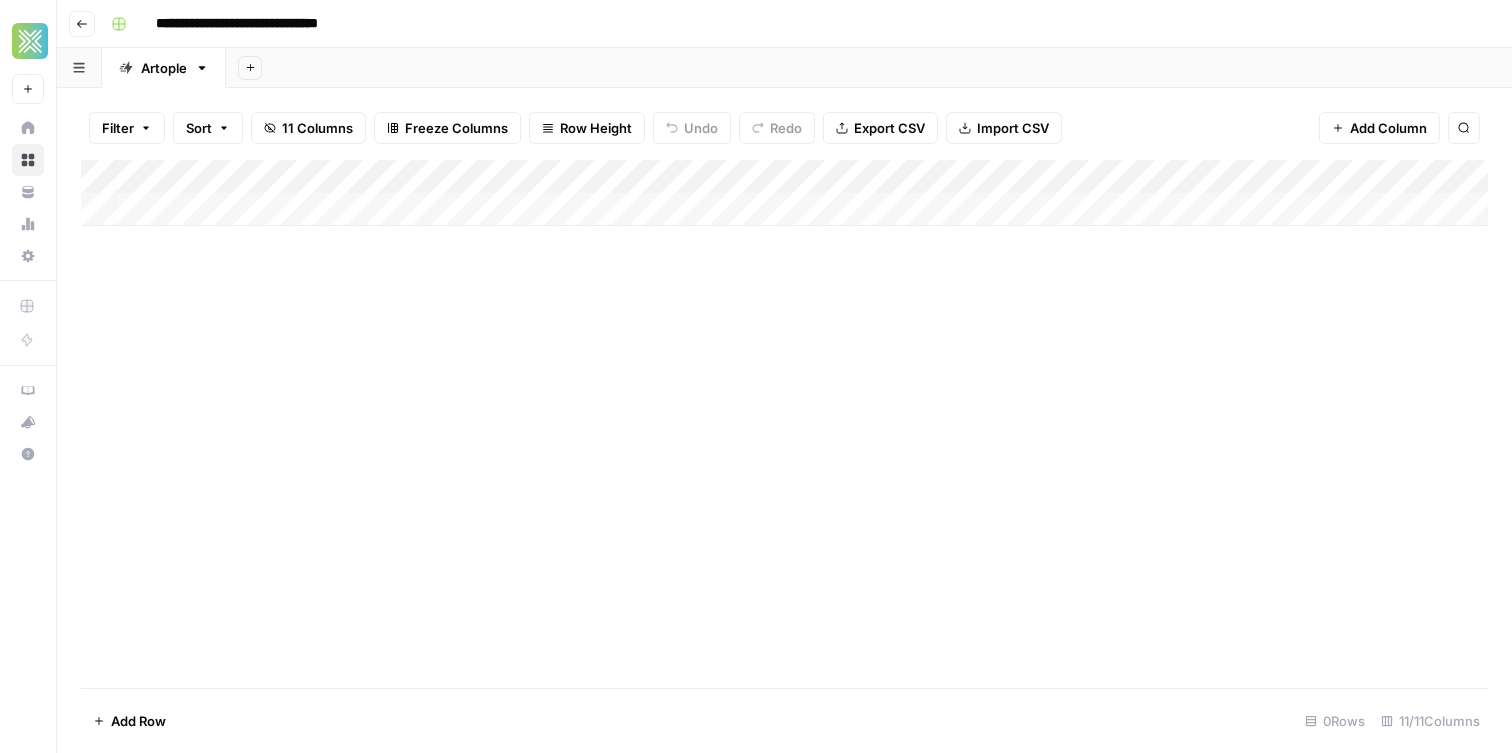 scroll, scrollTop: 0, scrollLeft: 0, axis: both 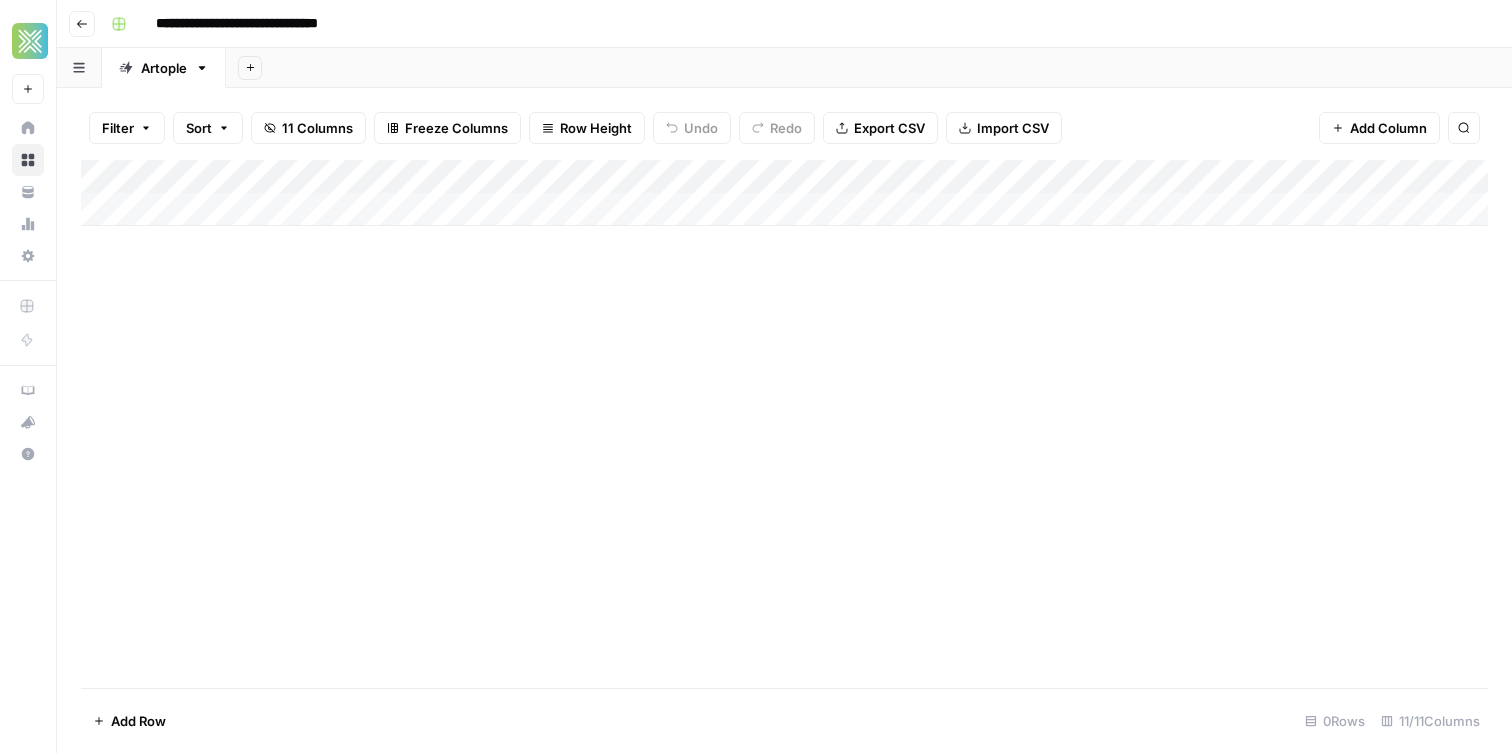 click on "Add Column" at bounding box center [784, 193] 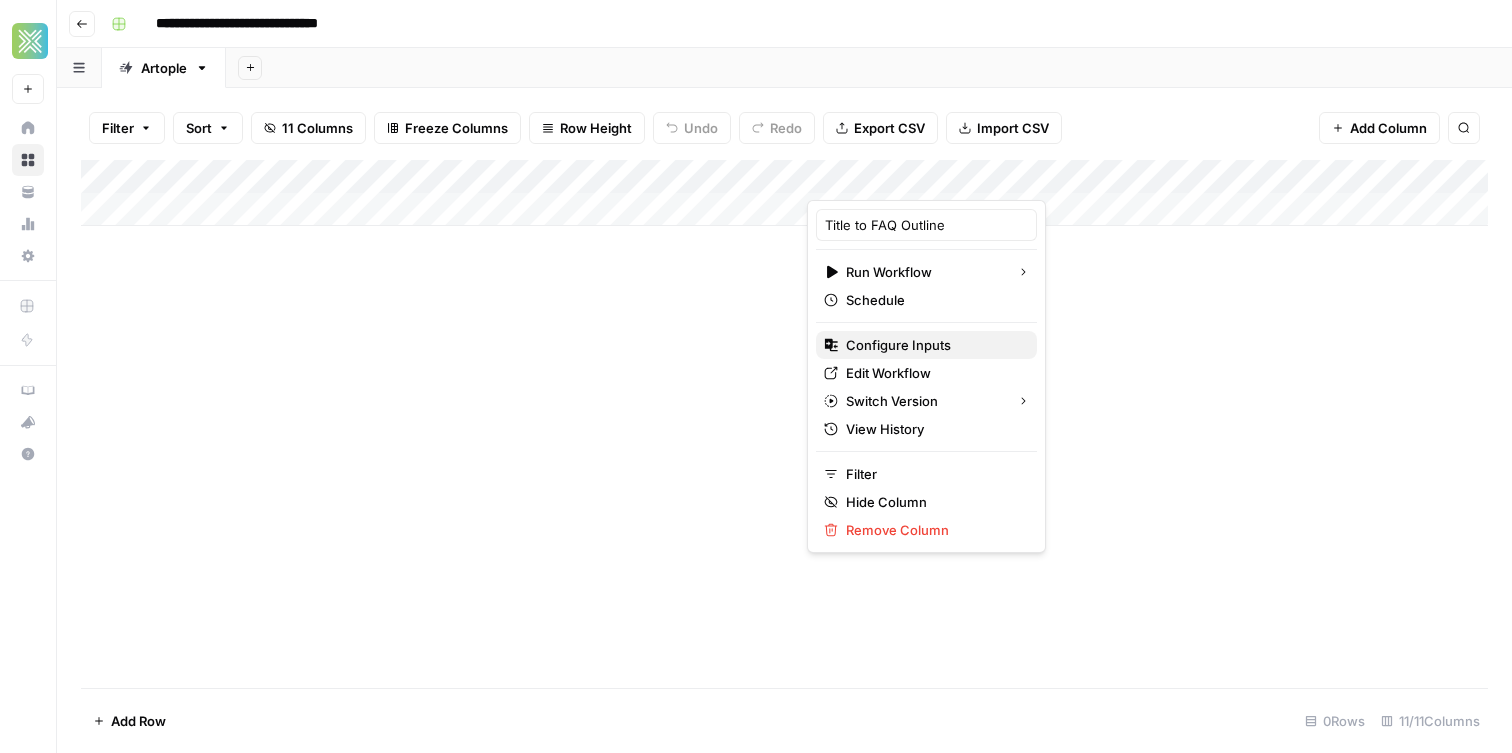click on "Configure Inputs" at bounding box center [933, 345] 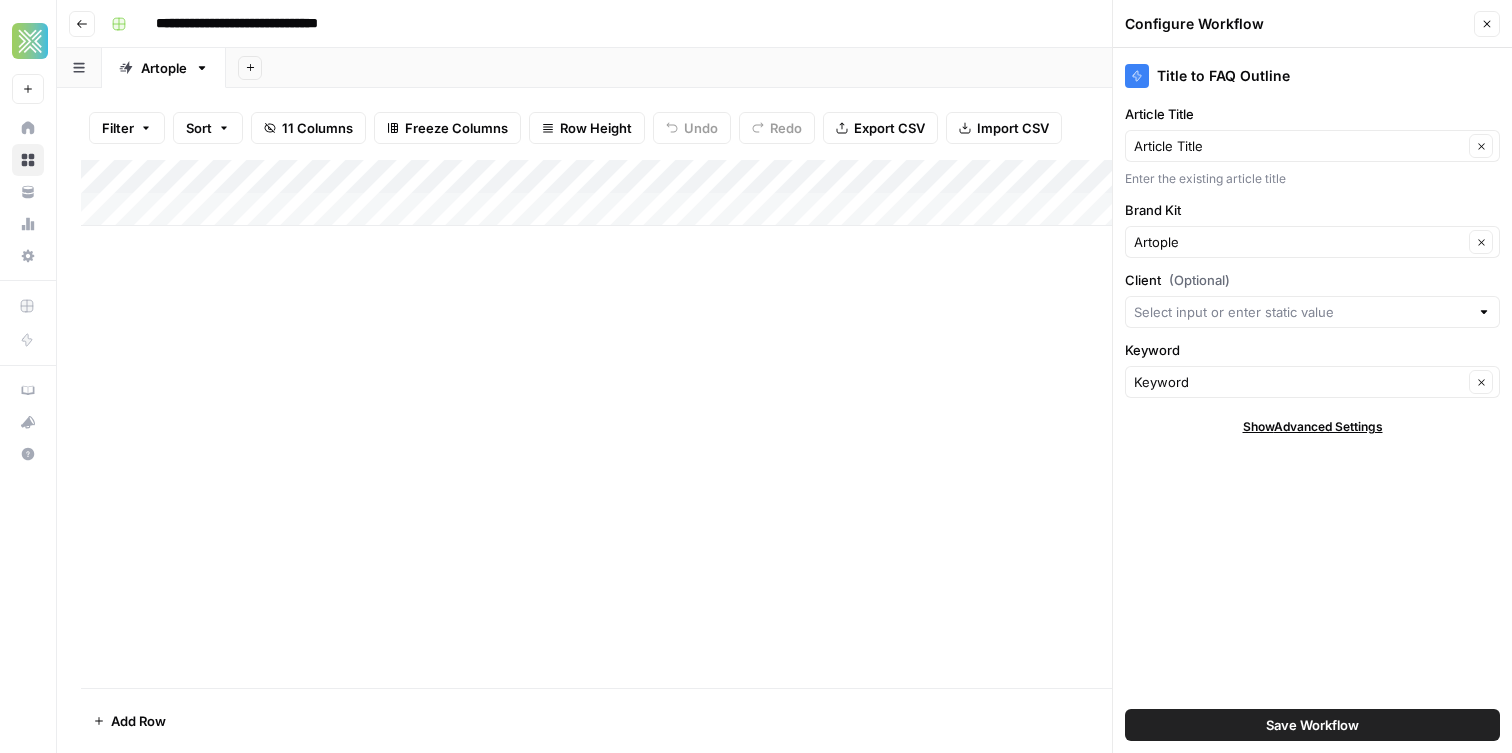 click on "Article Title Clear" at bounding box center [1312, 146] 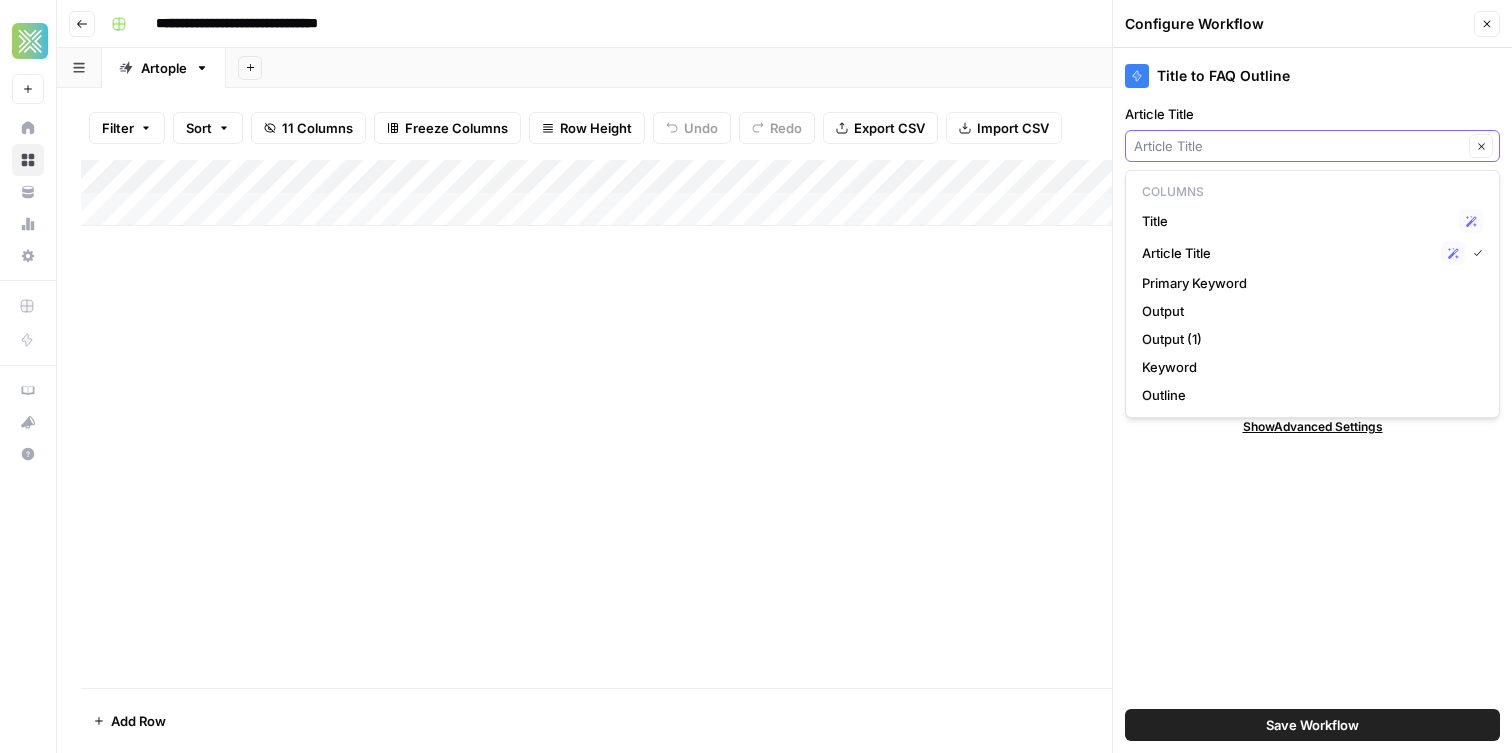click on "Article Title" at bounding box center [1298, 146] 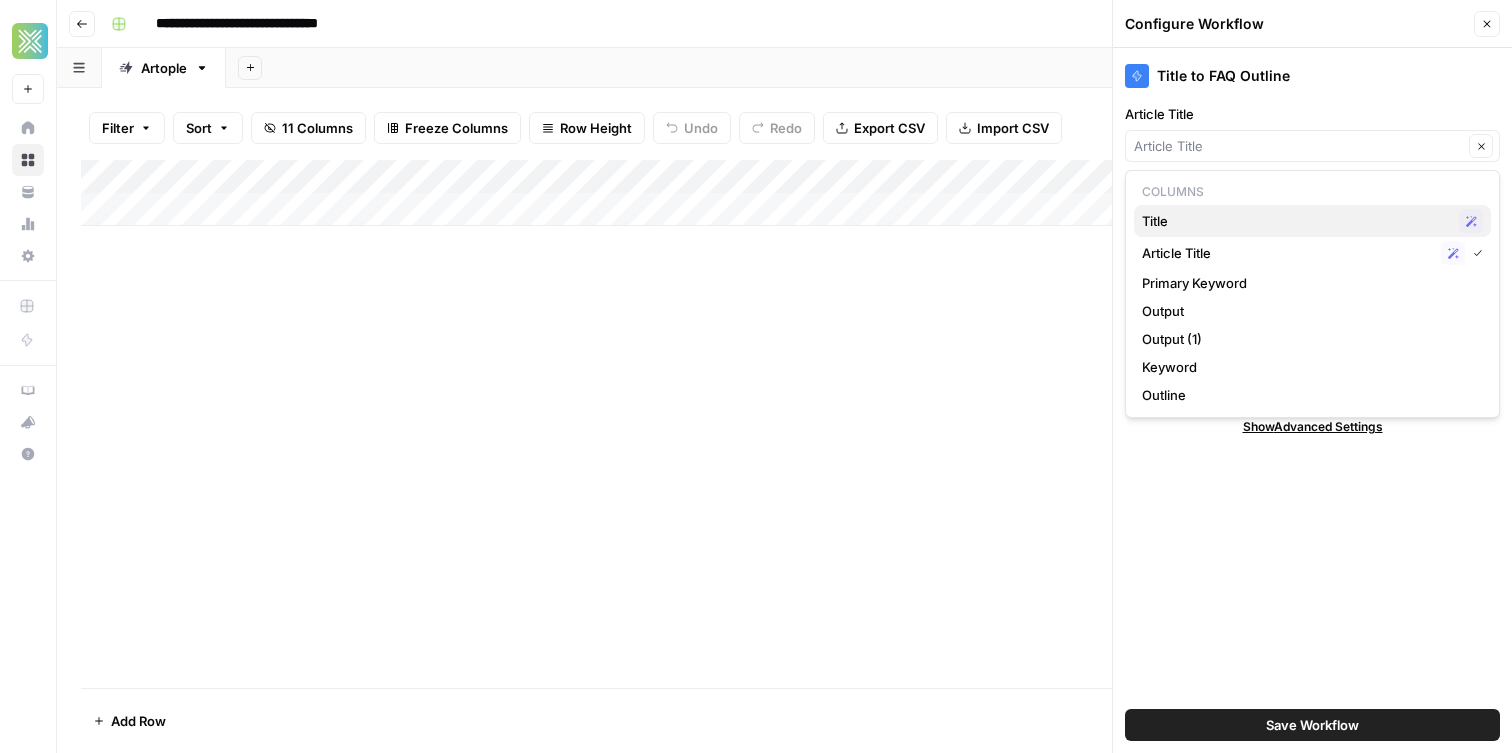 click on "Title" at bounding box center [1296, 221] 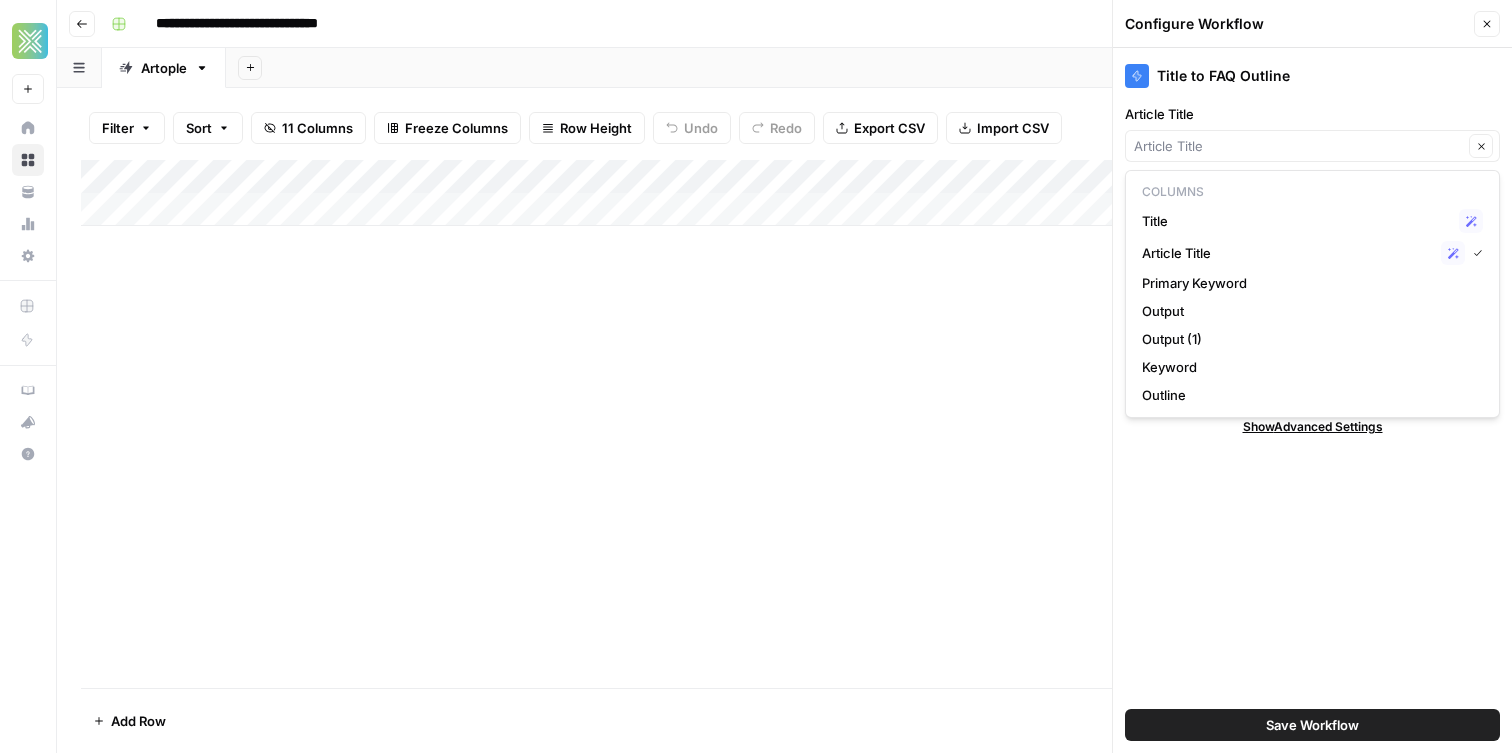 type on "Title" 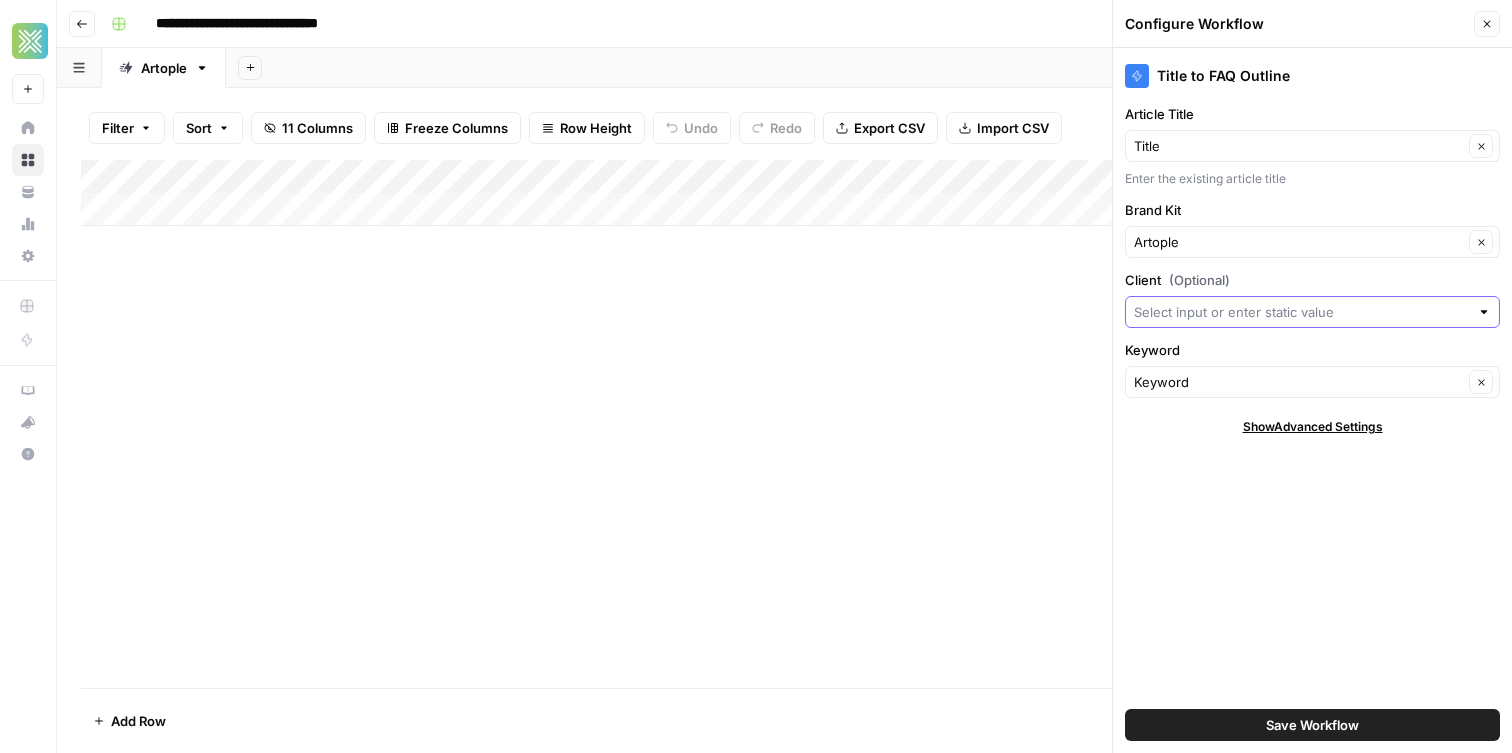 click on "Client   (Optional)" at bounding box center [1301, 312] 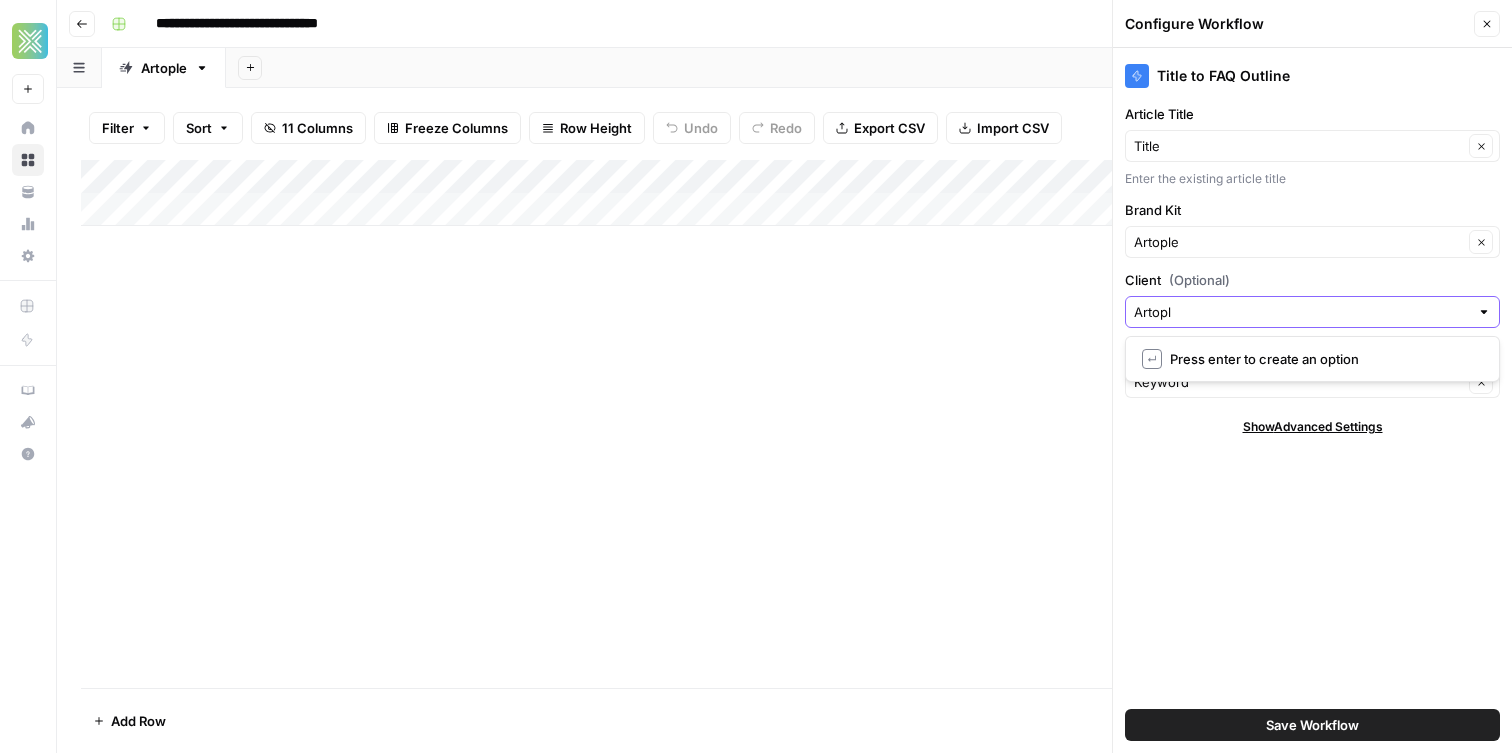 type on "Artople" 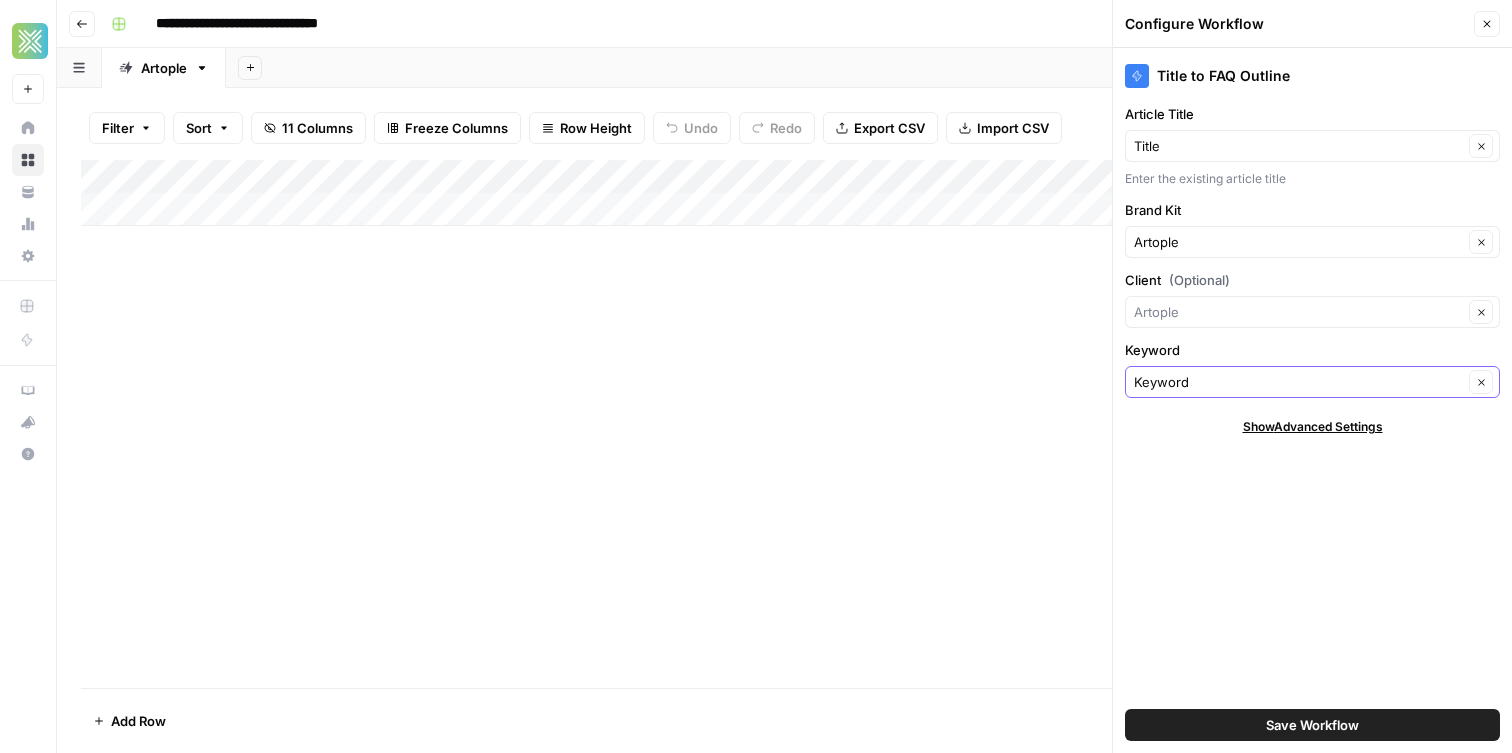 type on "Artople" 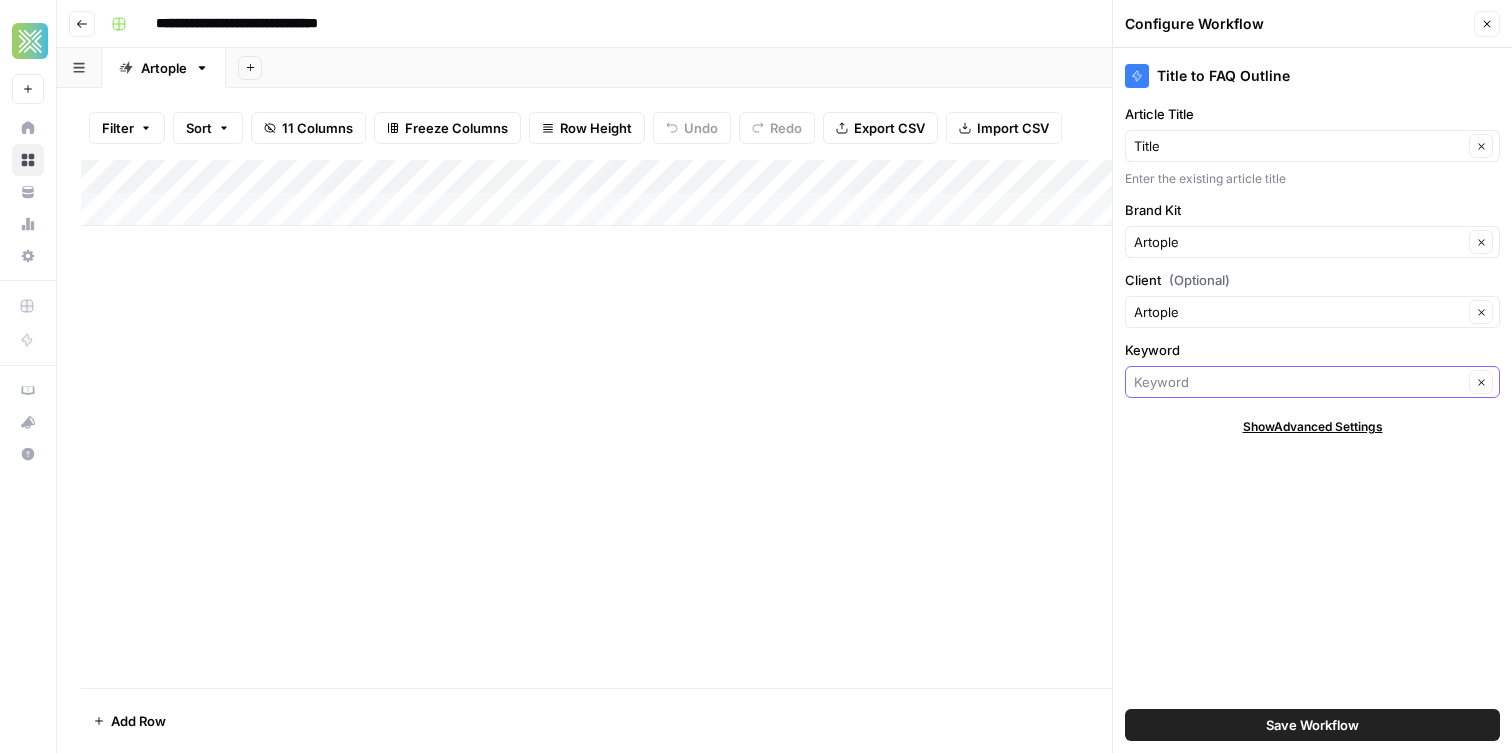 click on "Keyword" at bounding box center [1298, 382] 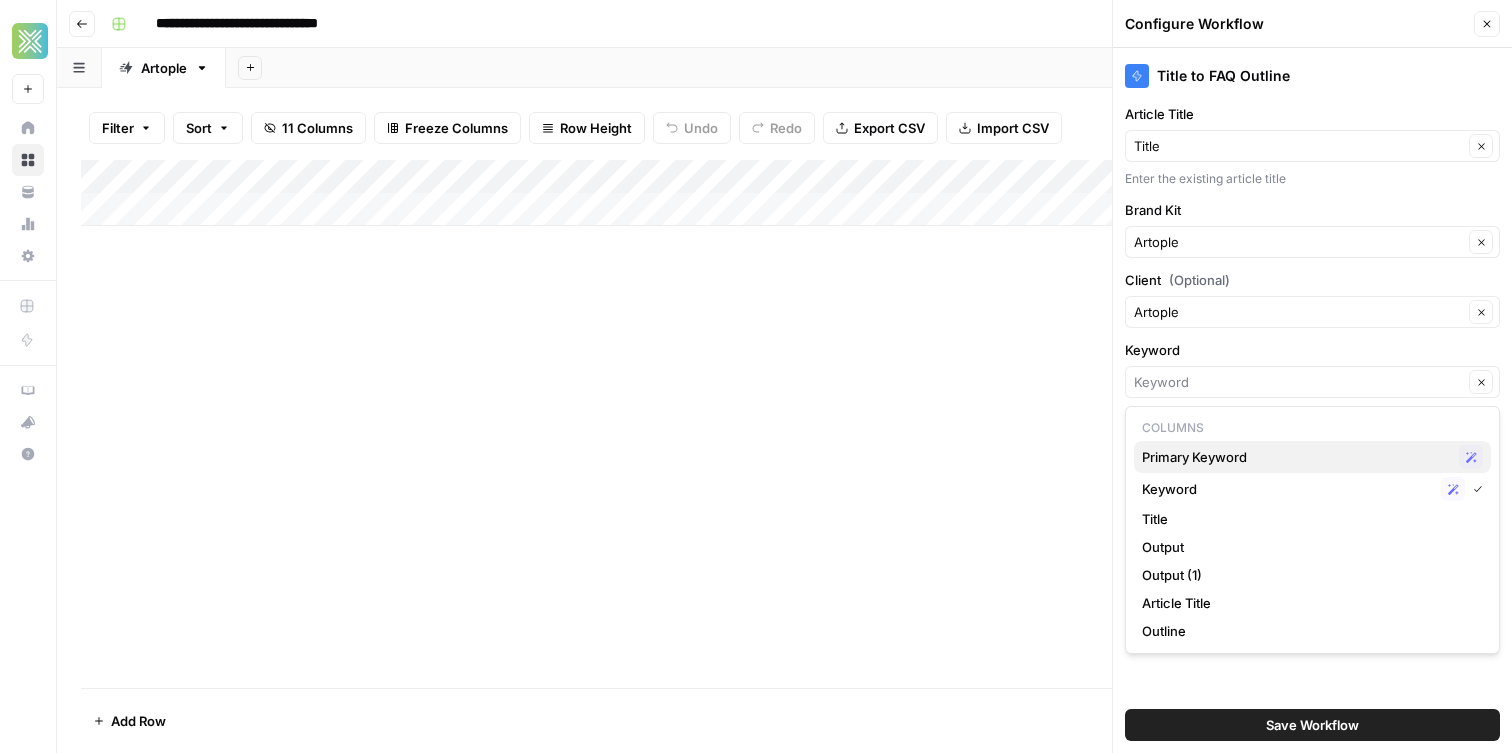 click on "Primary Keyword" at bounding box center (1296, 457) 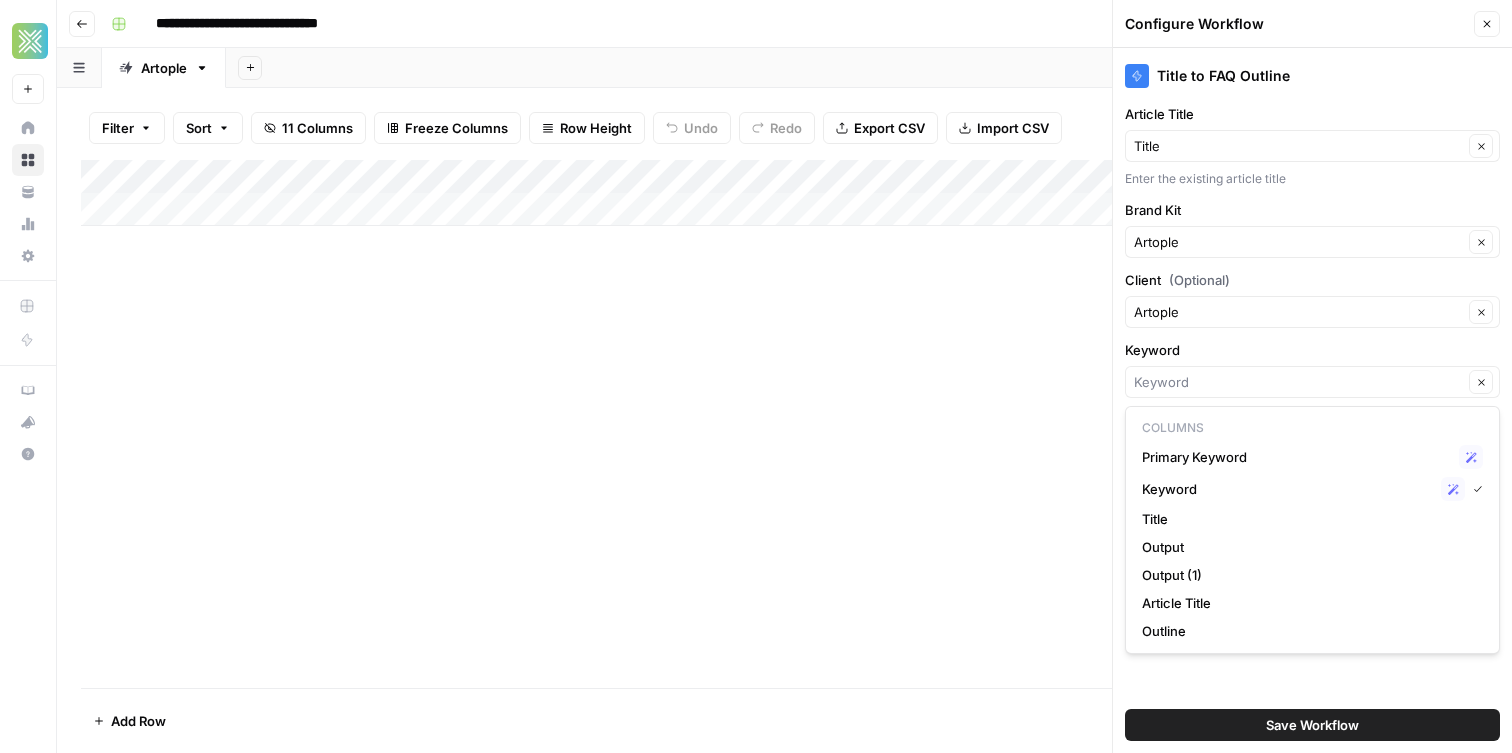 type on "Primary Keyword" 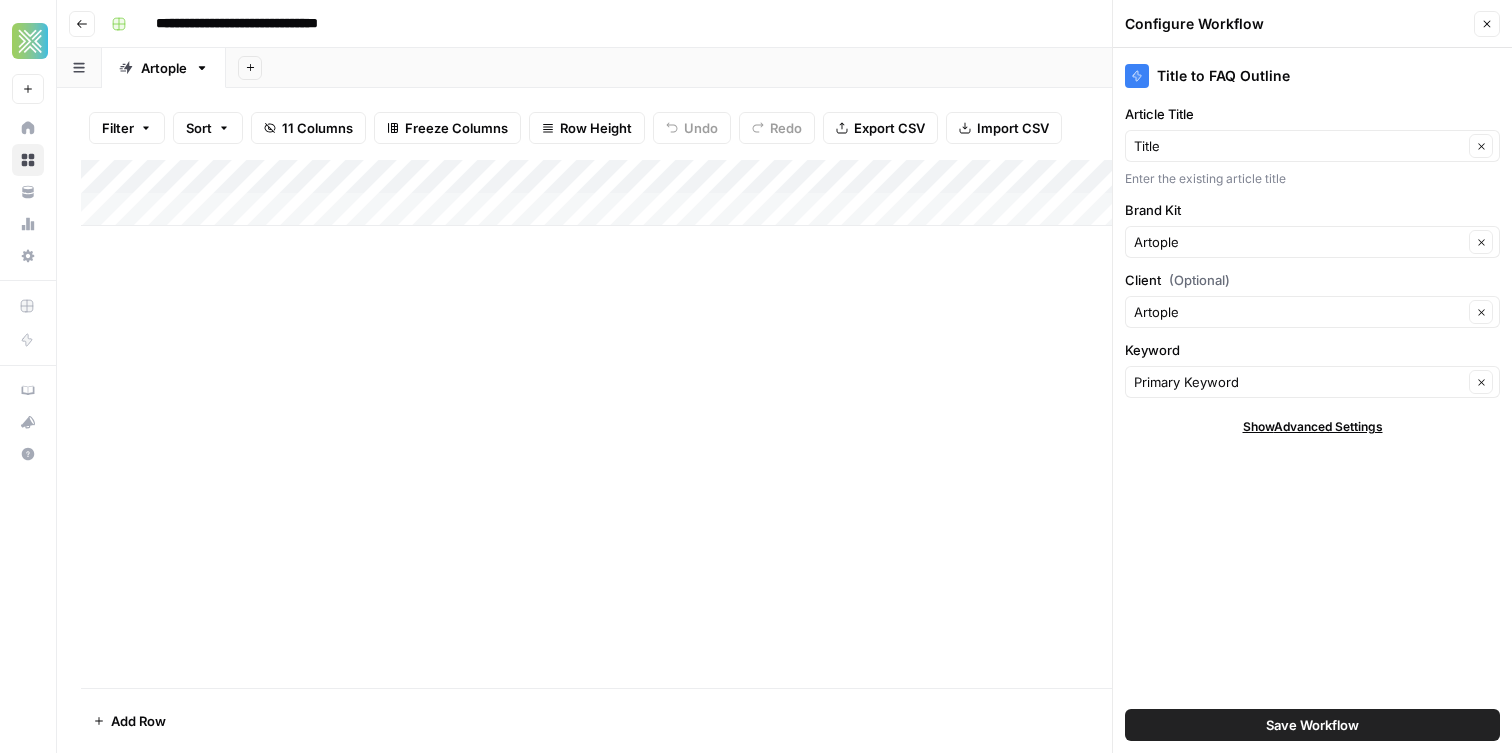 click on "Save Workflow" at bounding box center (1312, 725) 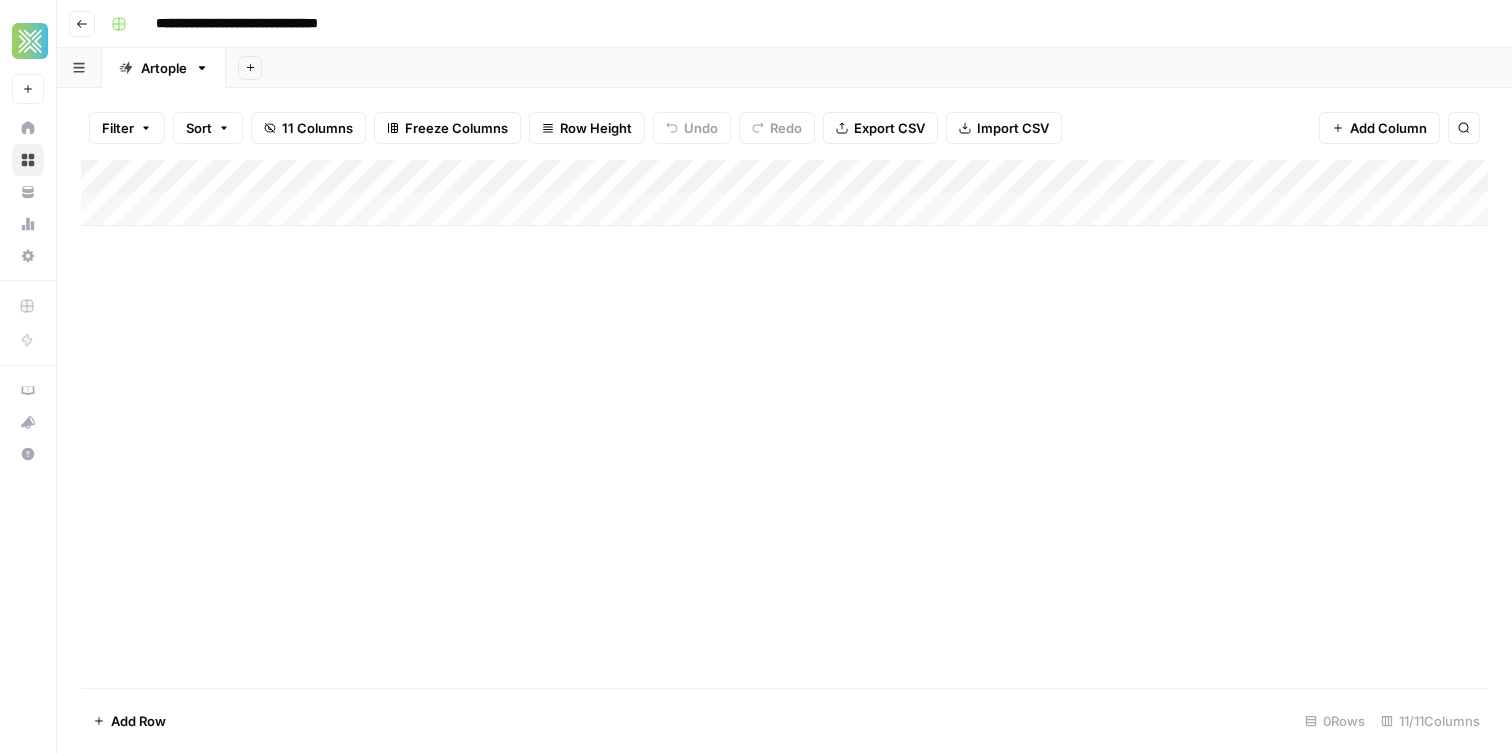 click on "Add Column" at bounding box center [784, 193] 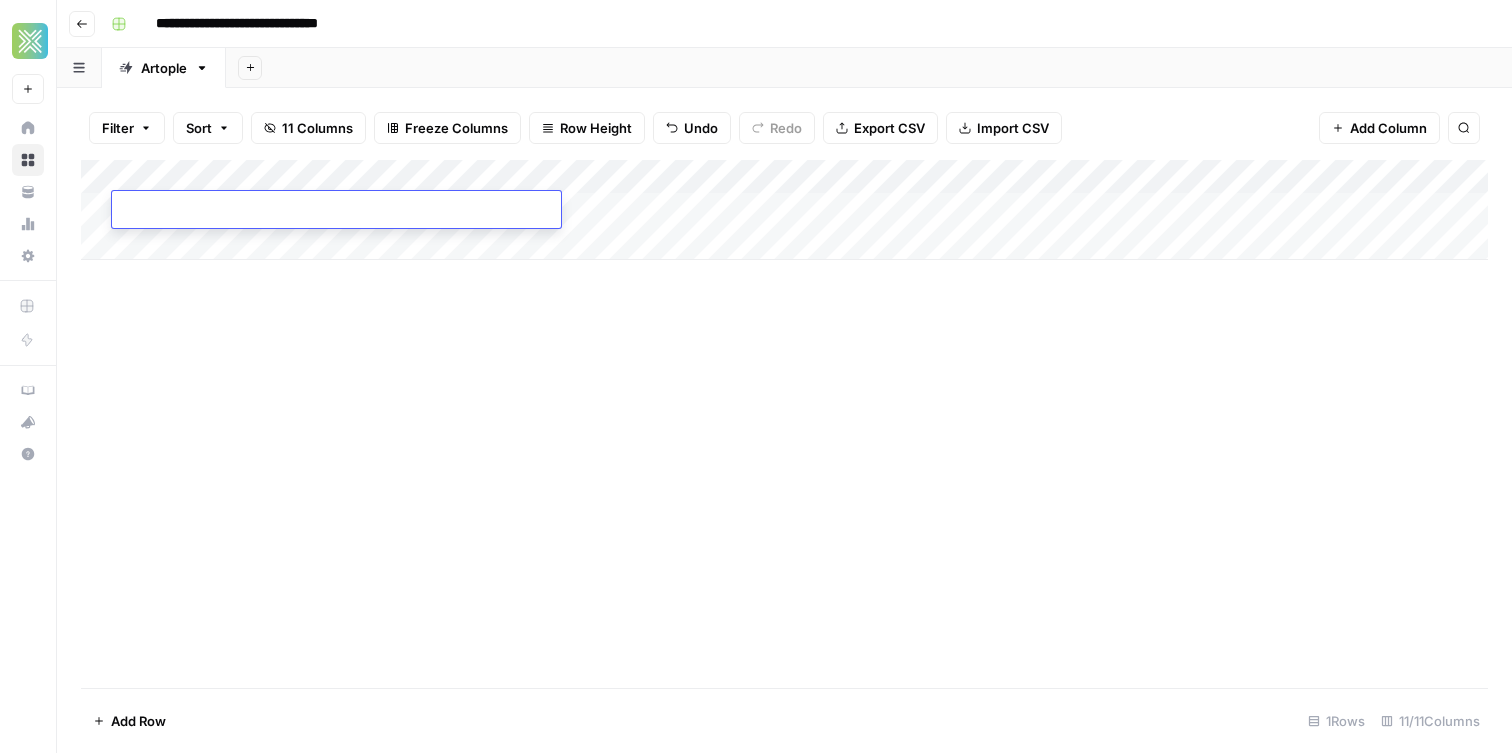 click at bounding box center [336, 211] 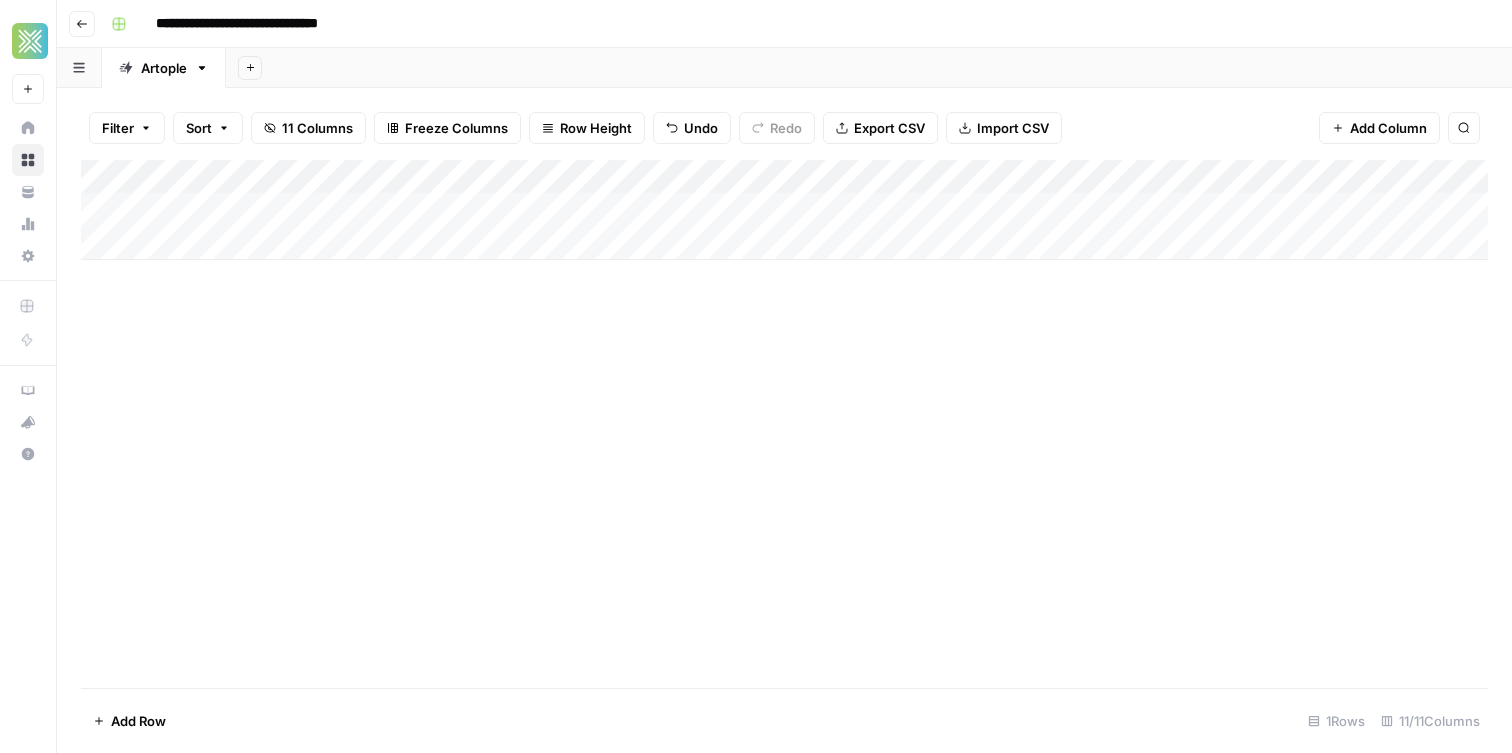 click on "Add Column" at bounding box center [784, 210] 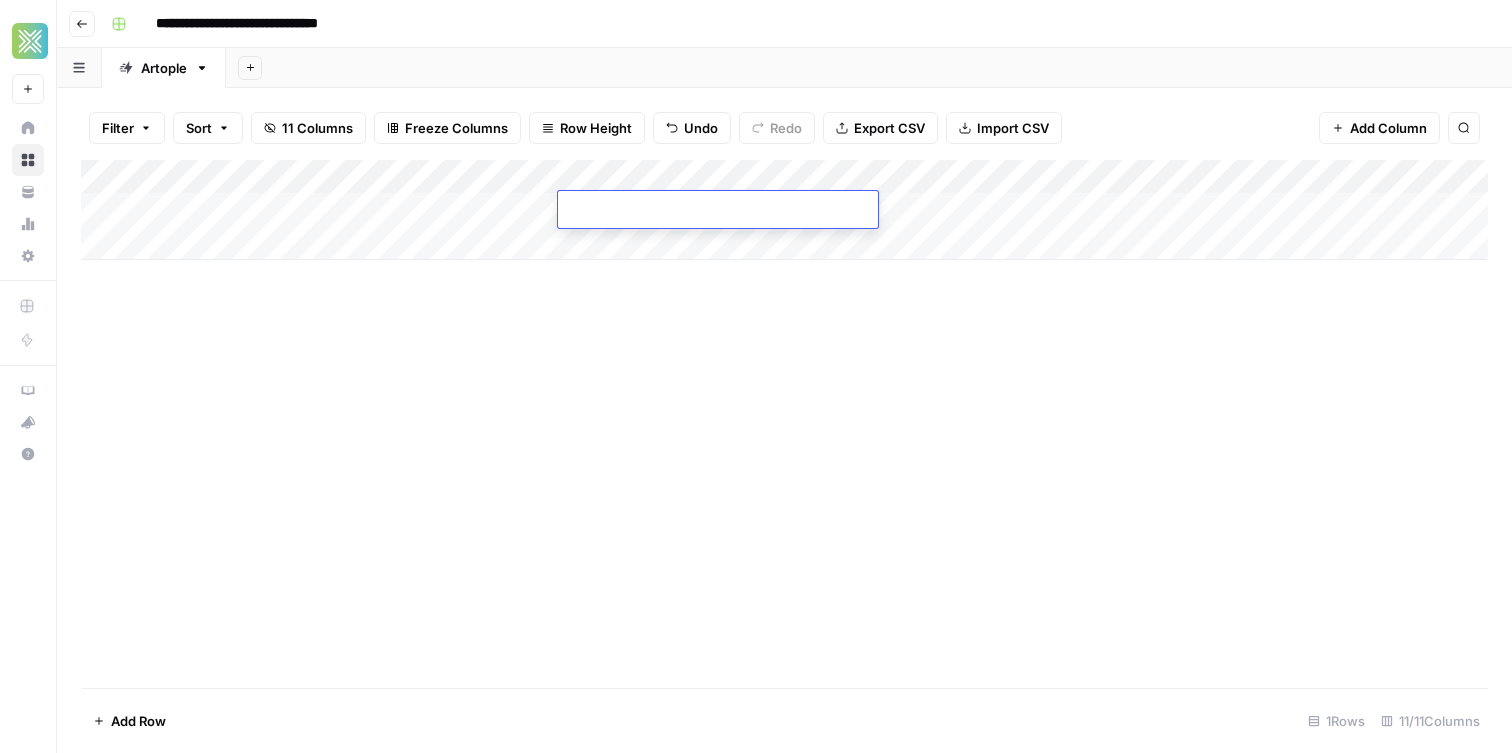 type on "**********" 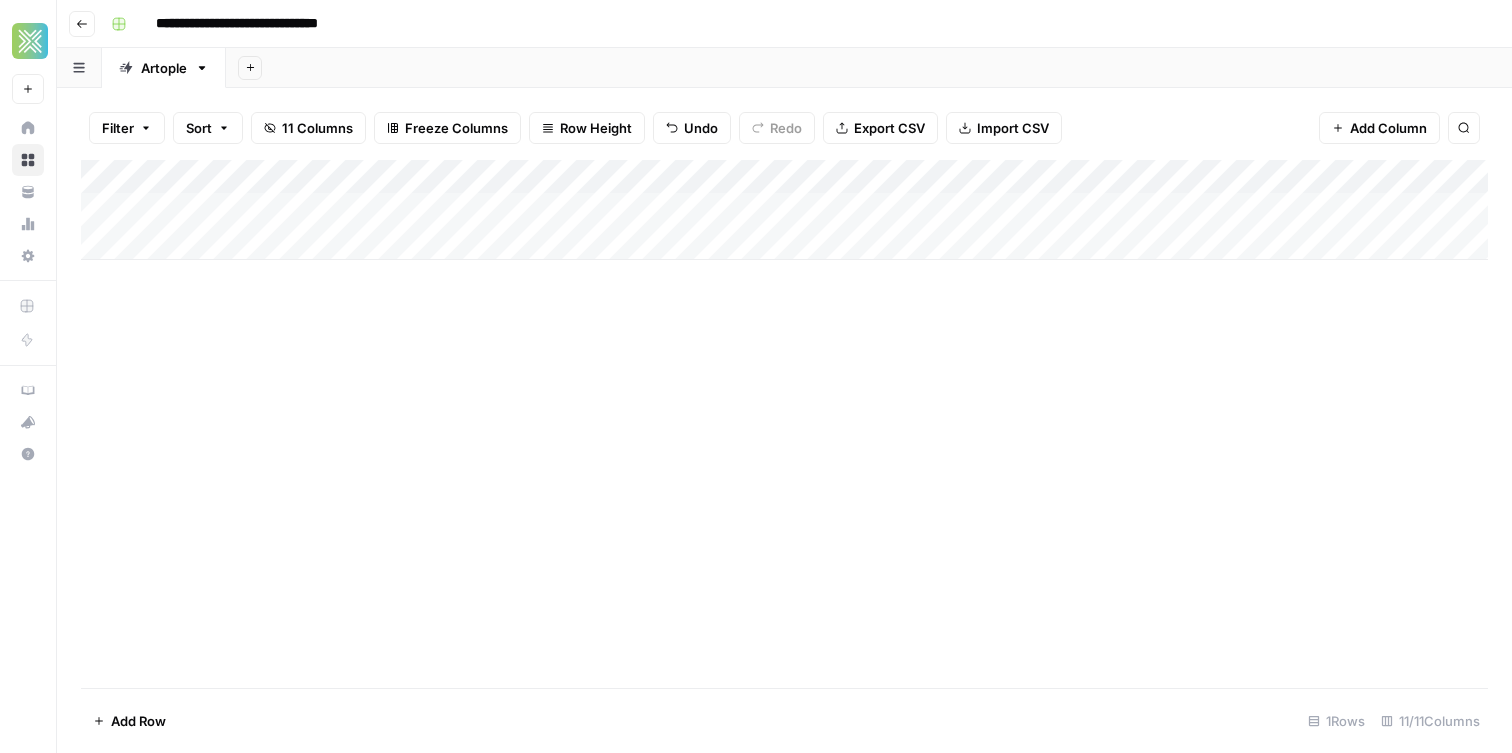 click on "Add Column" at bounding box center (784, 424) 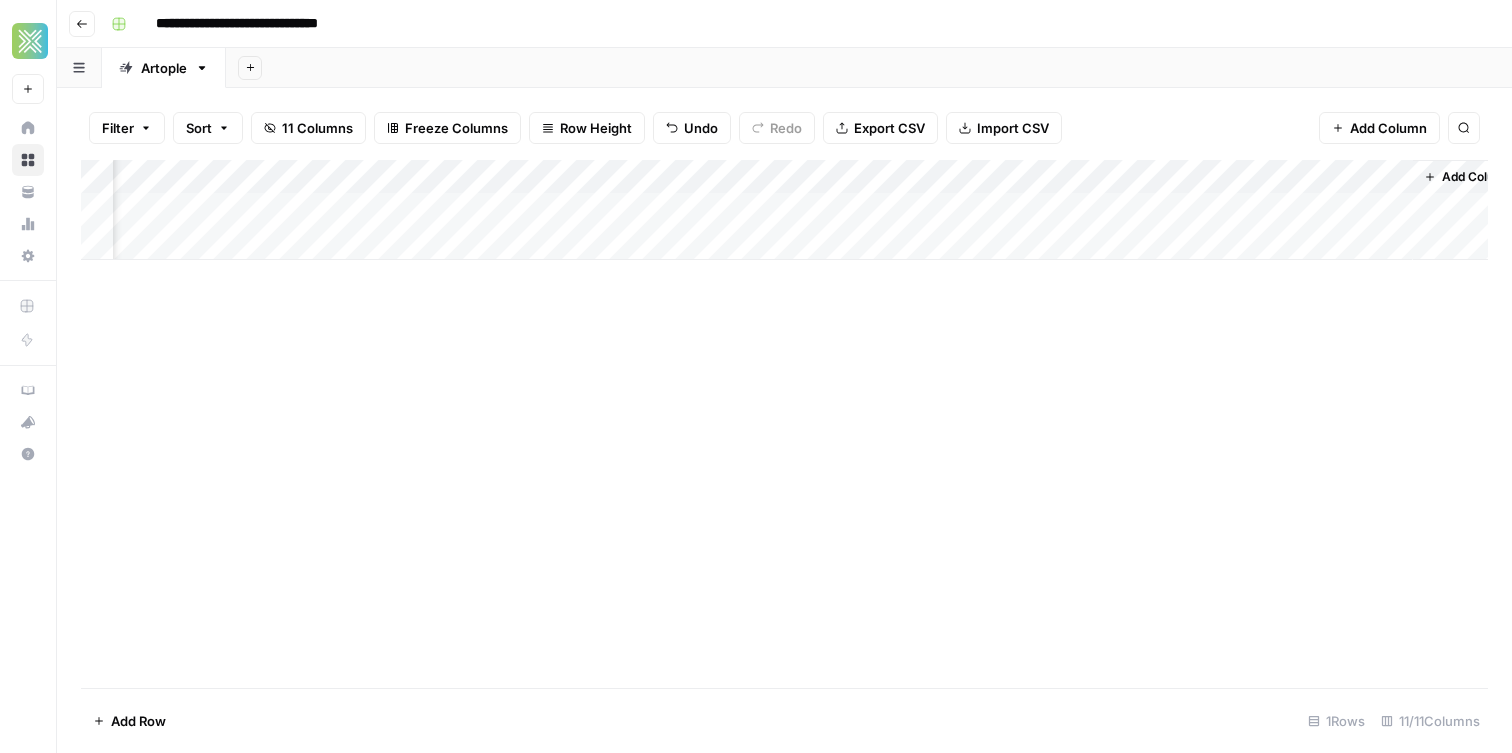 scroll, scrollTop: 0, scrollLeft: 1033, axis: horizontal 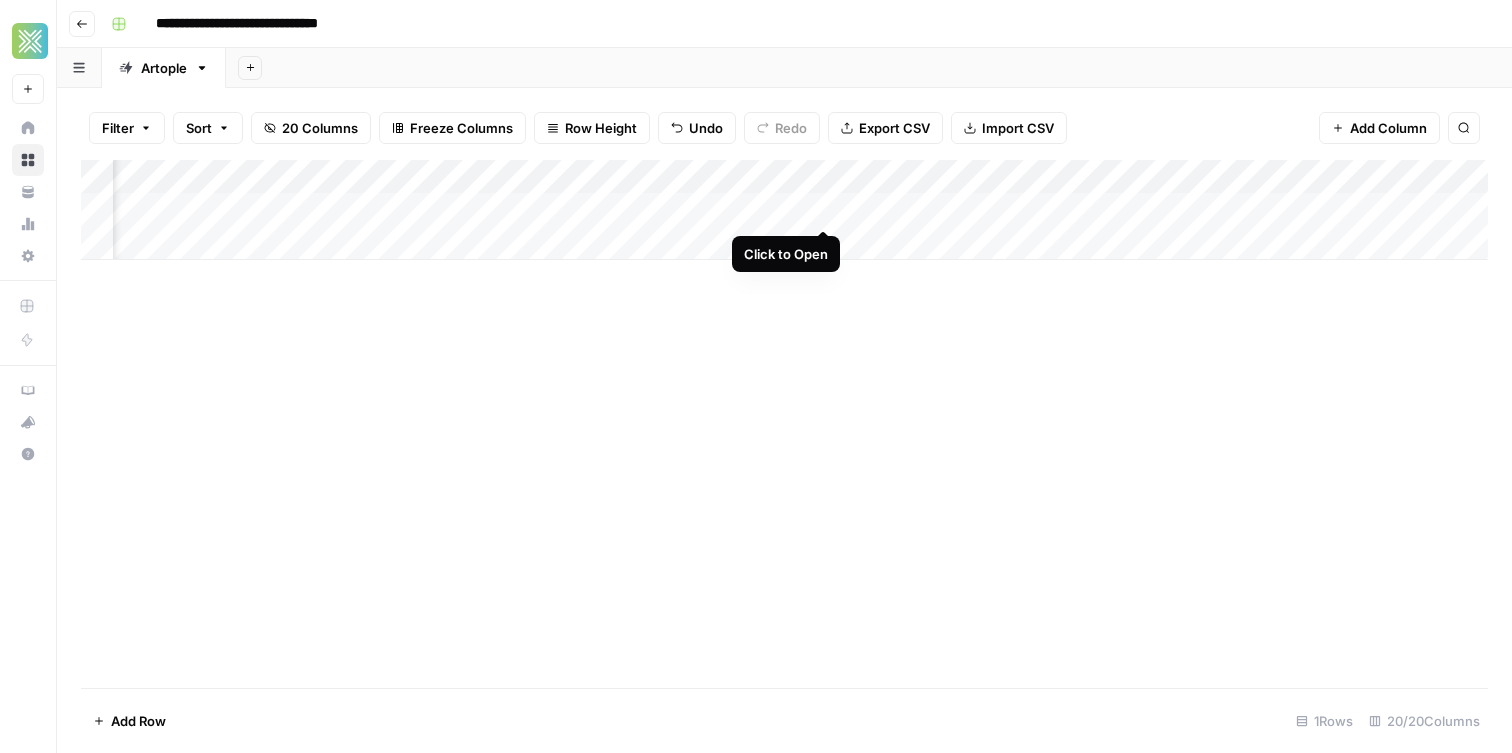 click on "Add Column" at bounding box center [784, 210] 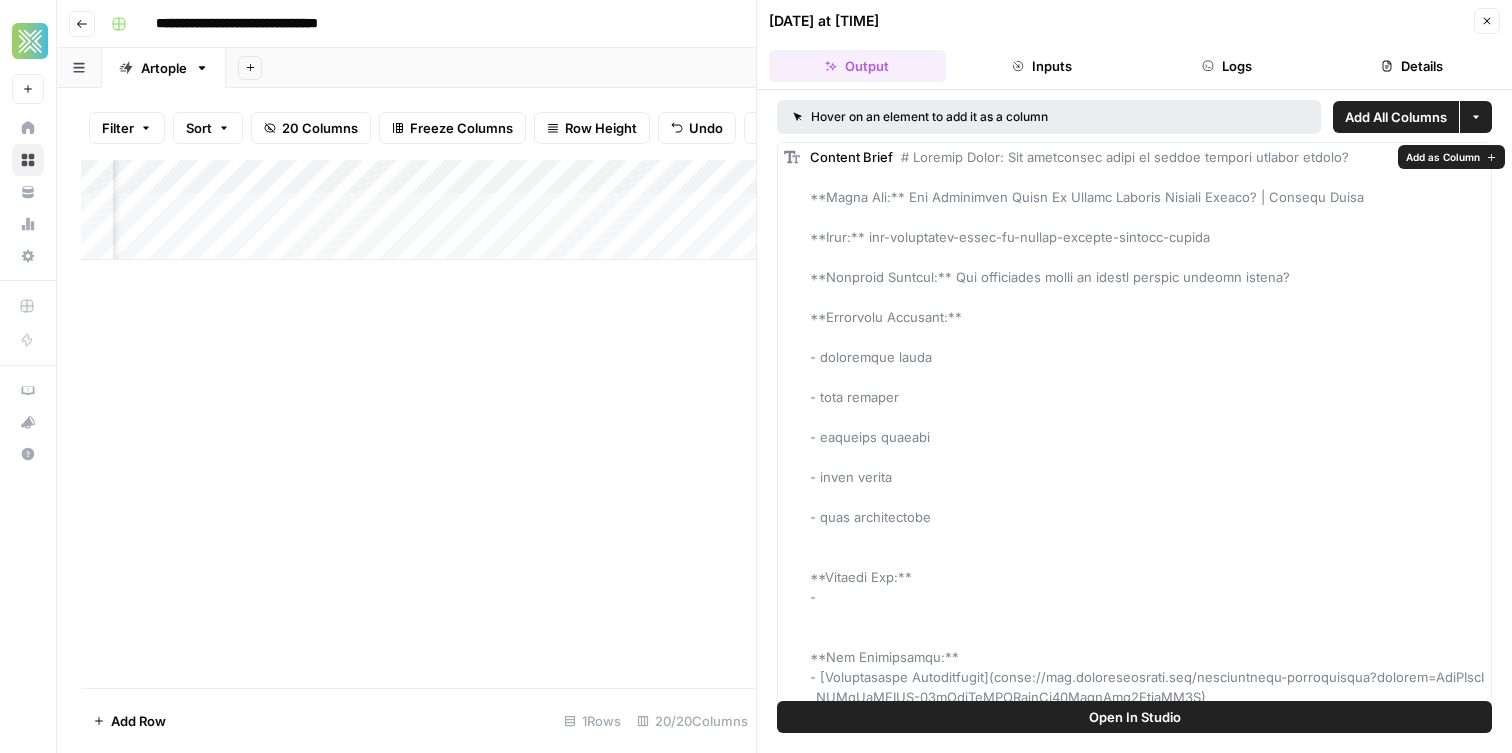 scroll, scrollTop: 5, scrollLeft: 0, axis: vertical 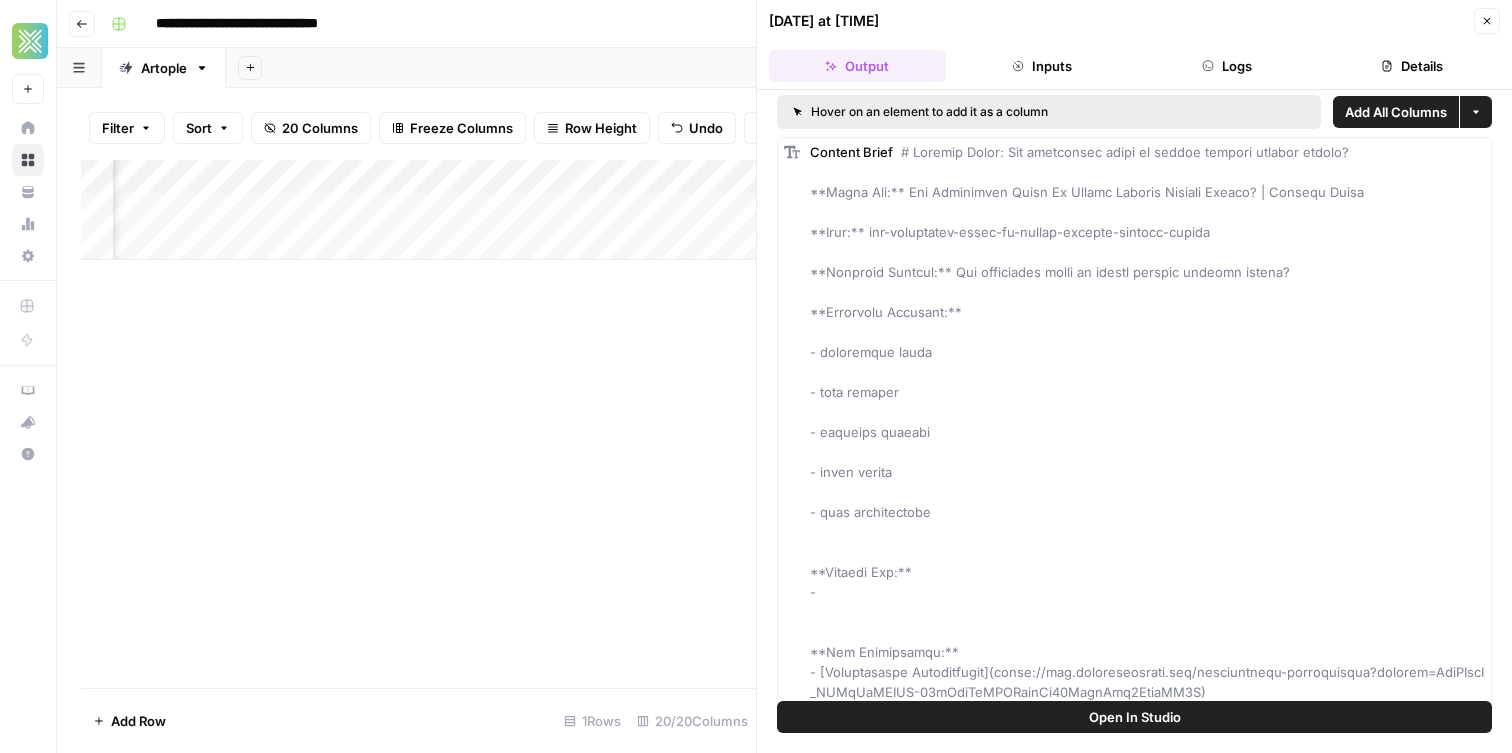 click 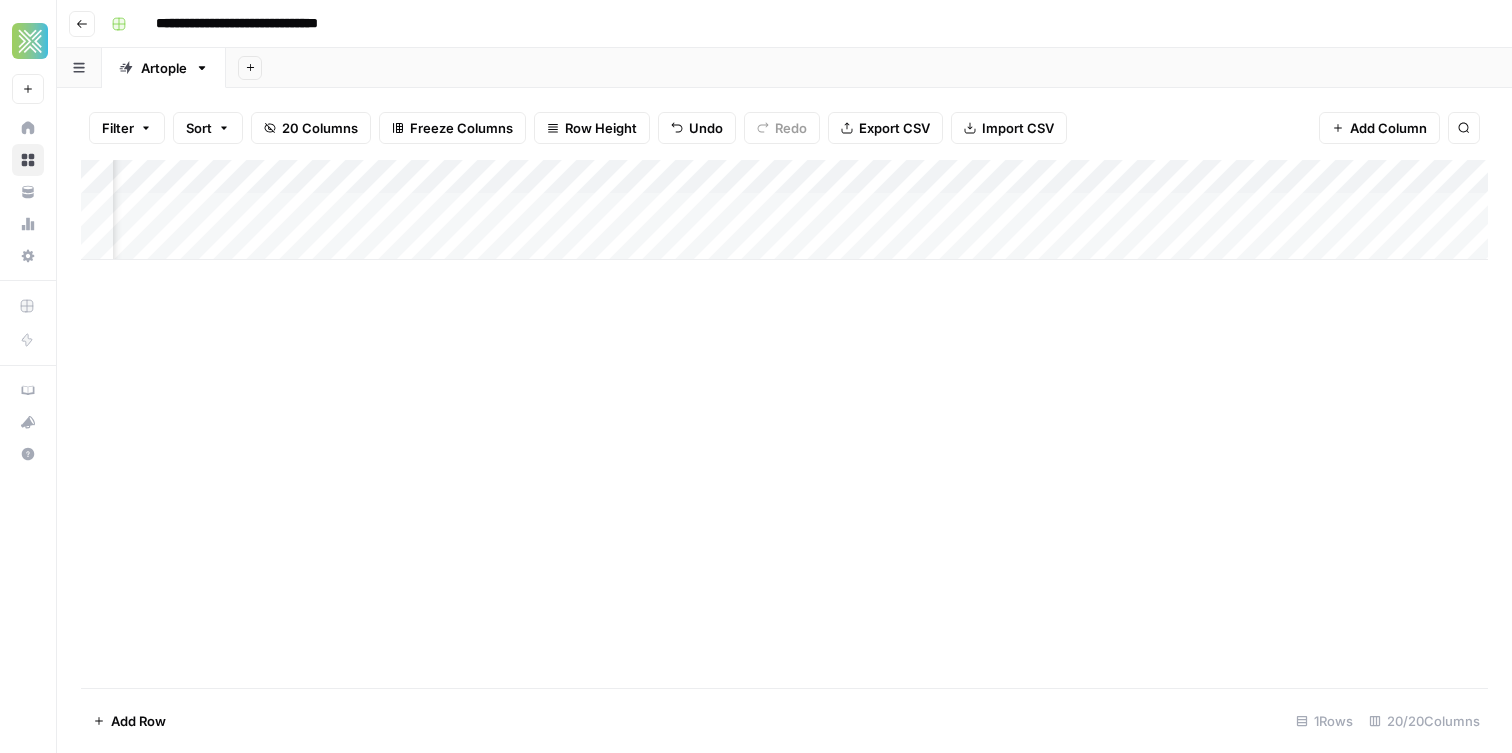 scroll, scrollTop: 0, scrollLeft: 1250, axis: horizontal 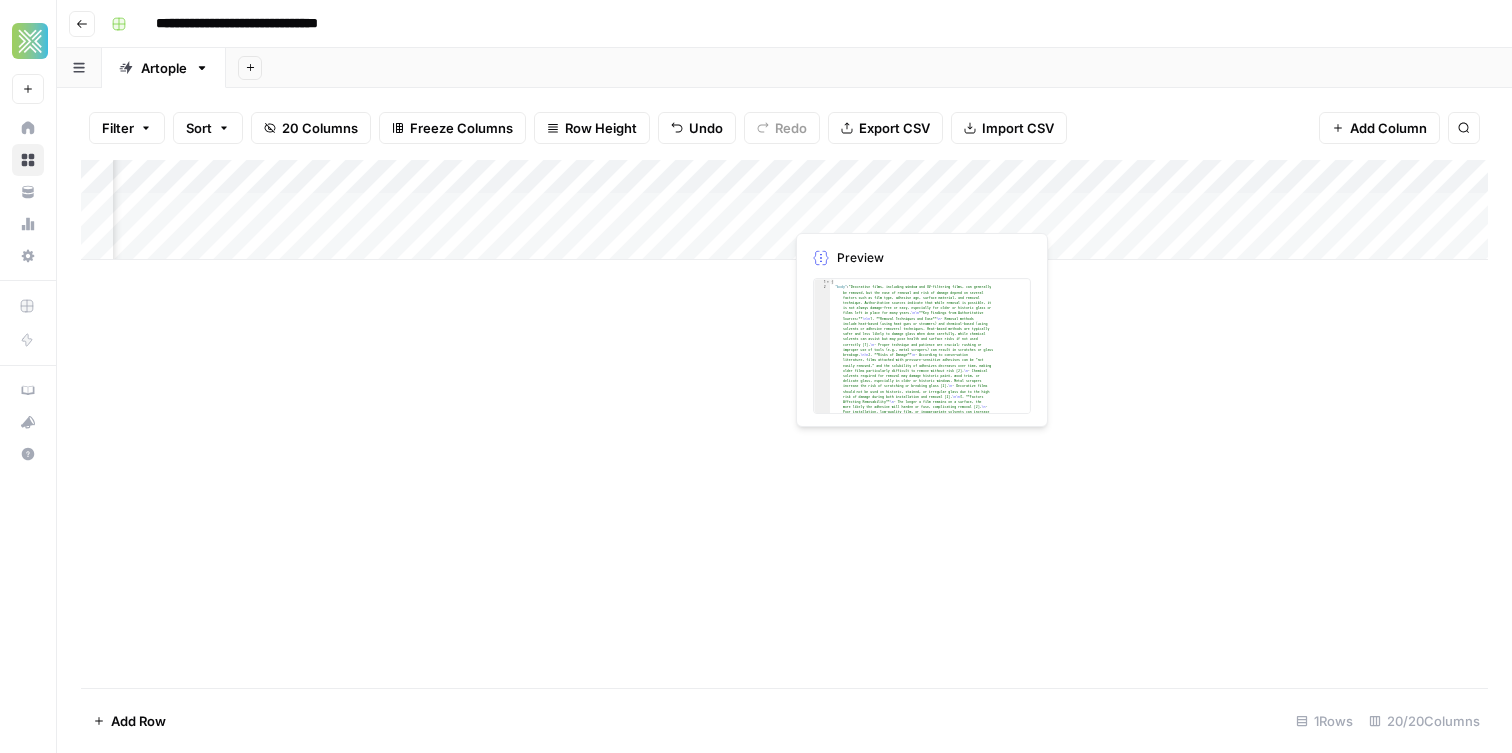 drag, startPoint x: 1379, startPoint y: 189, endPoint x: 730, endPoint y: 208, distance: 649.2781 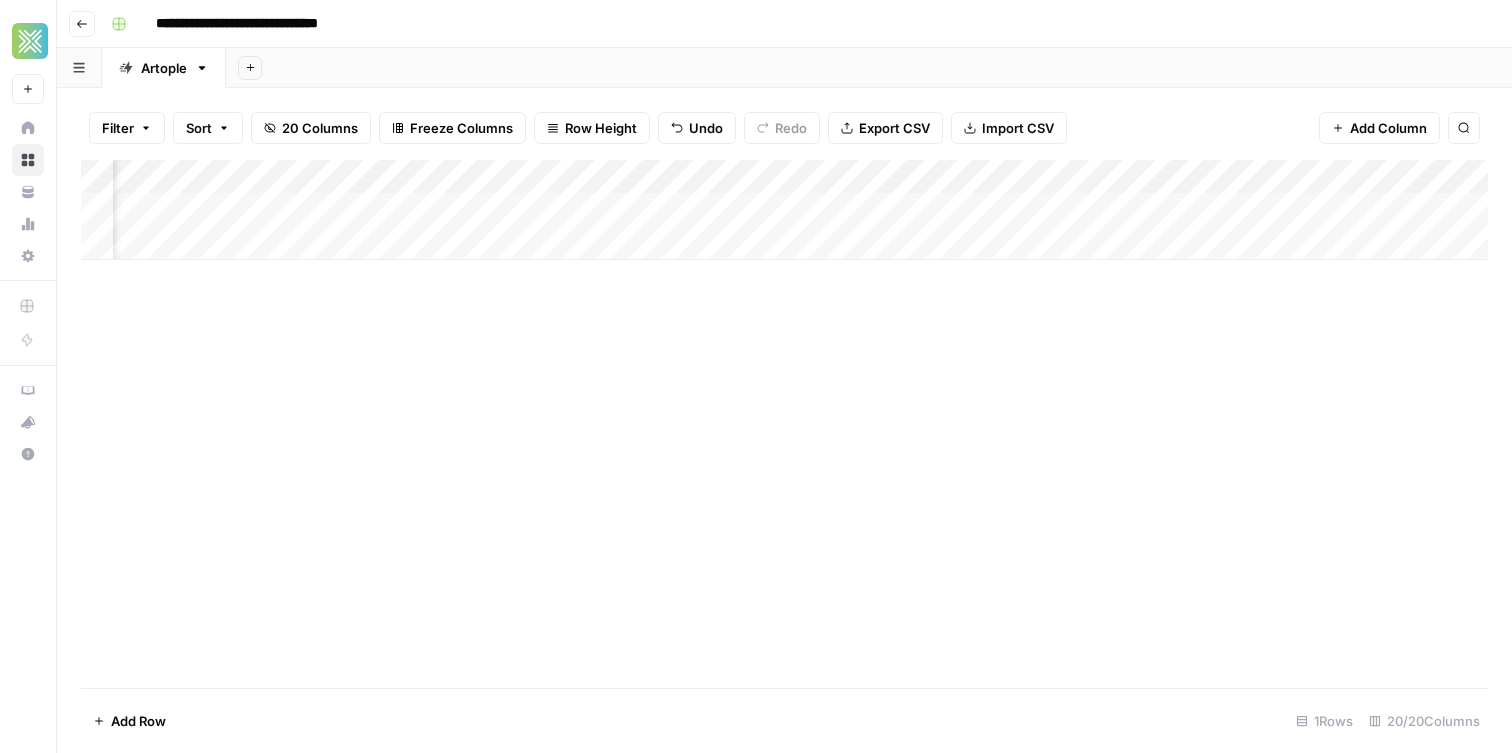 drag, startPoint x: 1380, startPoint y: 180, endPoint x: 1267, endPoint y: 183, distance: 113.03982 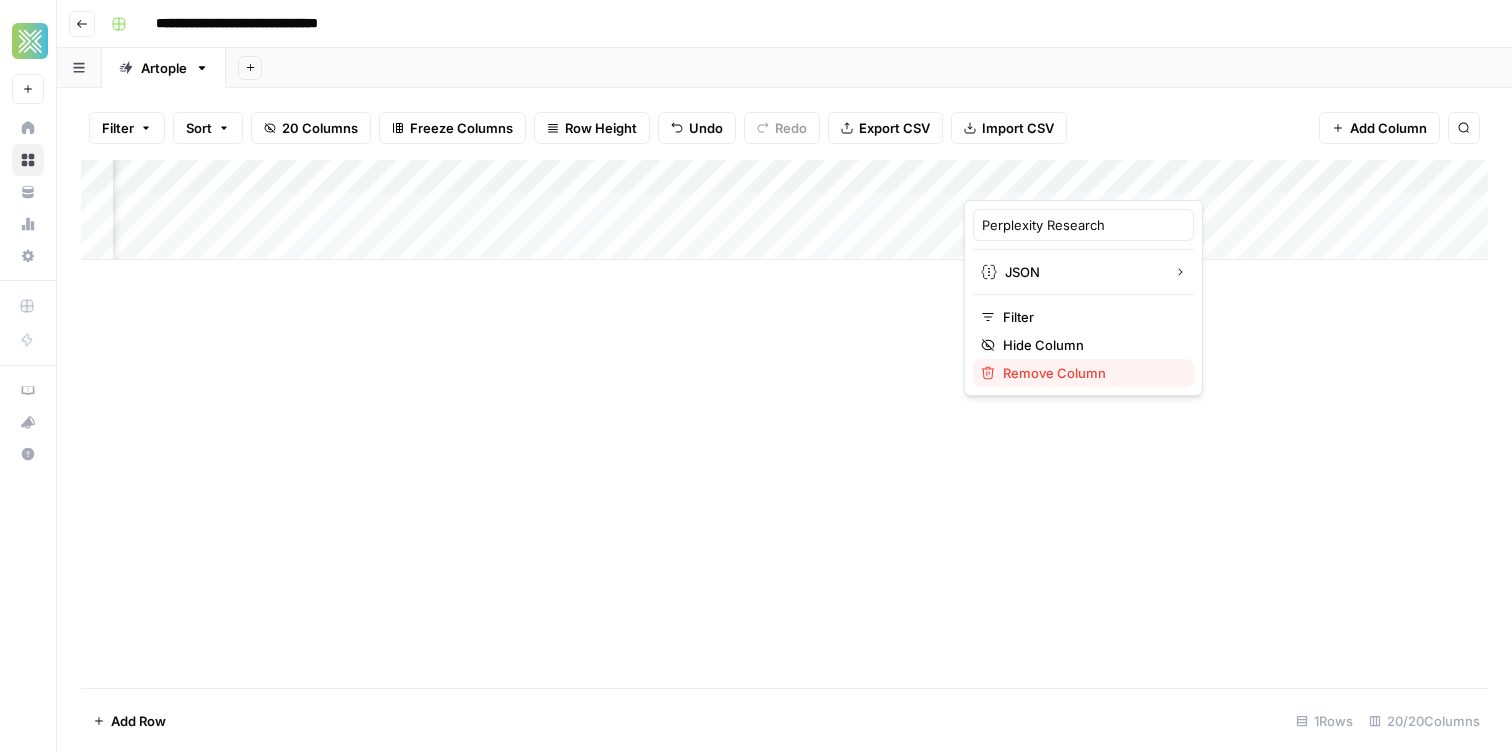 click on "Remove Column" at bounding box center [1090, 373] 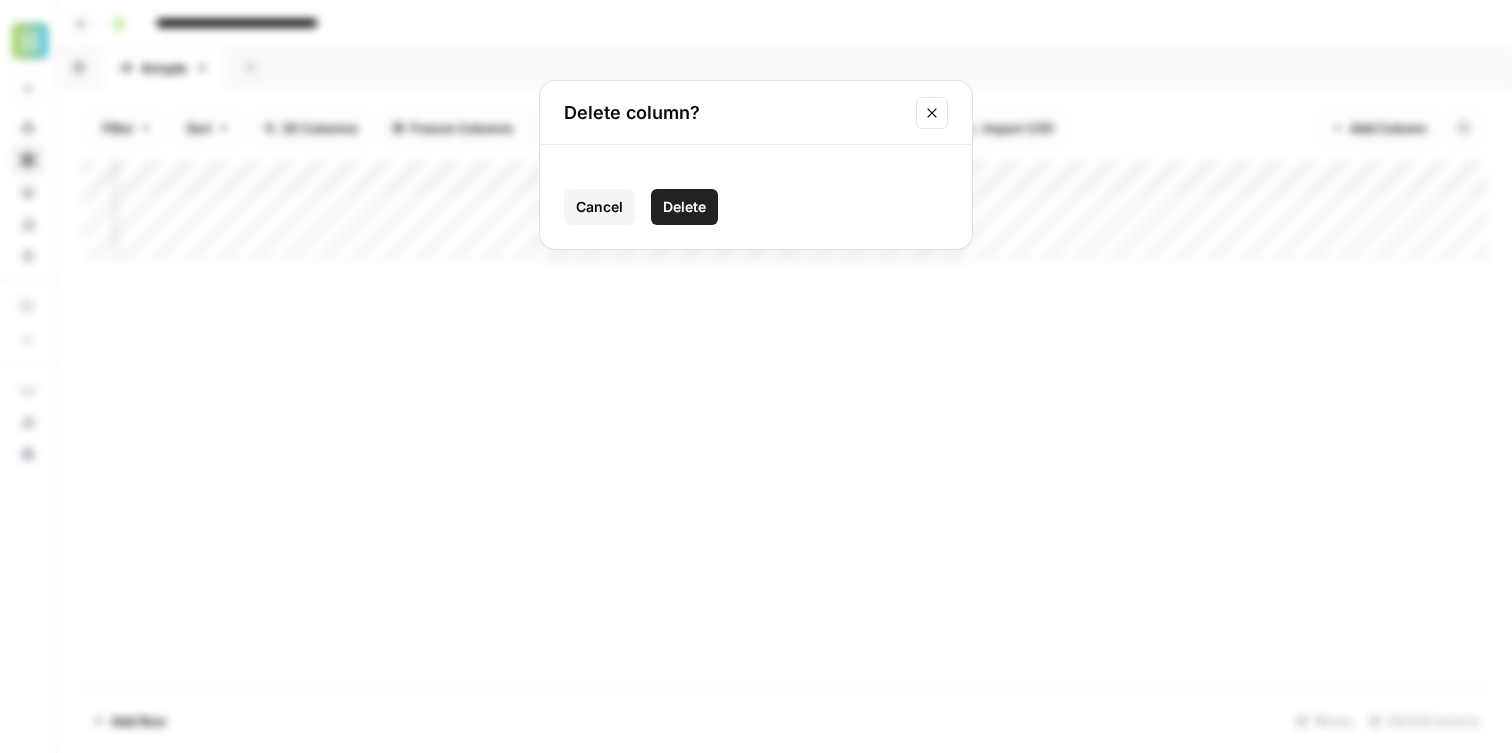 click on "Delete" at bounding box center [684, 207] 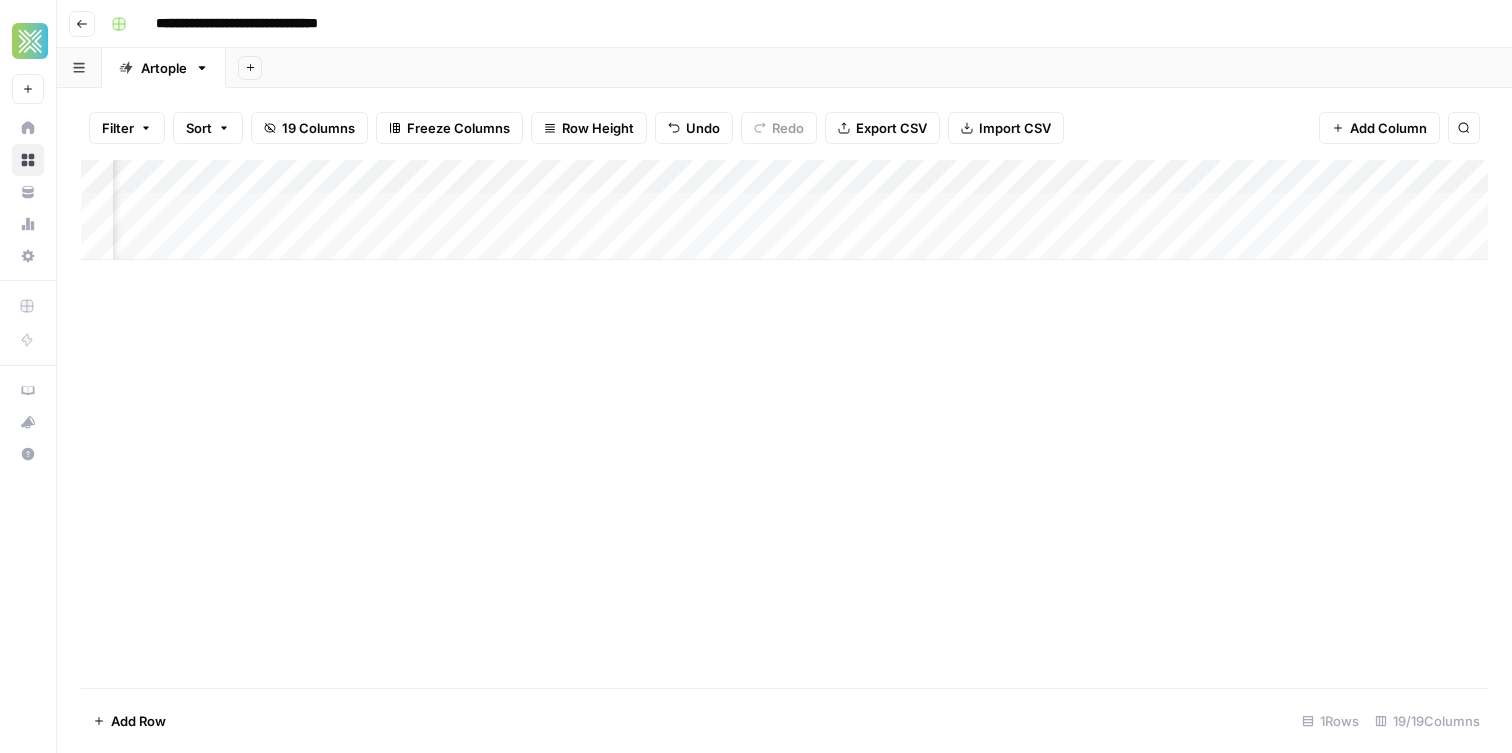 click on "Add Column" at bounding box center (784, 210) 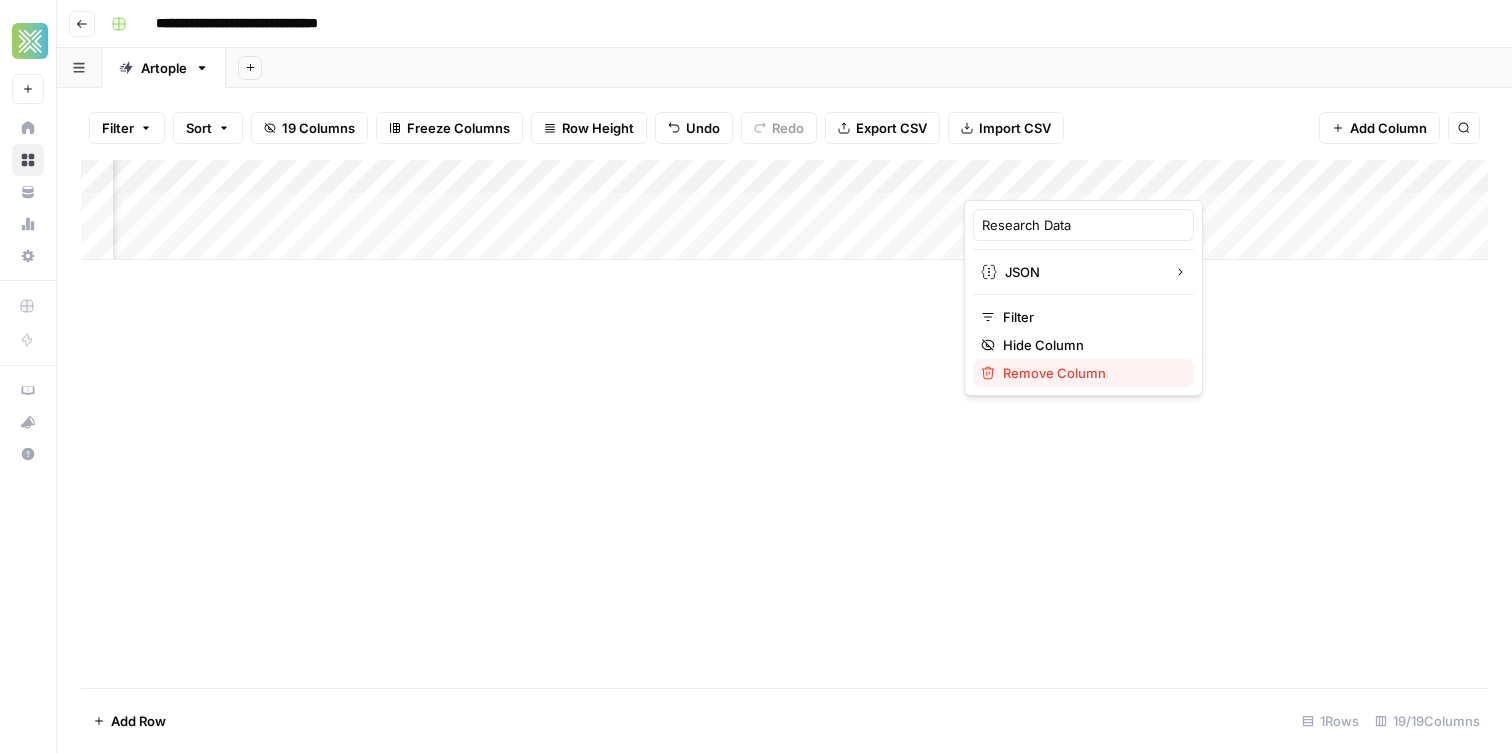 click on "Remove Column" at bounding box center (1090, 373) 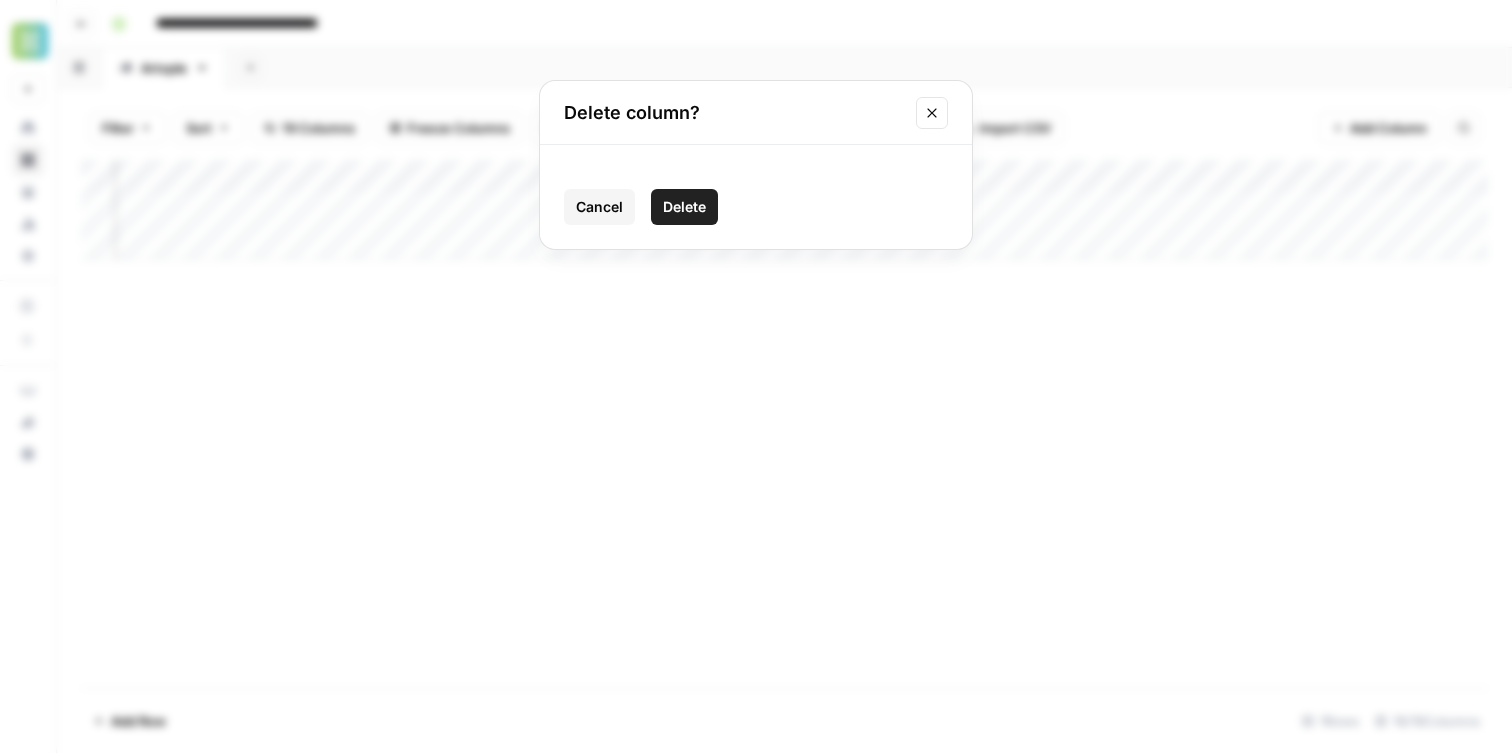 click on "Delete" at bounding box center (684, 207) 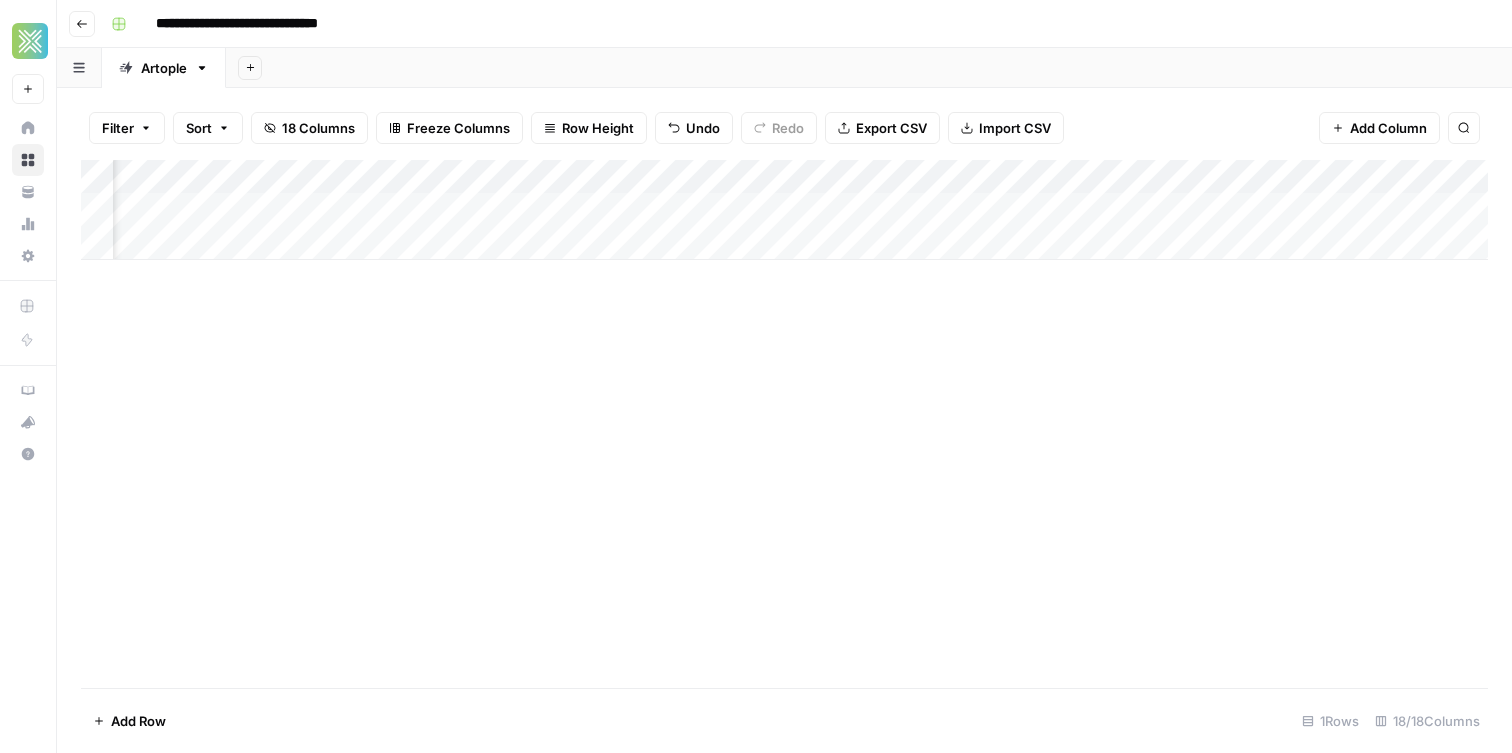 click on "Add Column" at bounding box center [784, 210] 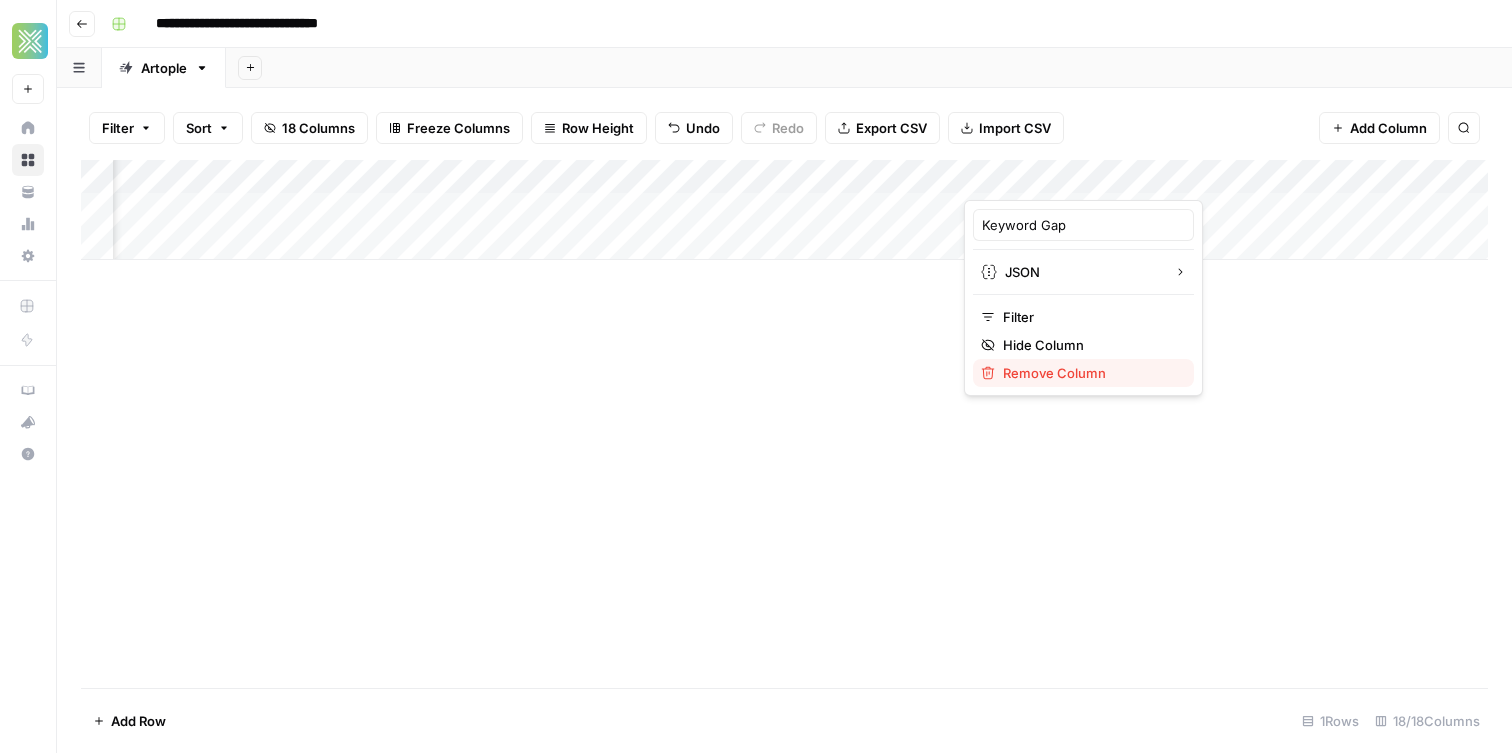 click on "Remove Column" at bounding box center [1090, 373] 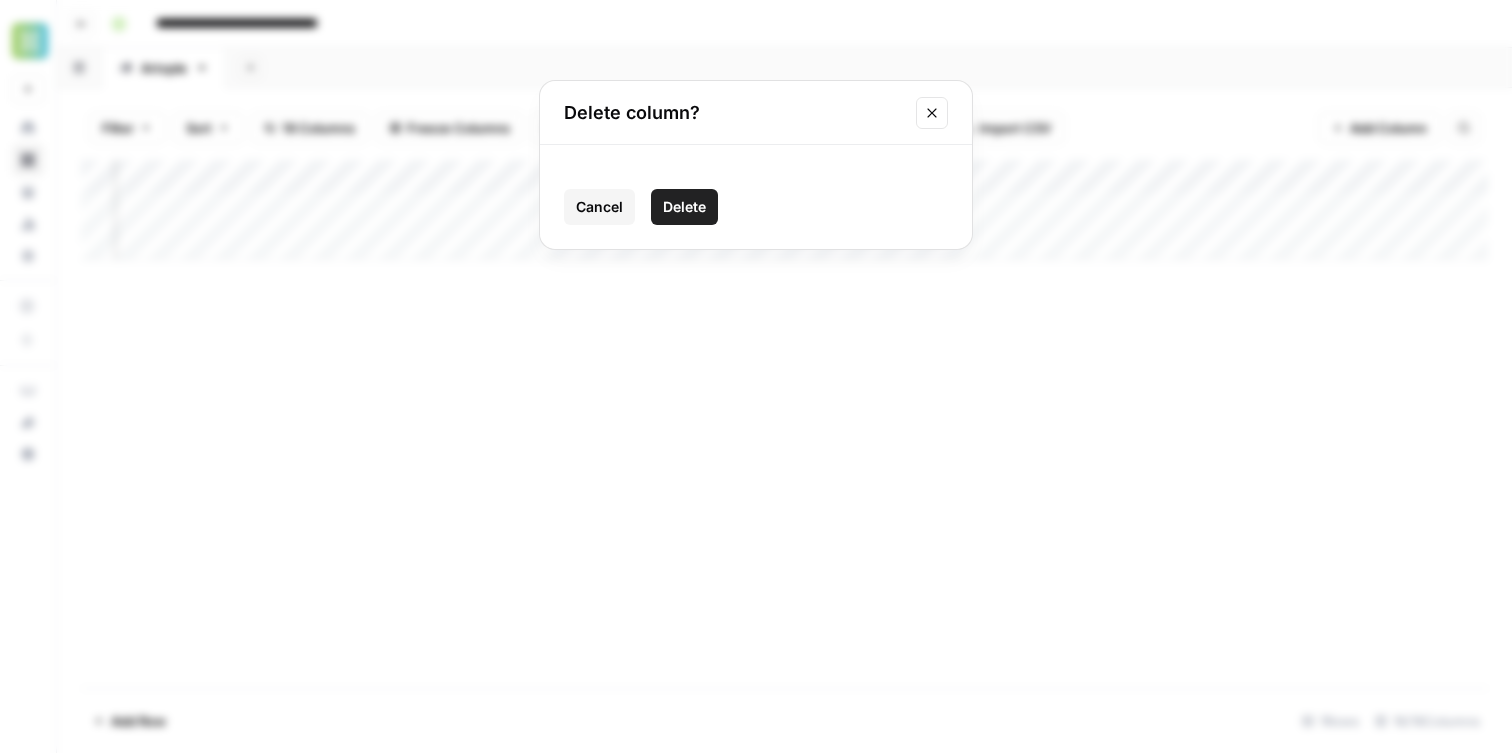 click on "Delete" at bounding box center [684, 207] 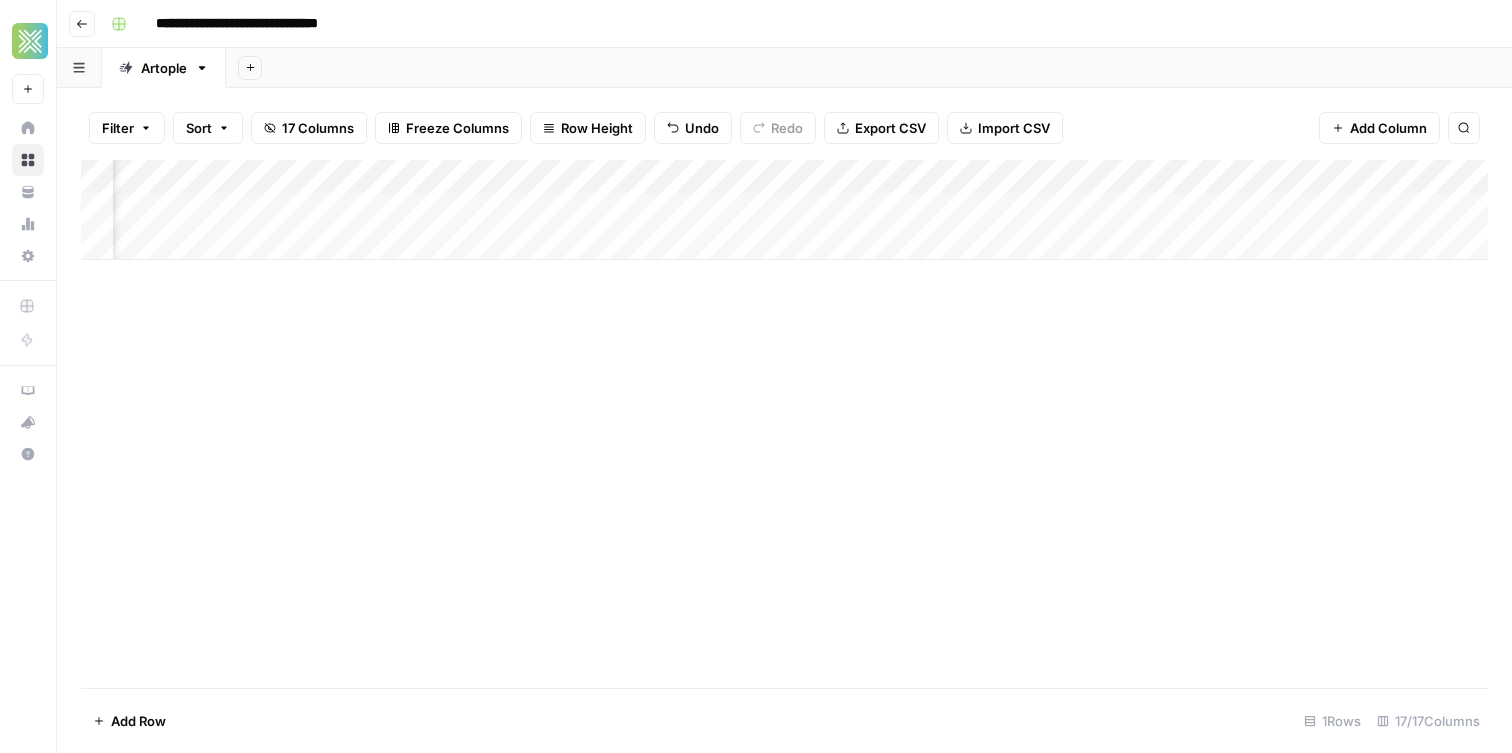 scroll, scrollTop: 0, scrollLeft: 2131, axis: horizontal 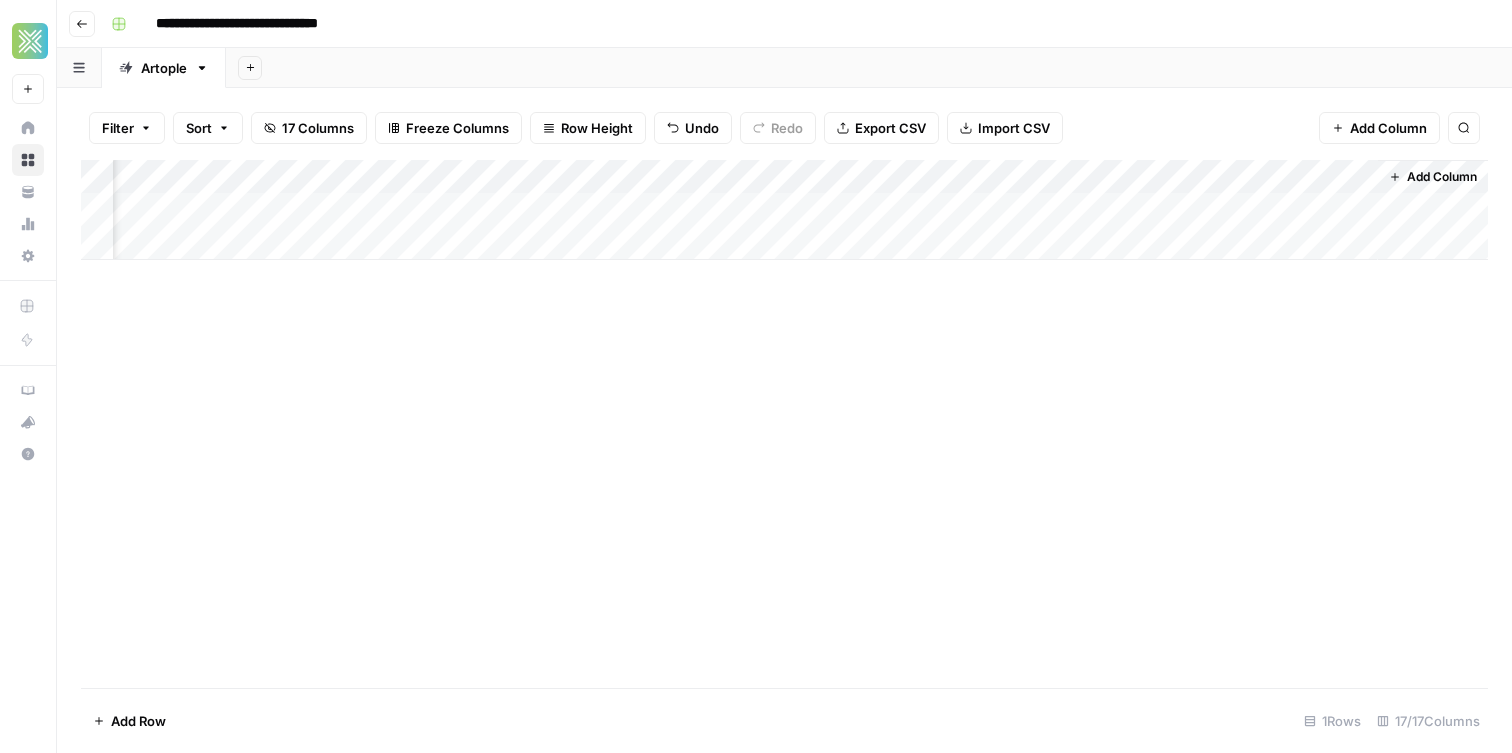 click on "Add Column" at bounding box center [784, 210] 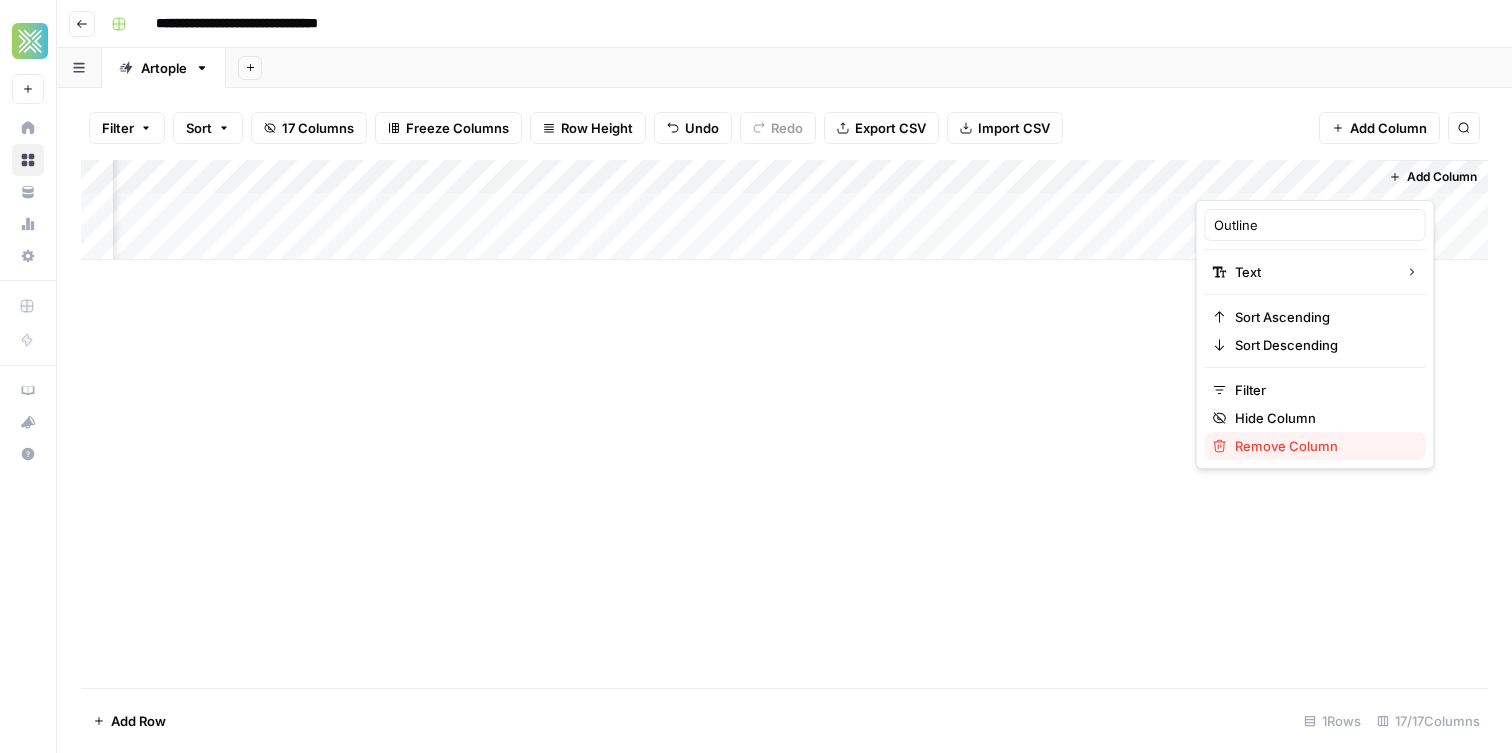 click on "Remove Column" at bounding box center (1315, 446) 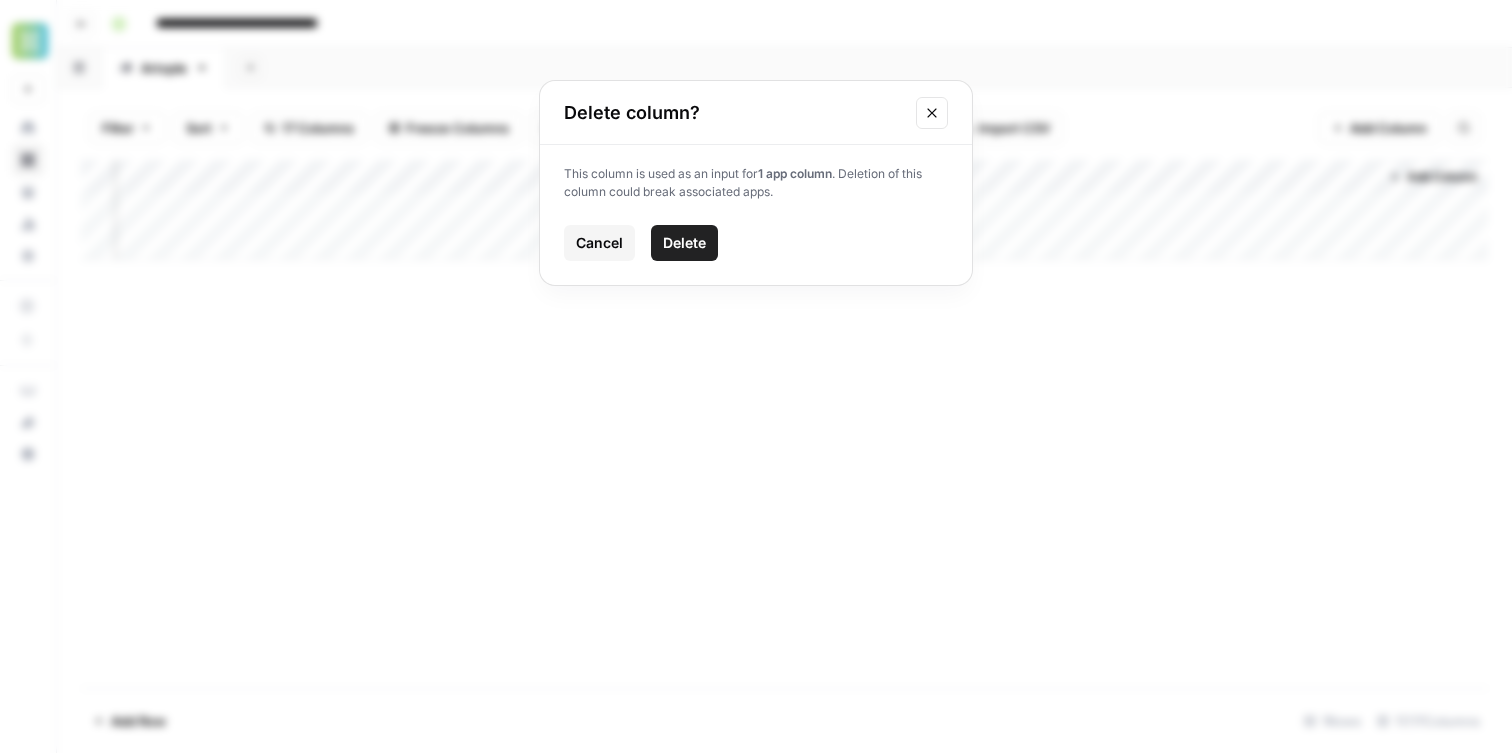 click on "This column is used as an input for  1 app column  . Deletion of this column could break associated apps. Cancel Delete" at bounding box center (756, 215) 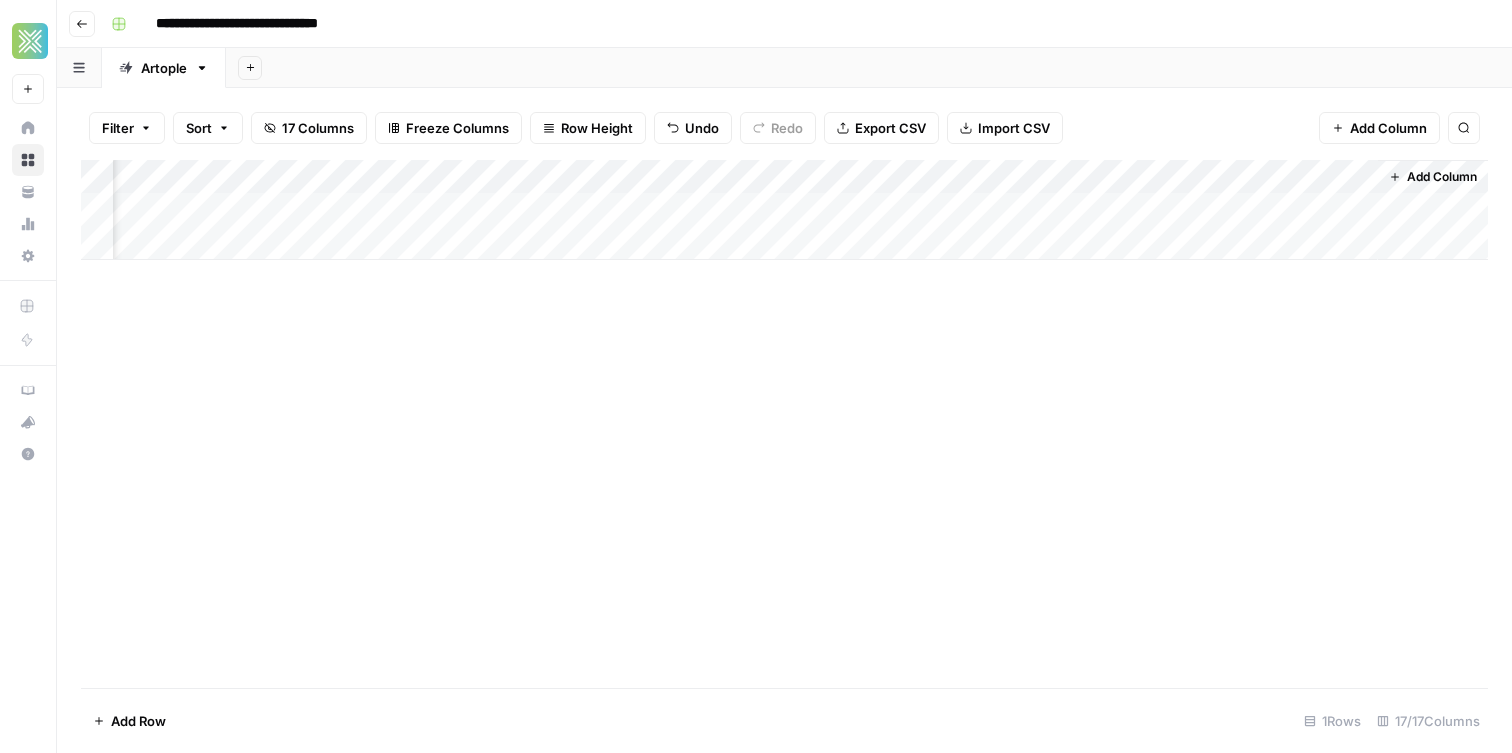 scroll, scrollTop: 0, scrollLeft: 1951, axis: horizontal 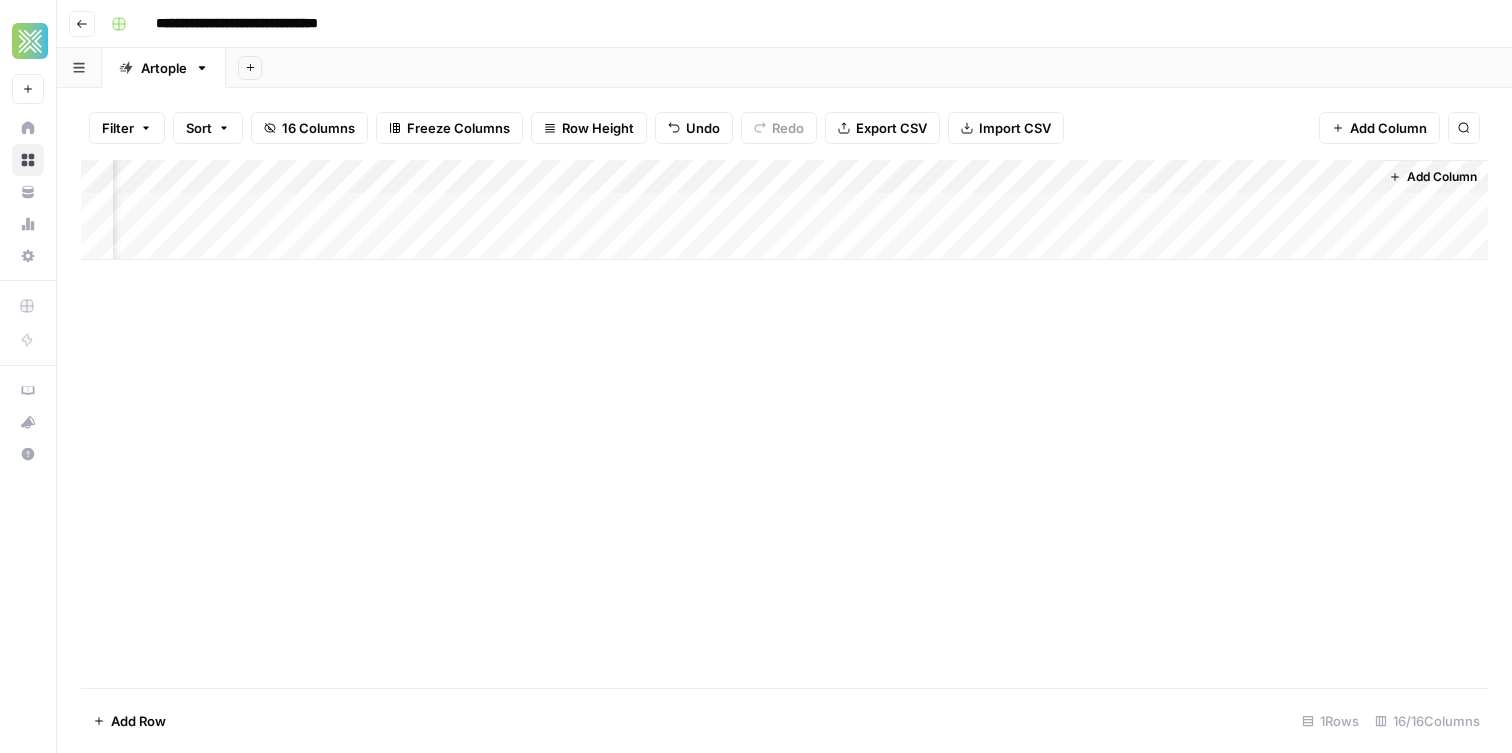 click on "Add Column" at bounding box center [784, 210] 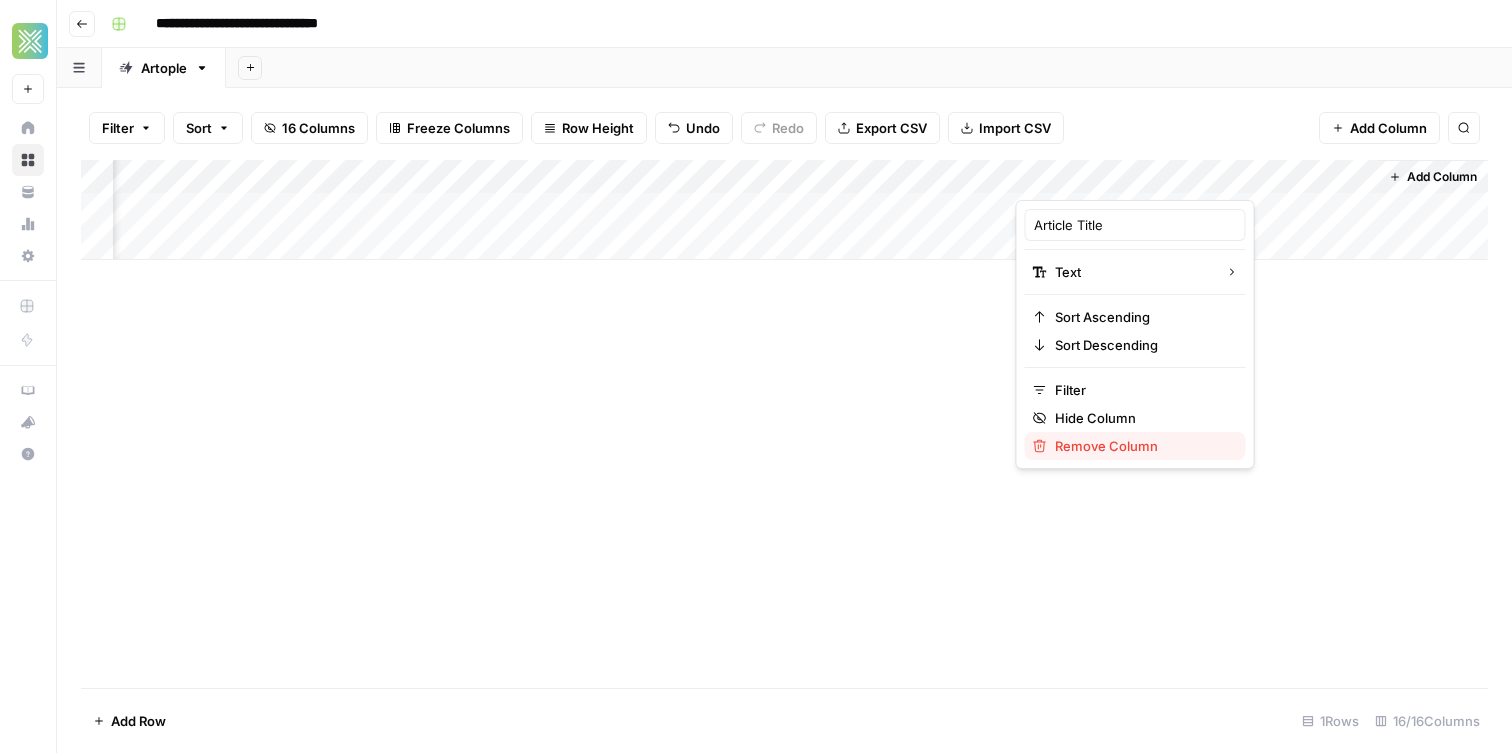click on "Remove Column" at bounding box center [1142, 446] 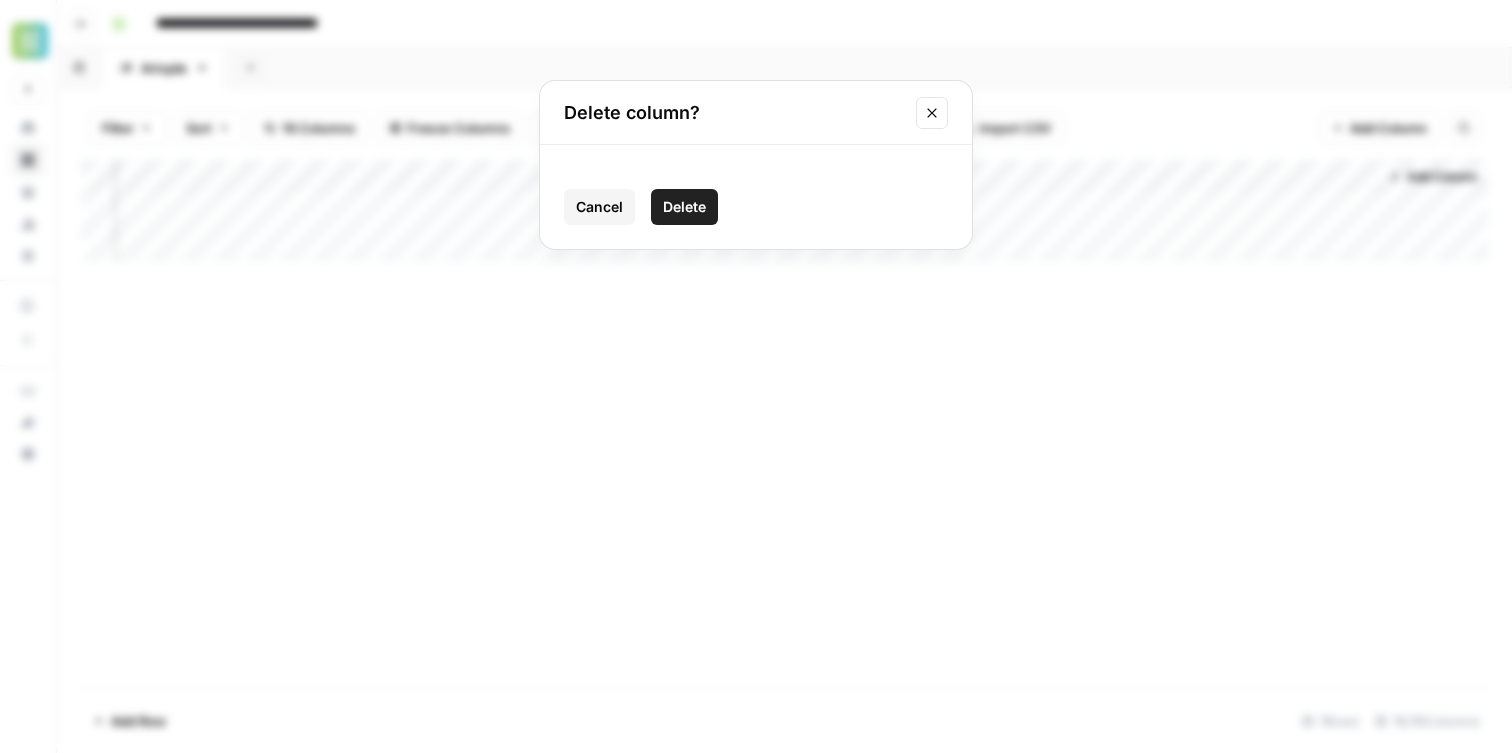click on "Delete" at bounding box center [684, 207] 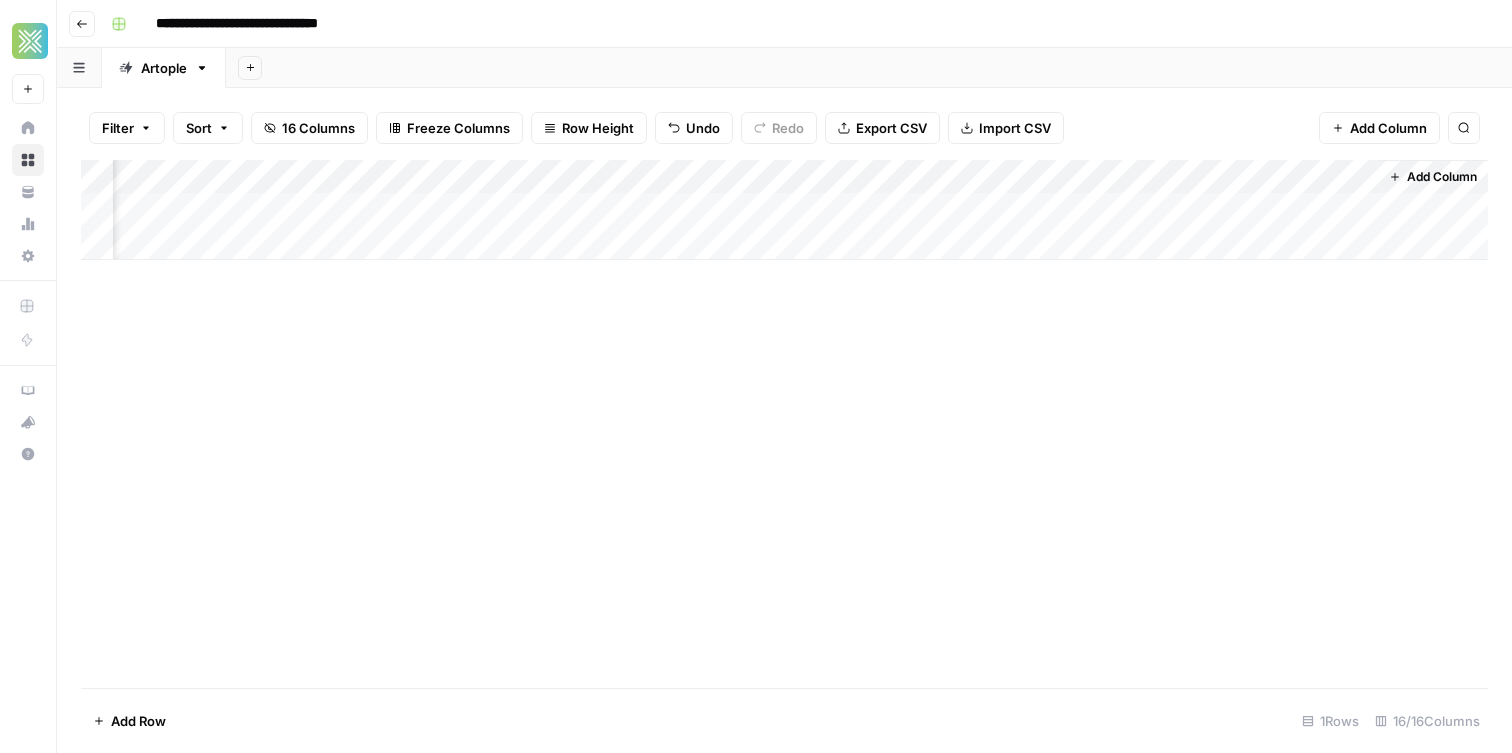 scroll, scrollTop: 0, scrollLeft: 1771, axis: horizontal 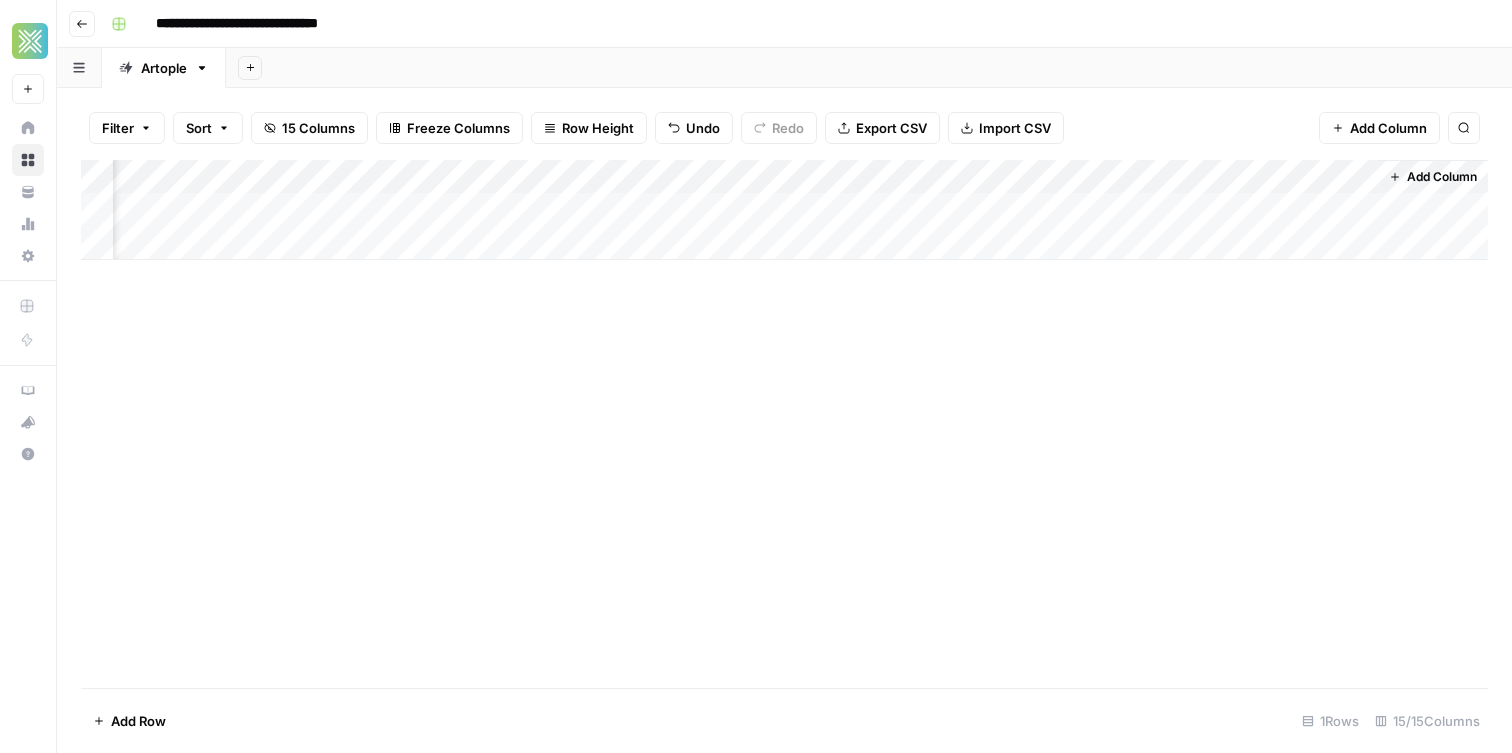 click on "Add Column" at bounding box center [784, 210] 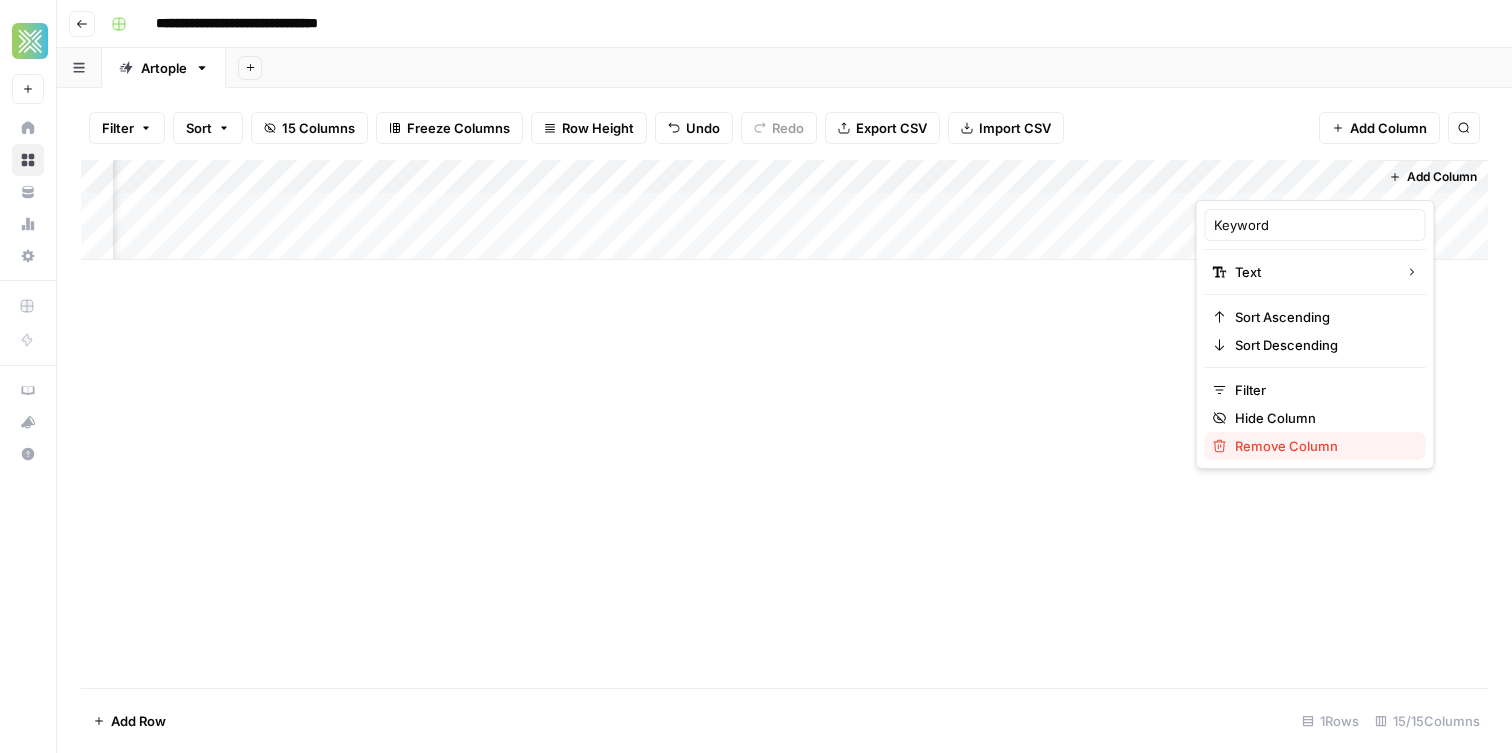 click on "Remove Column" at bounding box center (1322, 446) 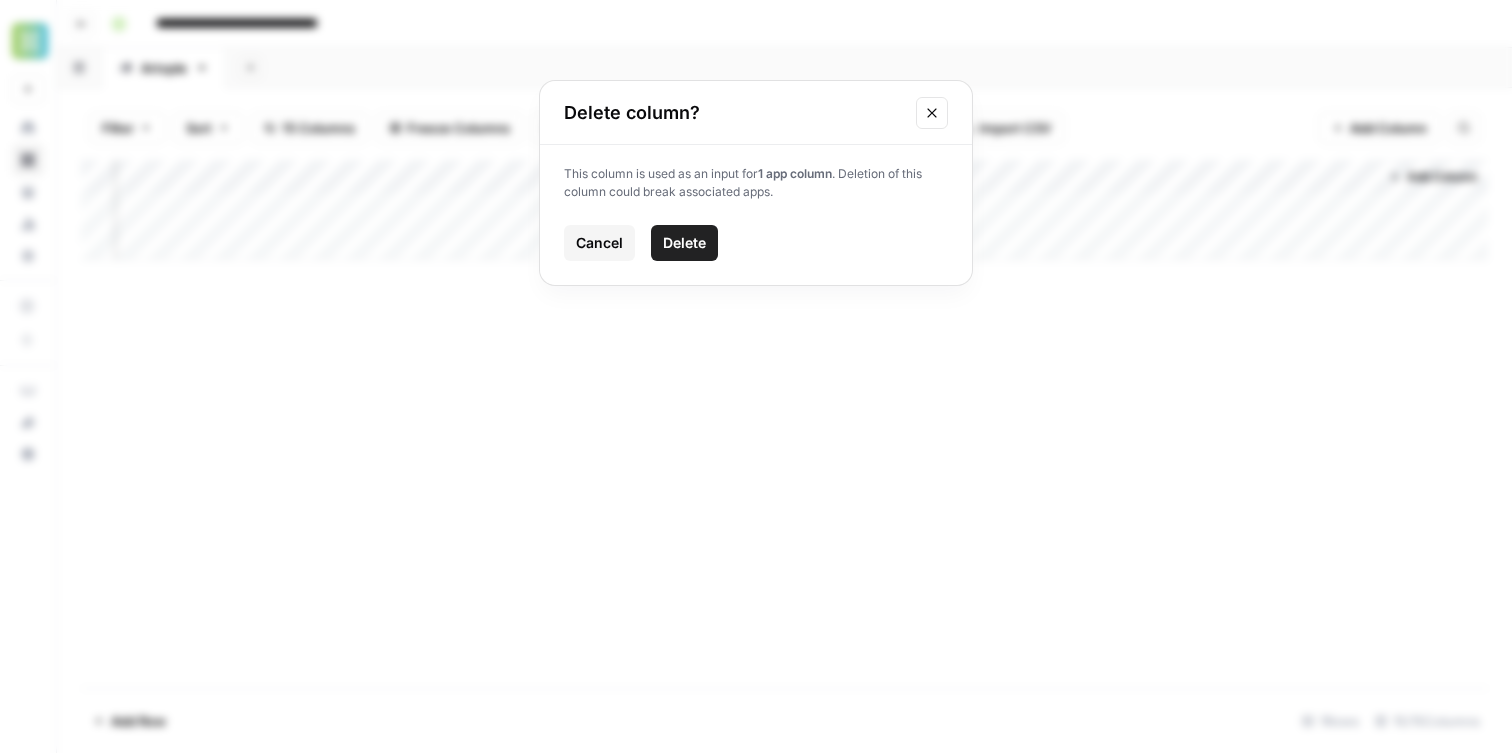 click on "Delete" at bounding box center (684, 243) 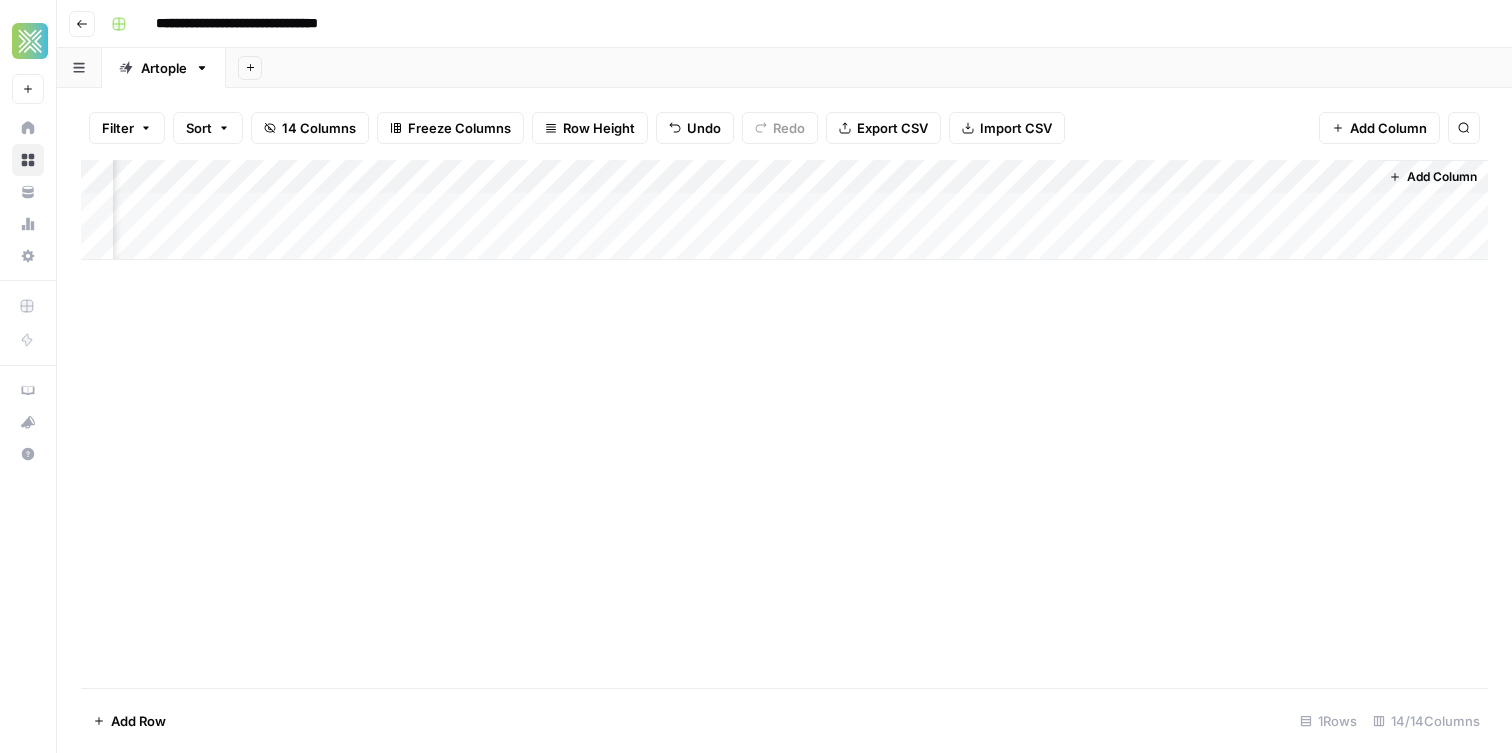scroll, scrollTop: 0, scrollLeft: 1591, axis: horizontal 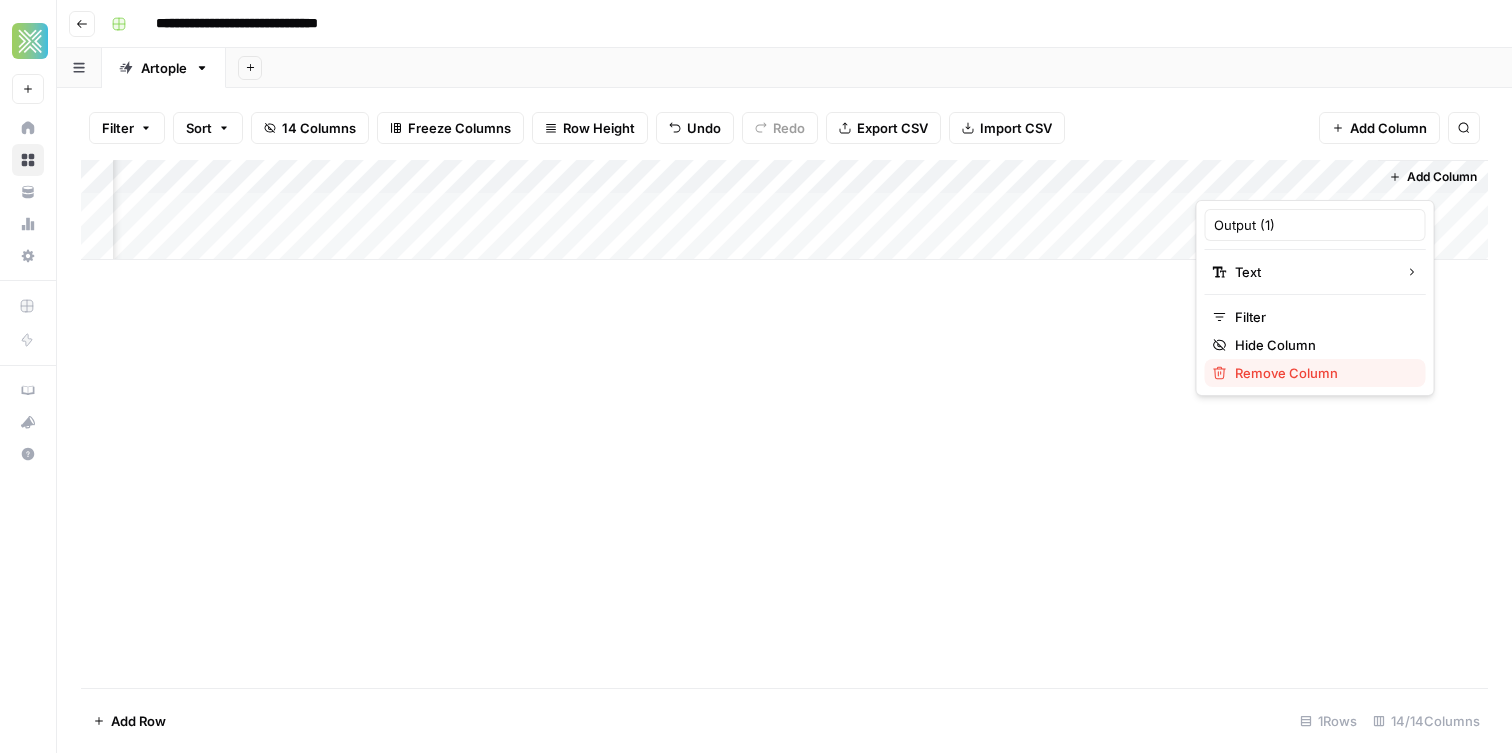 click on "Remove Column" at bounding box center [1322, 373] 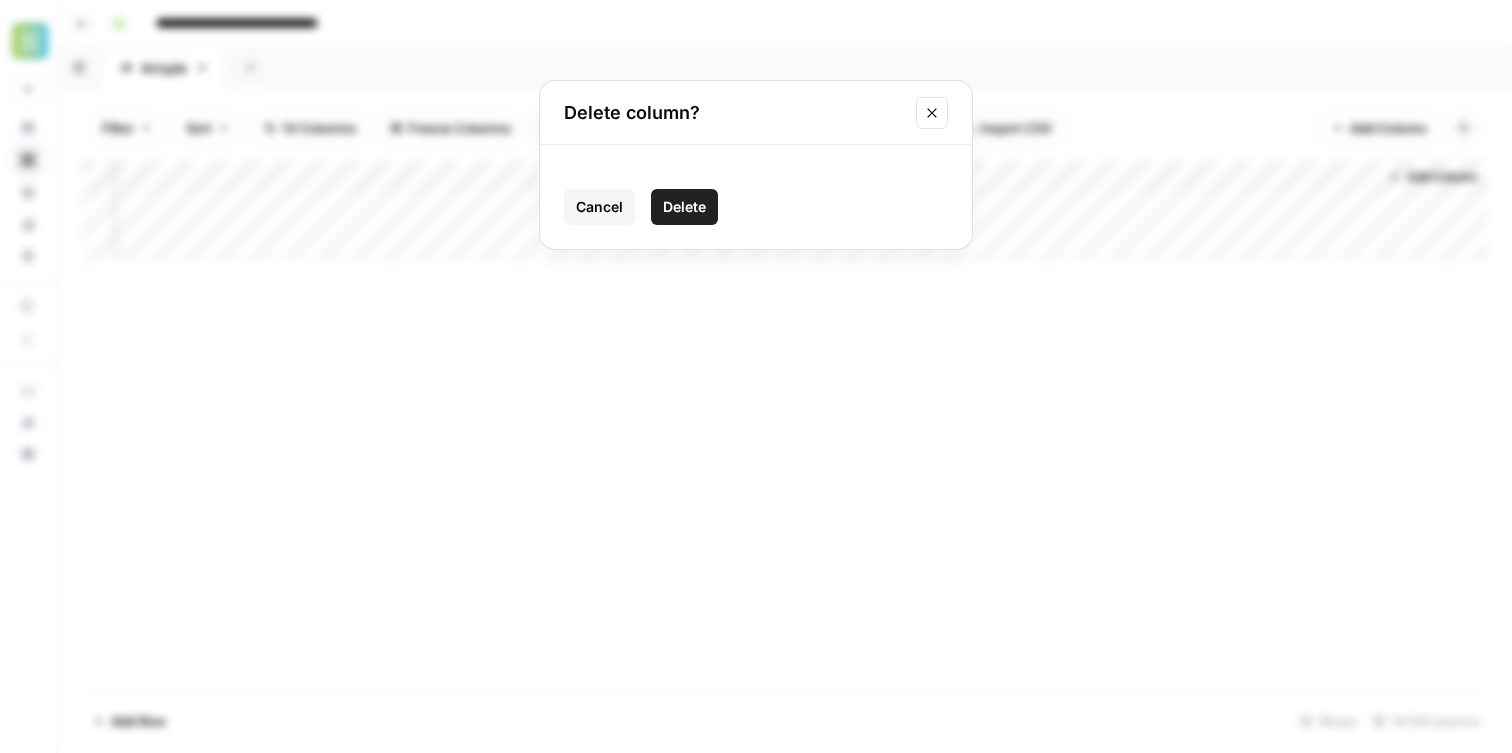 click on "Delete" at bounding box center [684, 207] 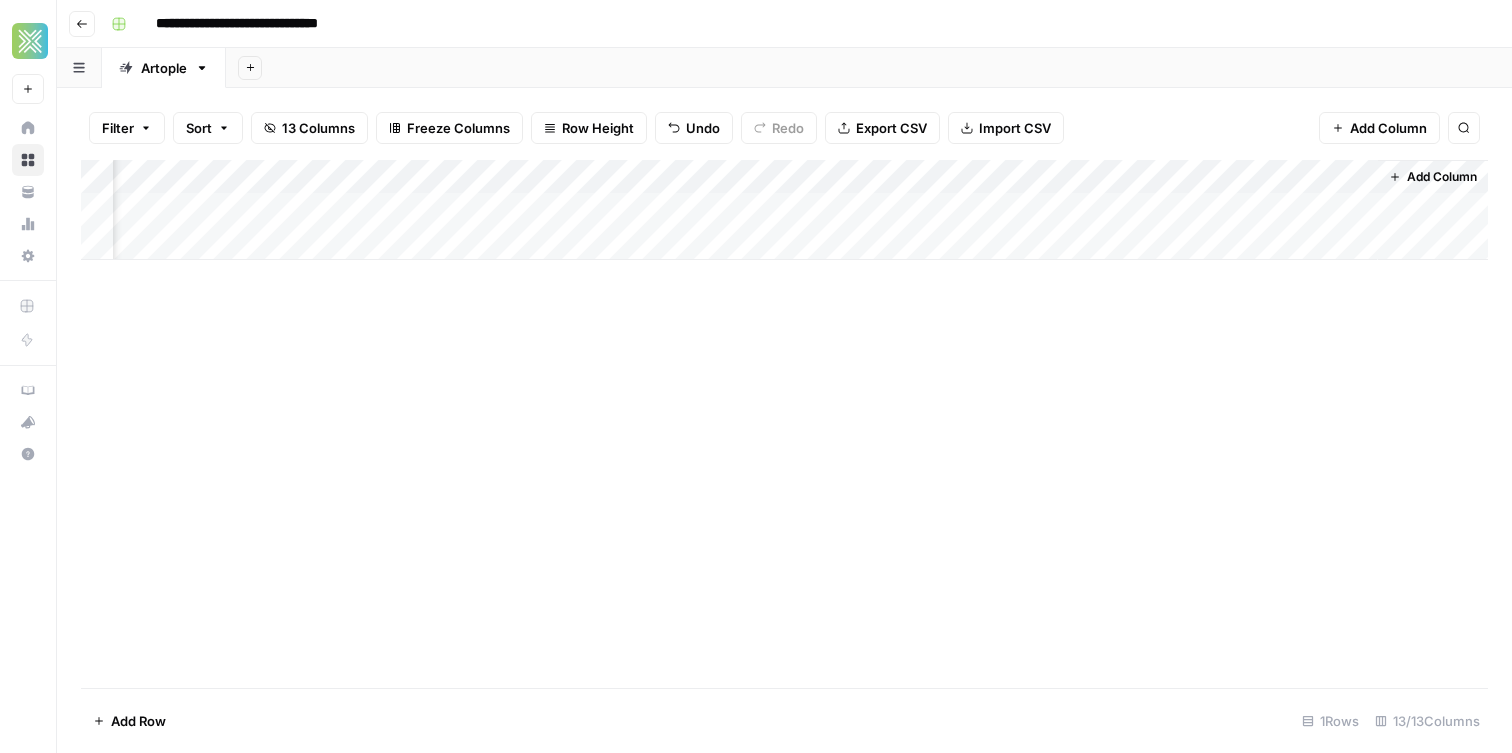 scroll, scrollTop: 0, scrollLeft: 1411, axis: horizontal 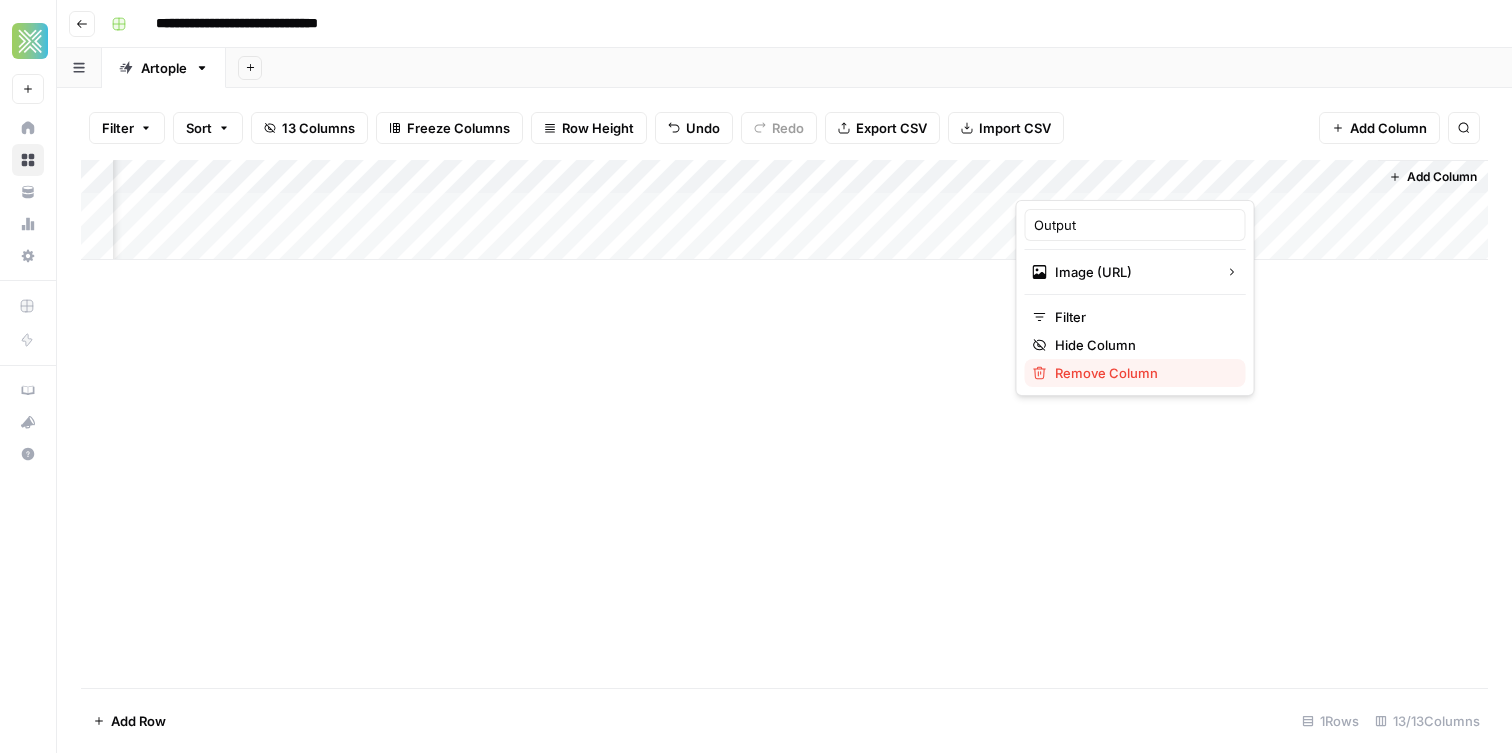 click on "Remove Column" at bounding box center [1142, 373] 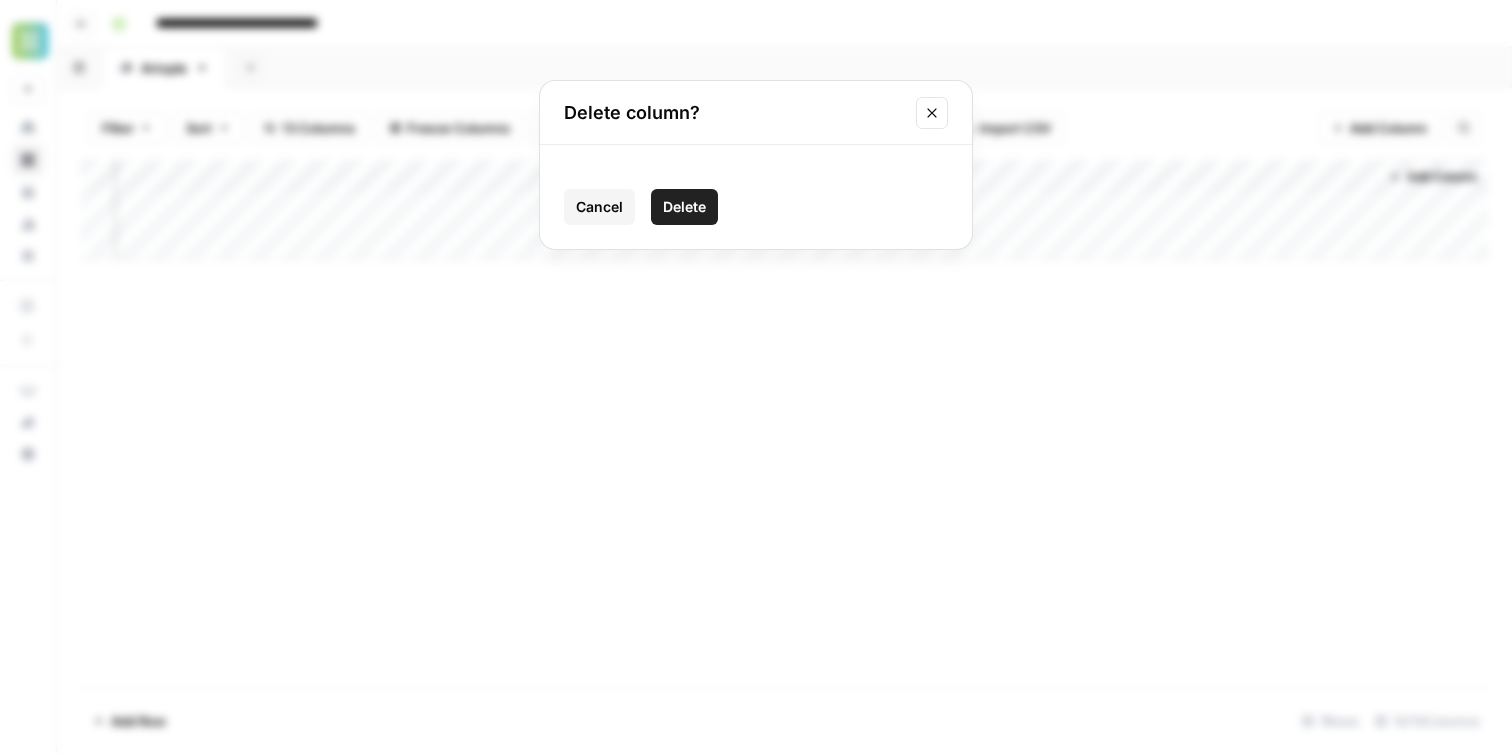 click on "Delete" at bounding box center [684, 207] 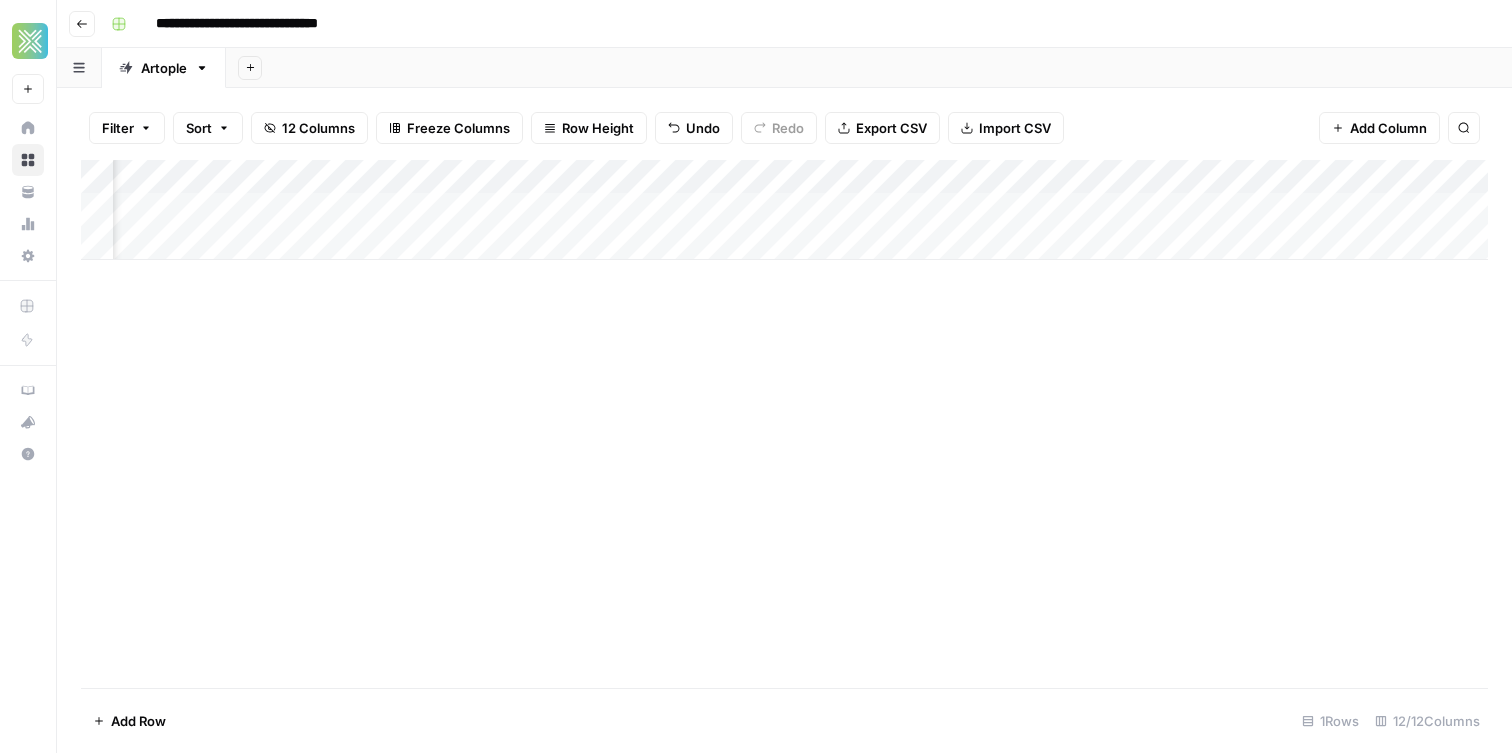 scroll, scrollTop: 0, scrollLeft: 549, axis: horizontal 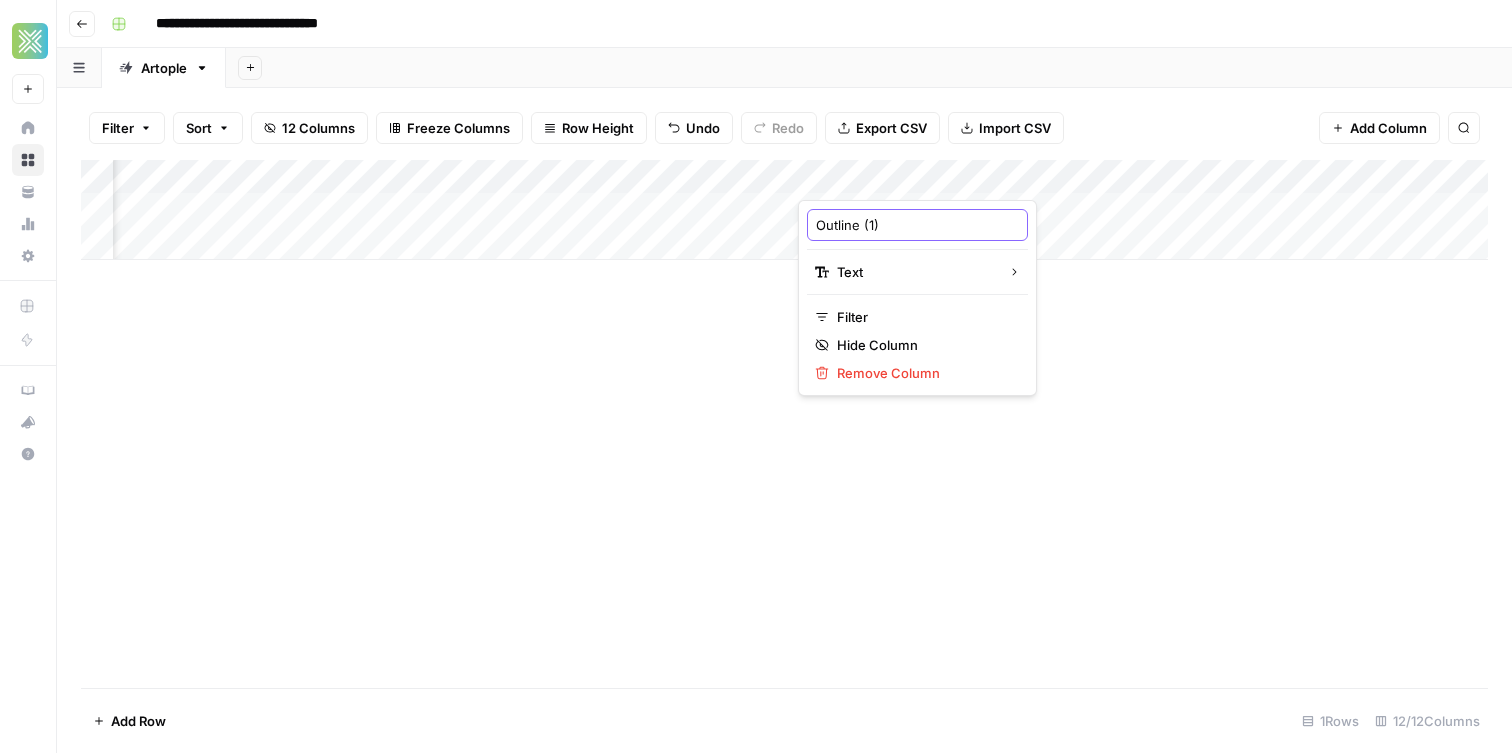 click on "Outline (1)" at bounding box center [917, 225] 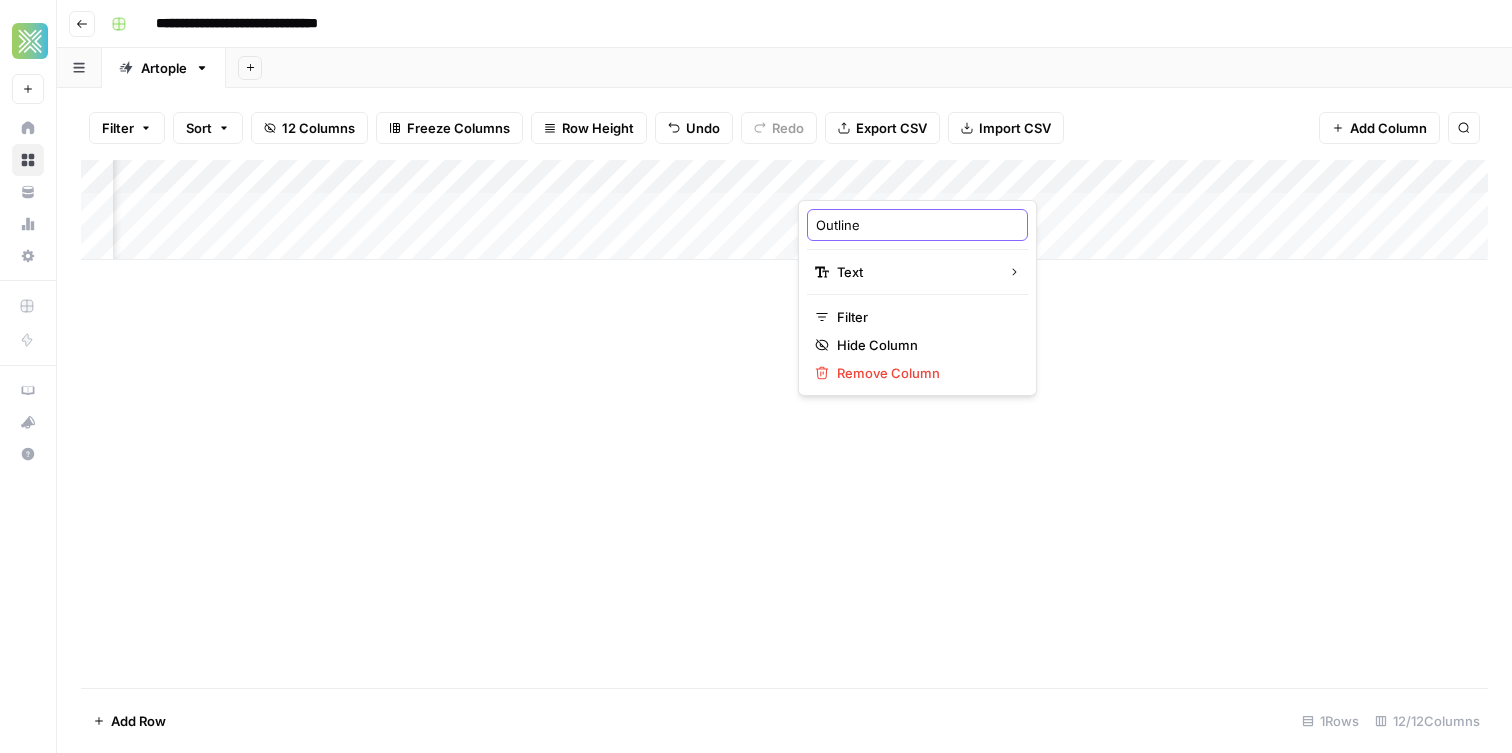 type on "Outline" 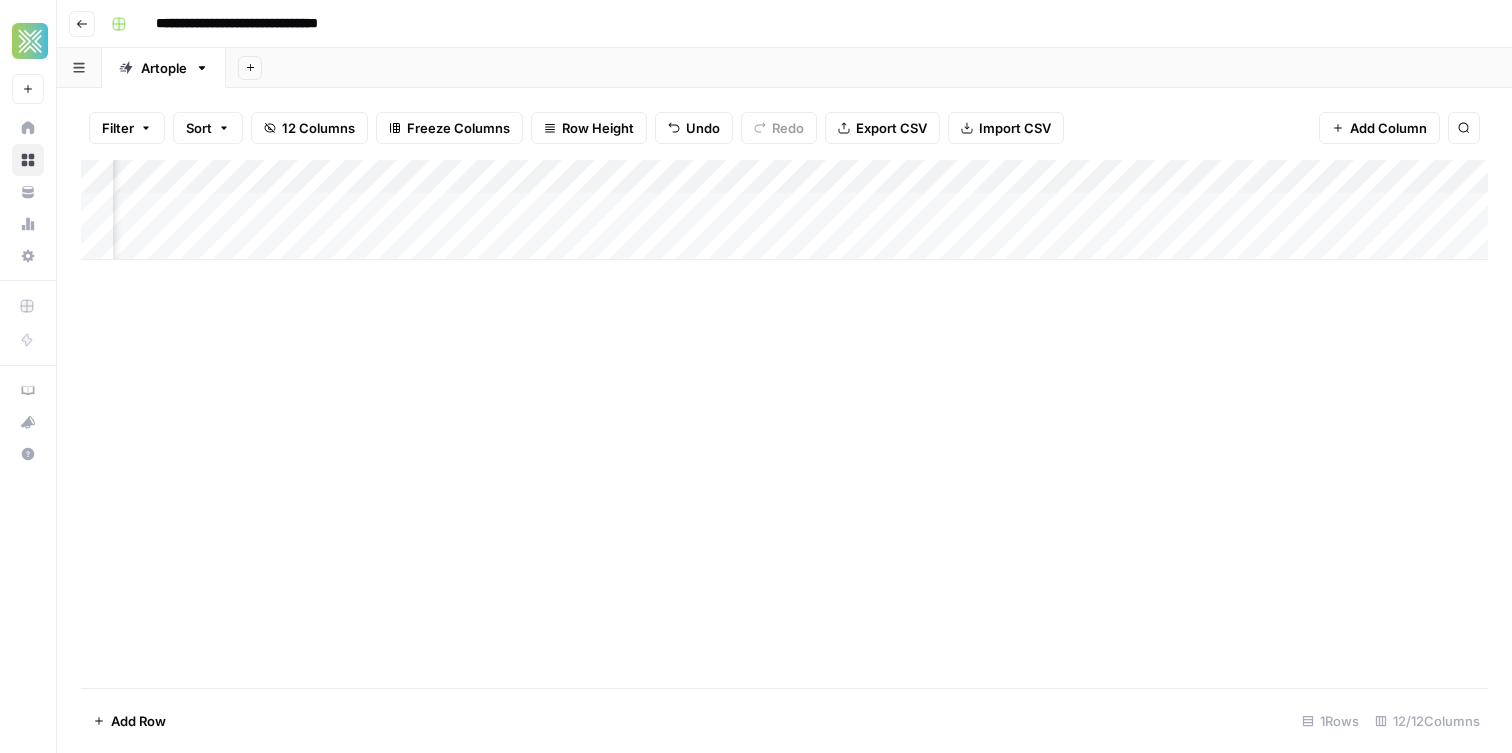 click on "Add Column" at bounding box center [784, 424] 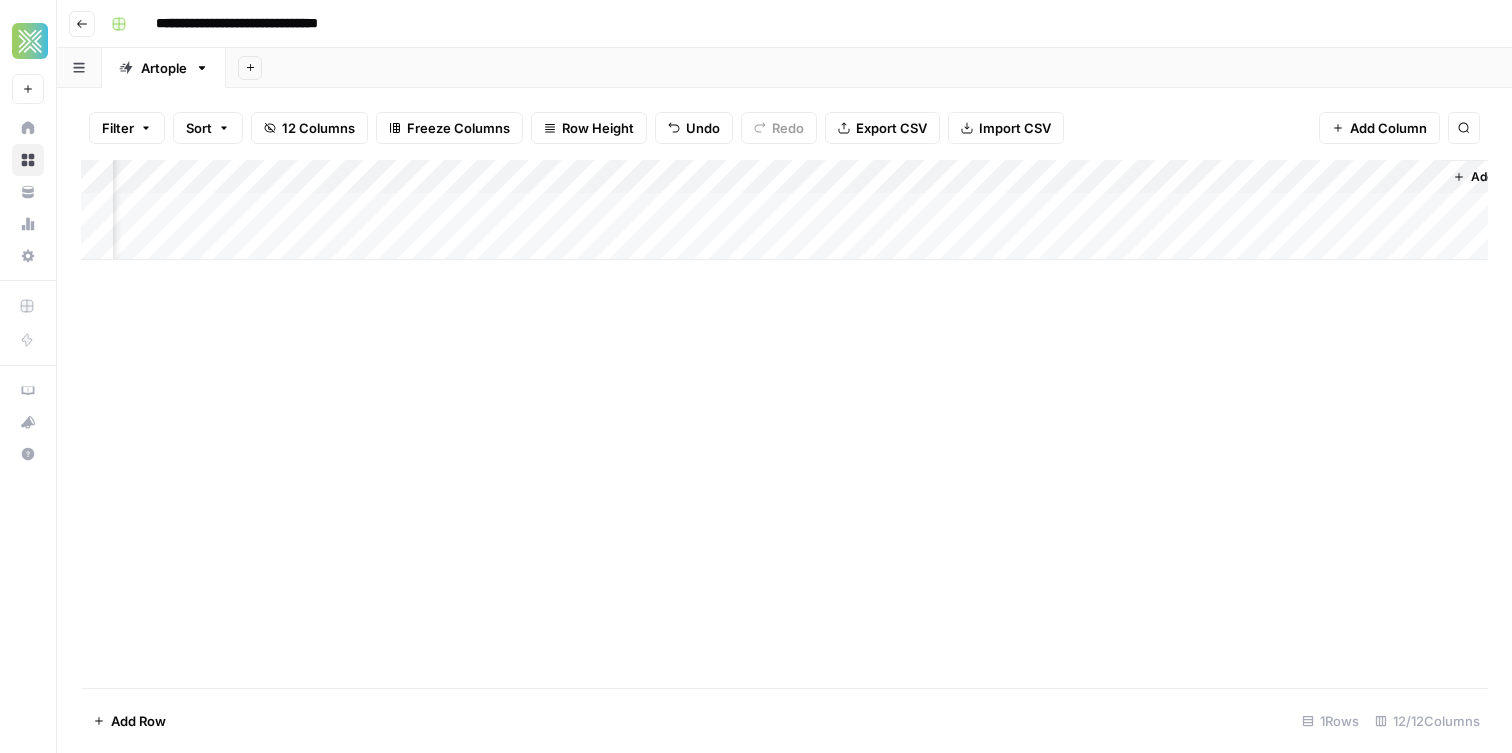 scroll, scrollTop: 0, scrollLeft: 1165, axis: horizontal 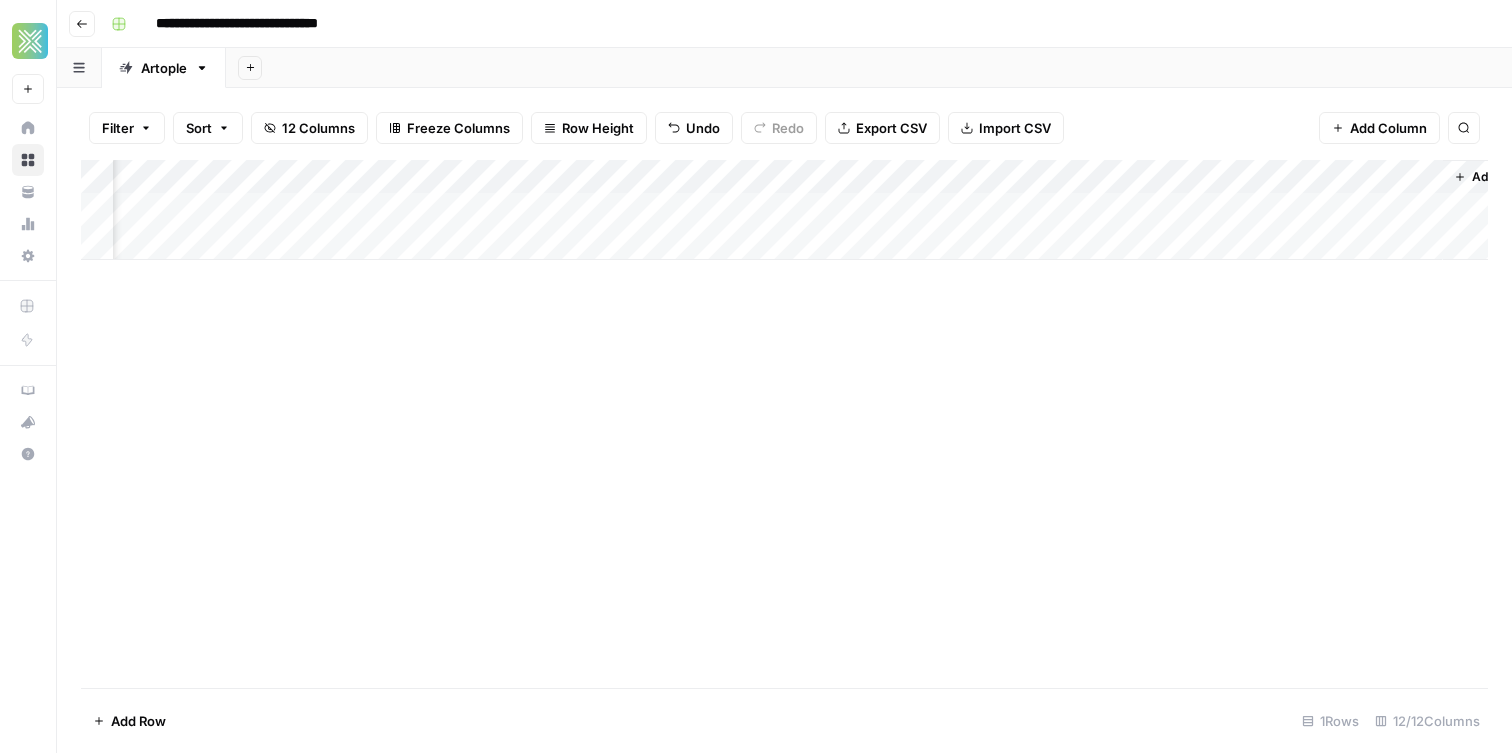 click on "Add Column" at bounding box center [784, 210] 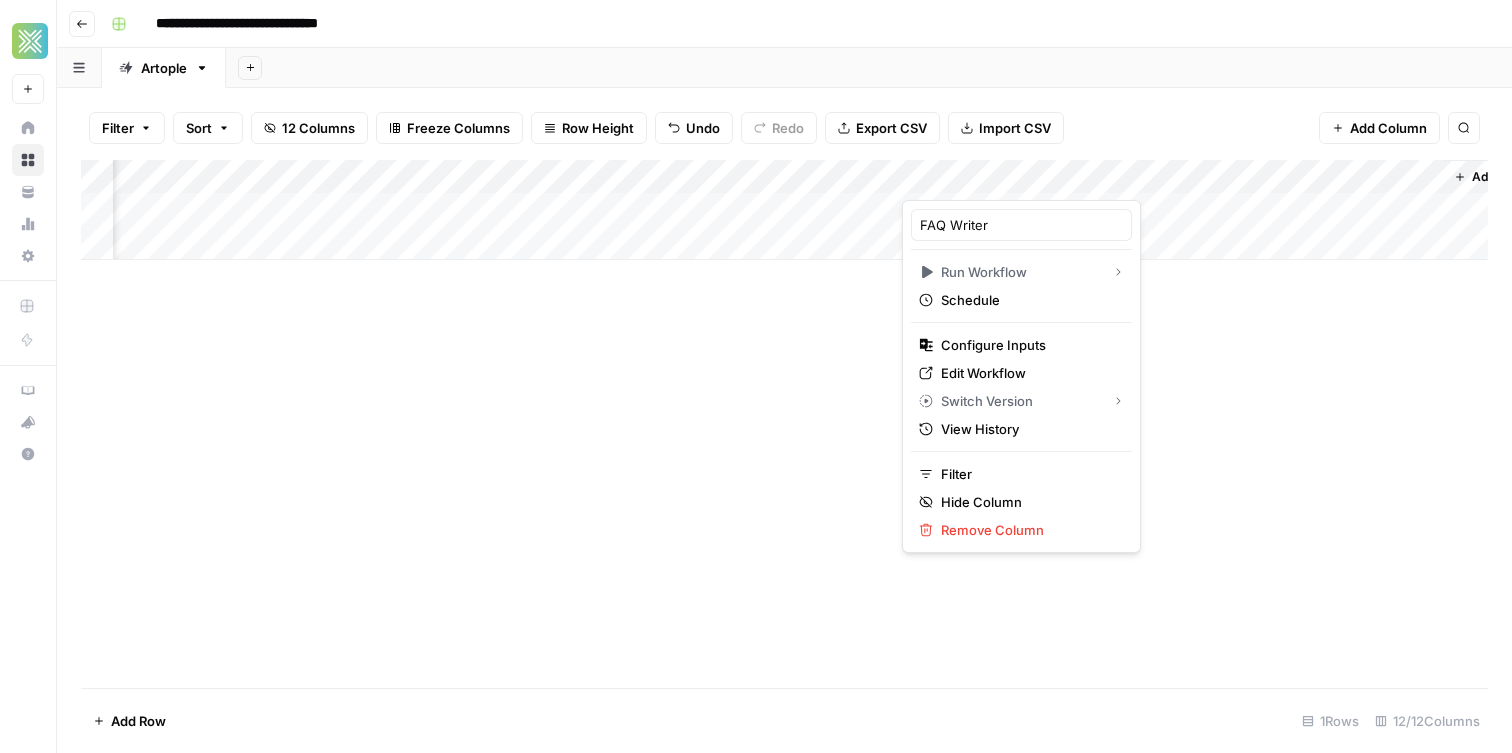 click at bounding box center (992, 180) 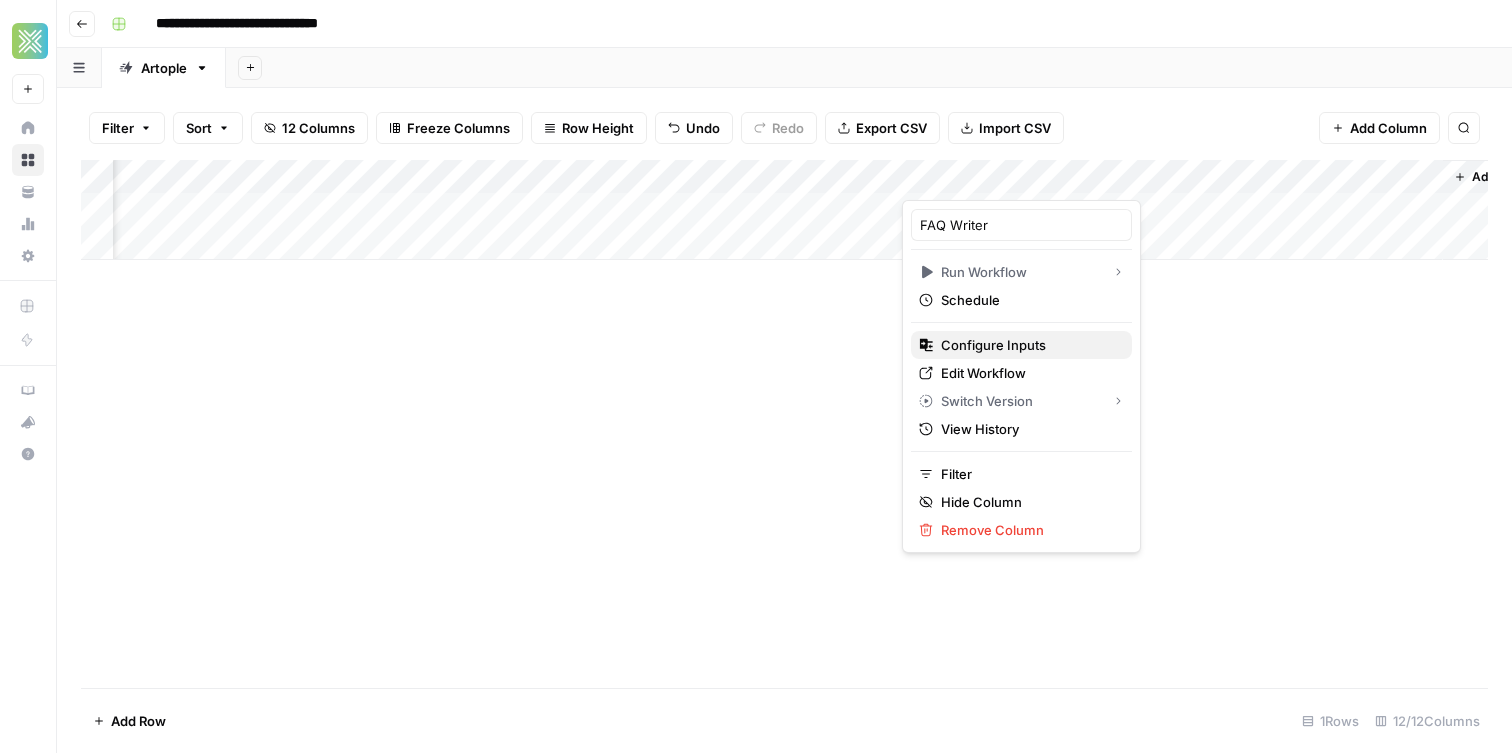 click on "Configure Inputs" at bounding box center (1028, 345) 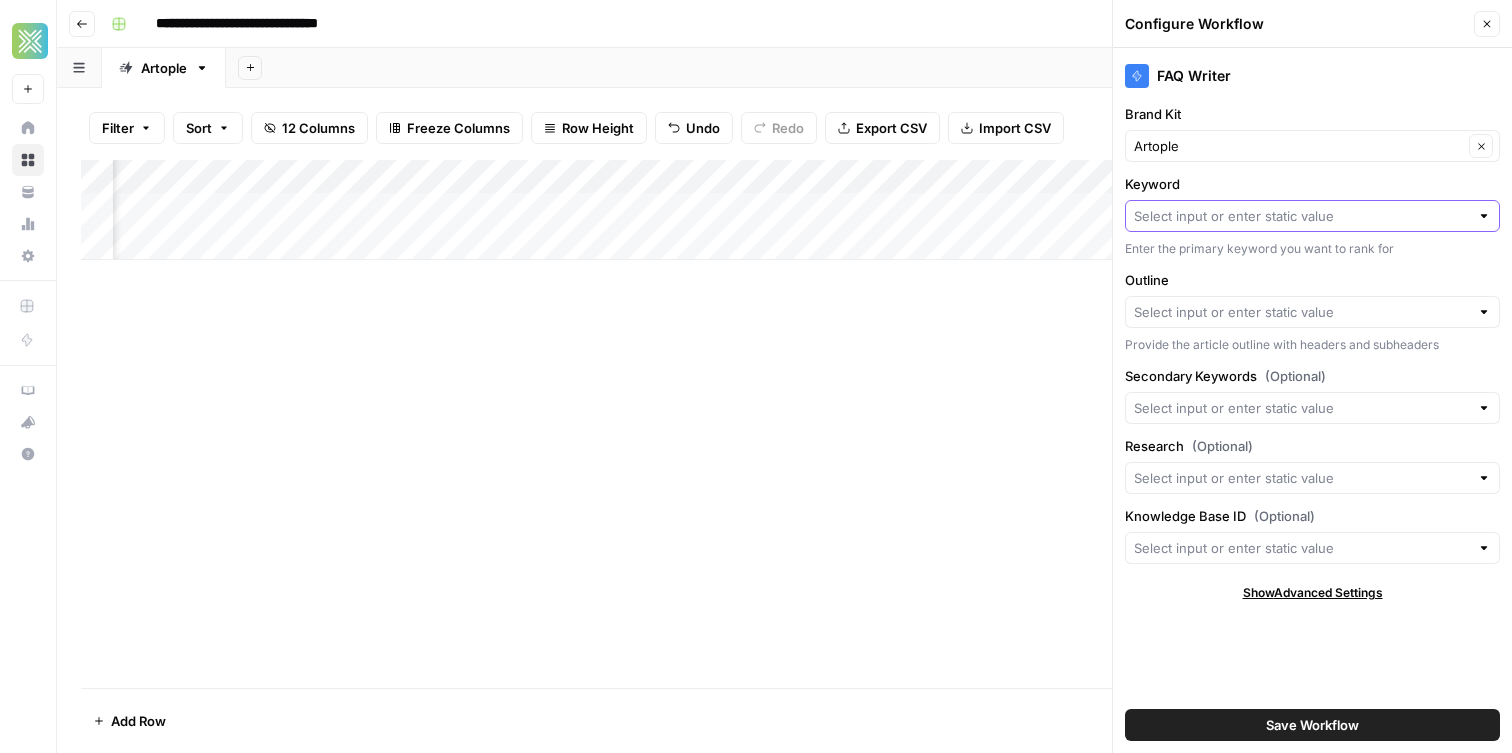 click on "Keyword" at bounding box center (1301, 216) 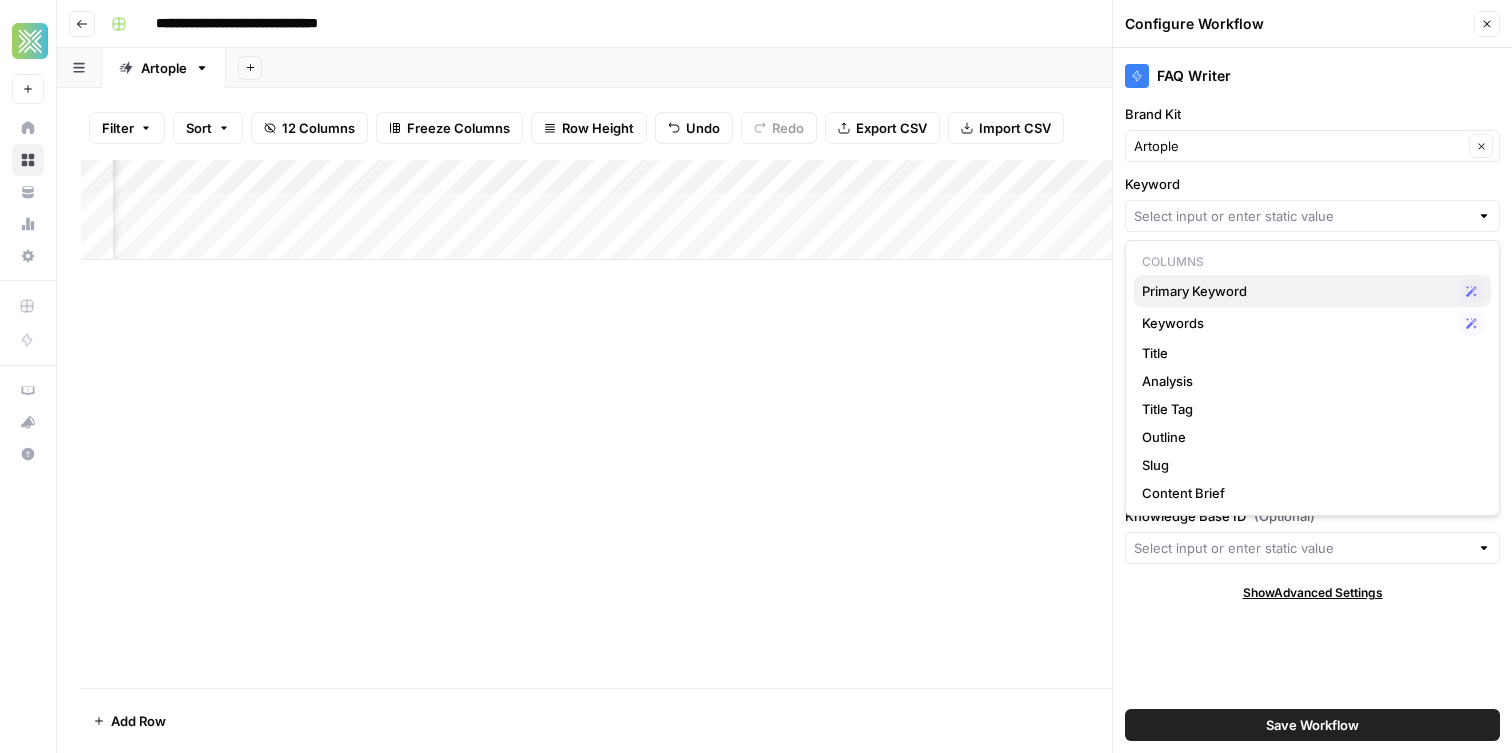 click on "Primary Keyword" at bounding box center [1296, 291] 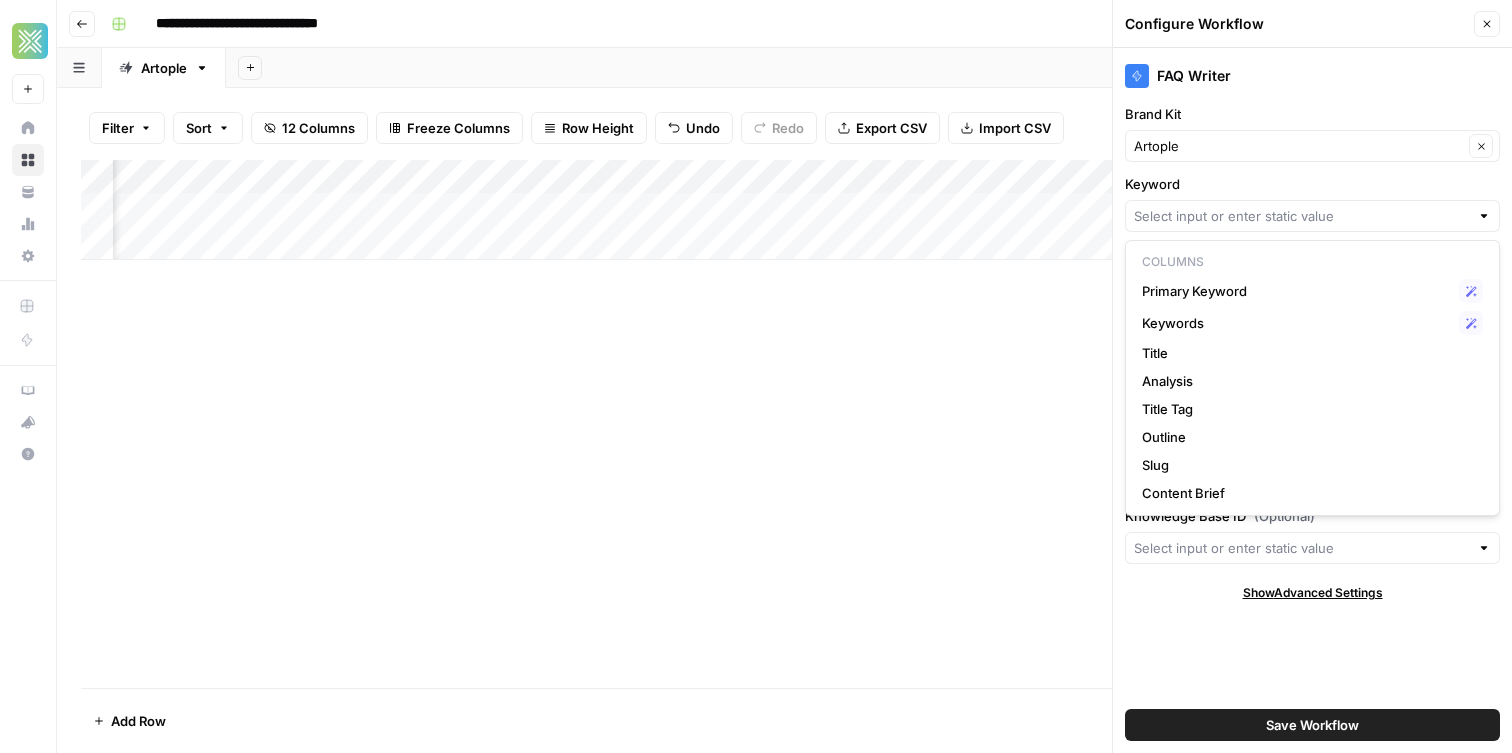 type on "Primary Keyword" 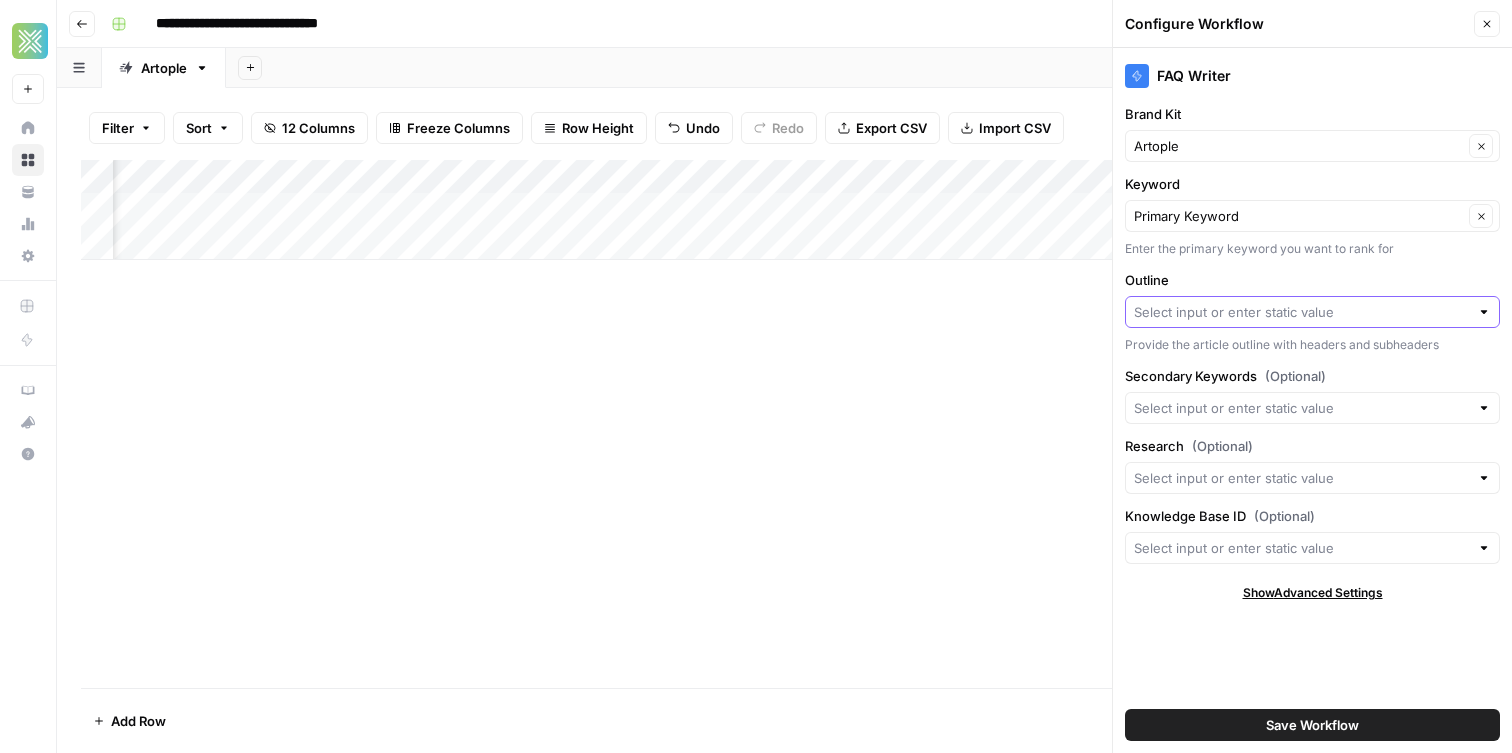 click on "Outline" at bounding box center [1301, 312] 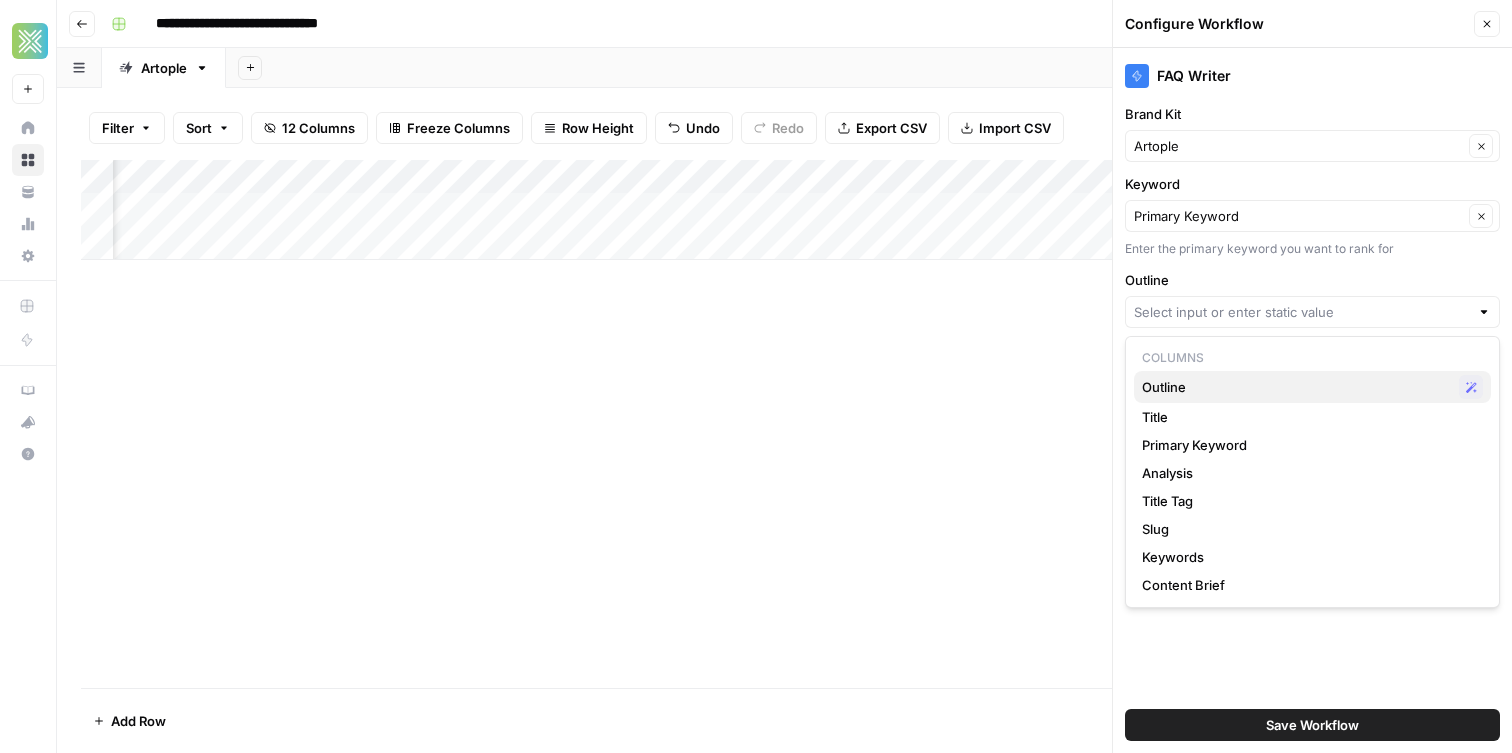 click on "Outline" at bounding box center (1296, 387) 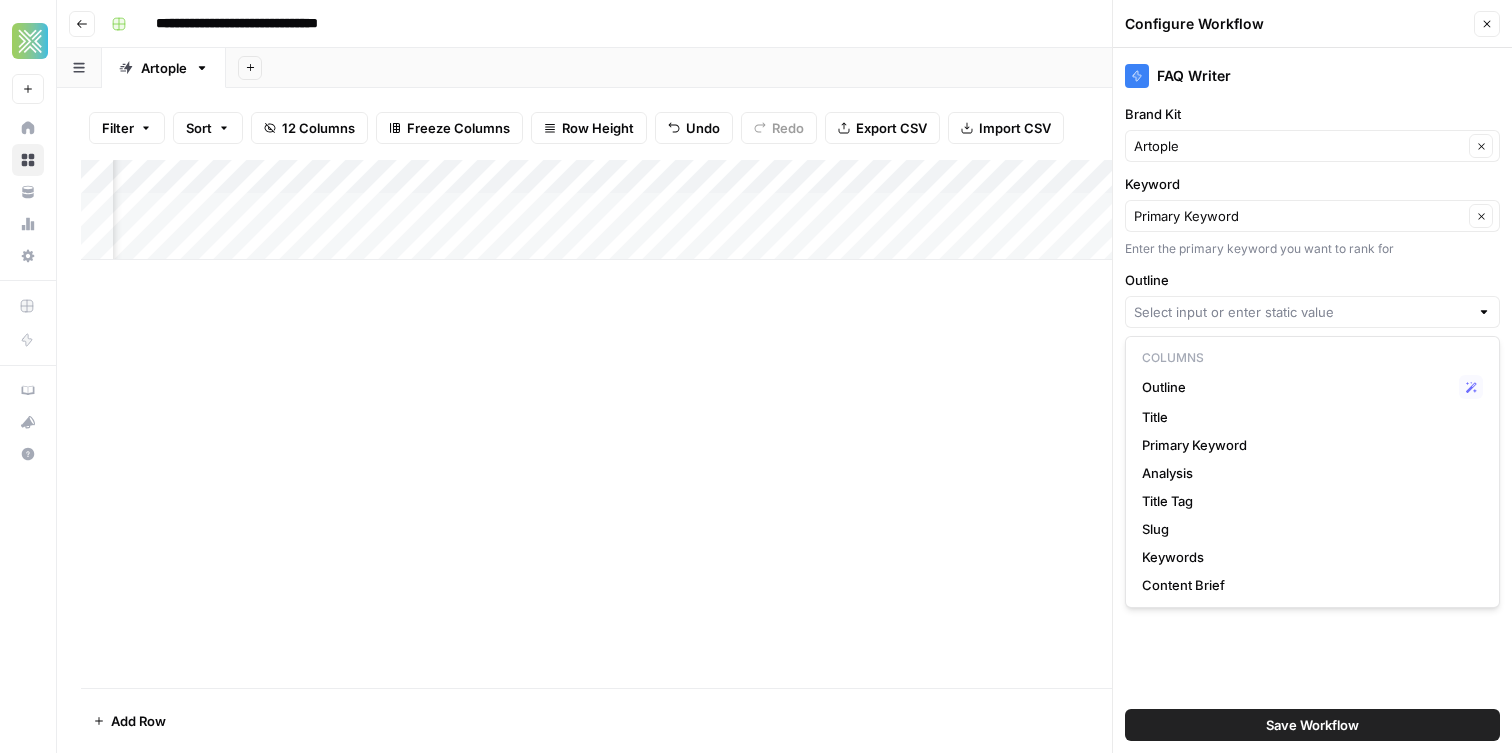 type on "Outline" 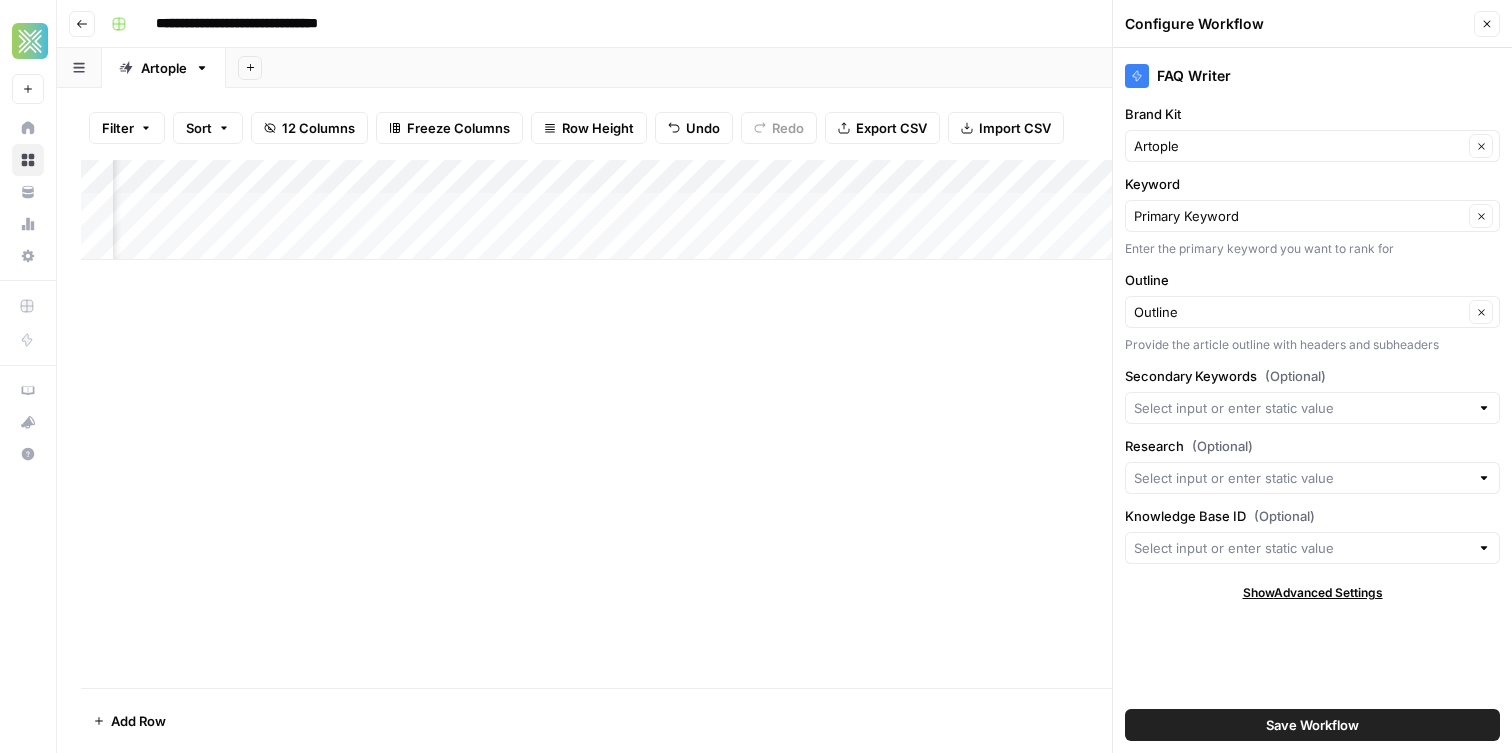 scroll, scrollTop: 0, scrollLeft: 584, axis: horizontal 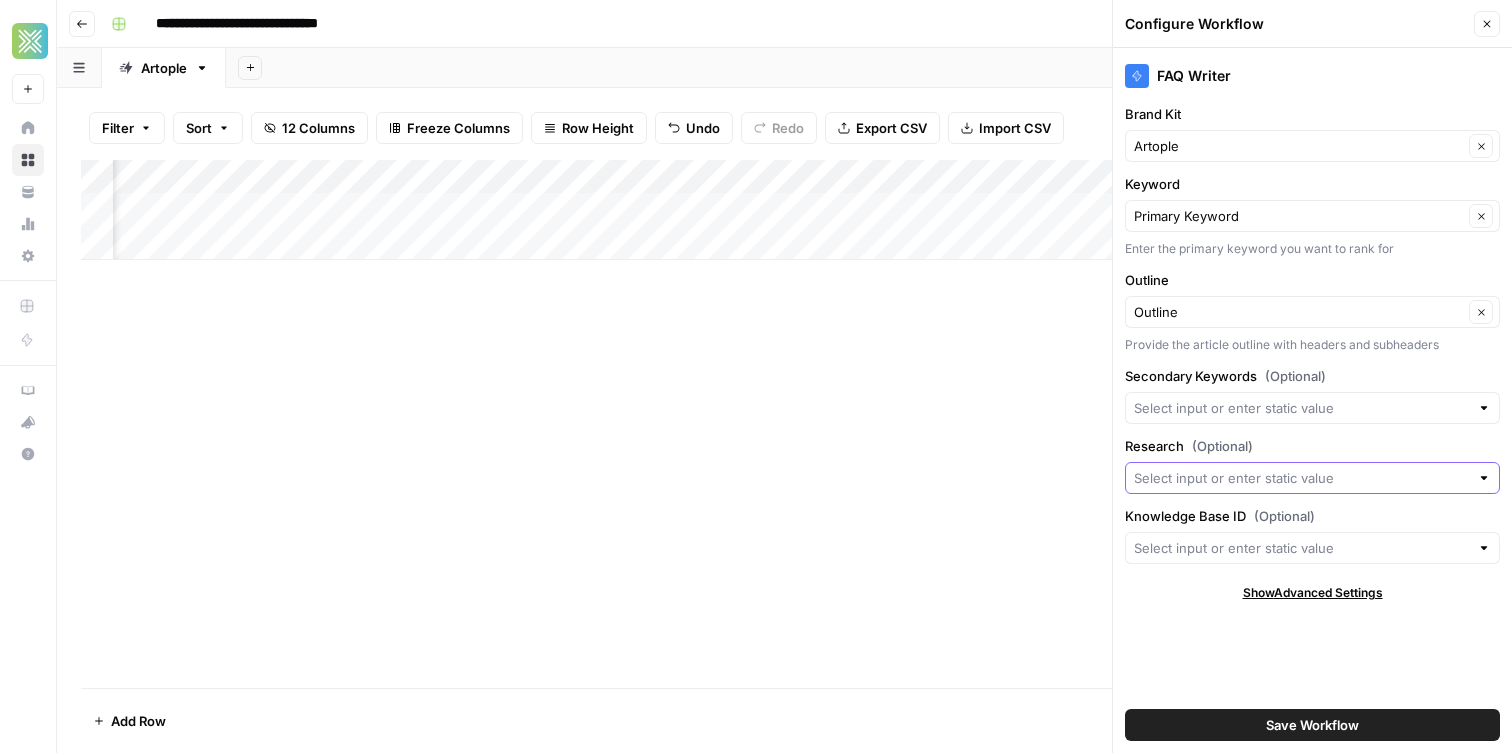 click on "Research   (Optional)" at bounding box center (1301, 478) 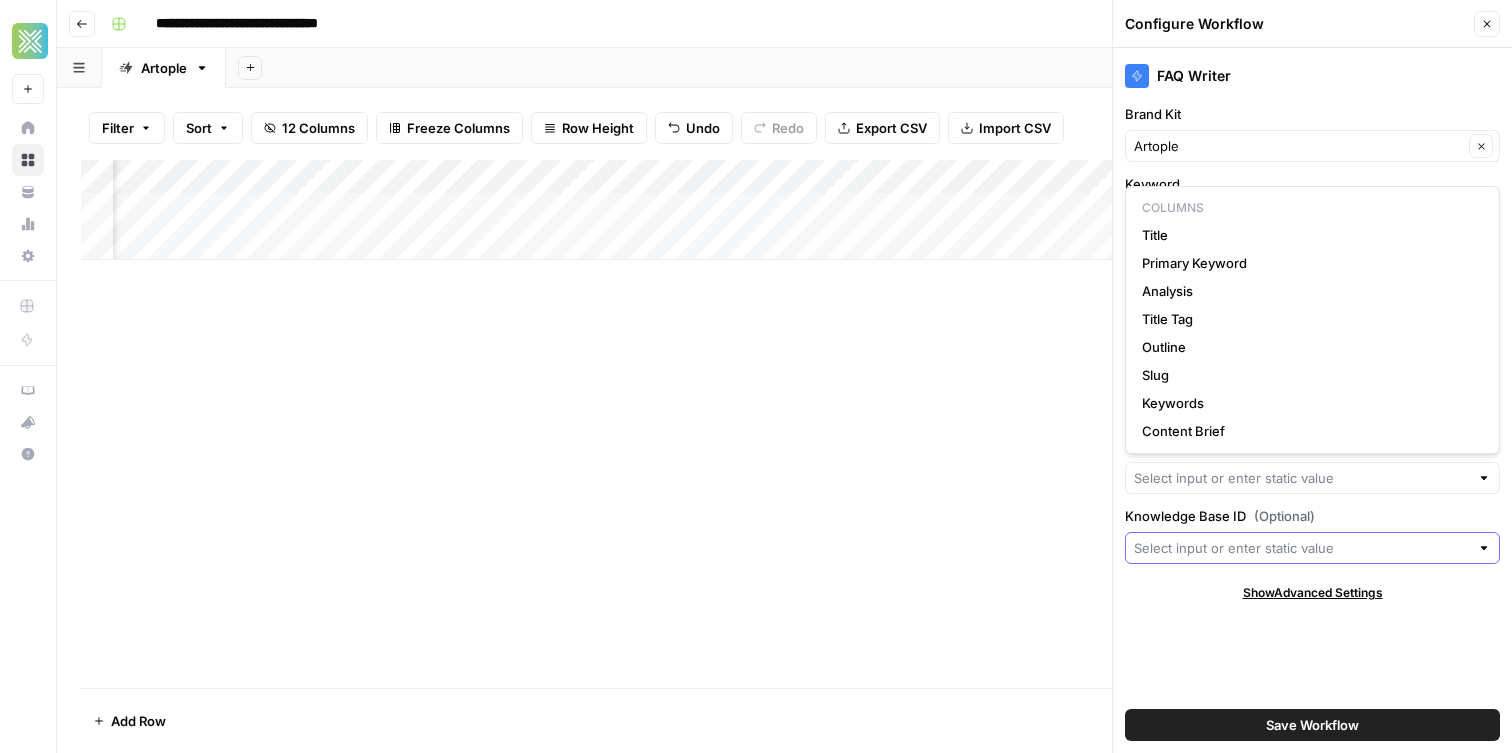 click on "Knowledge Base ID   (Optional)" at bounding box center [1301, 548] 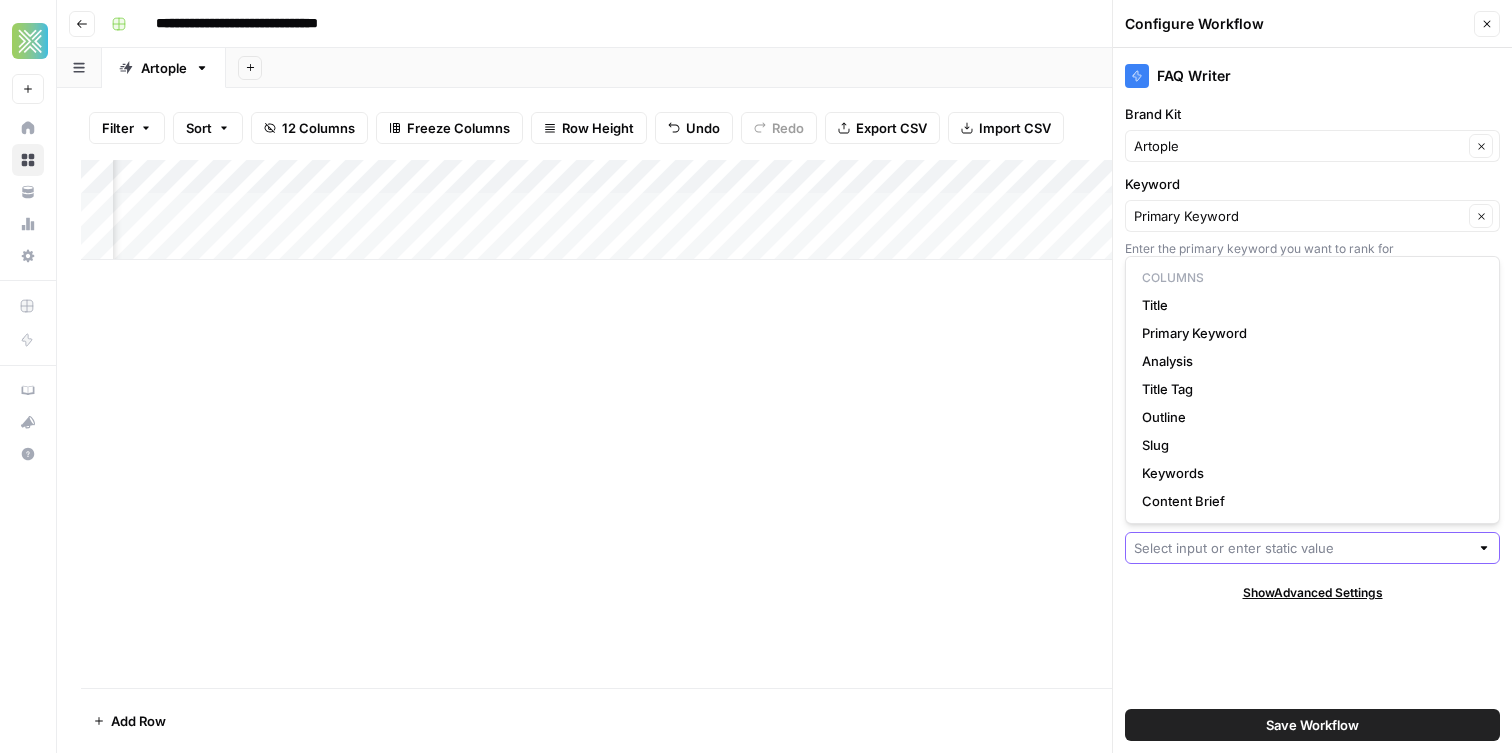 type on "8" 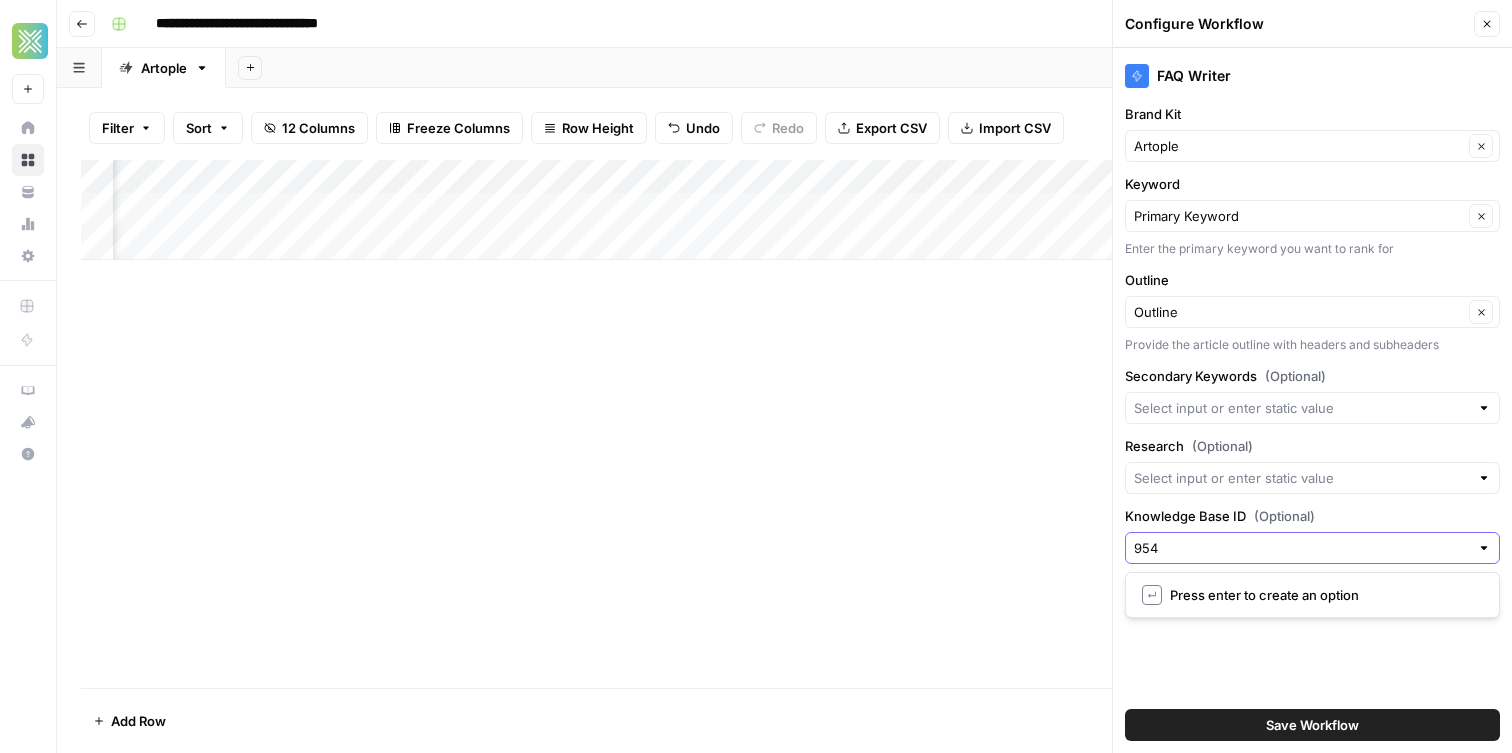 type on "9543" 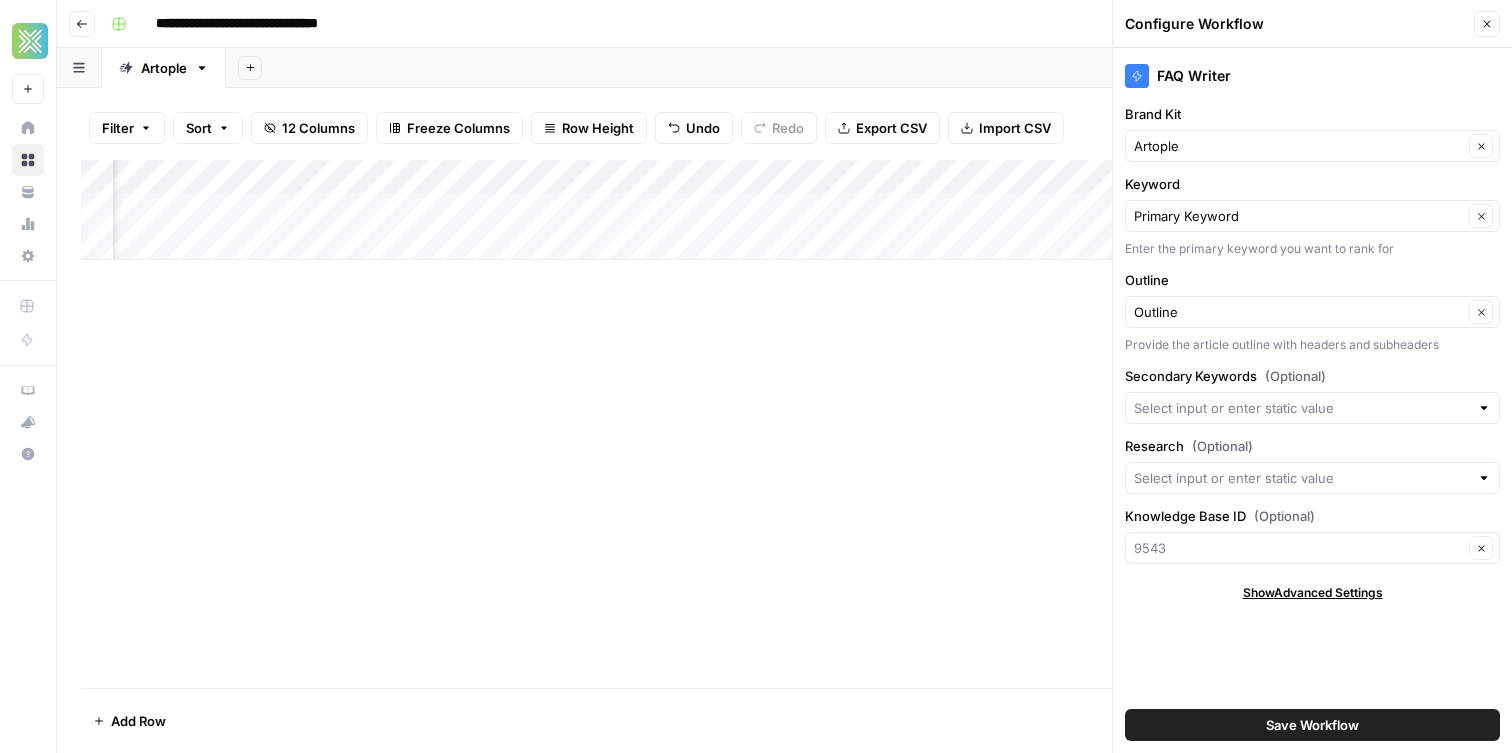 type on "9543" 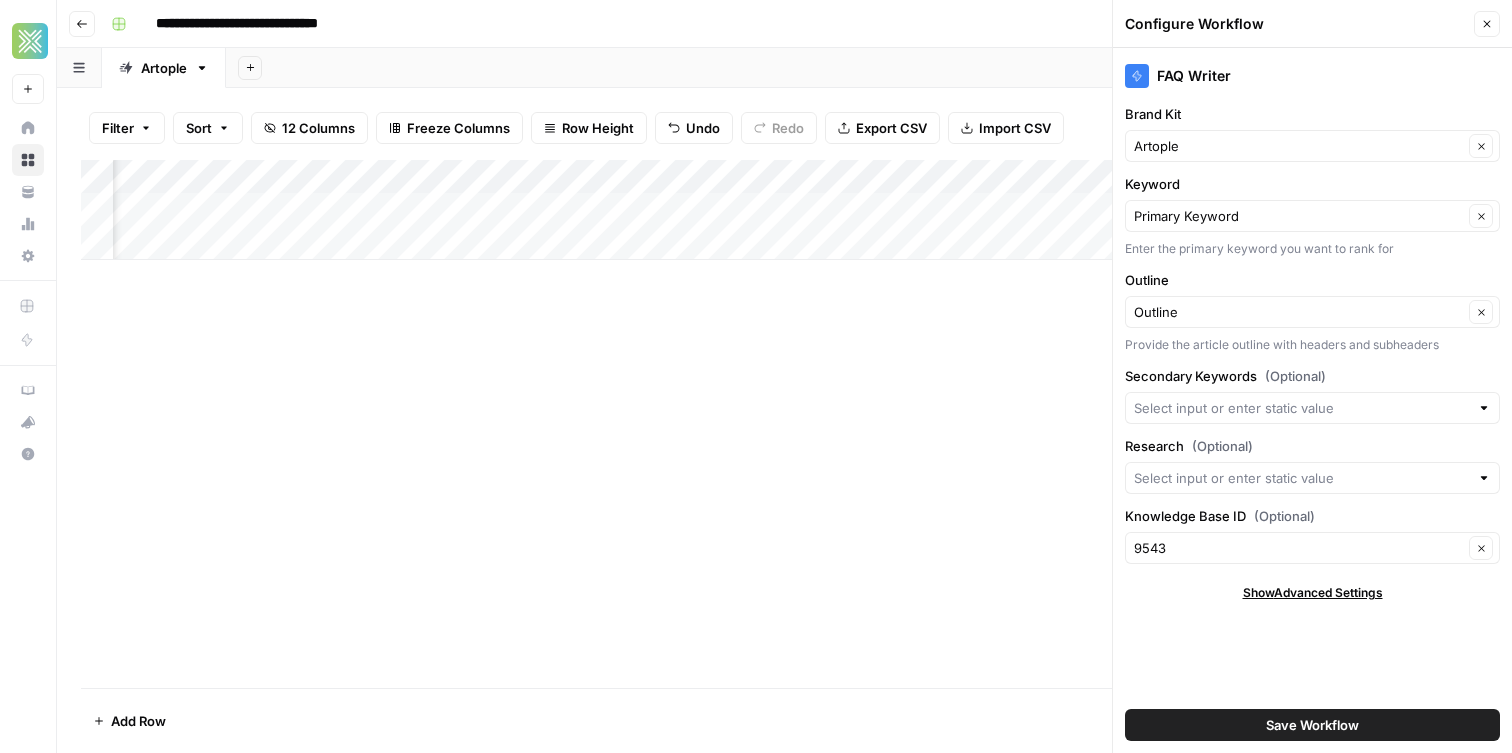 click on "Save Workflow" at bounding box center [1312, 725] 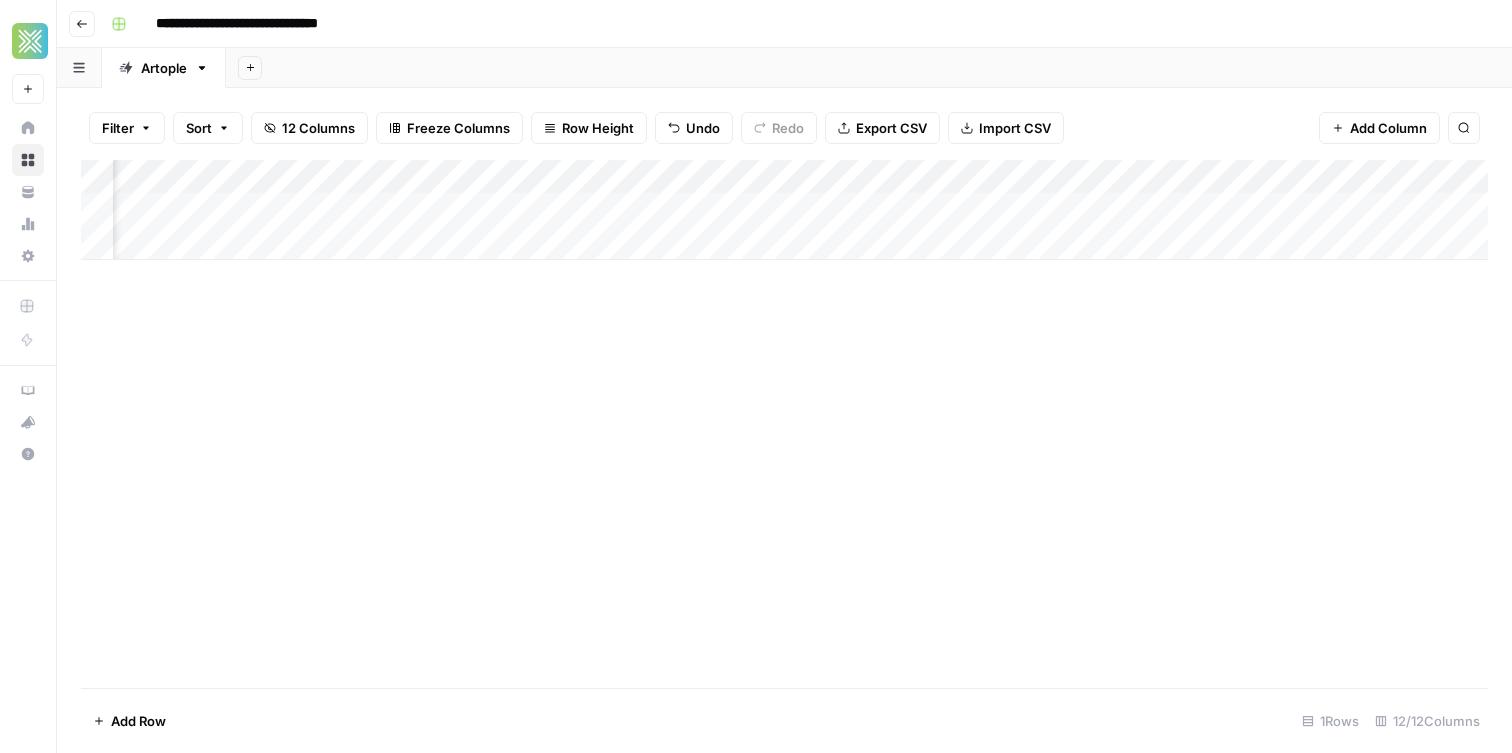scroll, scrollTop: 0, scrollLeft: 1069, axis: horizontal 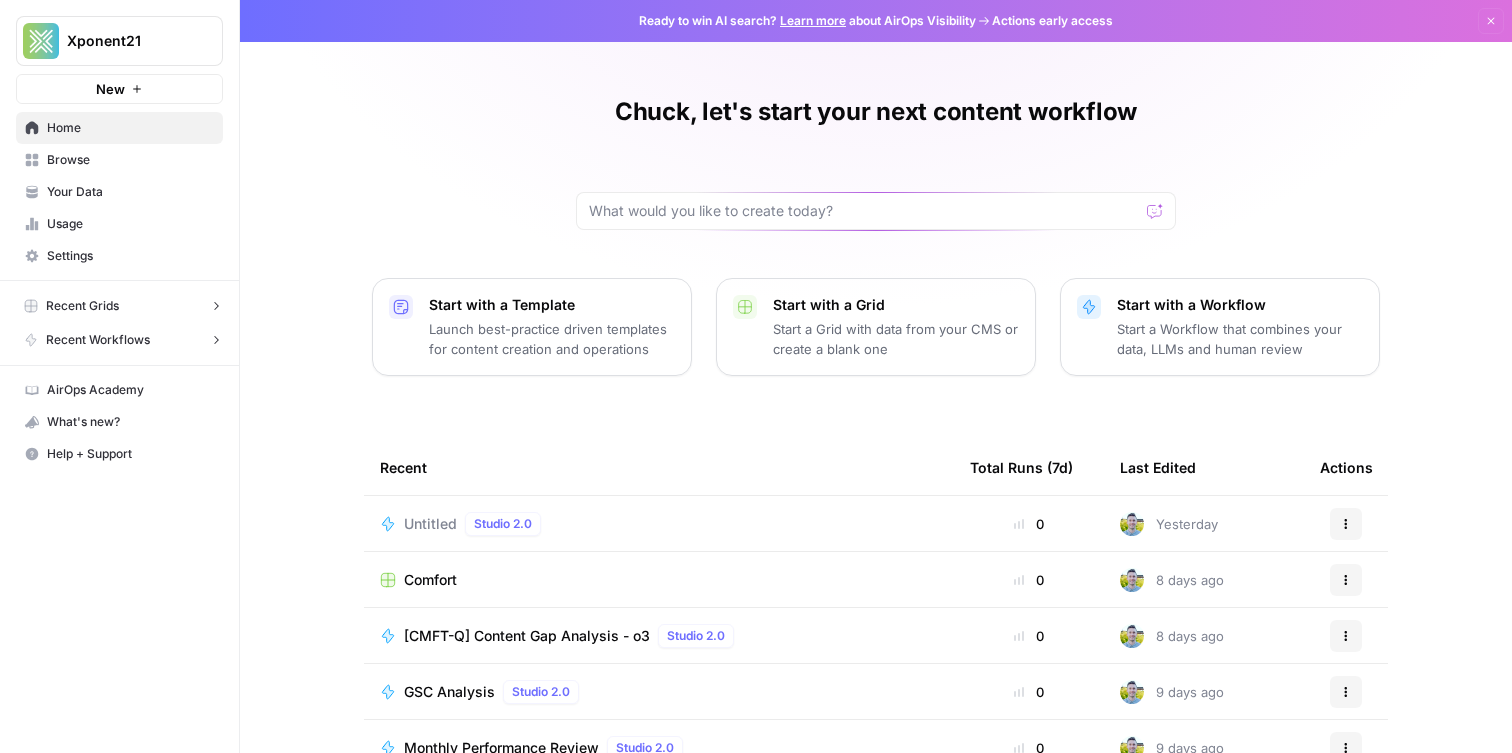 click on "Browse" at bounding box center [119, 160] 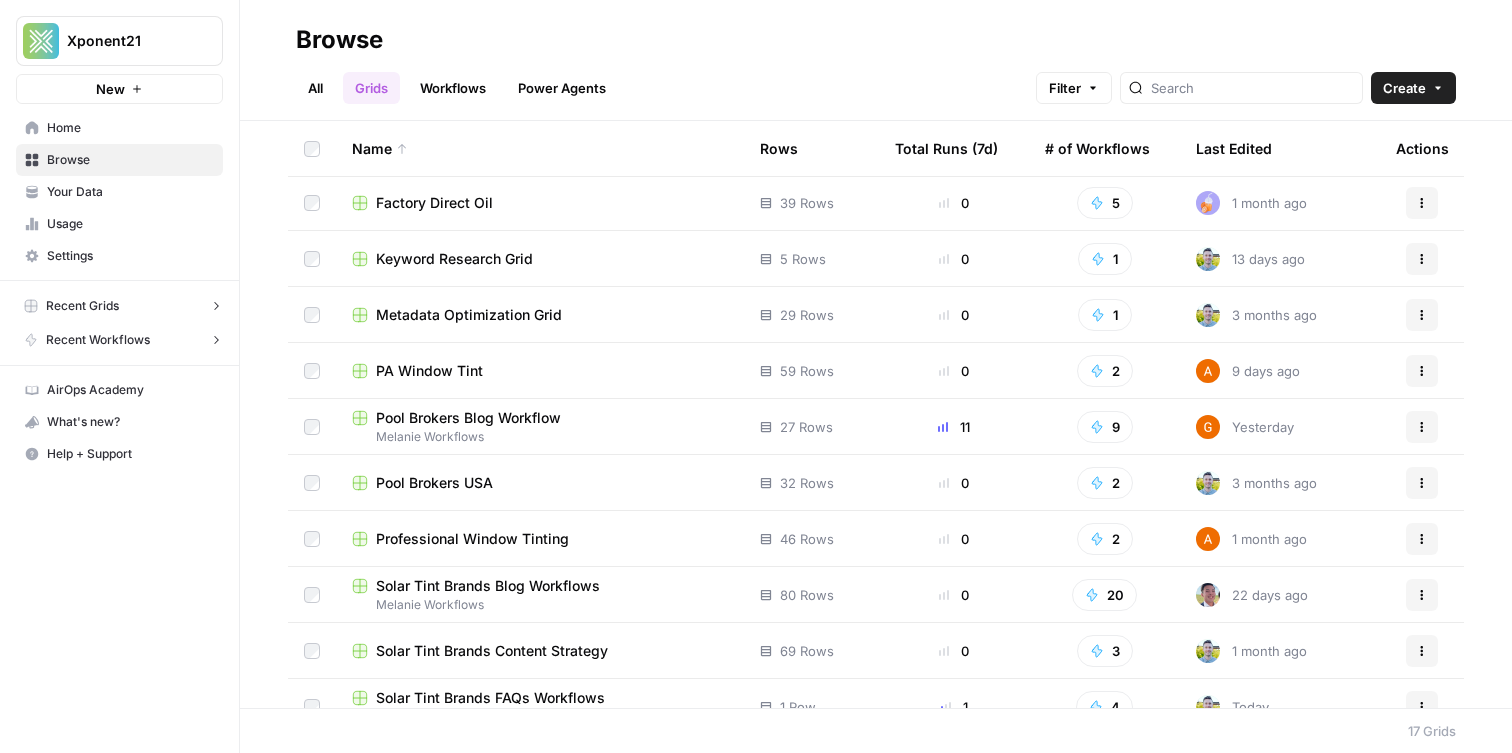 scroll, scrollTop: 111, scrollLeft: 0, axis: vertical 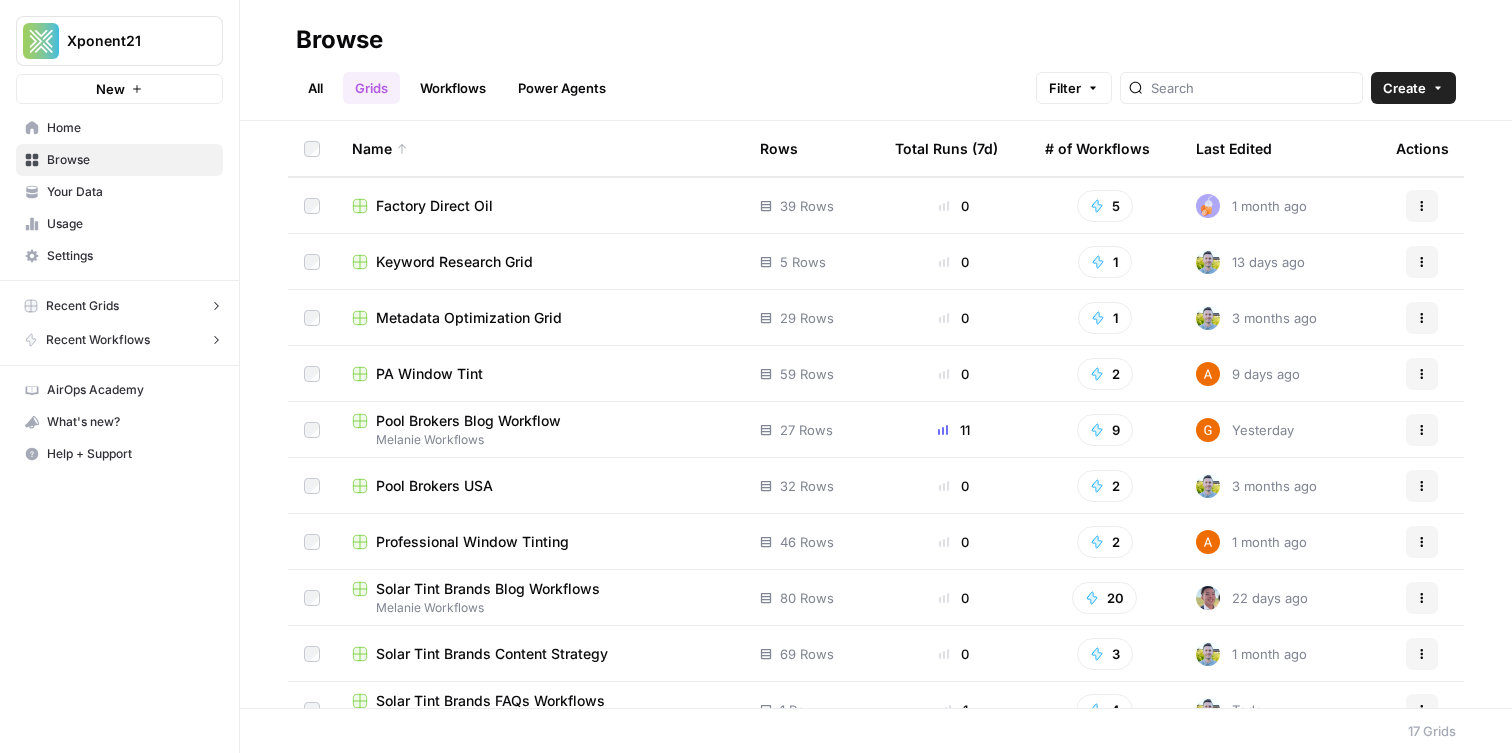click on "Solar Tint Brands Blog Workflows" at bounding box center (488, 589) 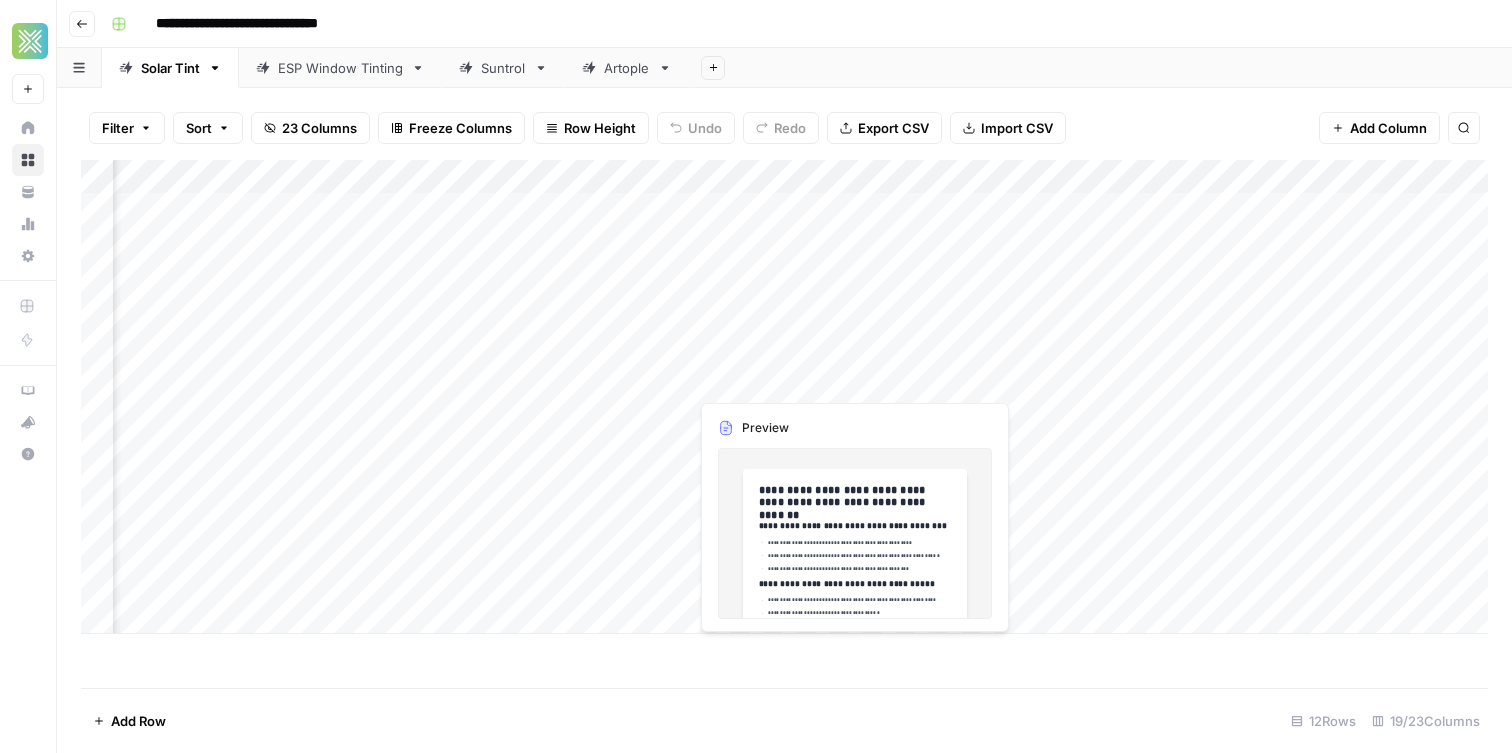 scroll, scrollTop: 0, scrollLeft: 1758, axis: horizontal 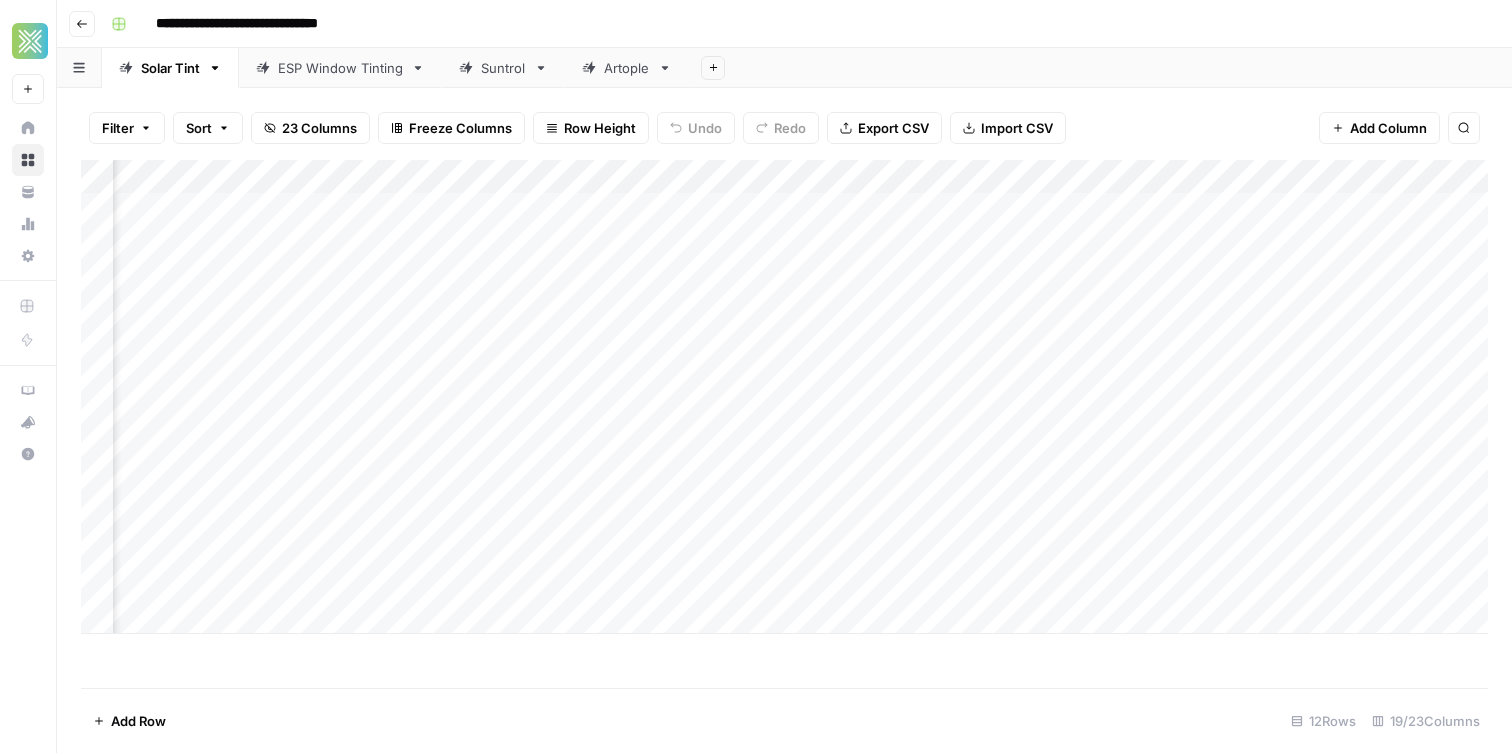 click on "Add Column" at bounding box center (784, 397) 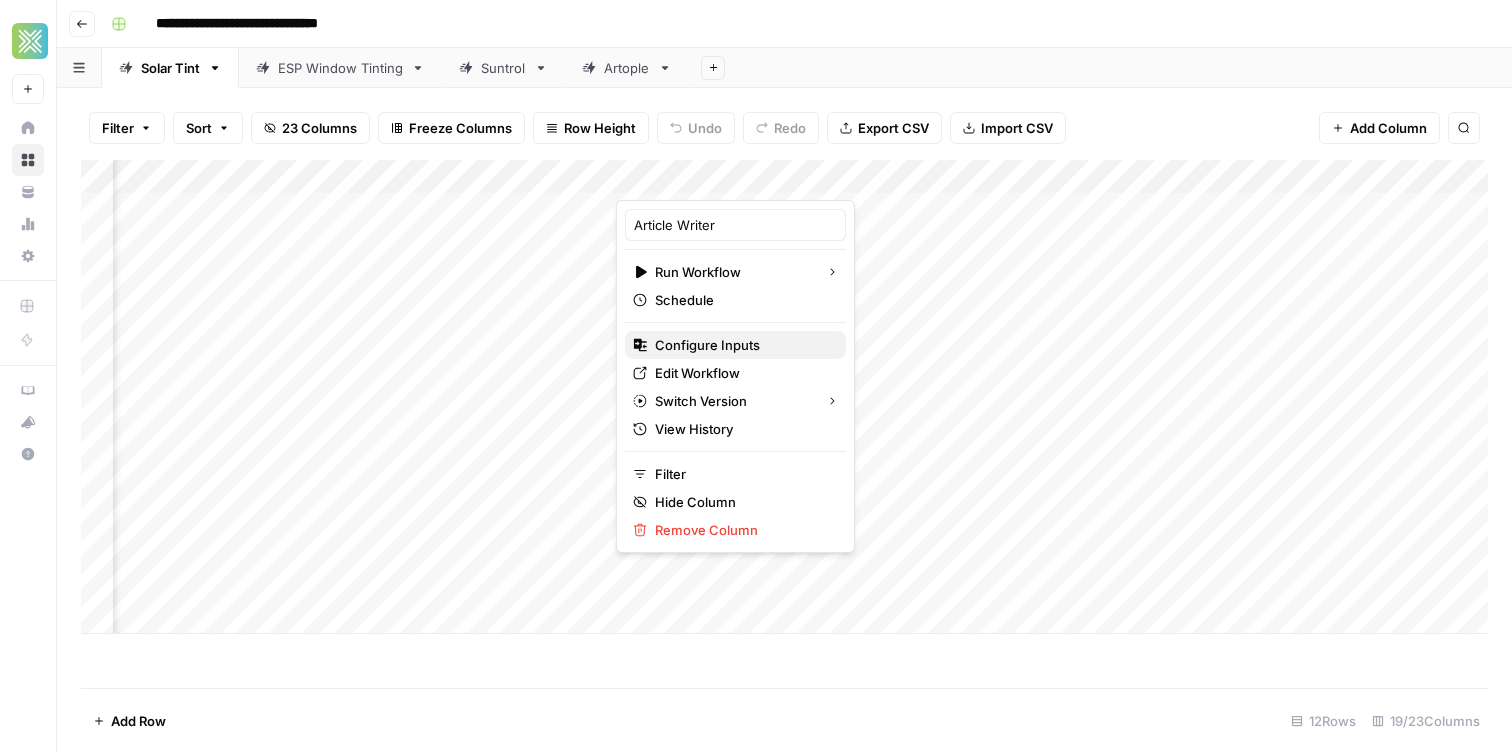 click on "Configure Inputs" at bounding box center (742, 345) 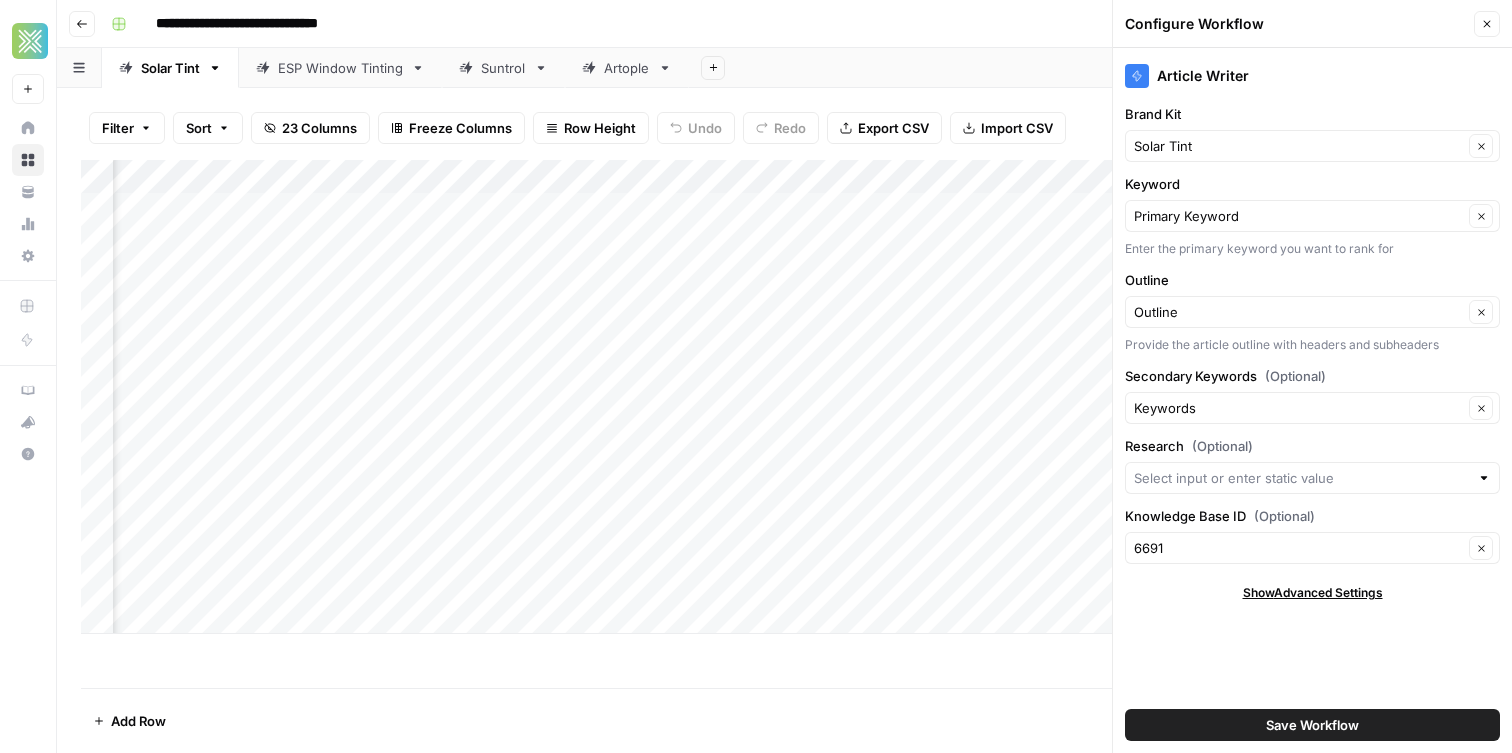 click 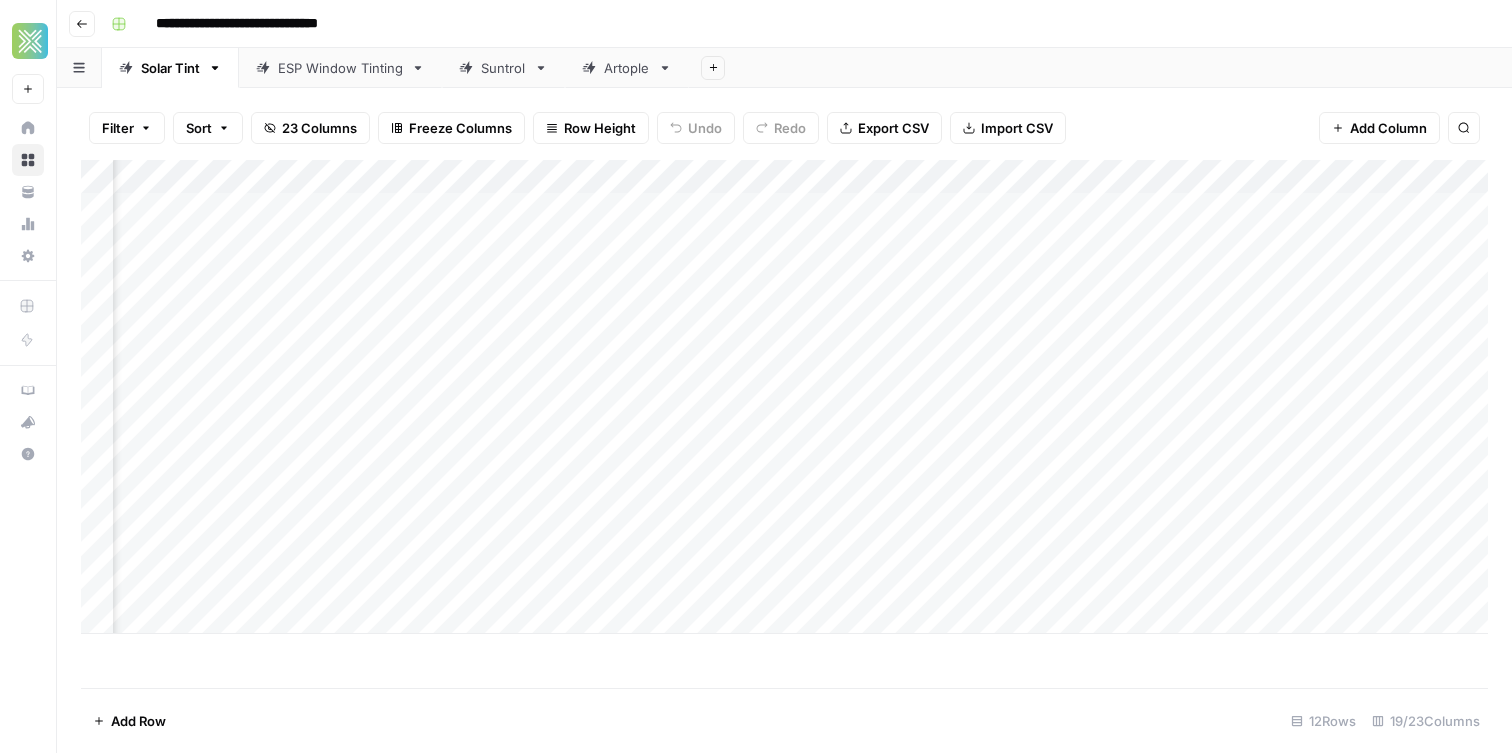 click on "Artople" at bounding box center (627, 68) 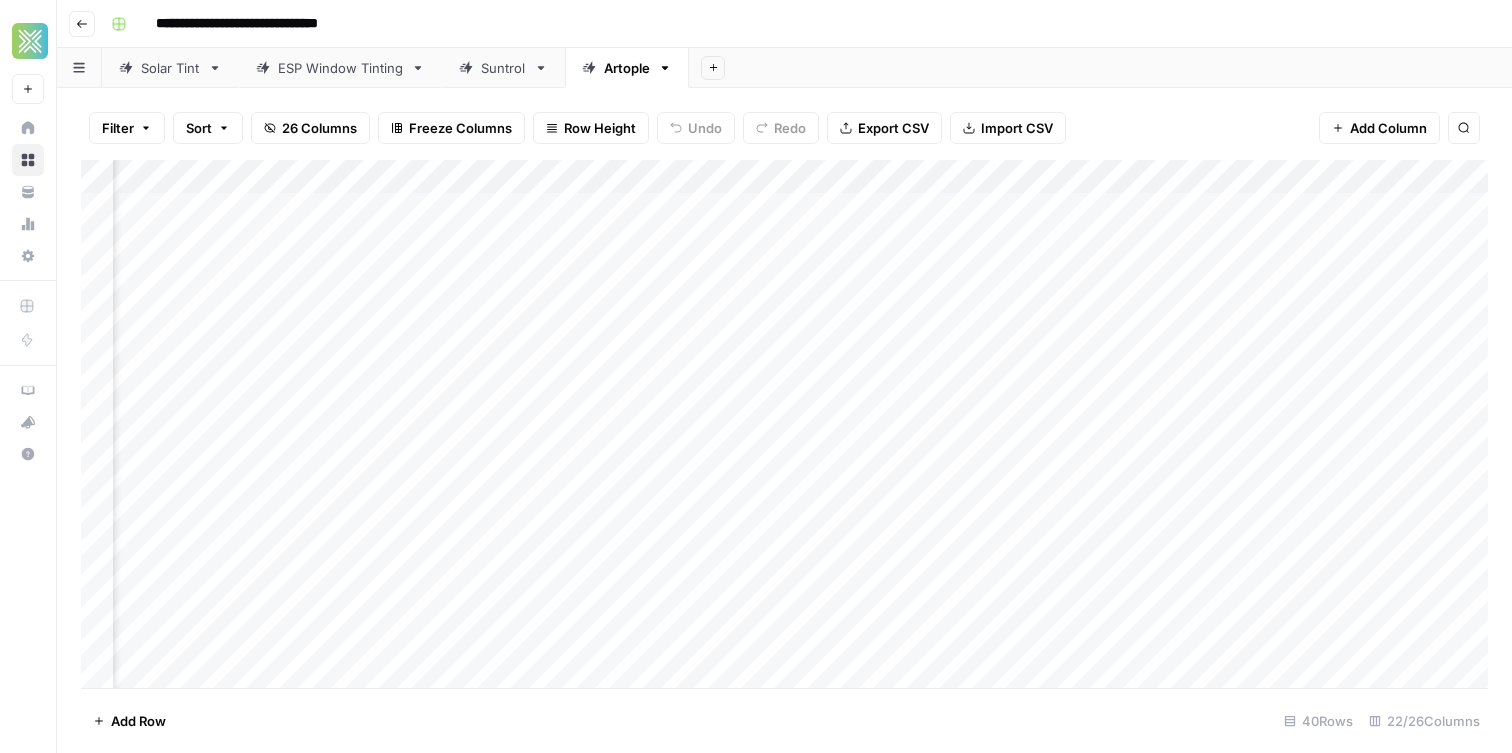 scroll, scrollTop: 0, scrollLeft: 2536, axis: horizontal 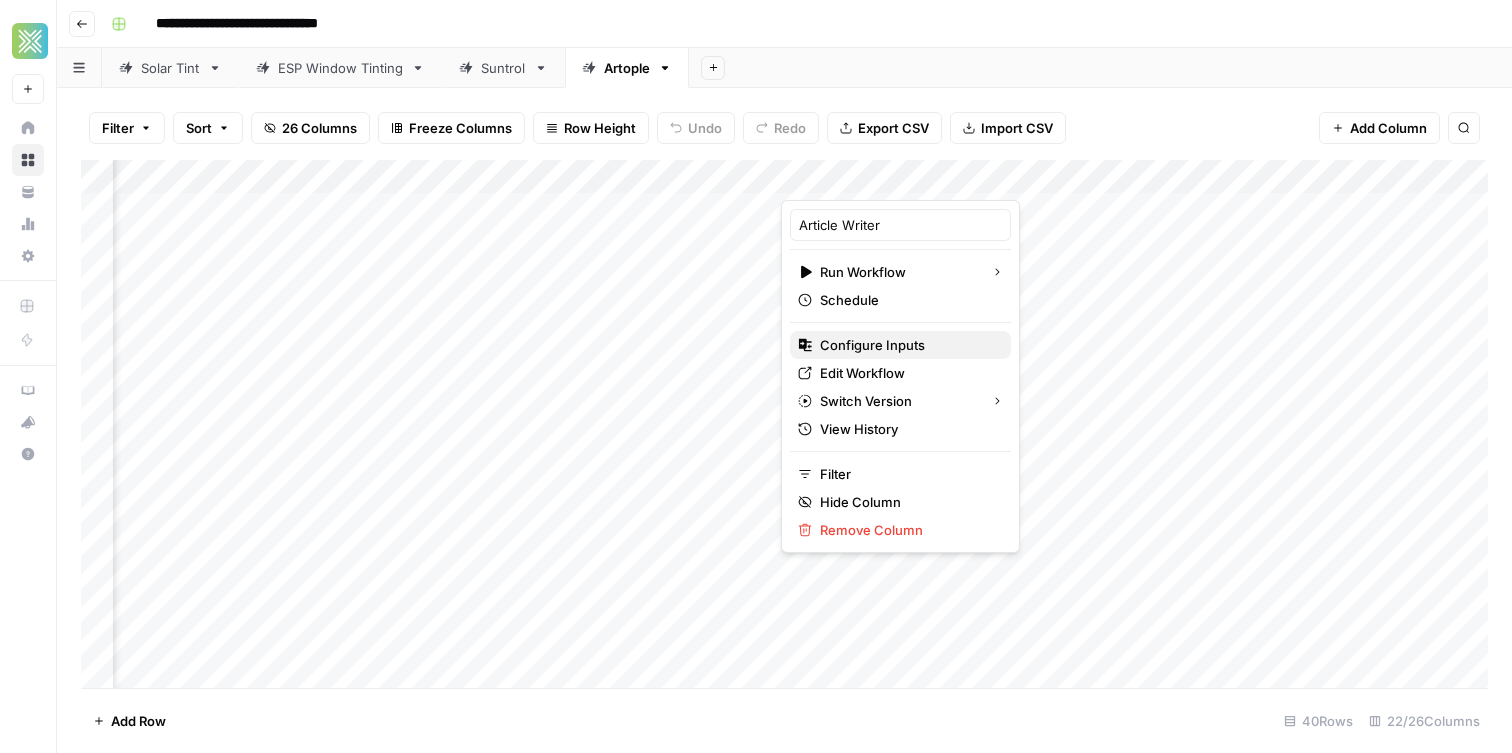 click on "Configure Inputs" at bounding box center [907, 345] 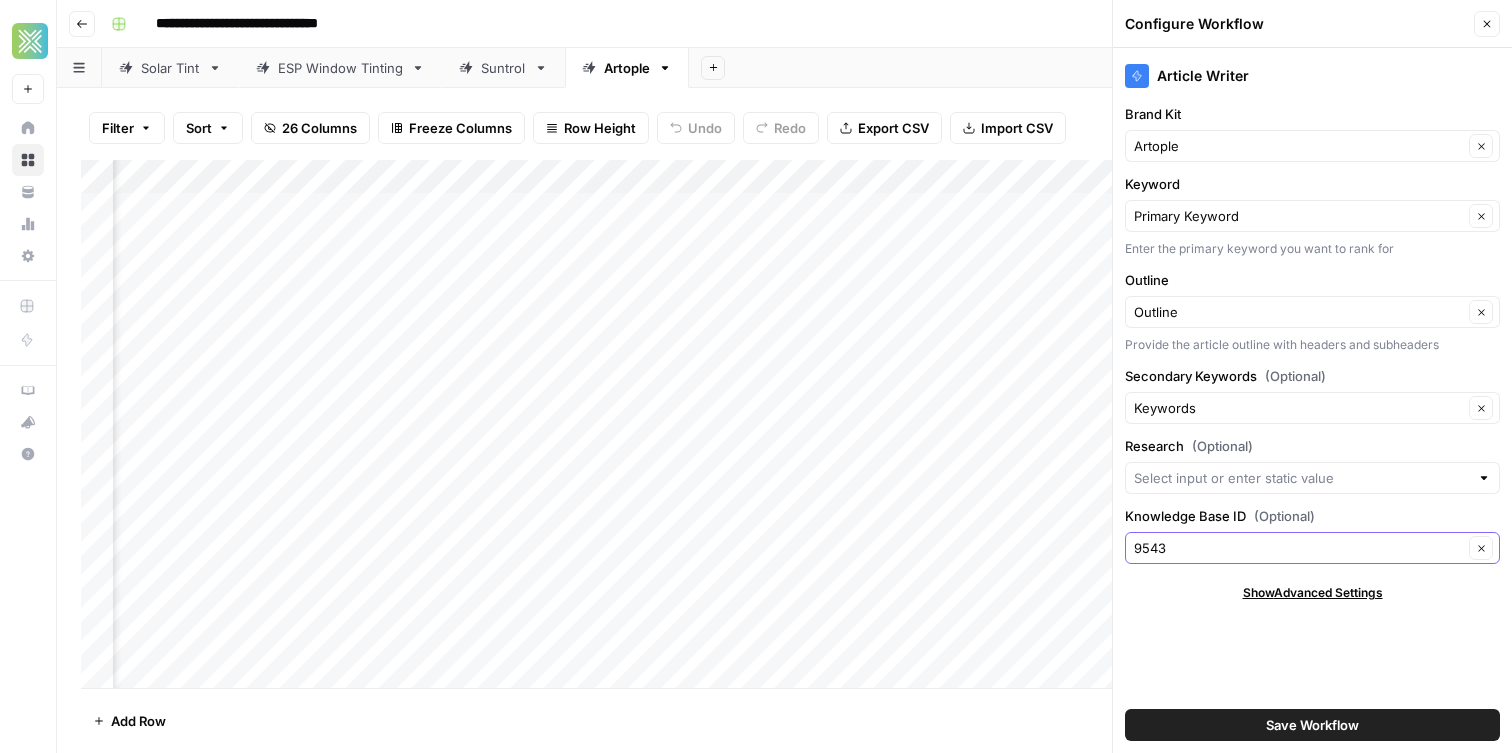type 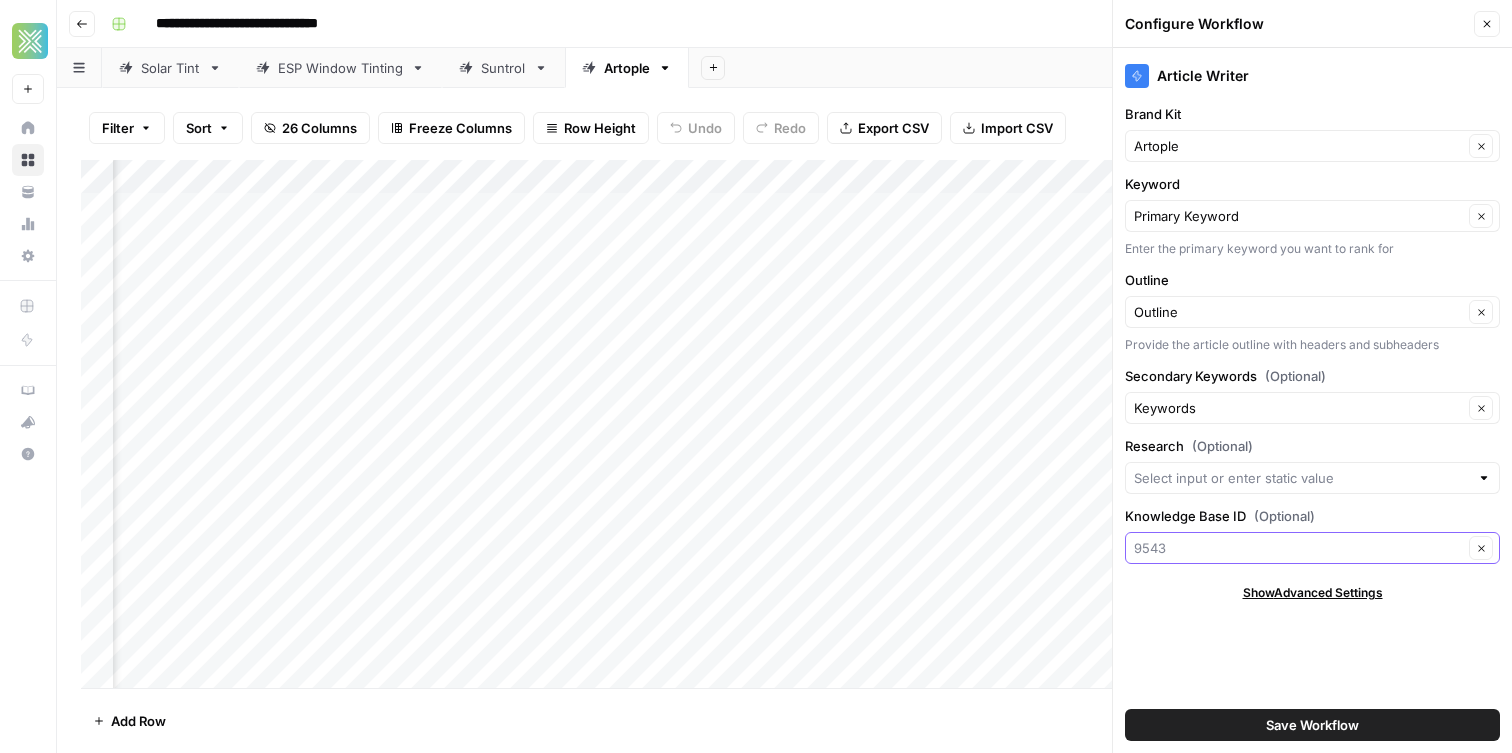 click on "Knowledge Base ID   (Optional)" at bounding box center (1298, 548) 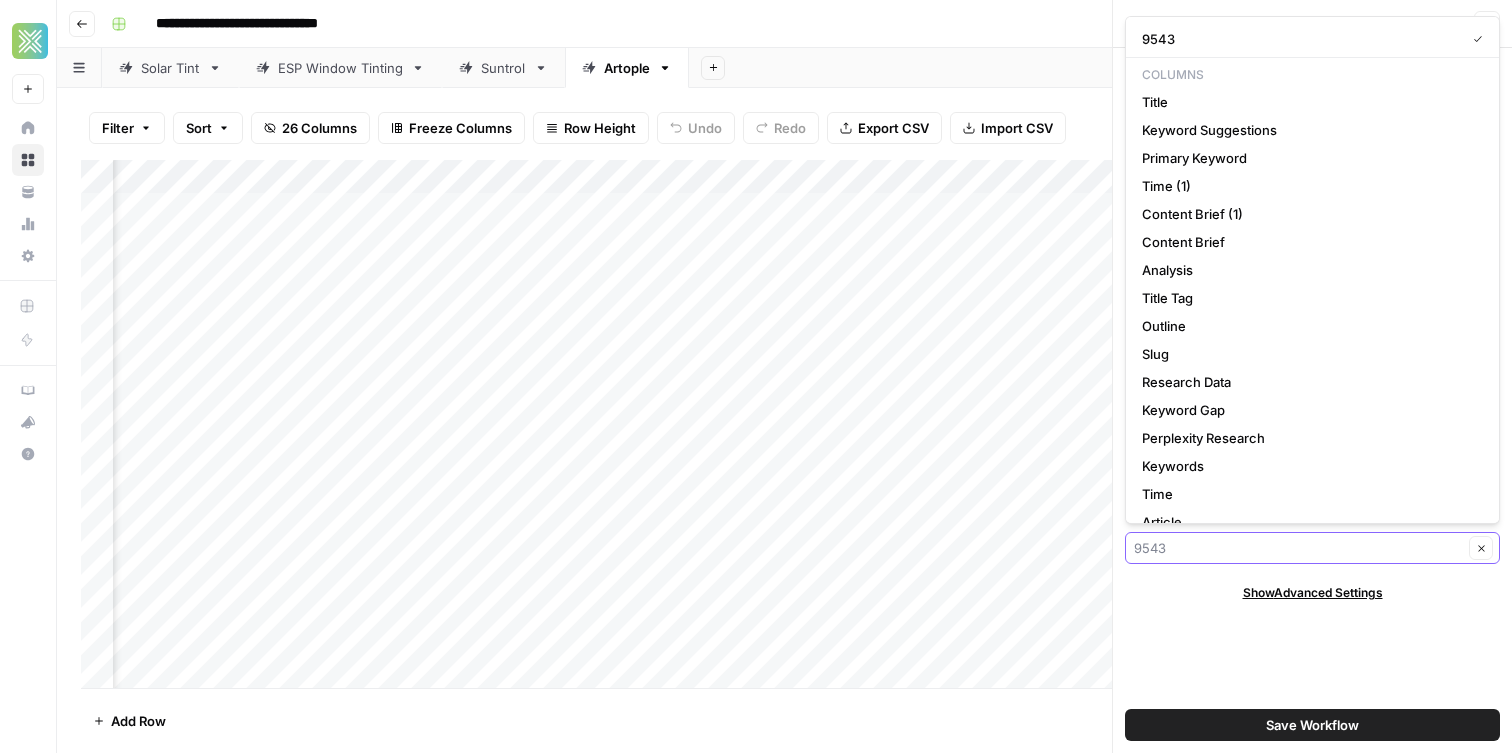 click on "Knowledge Base ID   (Optional)" at bounding box center [1298, 548] 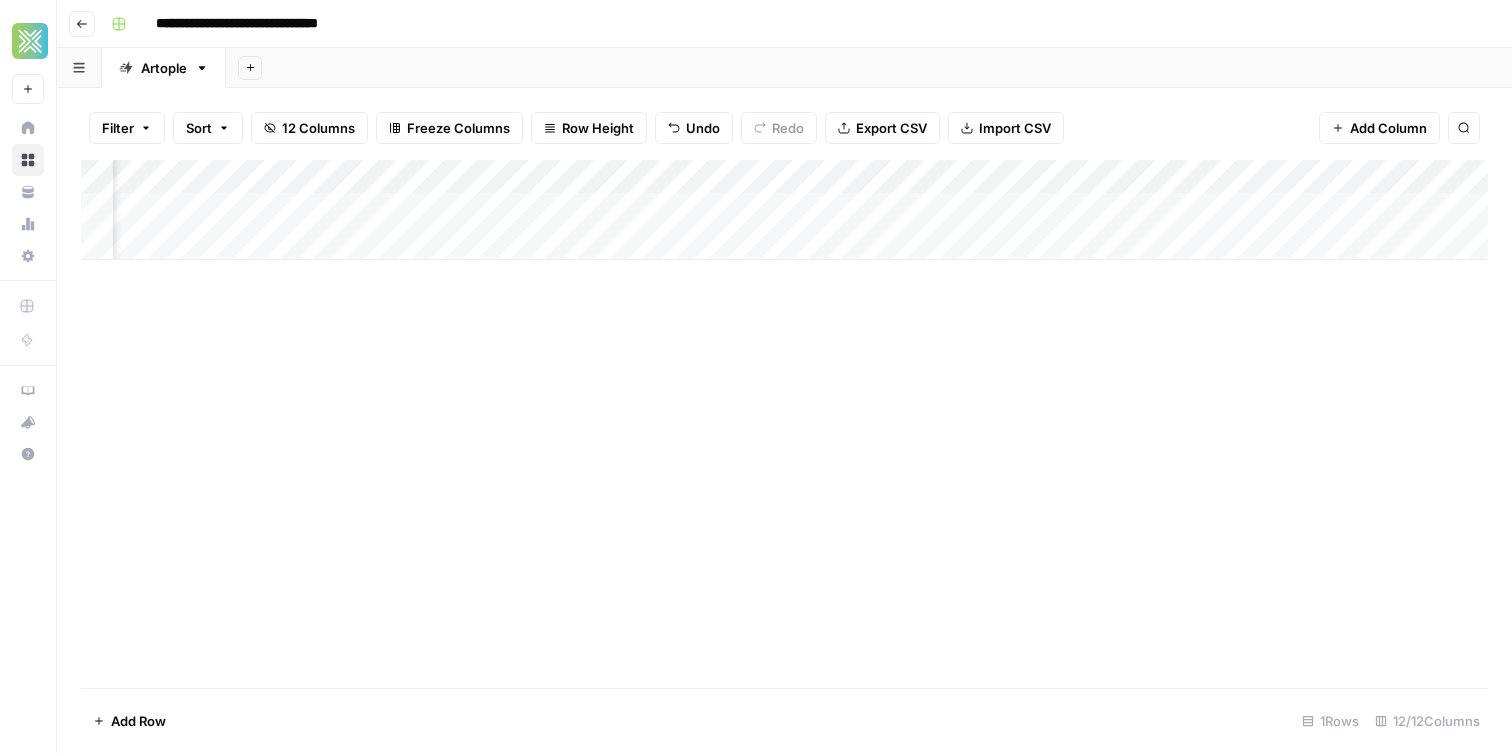 scroll, scrollTop: 0, scrollLeft: 0, axis: both 